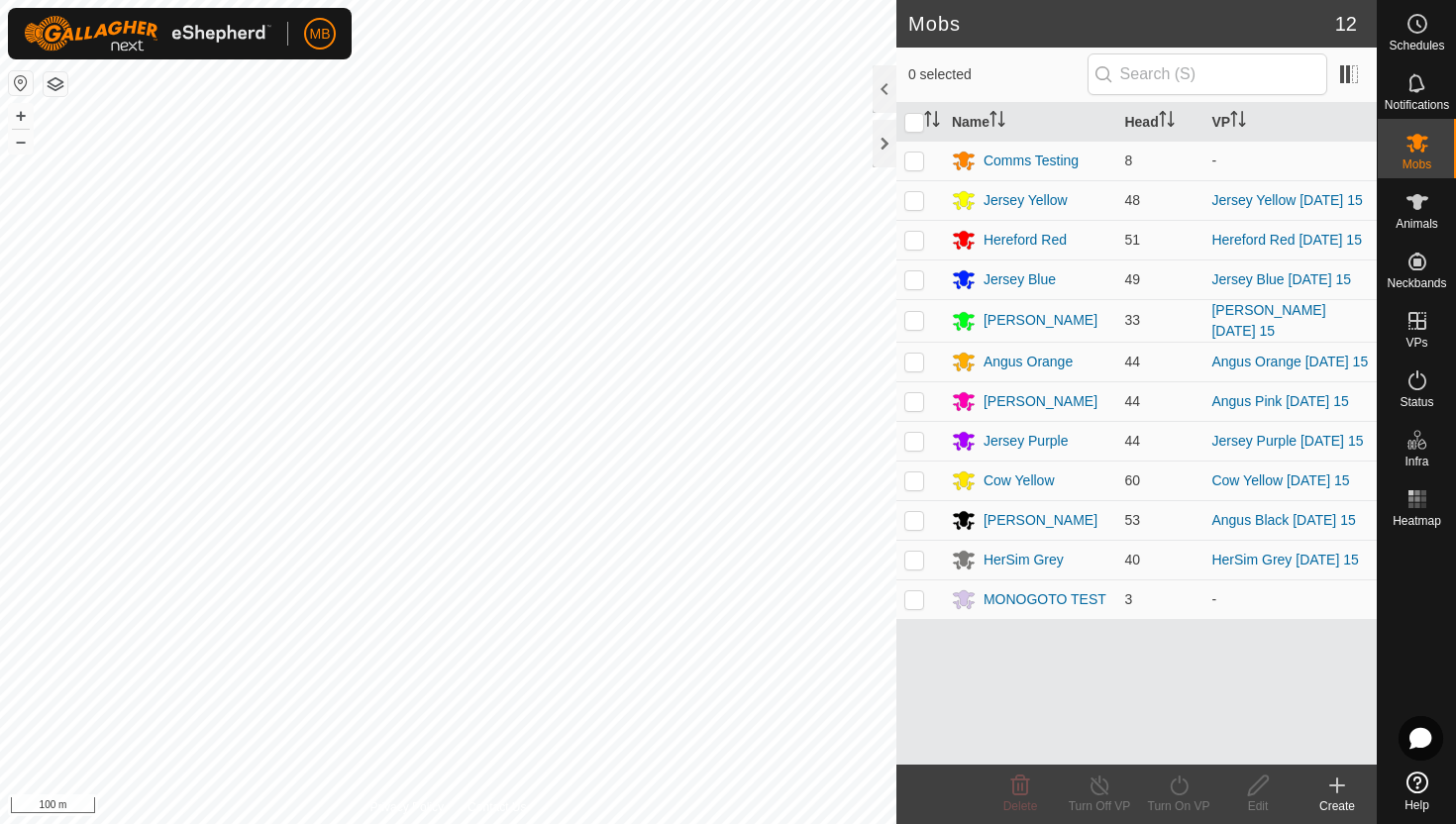 scroll, scrollTop: 0, scrollLeft: 0, axis: both 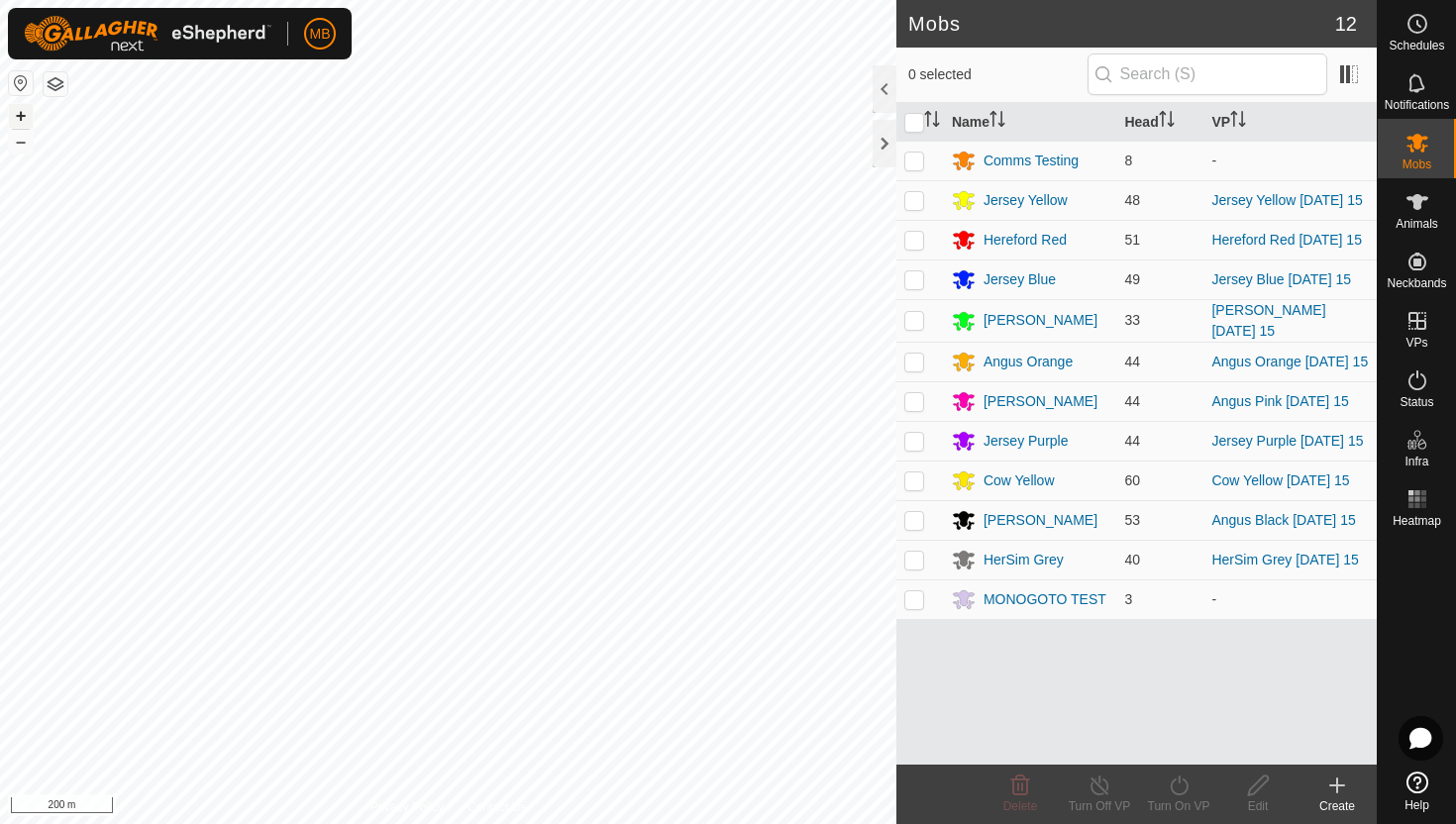 click on "+" at bounding box center (21, 116) 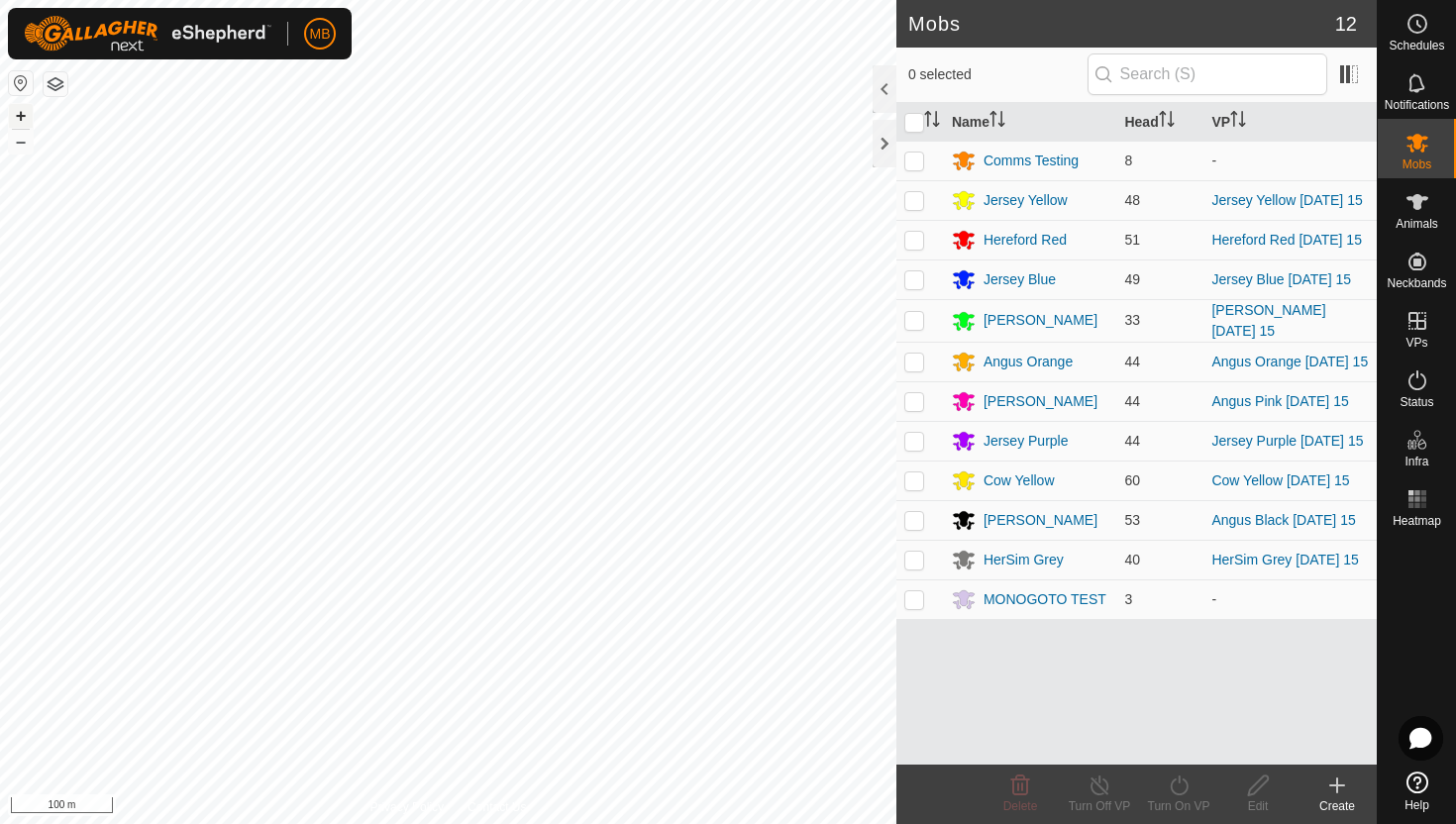 click on "+" at bounding box center [21, 116] 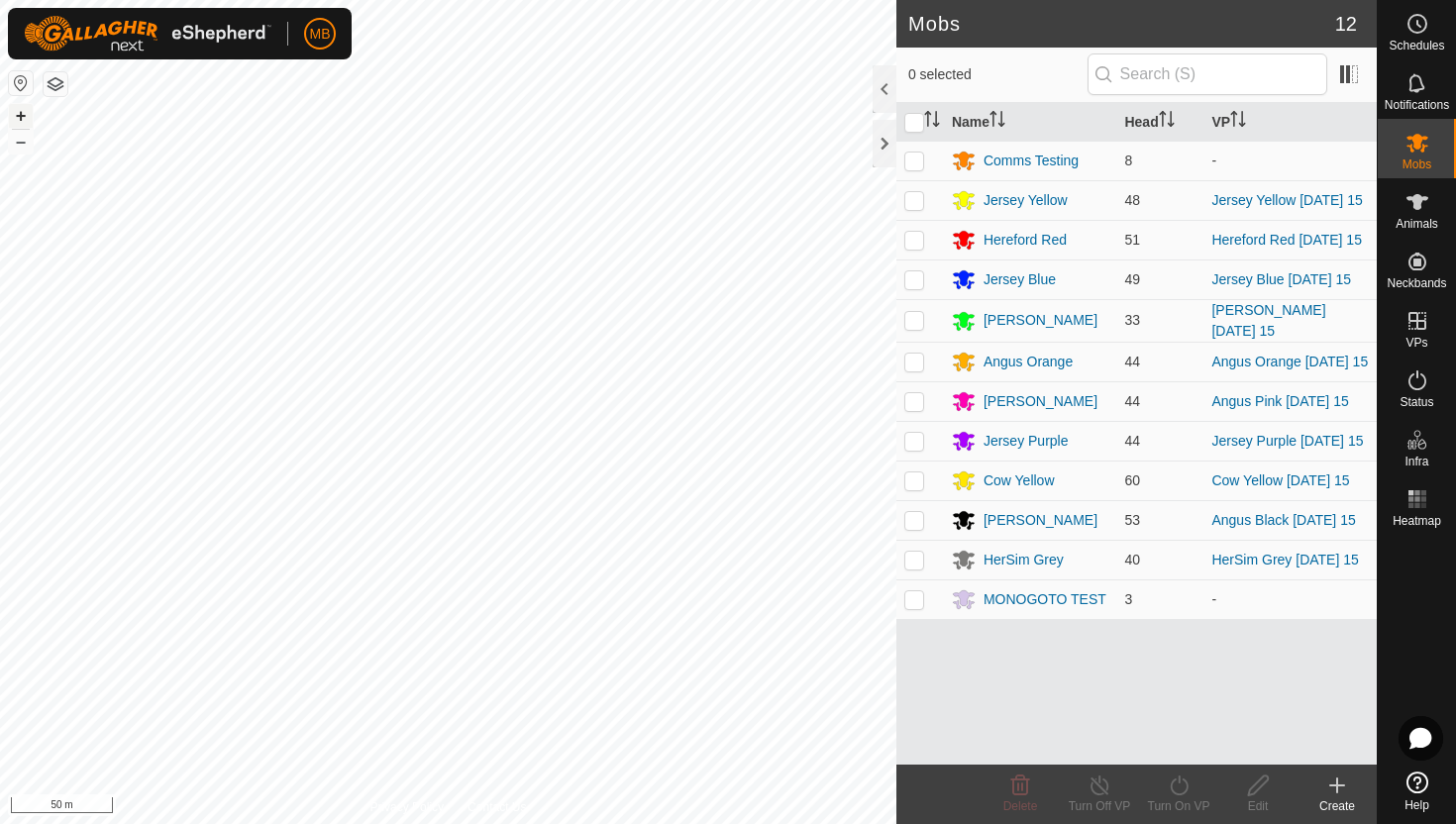 click on "+" at bounding box center [21, 116] 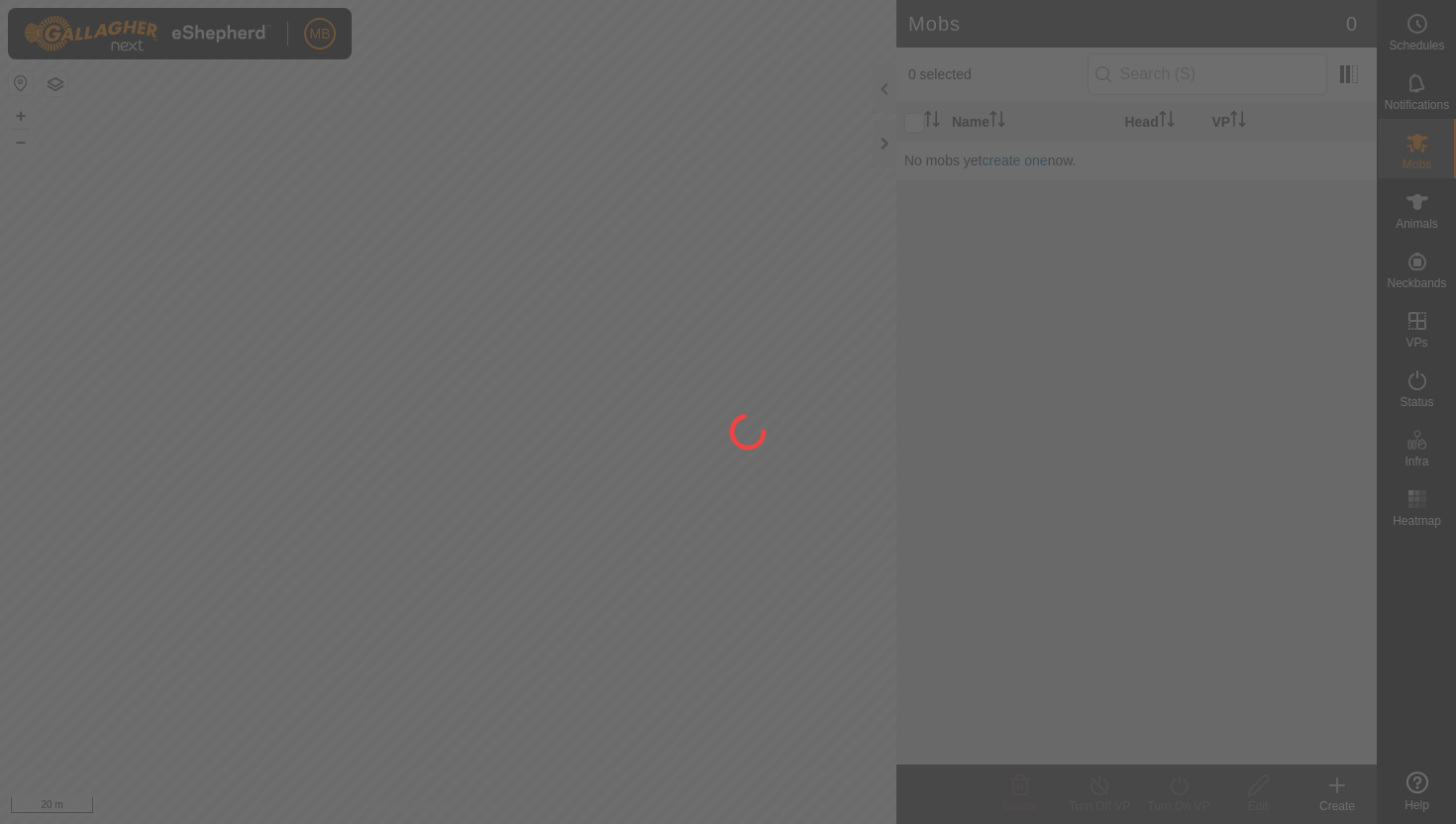 scroll, scrollTop: 0, scrollLeft: 0, axis: both 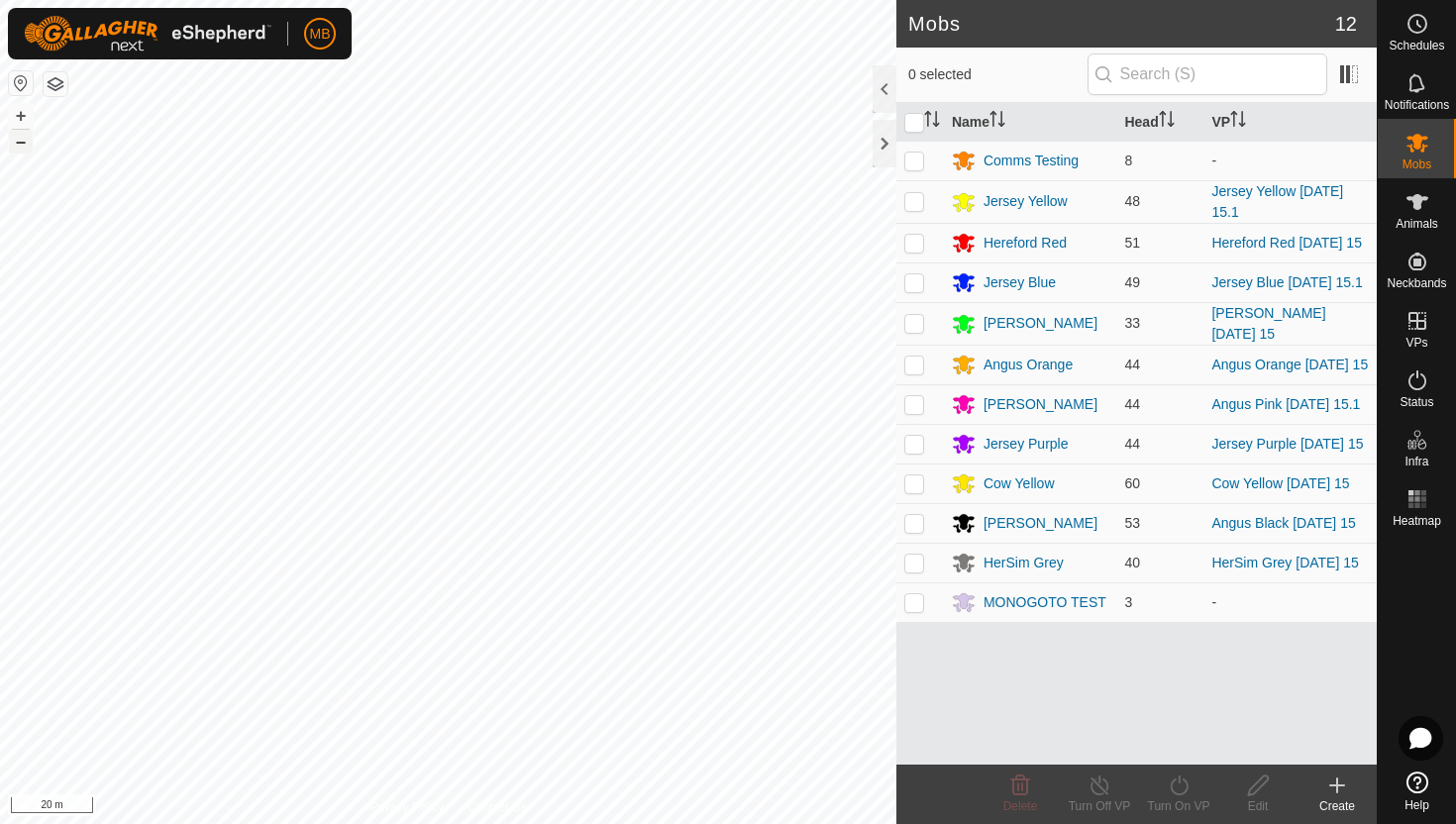click on "–" at bounding box center [21, 142] 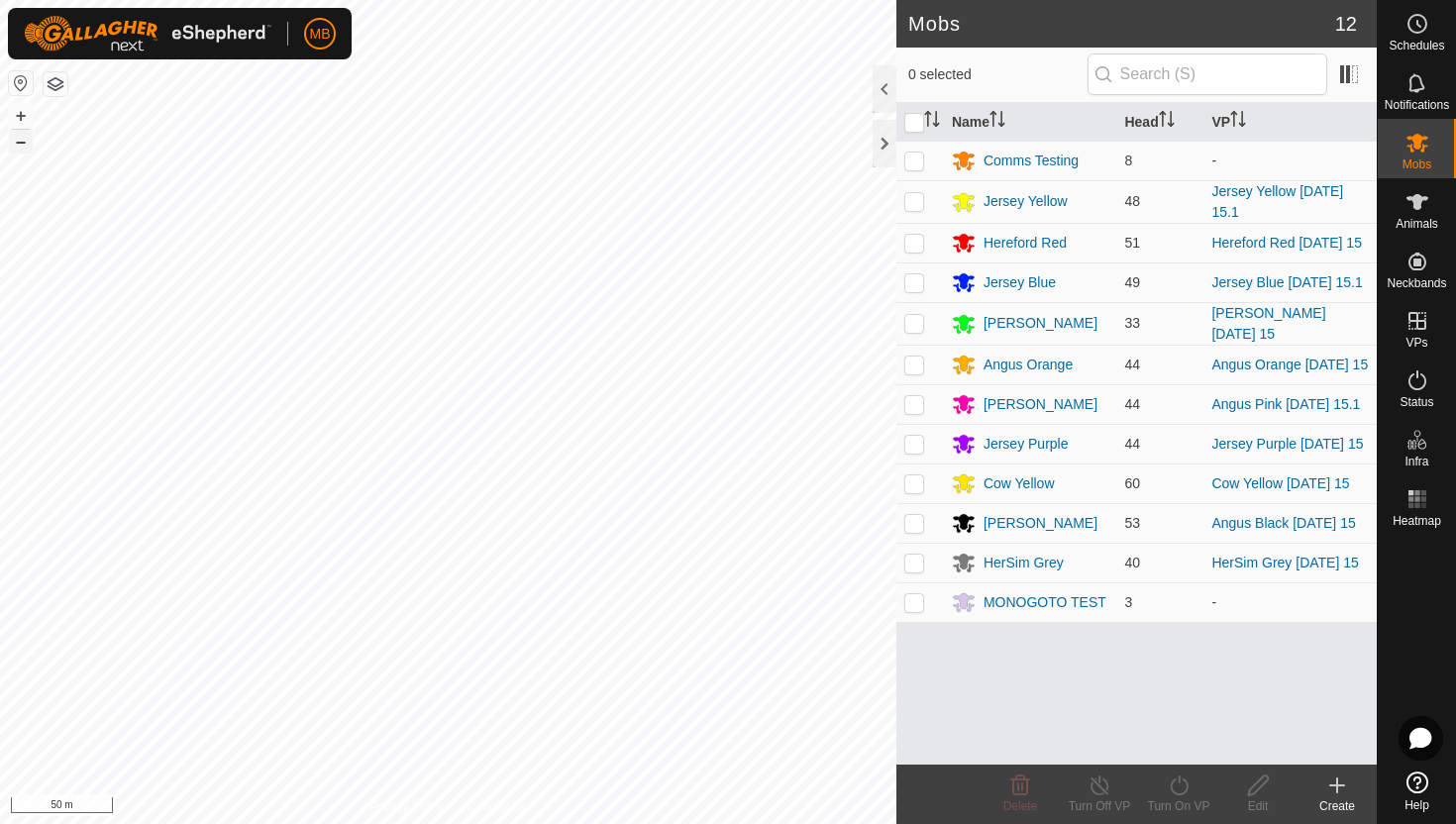 click on "–" at bounding box center (21, 142) 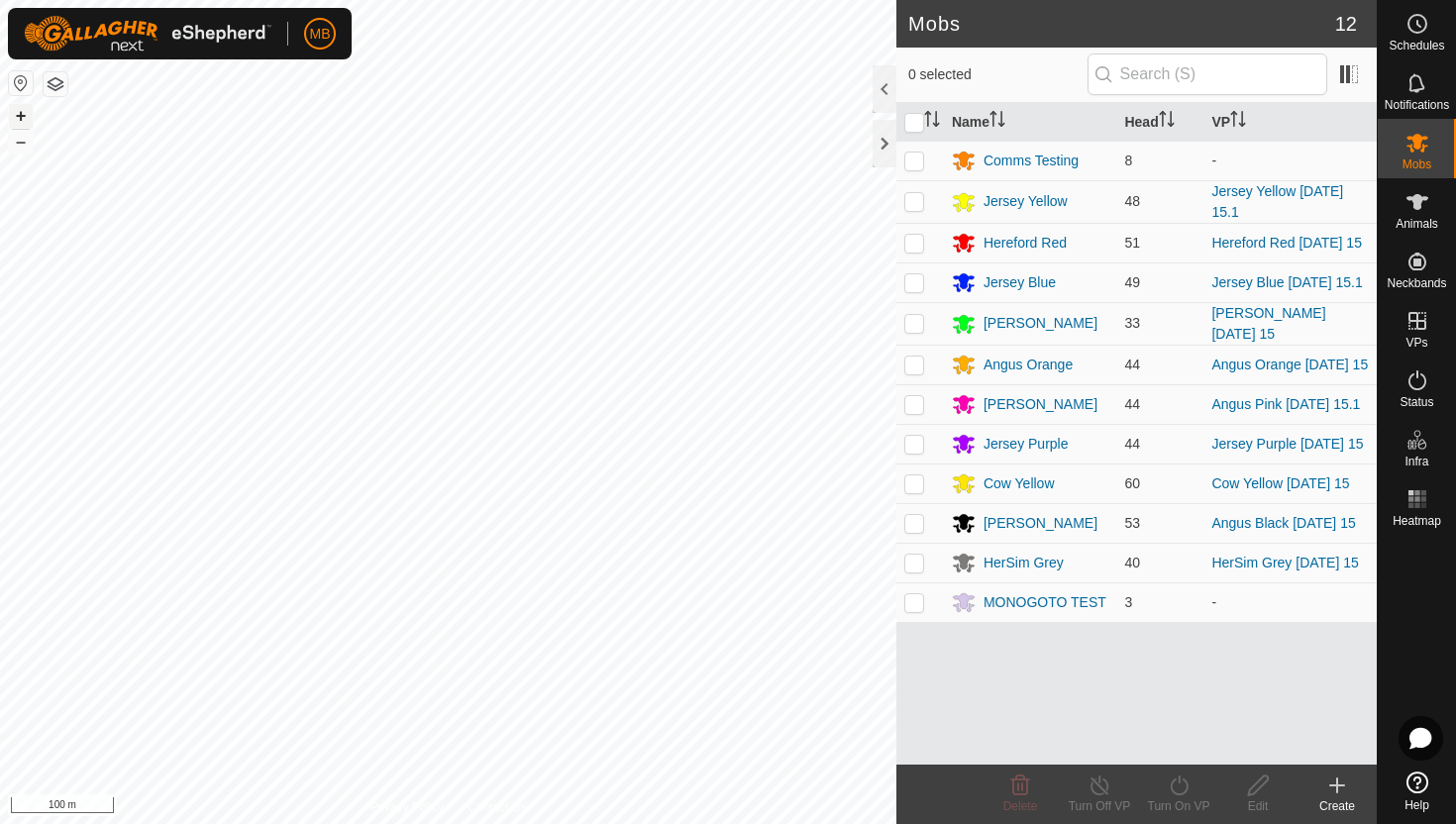 click on "+" at bounding box center (21, 116) 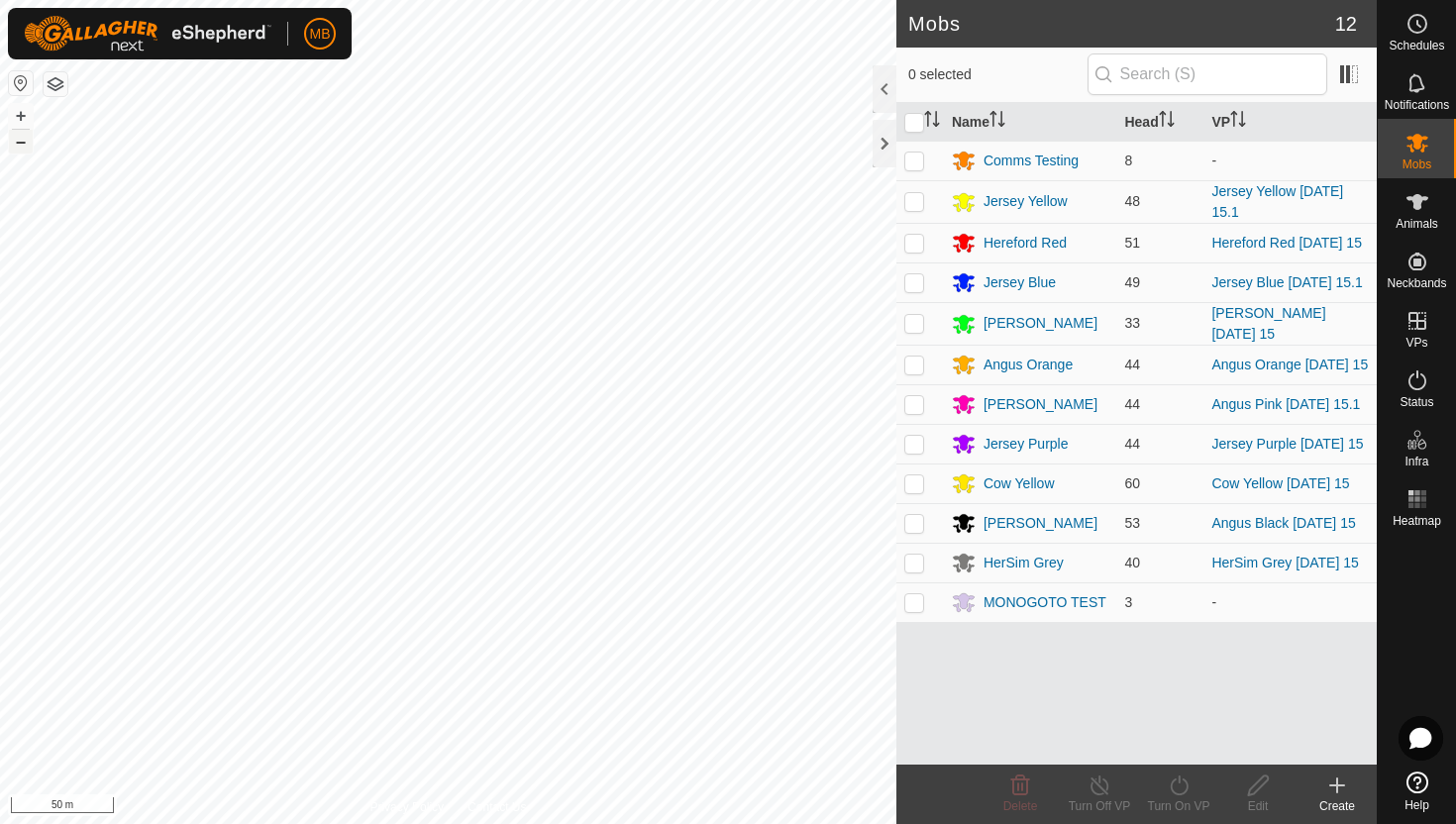 click on "–" at bounding box center [21, 142] 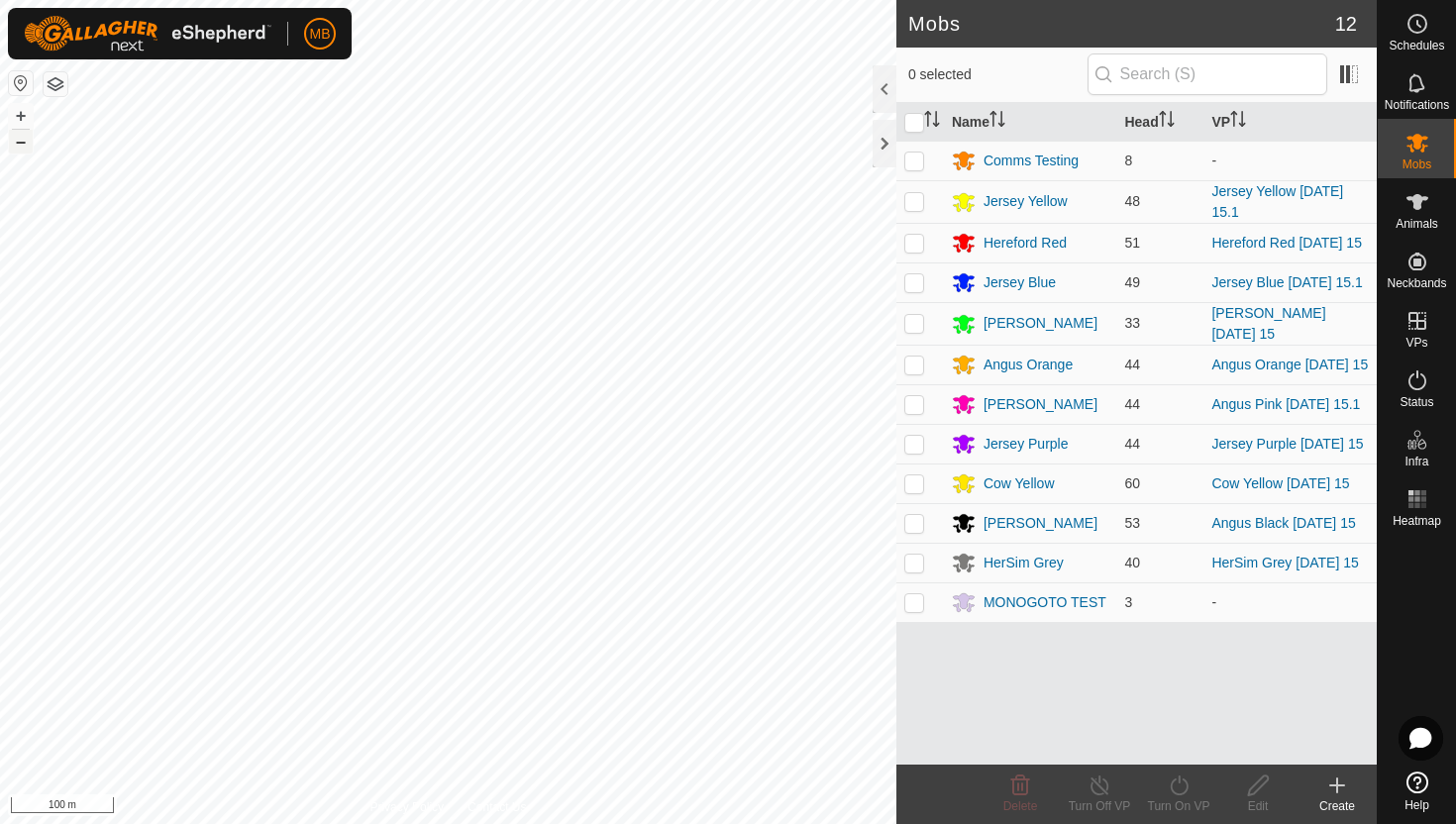 click on "–" at bounding box center (21, 142) 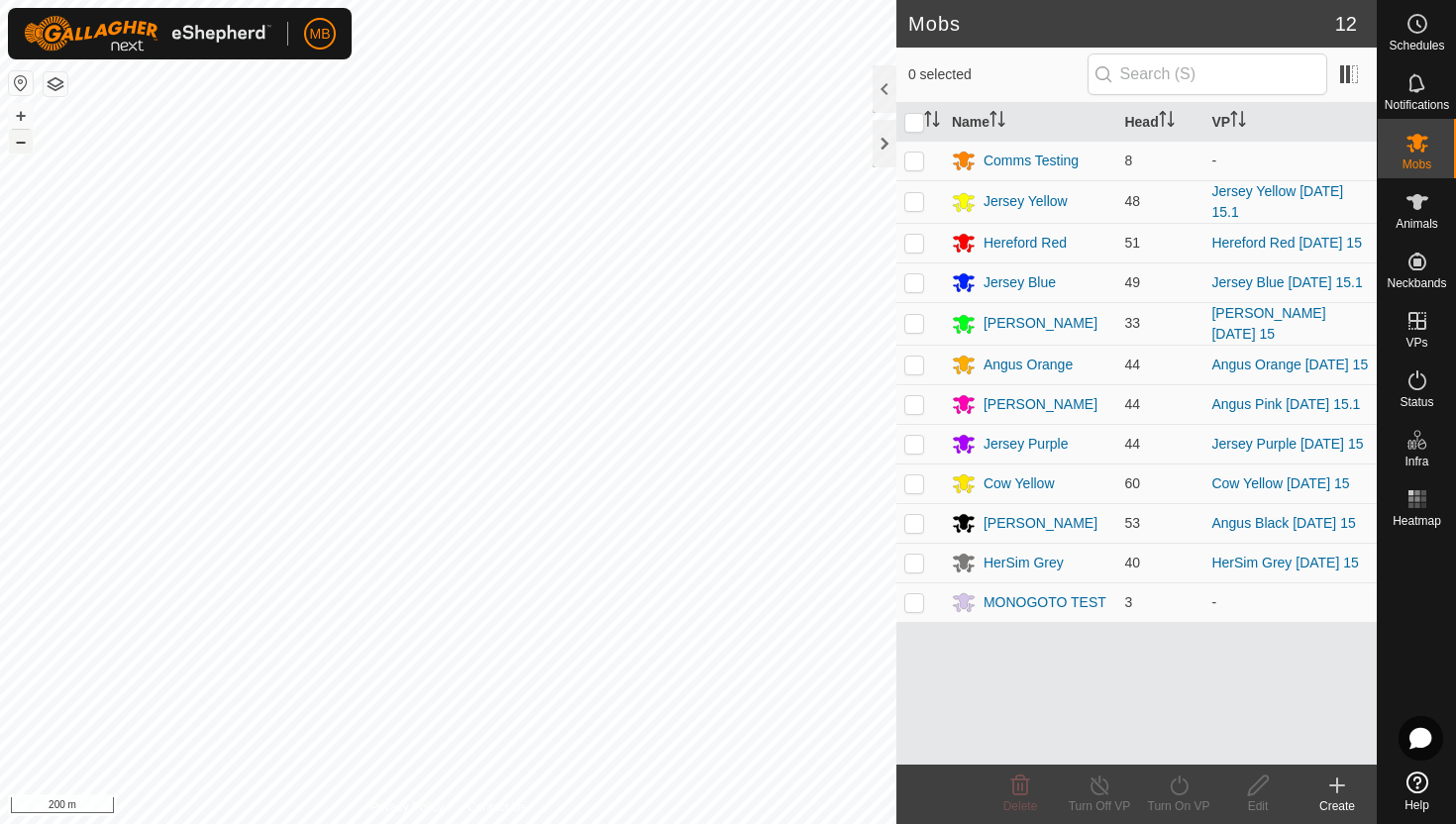 click on "–" at bounding box center [21, 142] 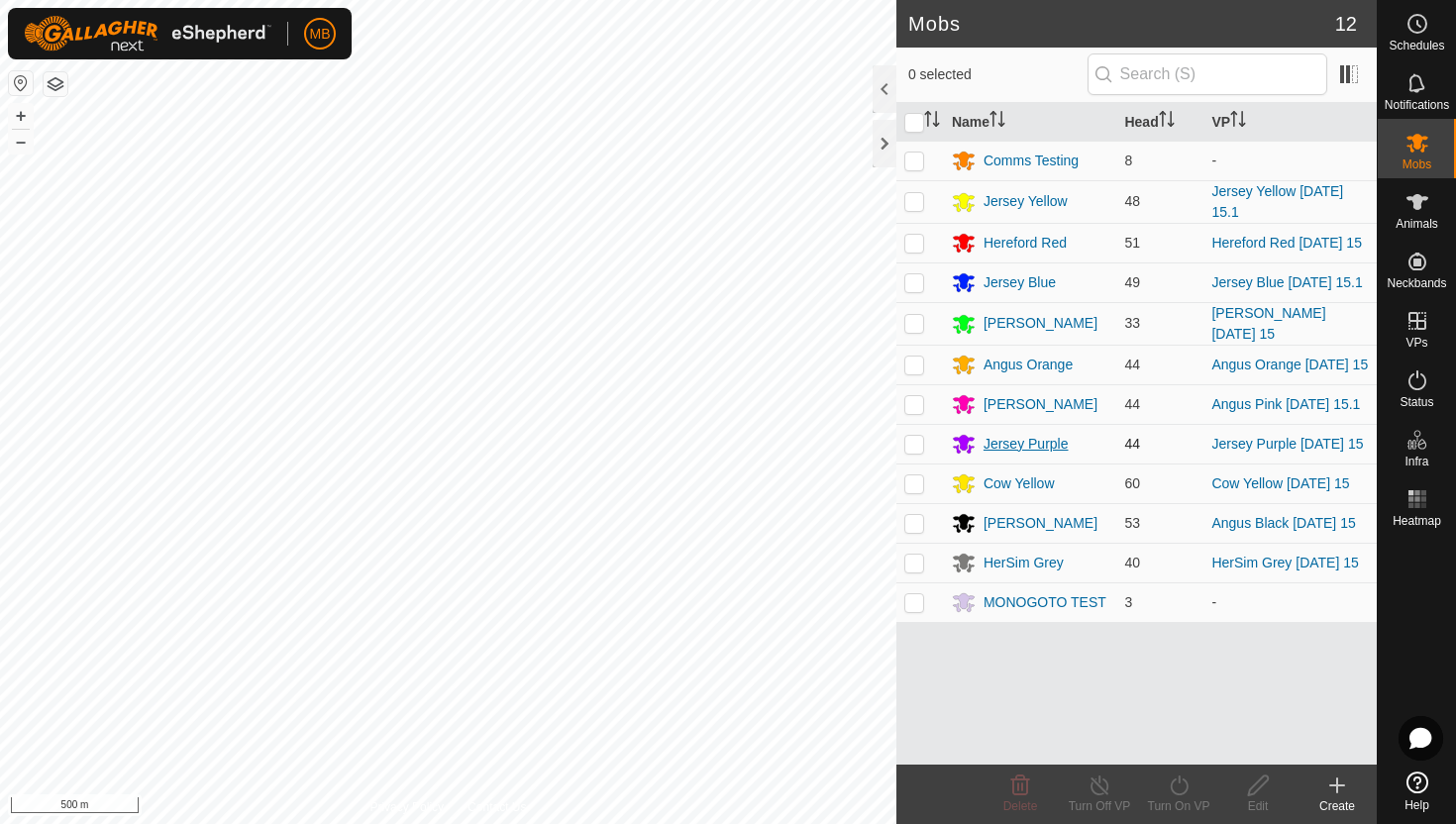 click on "Jersey Purple" at bounding box center (1026, 444) 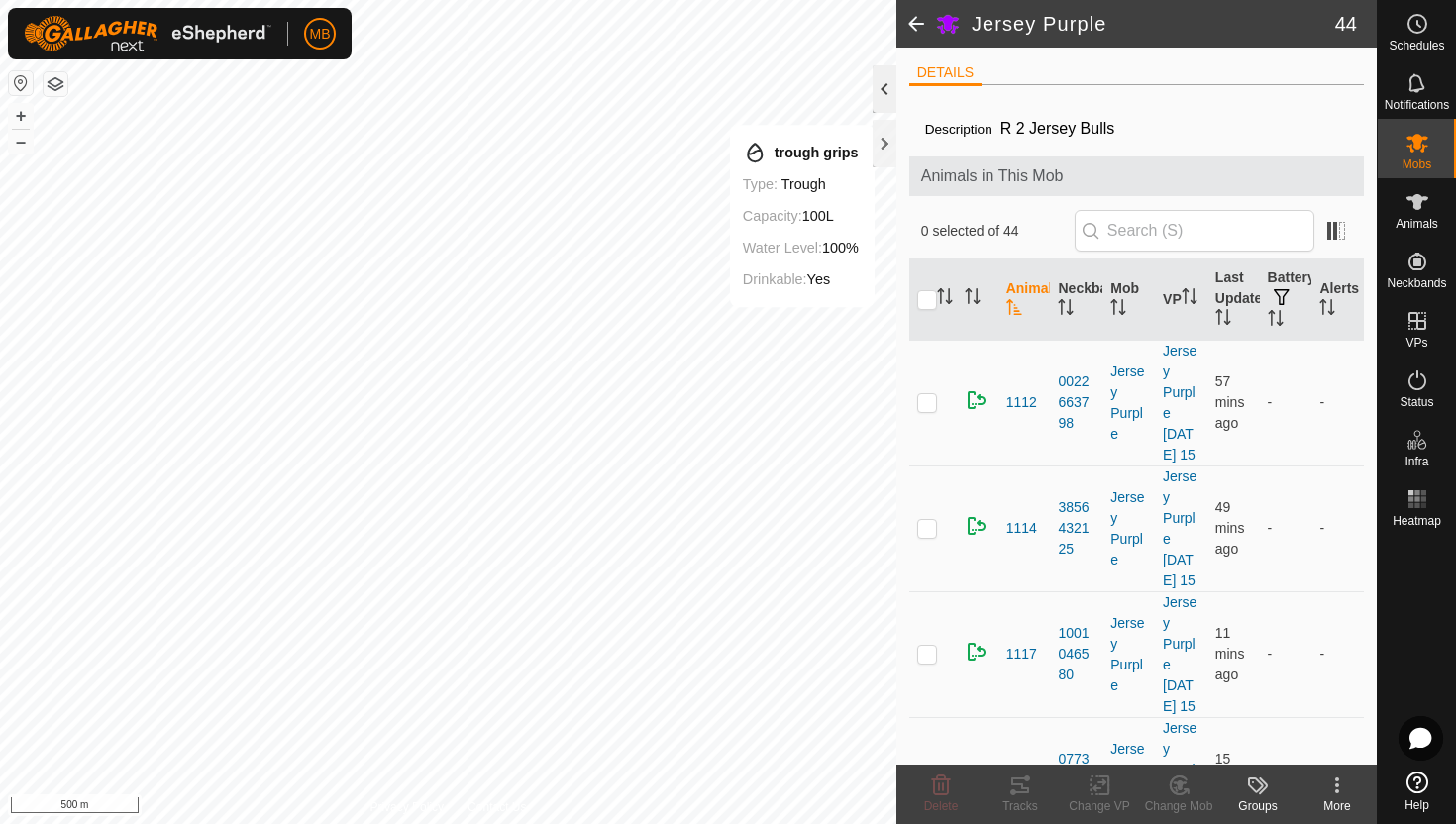 click 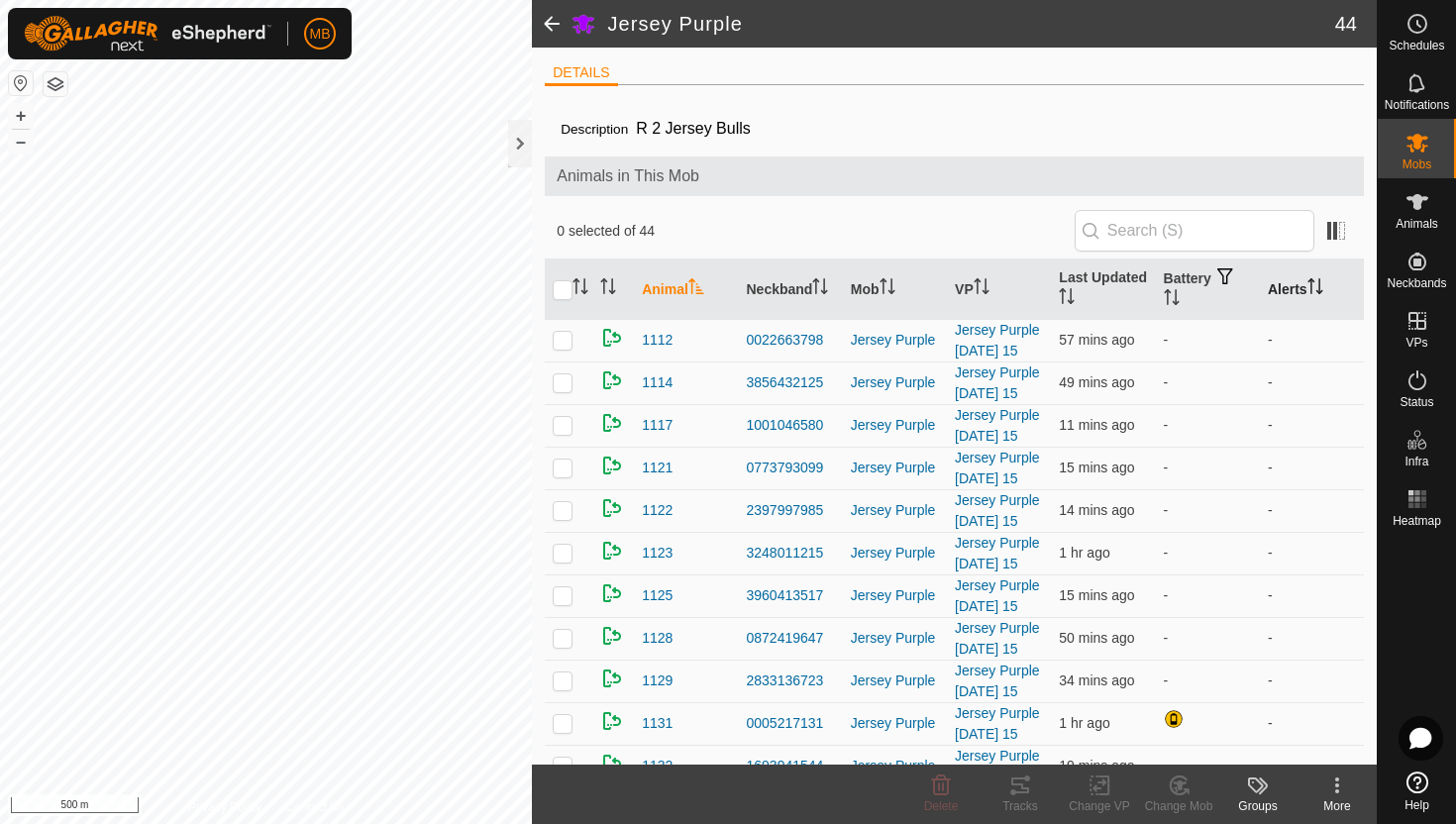 click 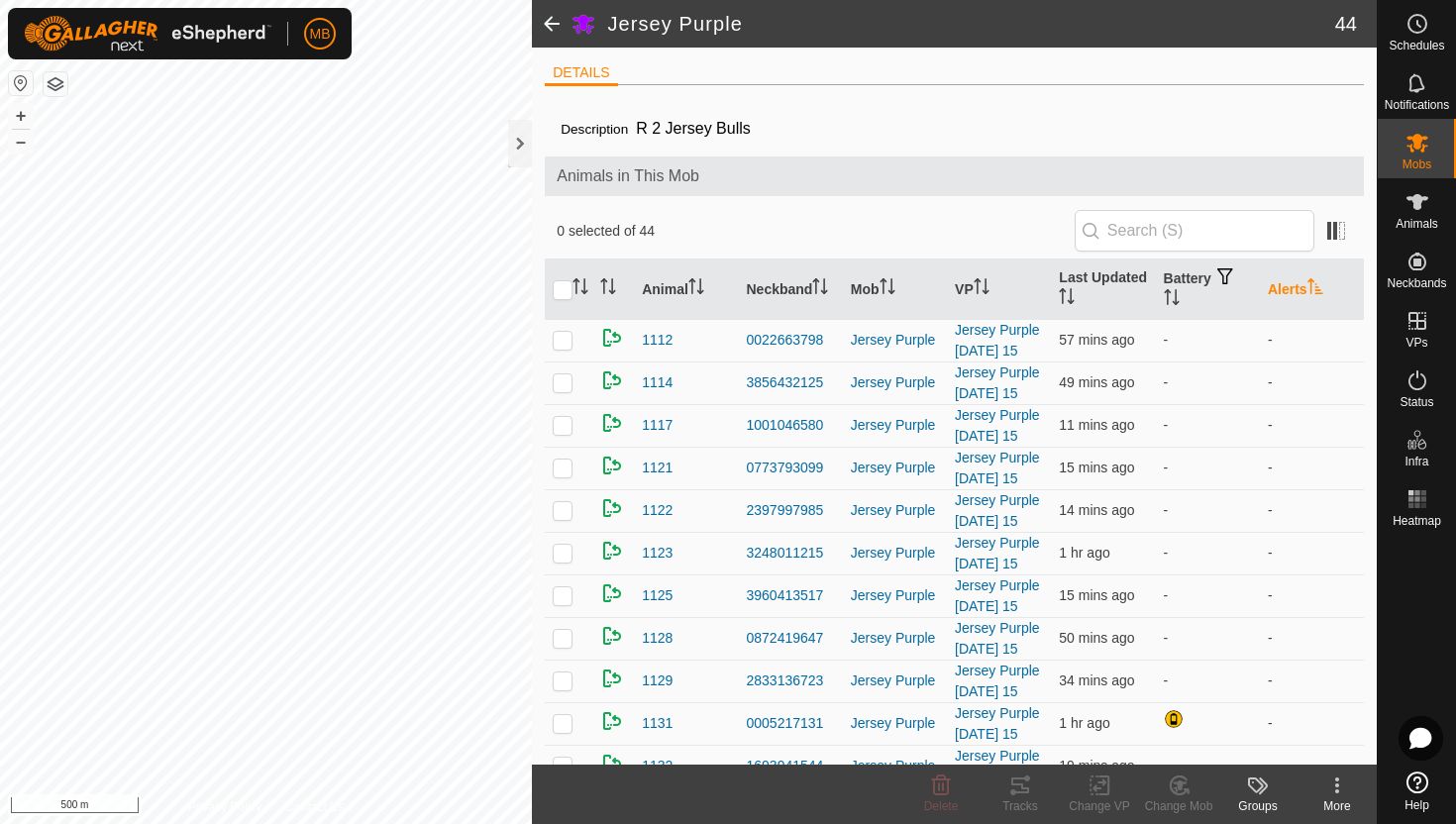 click 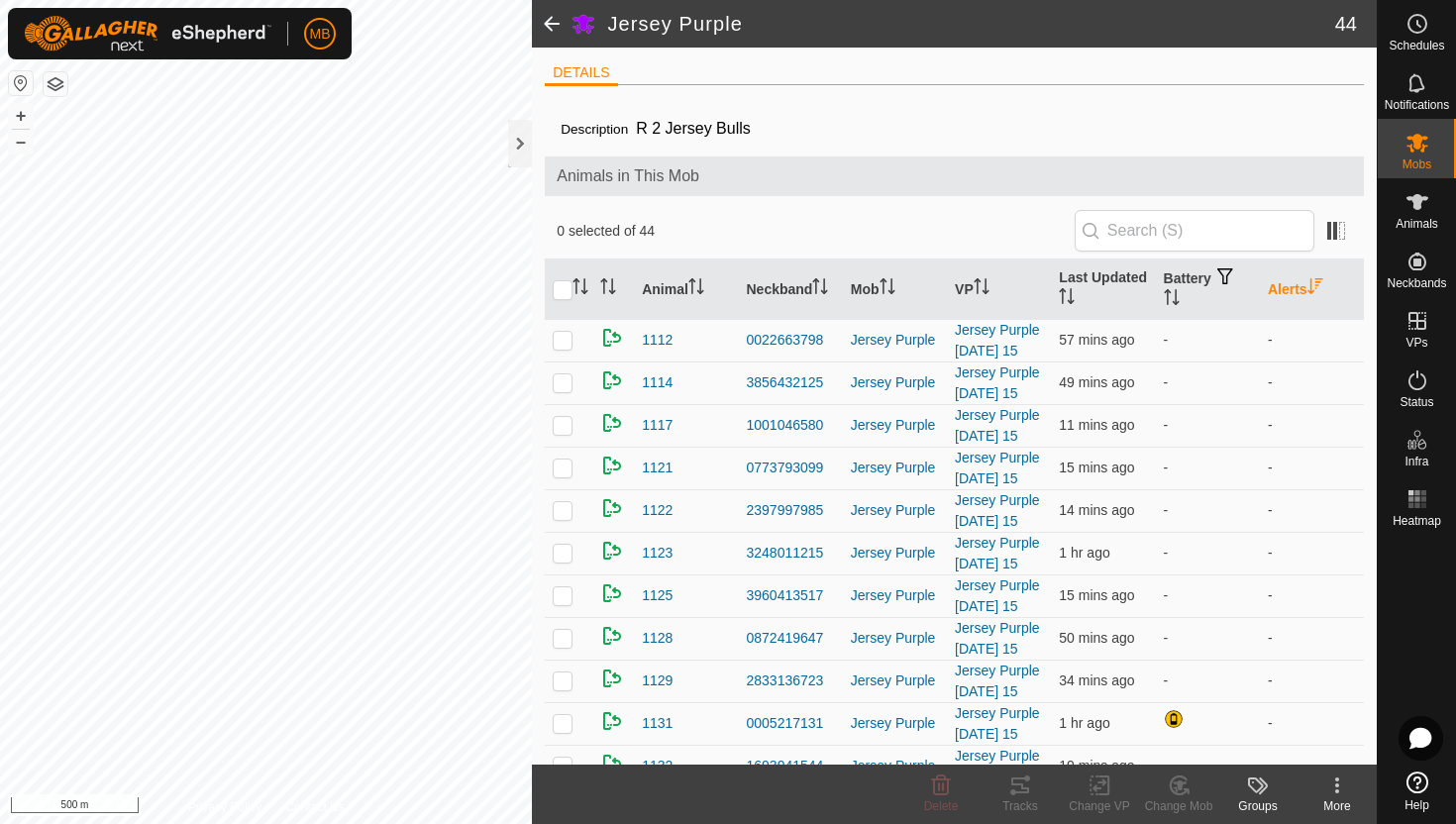 click 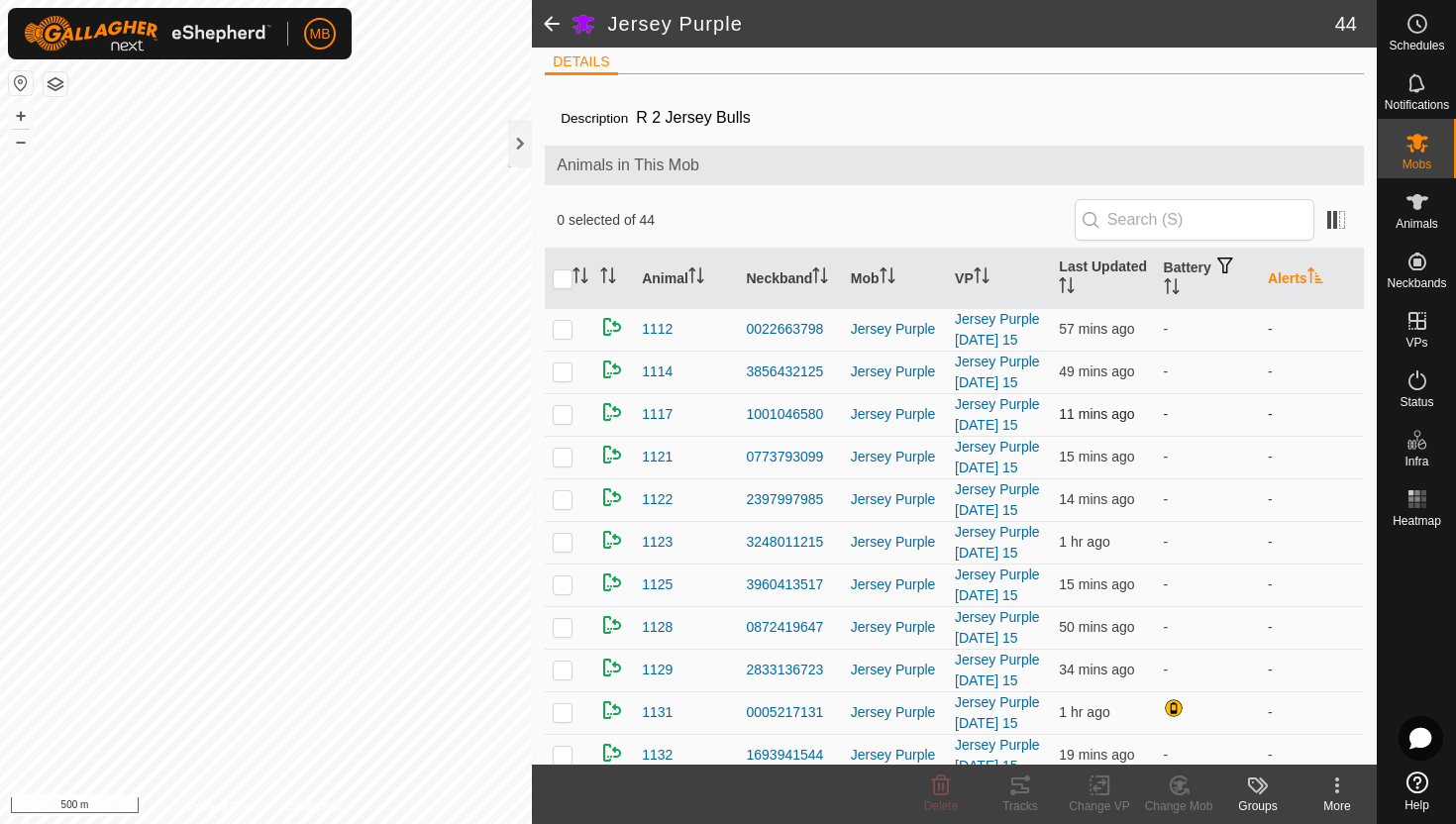 scroll, scrollTop: 0, scrollLeft: 0, axis: both 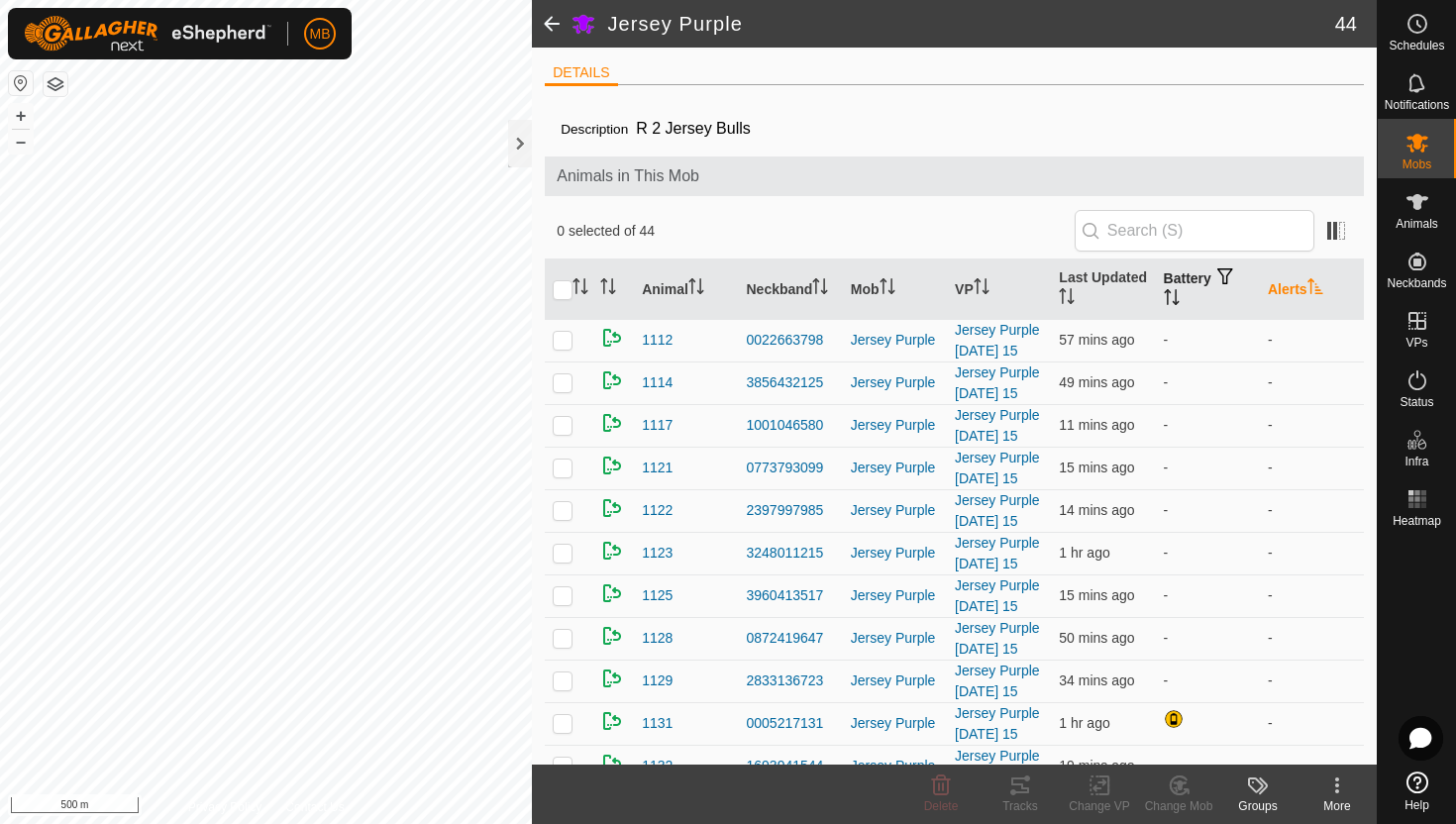 click 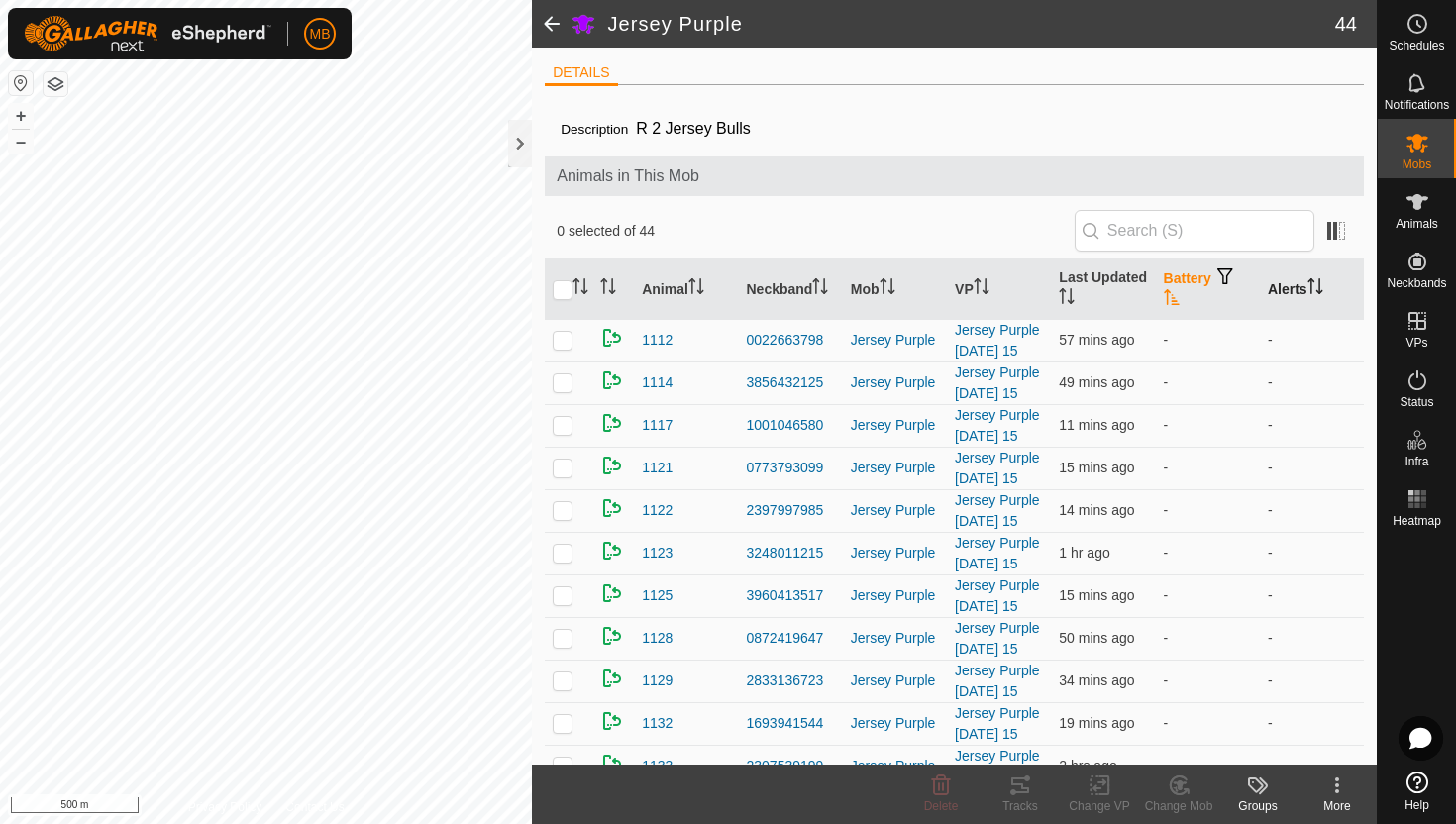 click 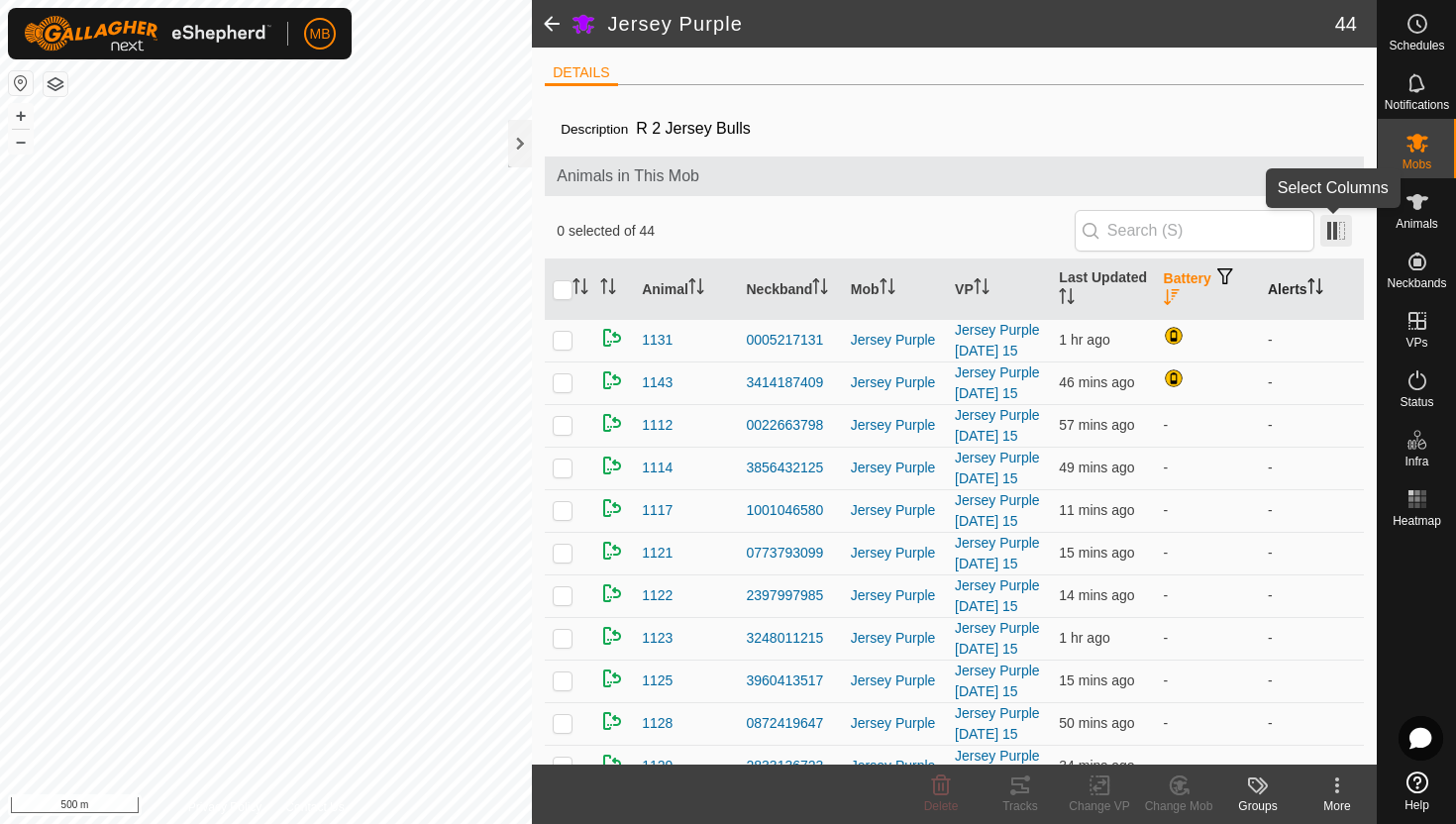 click at bounding box center (1336, 231) 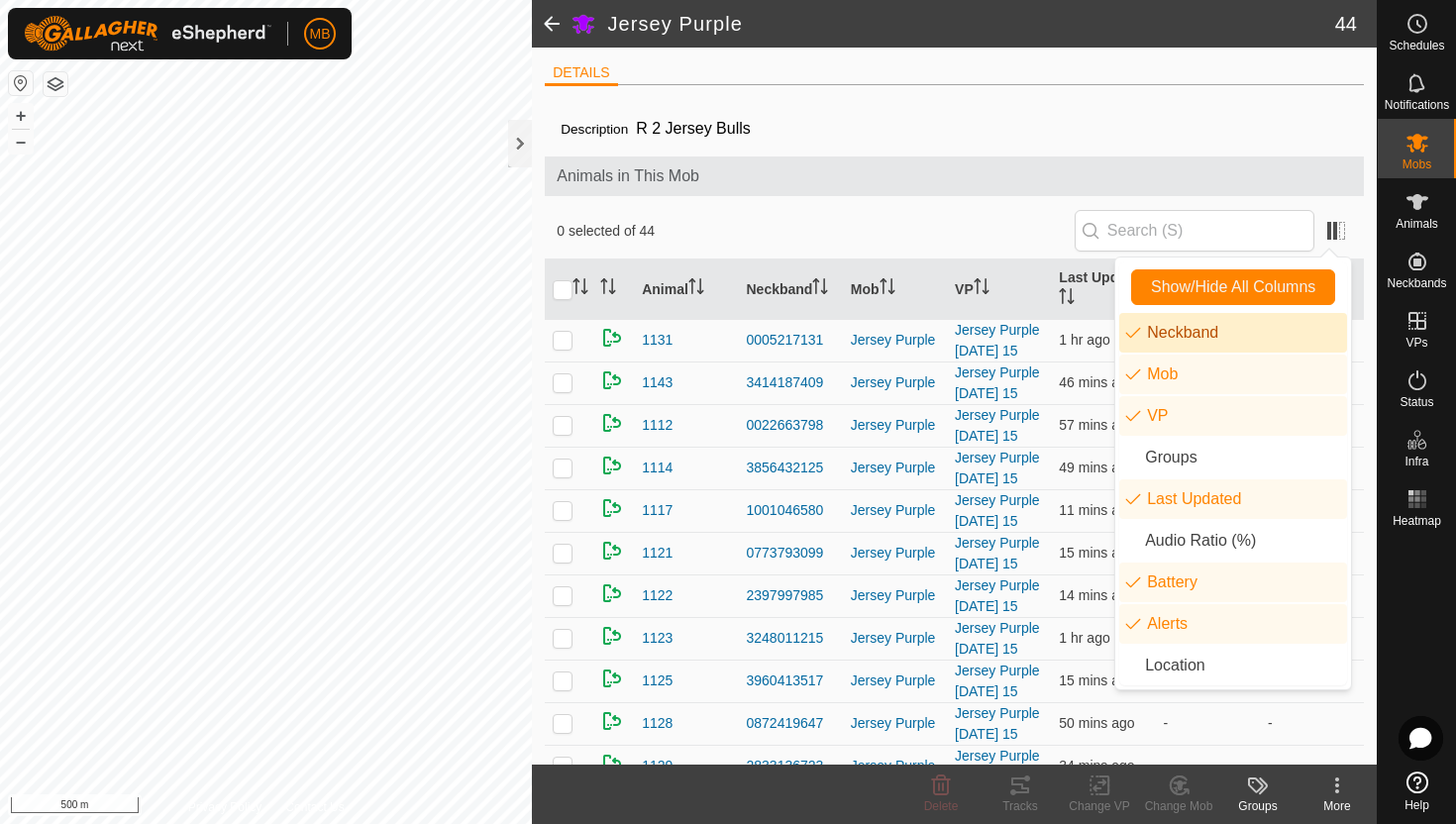 click on "0 selected of 44" at bounding box center (815, 231) 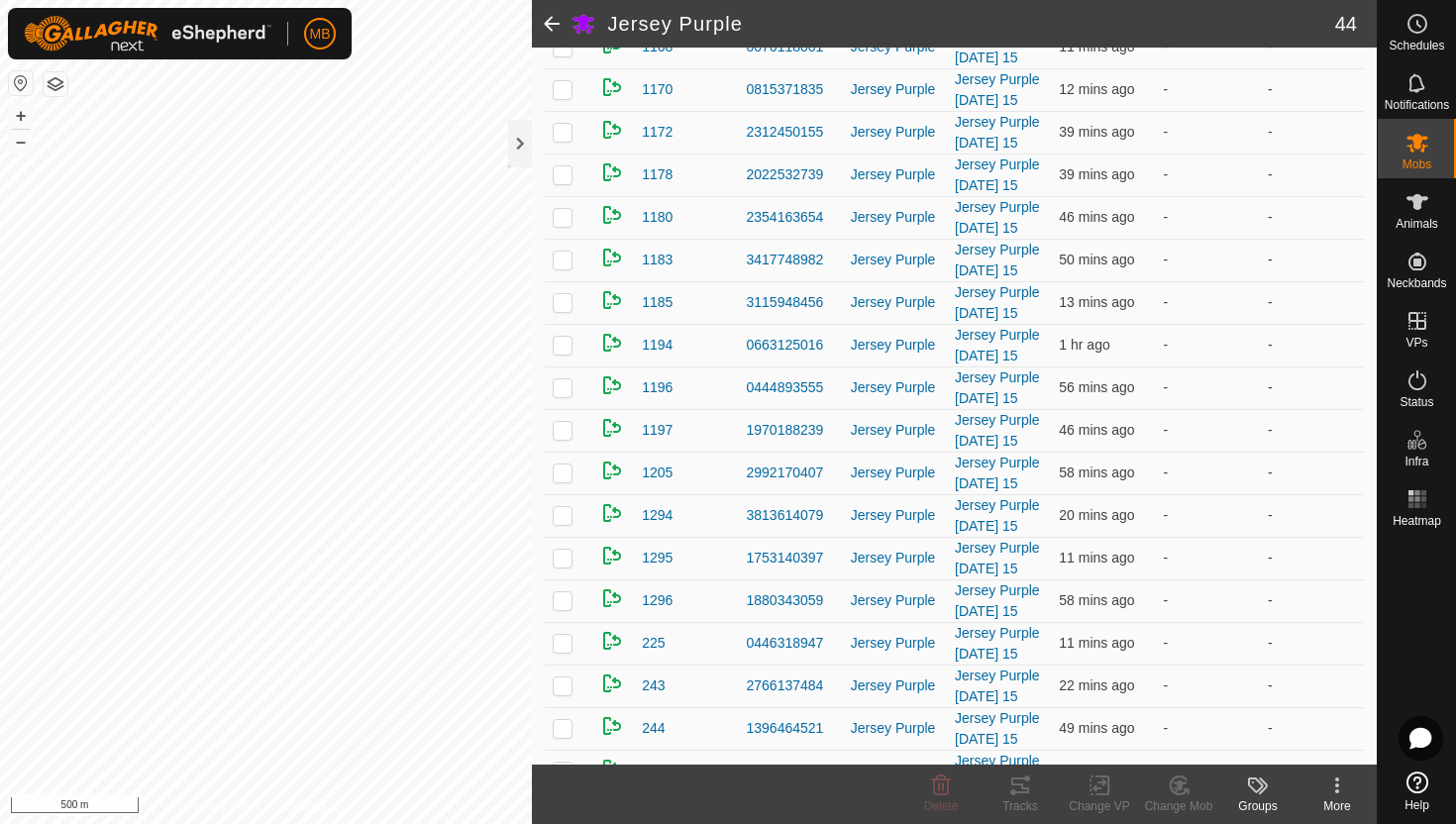 scroll, scrollTop: 1427, scrollLeft: 0, axis: vertical 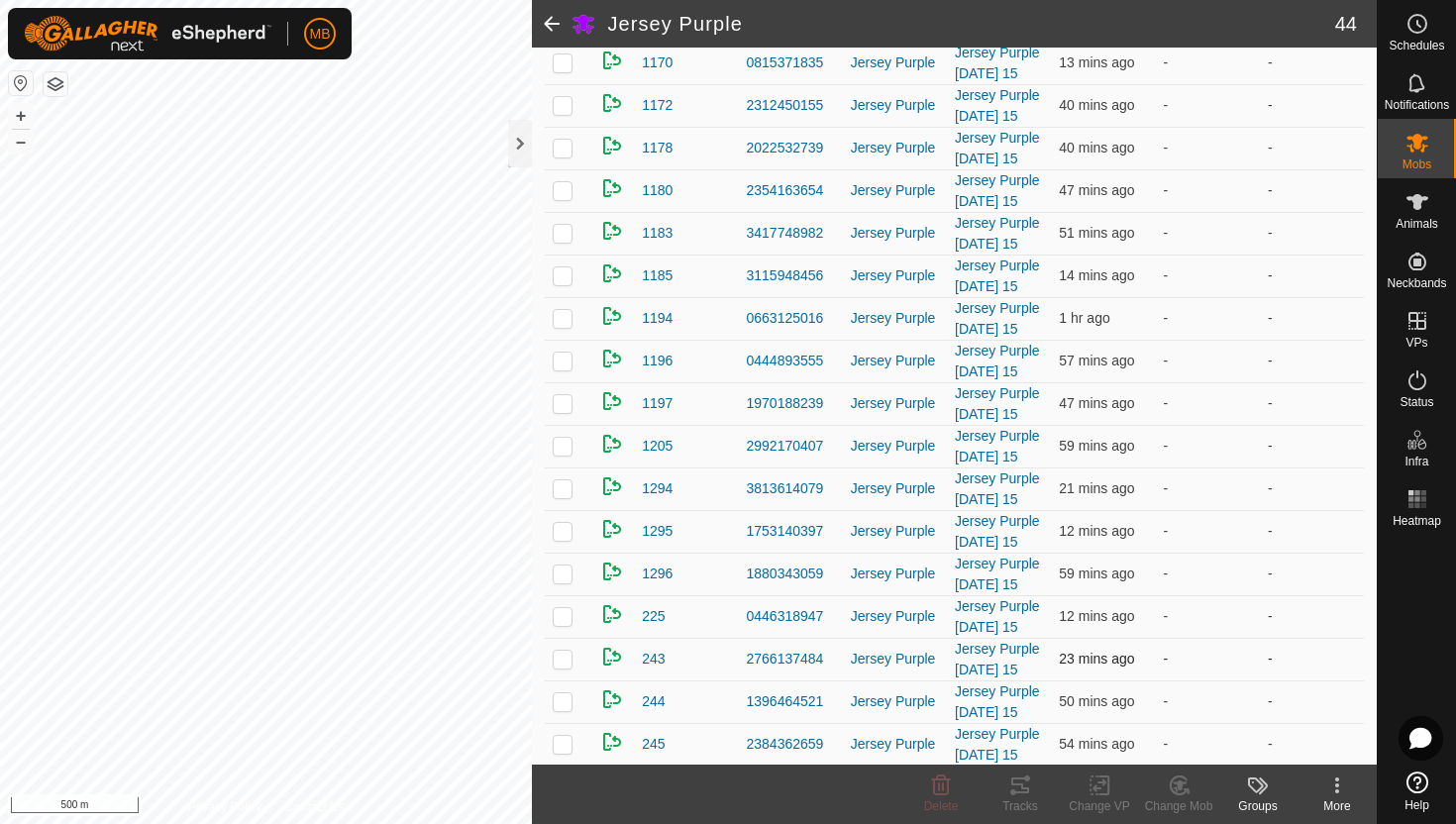 click on "23 mins ago" at bounding box center [1096, 659] 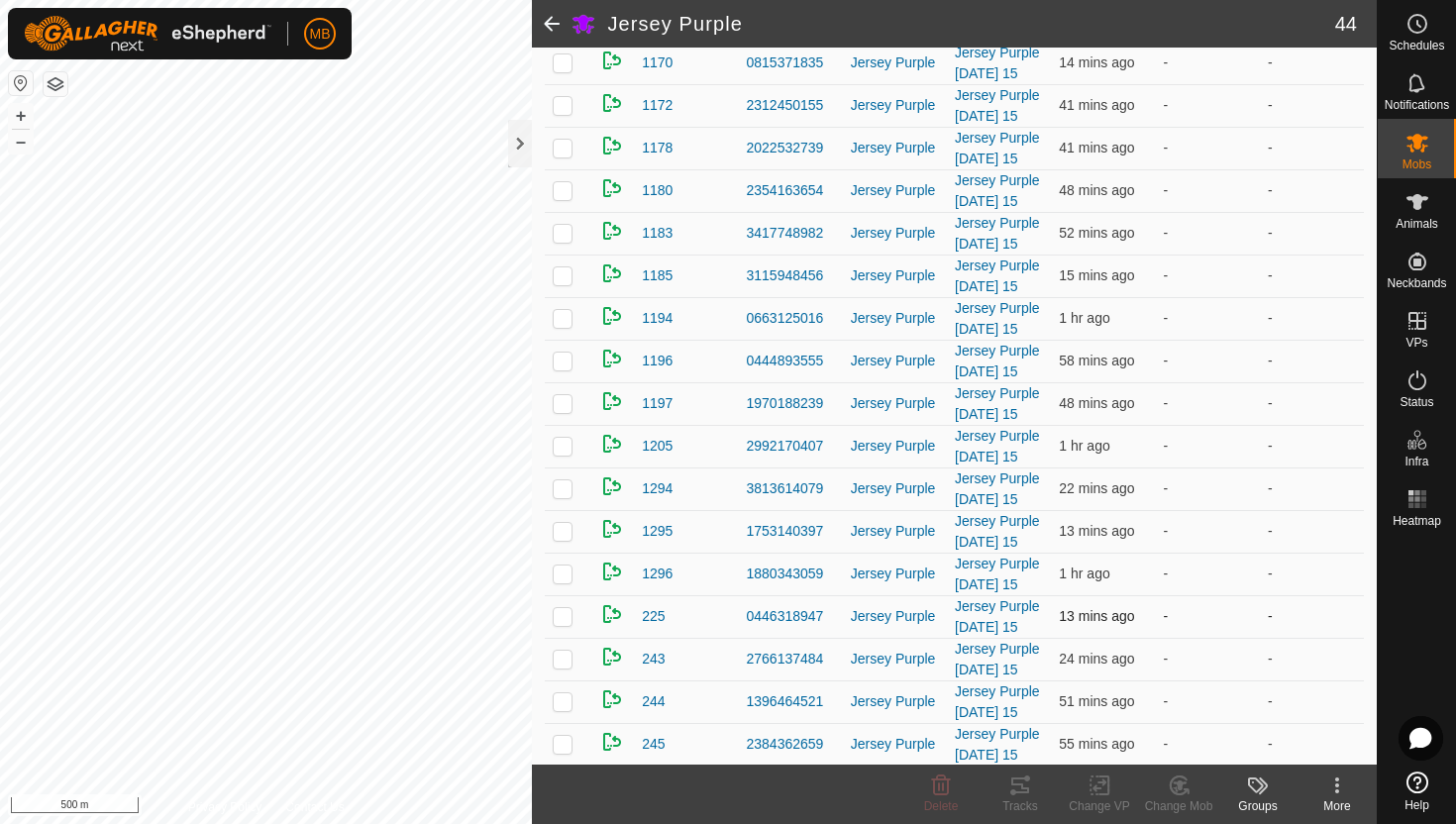 click on "-" at bounding box center [1311, 616] 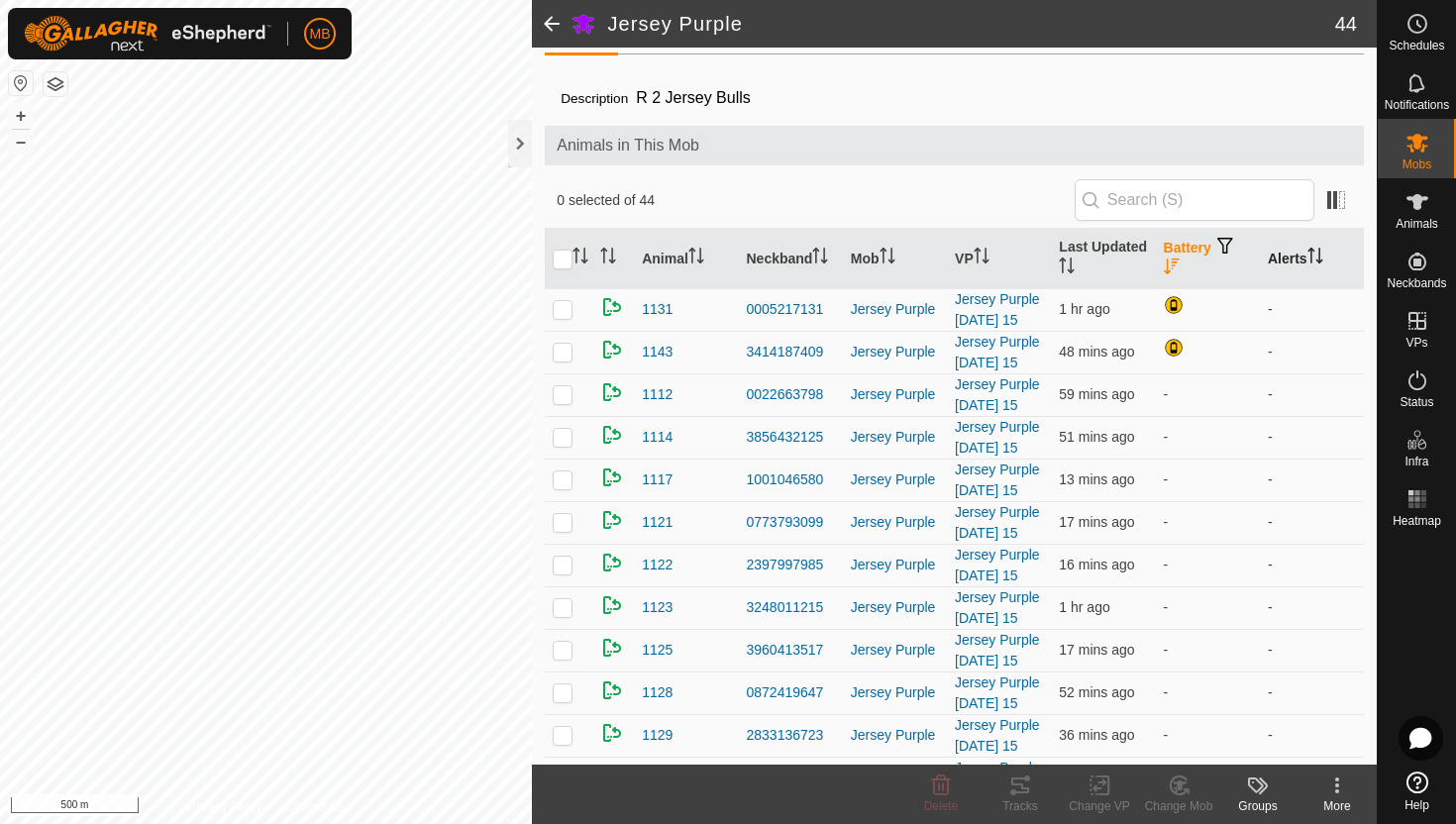 scroll, scrollTop: 0, scrollLeft: 0, axis: both 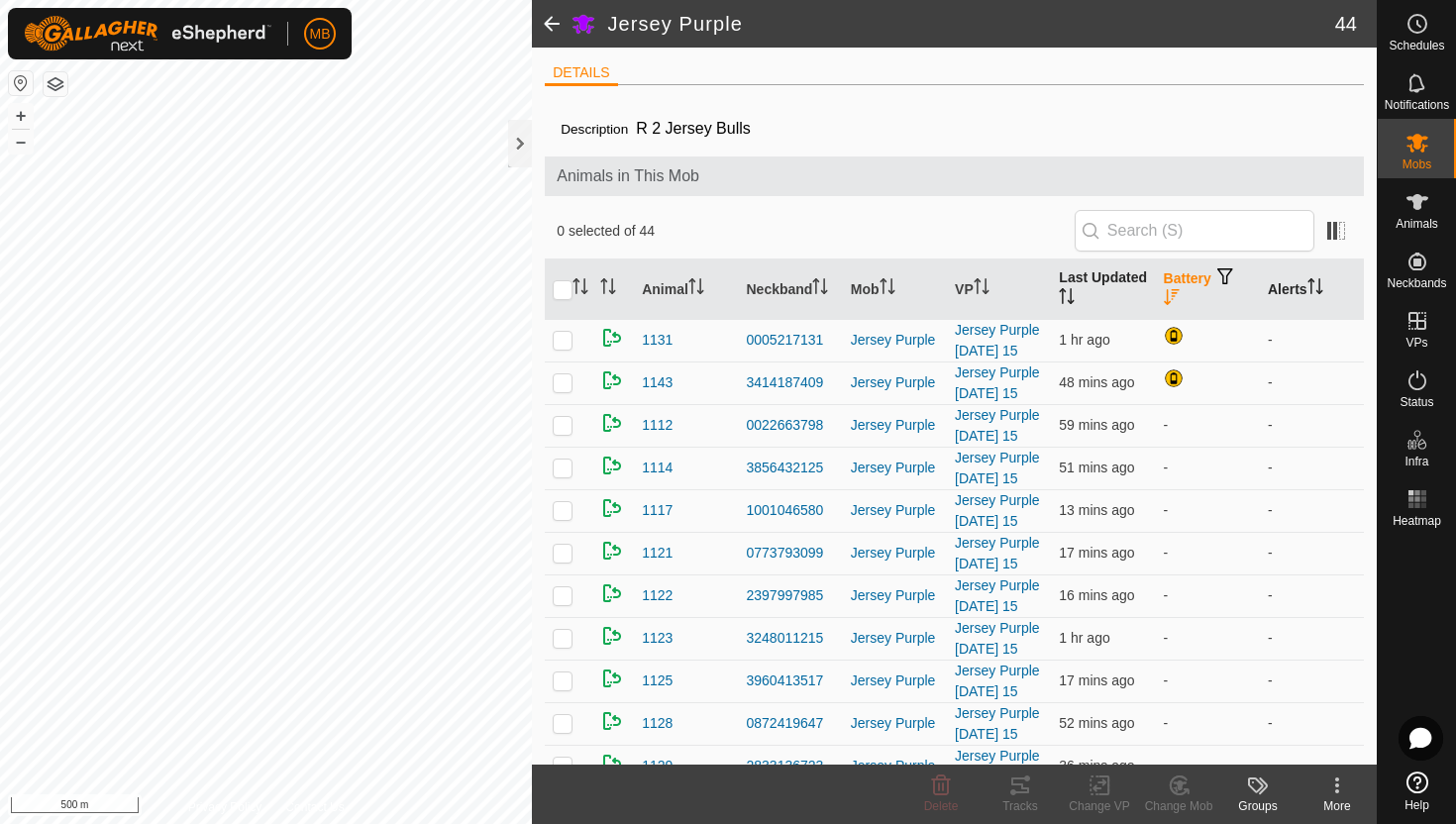 click 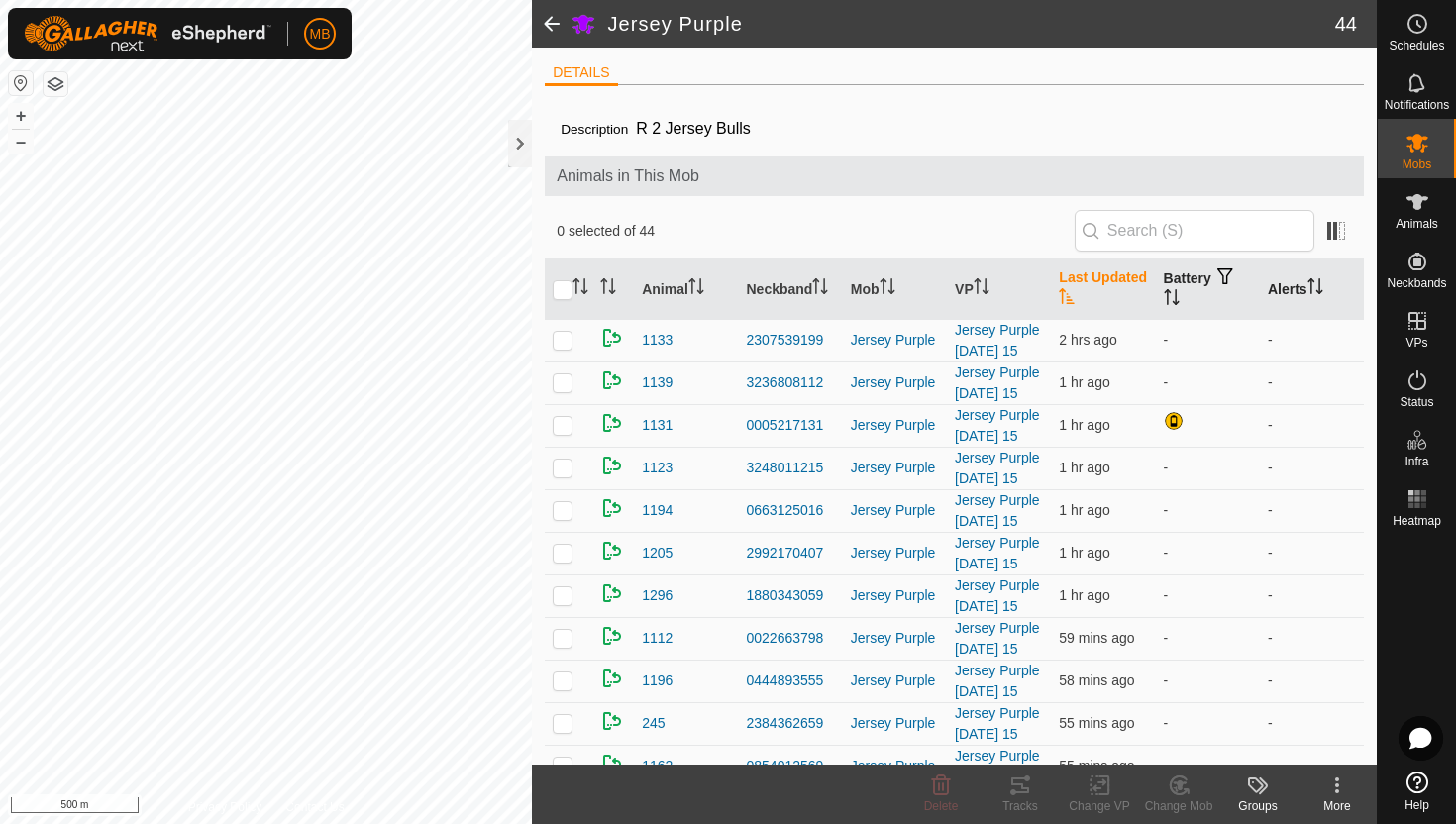 click 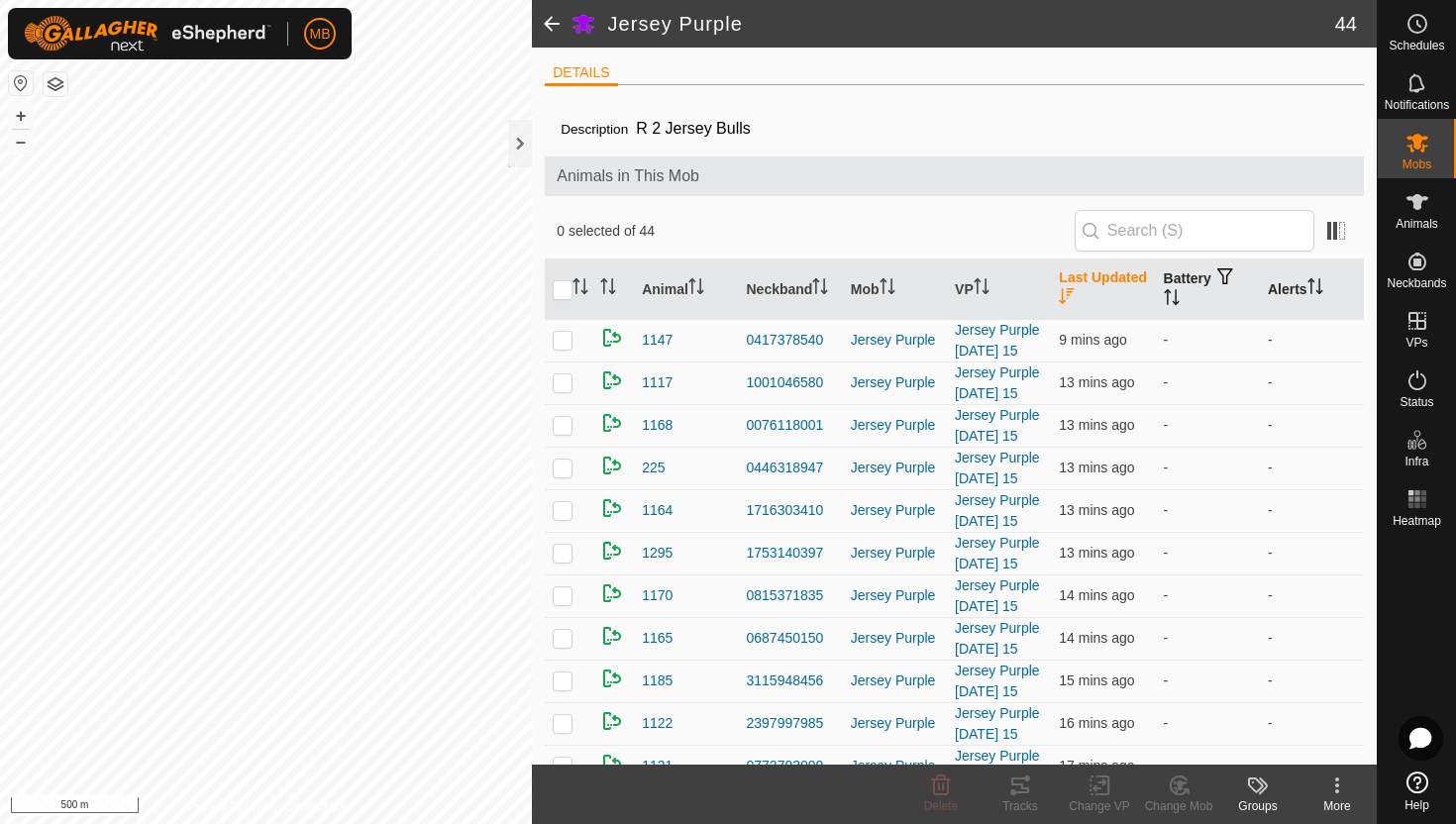 click 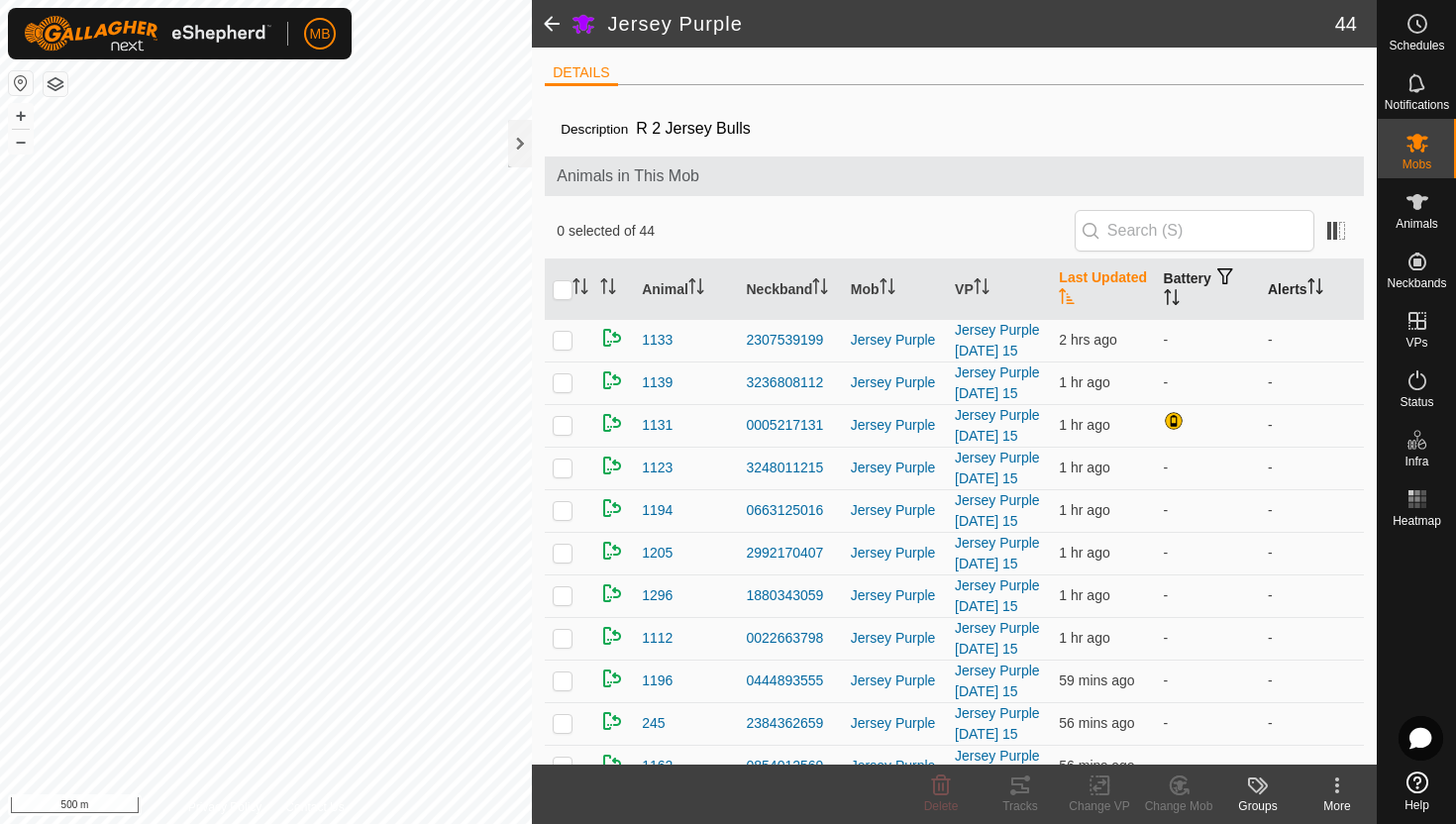 click 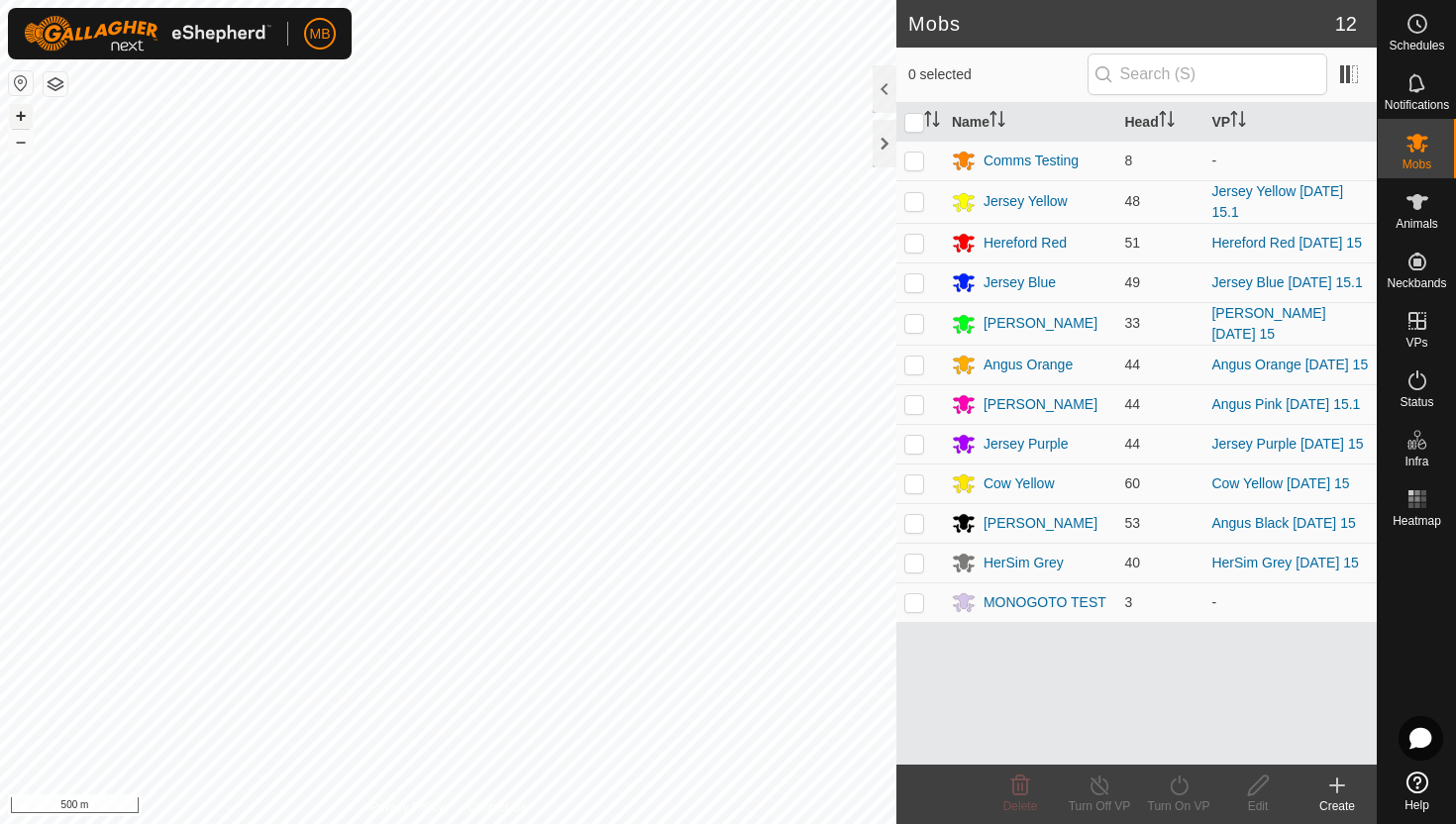 click on "+" at bounding box center (21, 116) 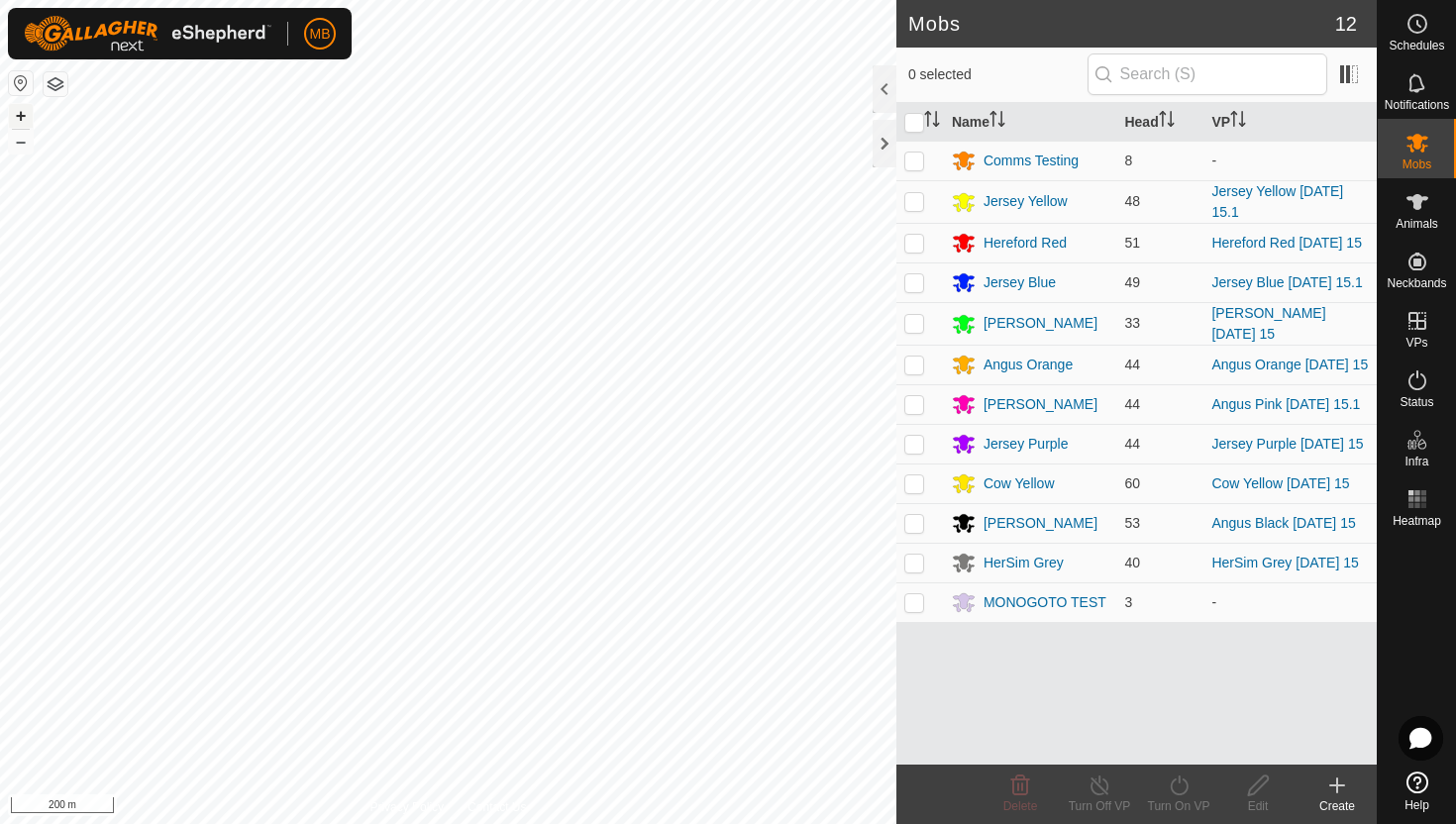 click on "+" at bounding box center [21, 116] 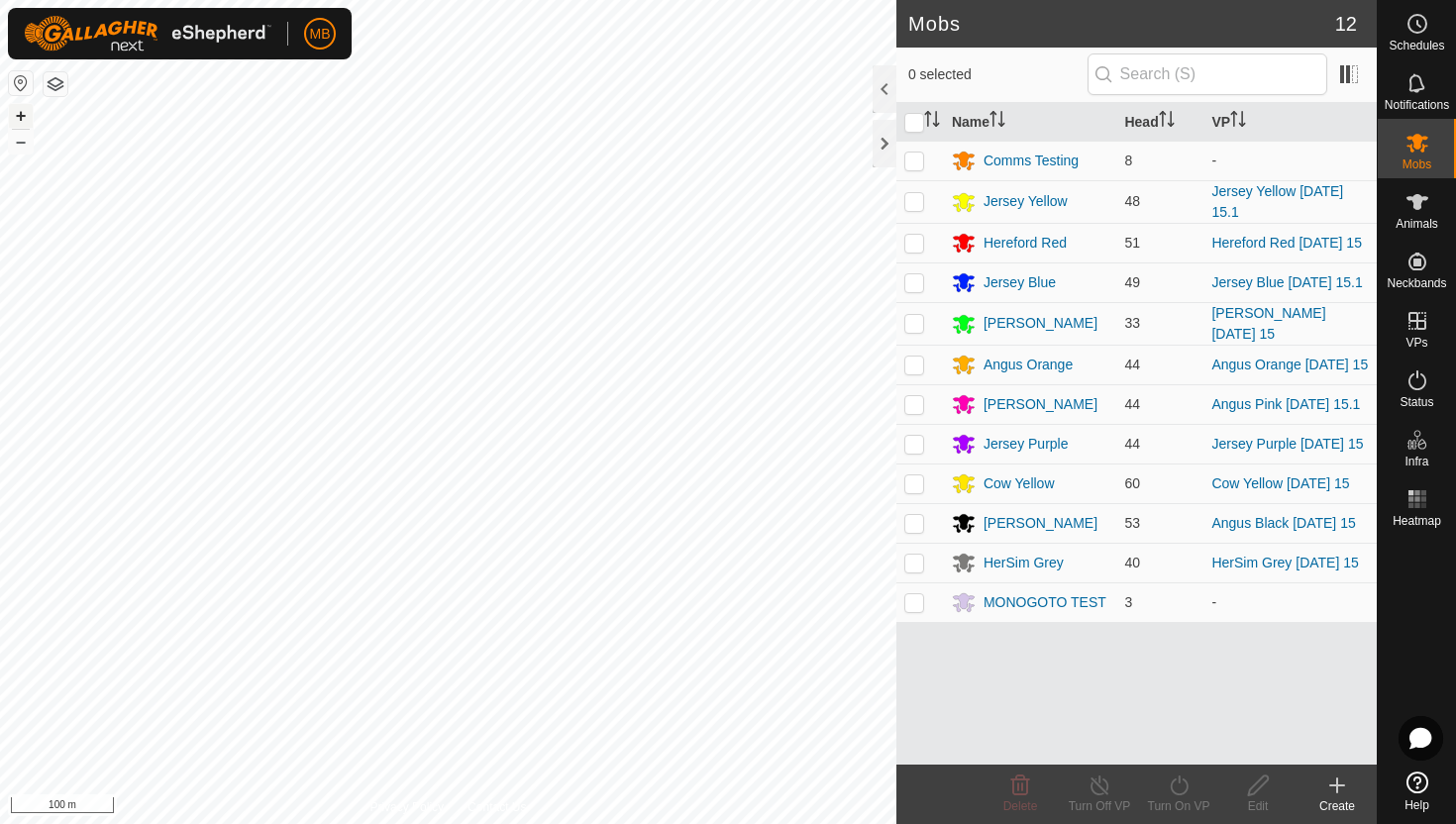 click on "+" at bounding box center [21, 116] 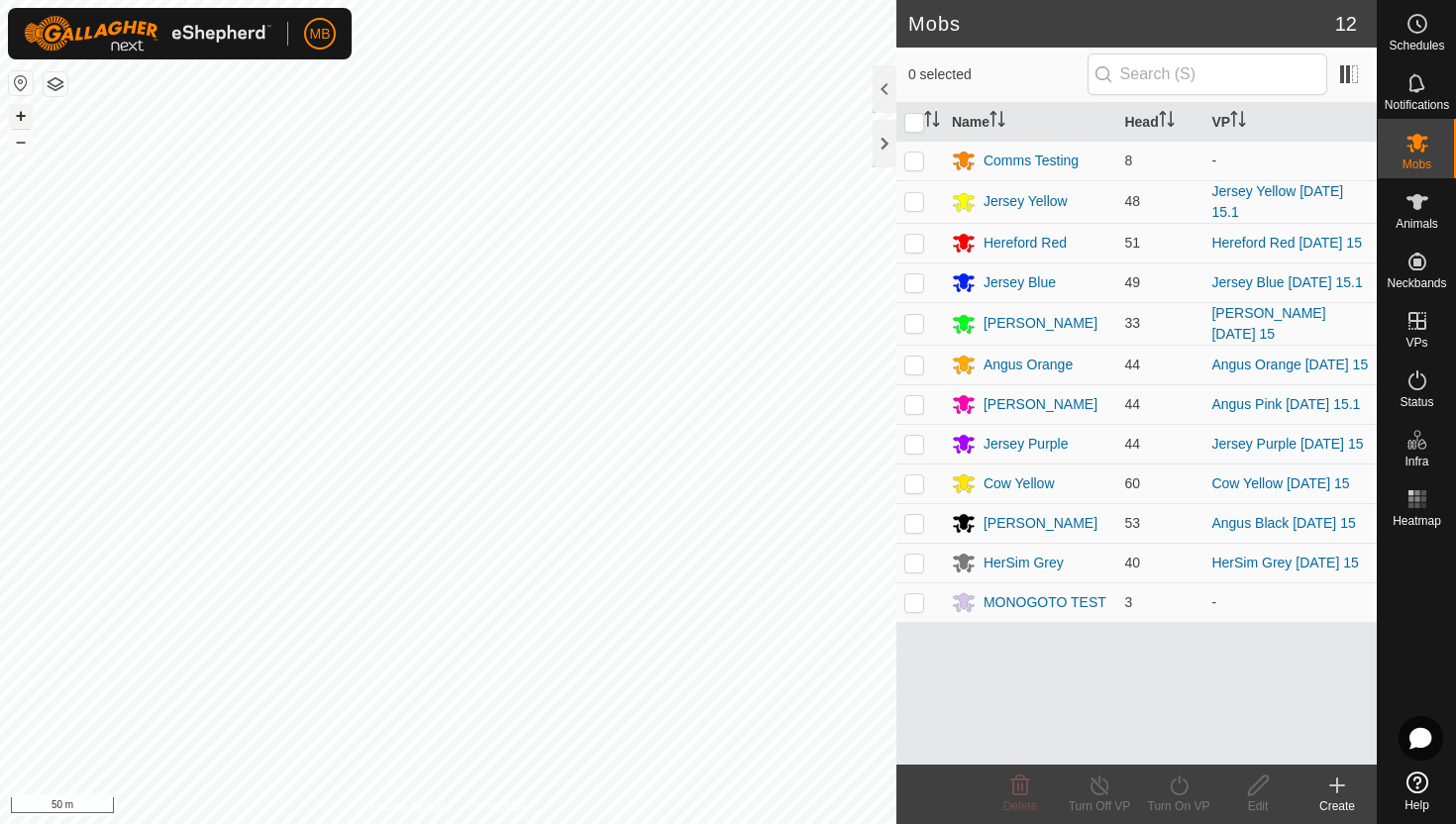 click on "+" at bounding box center (21, 116) 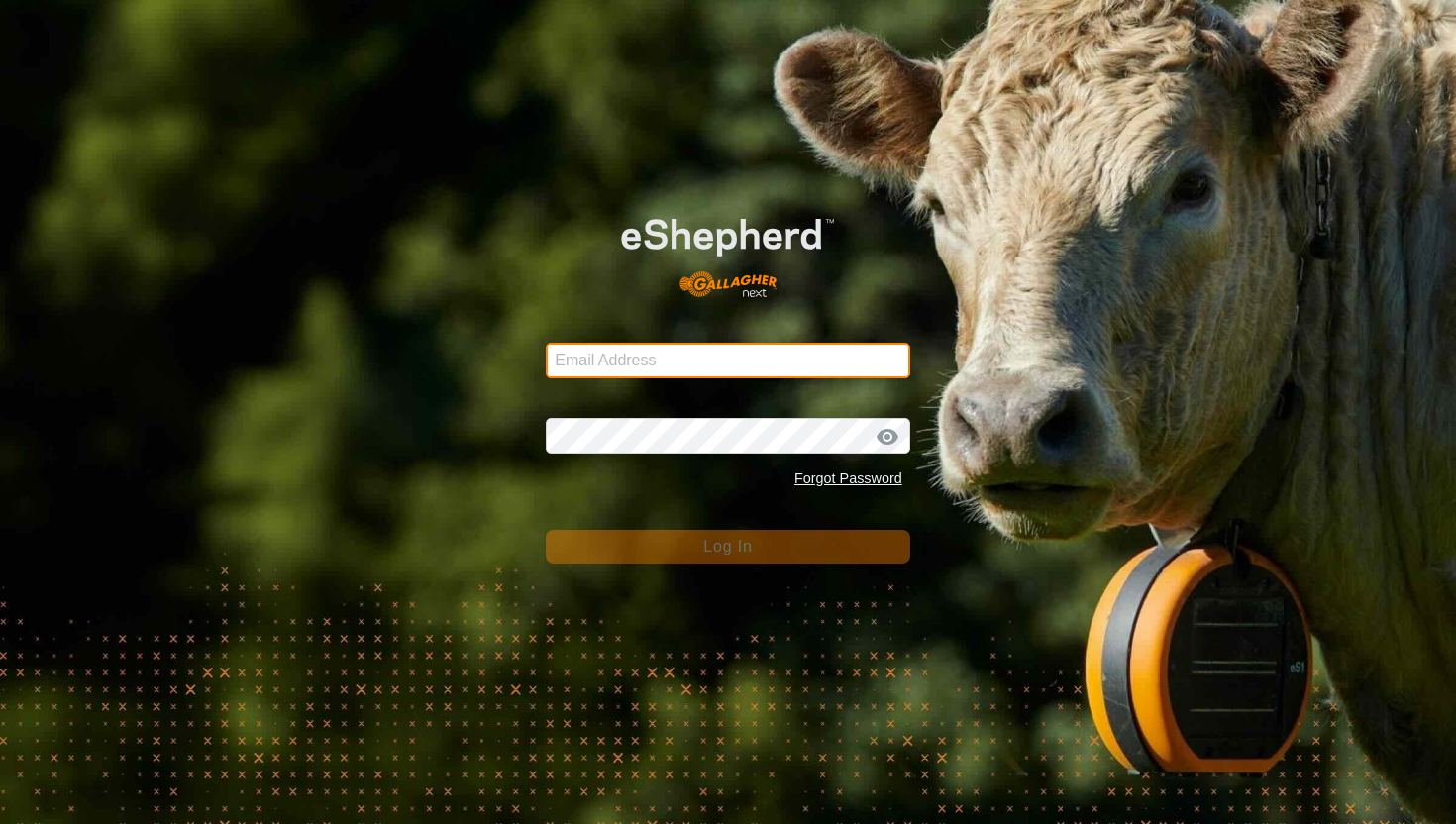 type on "mathew.gemma@barhamfarming.co.nz" 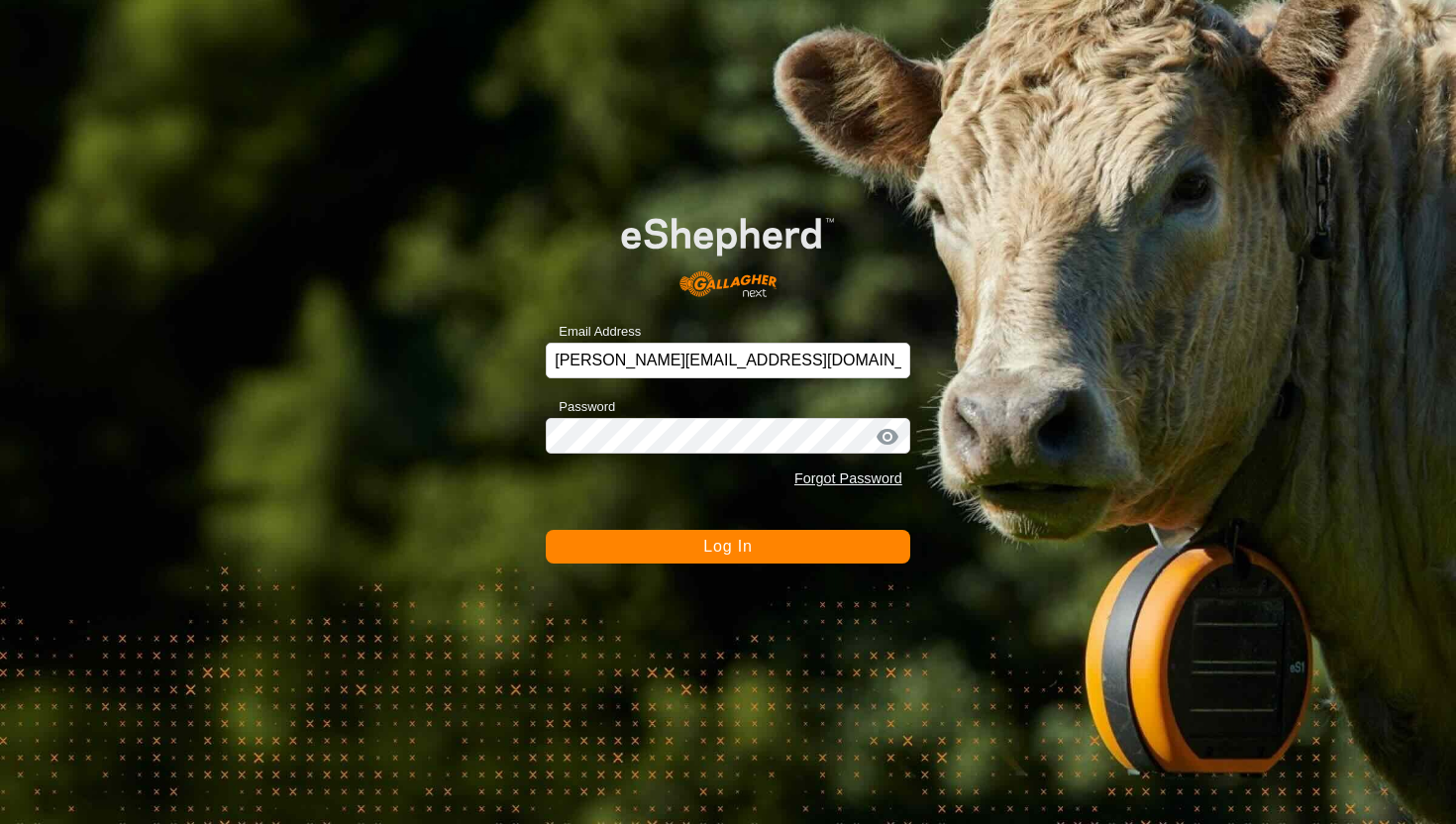 click on "Log In" 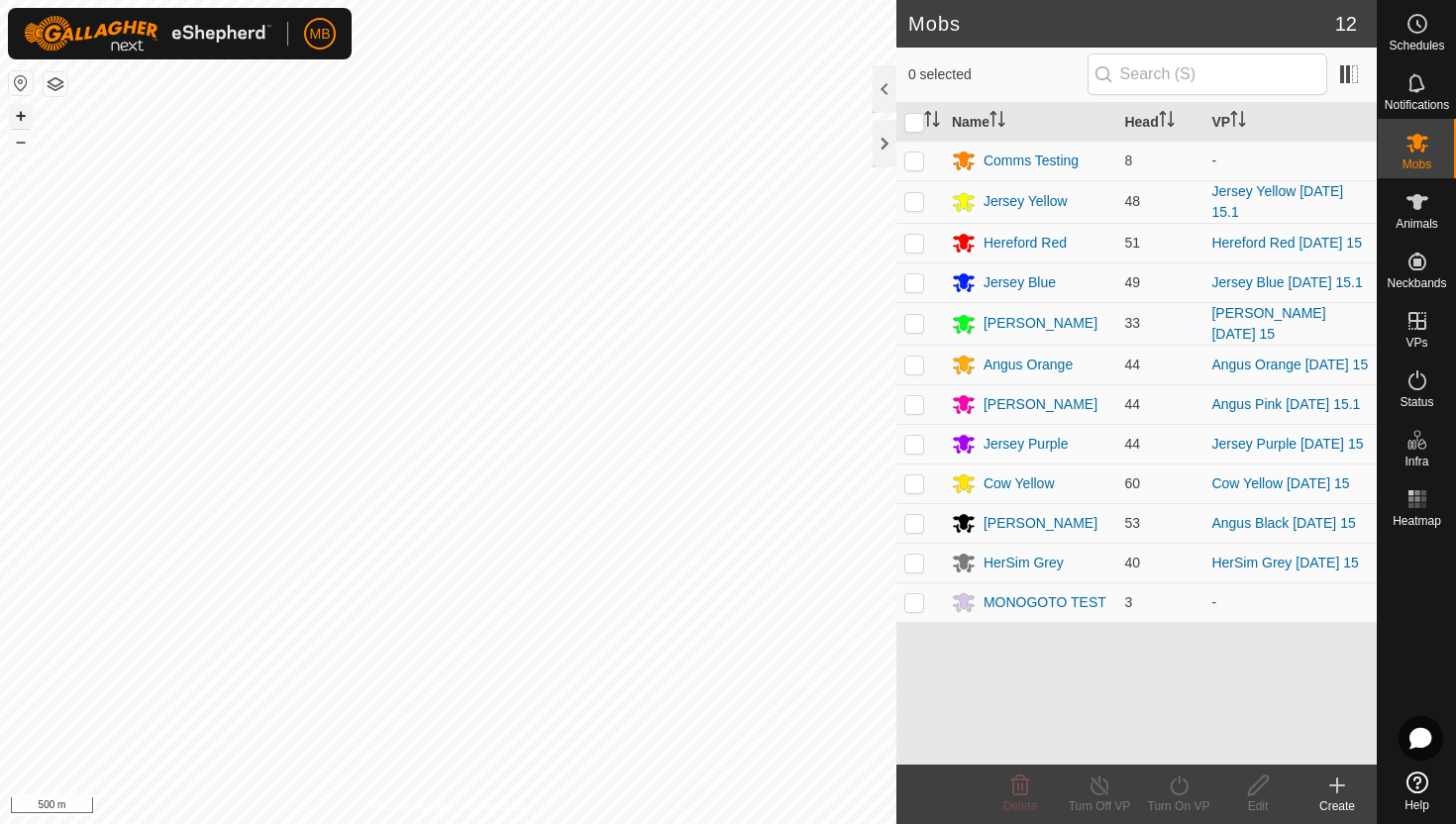 click on "+" at bounding box center [21, 116] 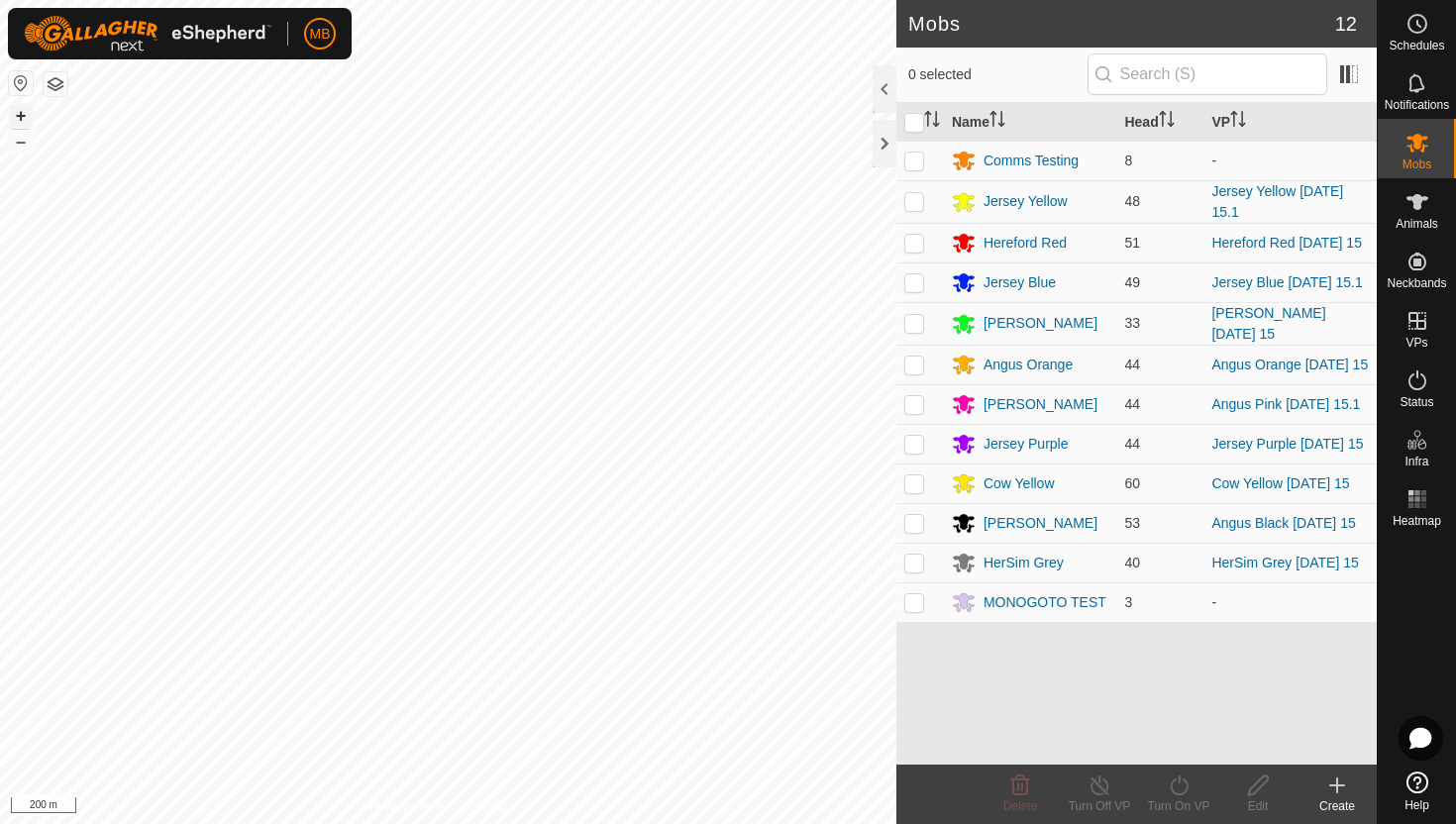 click on "+" at bounding box center (21, 116) 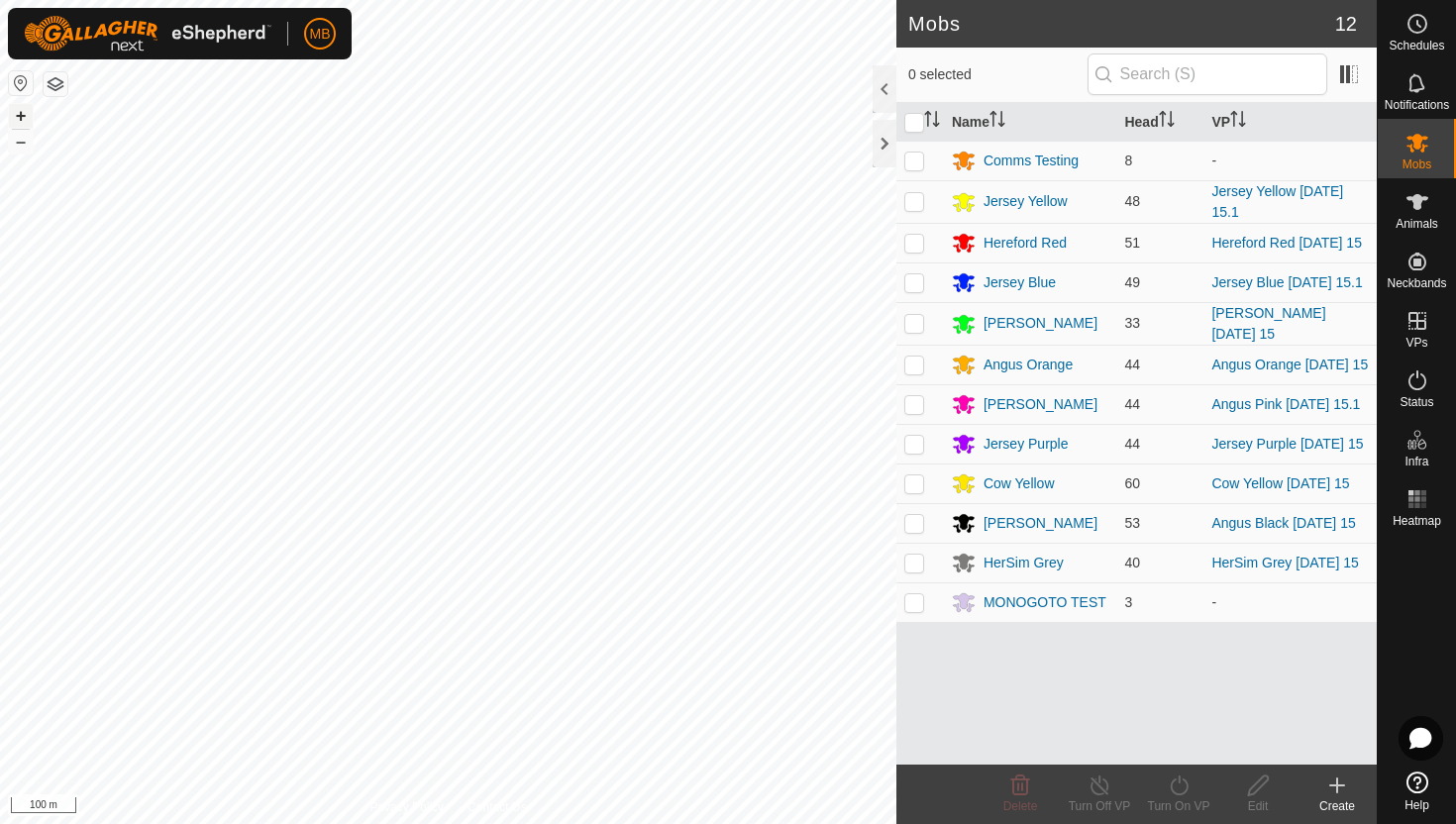 click on "+" at bounding box center (21, 116) 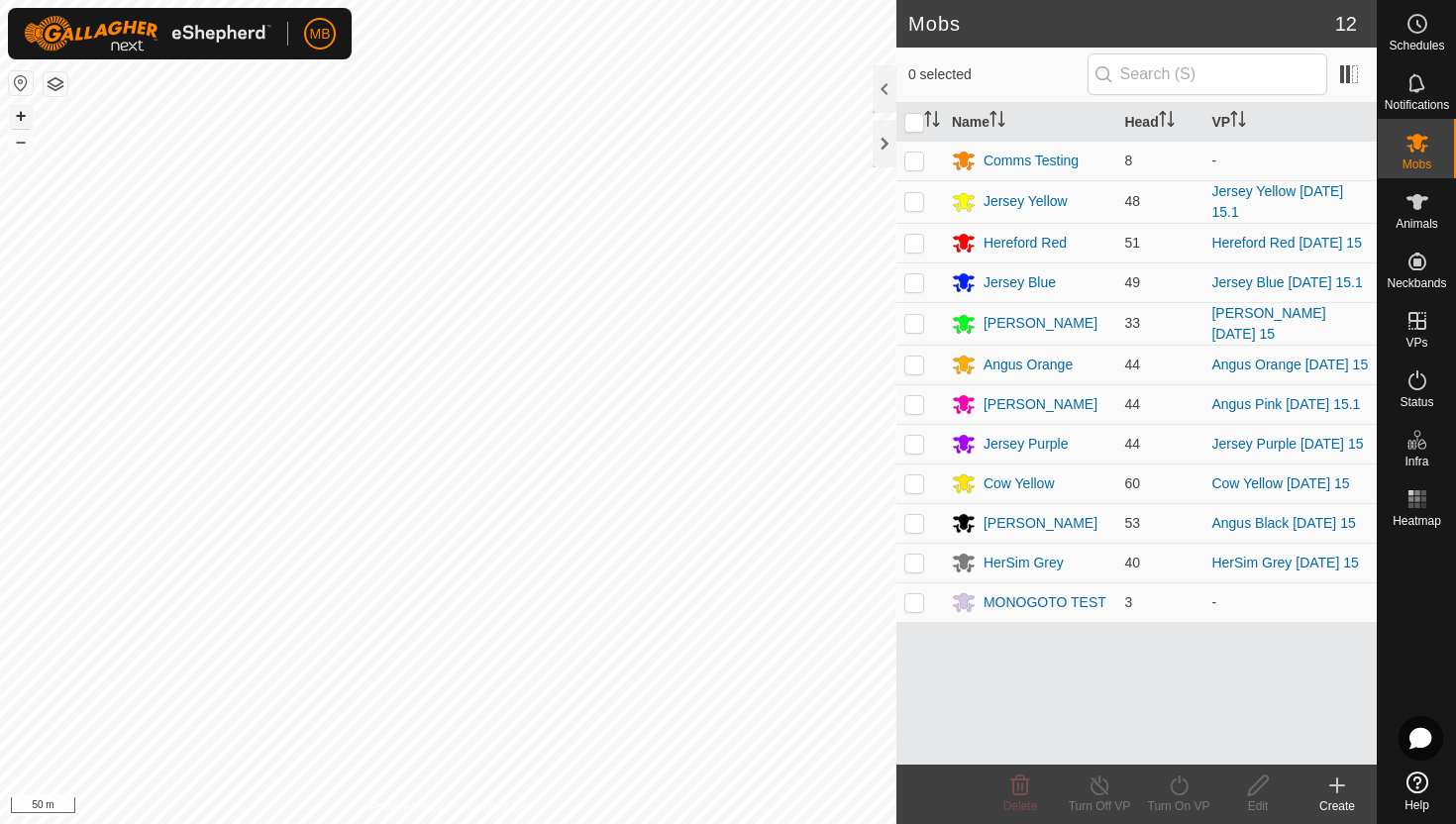 click on "+" at bounding box center [21, 116] 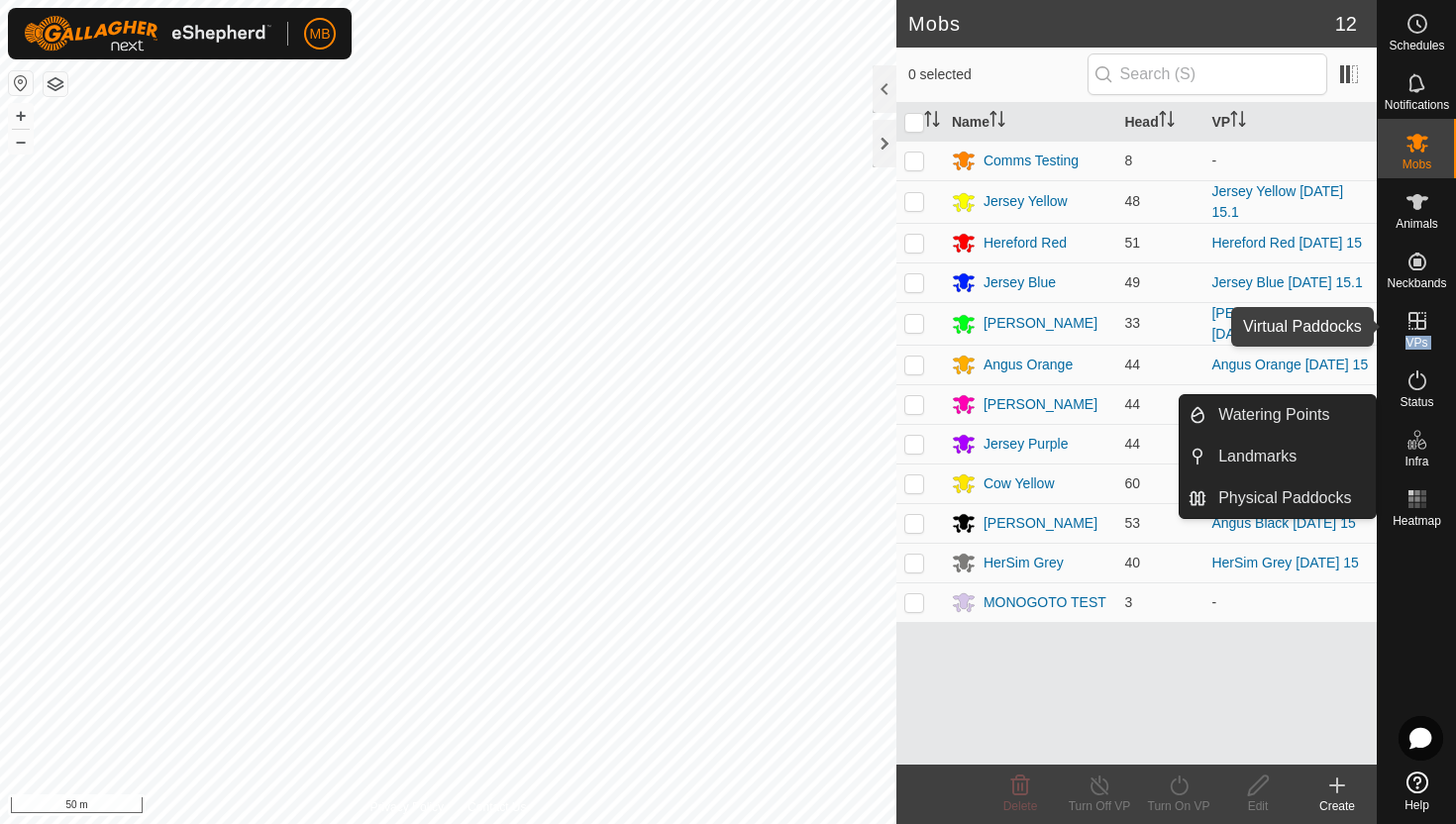 drag, startPoint x: 1455, startPoint y: 391, endPoint x: 1410, endPoint y: 331, distance: 75 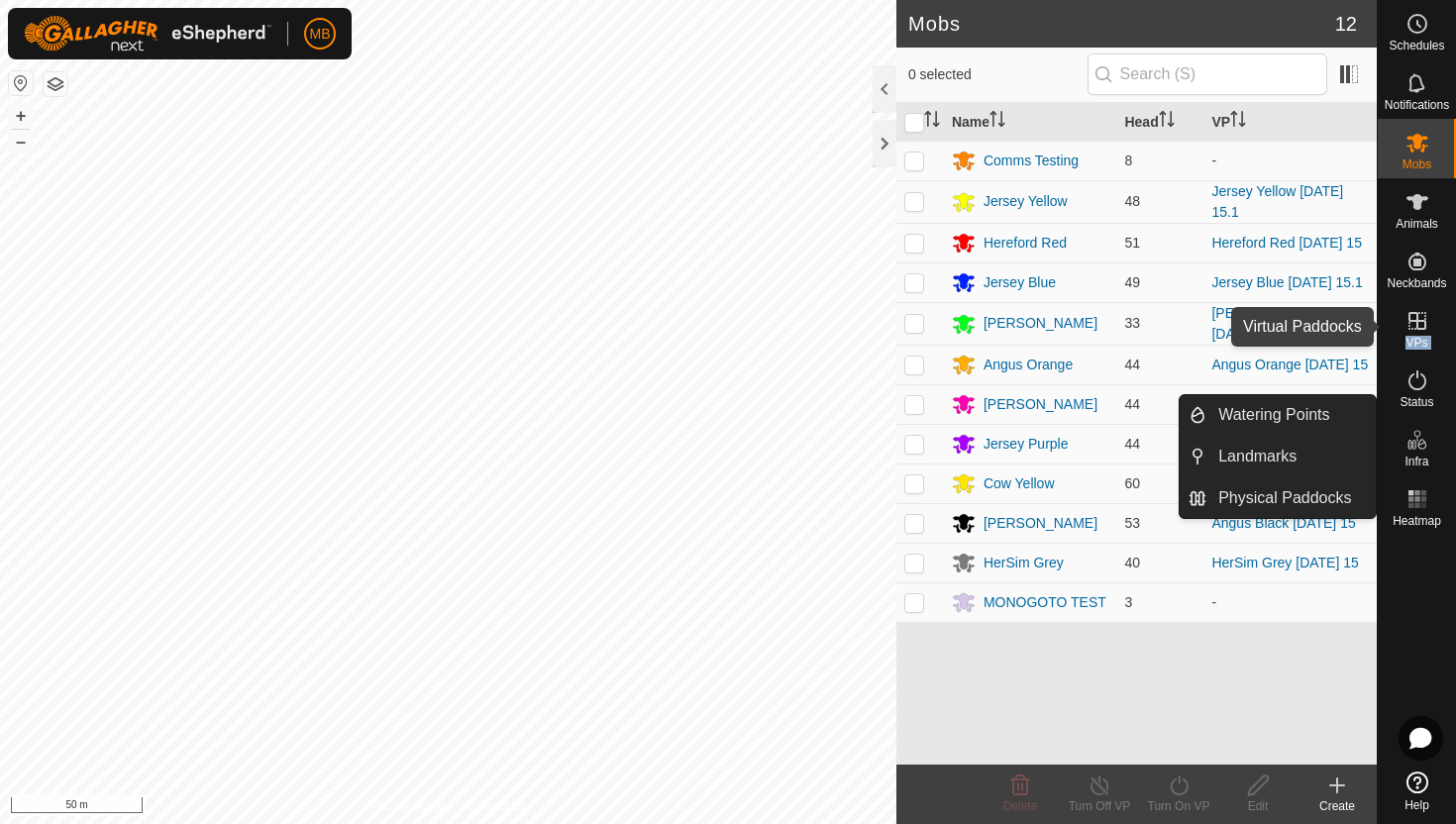 click on "Schedules Notifications Mobs Animals Neckbands VPs Status Infra Heatmap Help" 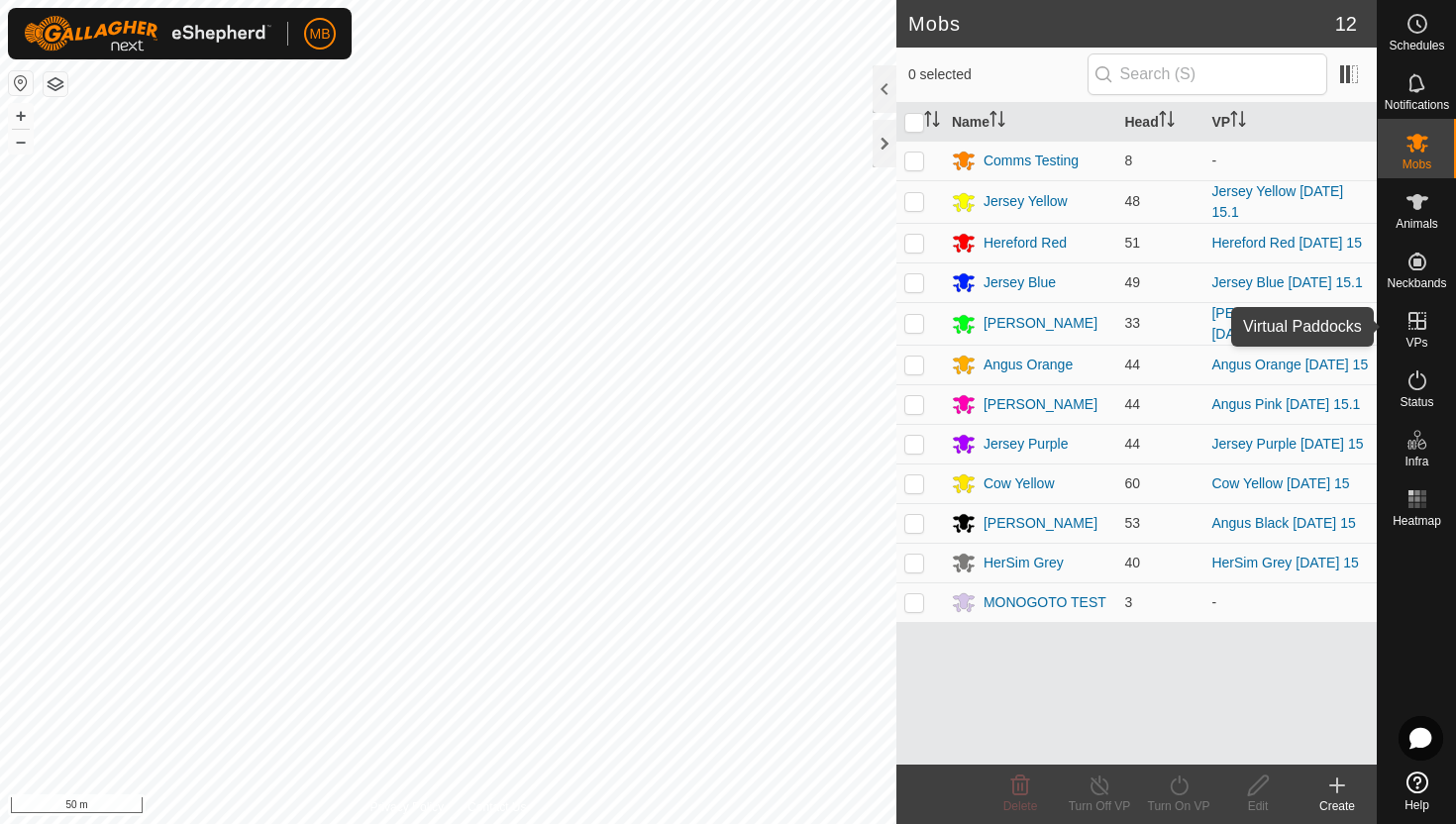 click 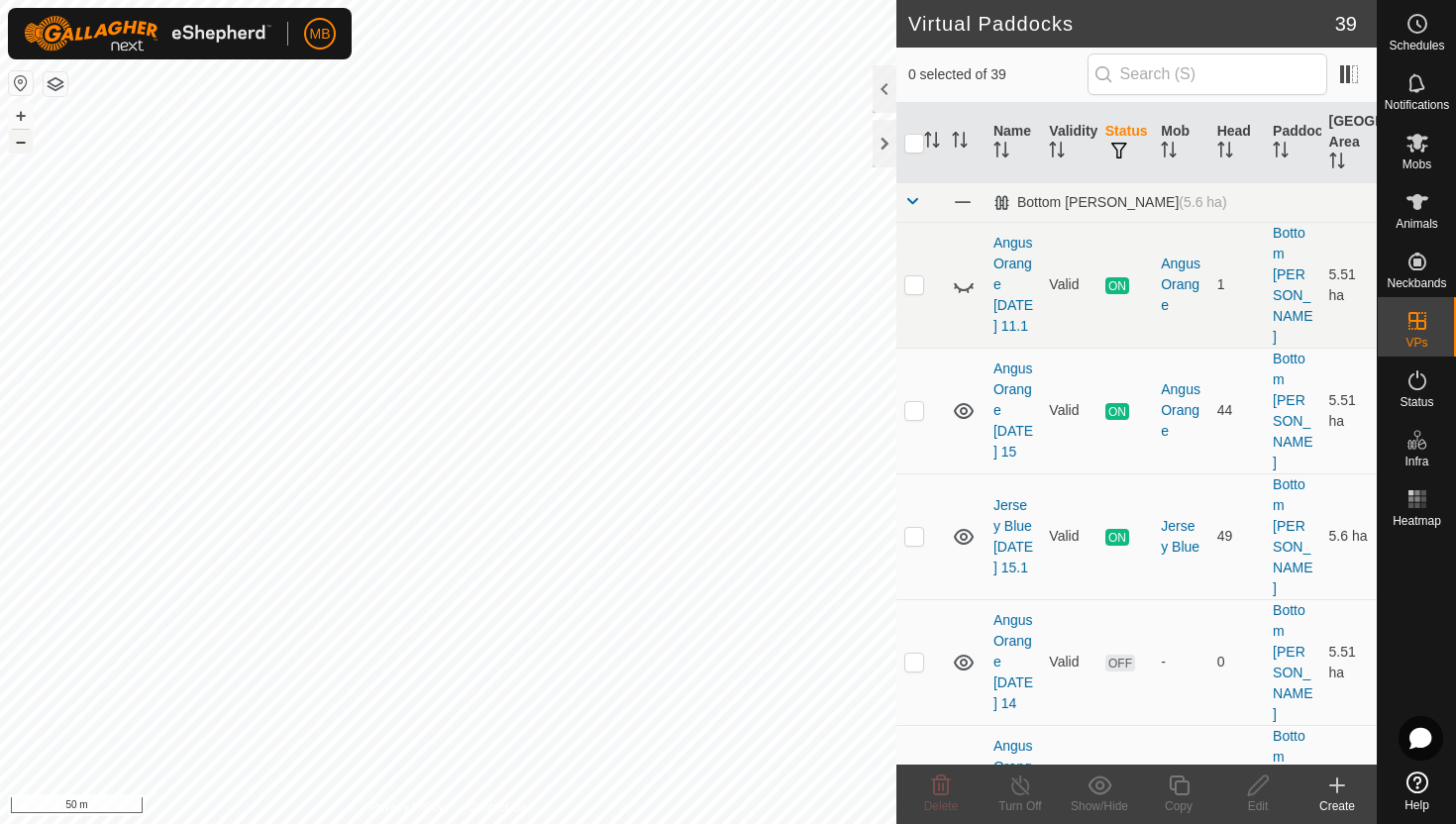 click on "–" at bounding box center [21, 142] 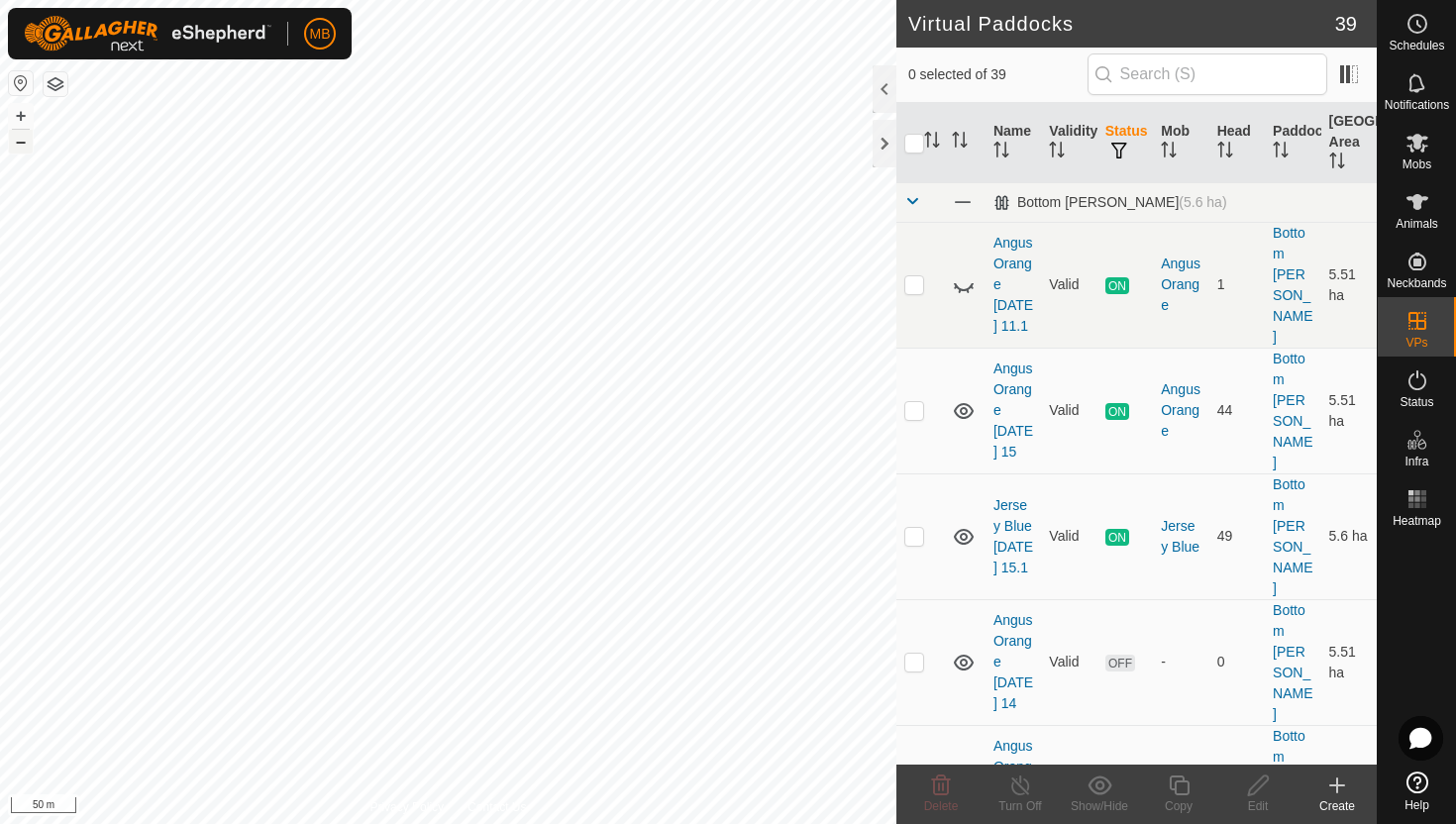 click on "–" at bounding box center (21, 142) 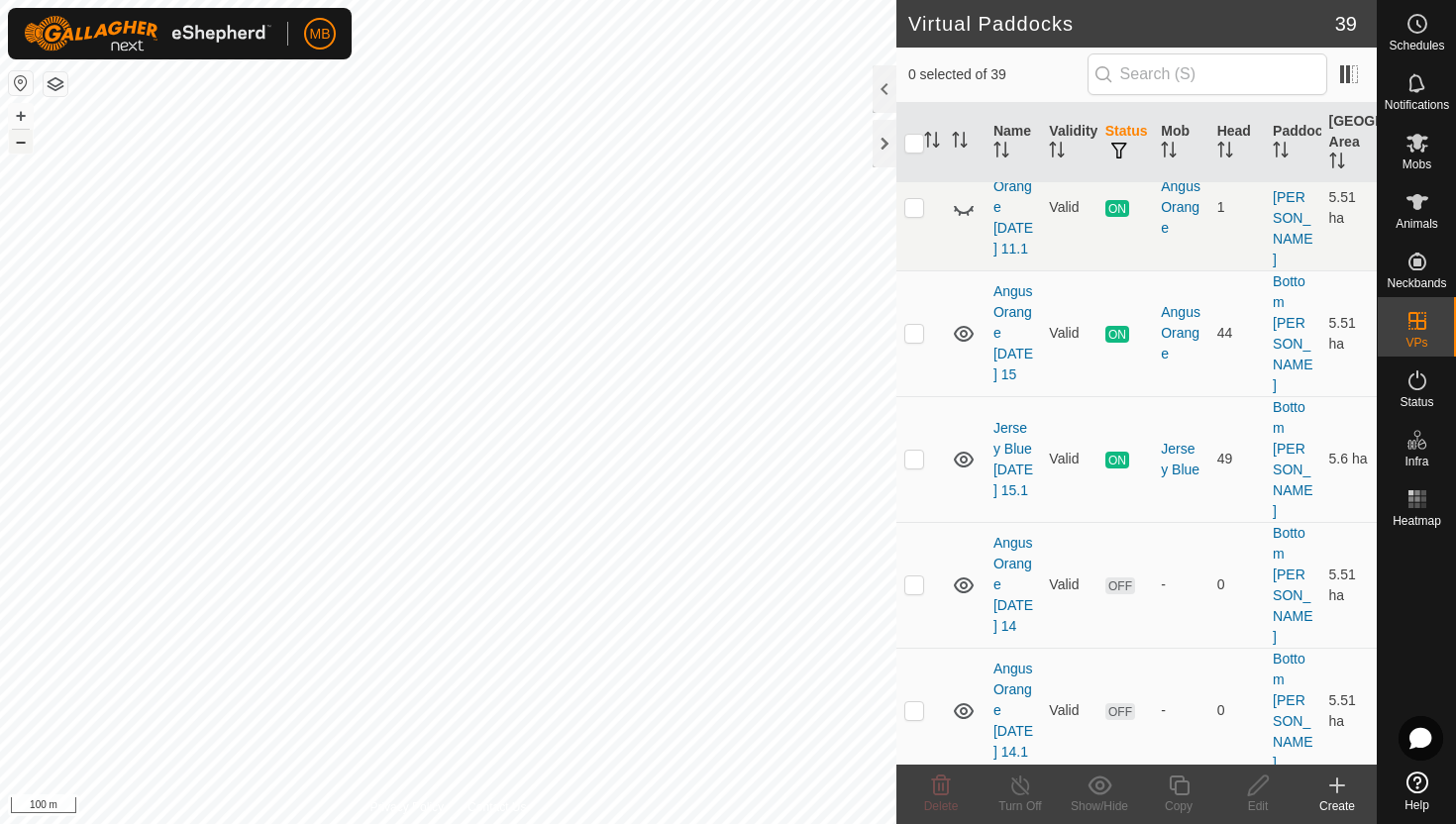 scroll, scrollTop: 92, scrollLeft: 0, axis: vertical 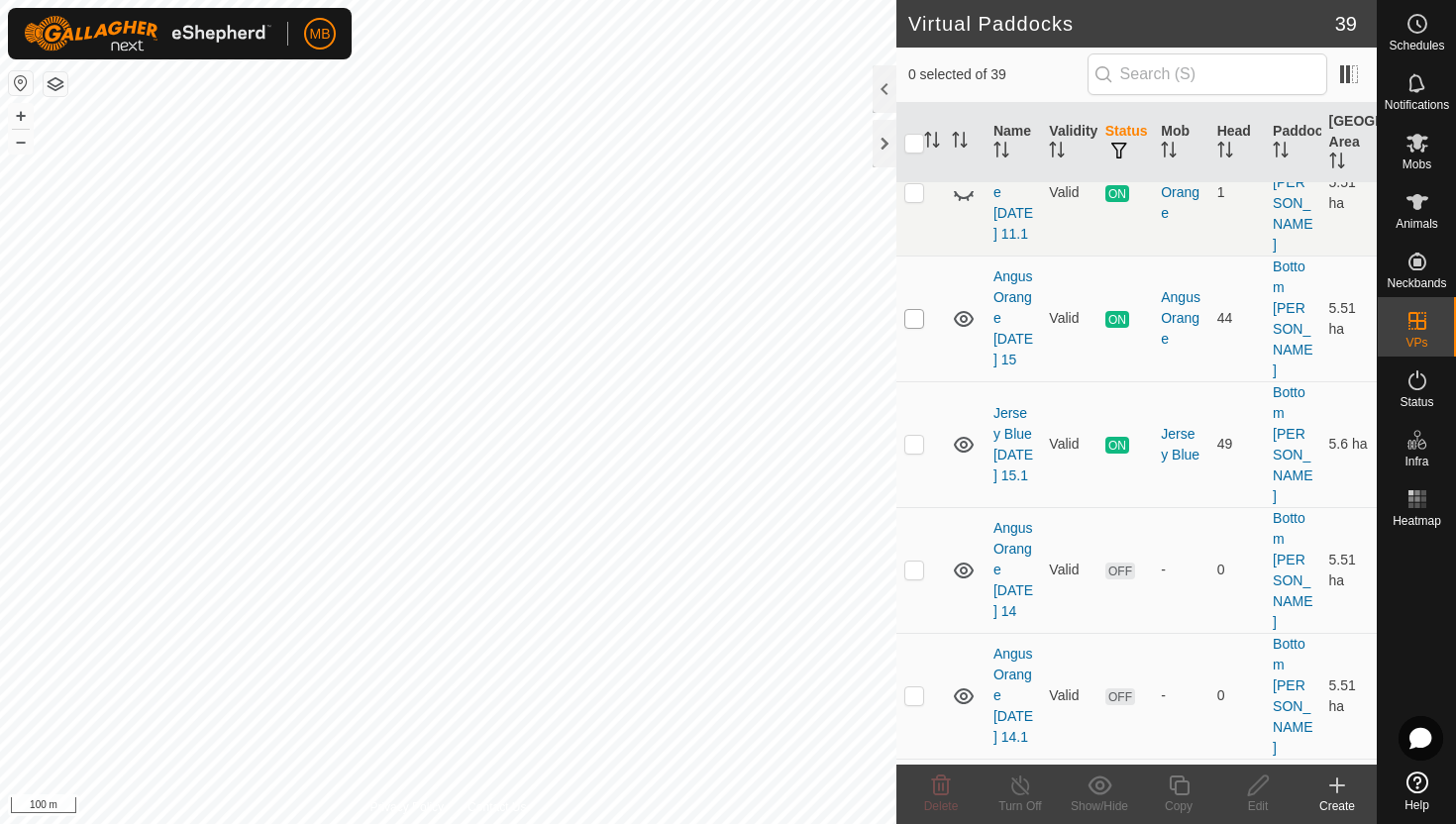 click at bounding box center [914, 319] 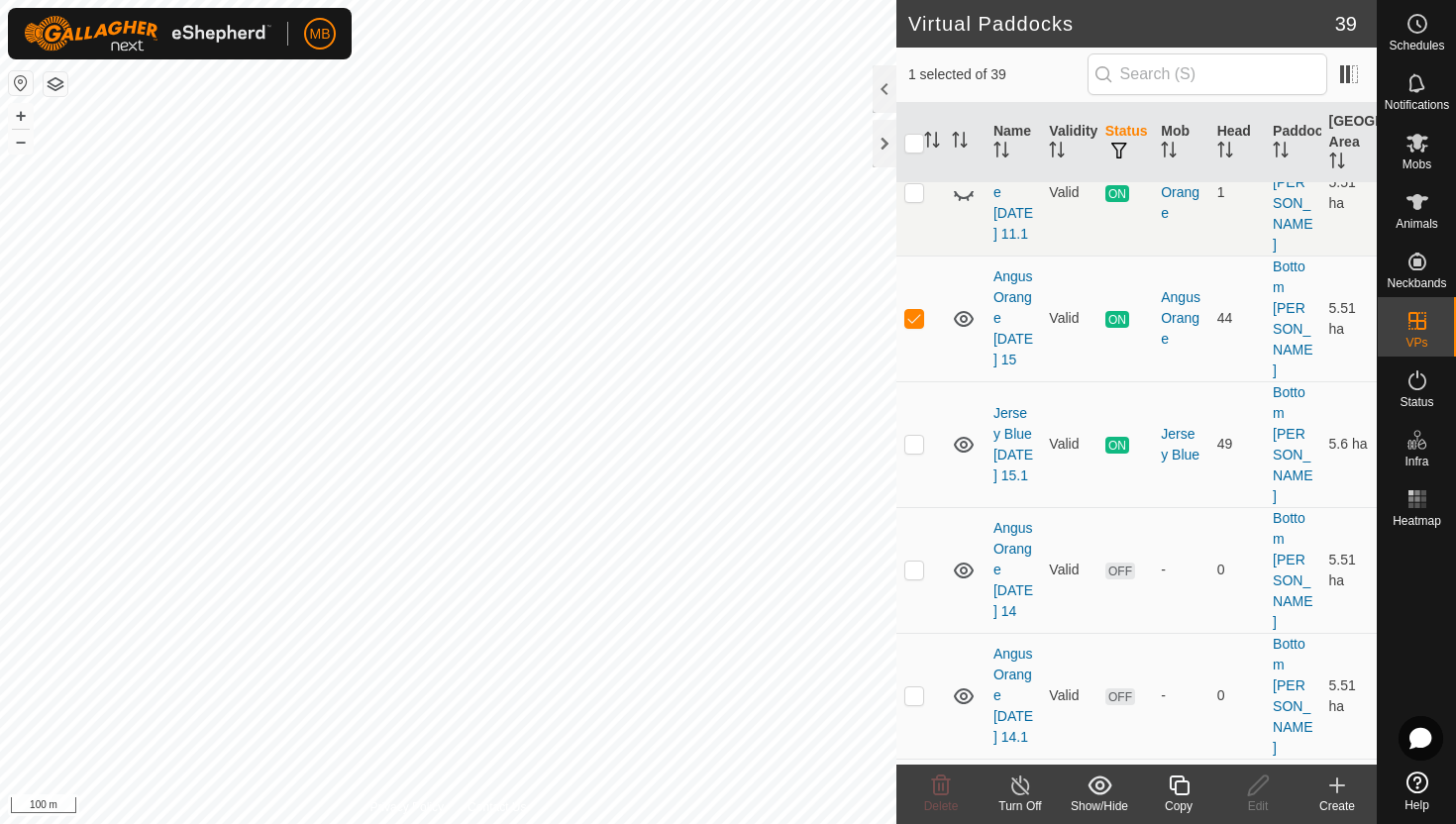 click 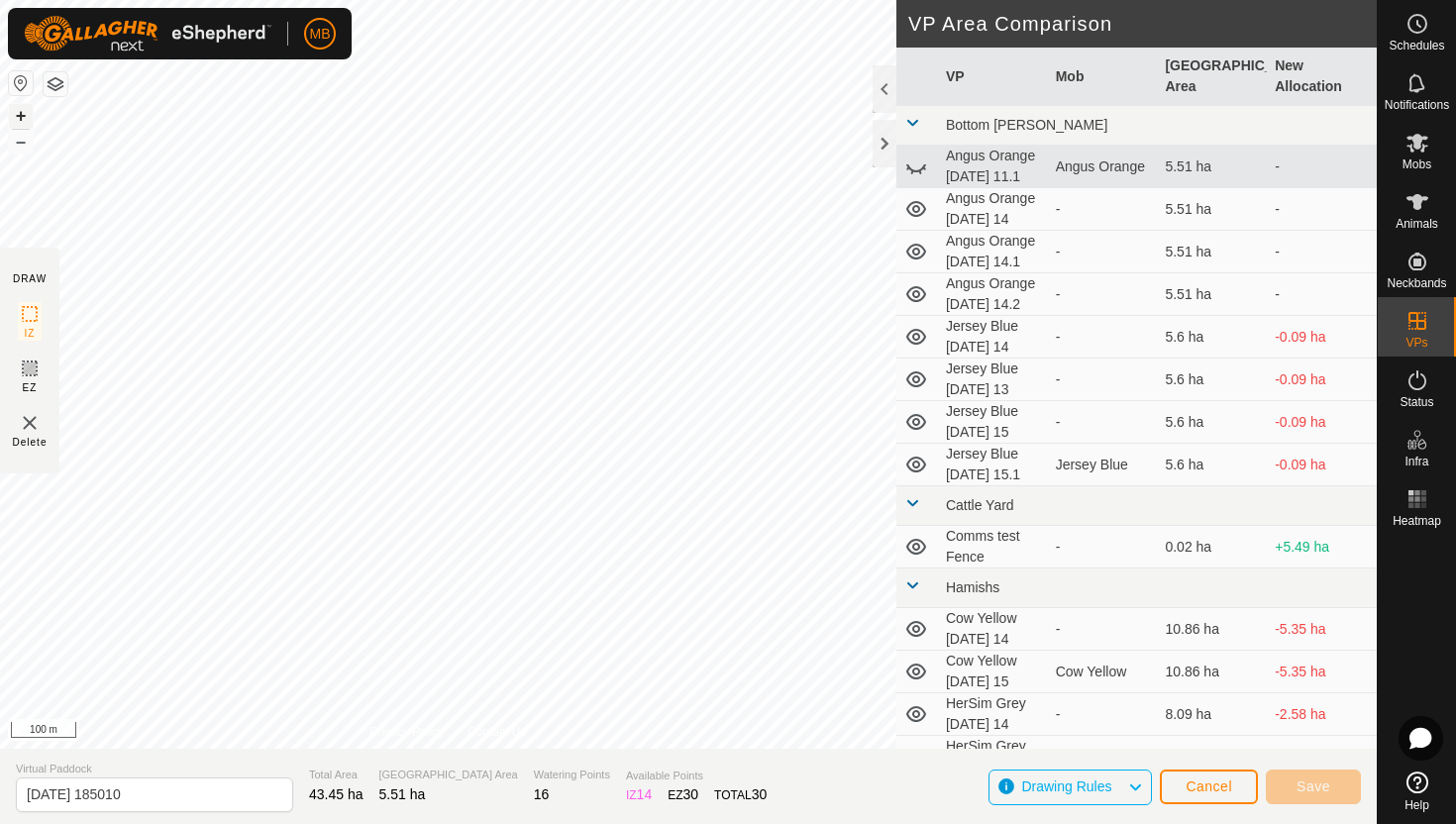 click on "+" at bounding box center (21, 116) 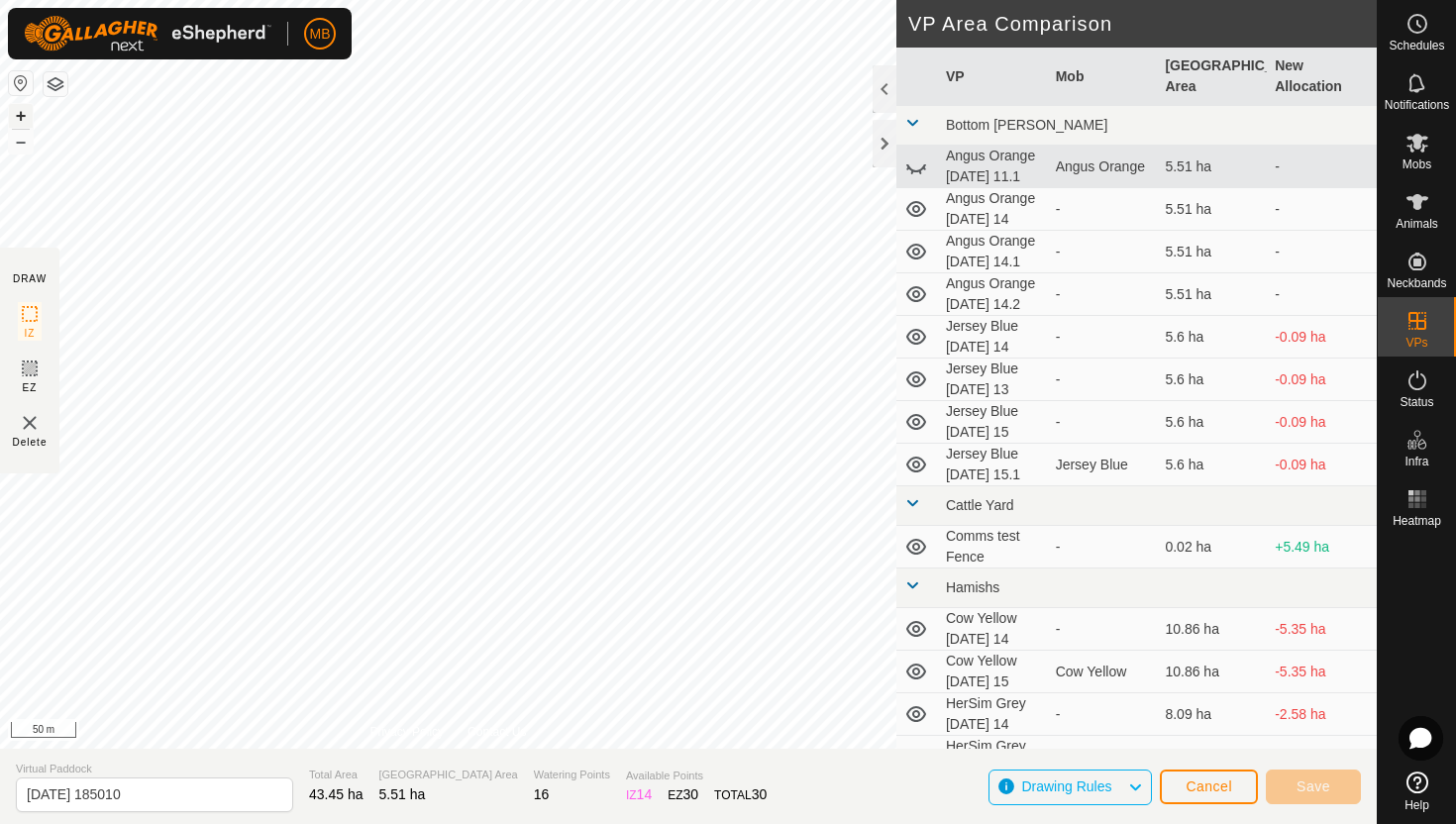 click on "+" at bounding box center (21, 116) 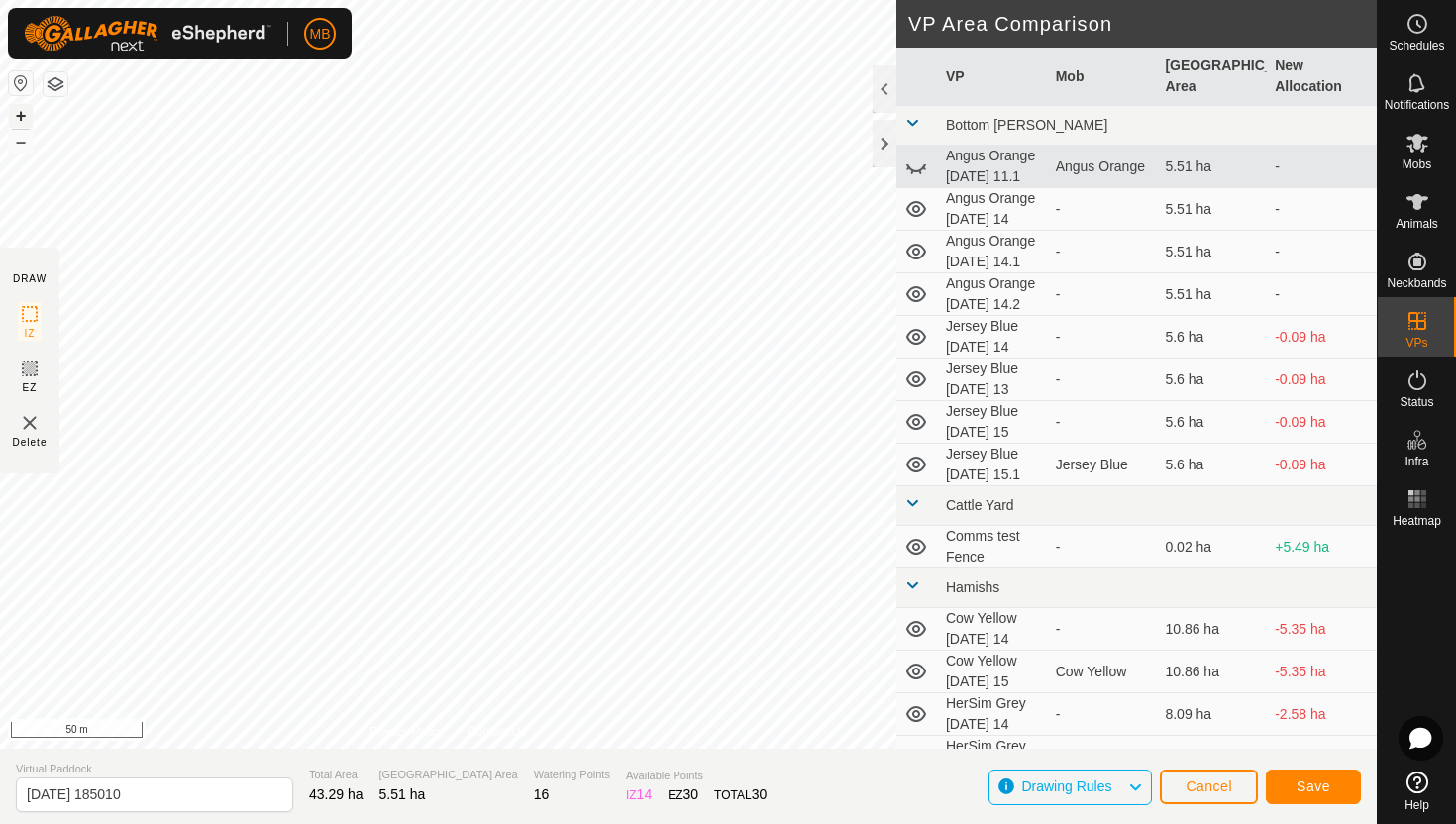 click on "+" at bounding box center [21, 116] 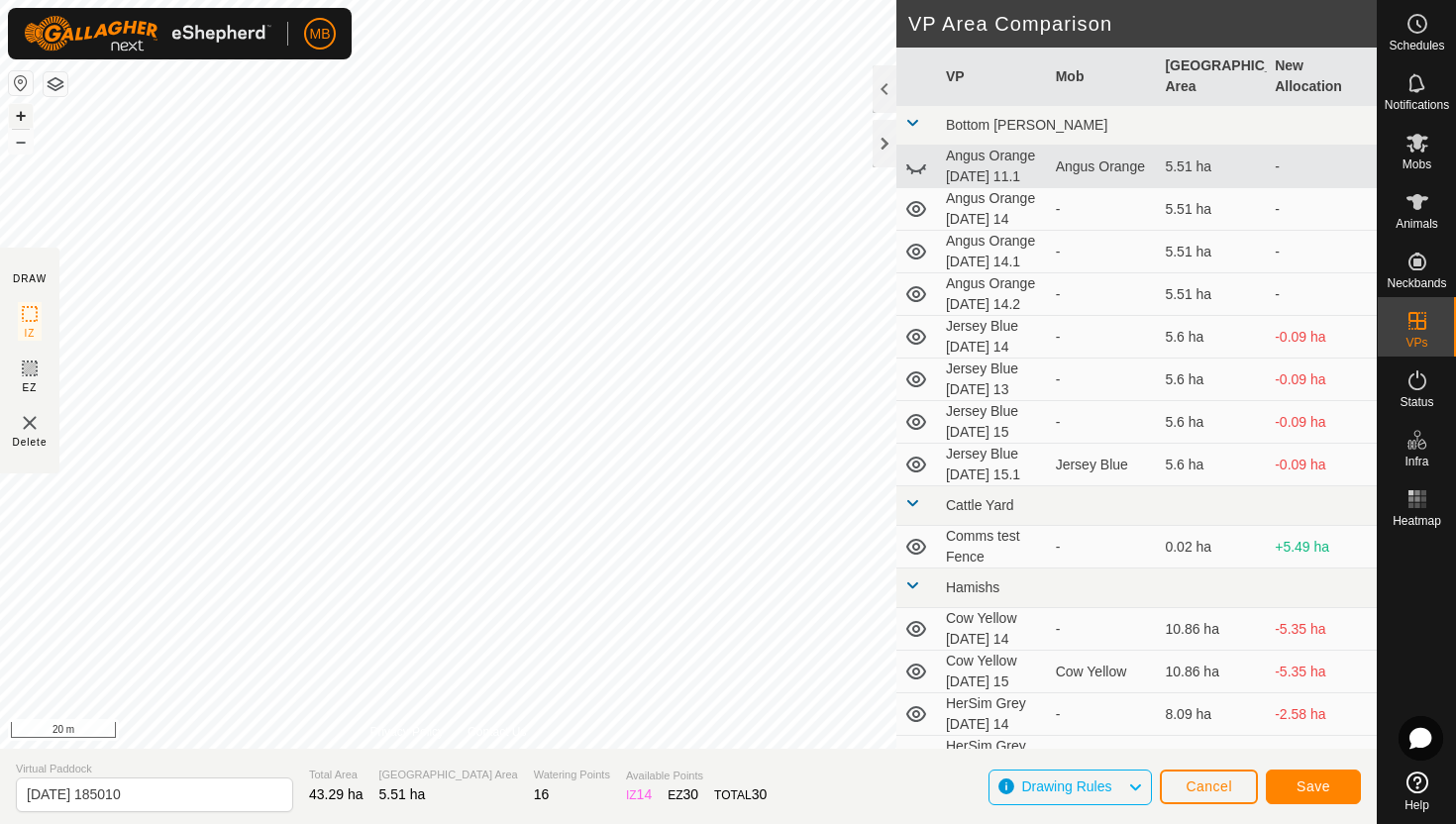 click on "+" at bounding box center [21, 116] 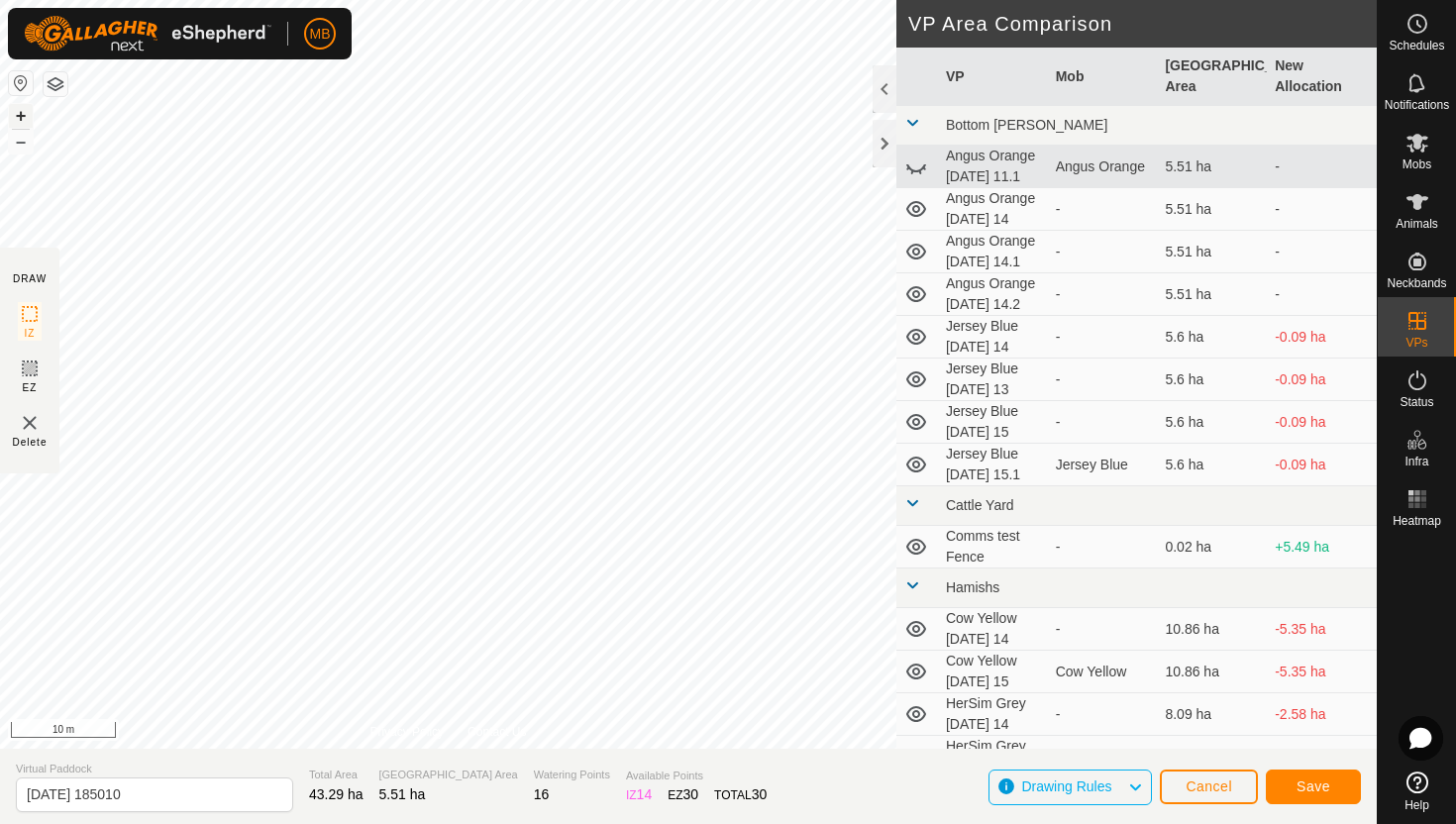 click on "+" at bounding box center (21, 116) 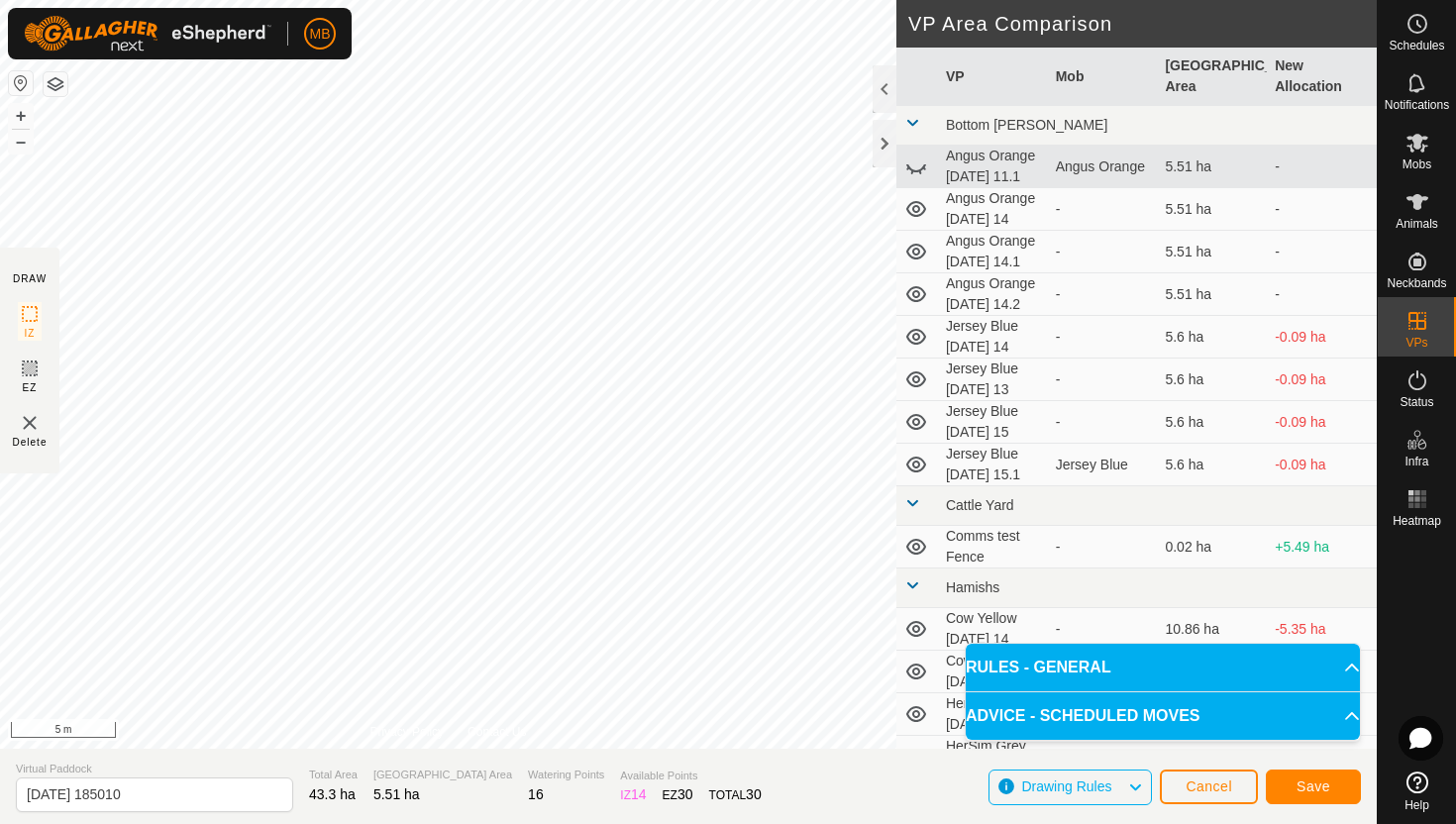click on "MB Schedules Notifications Mobs Animals Neckbands VPs Status Infra Heatmap Help DRAW IZ EZ Delete Privacy Policy Contact Us Segment length must be longer than 5 m  (Current: 1.0 m) . + – ⇧ i 5 m VP Area Comparison     VP   Mob   Grazing Area   New Allocation  Bottom Davey  Angus Orange Friday 11.1   Angus Orange   5.51 ha   -   Angus Orange Monday 14  -  5.51 ha   -   Angus Orange Monday 14.1  -  5.51 ha   -   Angus Orange Monday 14.2  -  5.51 ha   -   Jersey Blue Monday 14  -  5.6 ha  -0.09 ha  Jersey Blue Sunday 13  -  5.6 ha  -0.09 ha  Jersey Blue Tuesday 15  -  5.6 ha  -0.09 ha  Jersey Blue Tuesday 15.1   Jersey Blue   5.6 ha  -0.09 ha Cattle Yard  Comms test Fence  -  0.02 ha  +5.49 ha Hamishs  Cow Yellow Monday 14  -  10.86 ha  -5.35 ha  Cow Yellow Tuesday 15   Cow Yellow   10.86 ha  -5.35 ha  HerSim Grey Monday 14  -  8.09 ha  -2.58 ha  HerSim Grey Sunday 13.2  -  8.09 ha  -2.58 ha  HerSim Grey Tuesday 15   HerSim Grey   8.09 ha  -2.58 ha Normans  Angus Green Monday 14  -  8.8 ha  - - -" at bounding box center (728, 412) 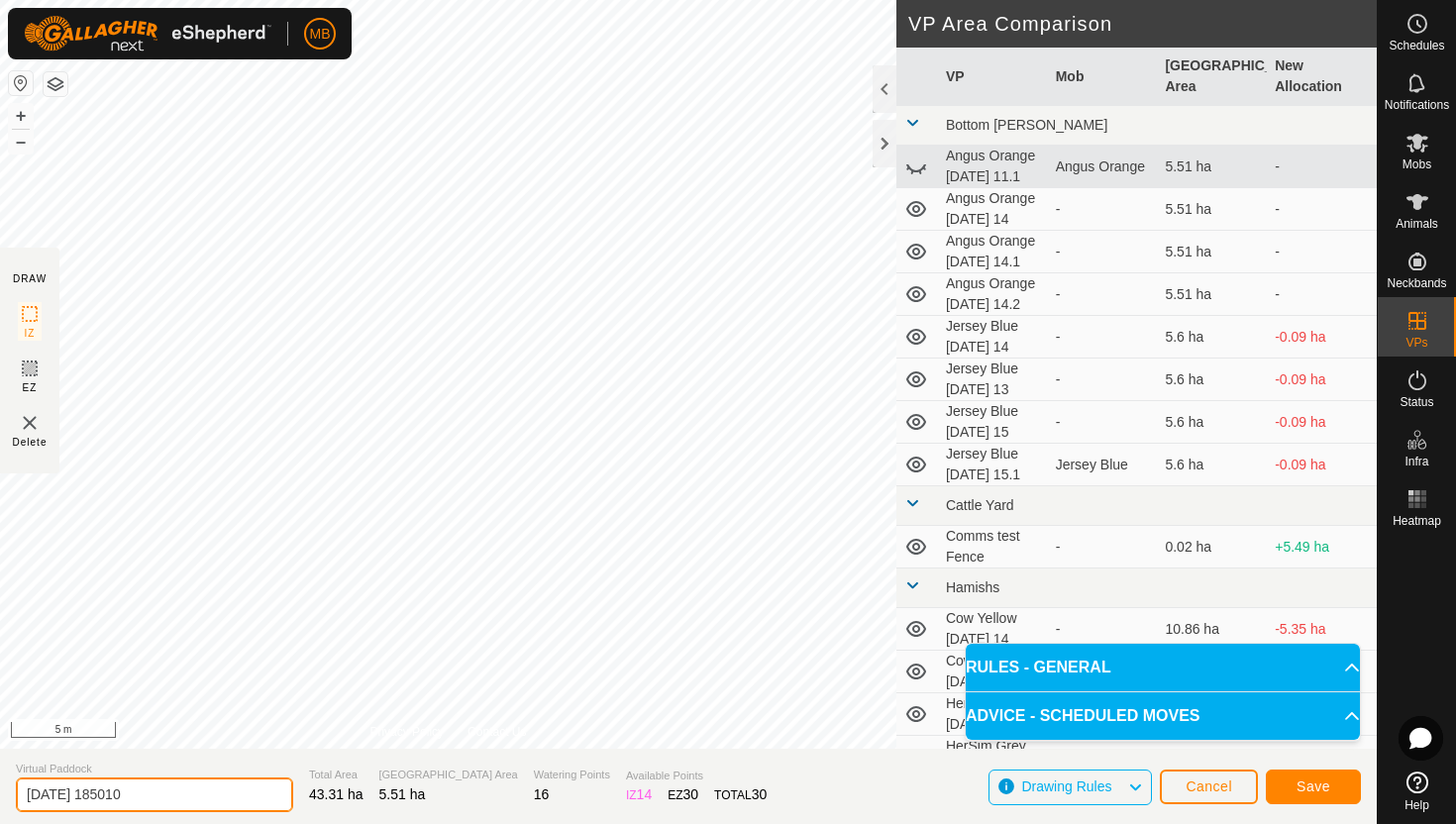 click on "2025-07-15 185010" 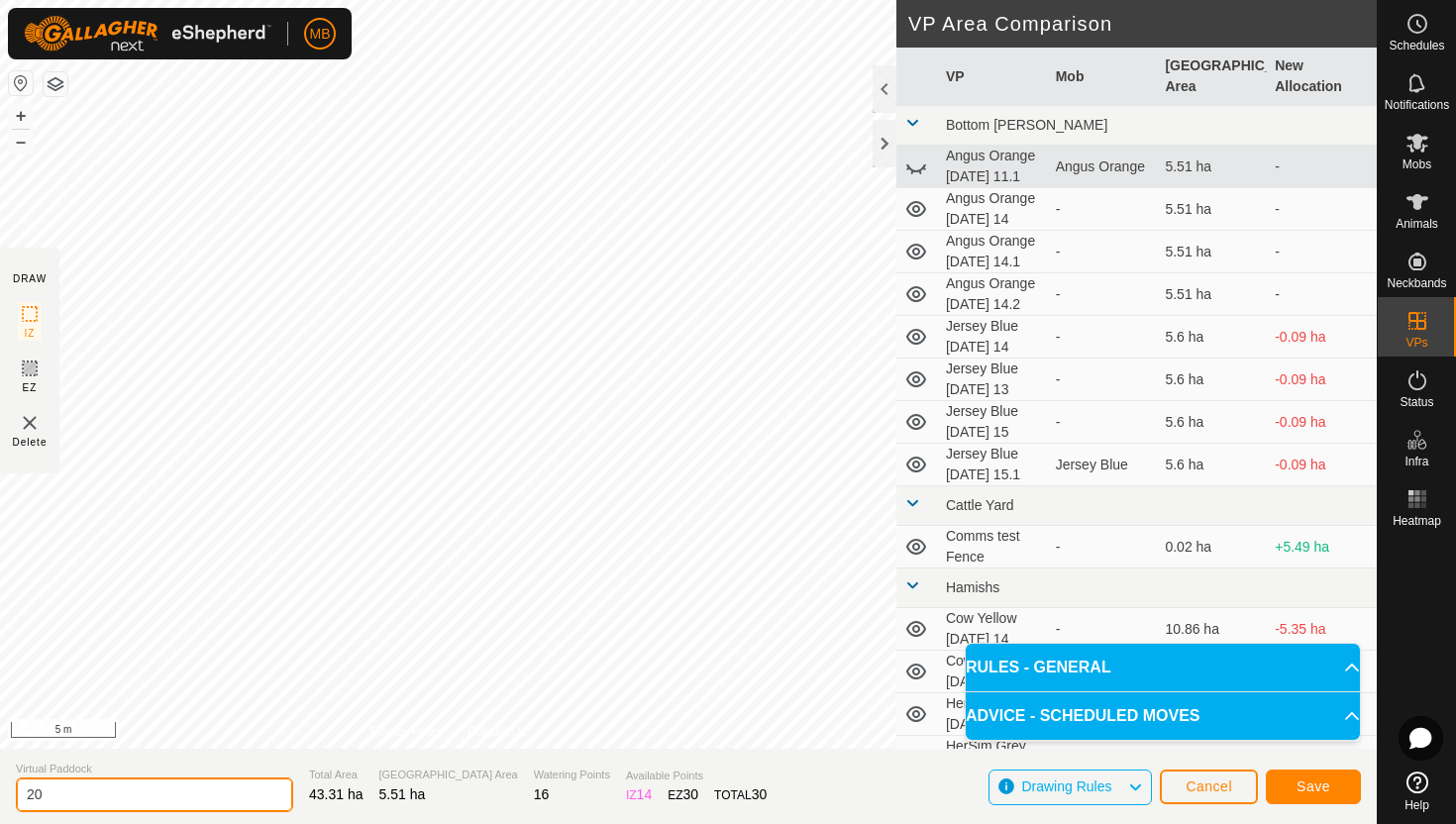 type on "2" 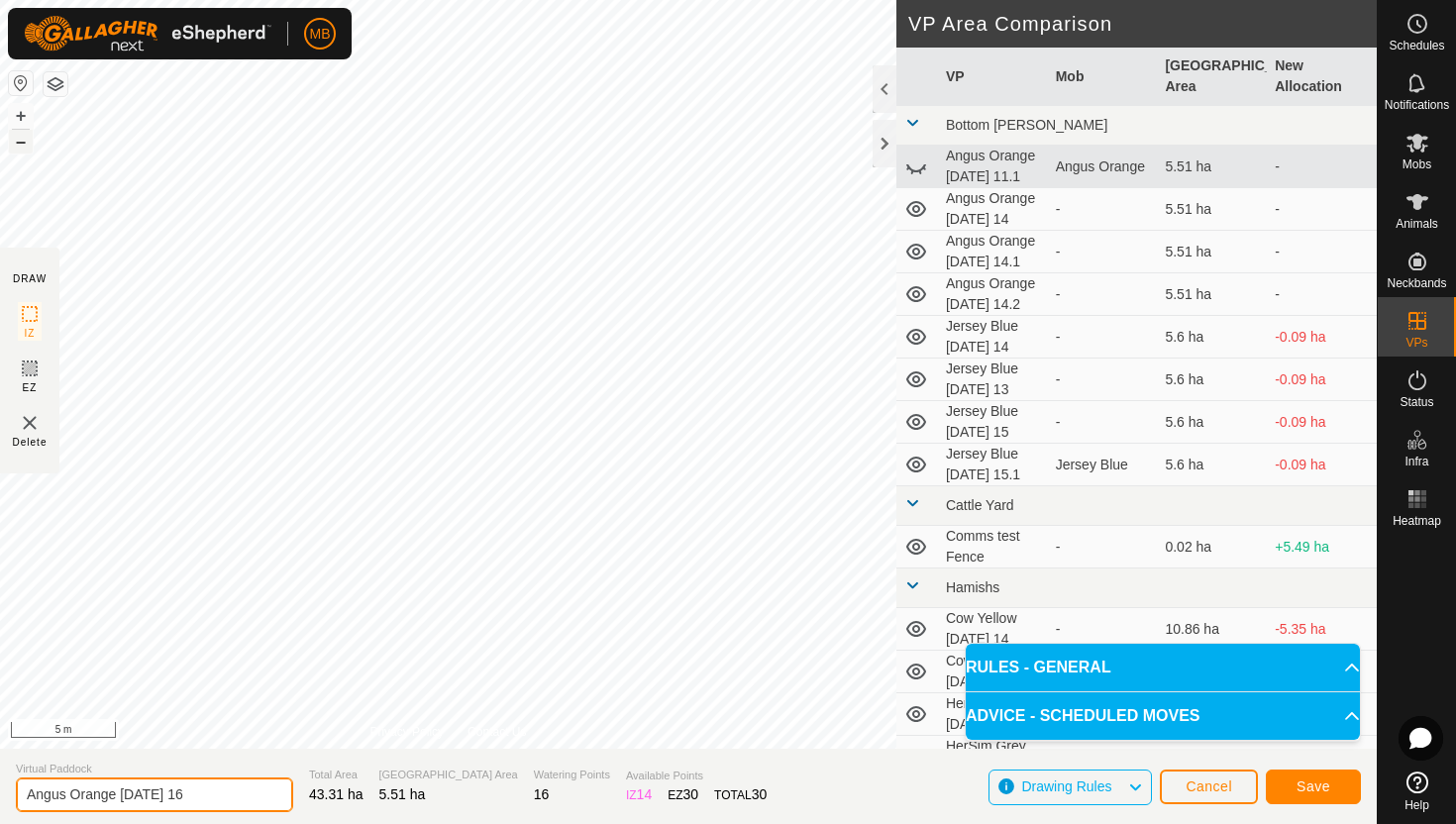 type on "Angus Orange [DATE] 16" 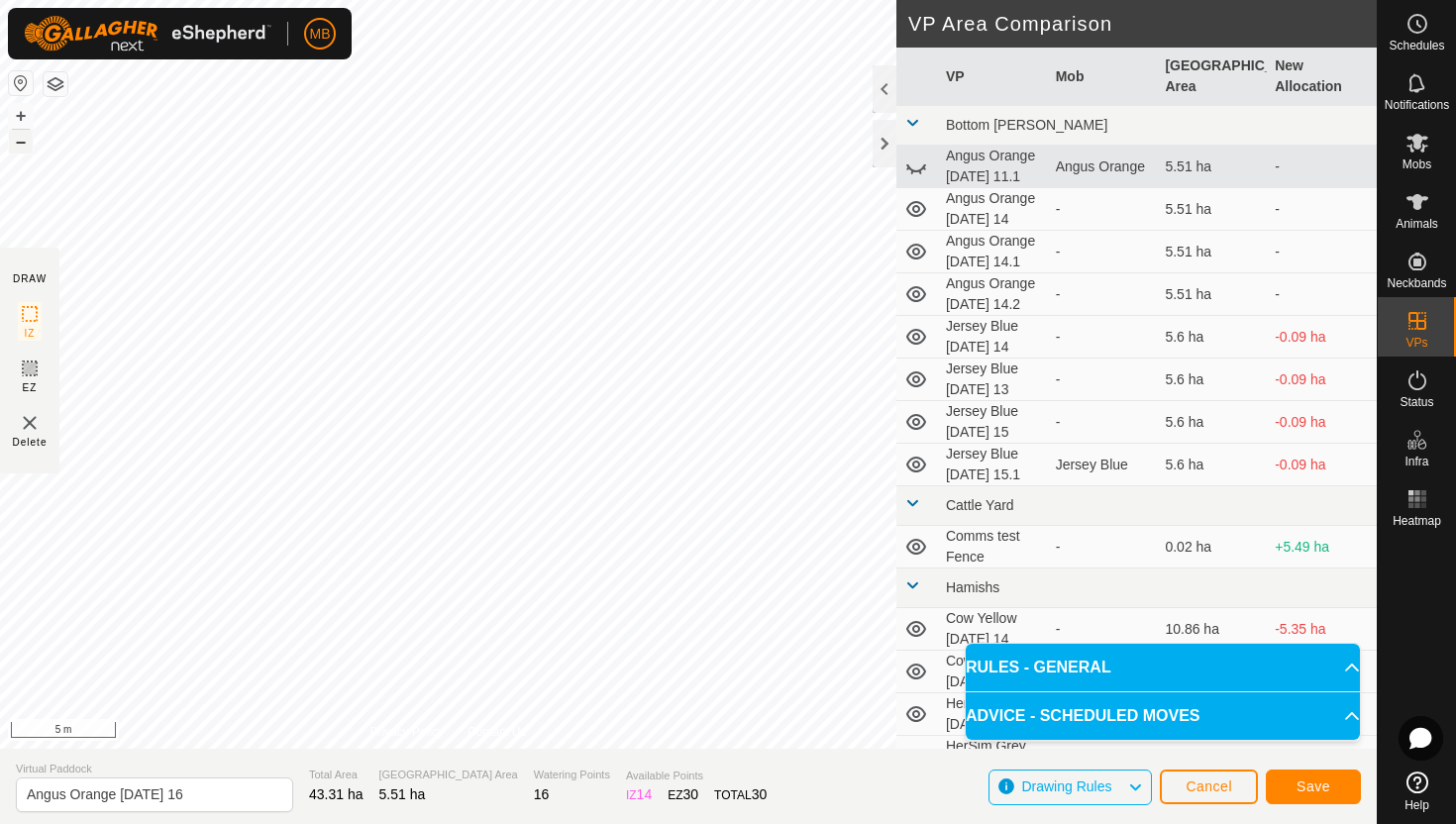 click on "–" at bounding box center [21, 142] 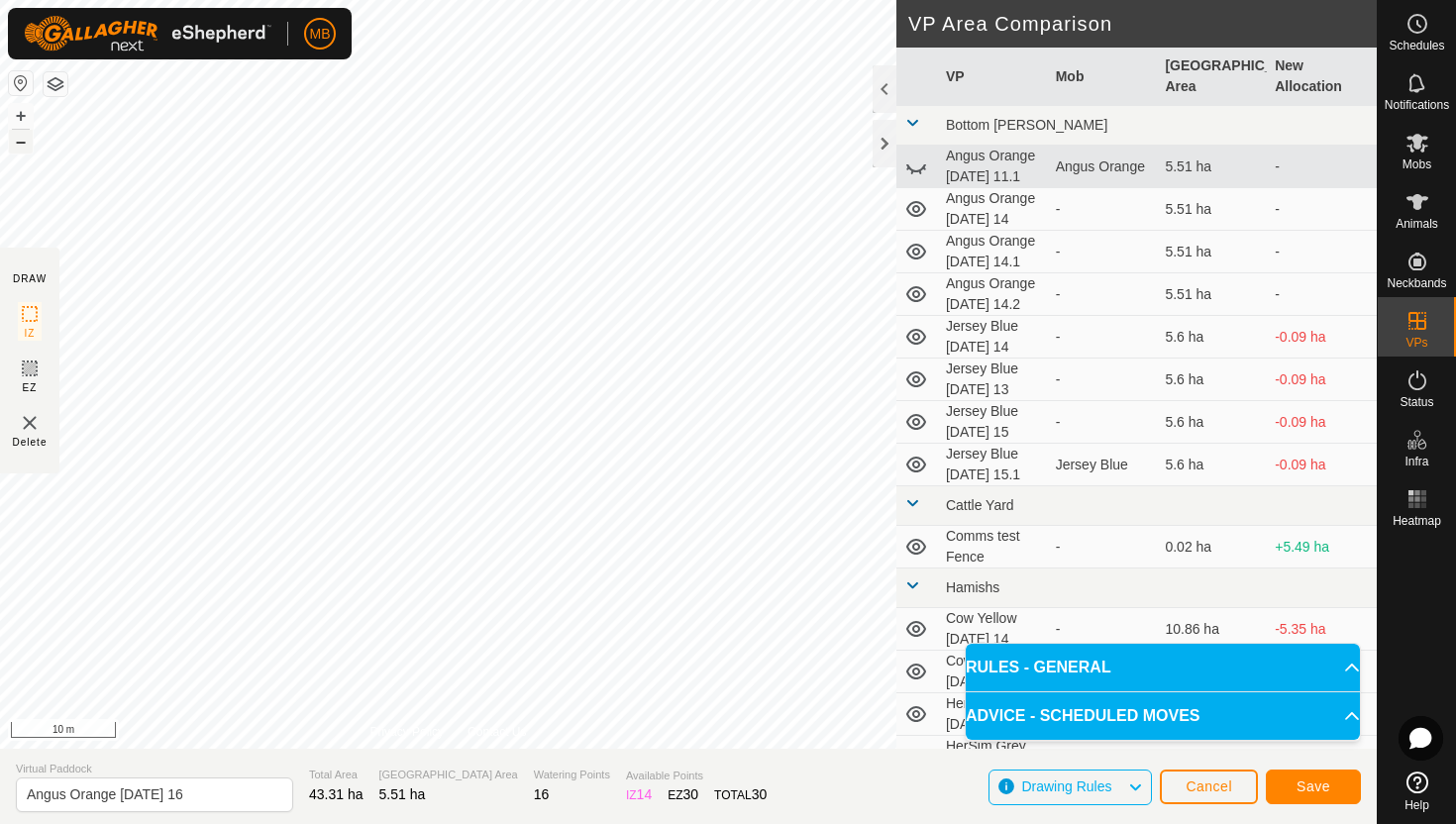 click on "–" at bounding box center [21, 142] 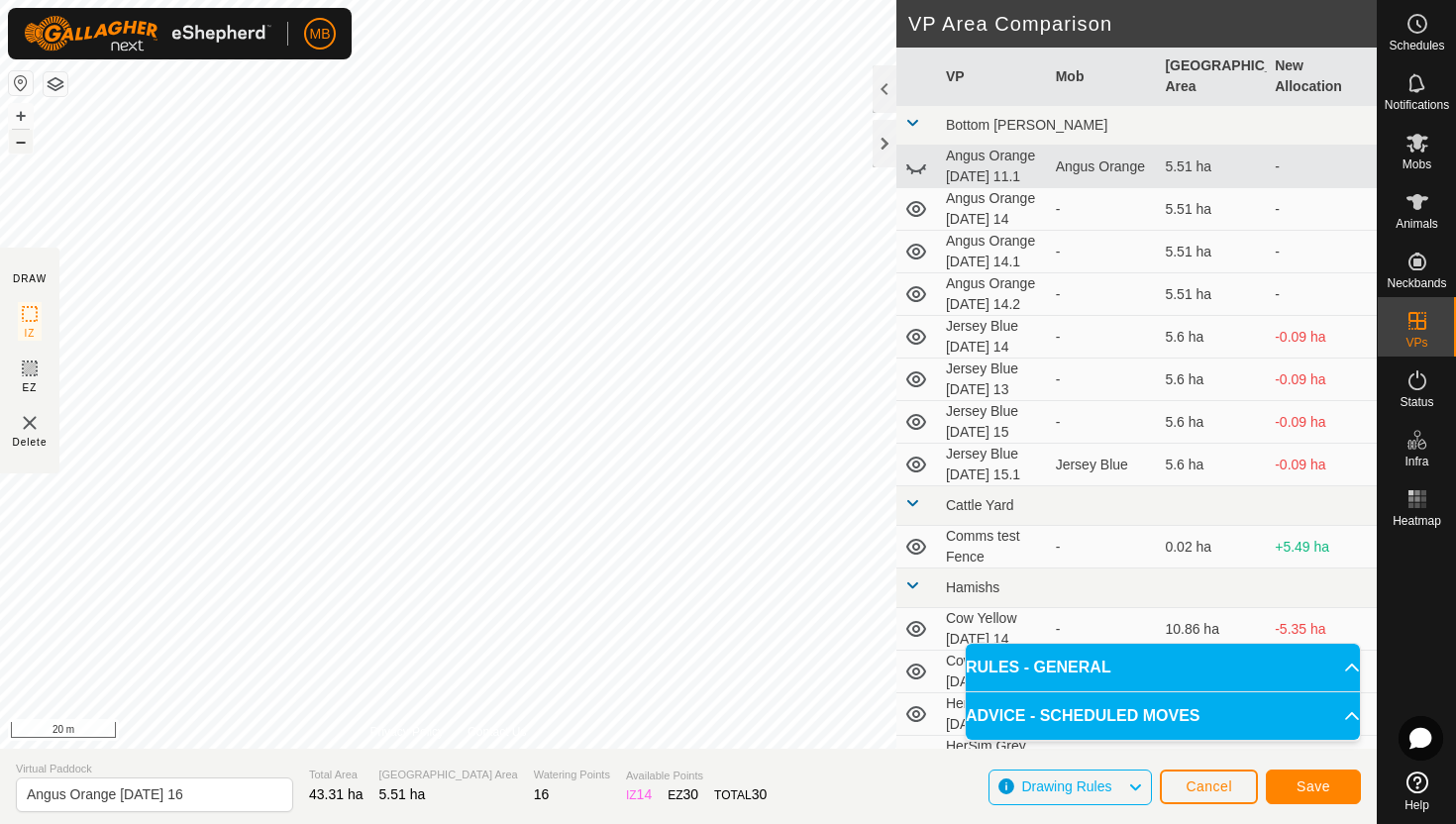 click on "–" at bounding box center (21, 142) 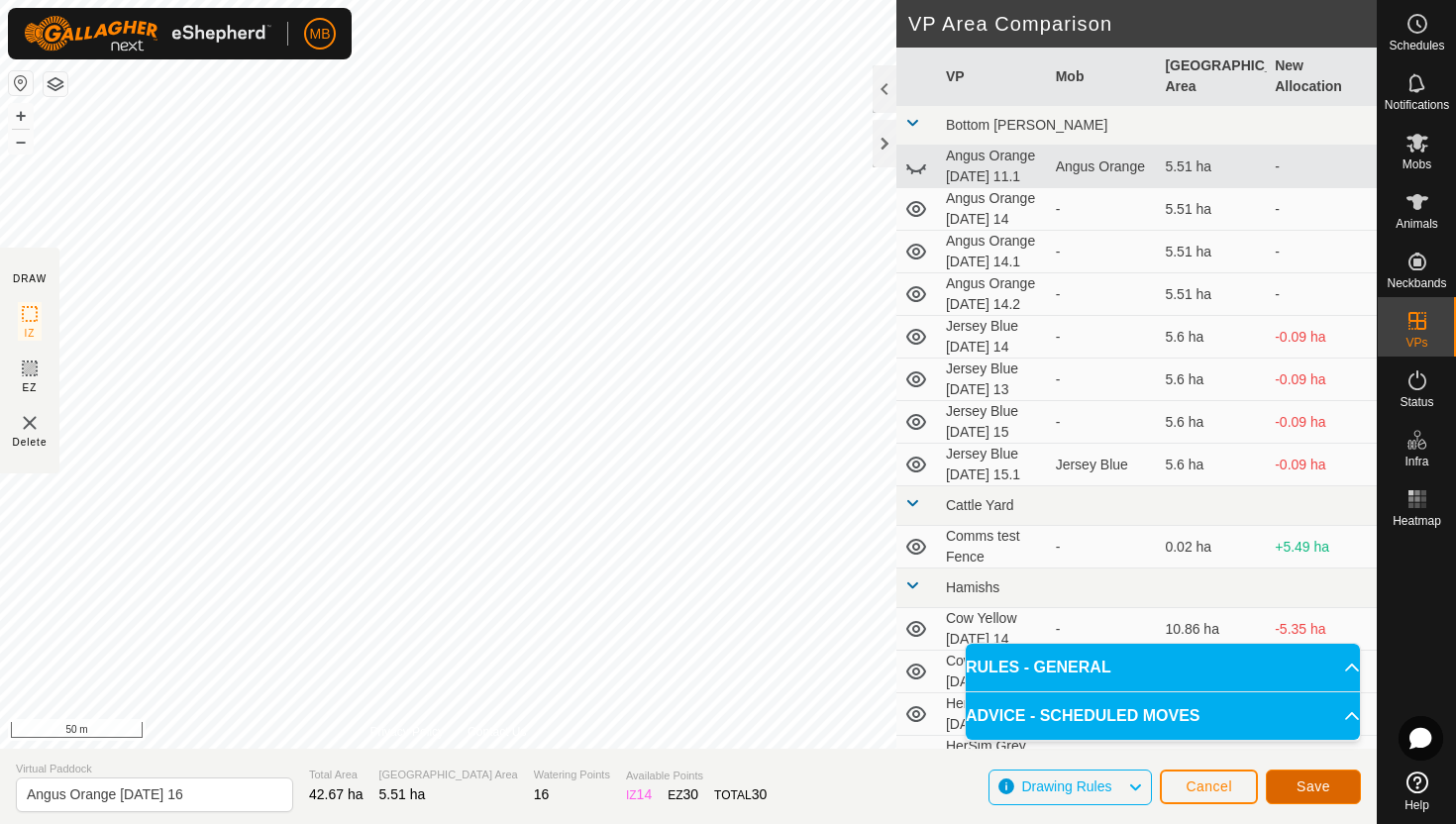click on "Save" 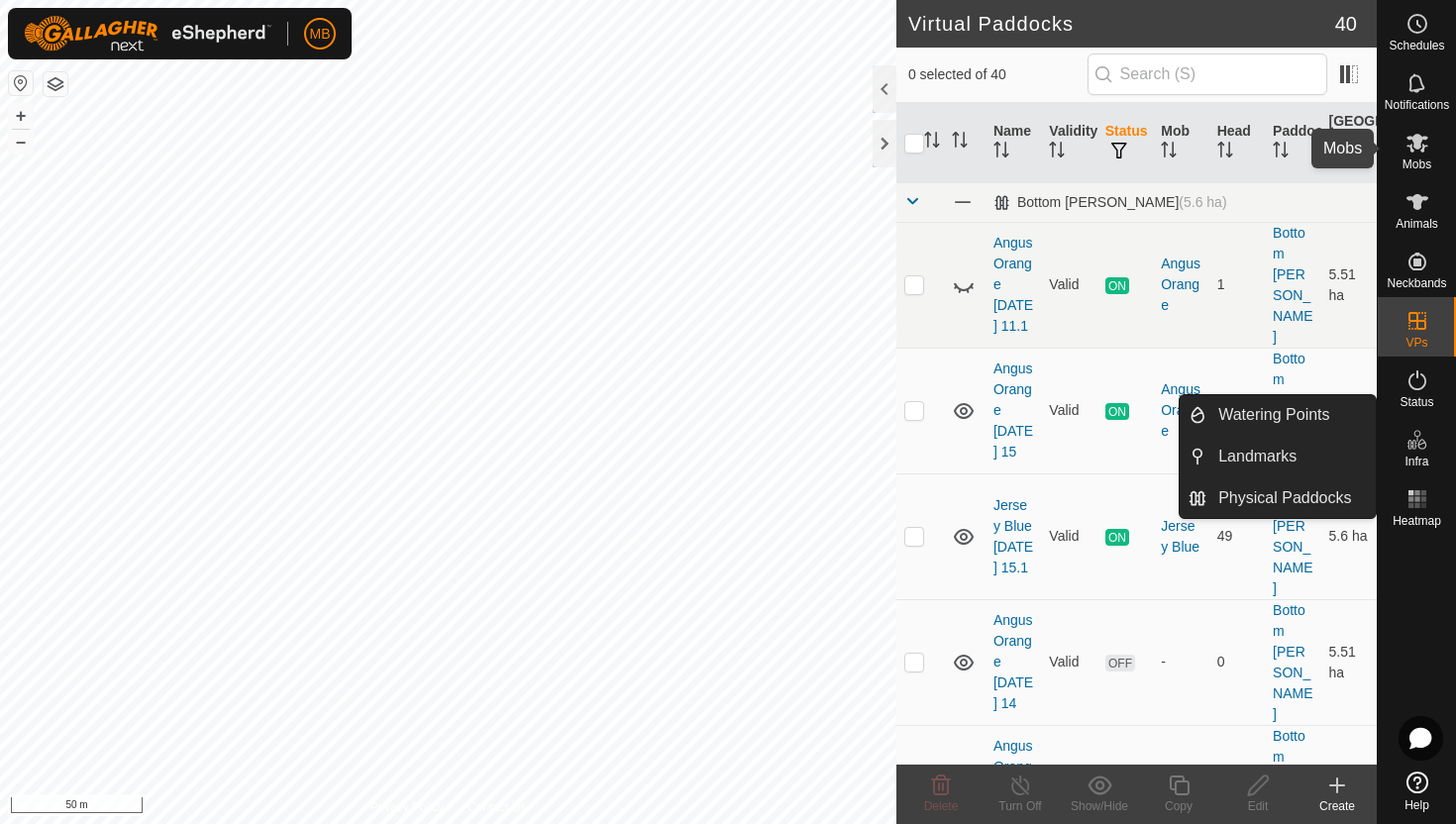 click 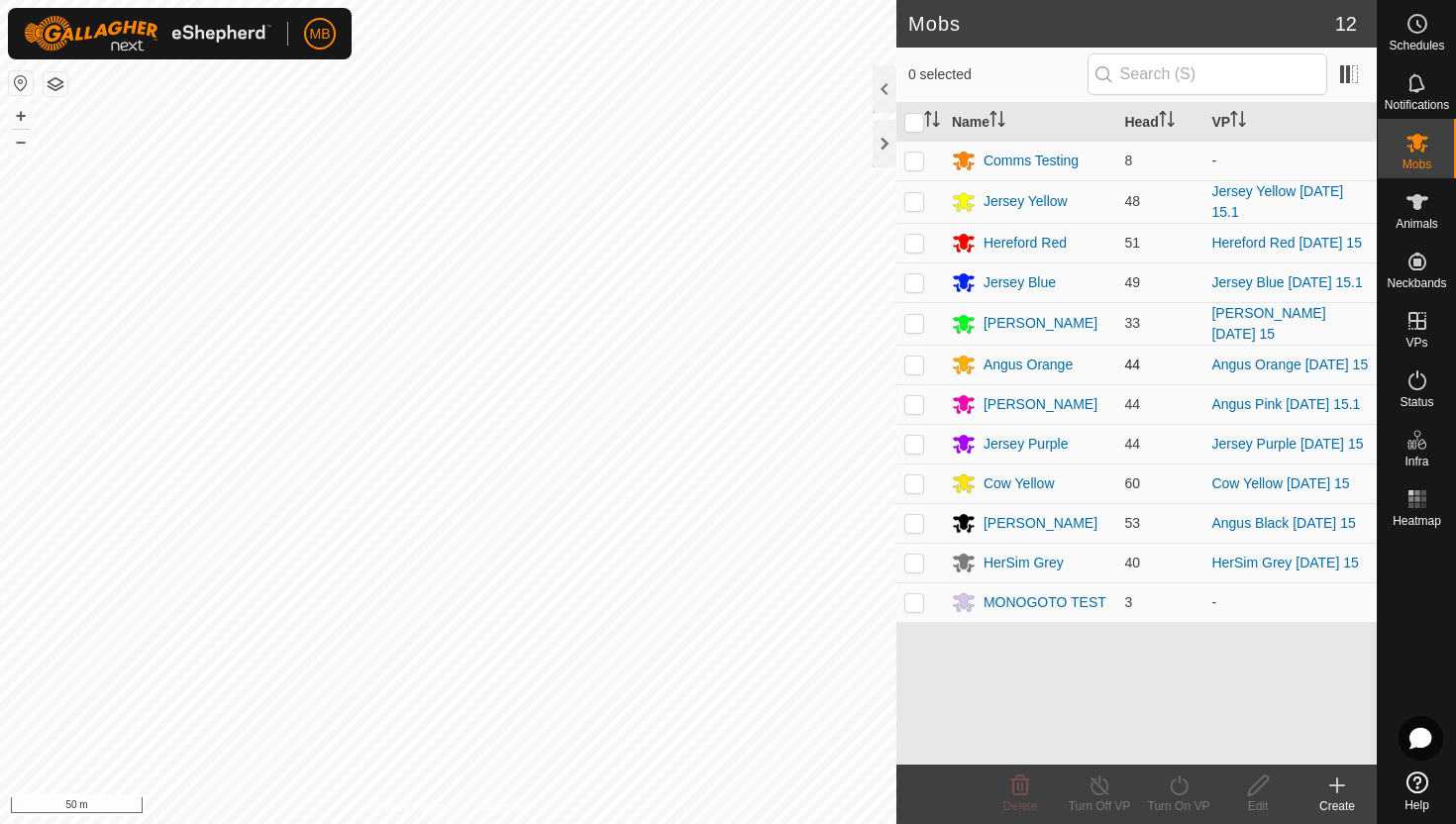 click at bounding box center (914, 364) 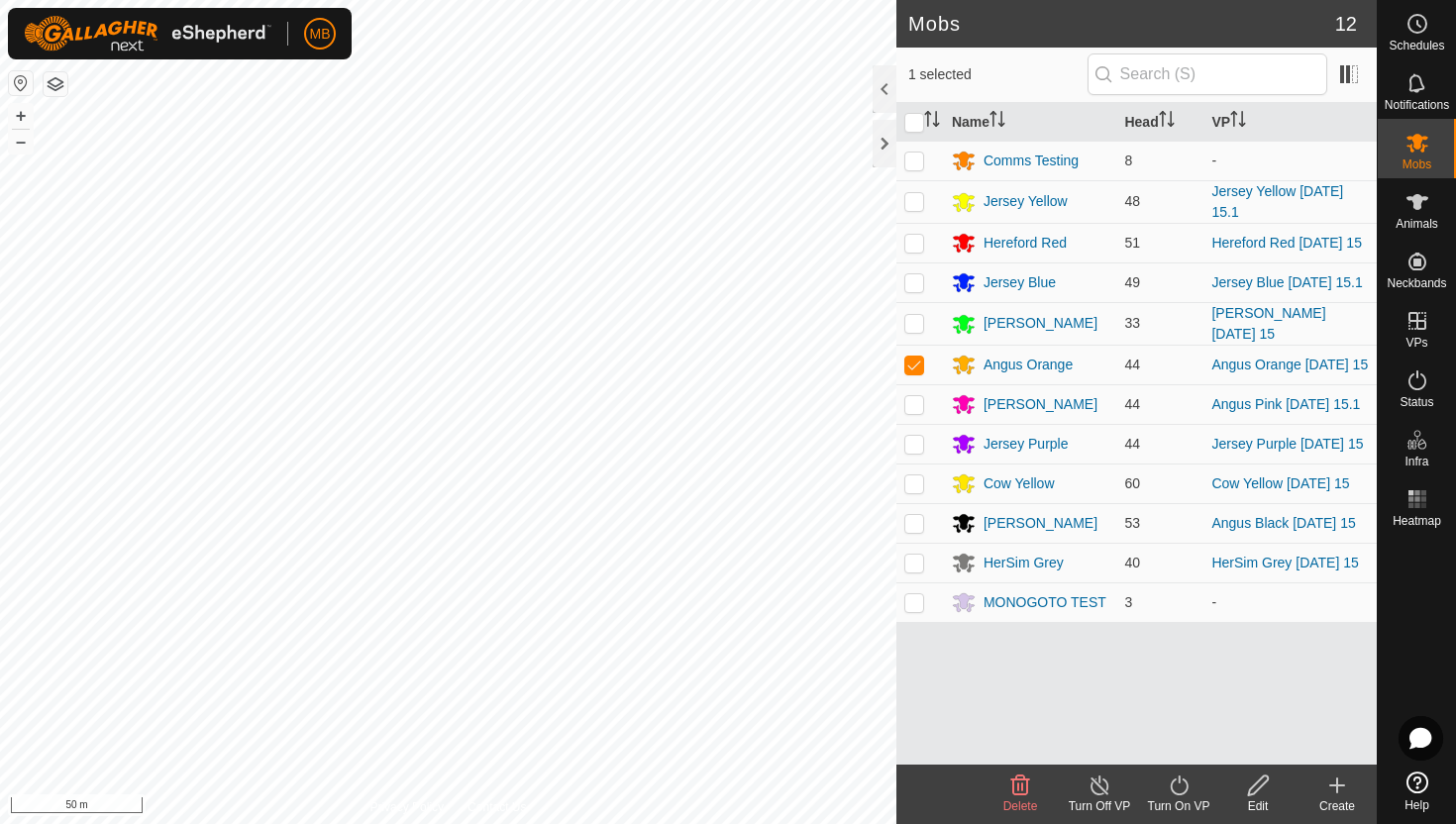 click 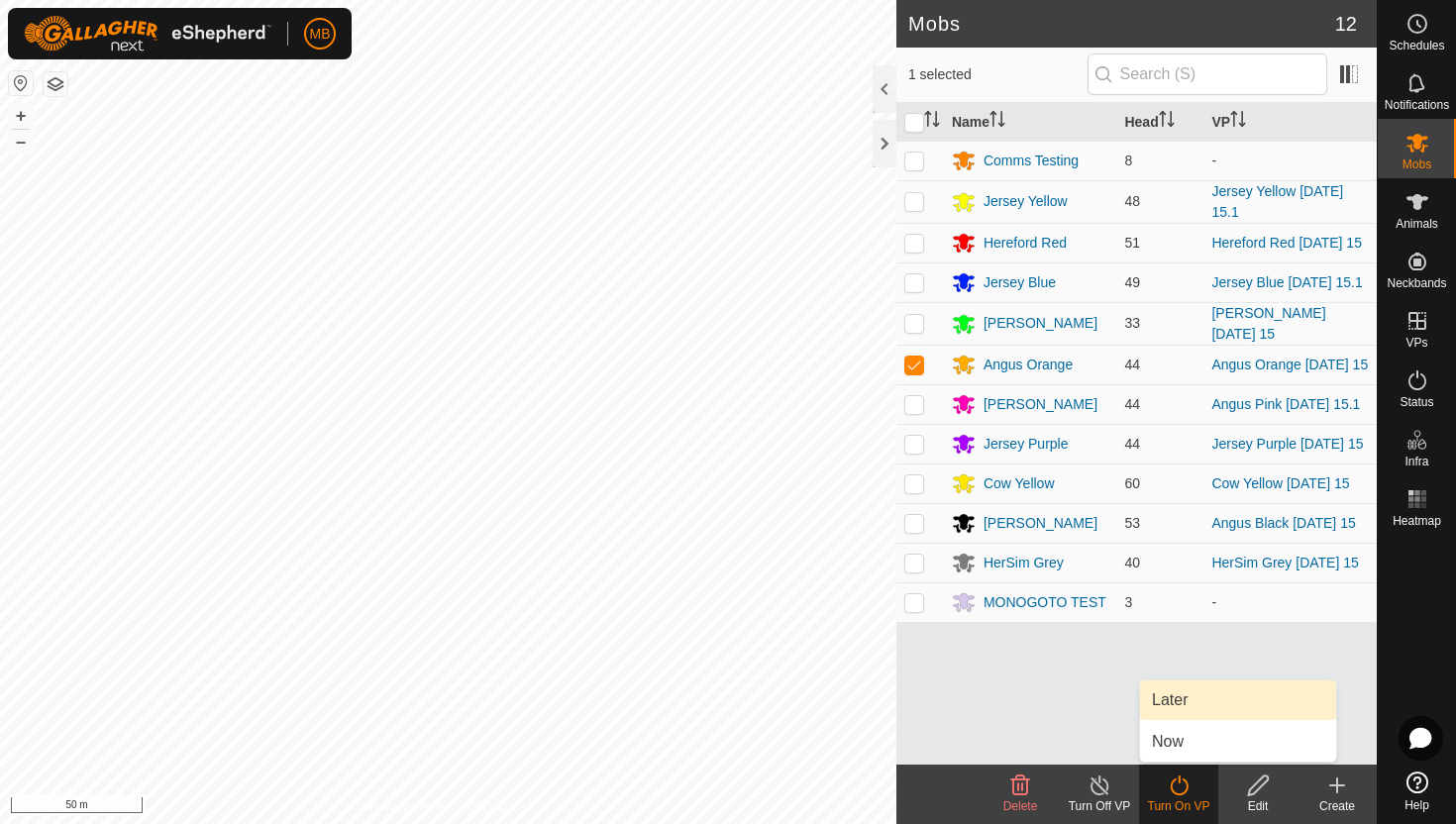 click on "Later" at bounding box center (1238, 700) 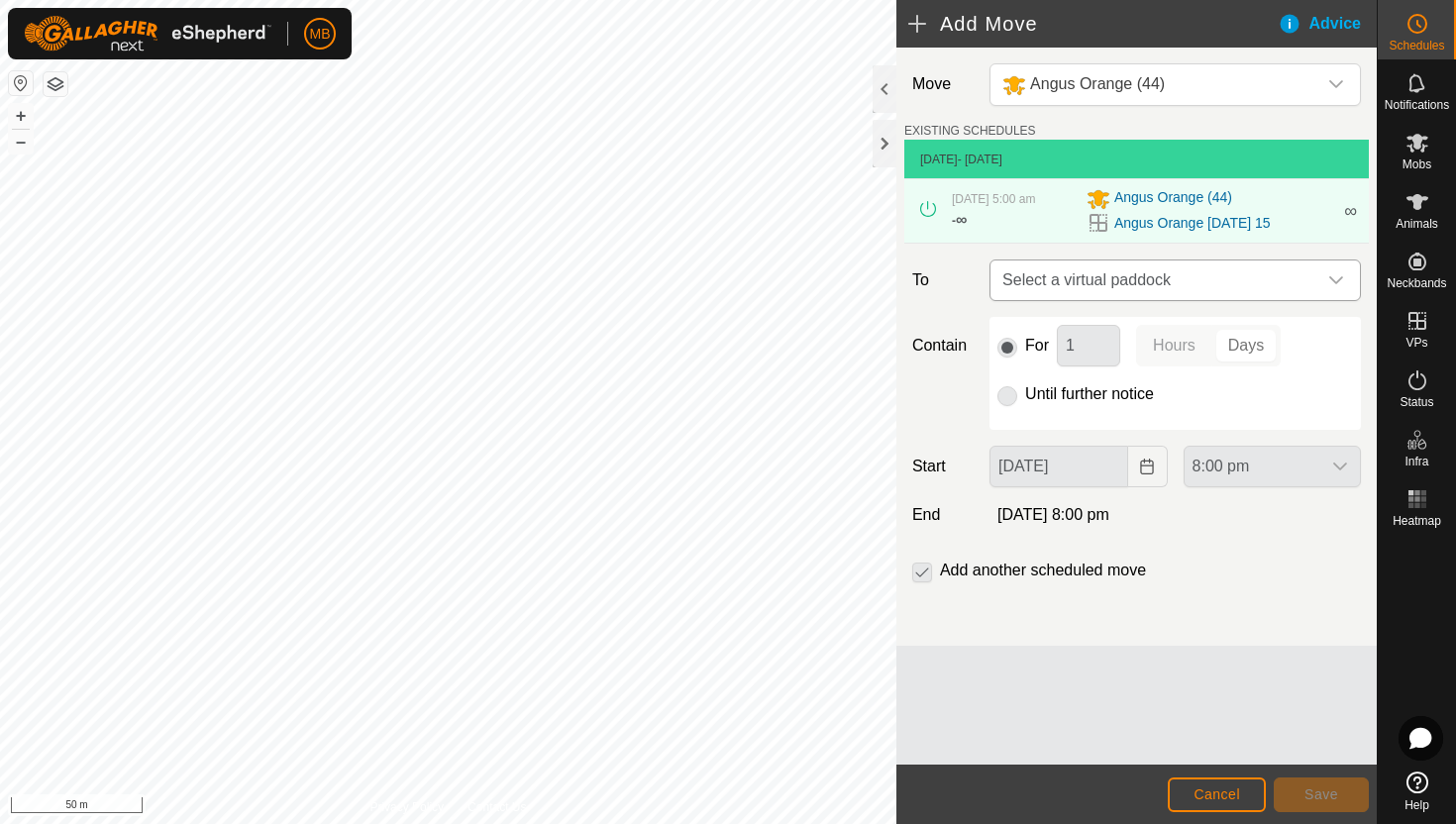 click 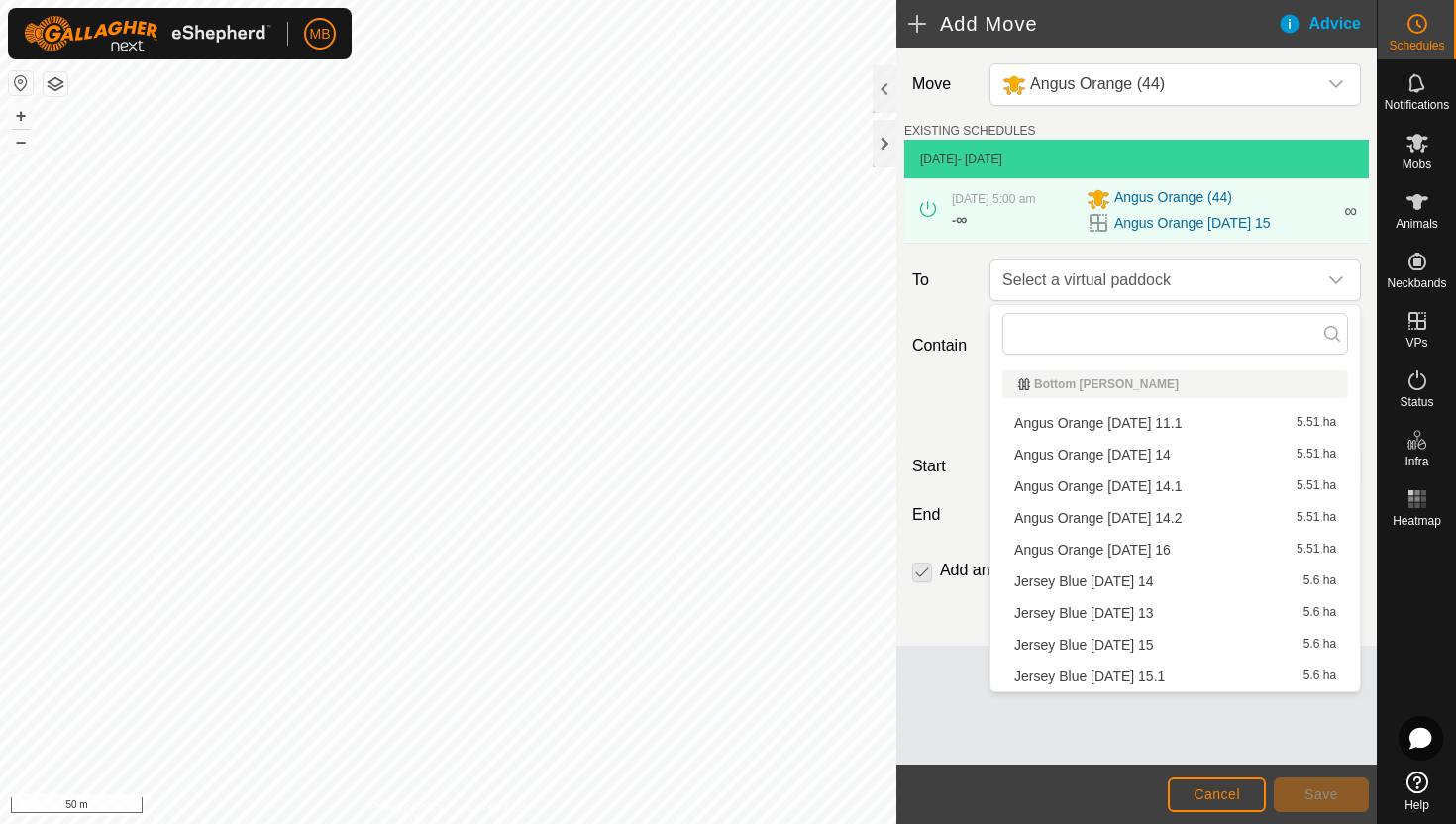 click on "Angus Orange Wednesday 16  5.51 ha" at bounding box center (1175, 550) 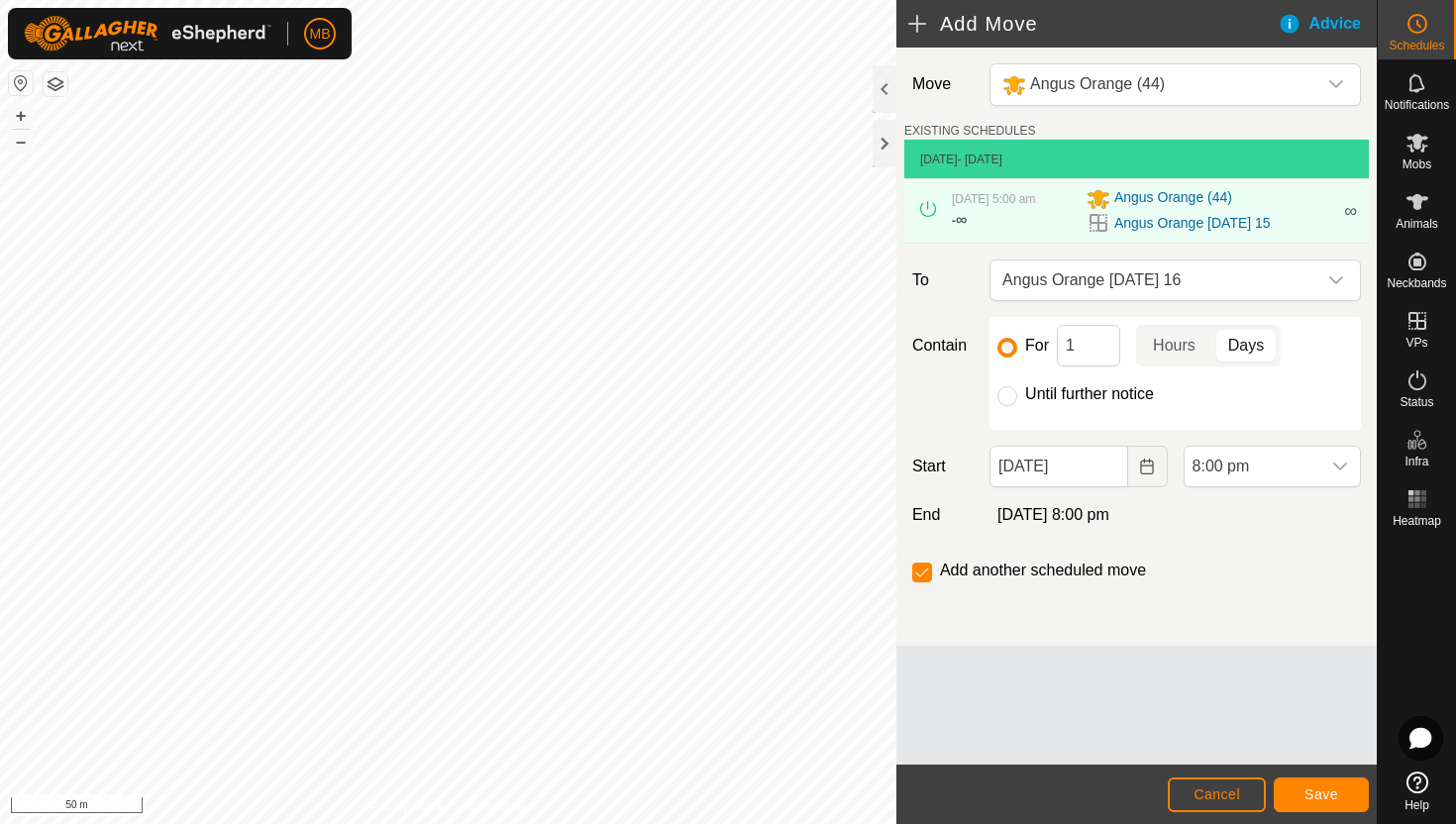 click on "Until further notice" 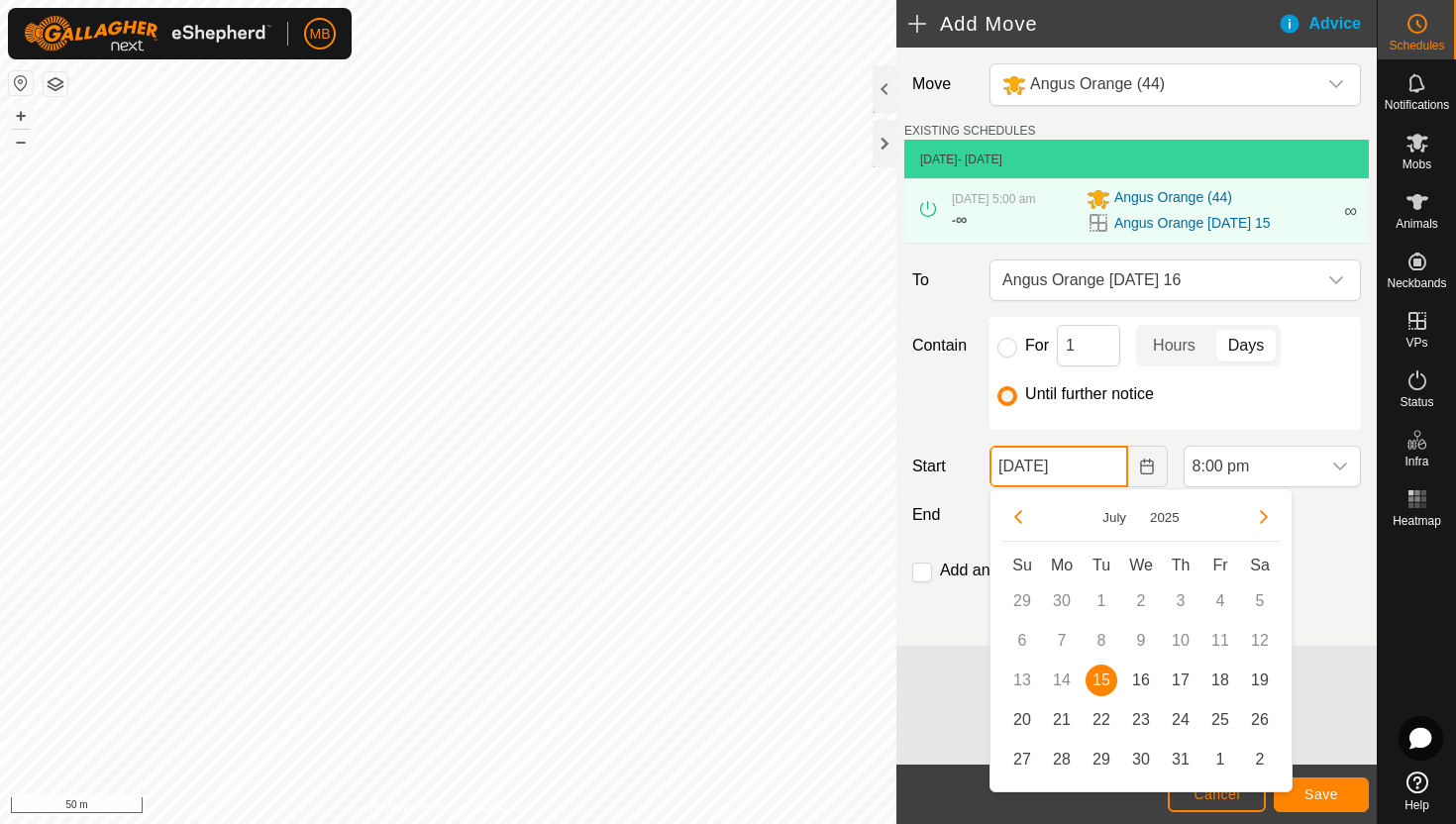 click on "15 Jul, 2025" 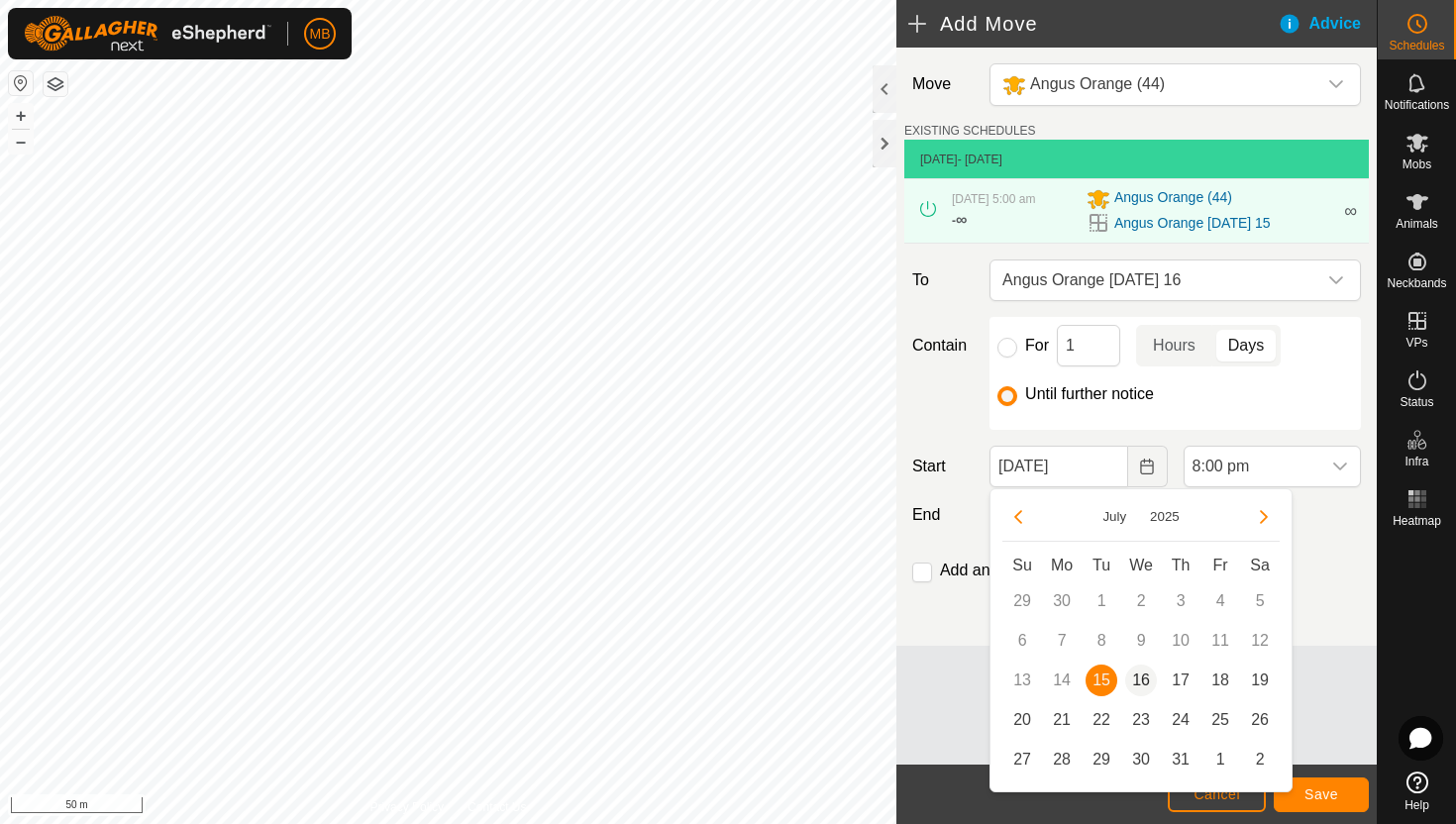 click on "16" at bounding box center [1141, 680] 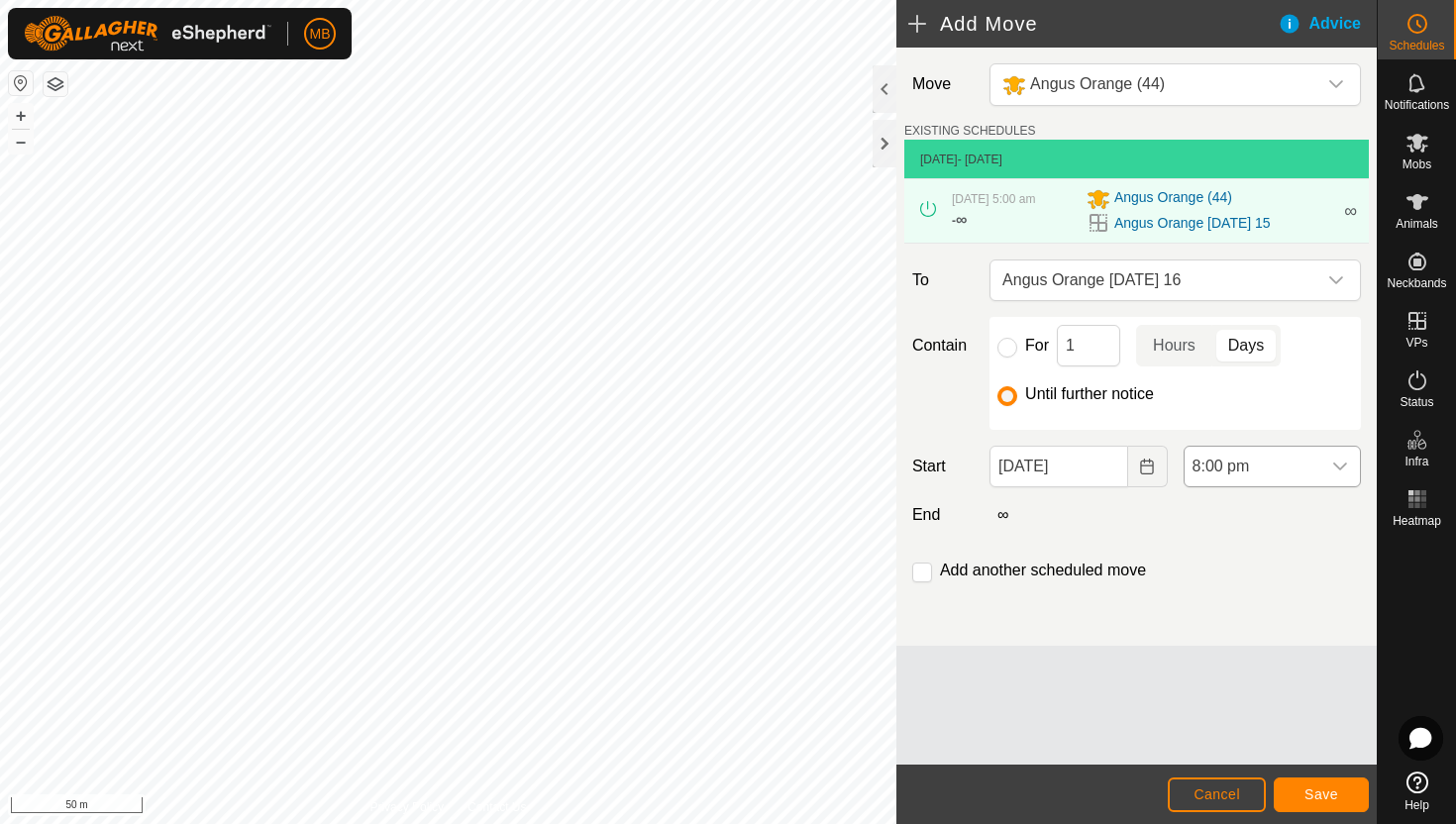 click on "8:00 pm" at bounding box center (1252, 466) 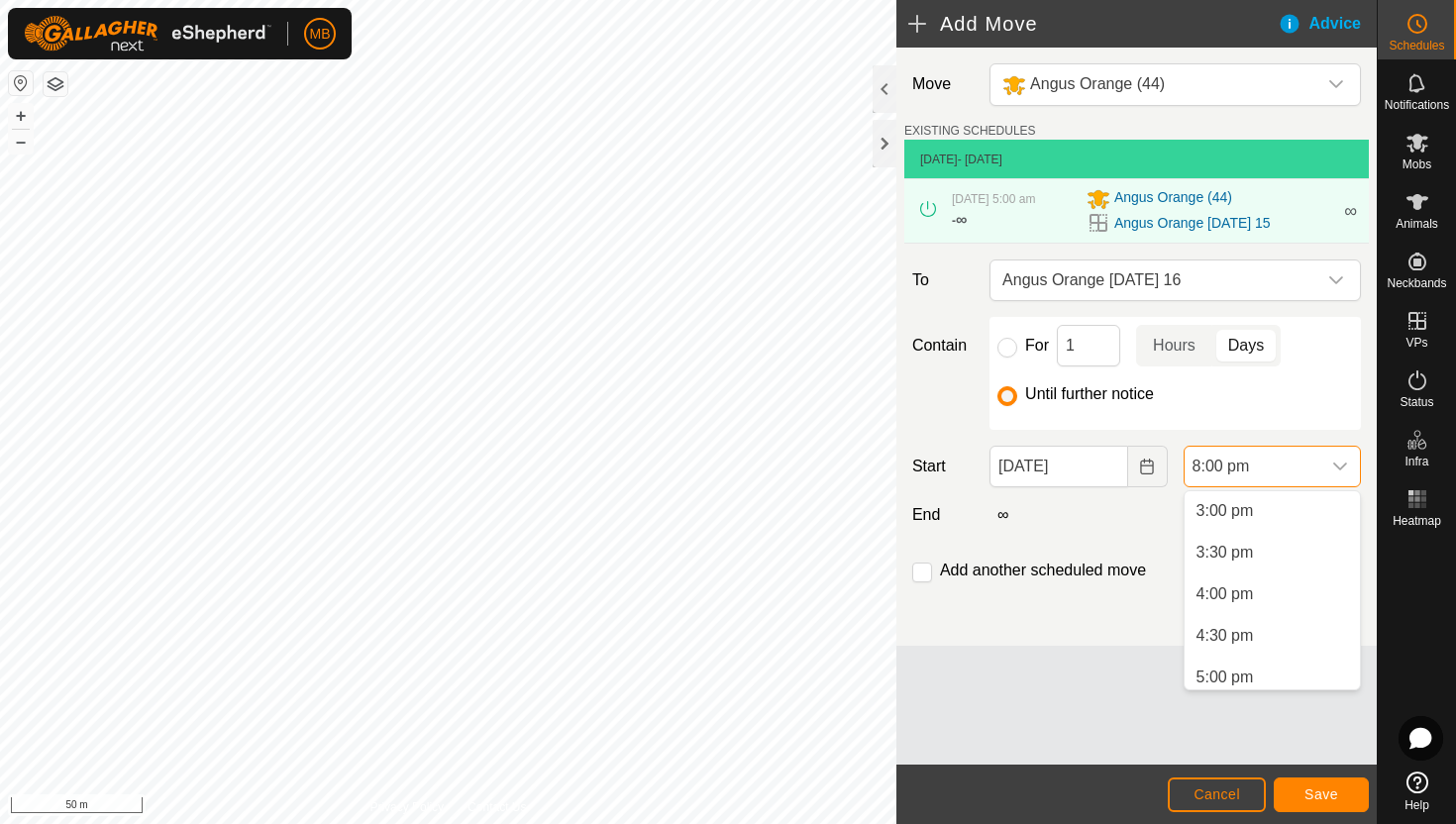 scroll, scrollTop: 1238, scrollLeft: 0, axis: vertical 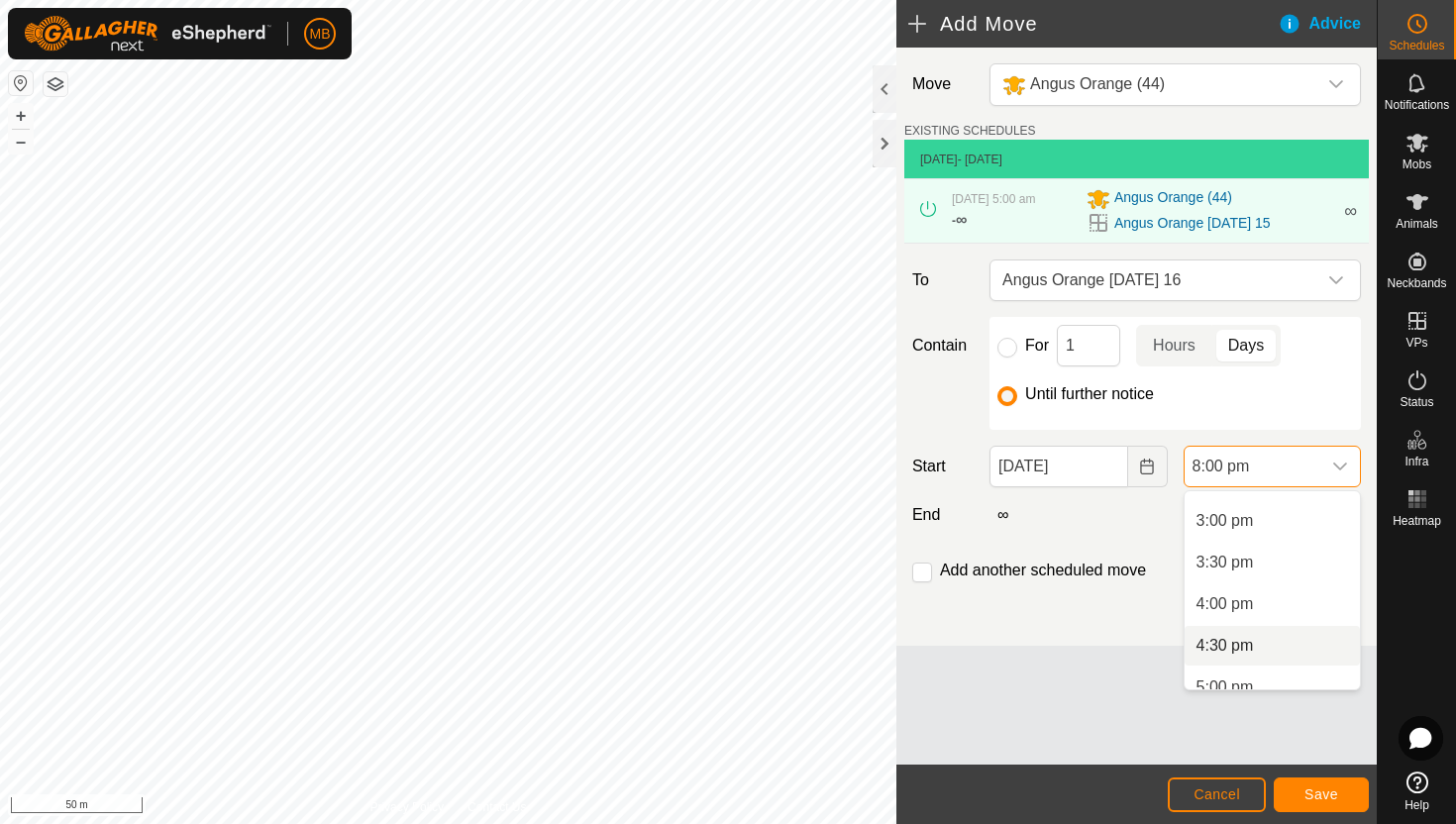 click on "4:30 pm" at bounding box center [1272, 646] 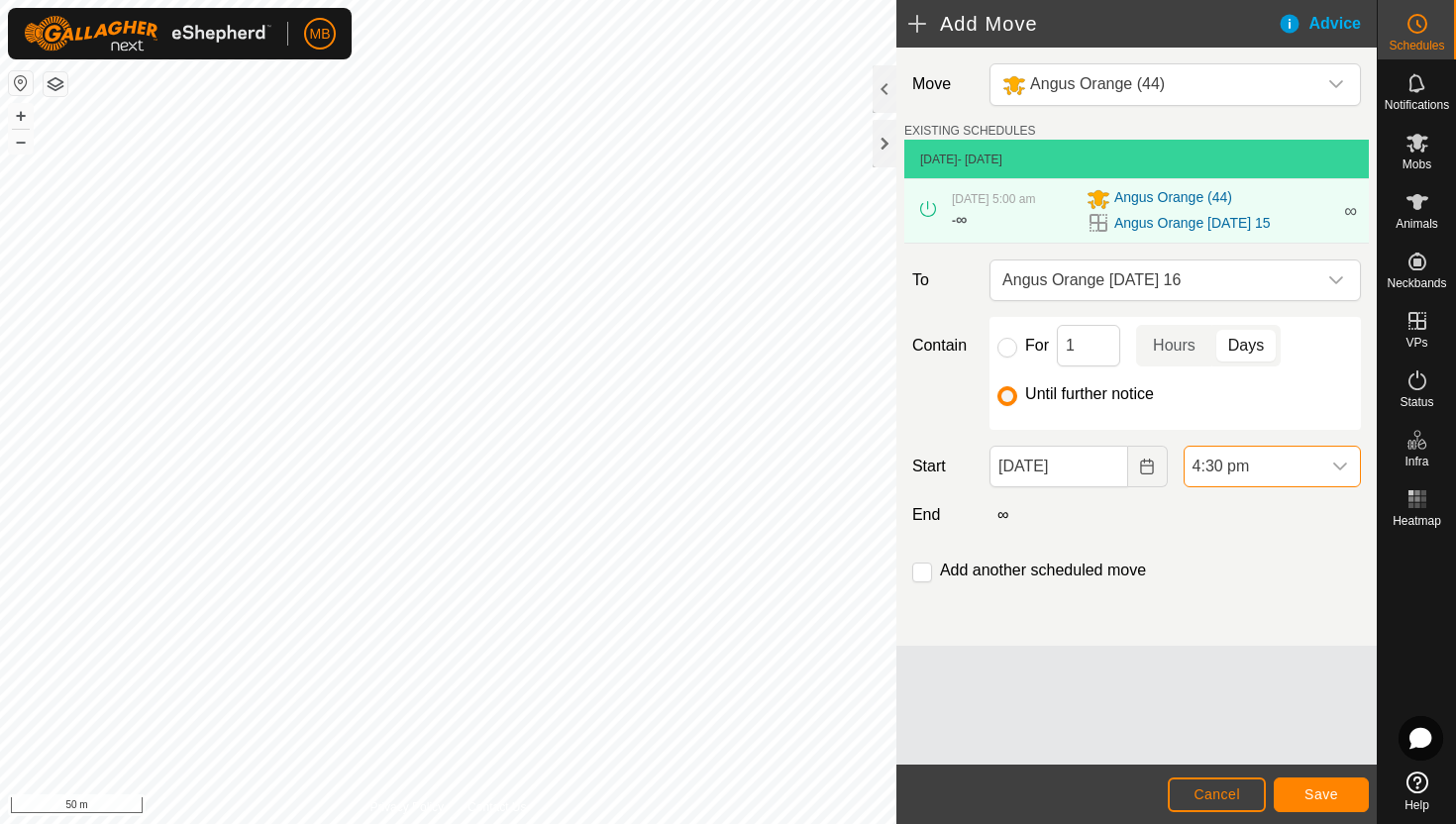scroll, scrollTop: 1505, scrollLeft: 0, axis: vertical 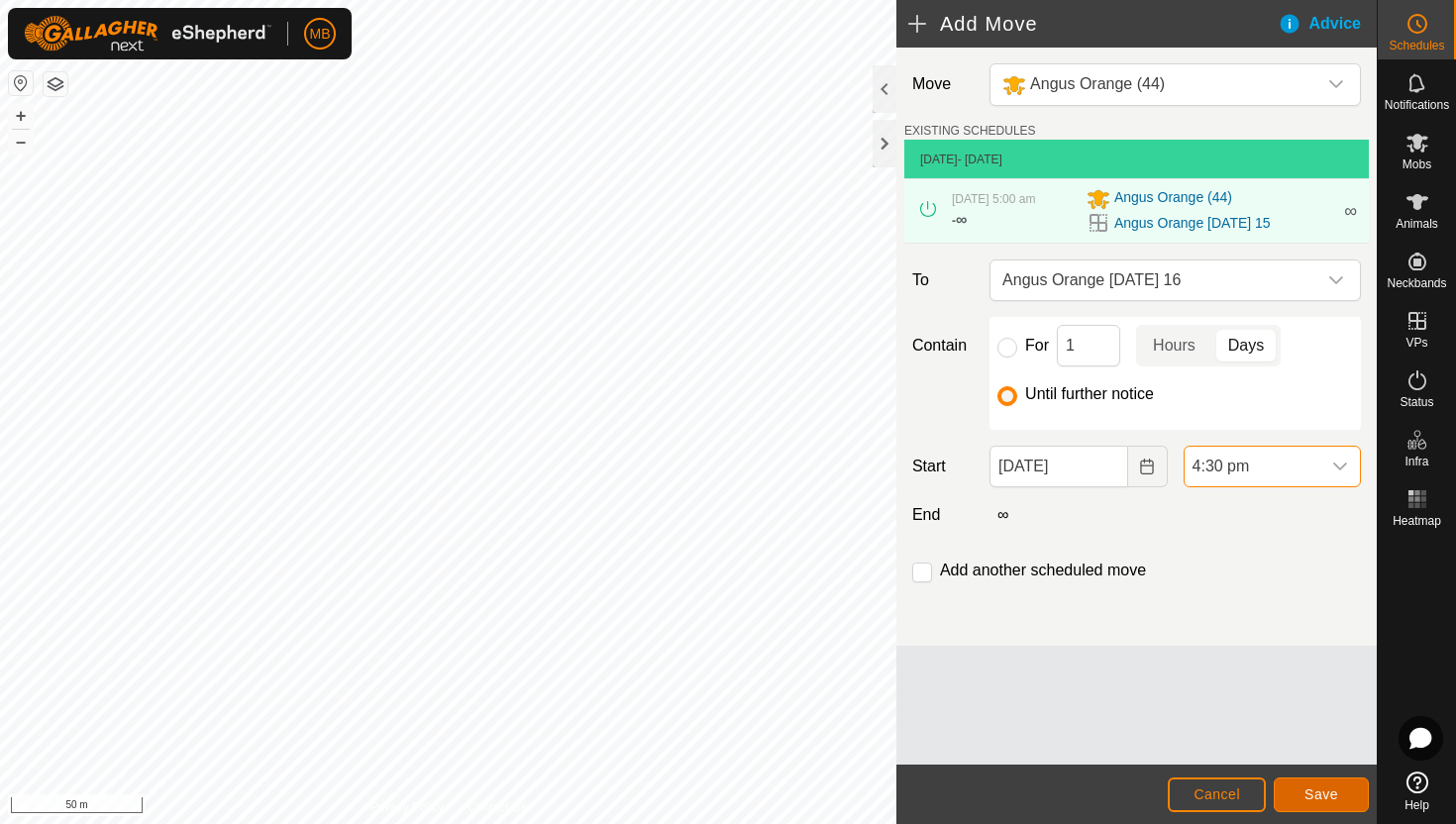 click on "Save" 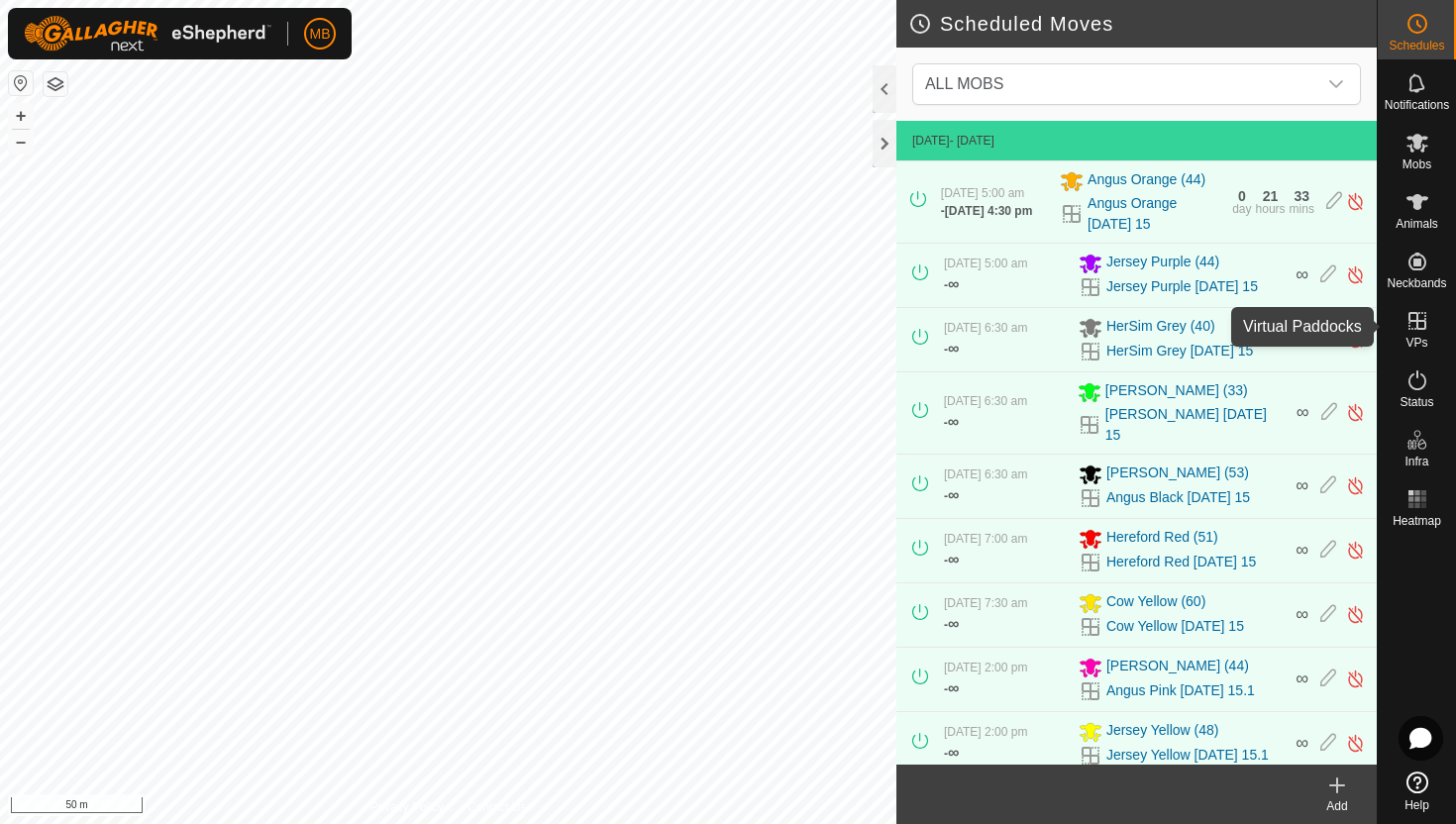 click 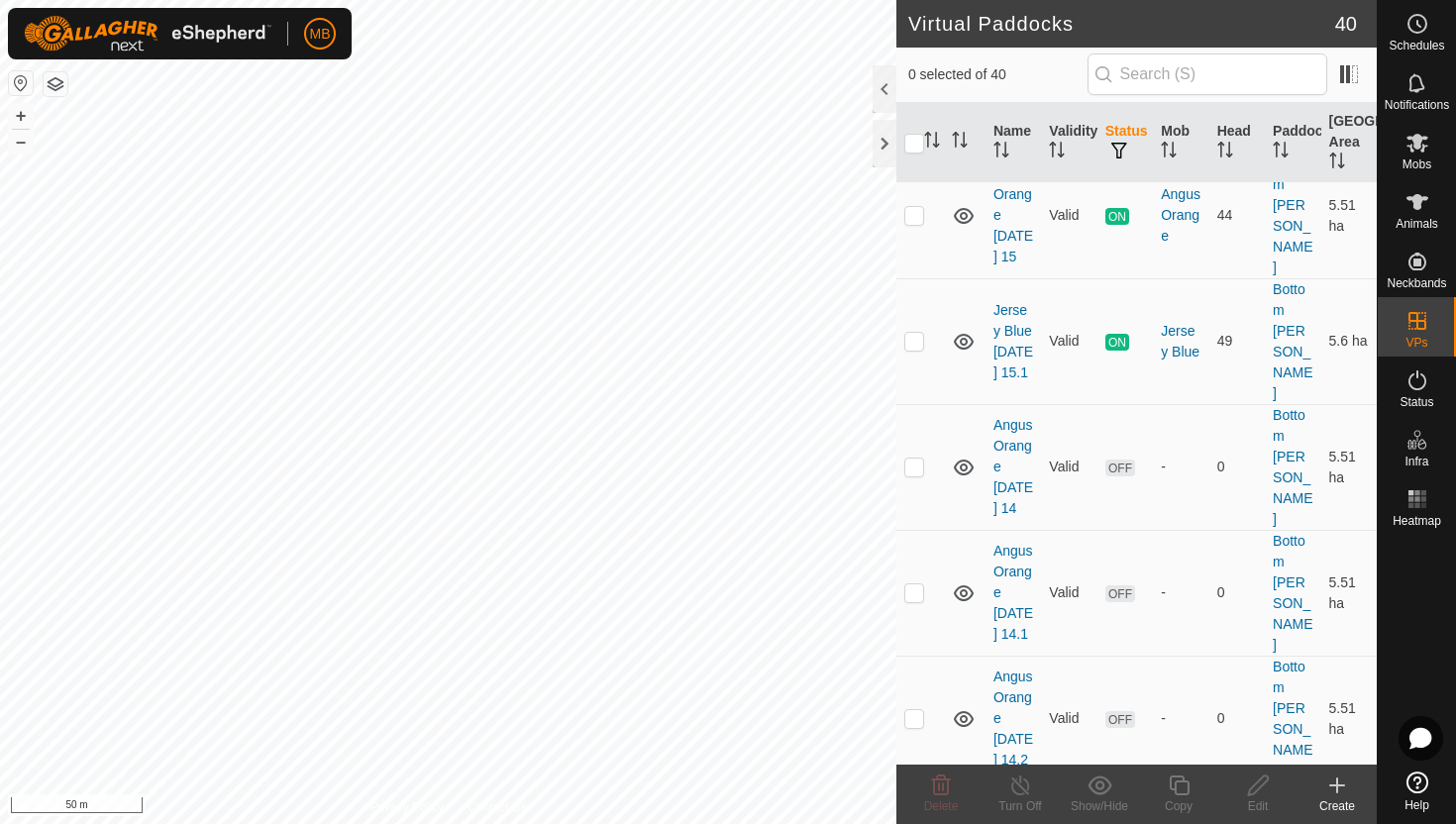 scroll, scrollTop: 198, scrollLeft: 0, axis: vertical 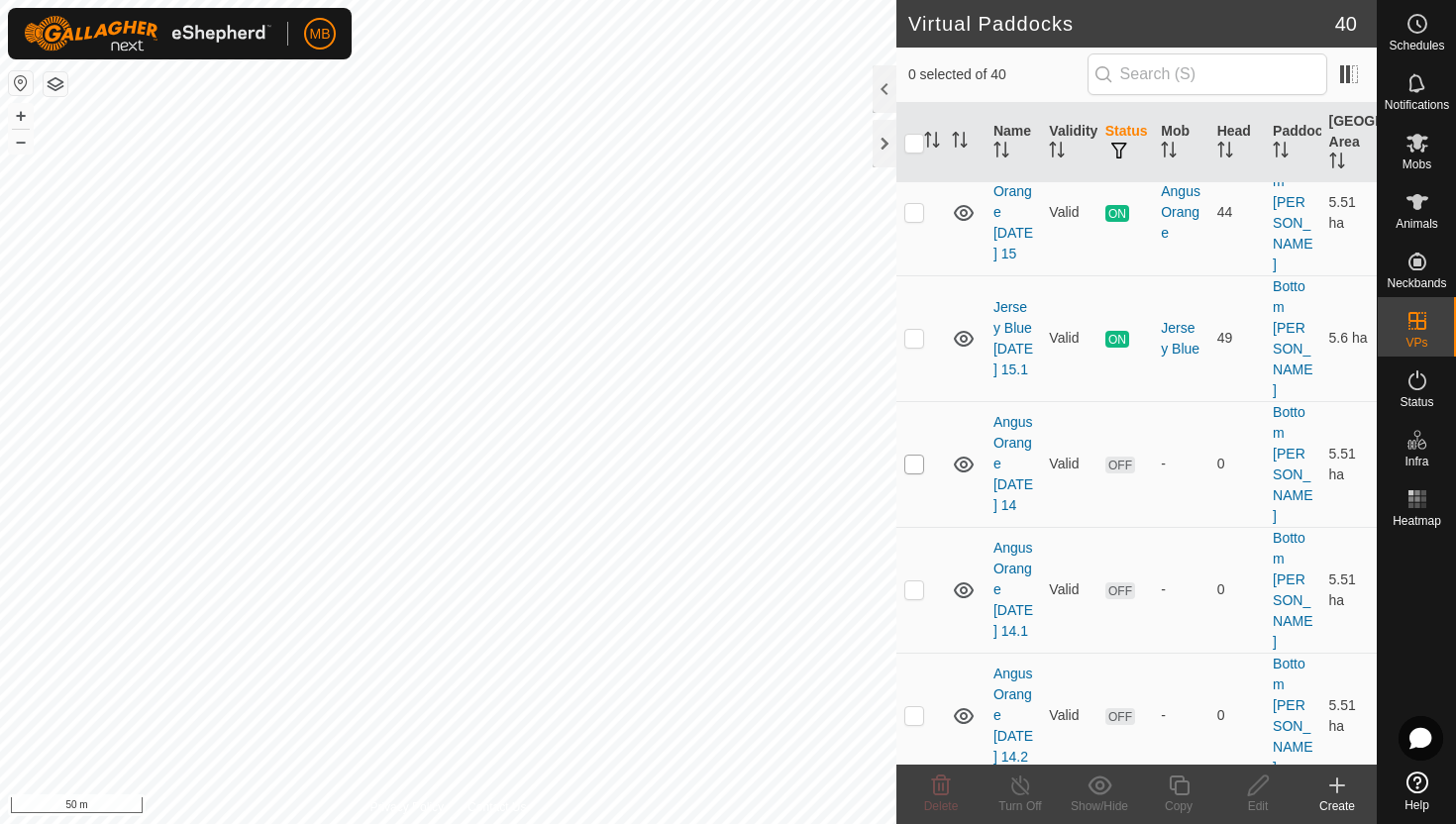 click at bounding box center [914, 464] 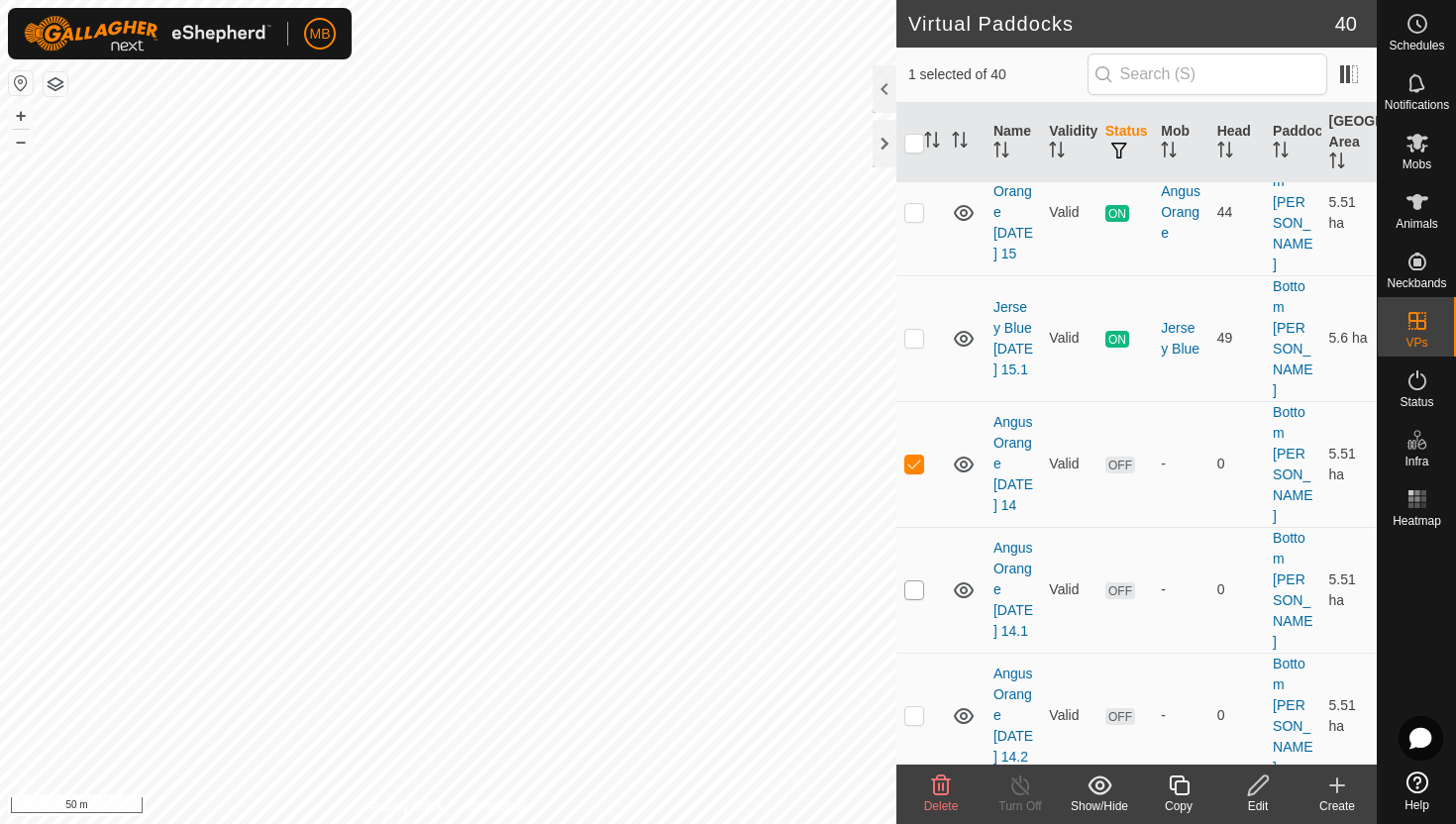 click at bounding box center [914, 590] 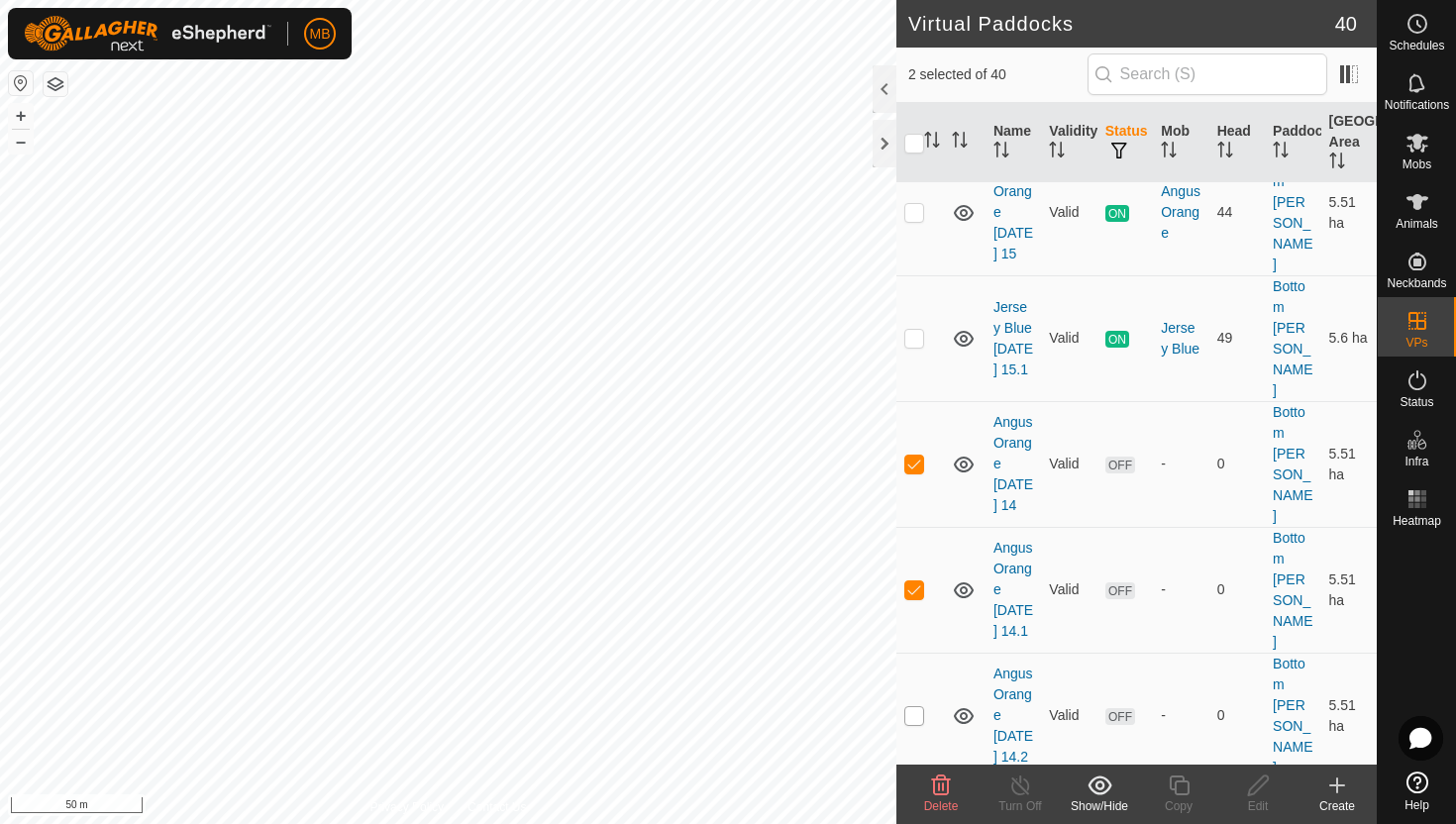 click at bounding box center [914, 716] 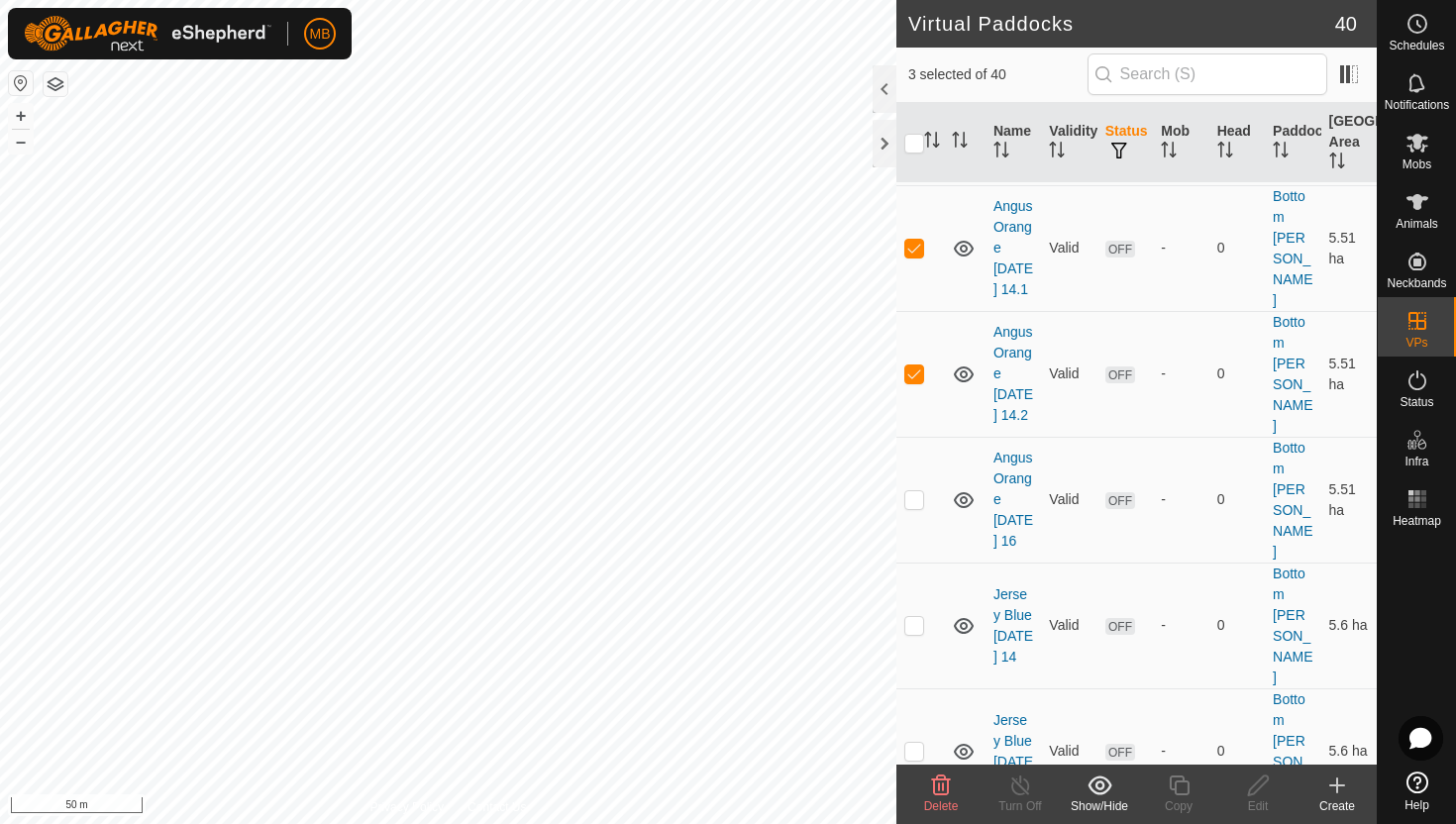 scroll, scrollTop: 549, scrollLeft: 0, axis: vertical 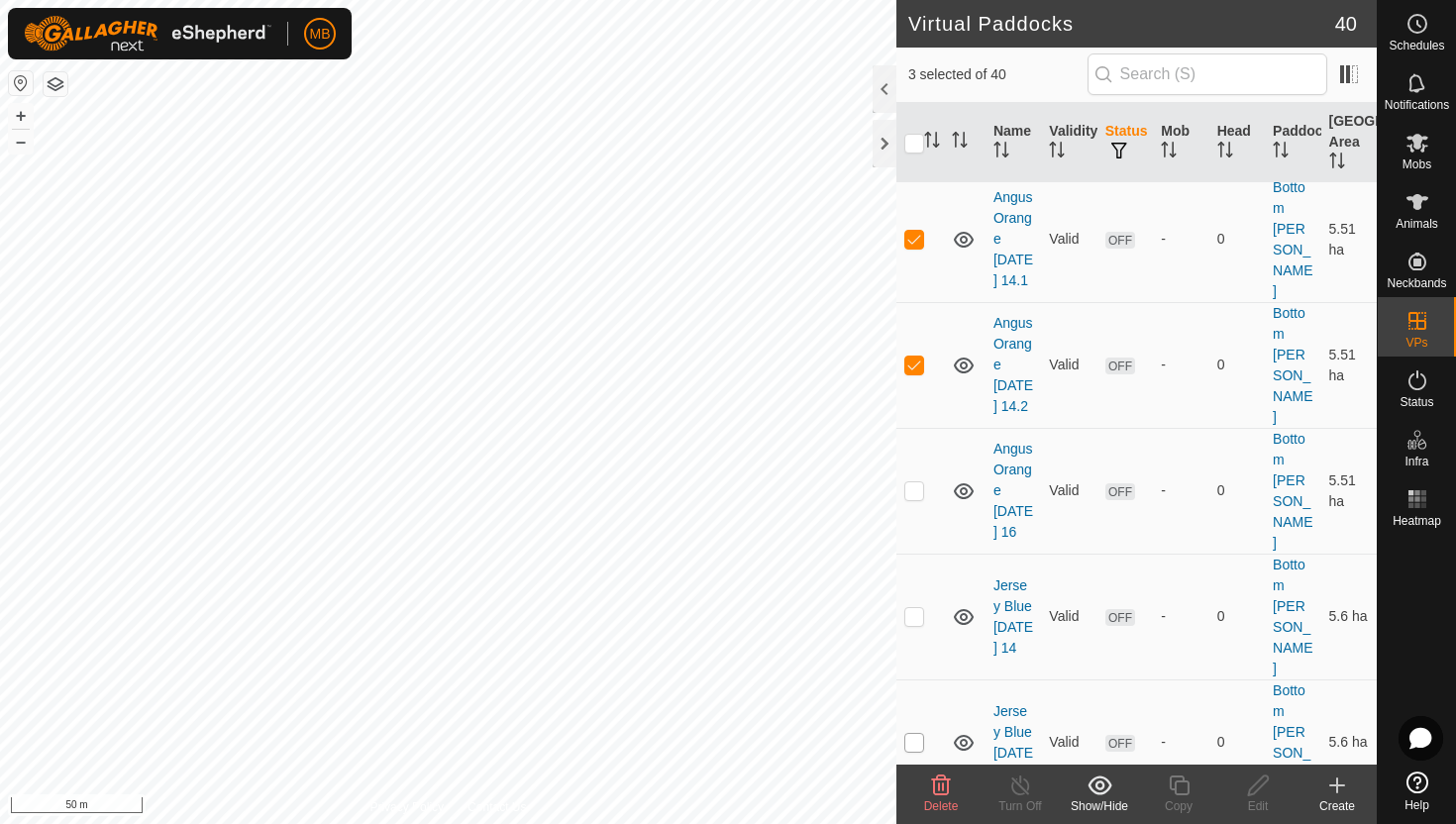 click at bounding box center [914, 743] 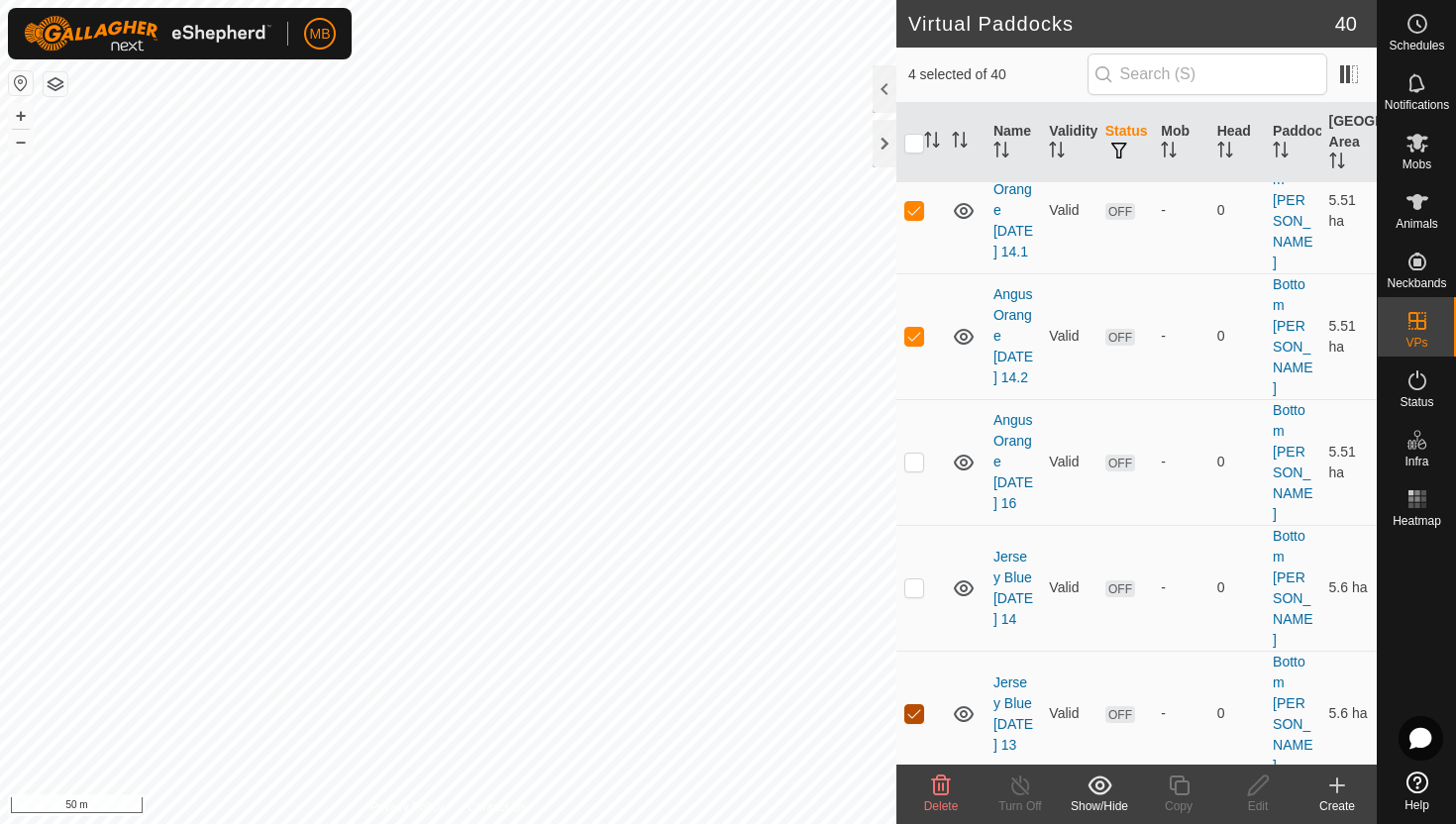 scroll, scrollTop: 578, scrollLeft: 0, axis: vertical 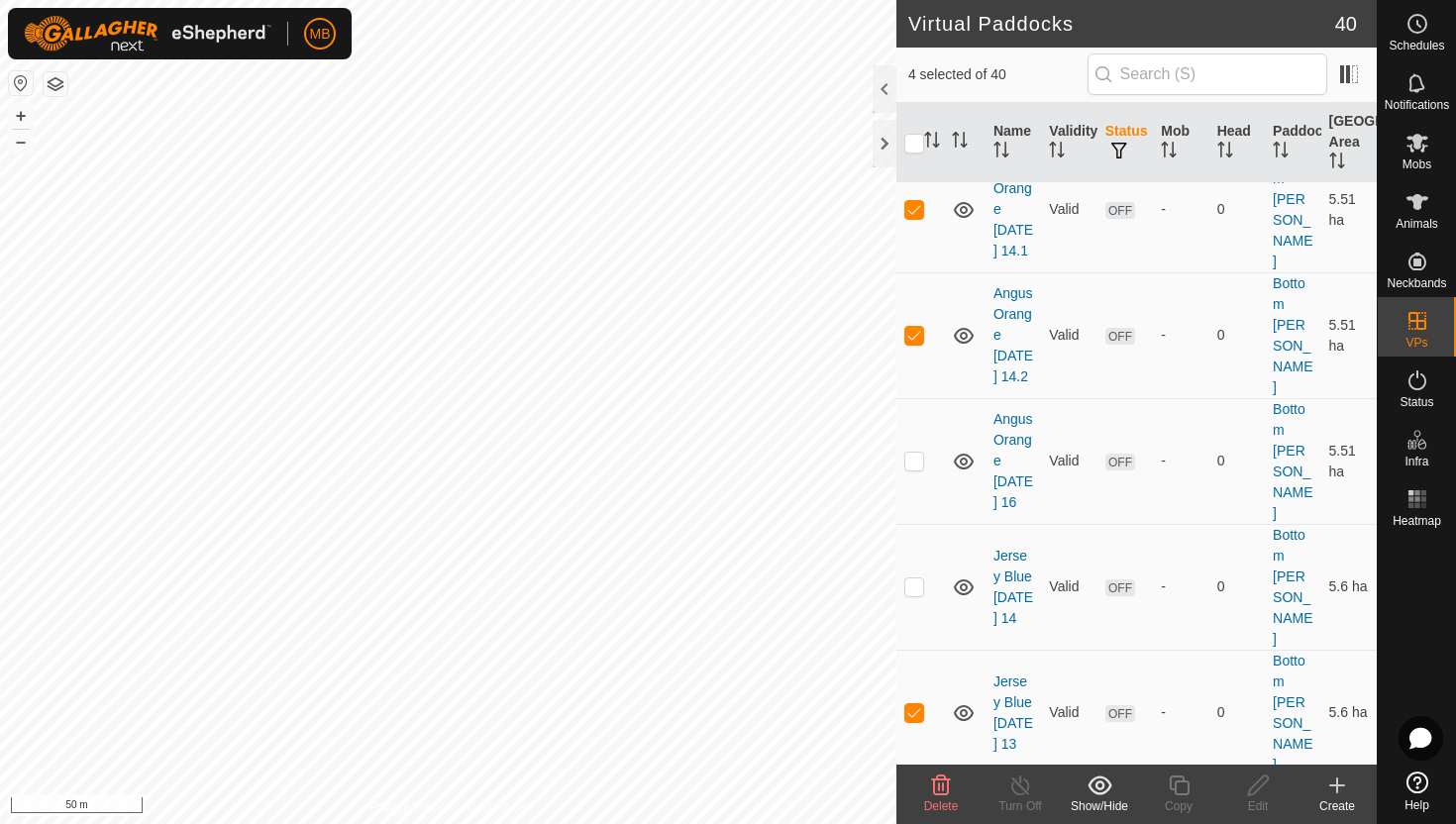 click 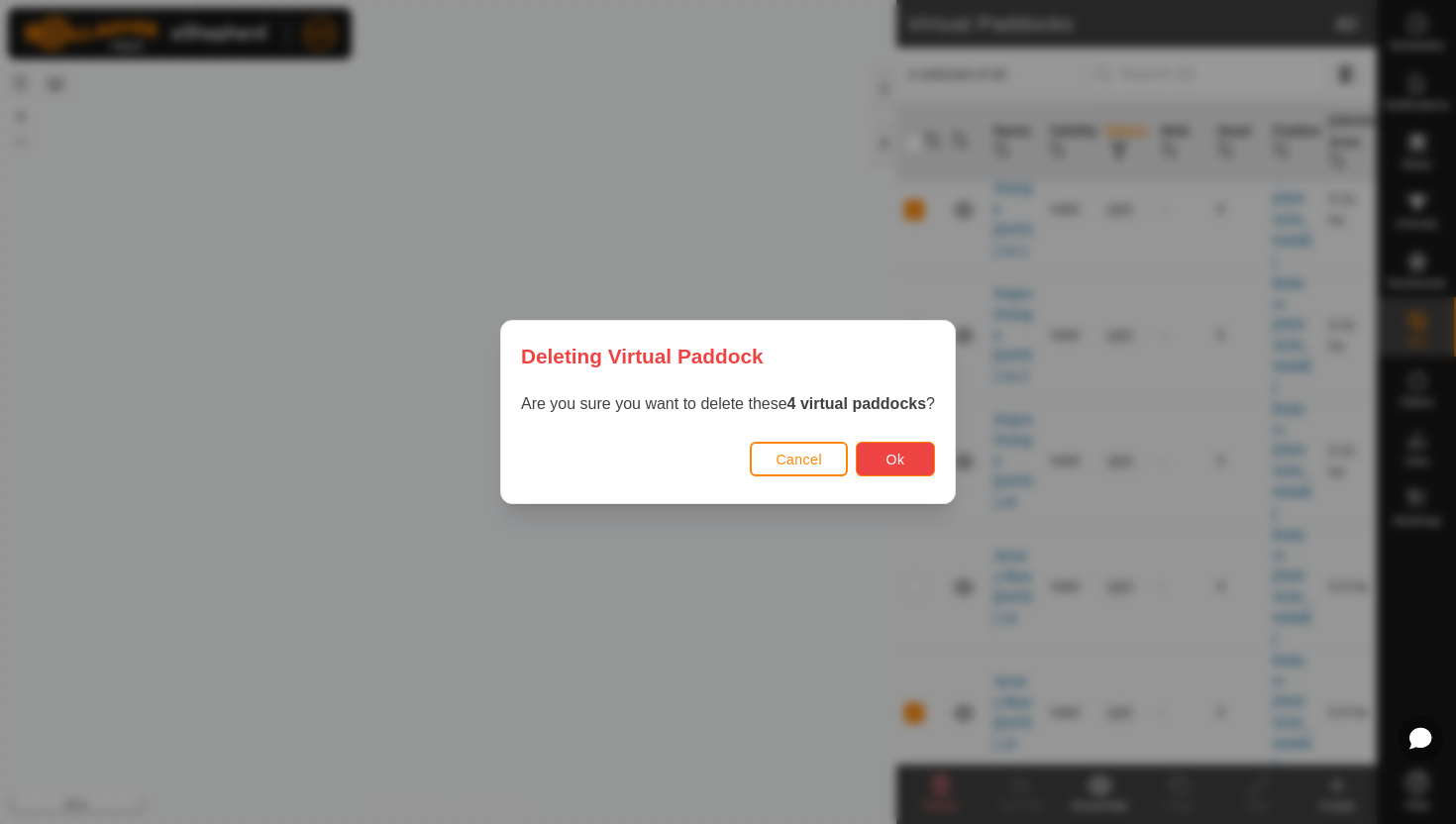 click on "Ok" at bounding box center [895, 459] 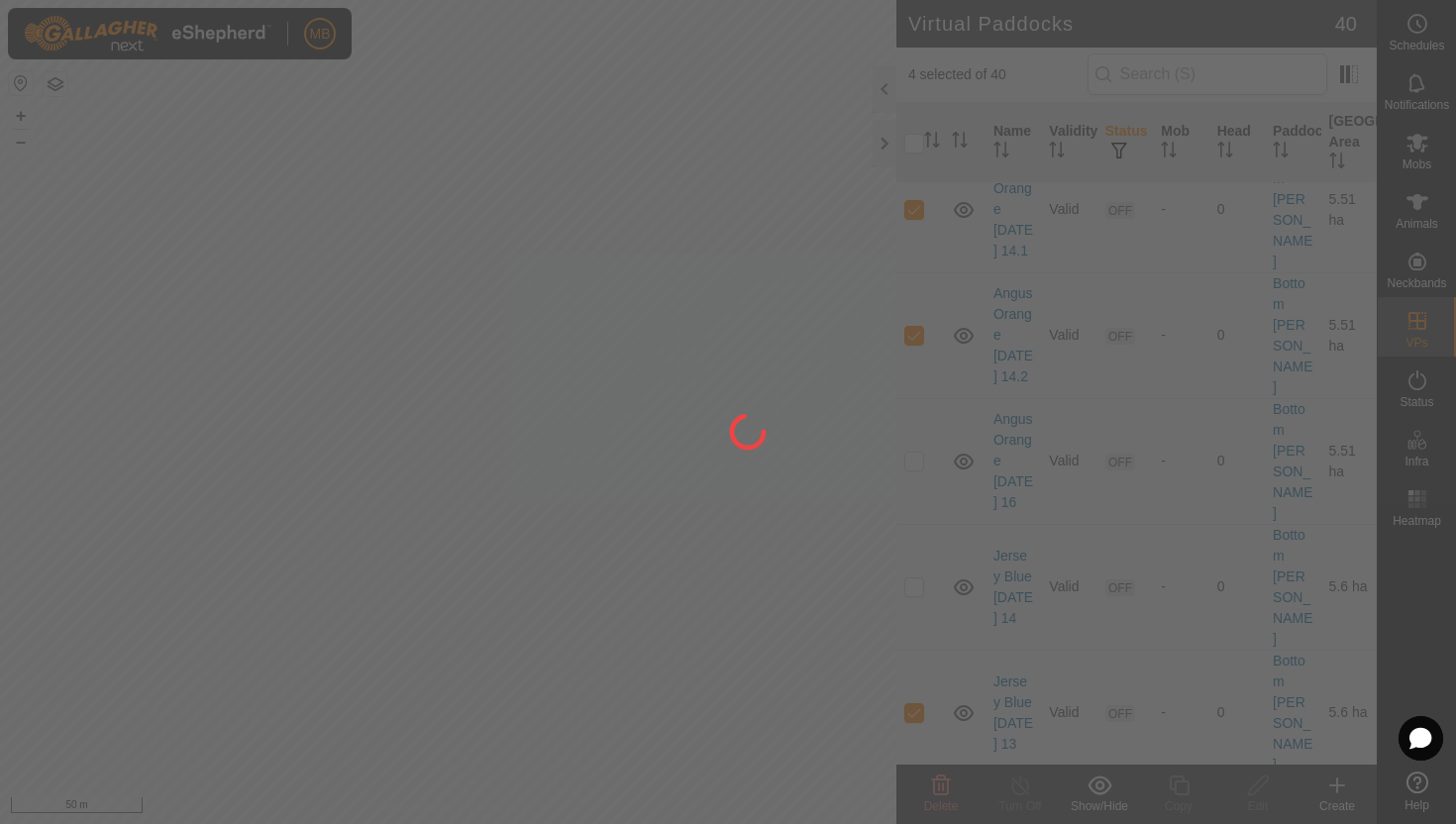 checkbox on "false" 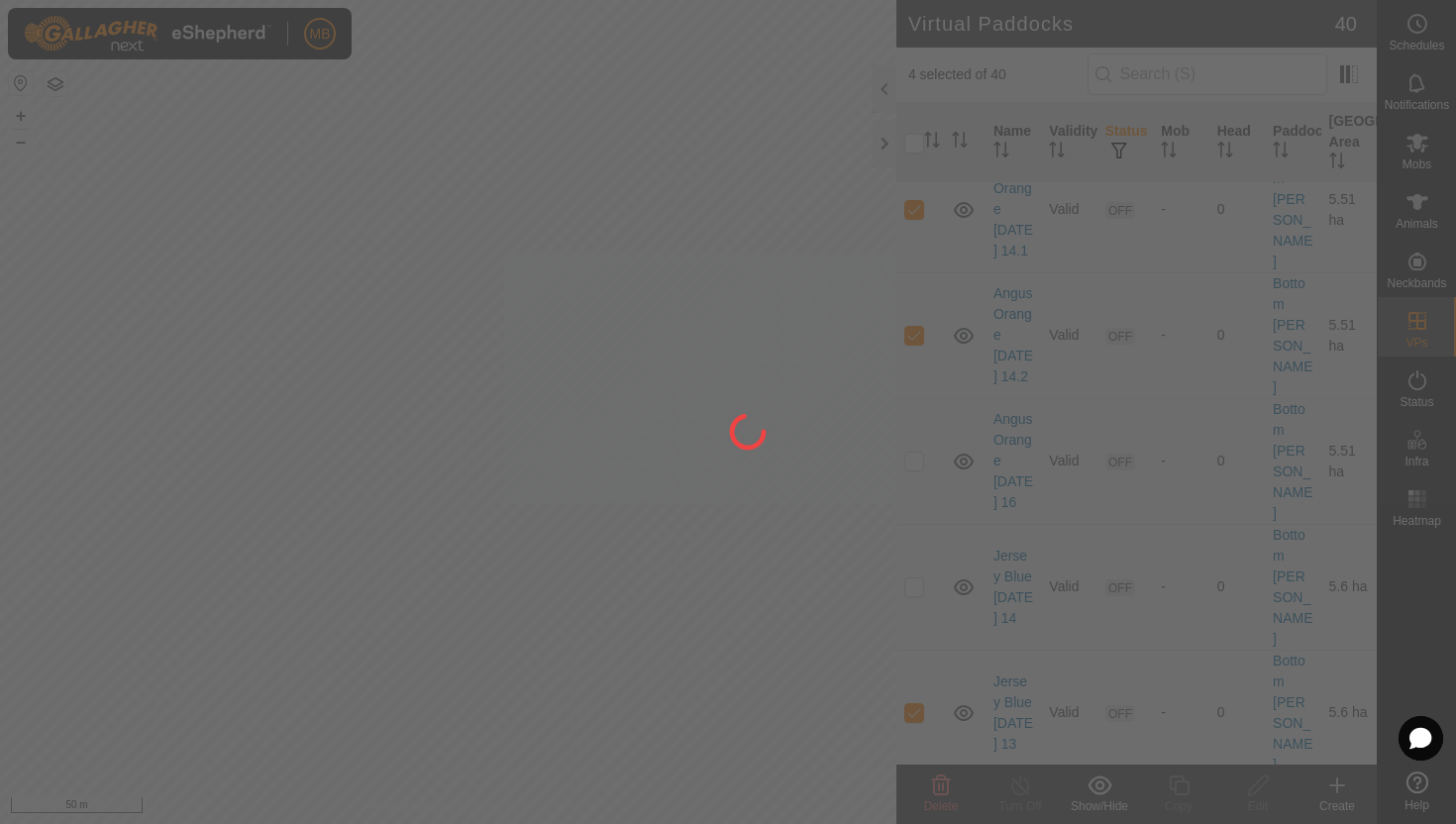 checkbox on "false" 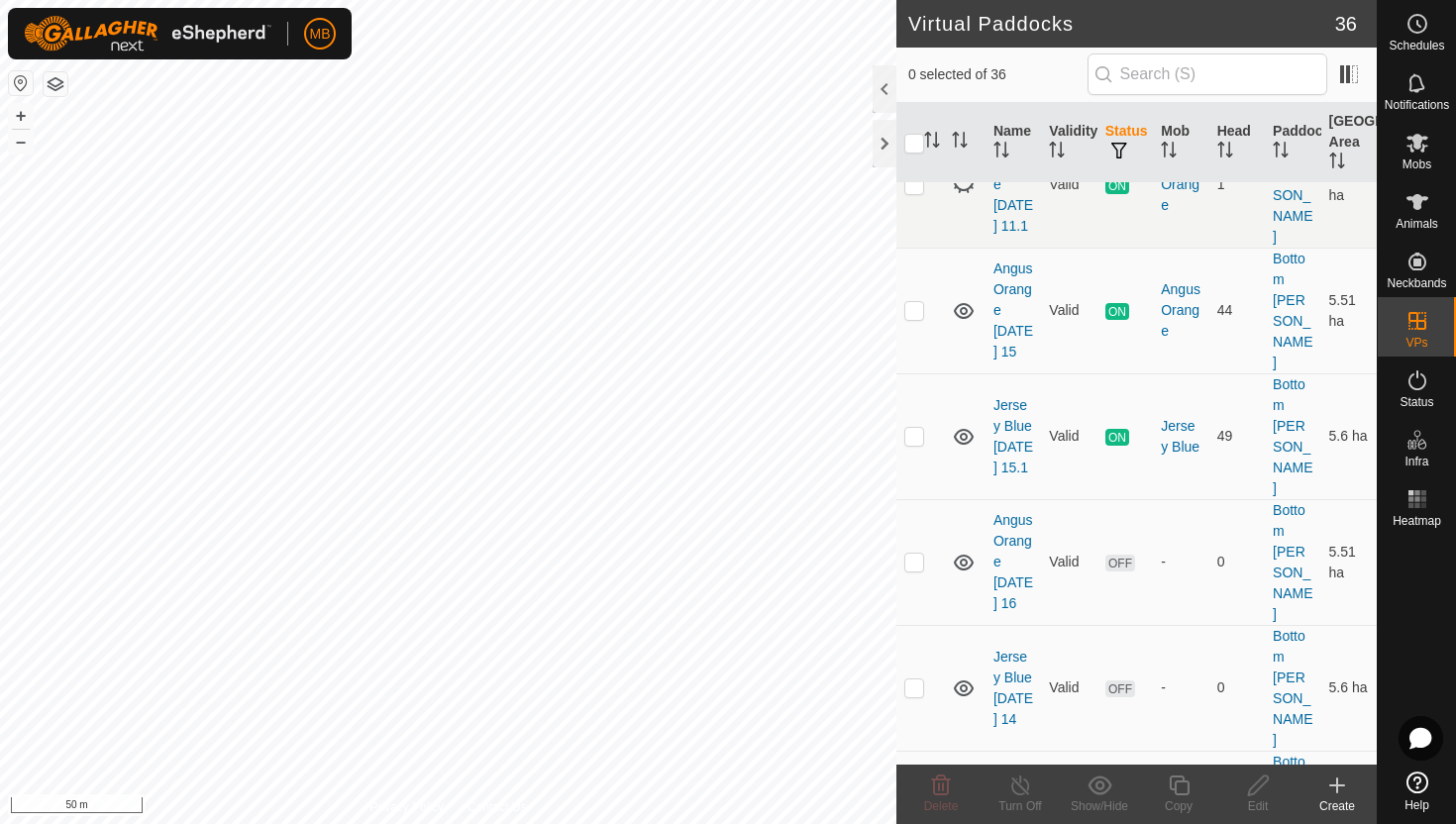 scroll, scrollTop: 0, scrollLeft: 0, axis: both 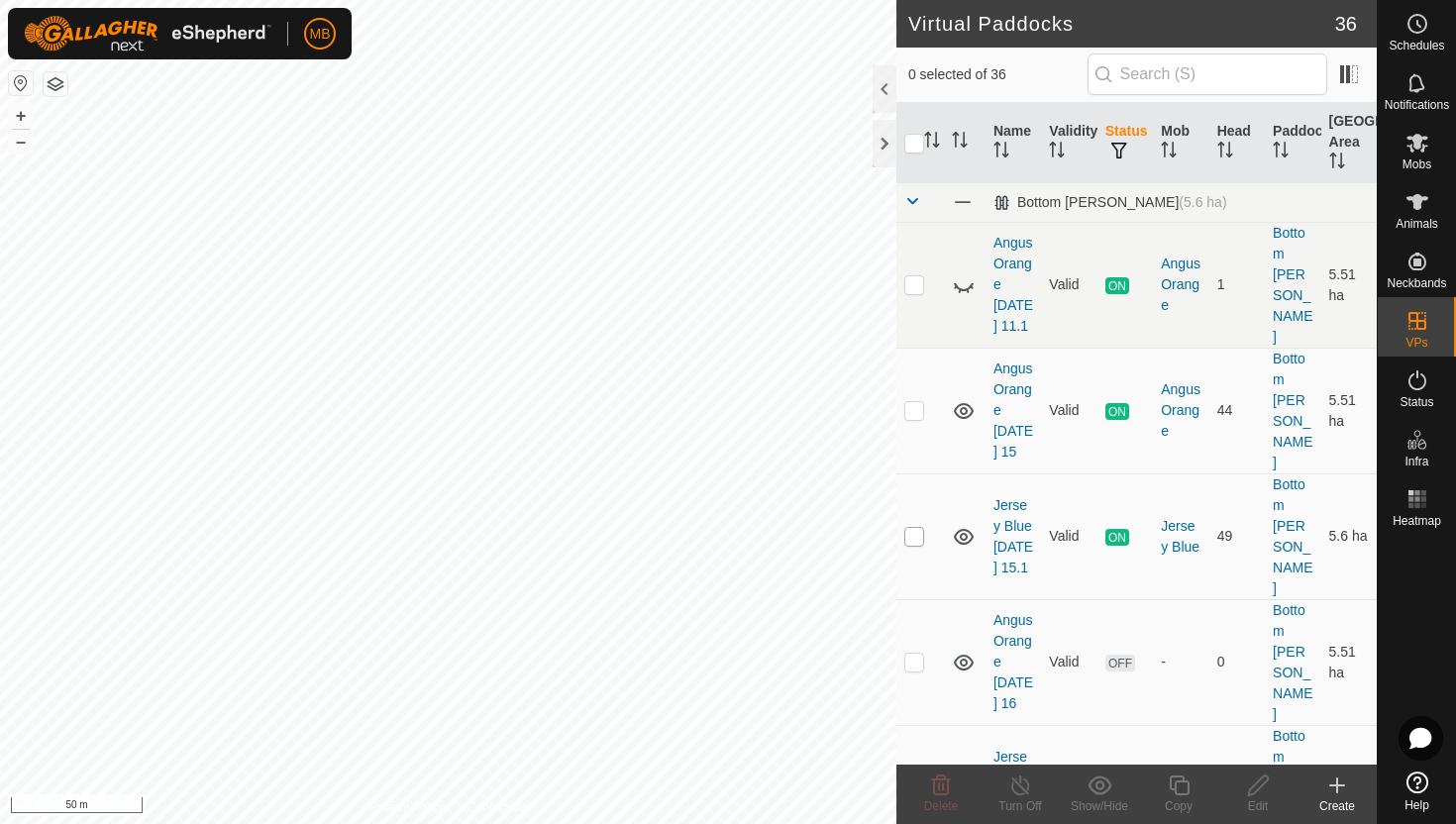 click at bounding box center (914, 537) 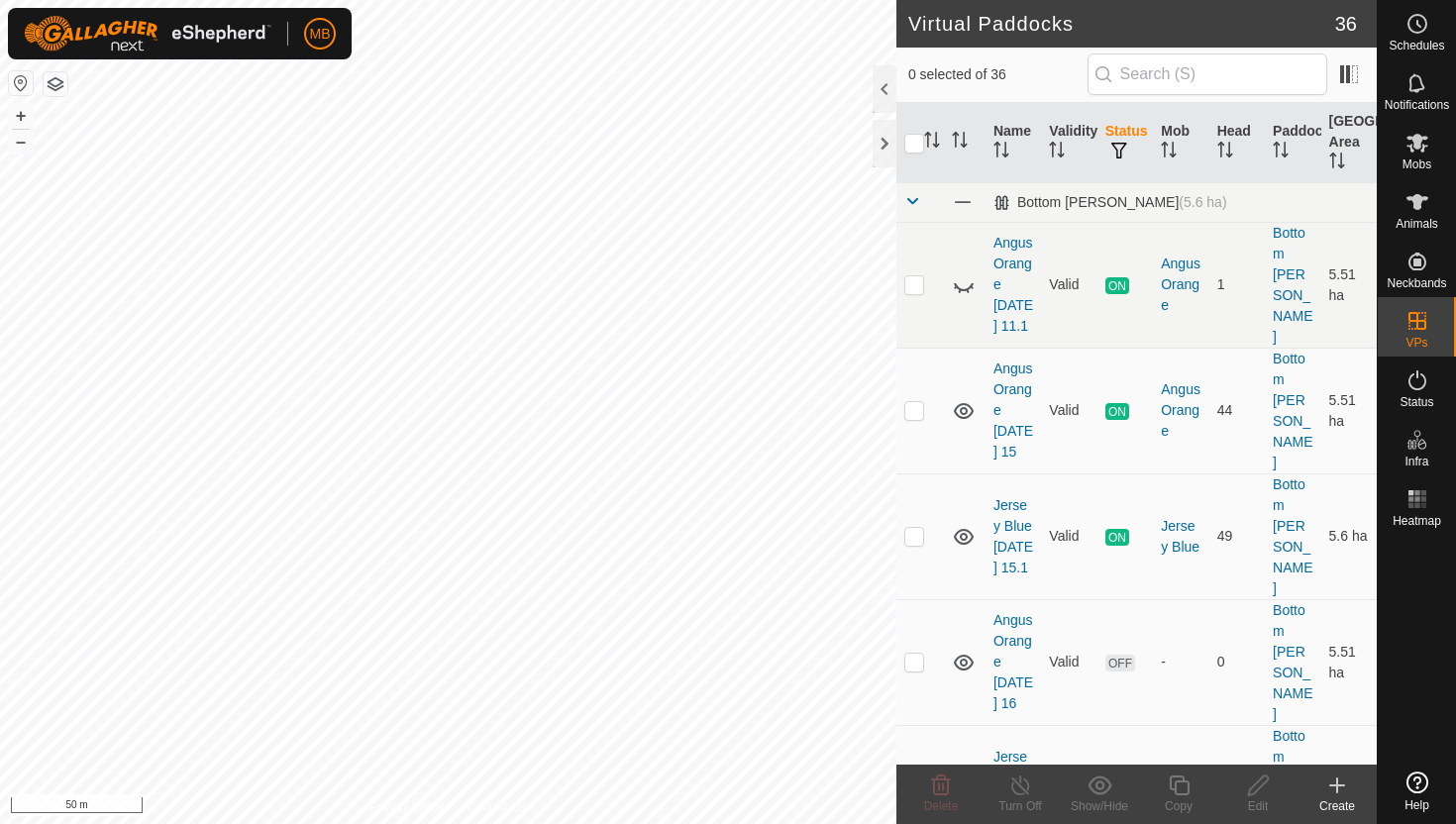 scroll, scrollTop: 0, scrollLeft: 0, axis: both 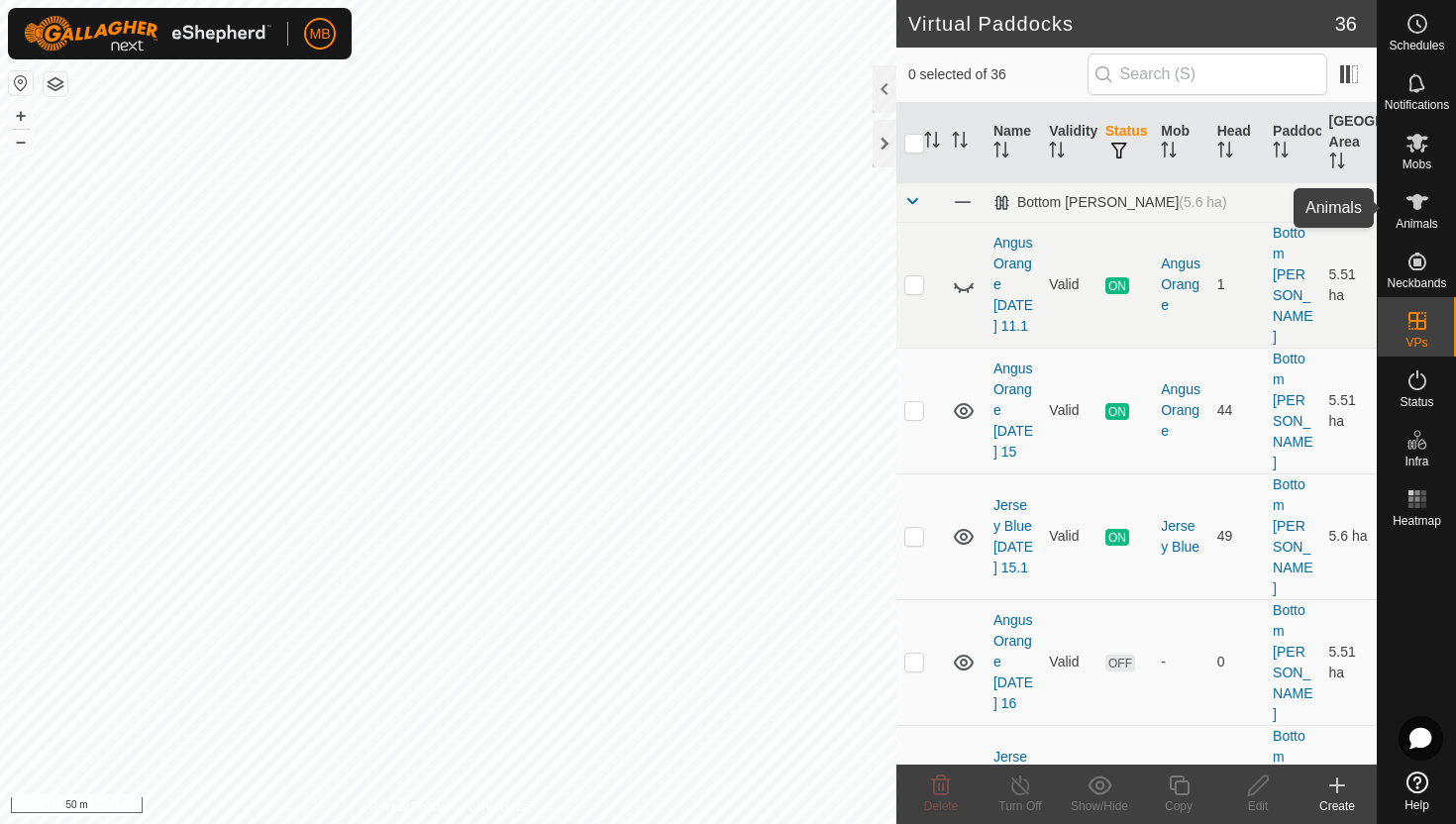 click 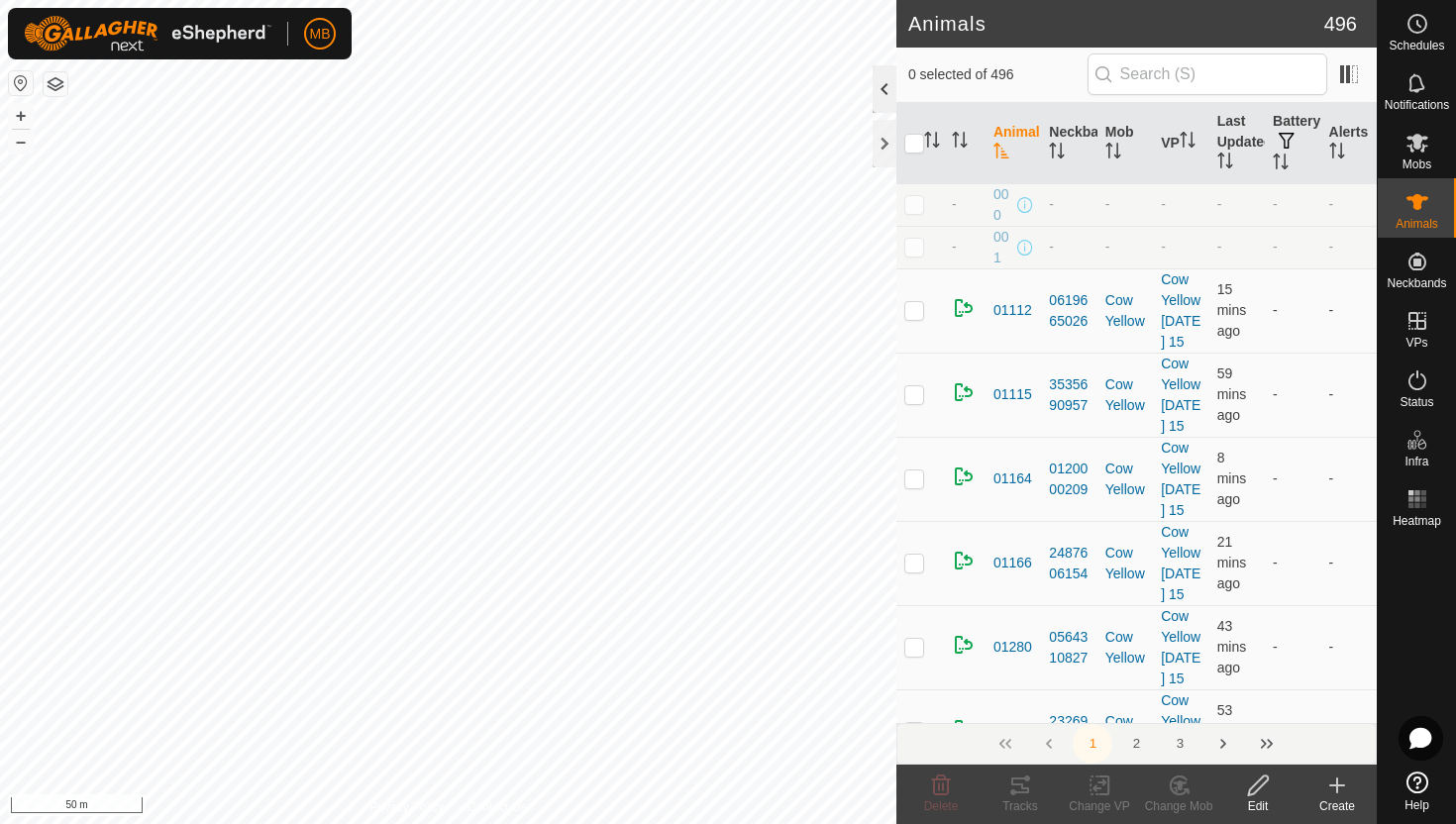 click 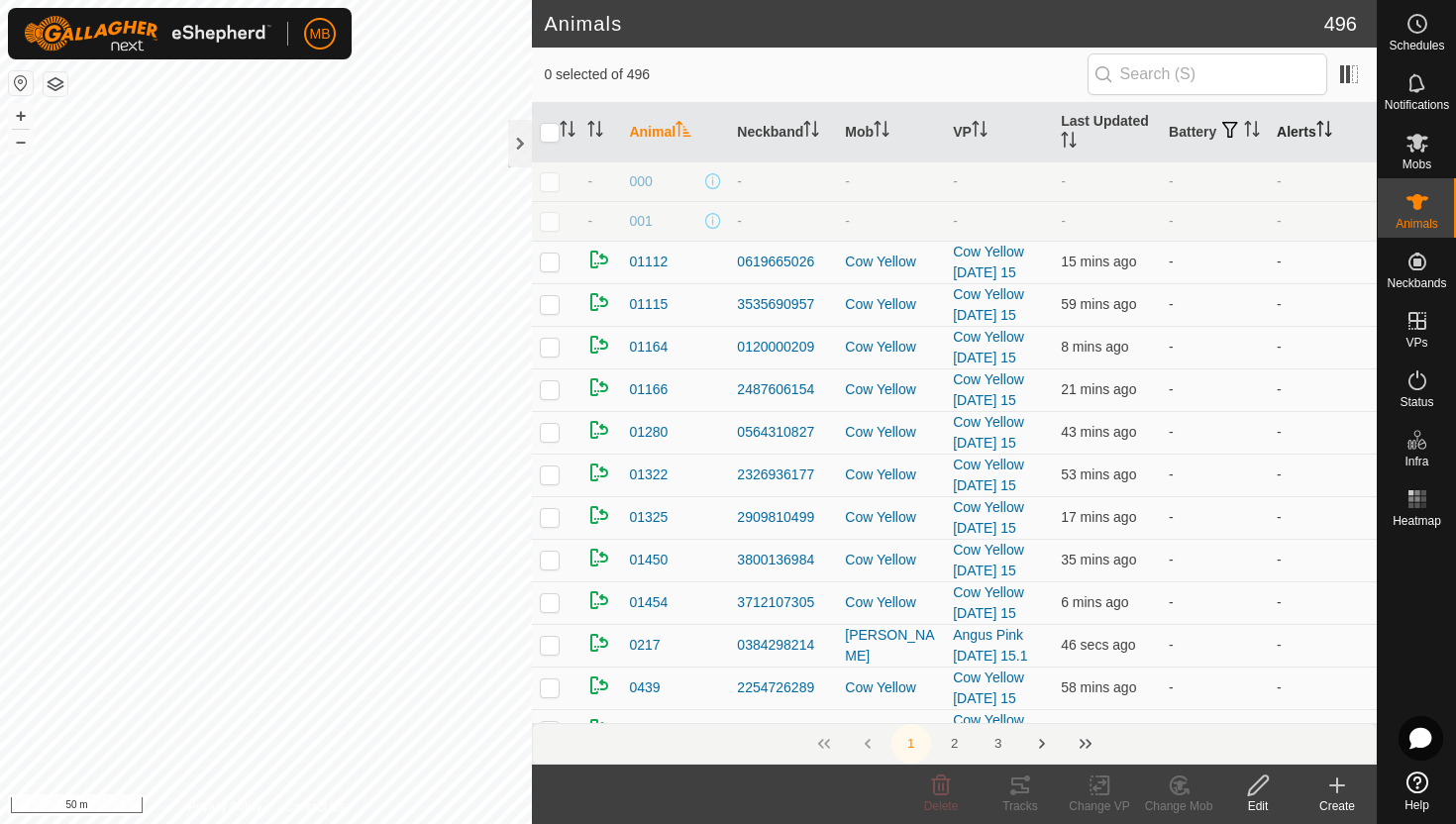 click 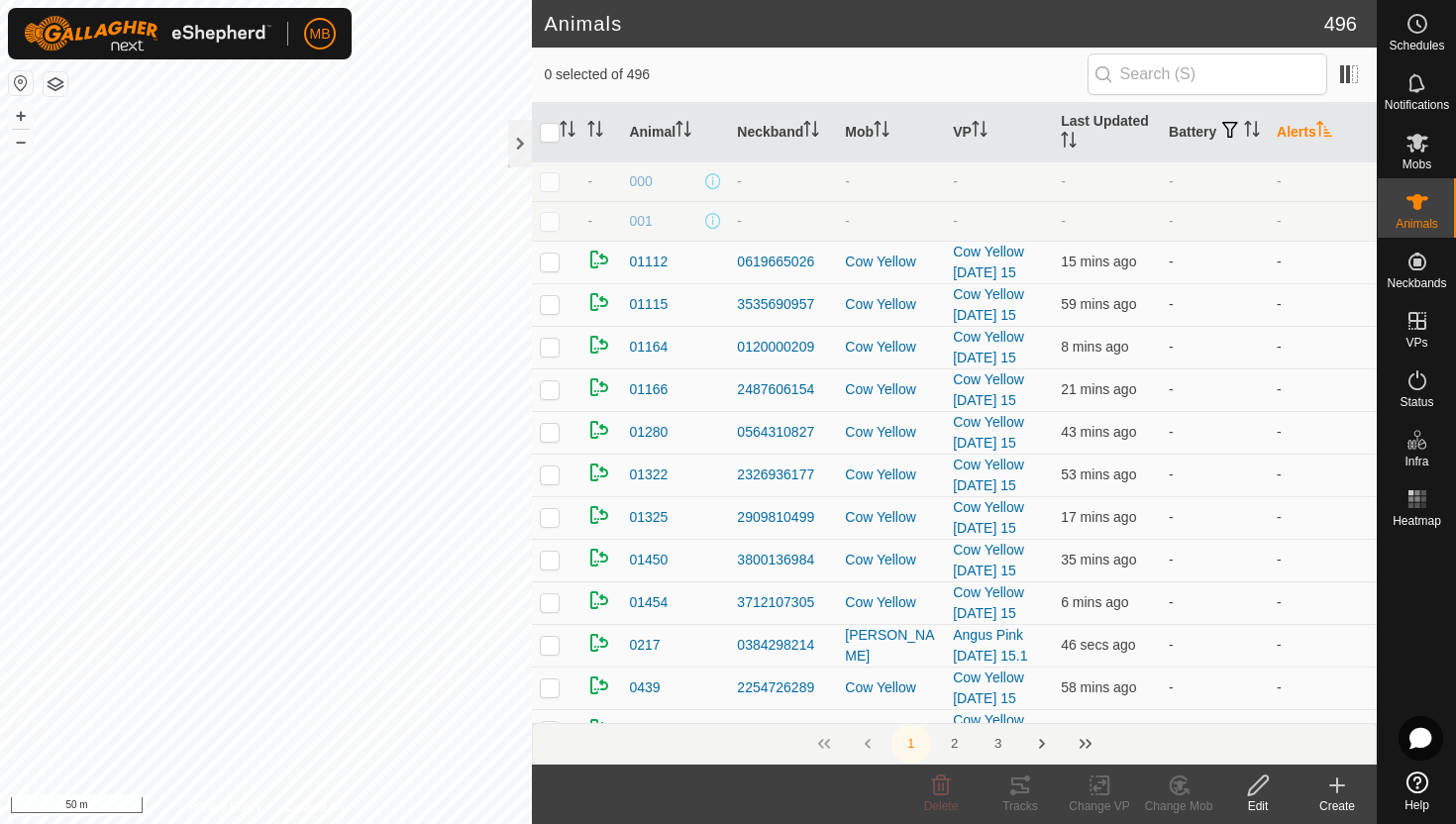click 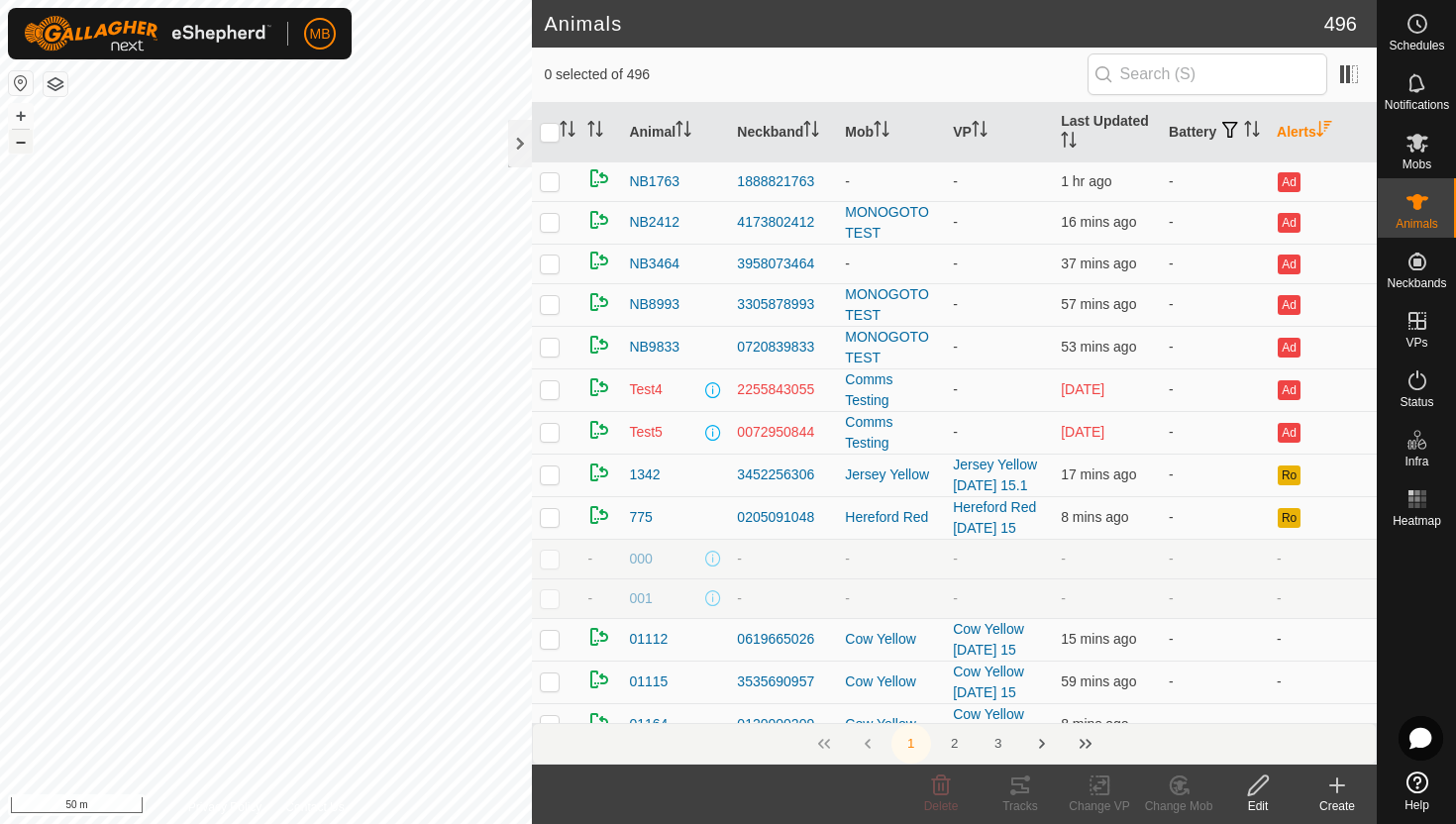 click on "–" at bounding box center (21, 142) 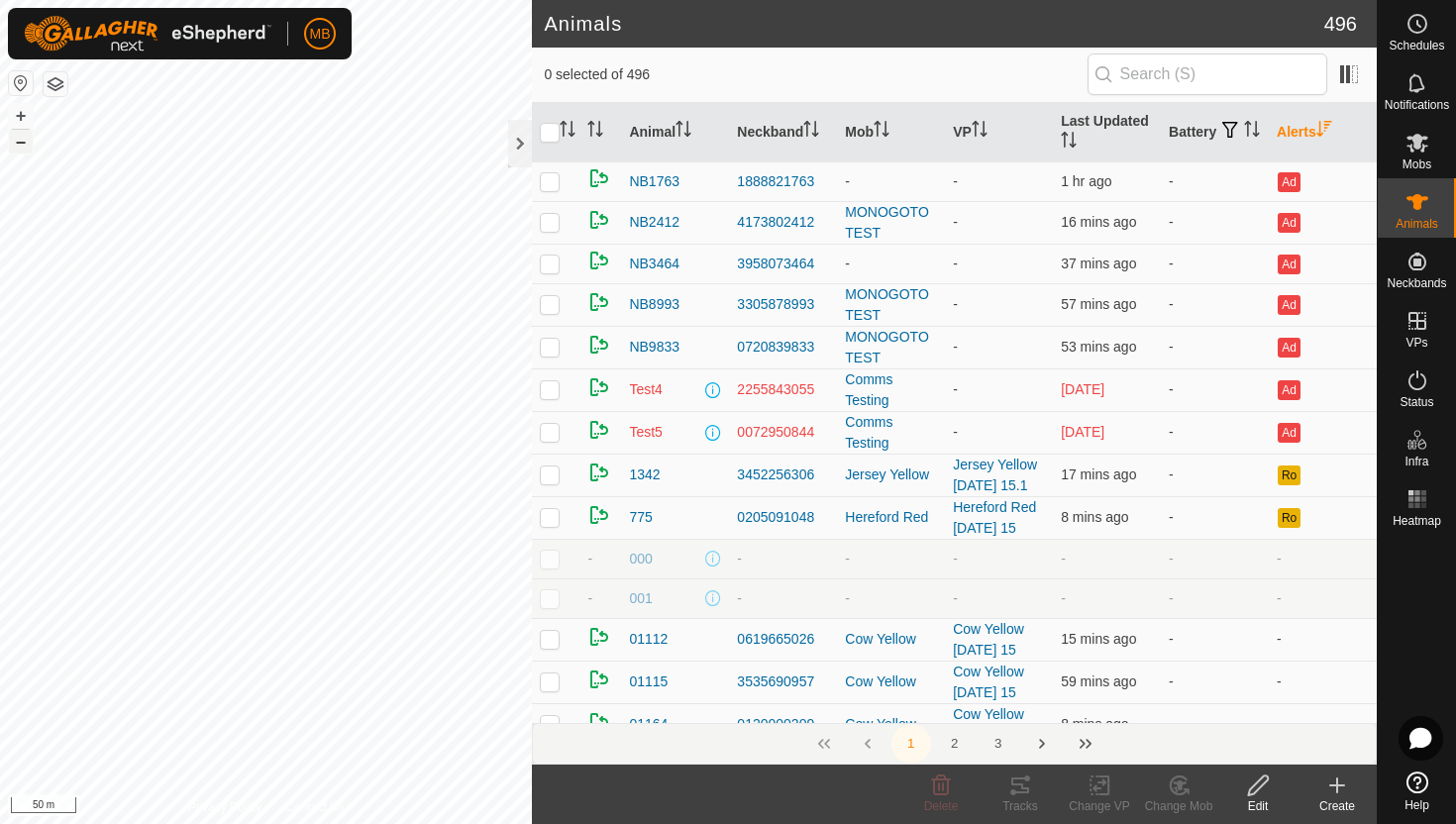 click on "–" at bounding box center [21, 142] 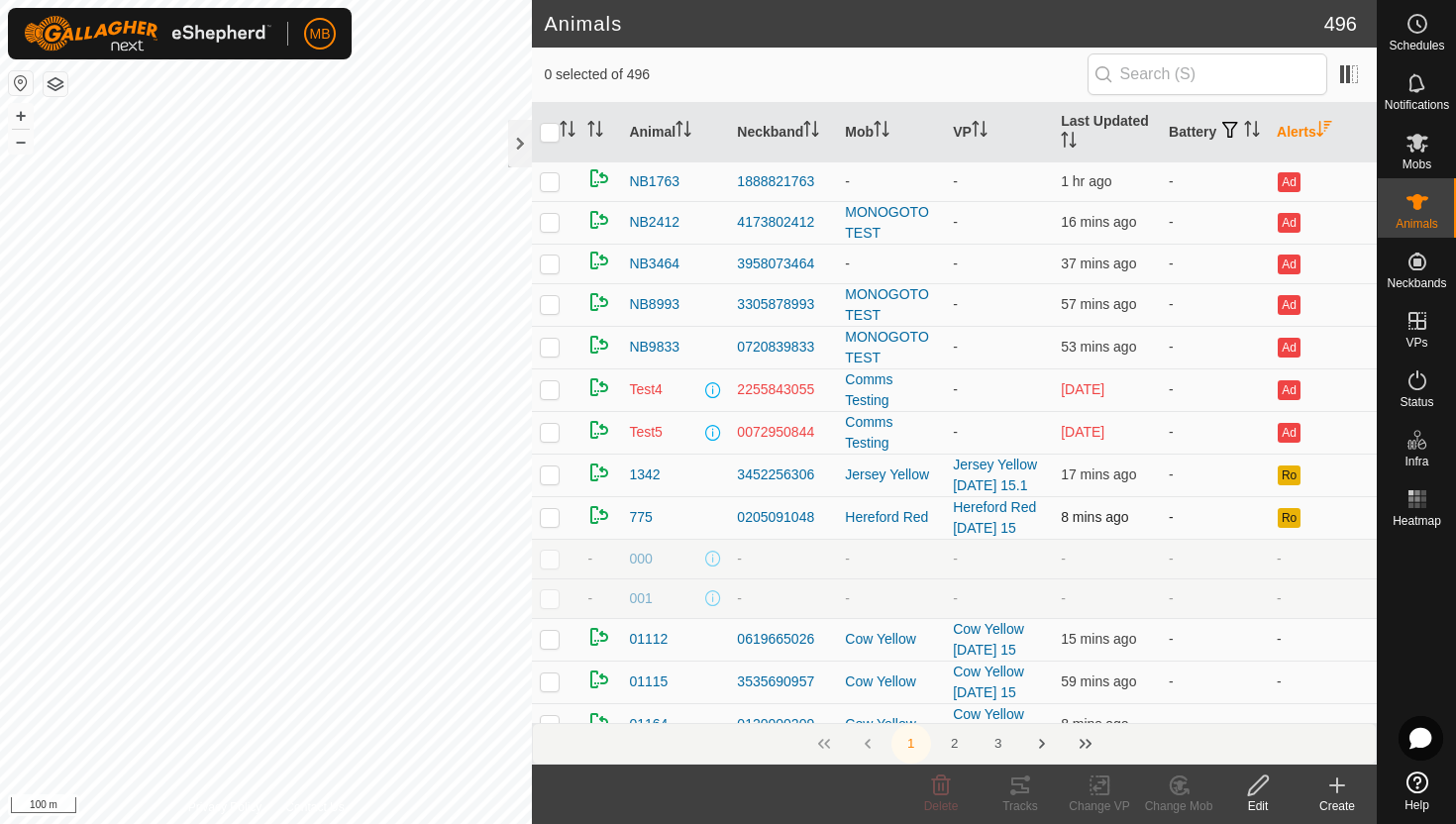 click at bounding box center (550, 517) 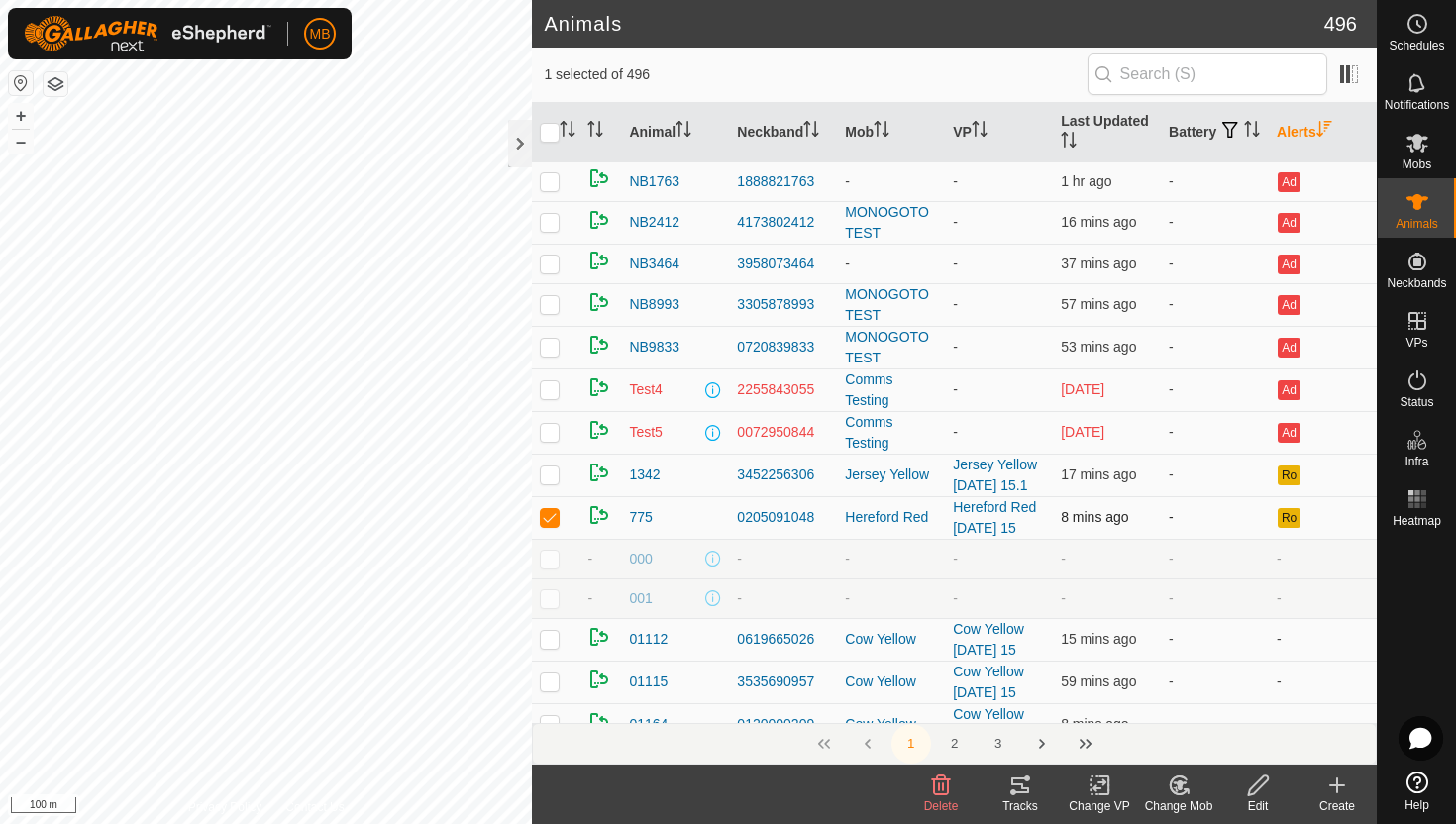 click at bounding box center (550, 517) 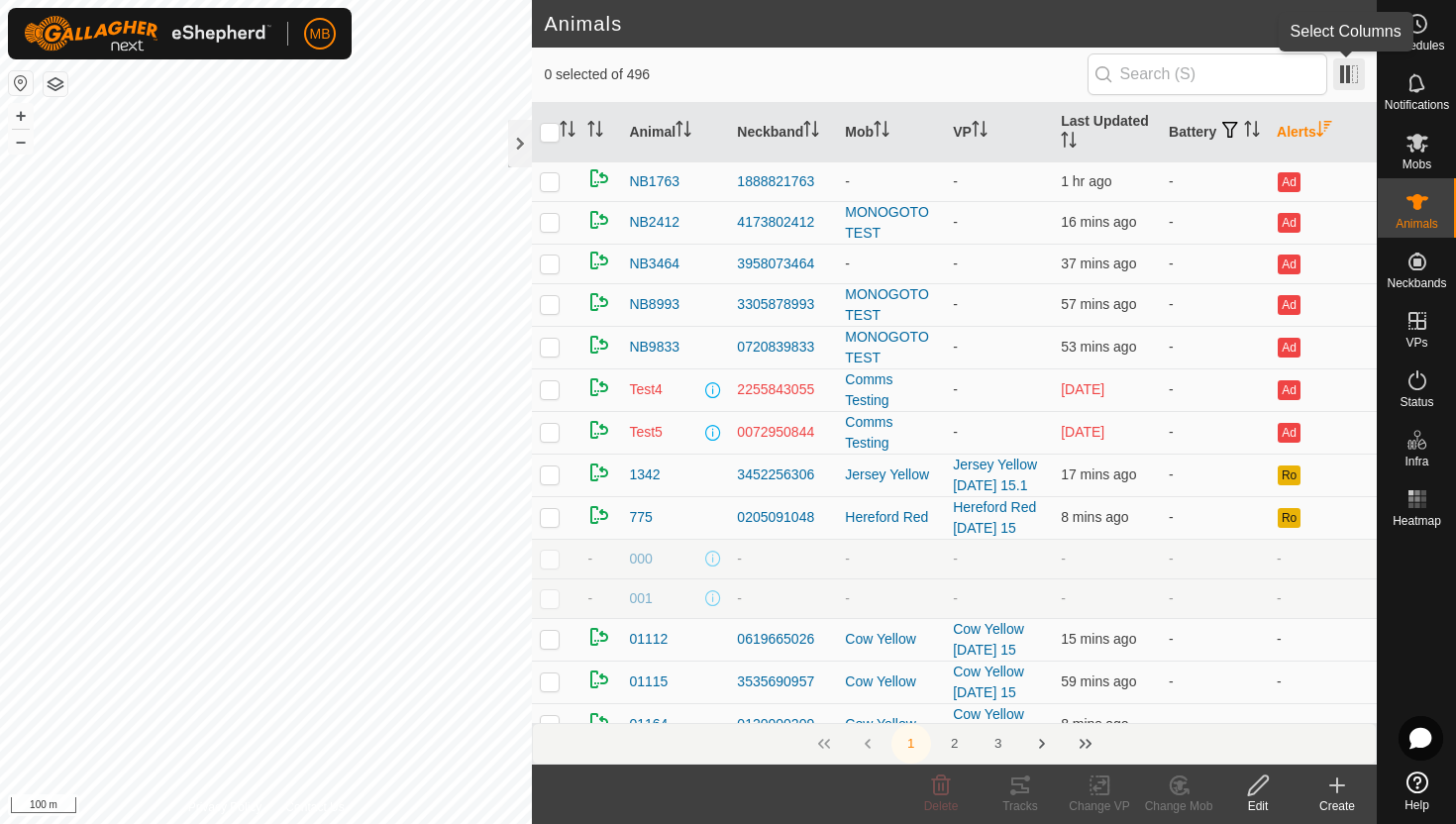 click at bounding box center [1349, 74] 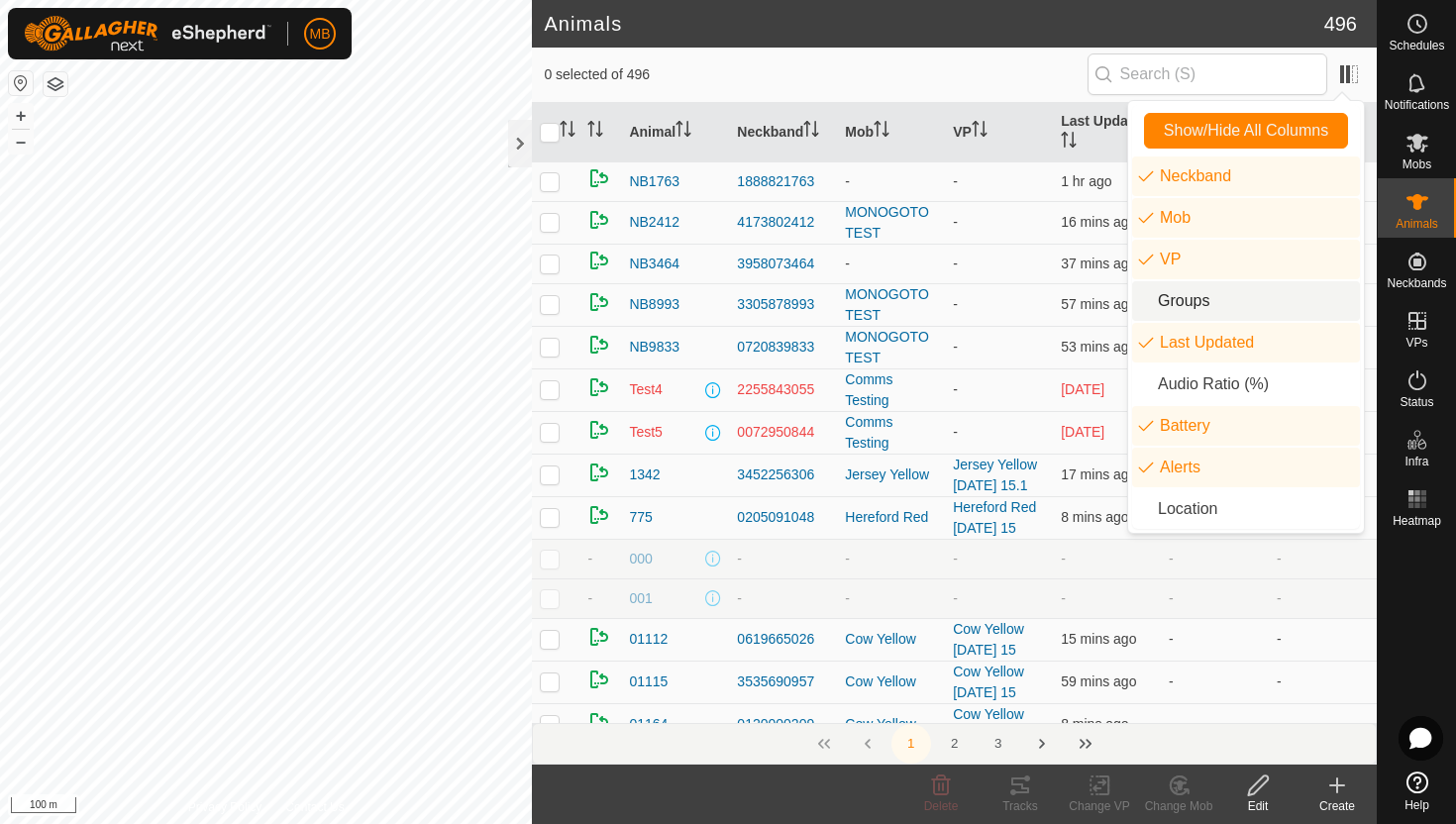 click on "Groups" at bounding box center [1246, 301] 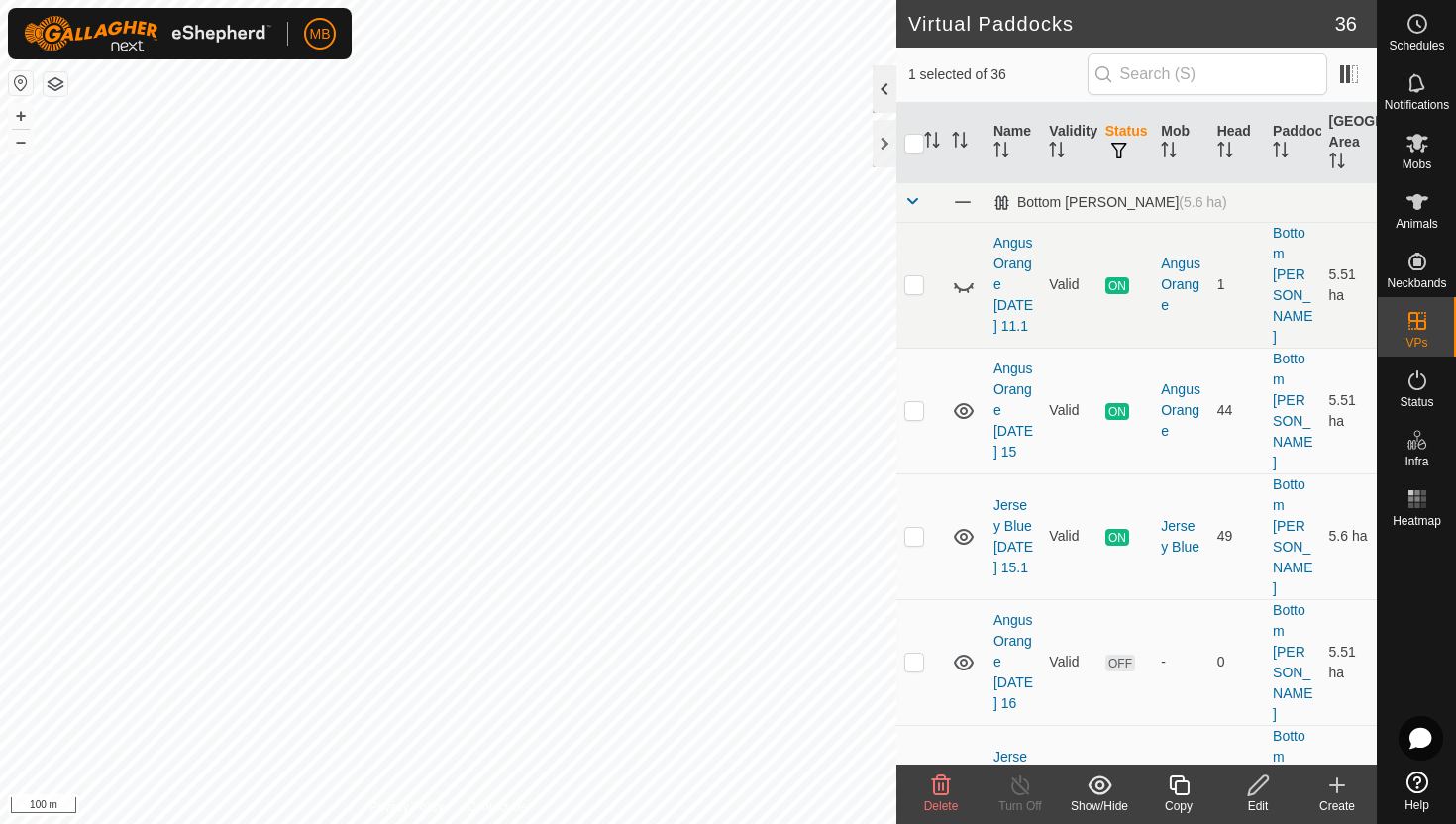 click 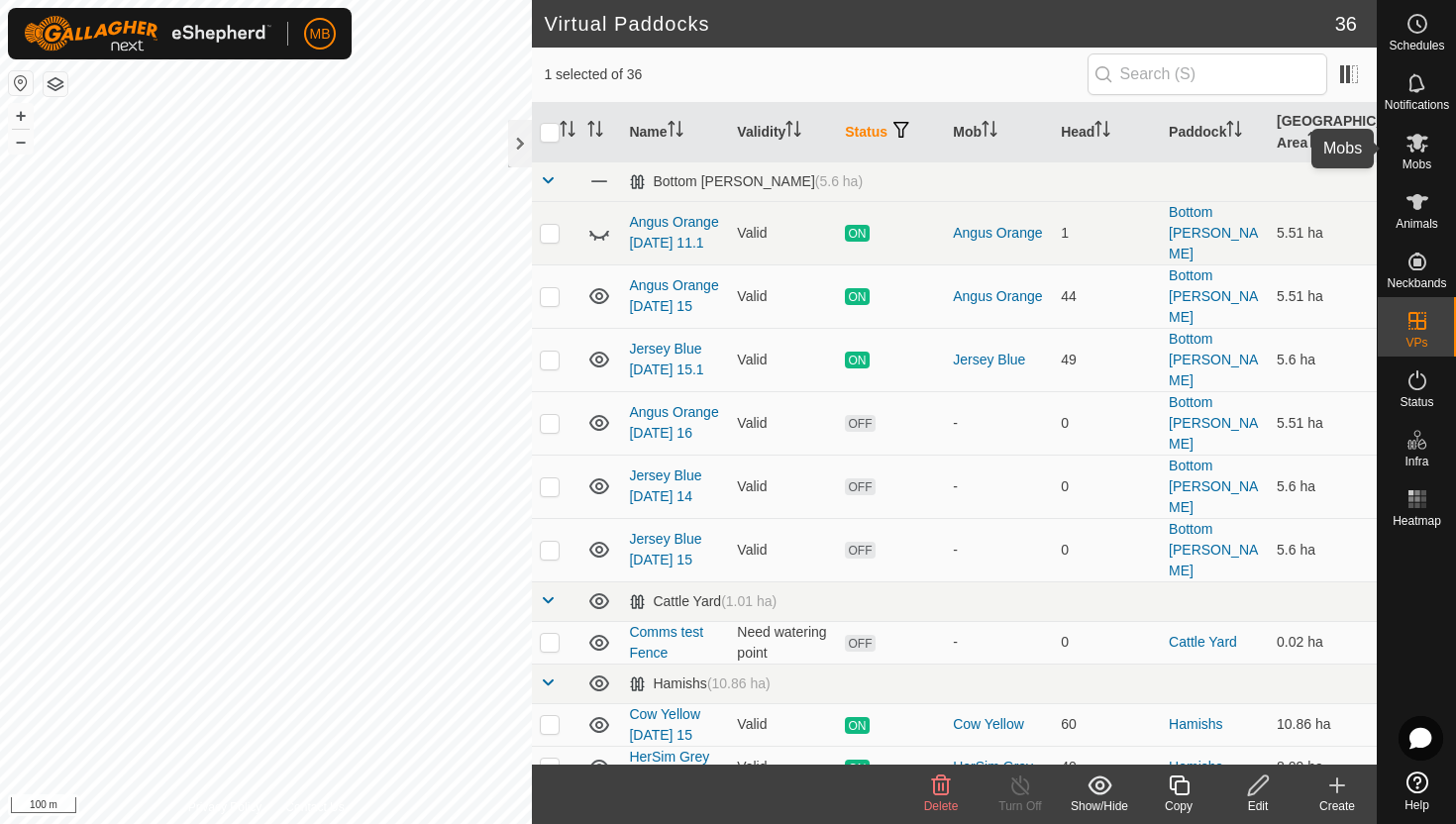 click 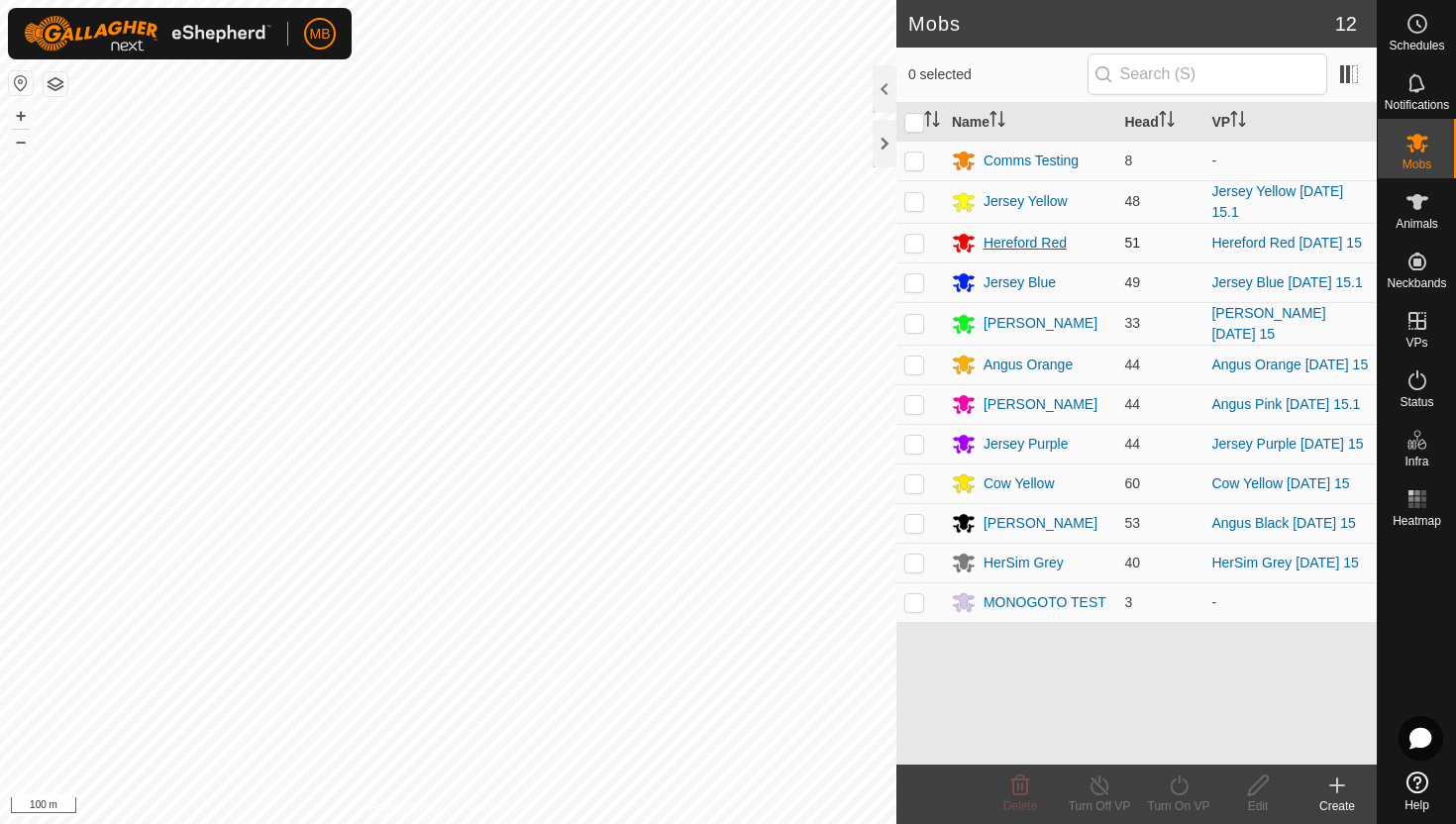 click on "Hereford Red" at bounding box center [1025, 243] 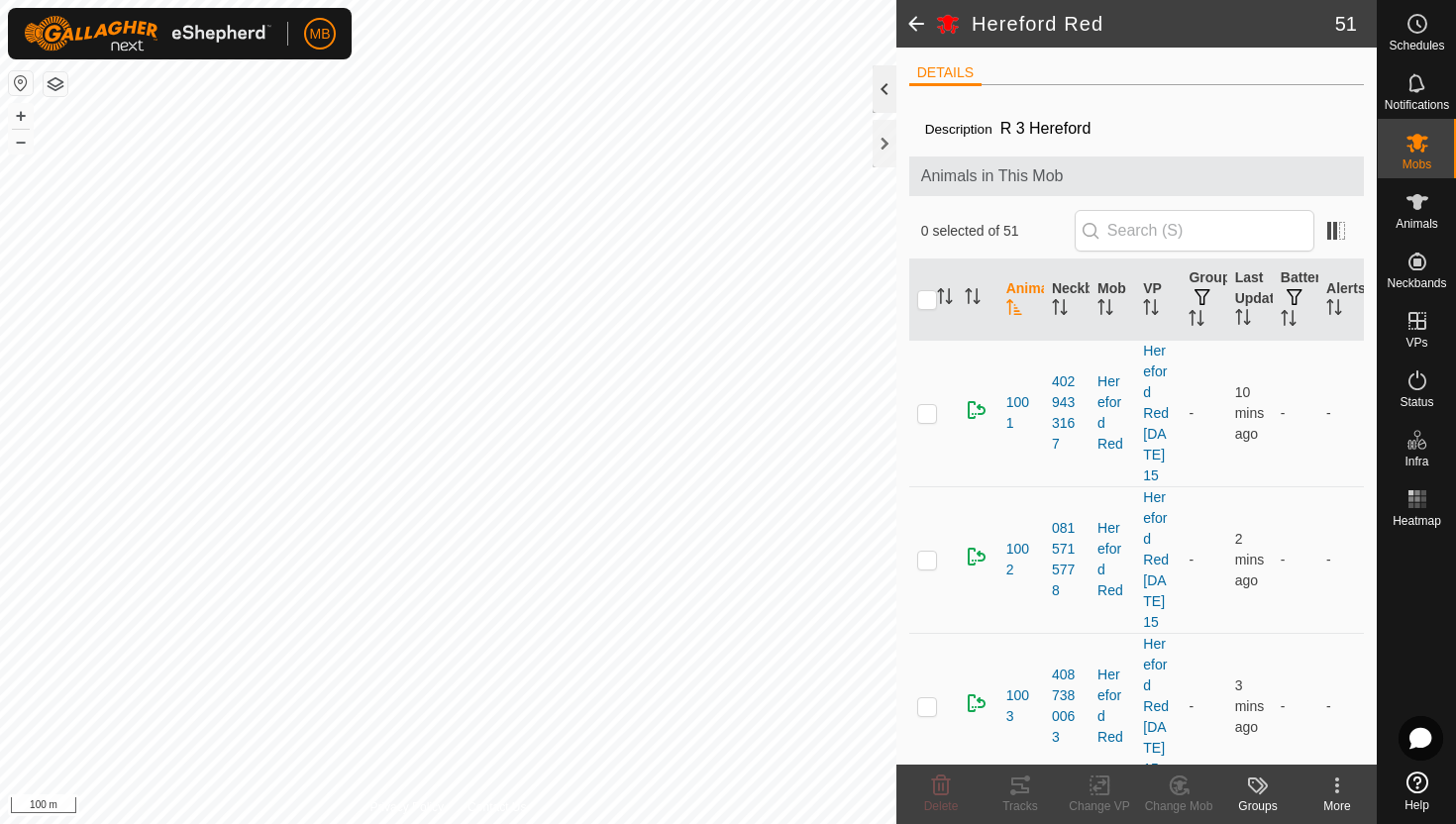 click 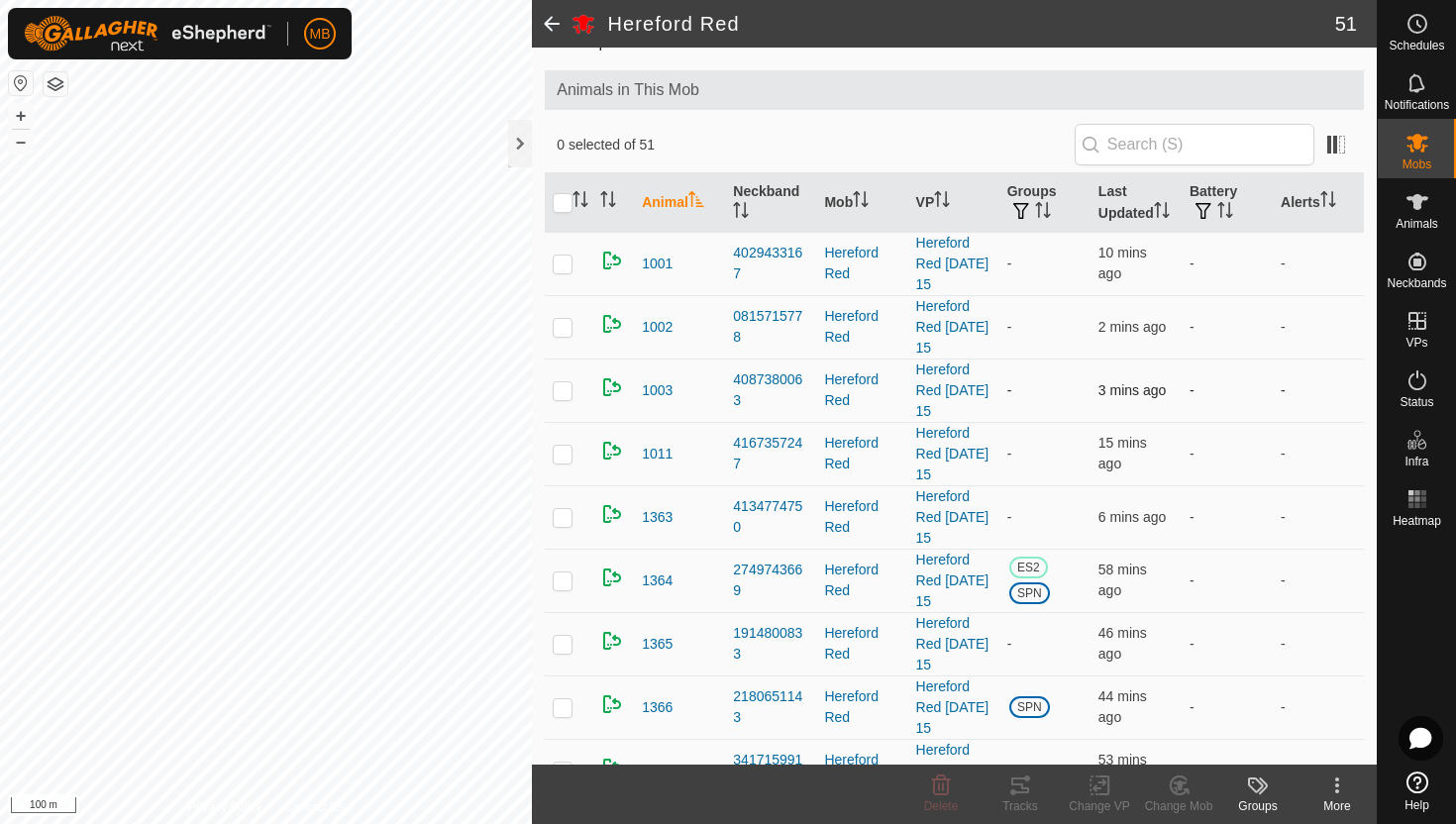 scroll, scrollTop: 0, scrollLeft: 0, axis: both 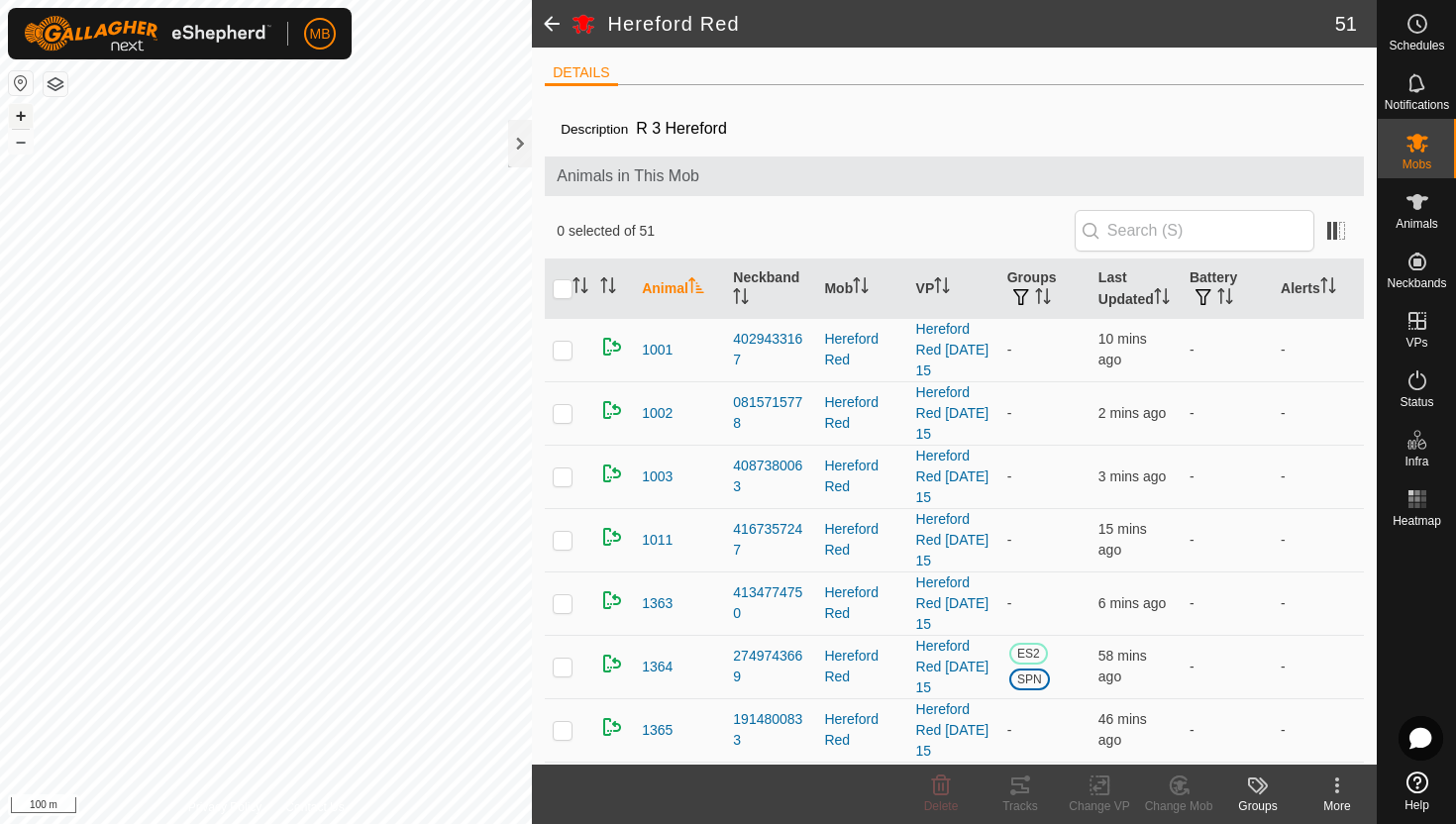 click on "+" at bounding box center (21, 116) 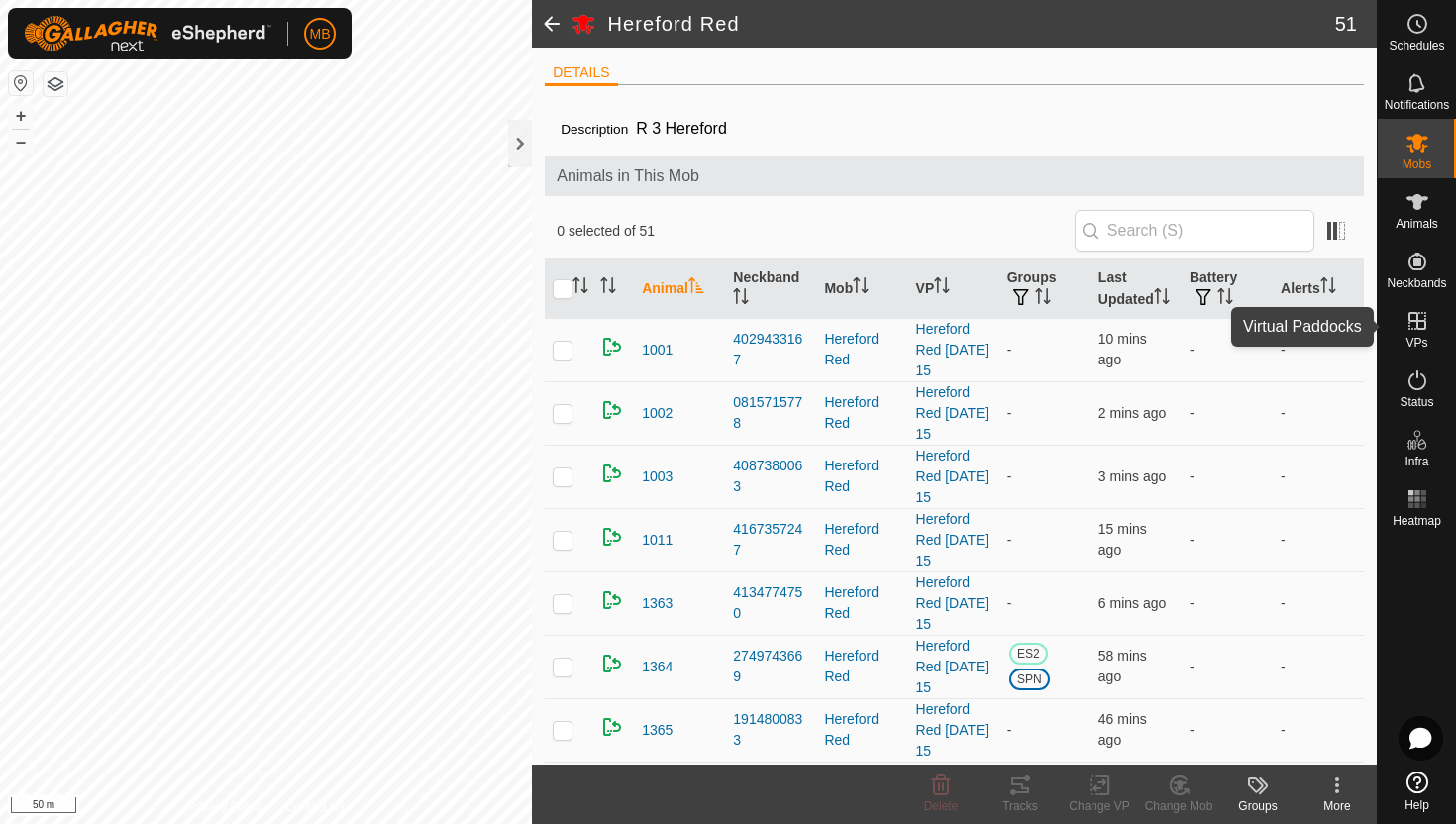click 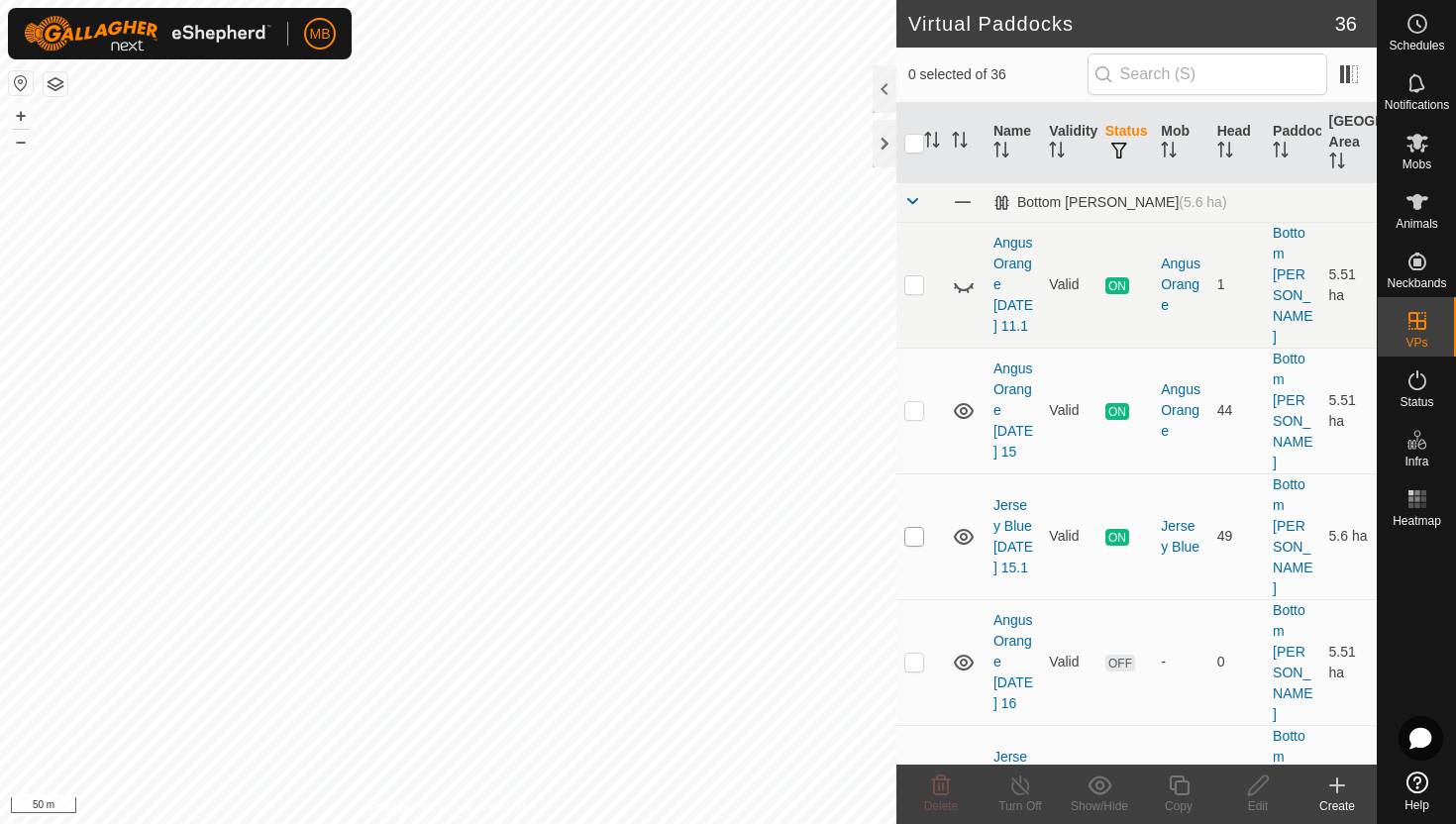 click at bounding box center (914, 537) 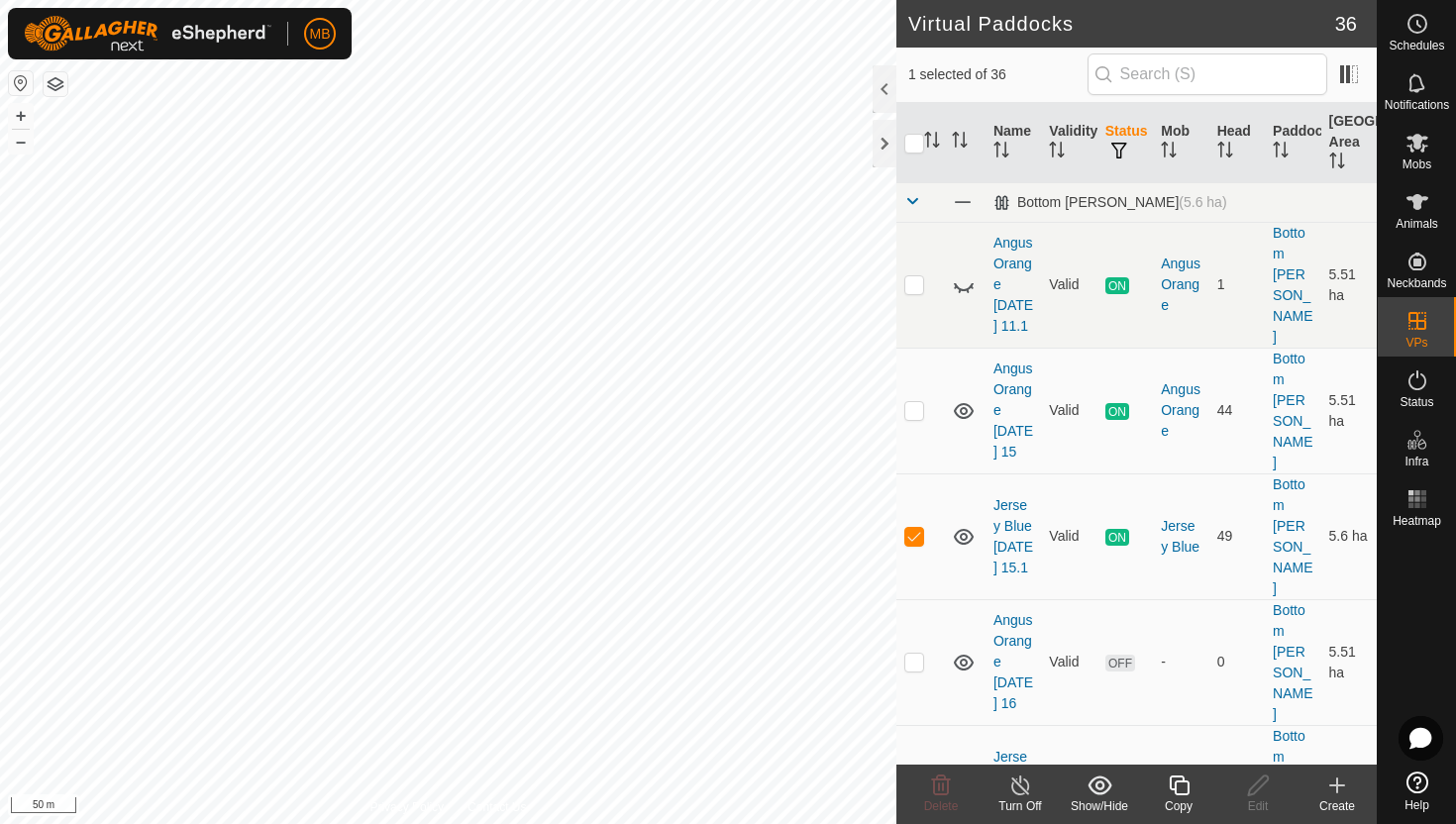 click 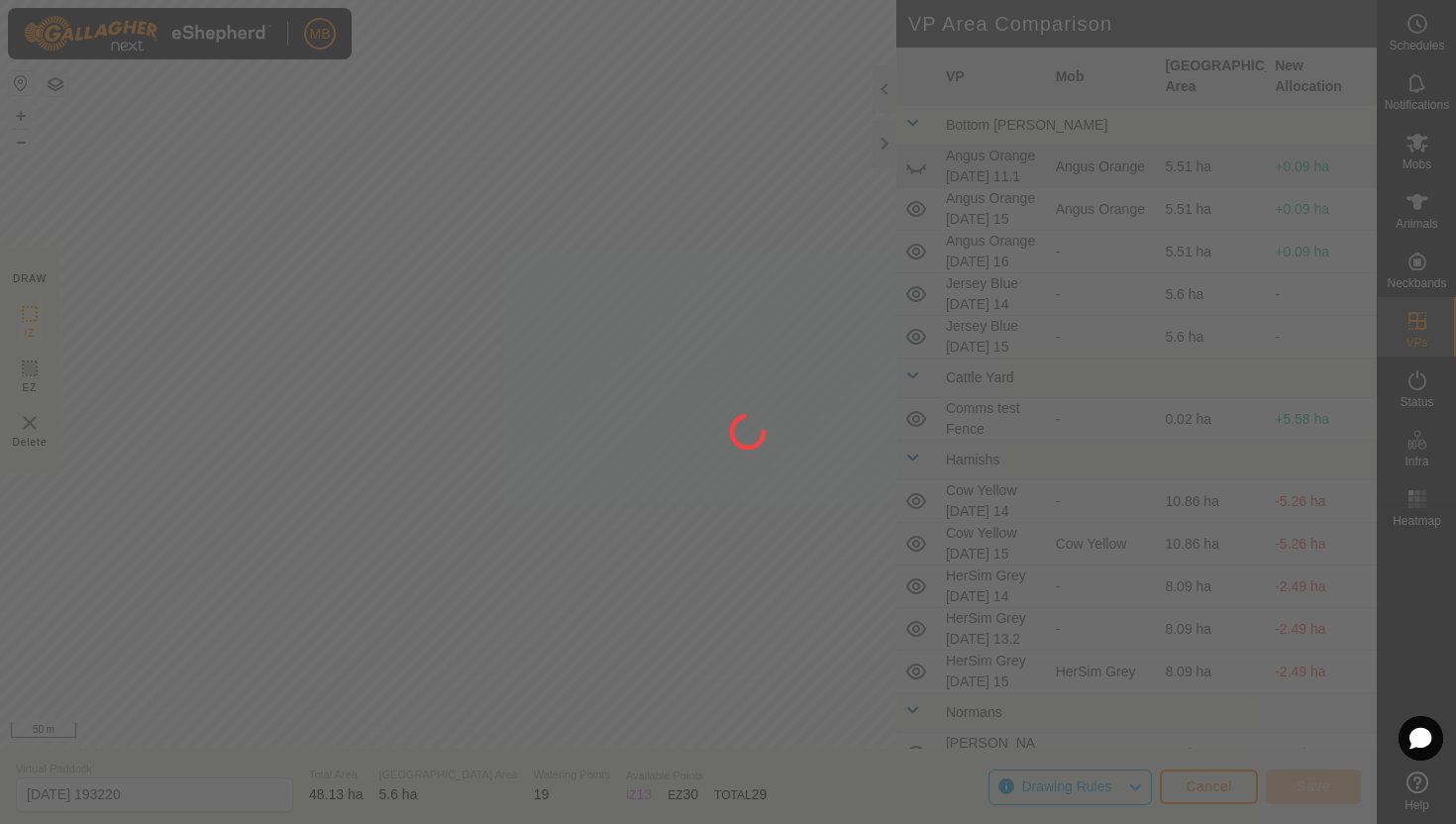 click 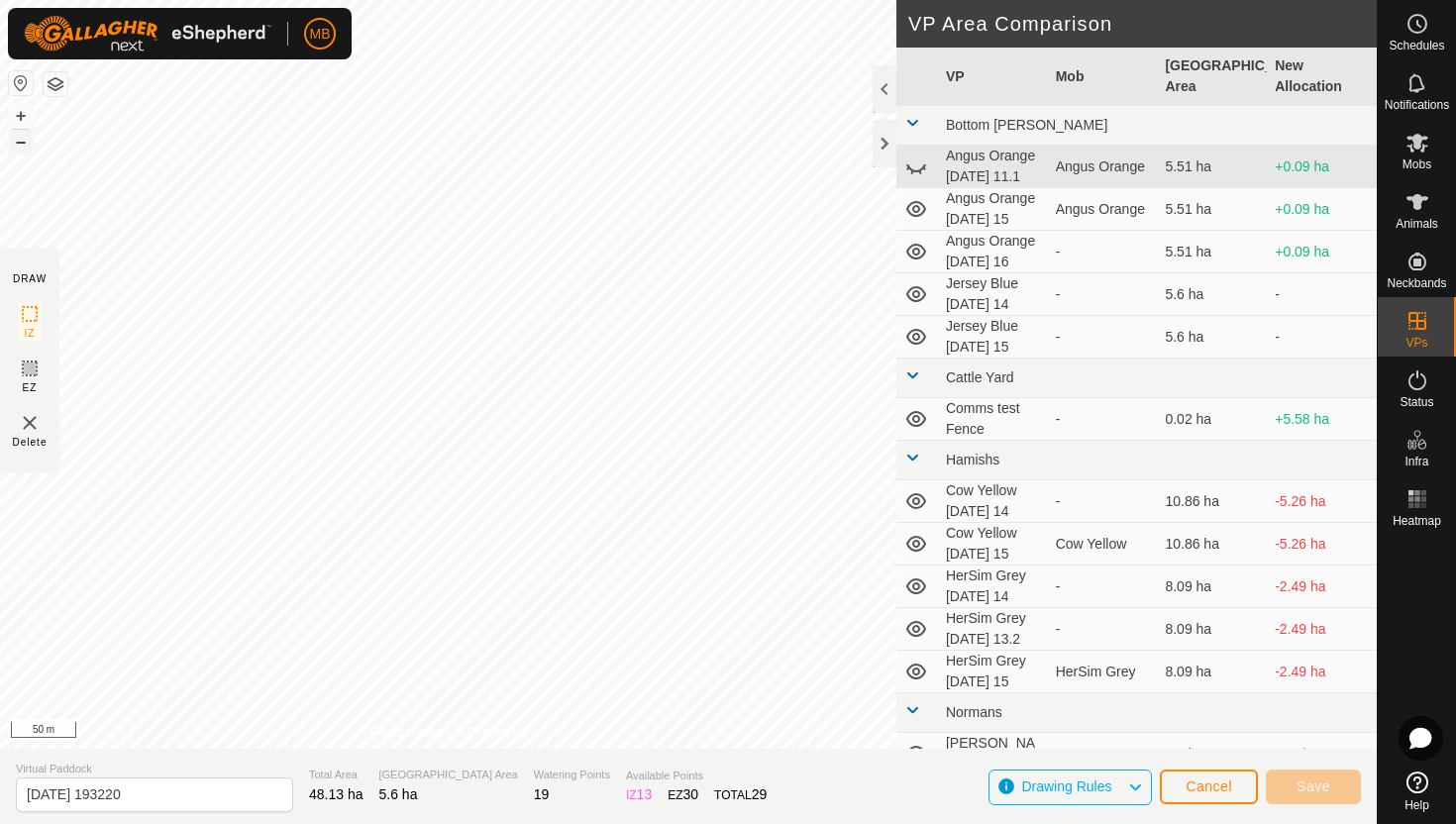 click on "–" at bounding box center [21, 142] 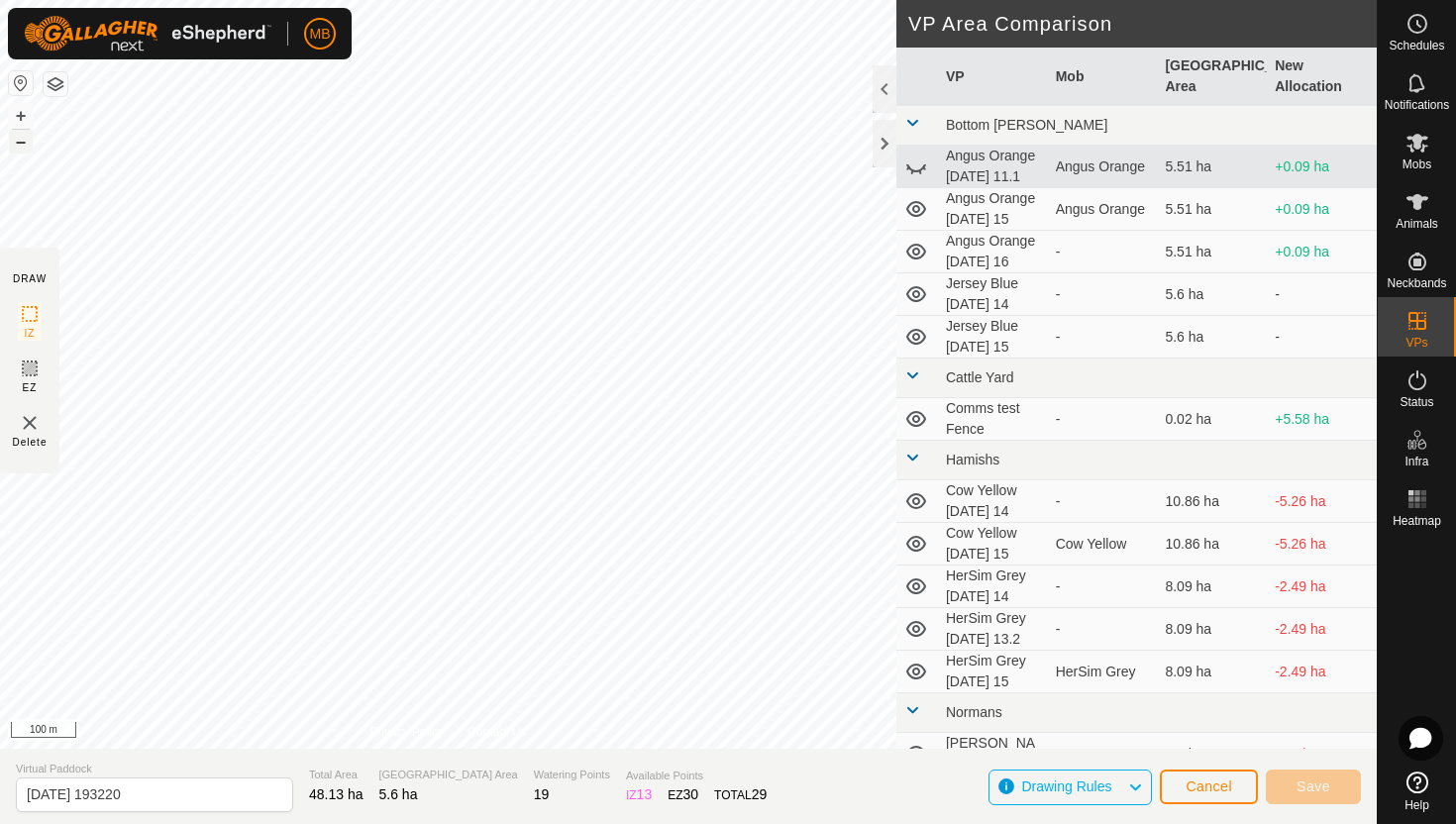 click on "–" at bounding box center [21, 142] 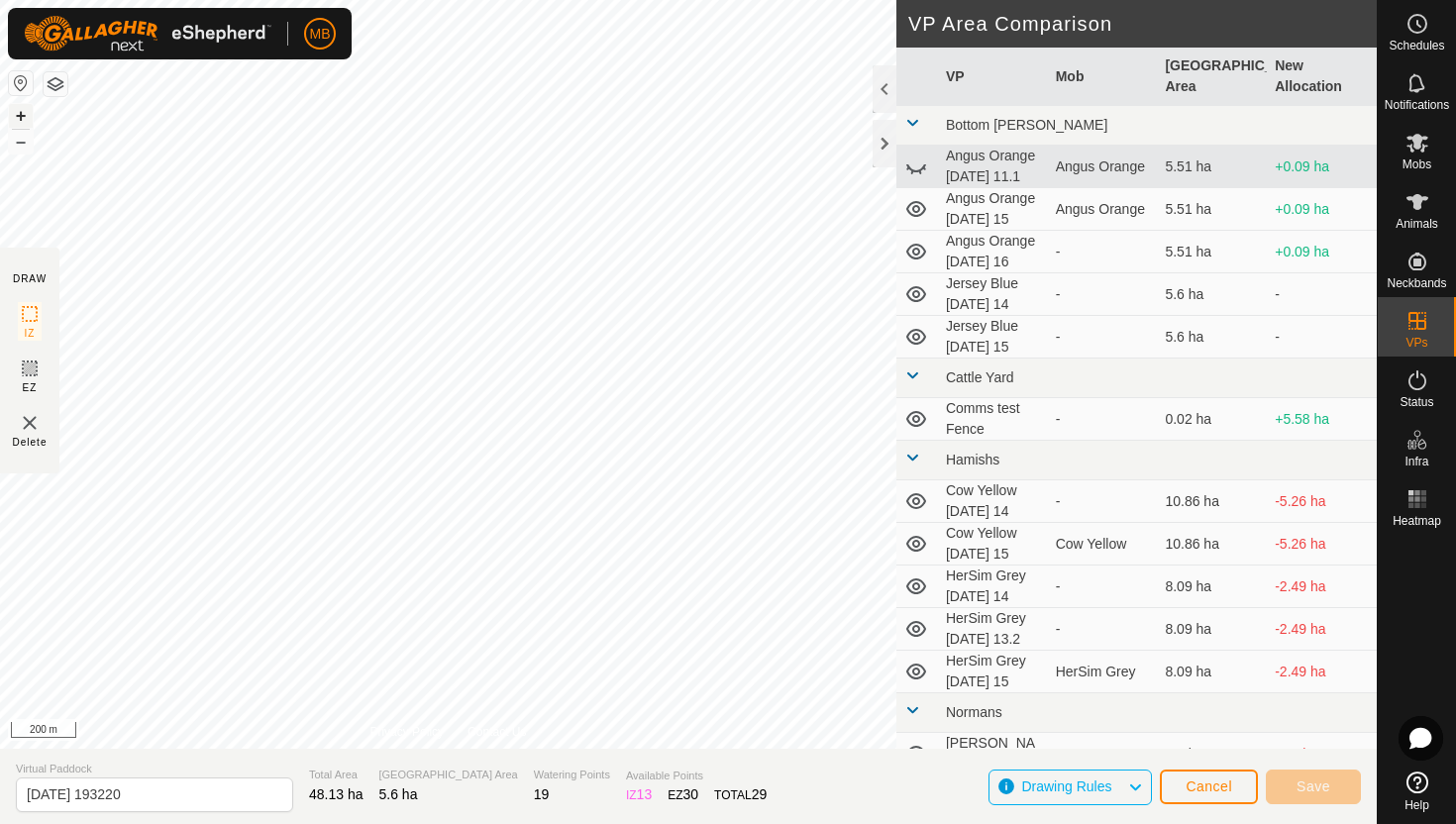 click on "+" at bounding box center (21, 116) 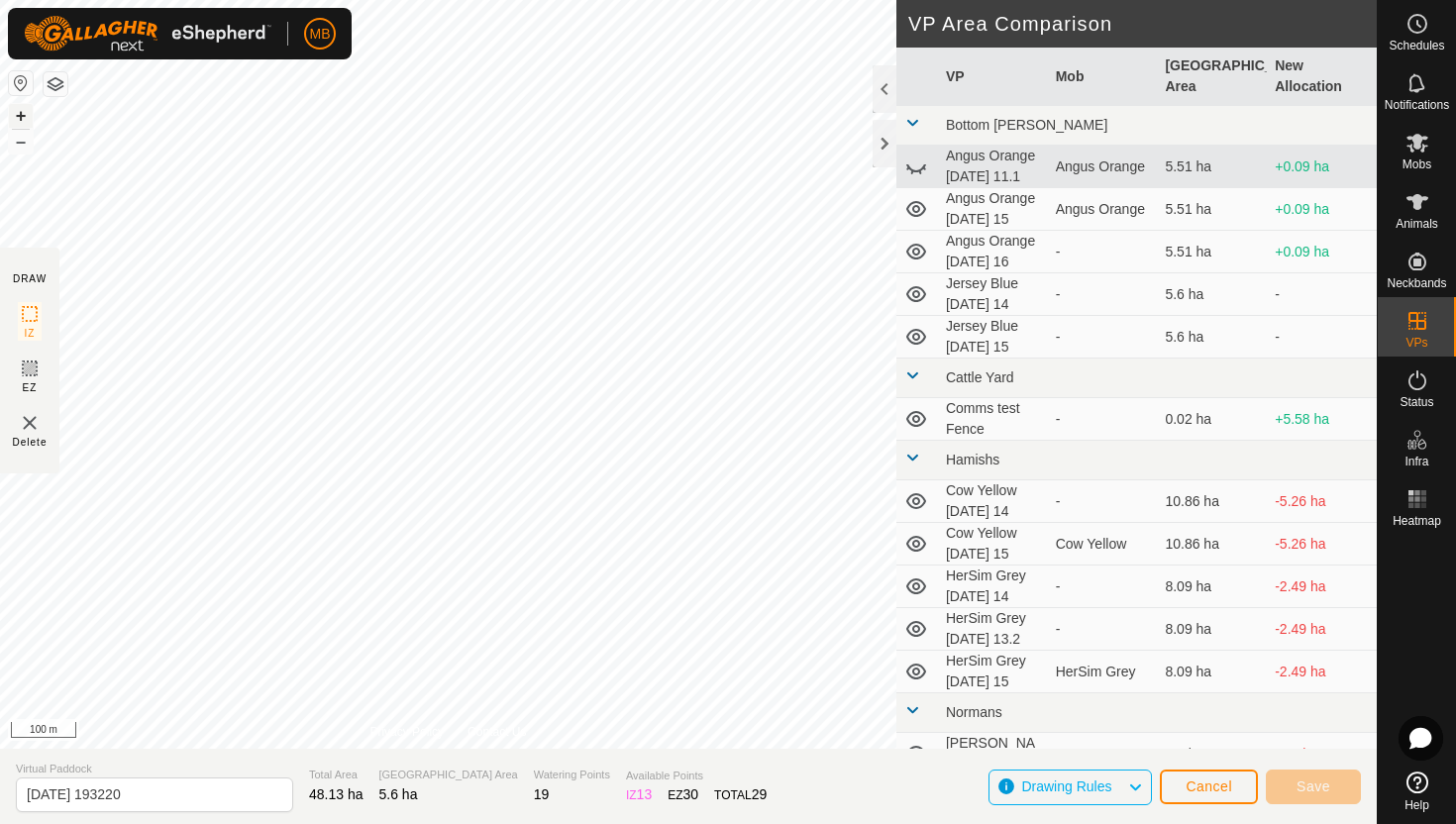click on "+" at bounding box center [21, 116] 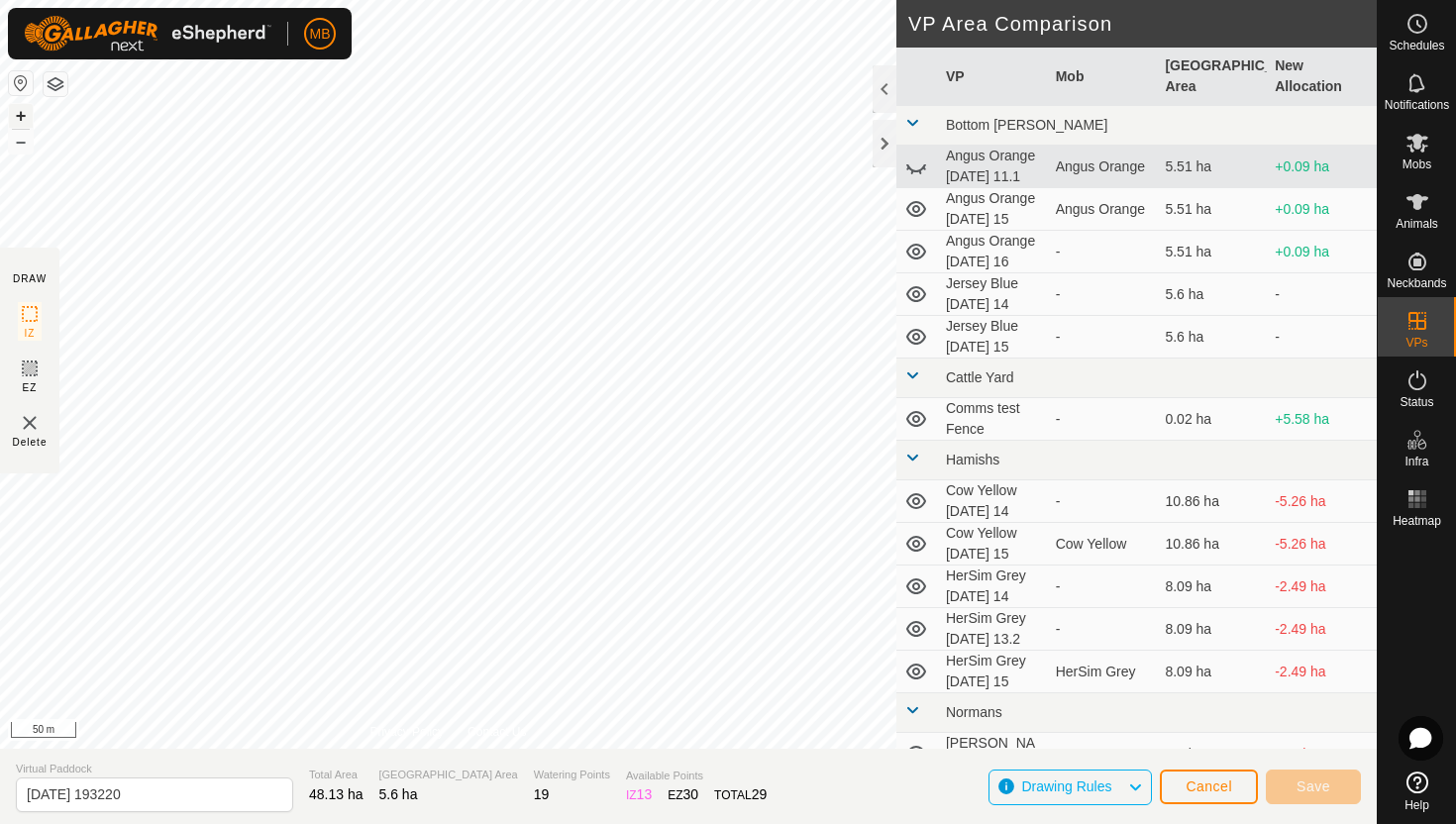 click on "+" at bounding box center [21, 116] 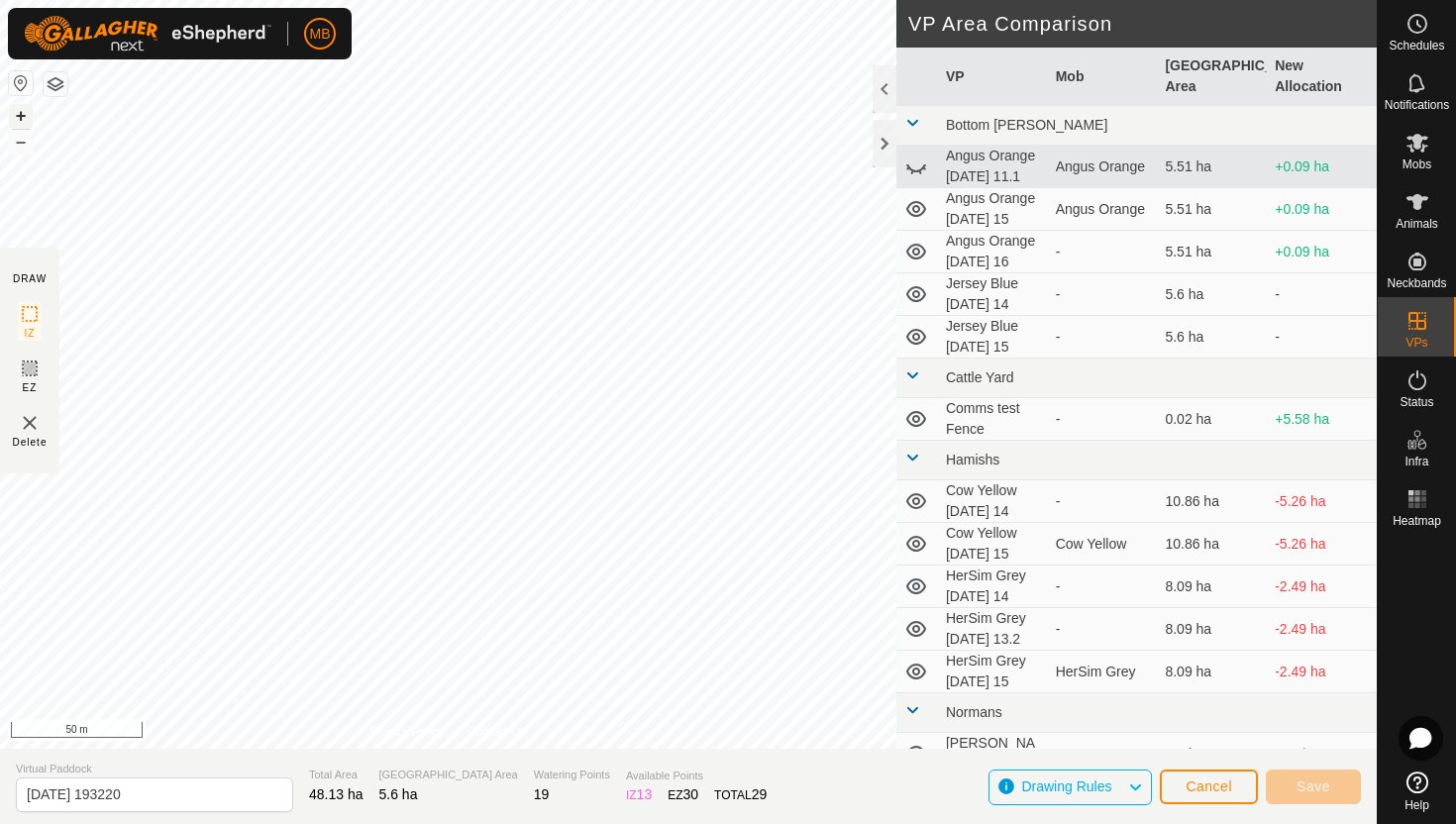 click on "+" at bounding box center (21, 116) 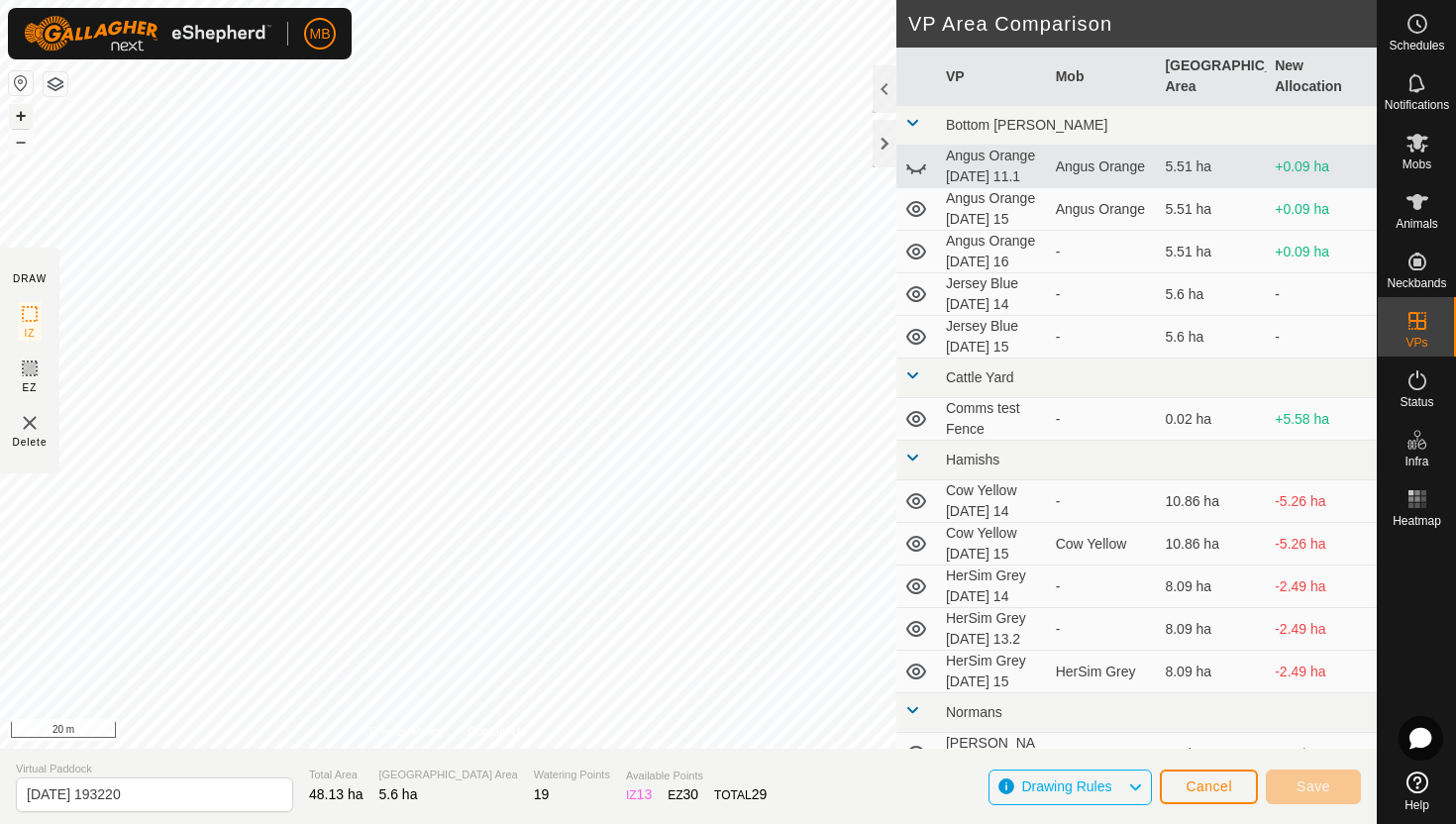 click on "+" at bounding box center [21, 116] 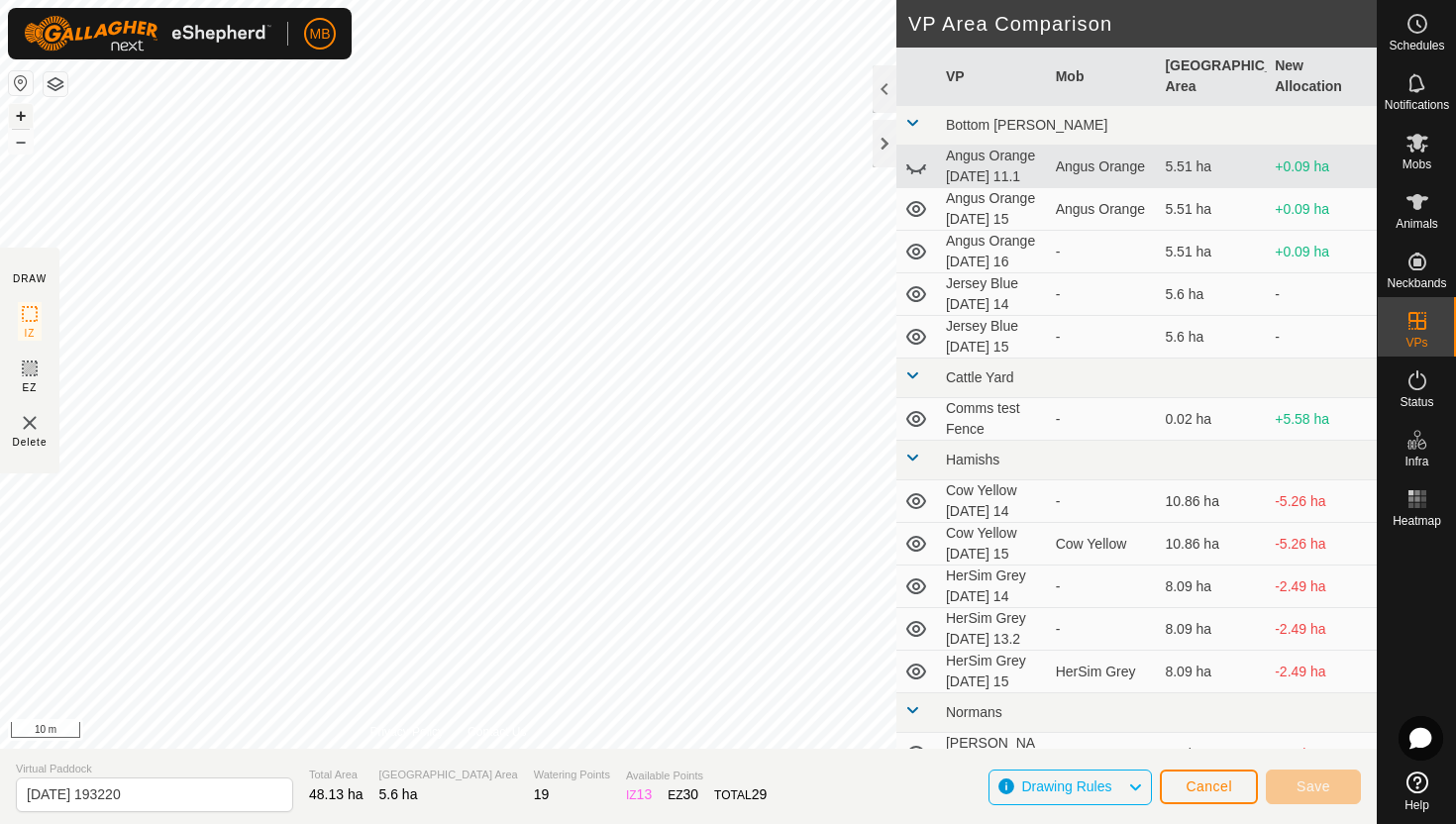 click on "+" at bounding box center [21, 116] 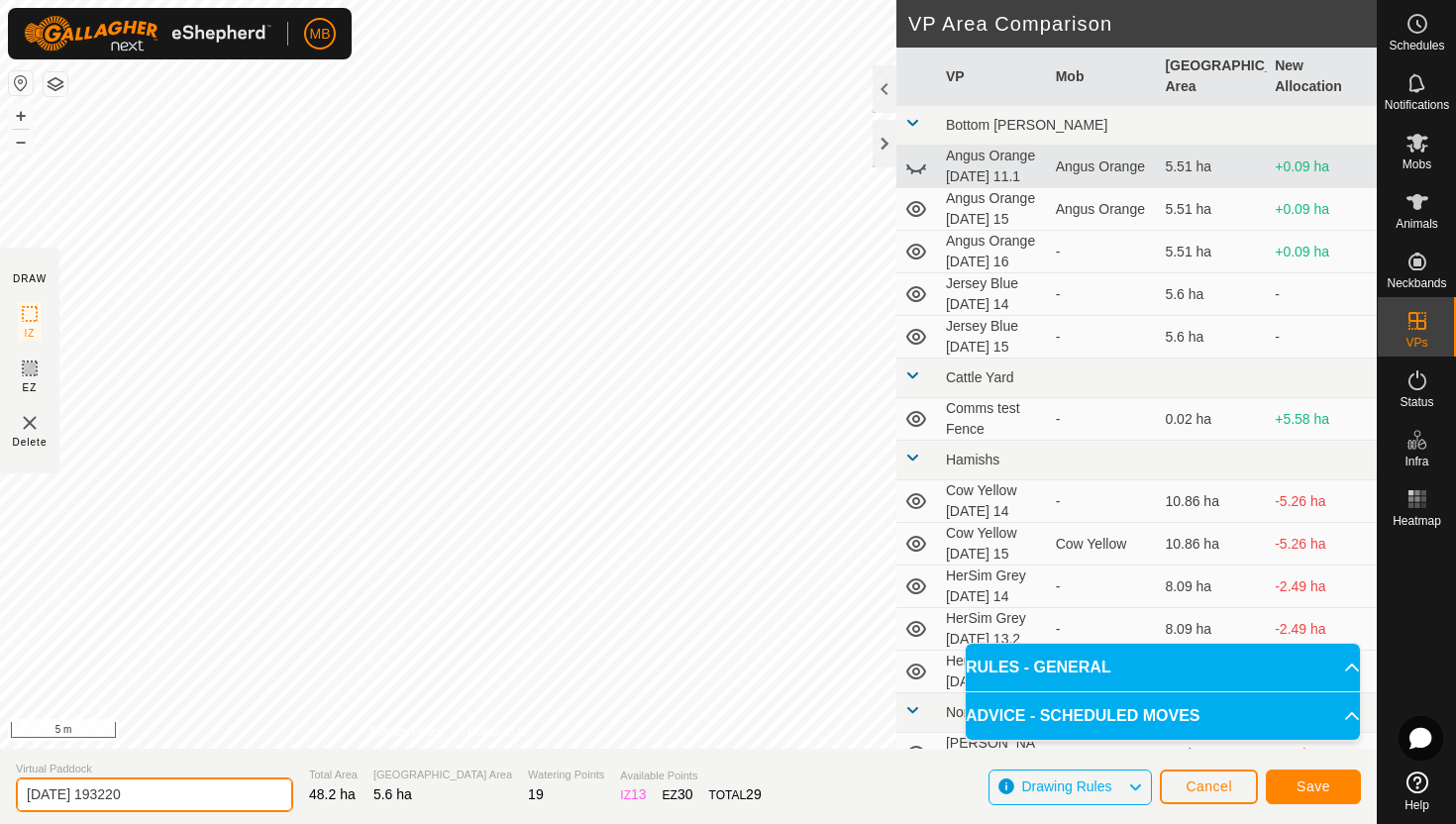 click on "2025-07-15 193220" 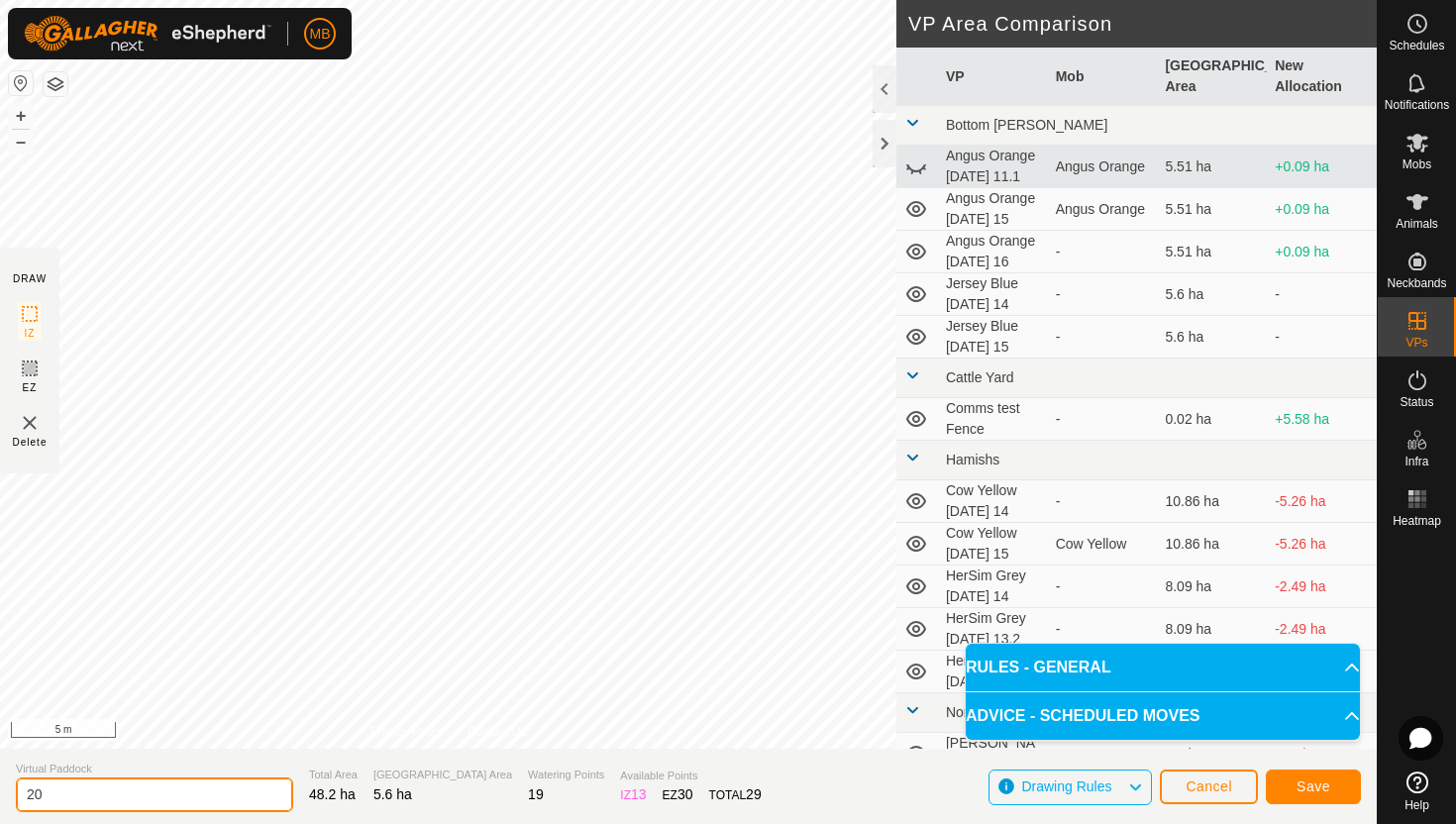type on "2" 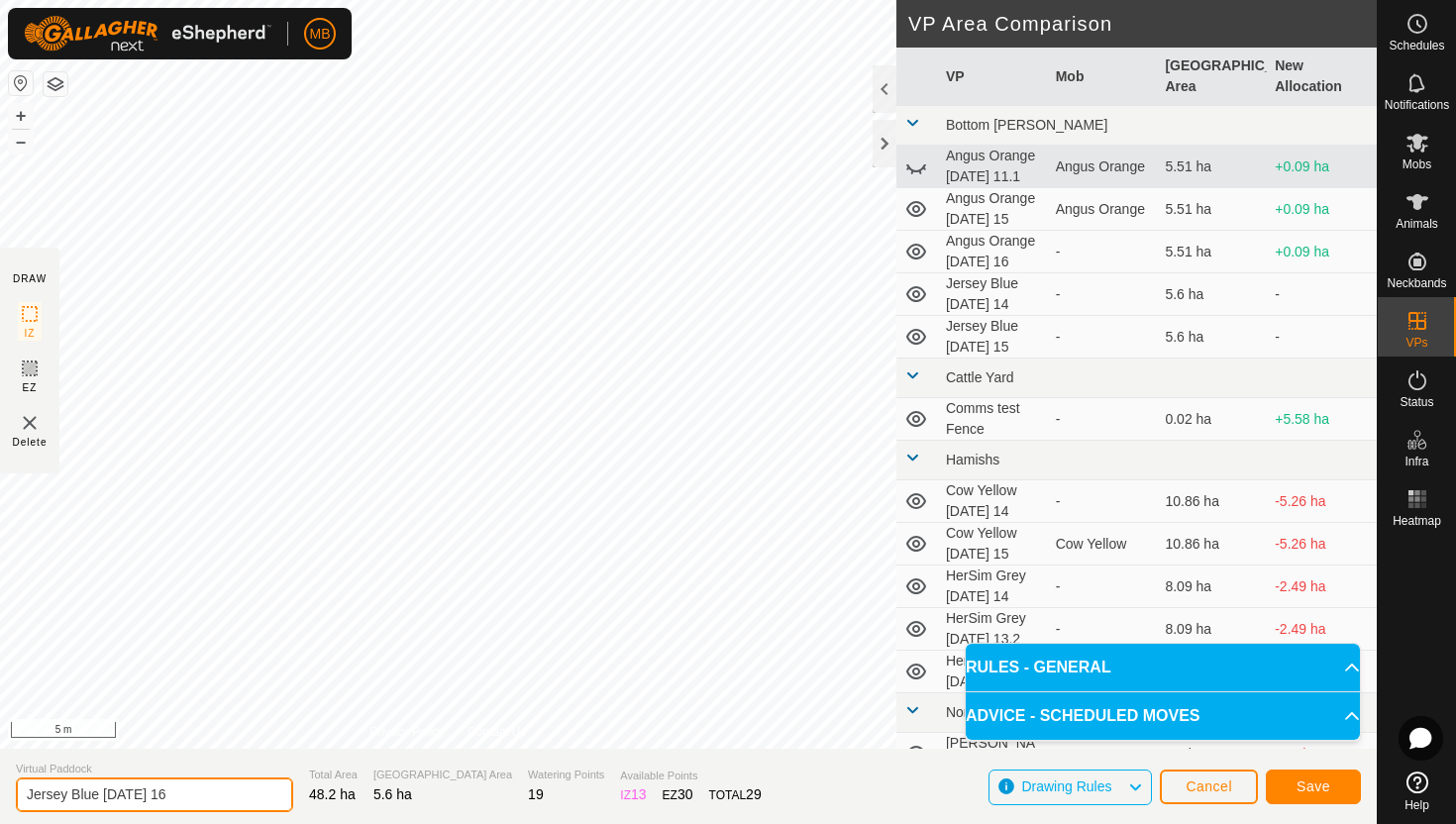type on "Jersey Blue [DATE] 16" 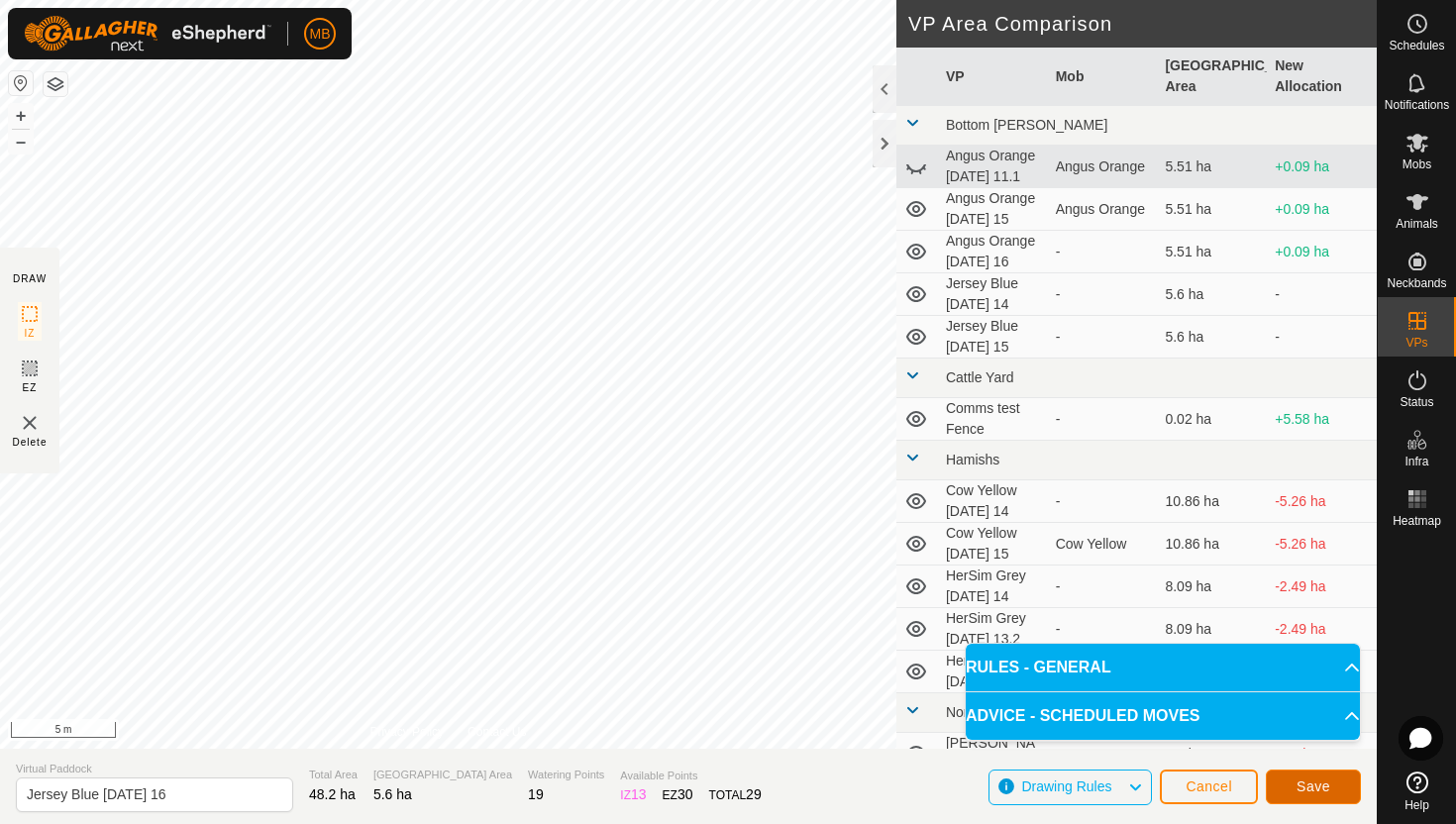 click on "Save" 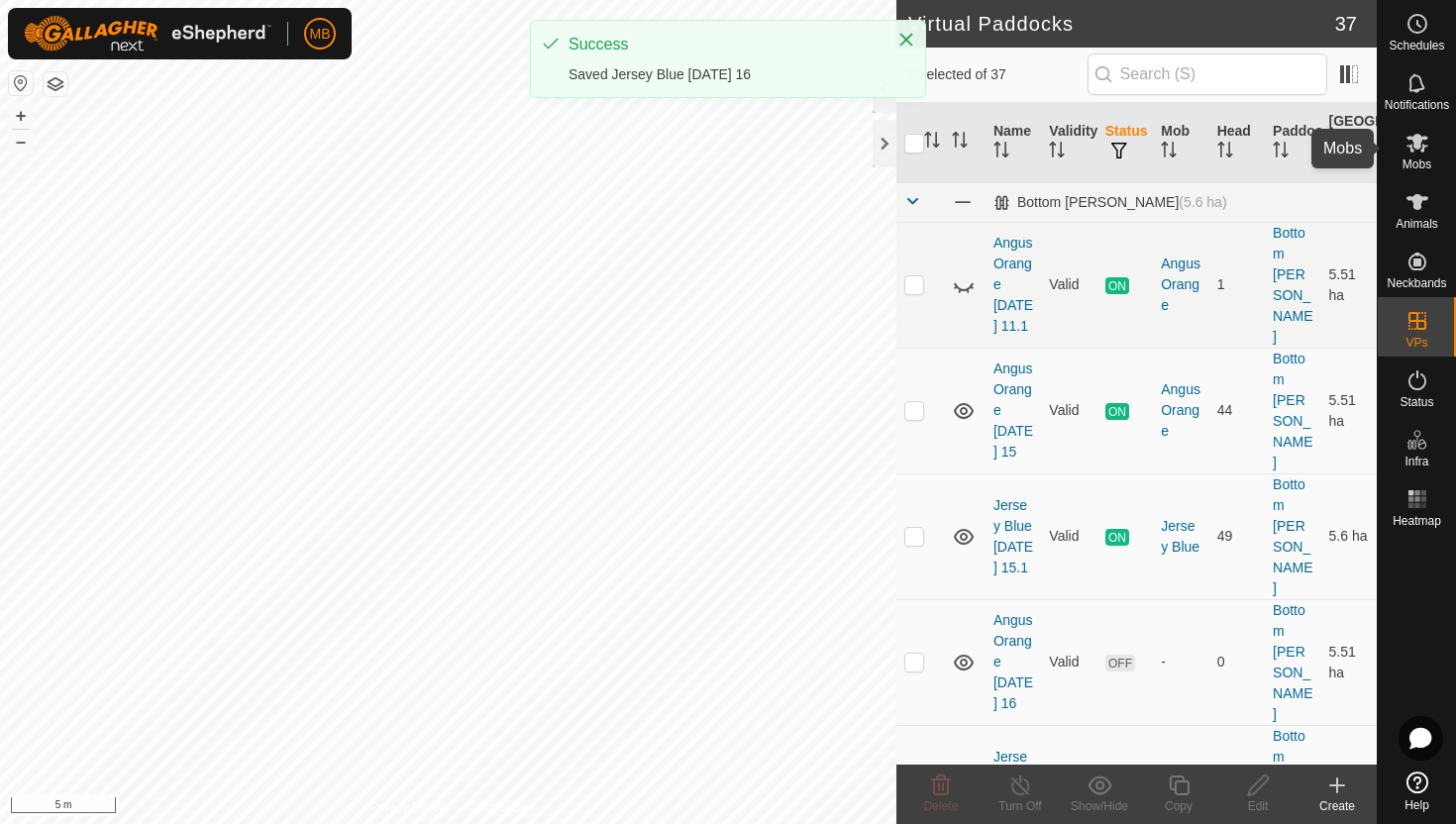 click 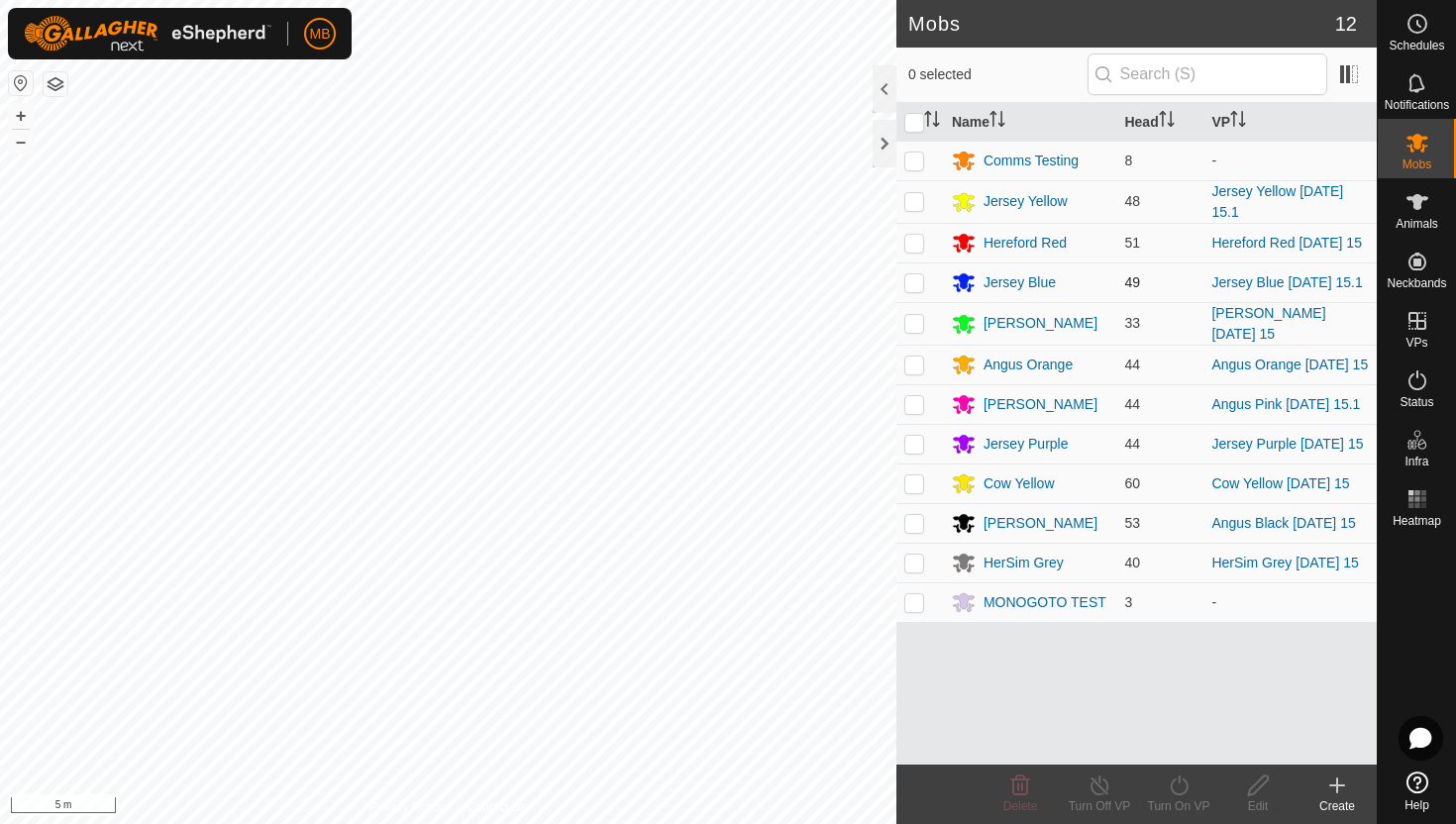 click at bounding box center [914, 282] 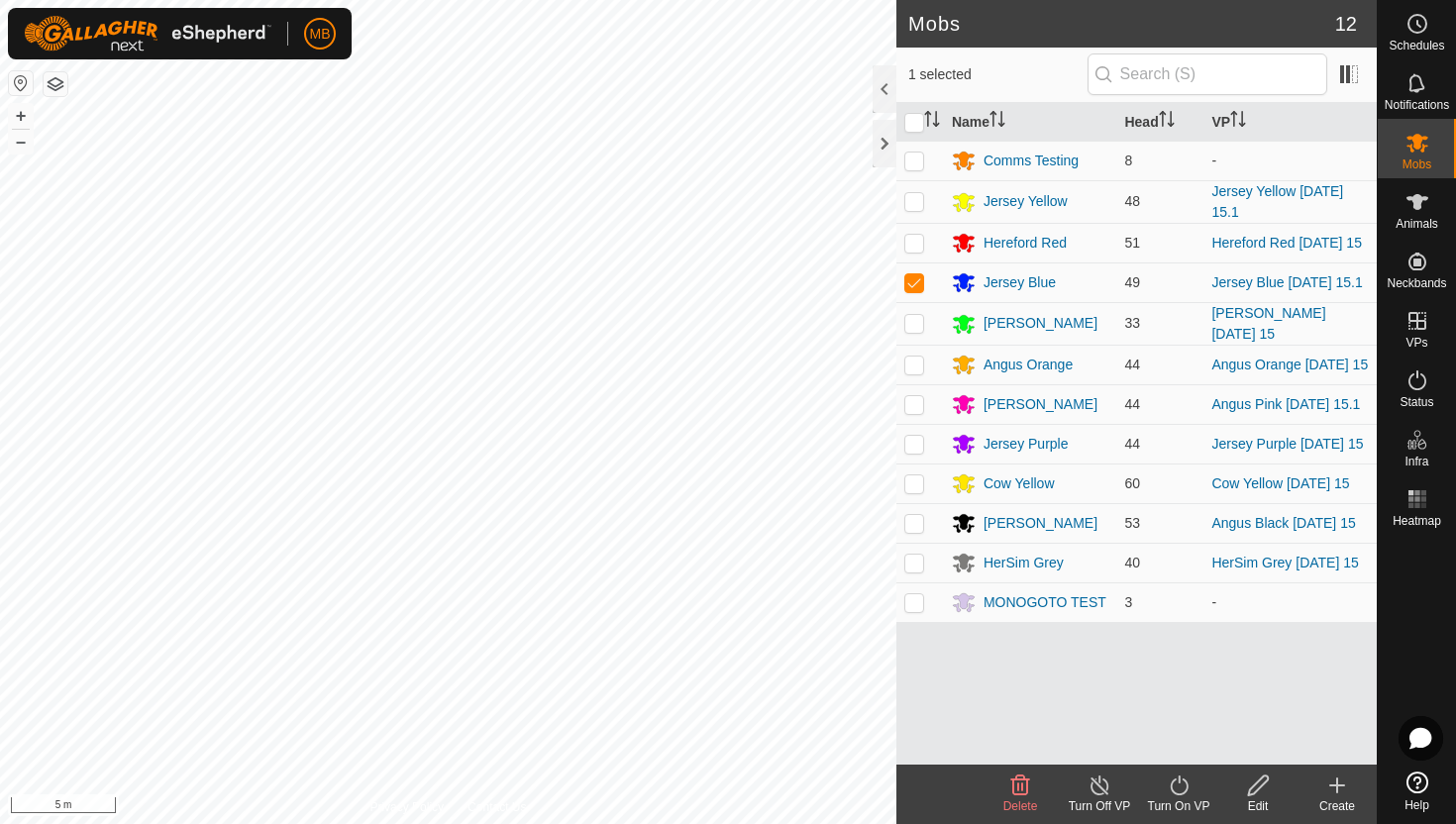 click 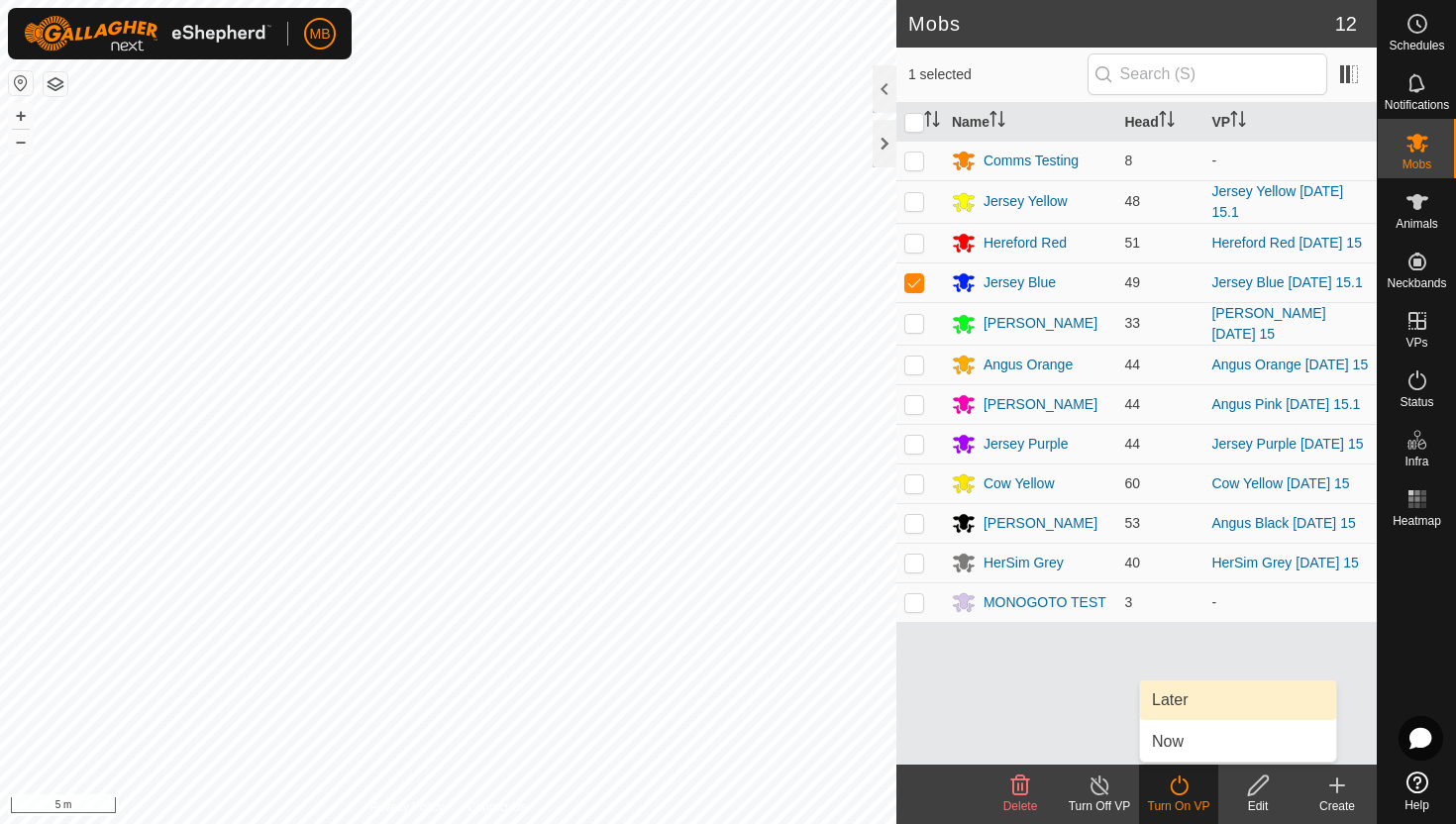 click on "Later" at bounding box center (1238, 700) 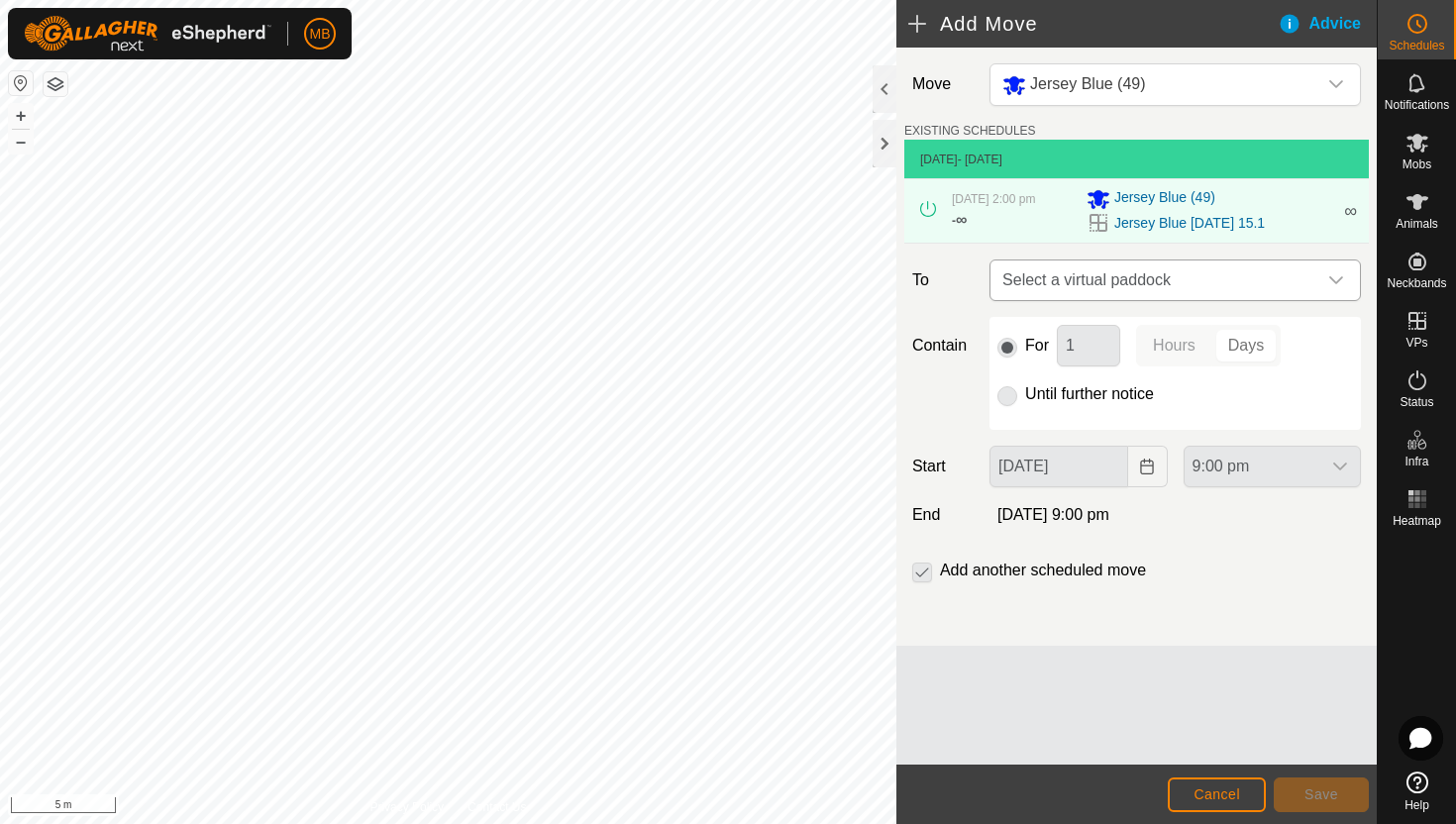 click at bounding box center (1336, 280) 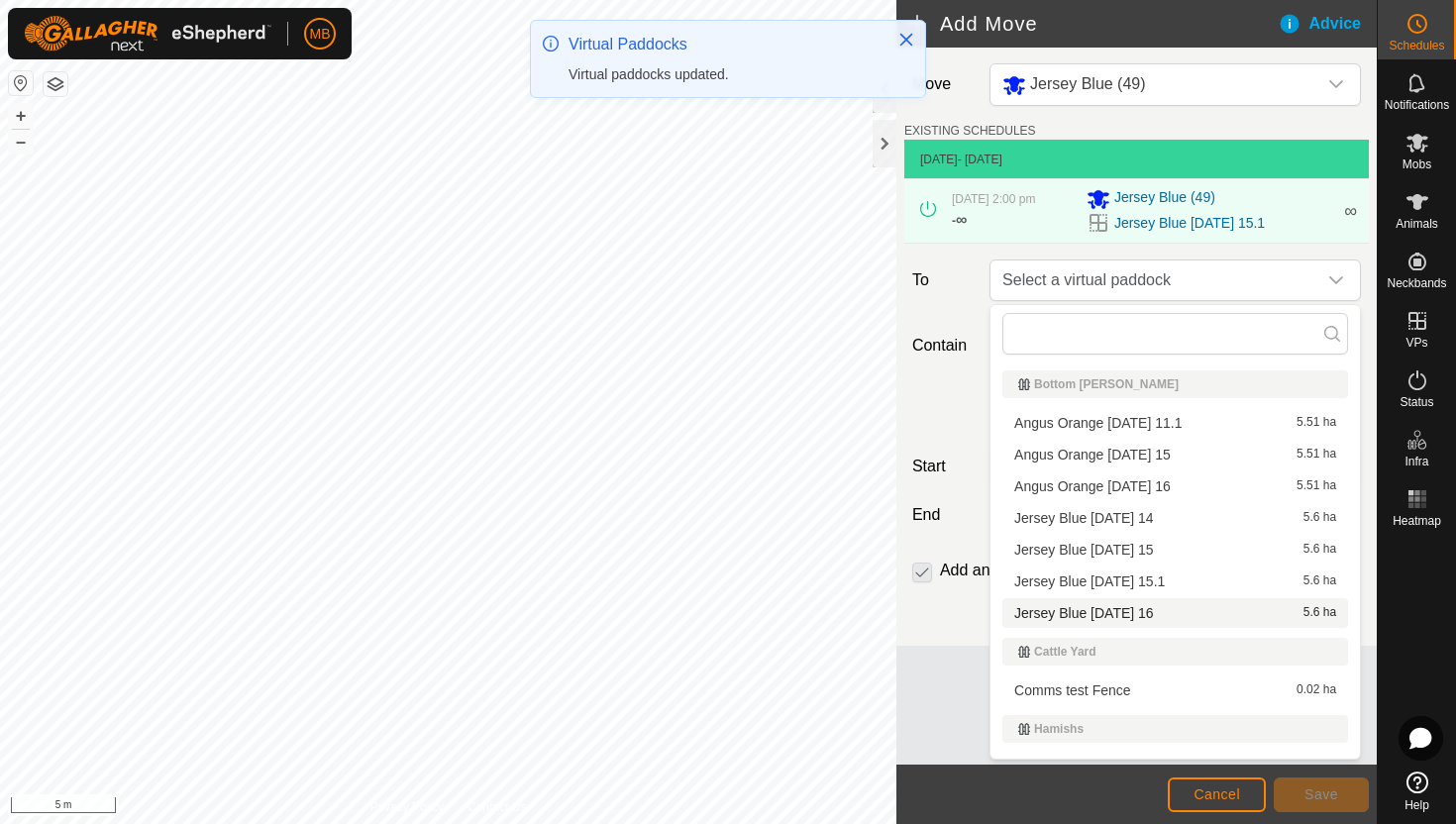 click on "Jersey Blue Wednesday 16  5.6 ha" at bounding box center [1175, 613] 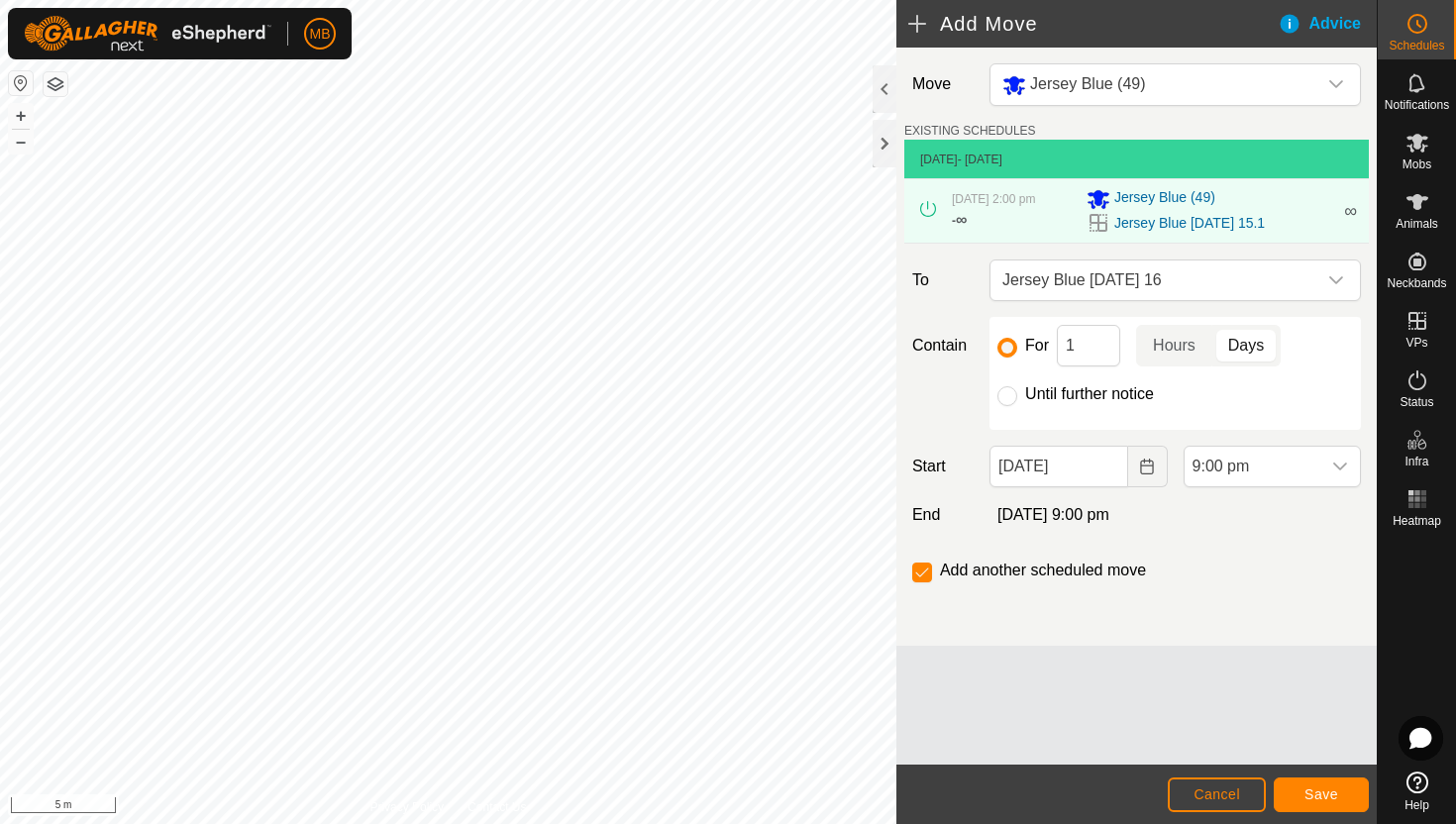 click on "Until further notice" 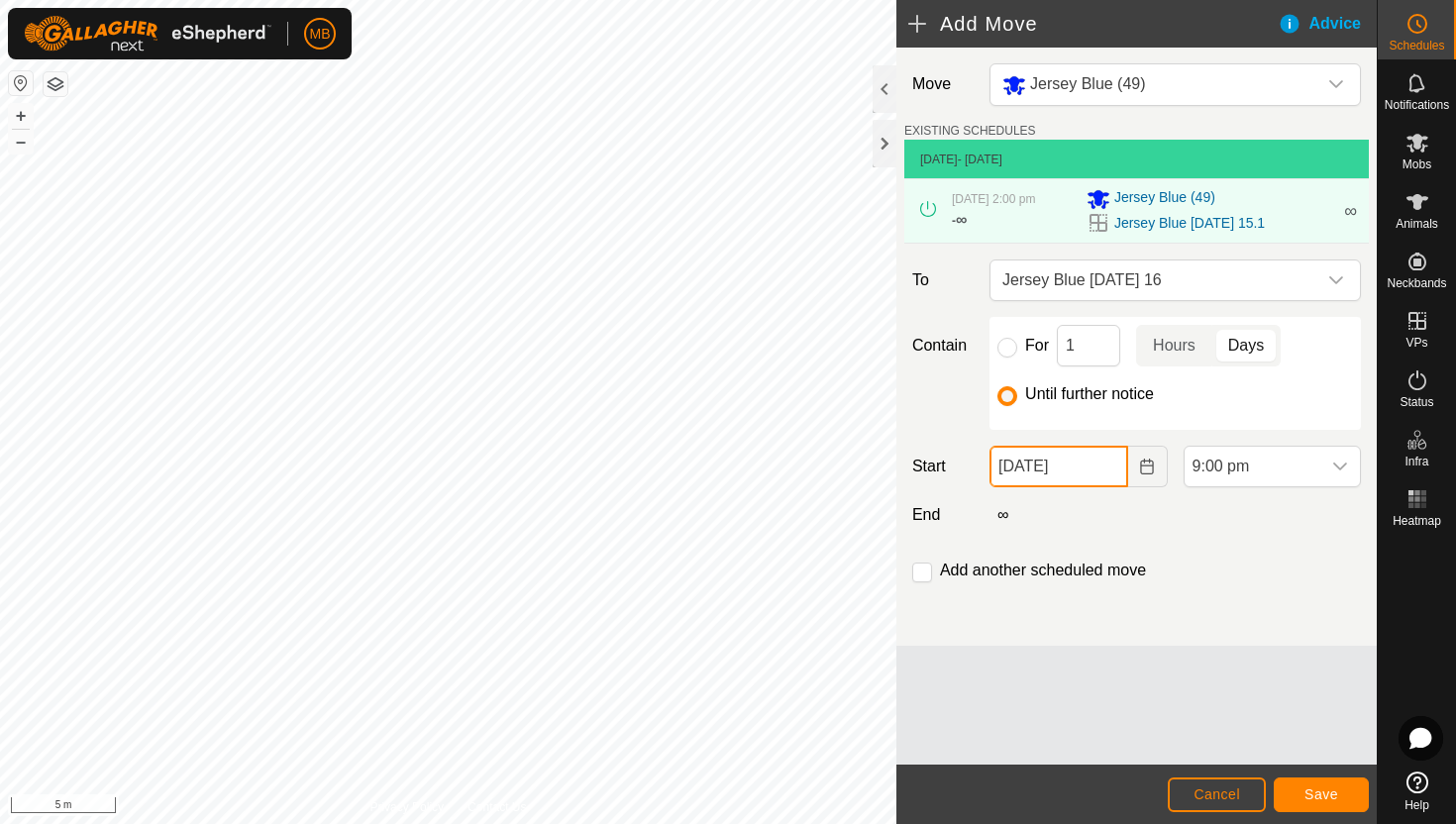 click on "15 Jul, 2025" 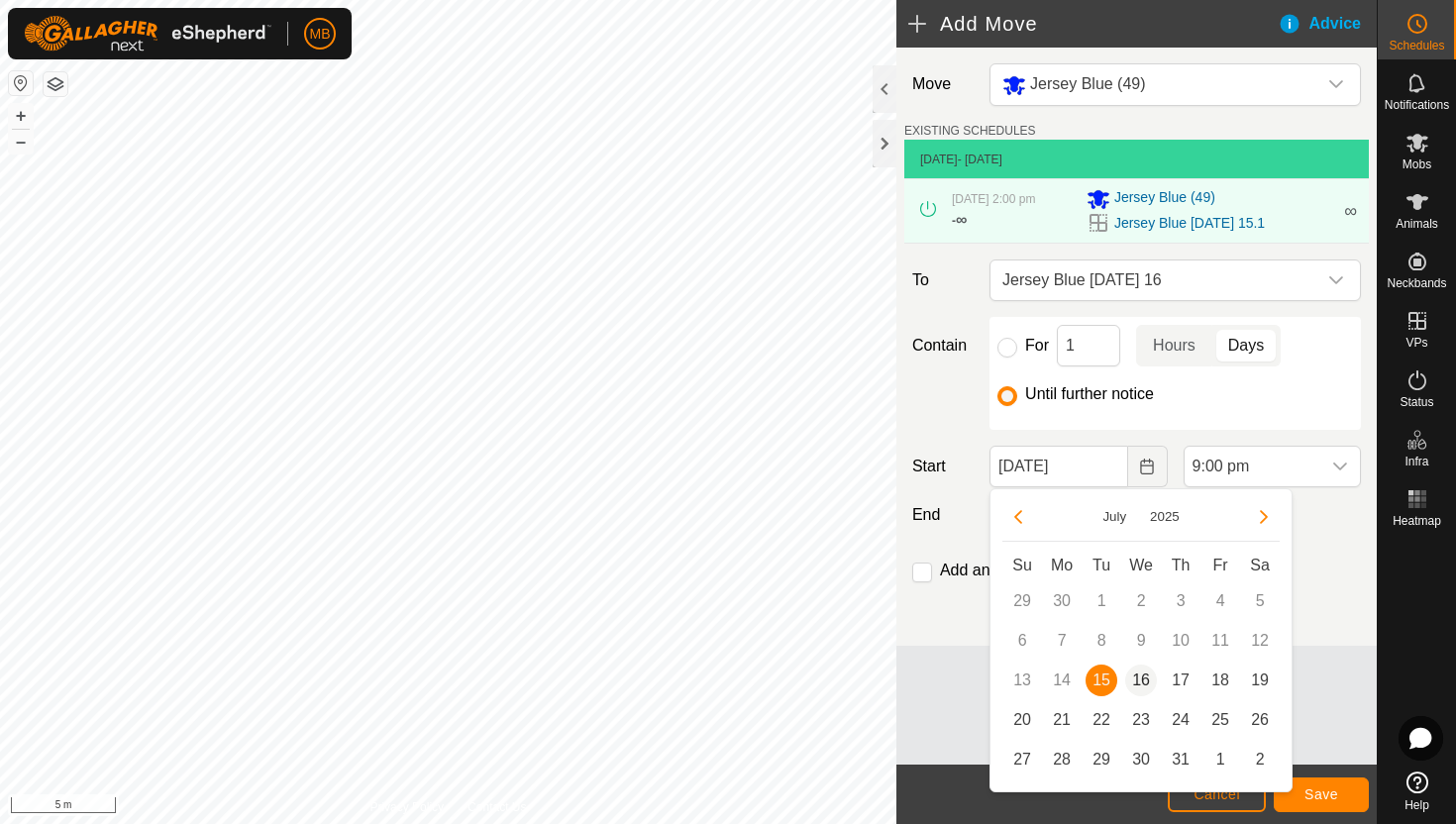 click on "16" at bounding box center [1141, 680] 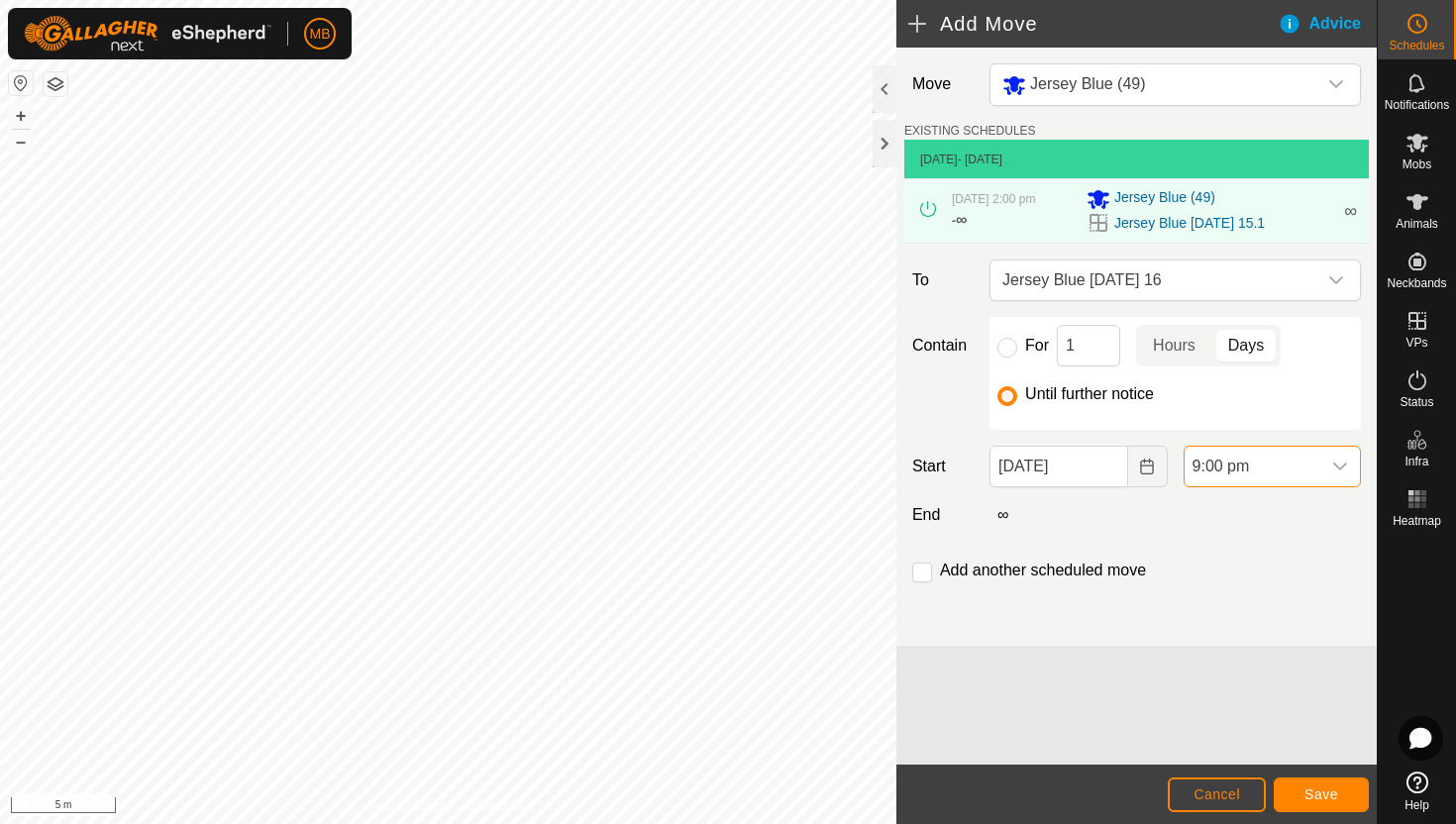 click on "9:00 pm" at bounding box center (1252, 466) 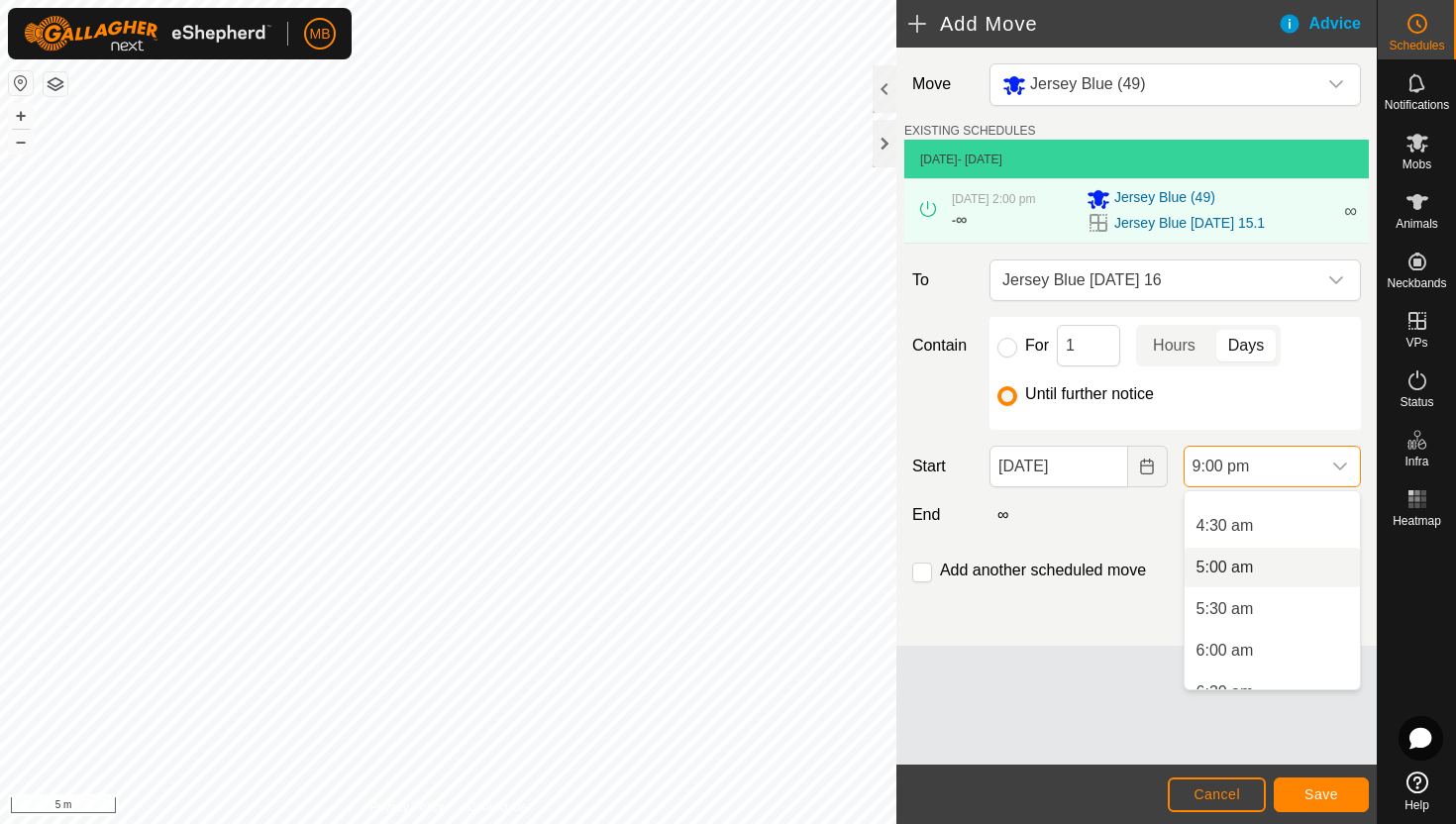 scroll, scrollTop: 348, scrollLeft: 0, axis: vertical 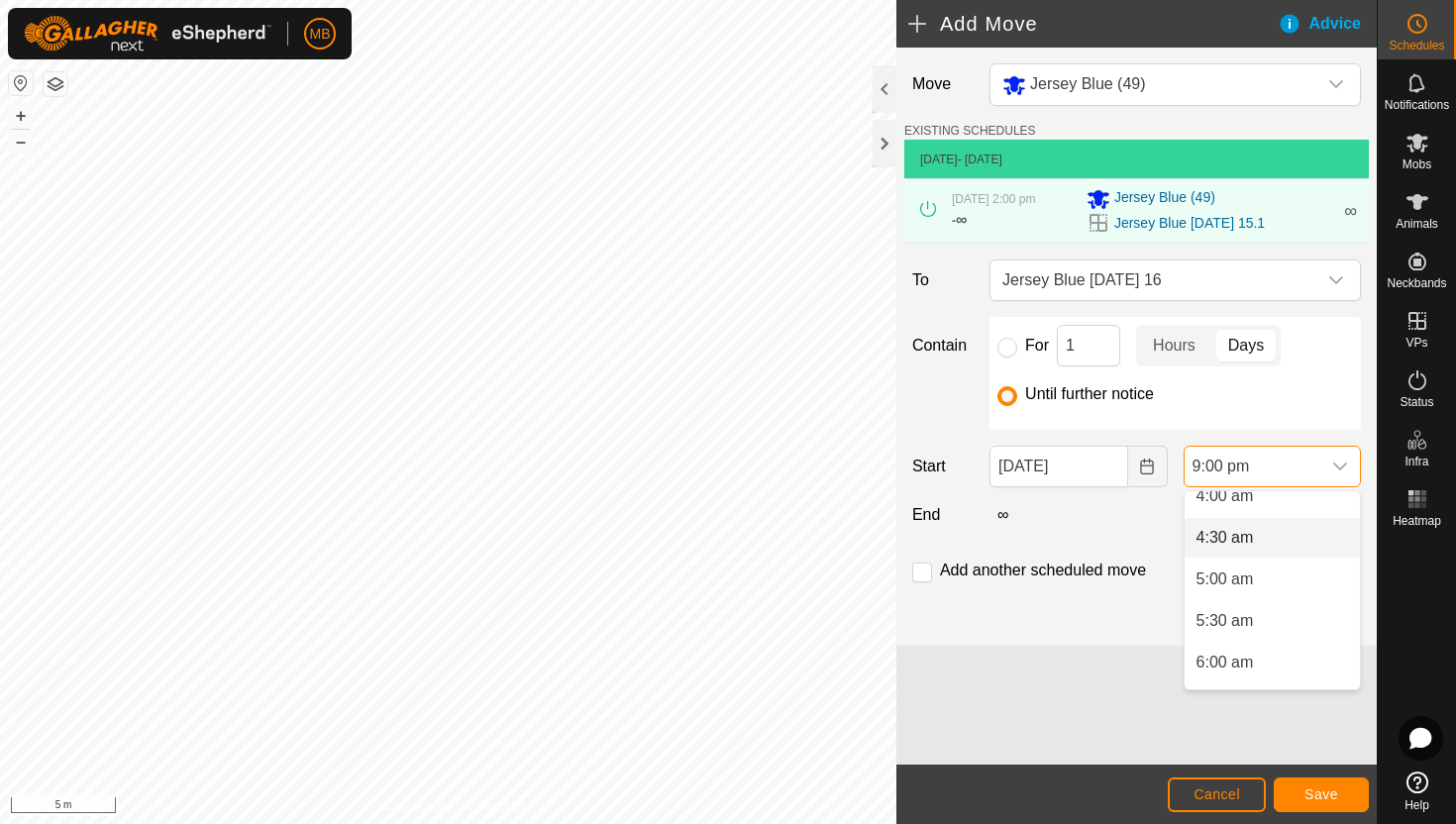 click on "4:30 am" at bounding box center [1272, 538] 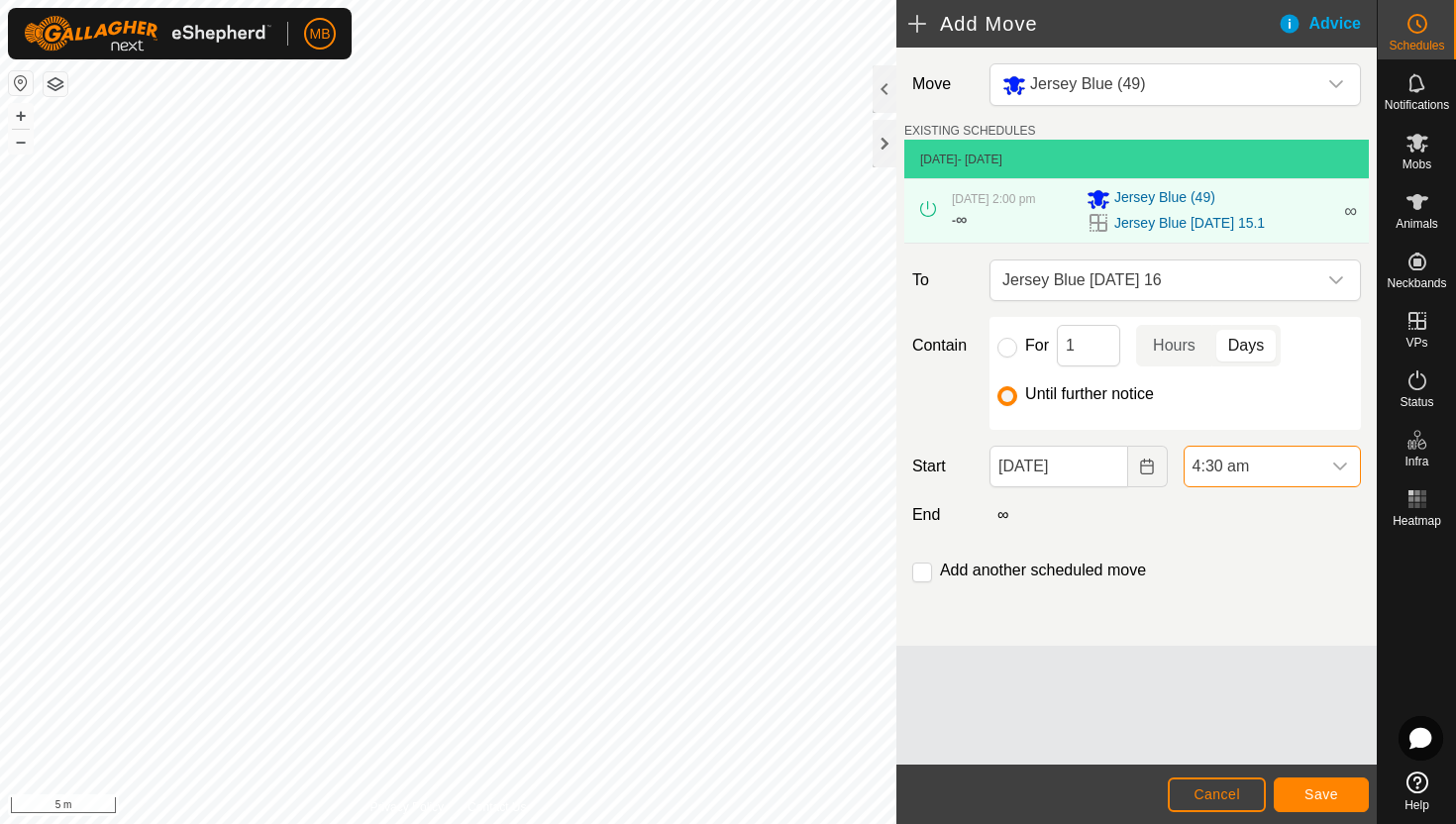 scroll, scrollTop: 1589, scrollLeft: 0, axis: vertical 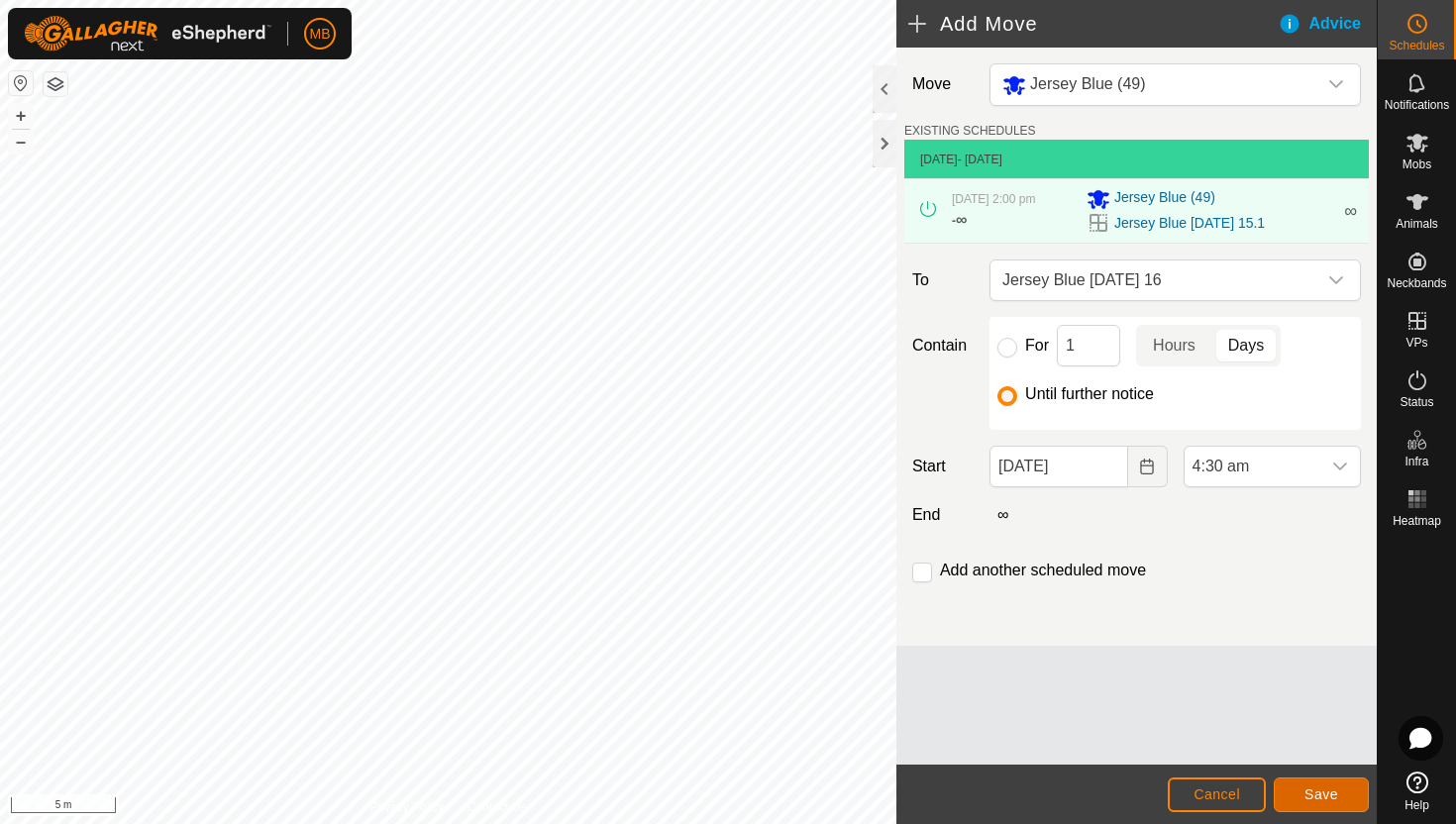 click on "Save" 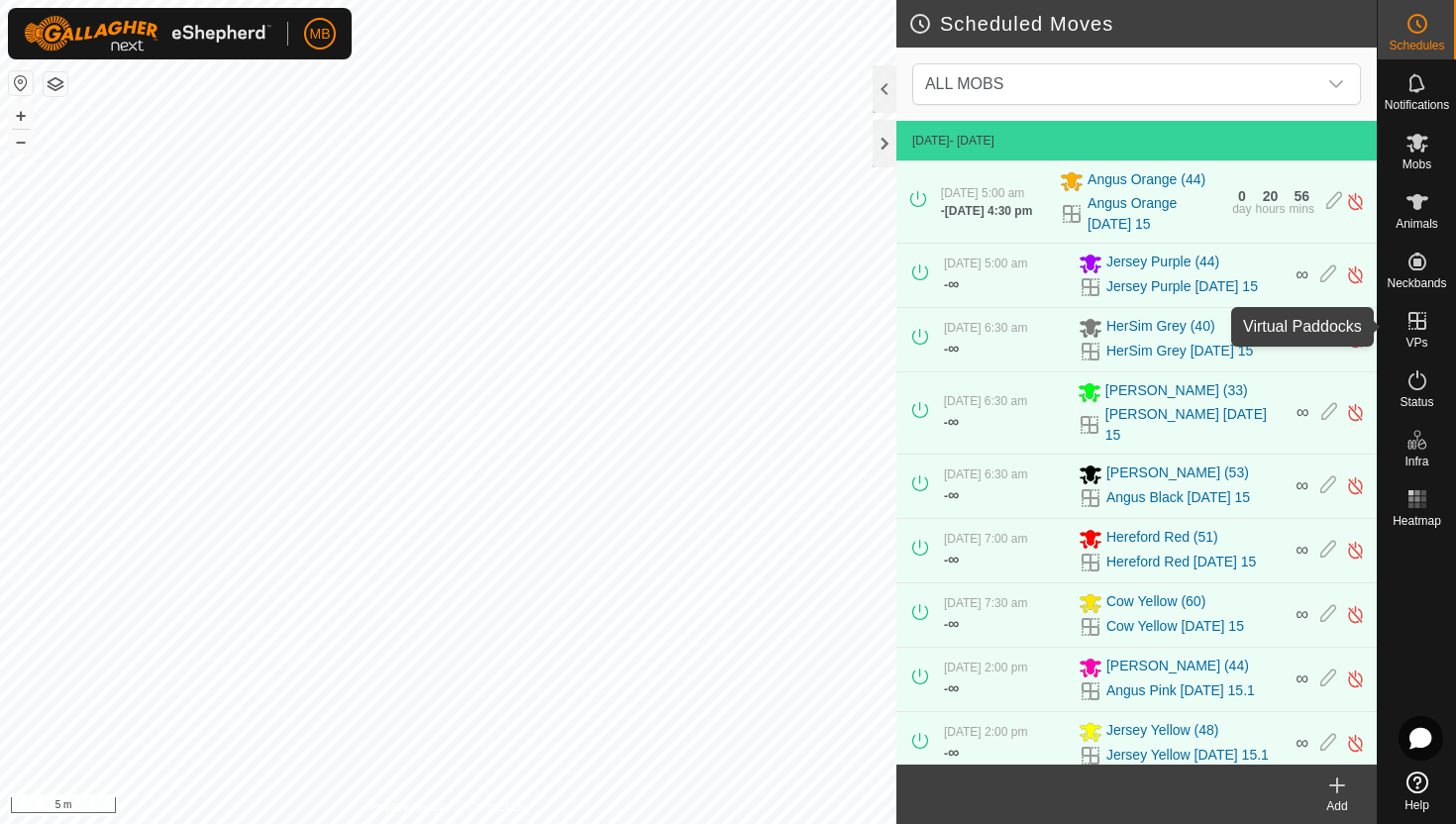click 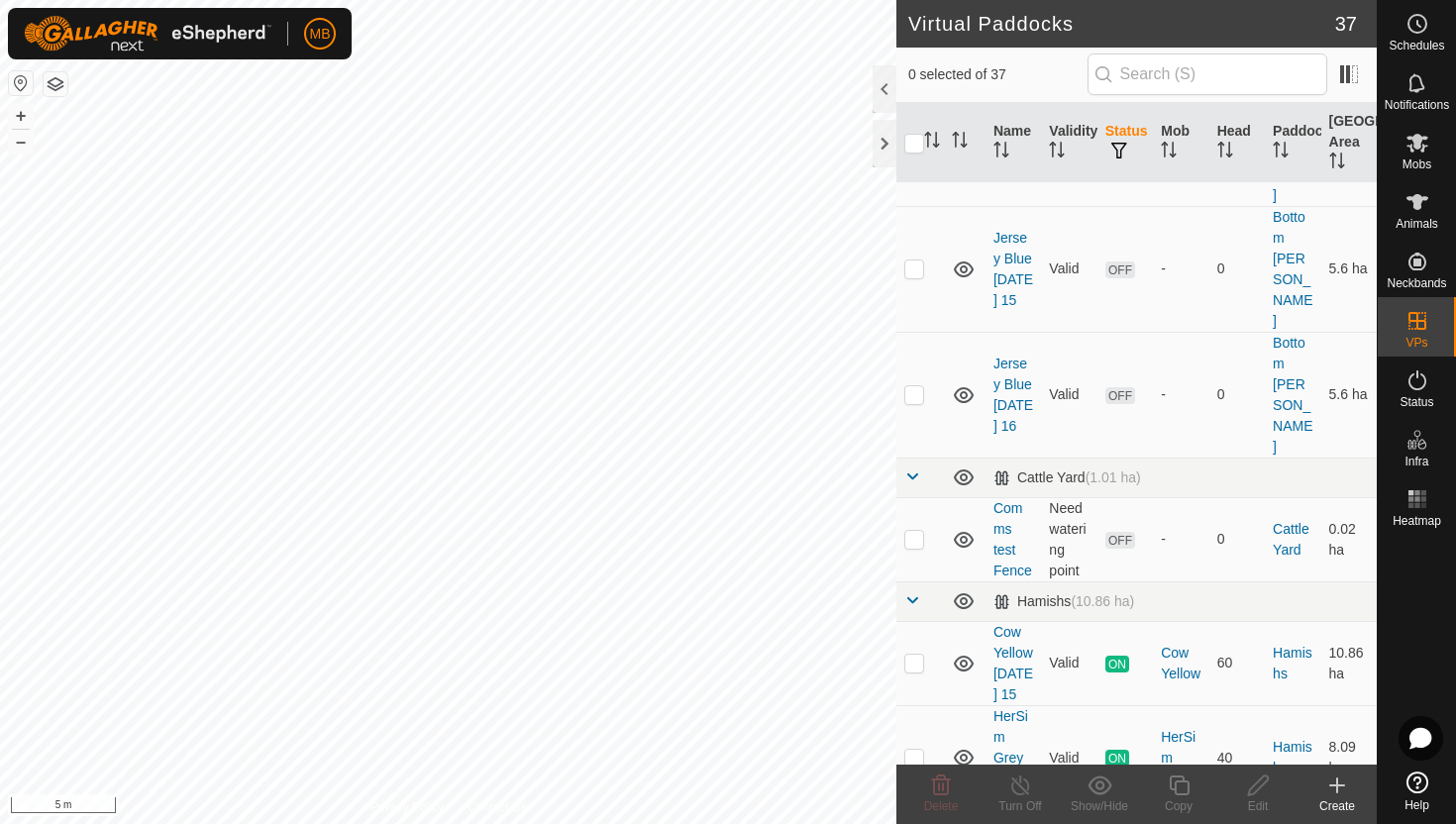 scroll, scrollTop: 647, scrollLeft: 0, axis: vertical 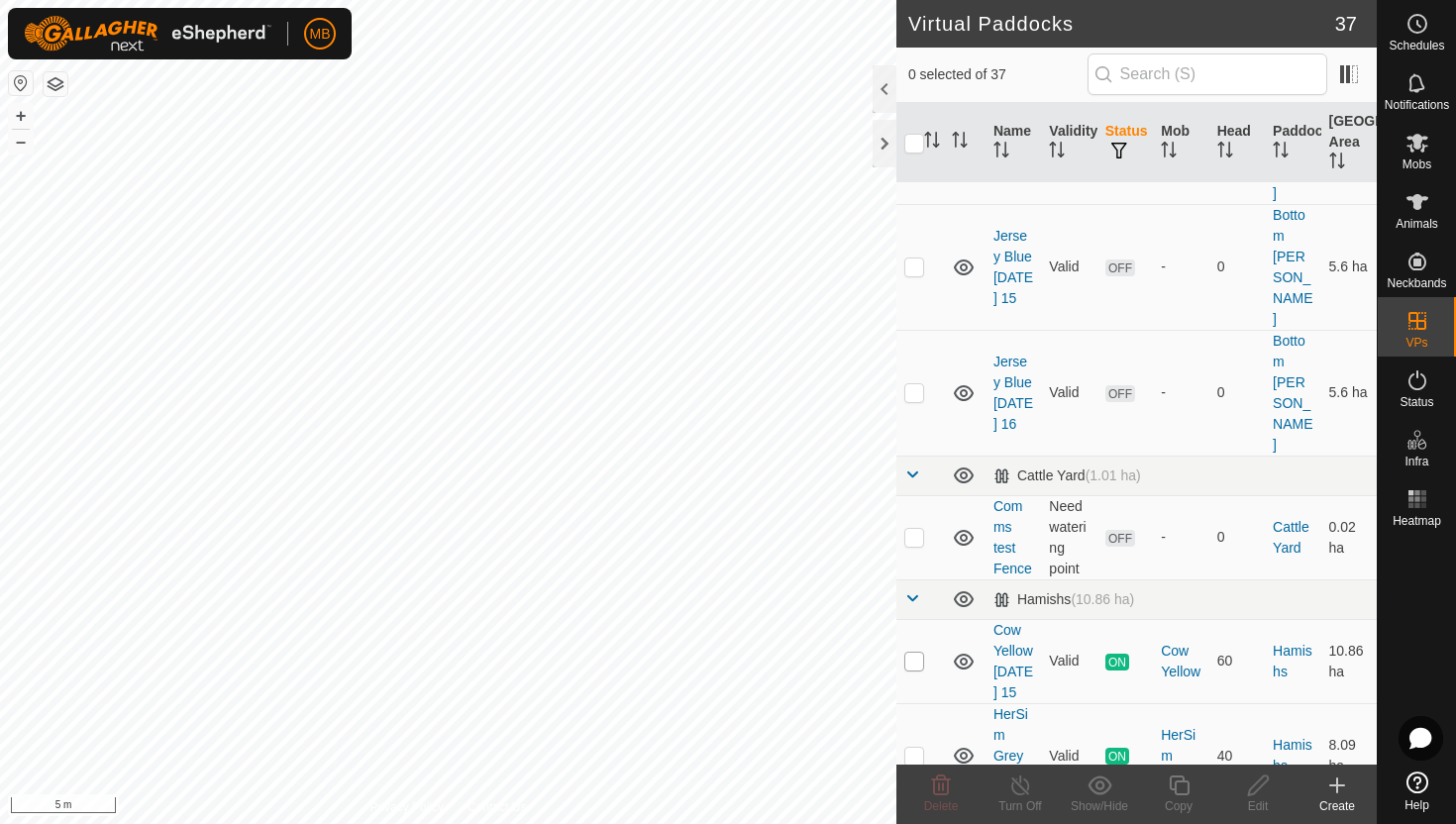 click at bounding box center (914, 662) 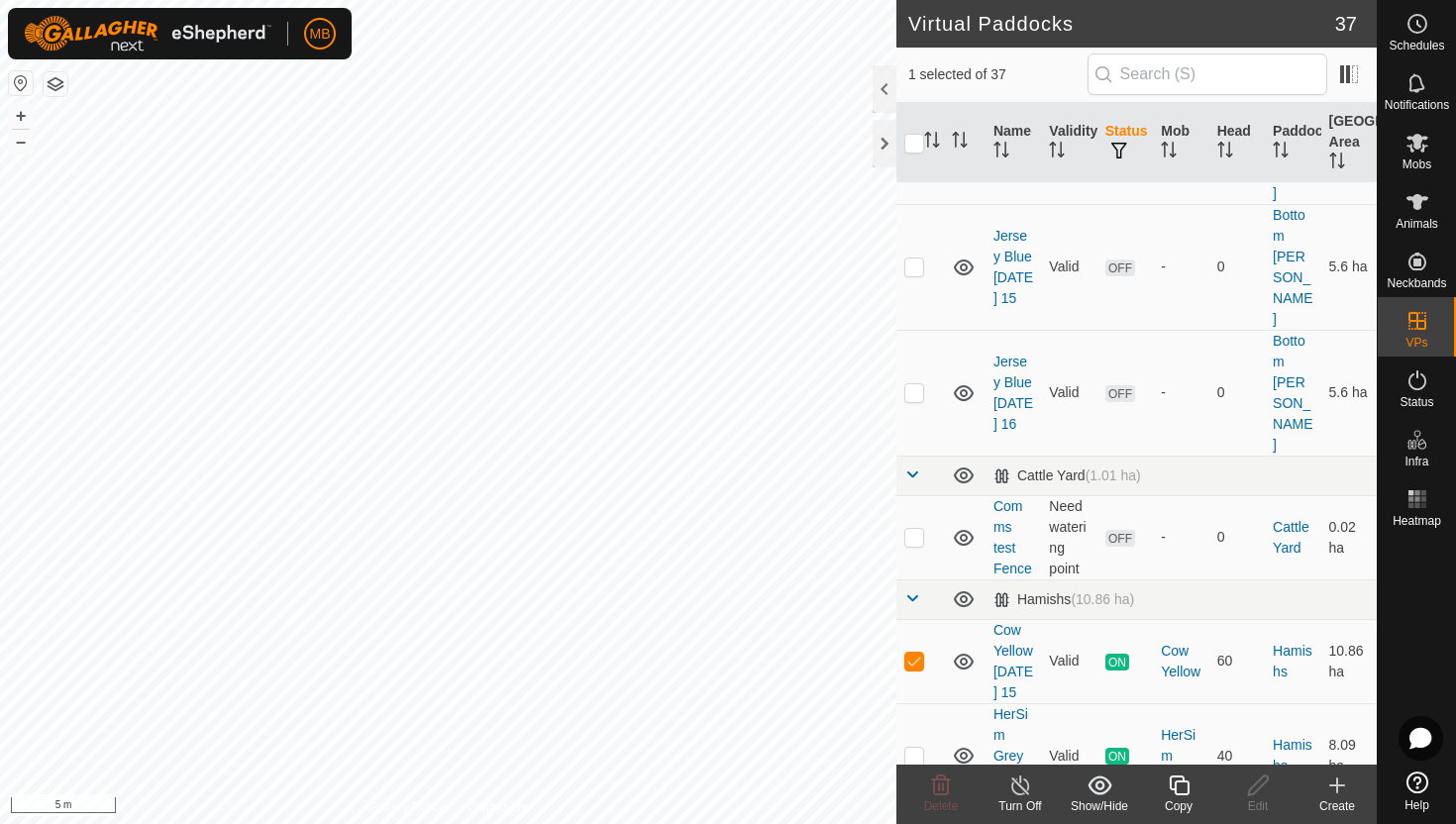 click 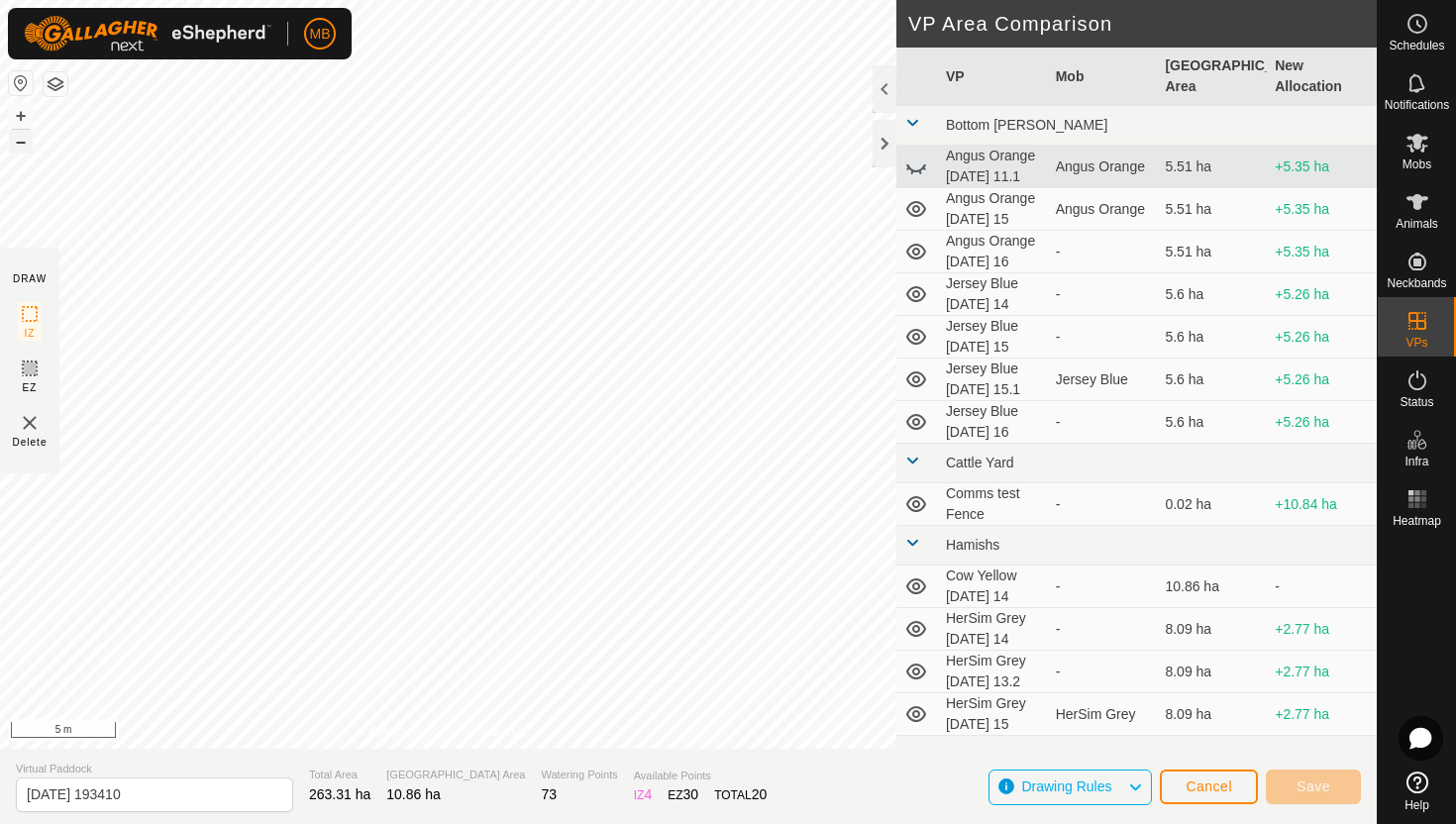 click on "–" at bounding box center [21, 142] 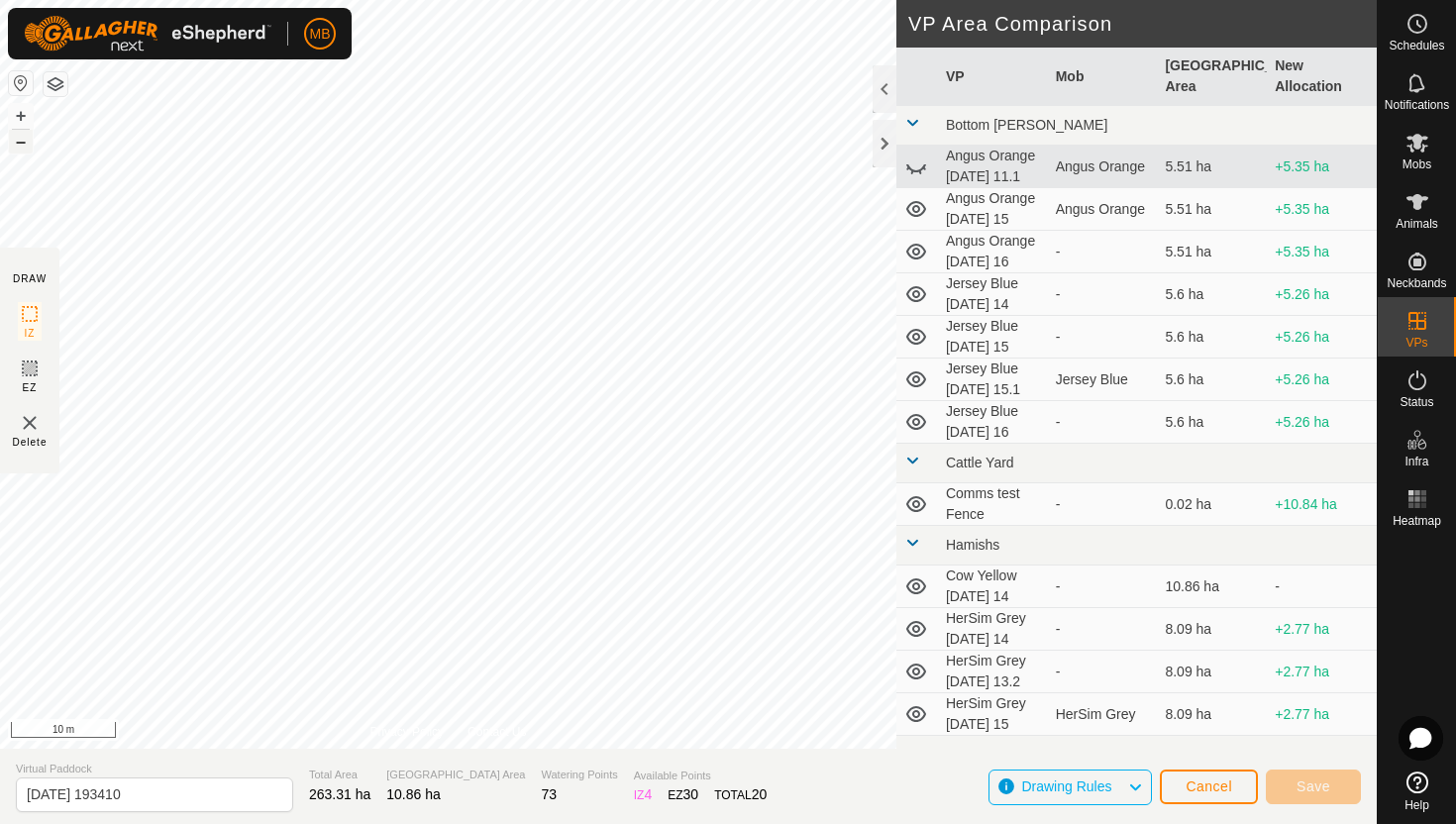 click on "–" at bounding box center [21, 142] 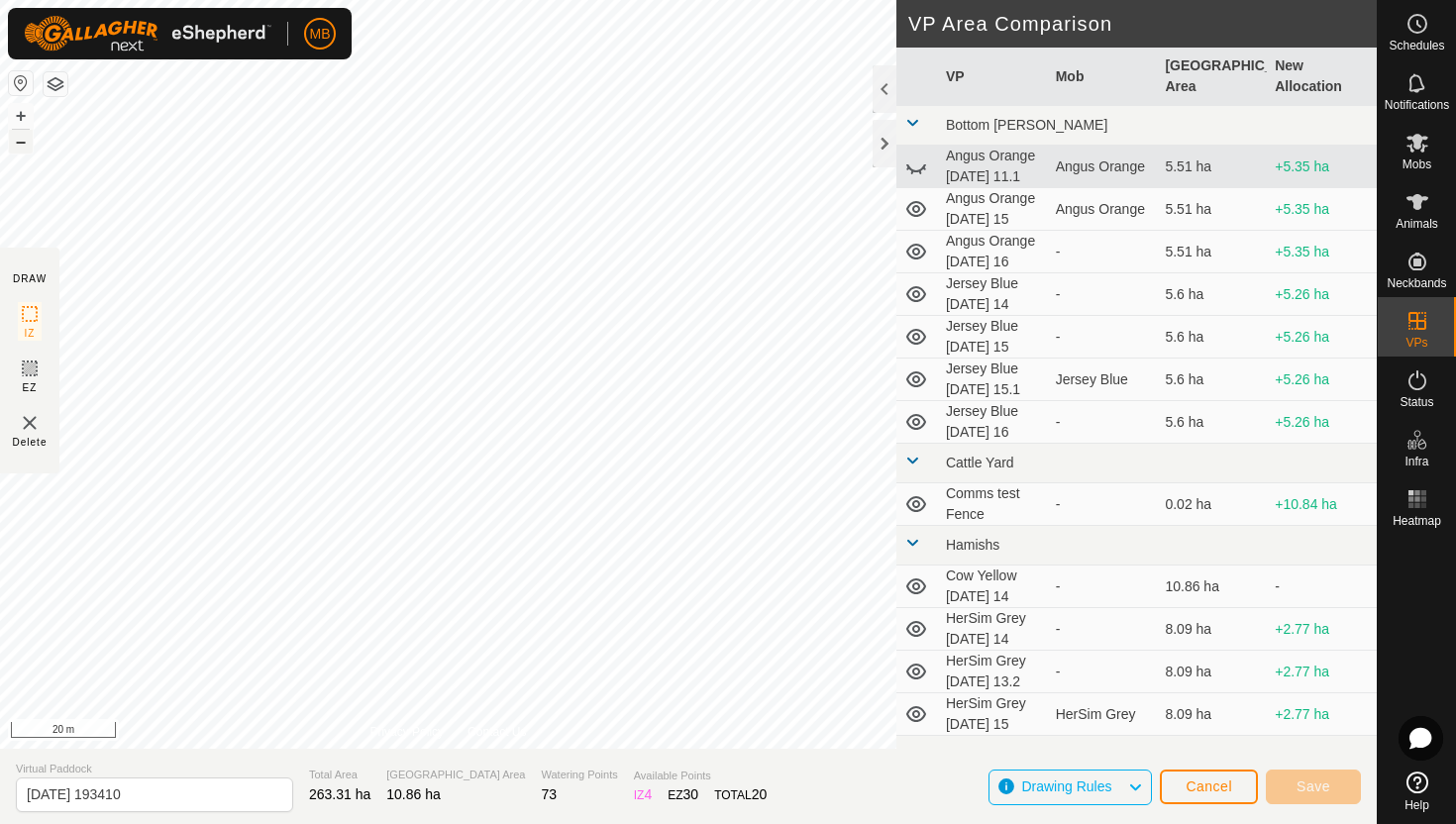click on "–" at bounding box center [21, 142] 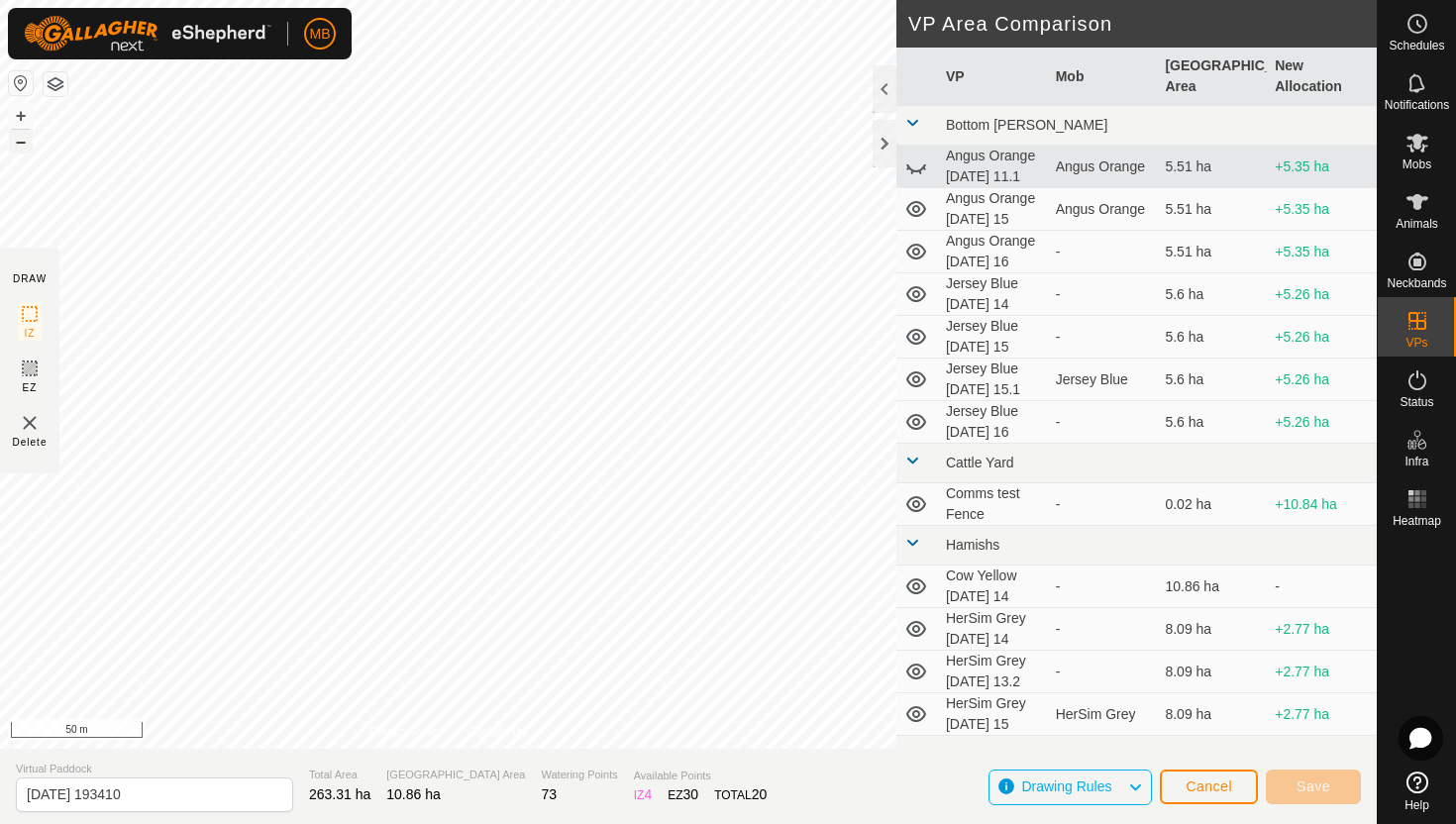 click on "–" at bounding box center [21, 142] 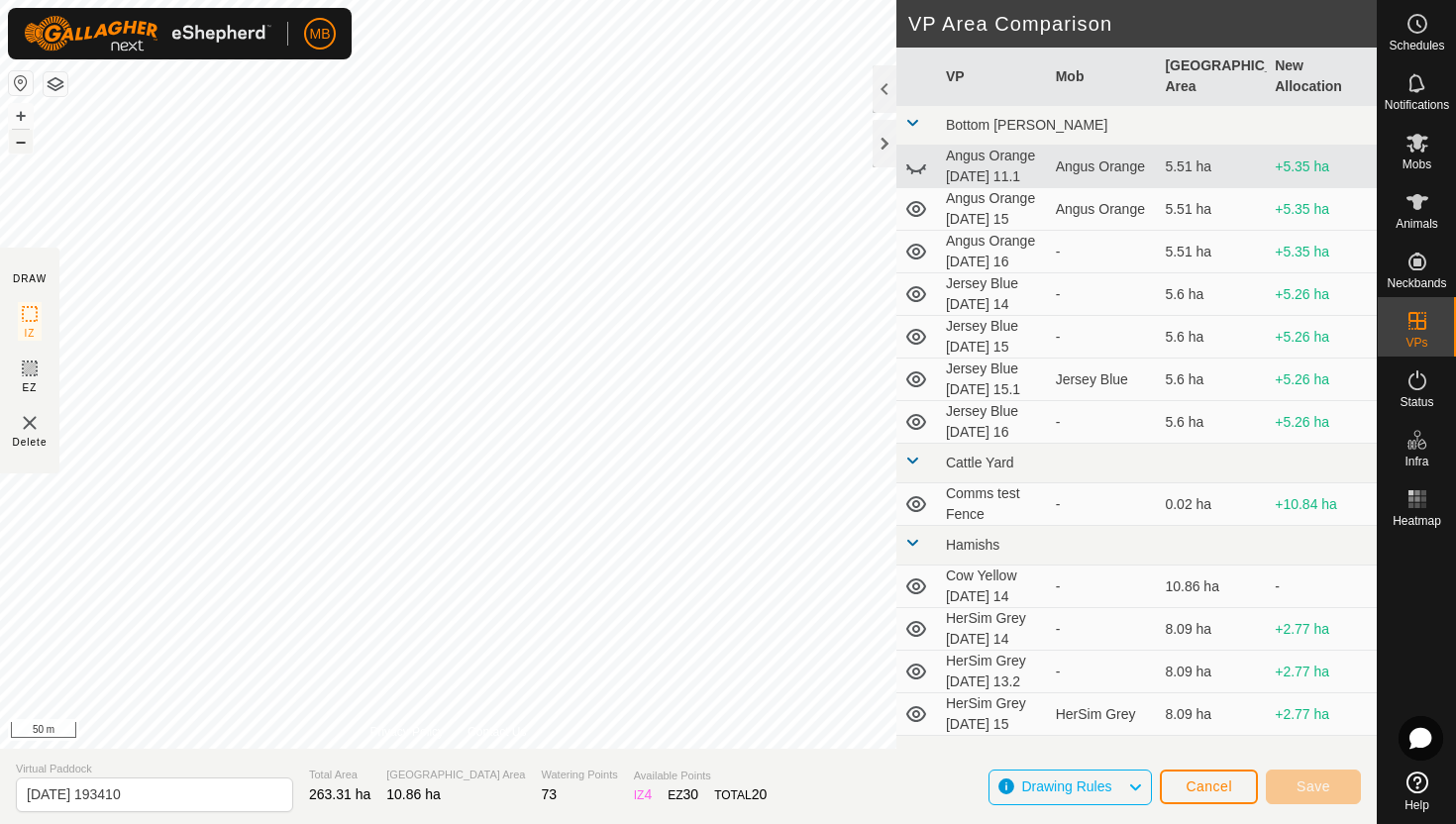 click on "–" at bounding box center [21, 142] 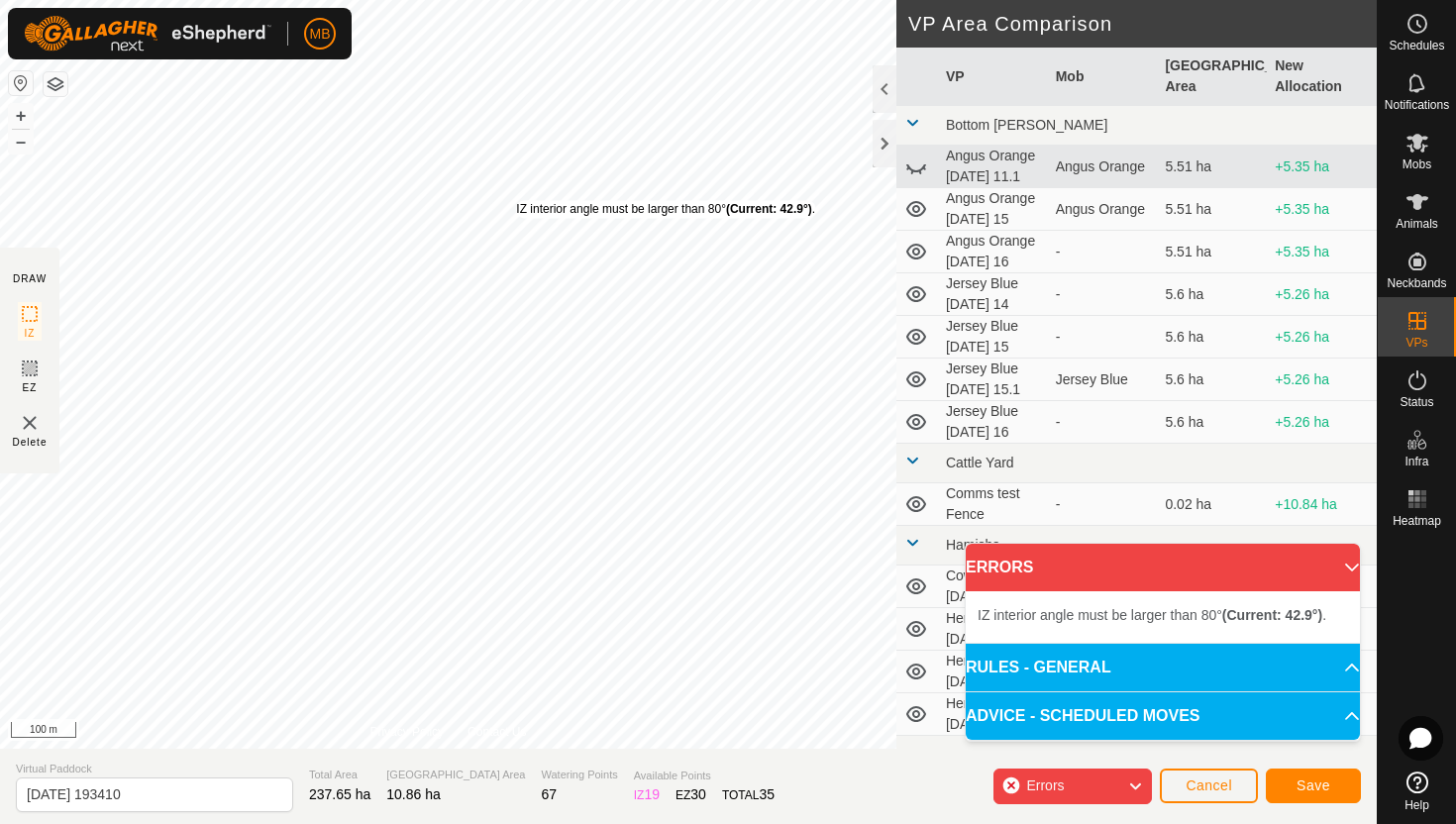 click on "IZ interior angle must be larger than 80°  (Current: 42.9°) ." at bounding box center [666, 209] 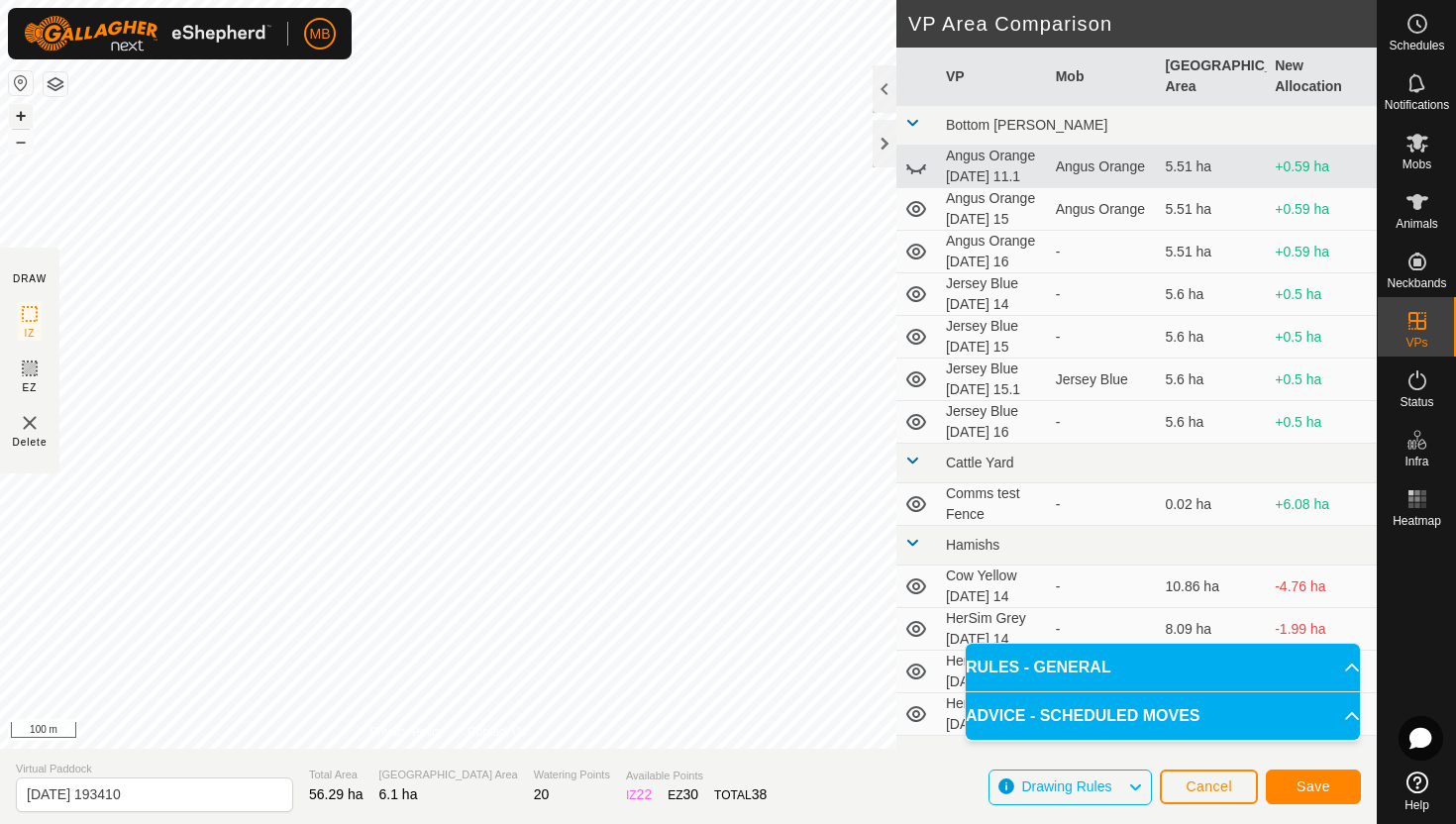 click on "+" at bounding box center (21, 116) 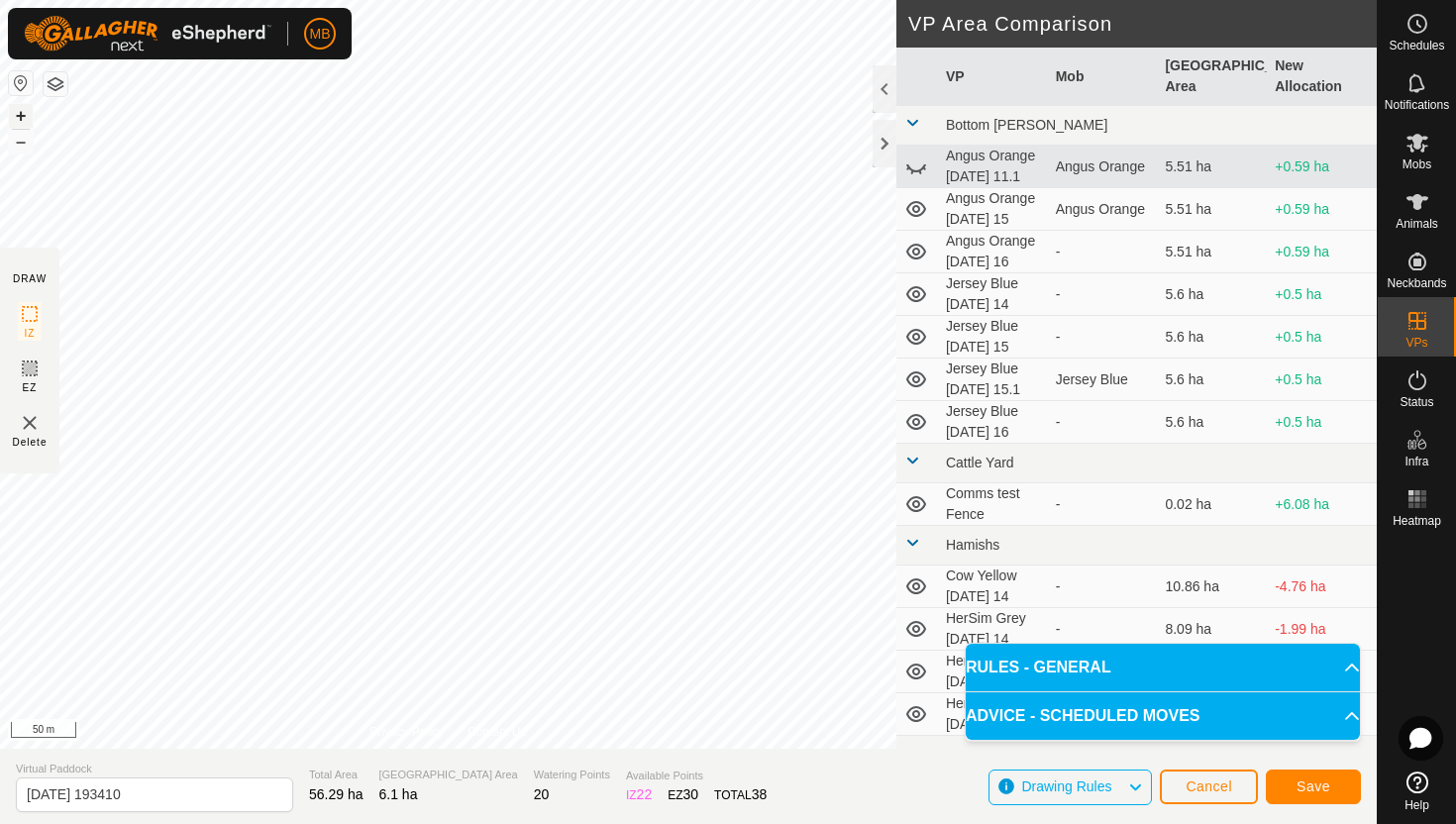click on "+" at bounding box center [21, 116] 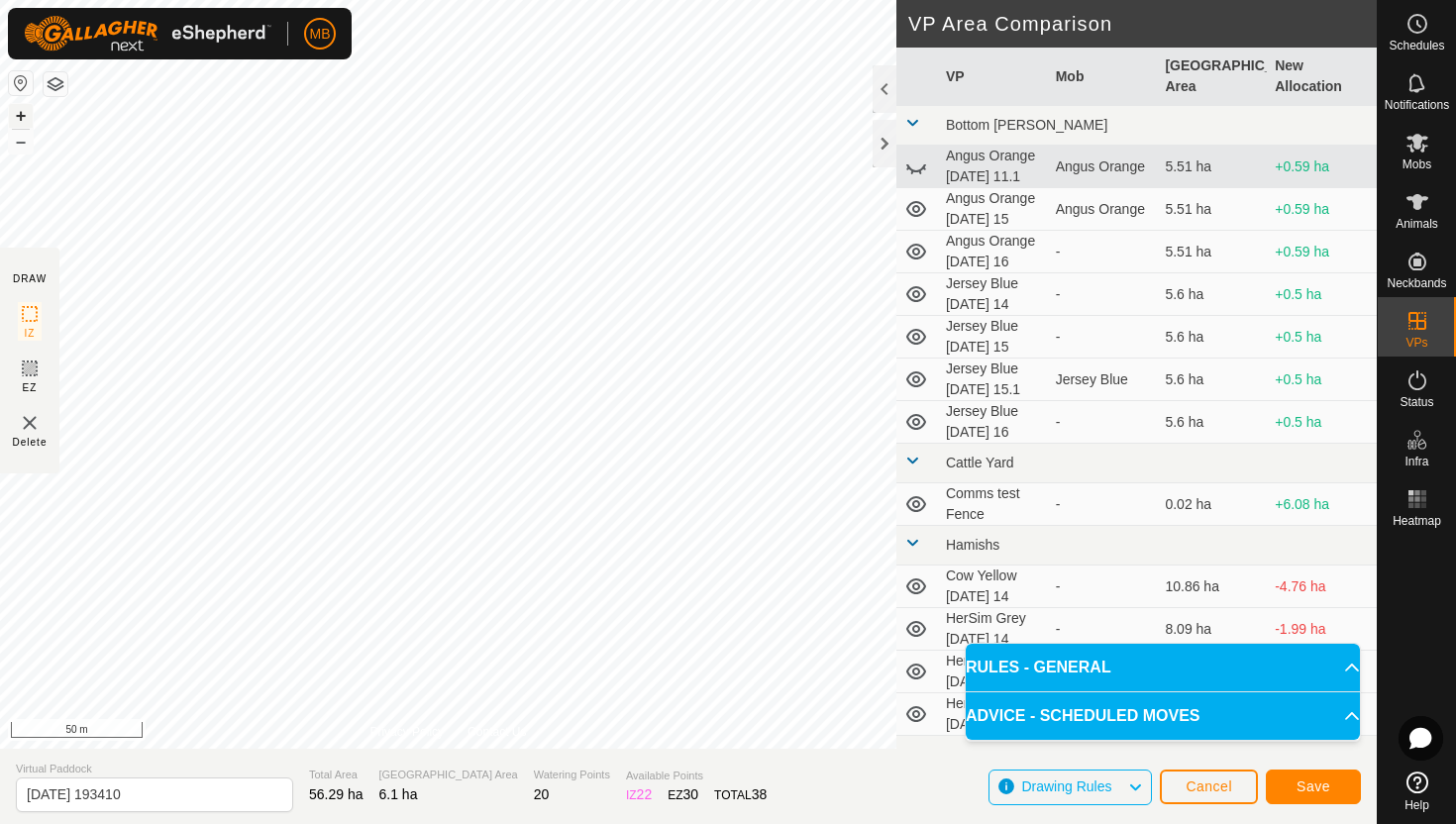 click on "+" at bounding box center (21, 116) 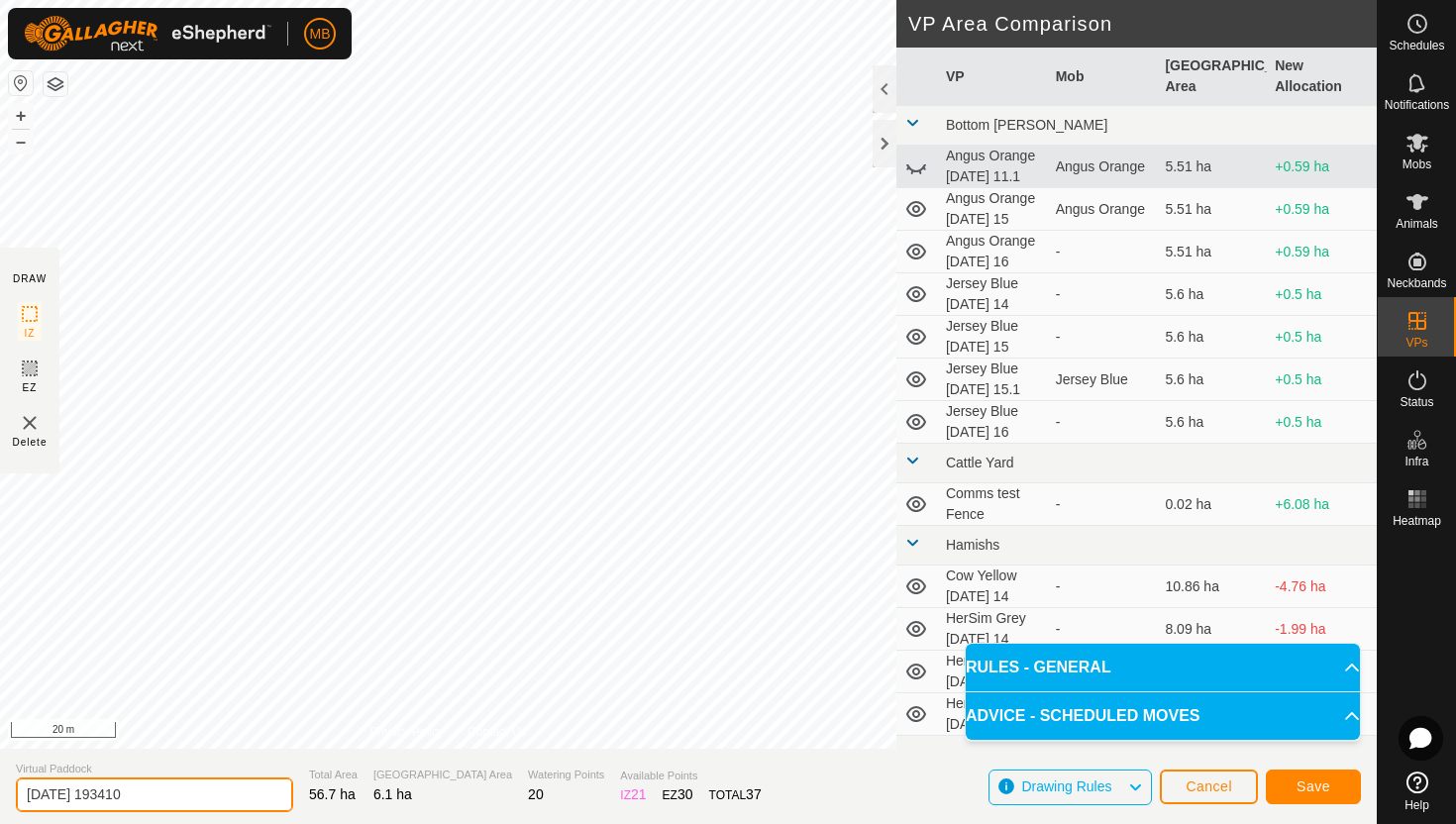 click on "2025-07-15 193410" 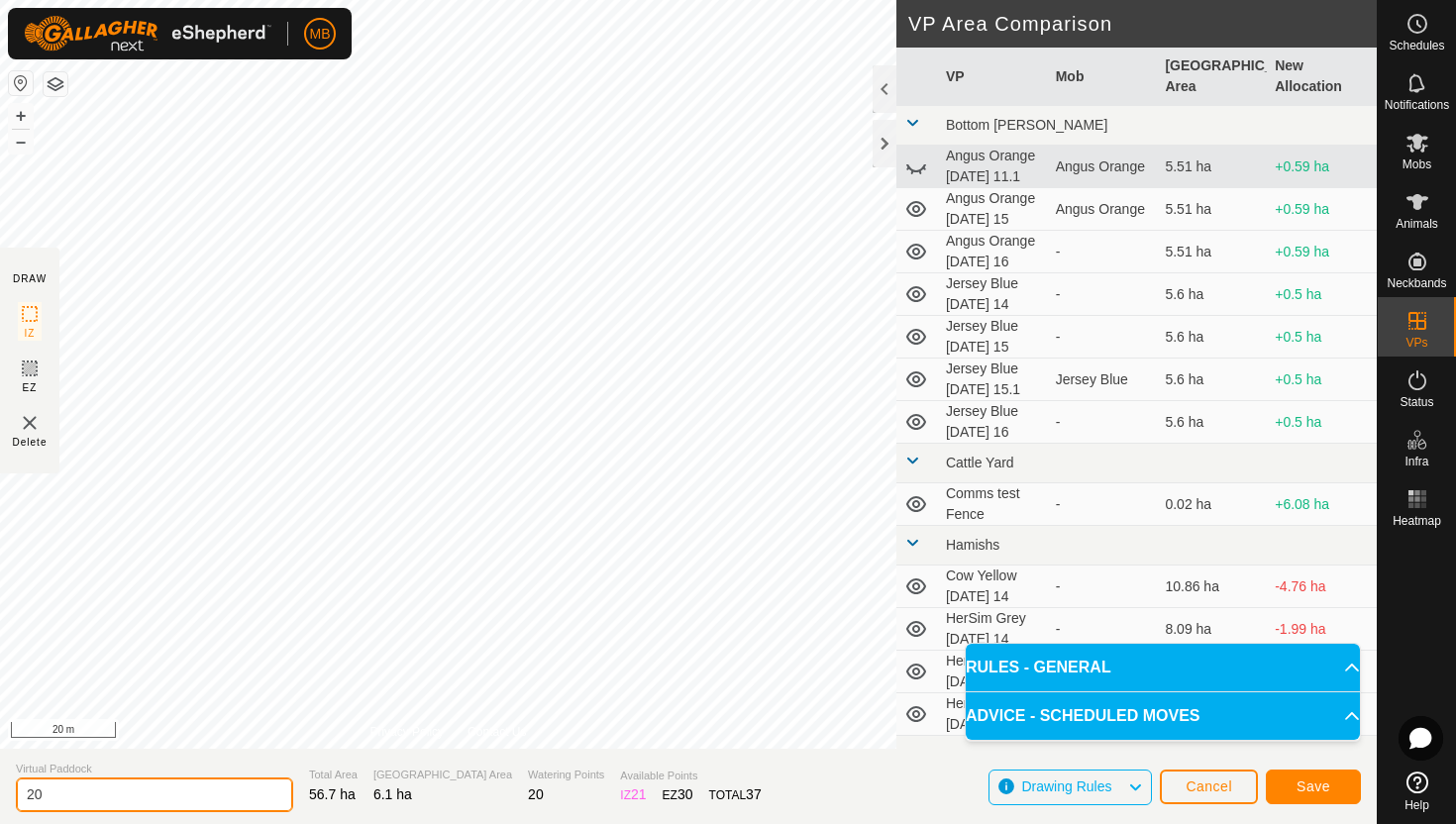 type on "2" 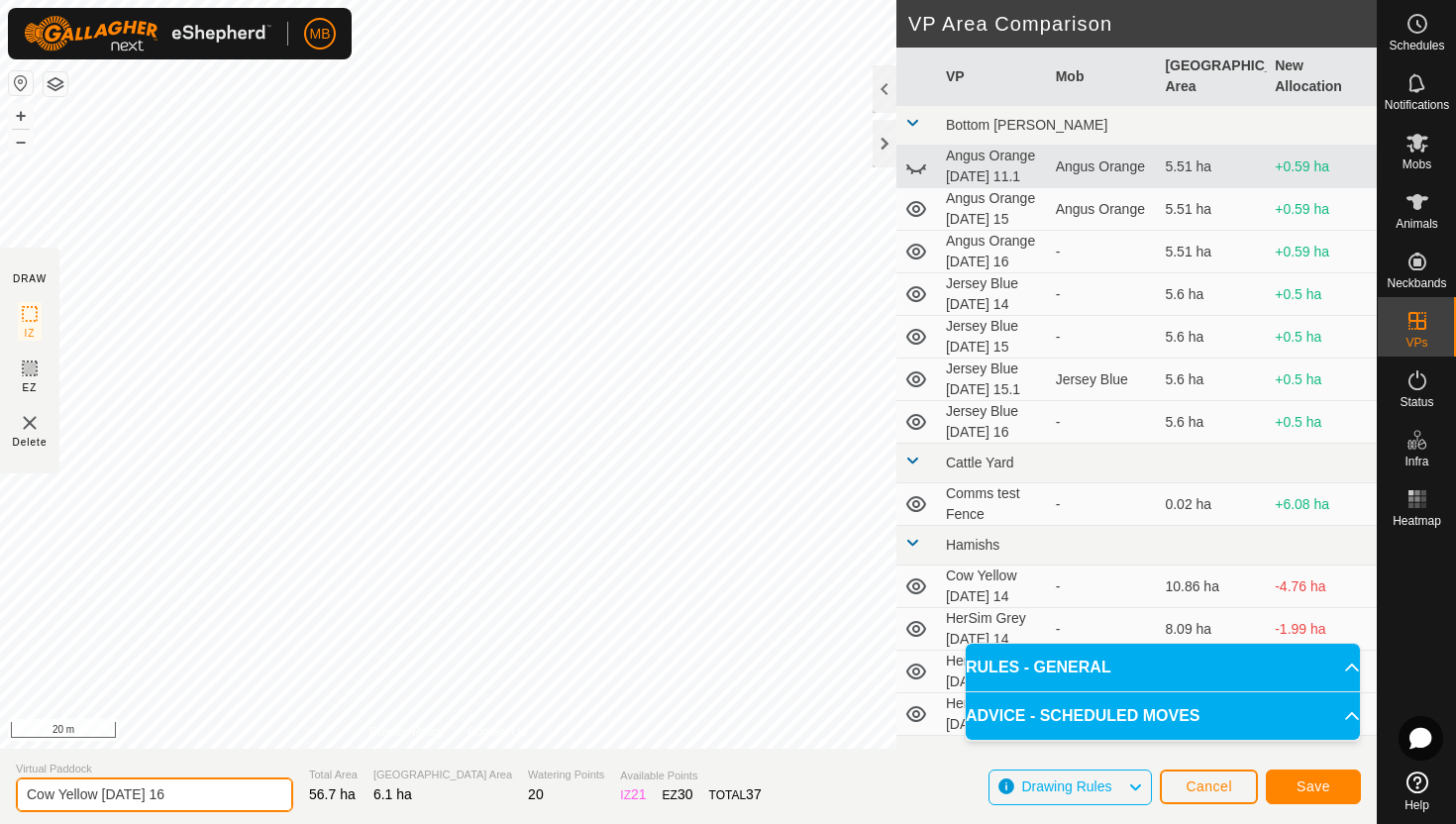 type on "Cow Yellow [DATE] 16" 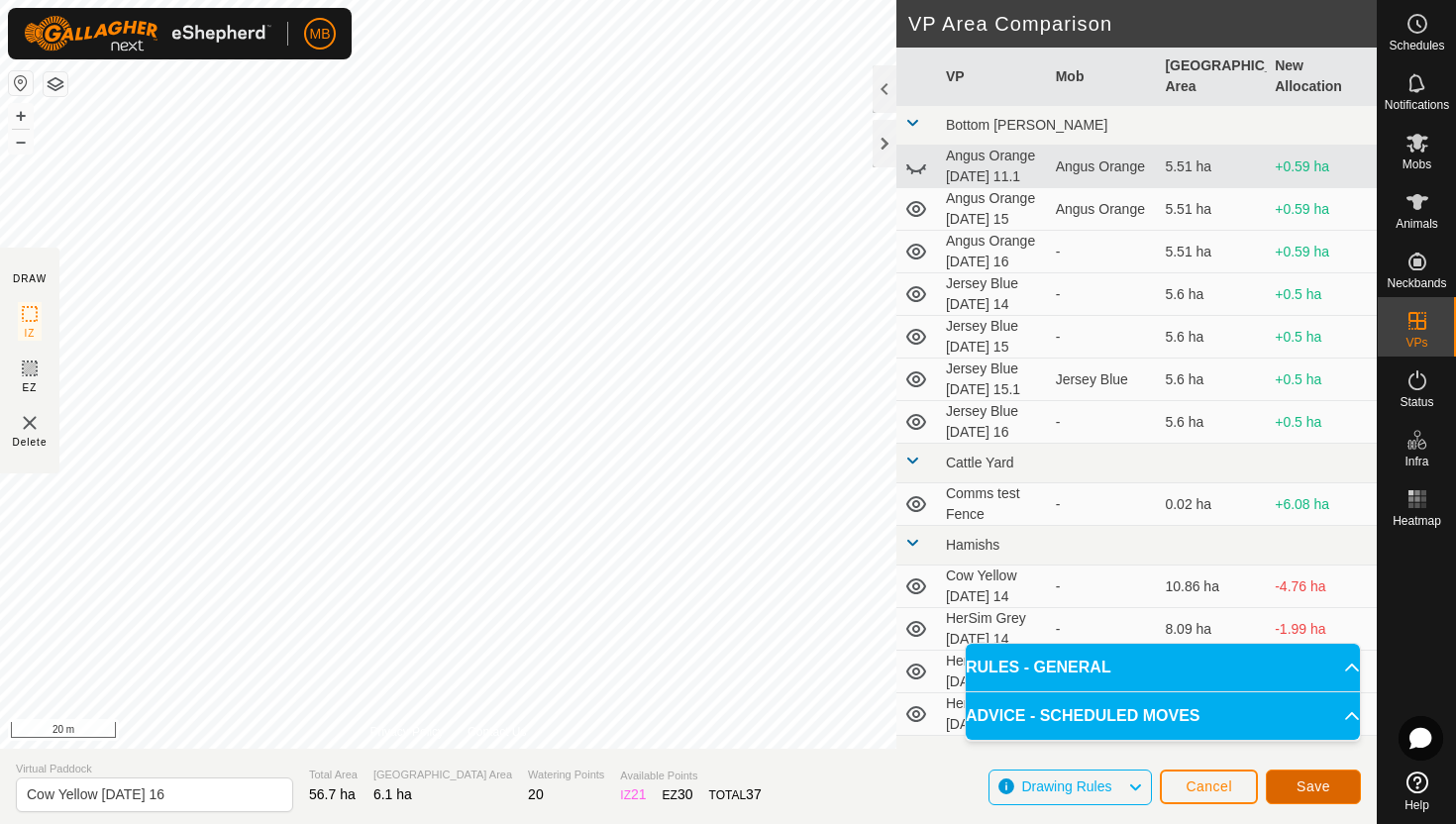 click on "Save" 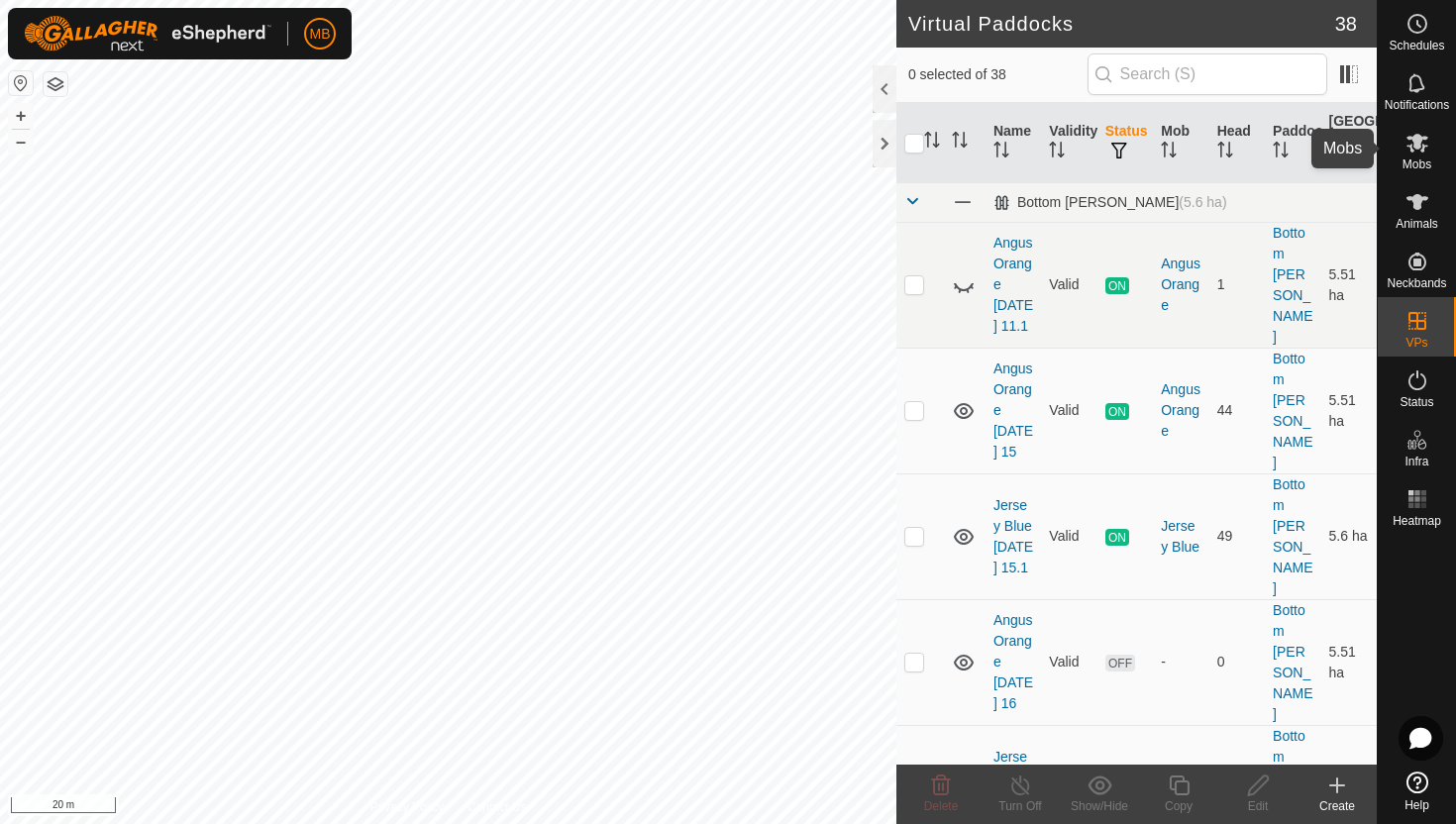 click 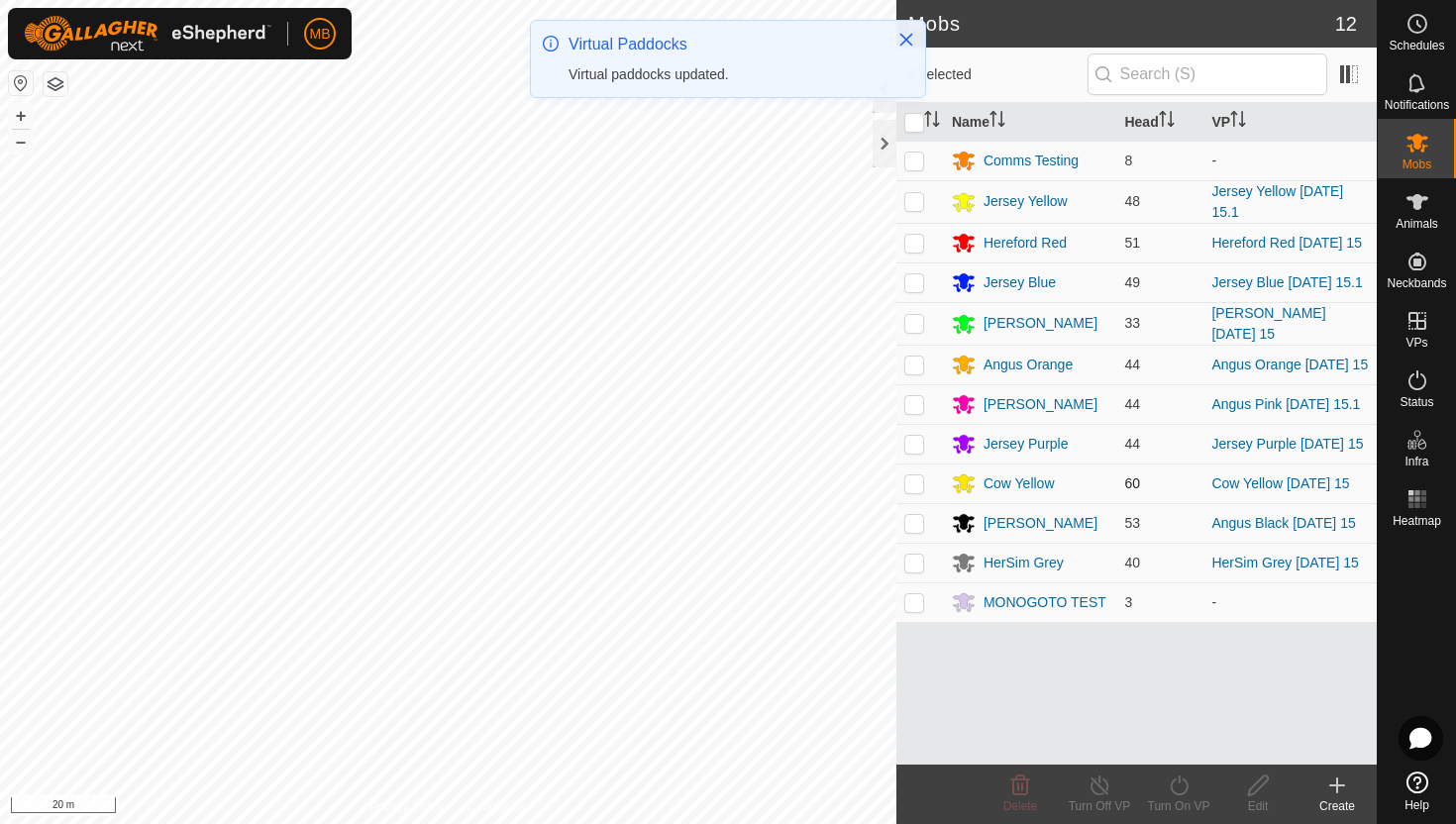 click at bounding box center [914, 483] 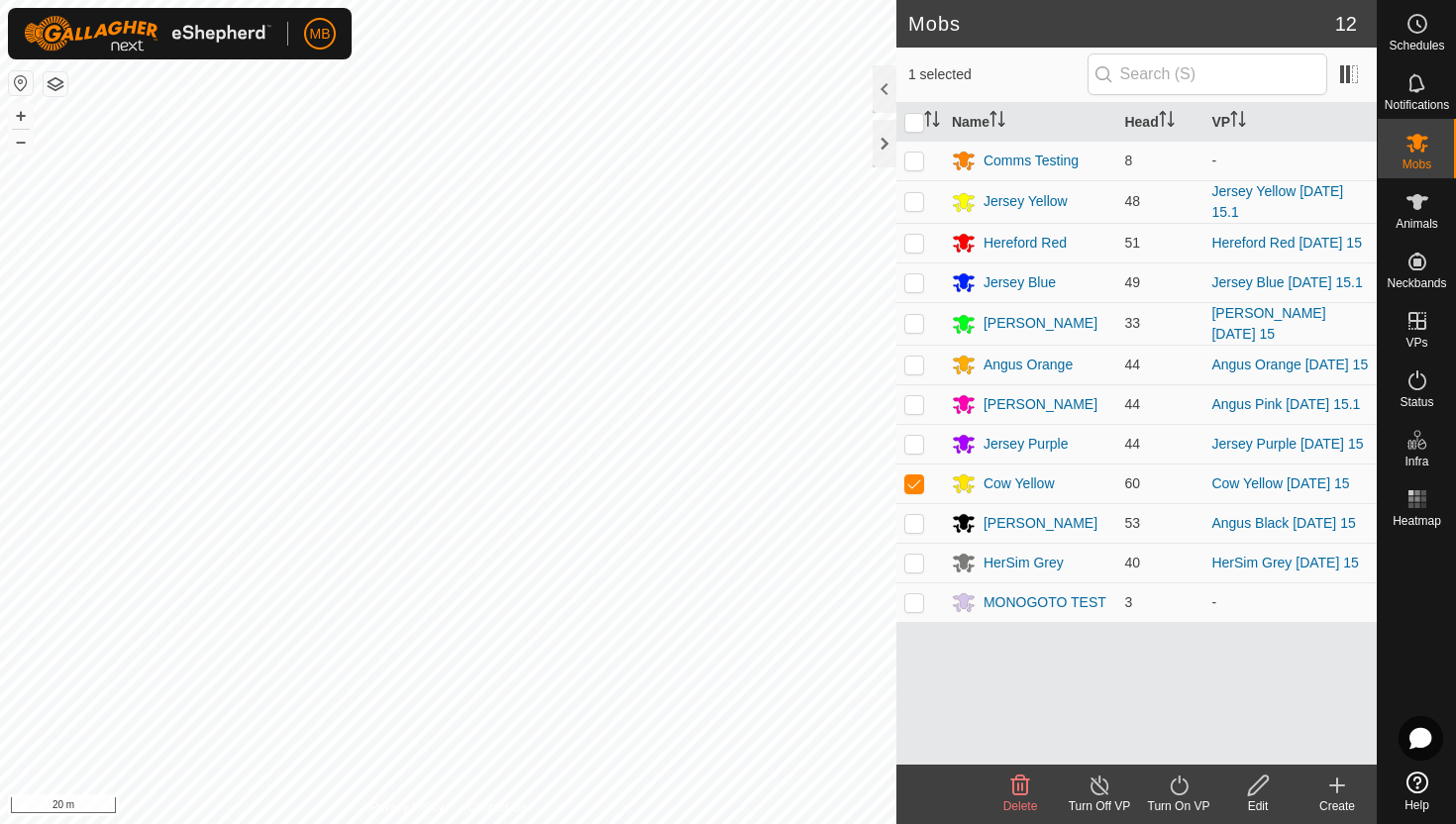 click 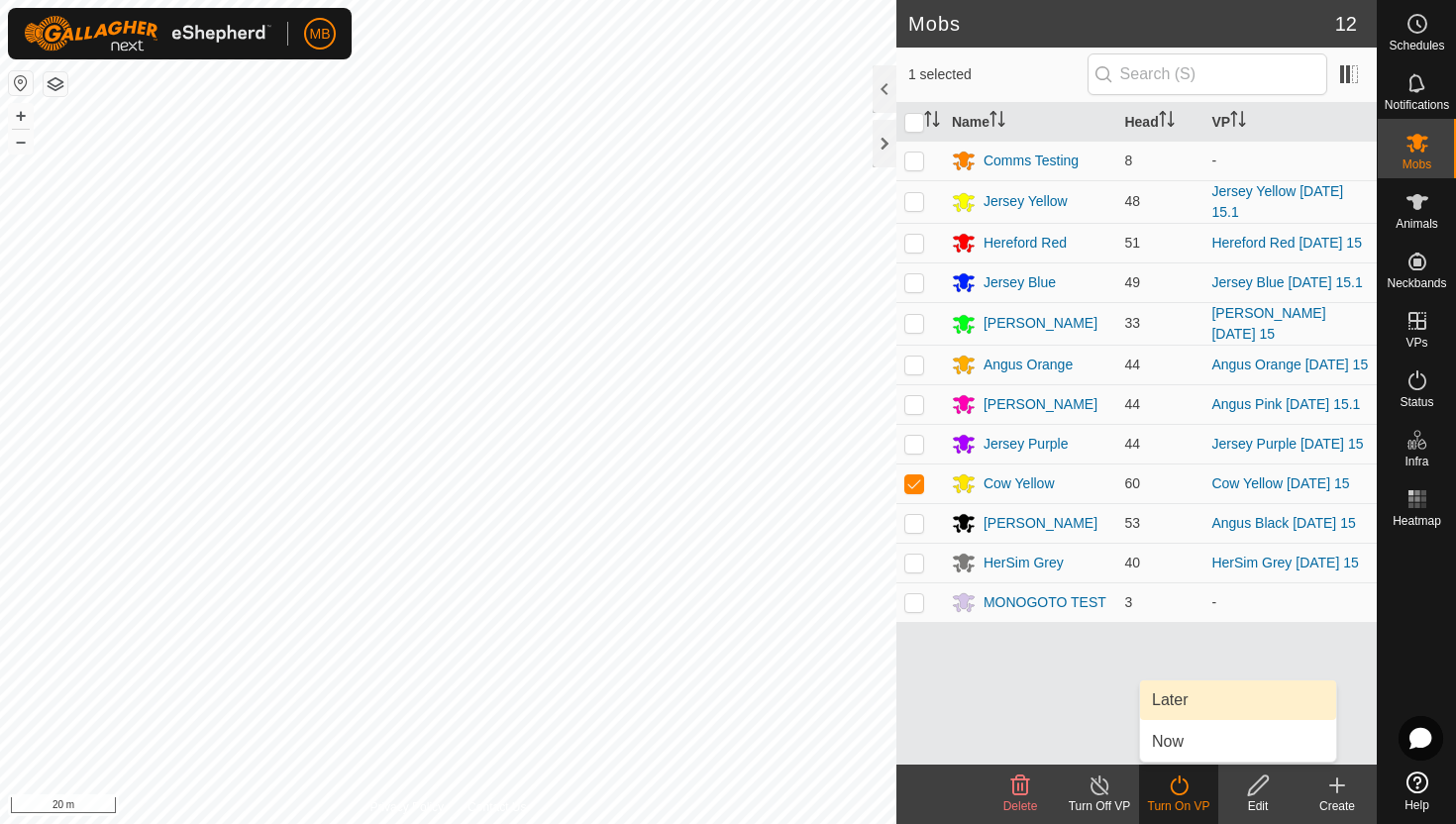 click on "Later" at bounding box center [1238, 700] 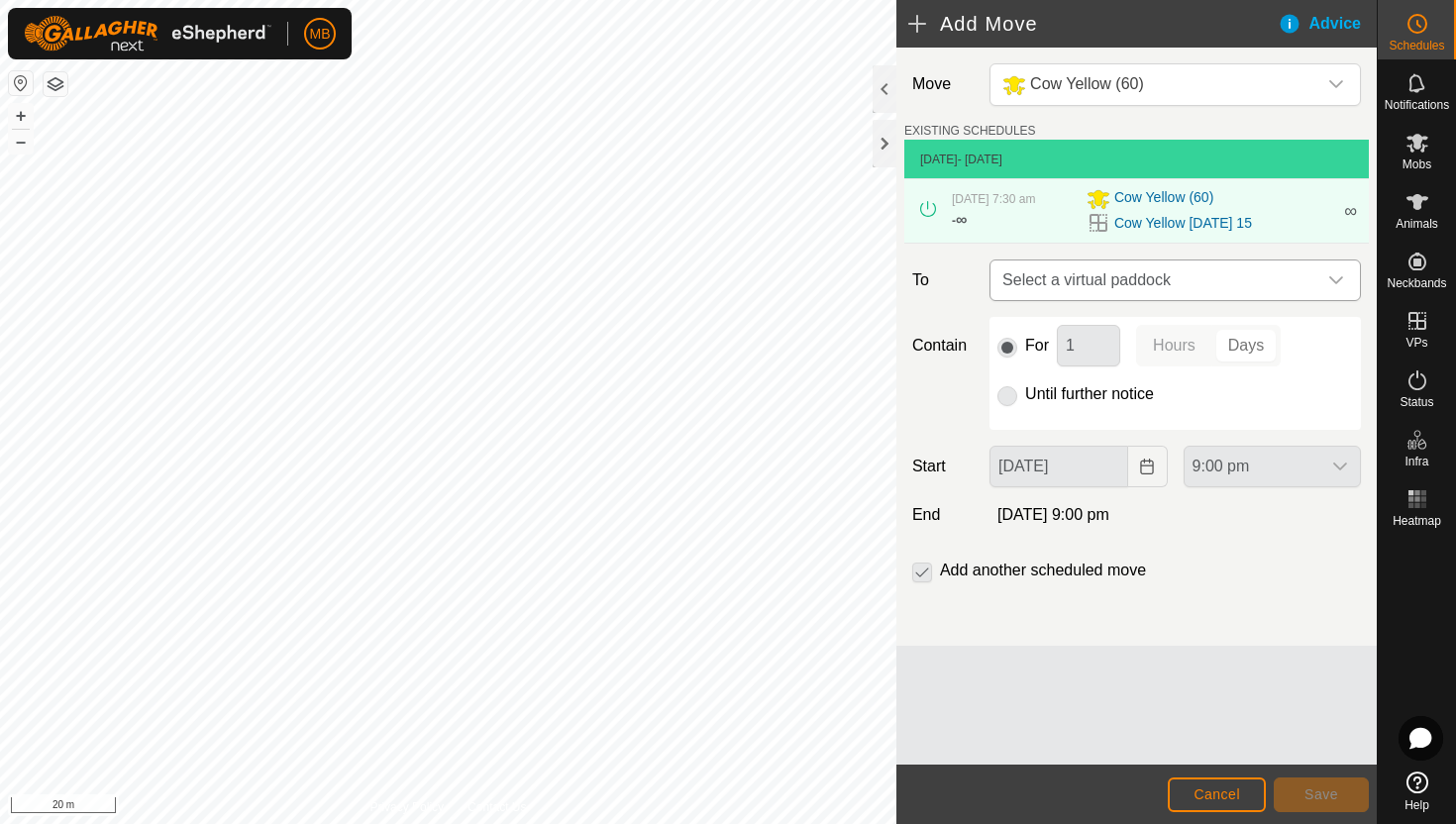 click at bounding box center (1336, 280) 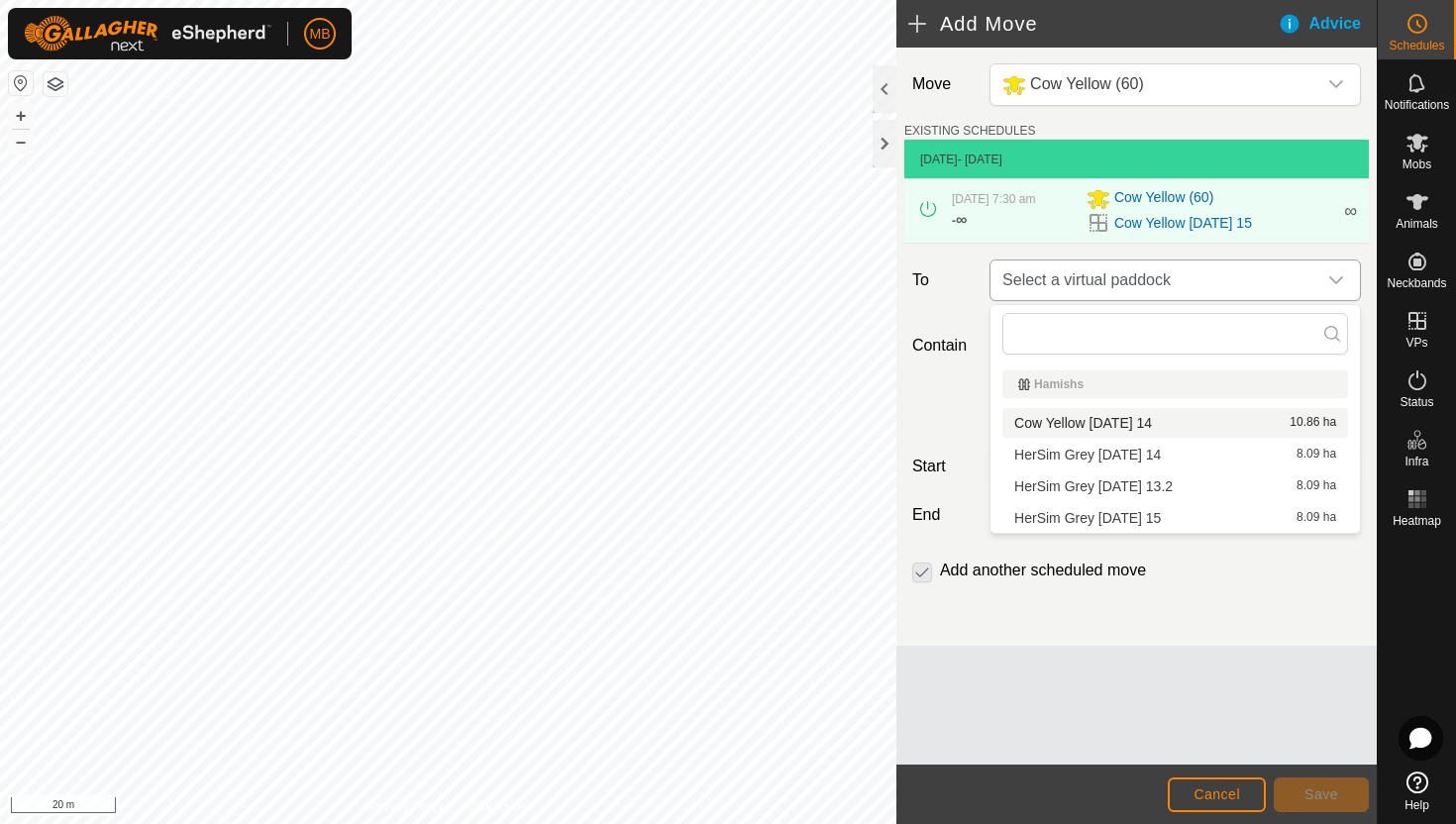 click on "Select a virtual paddock" at bounding box center [1155, 280] 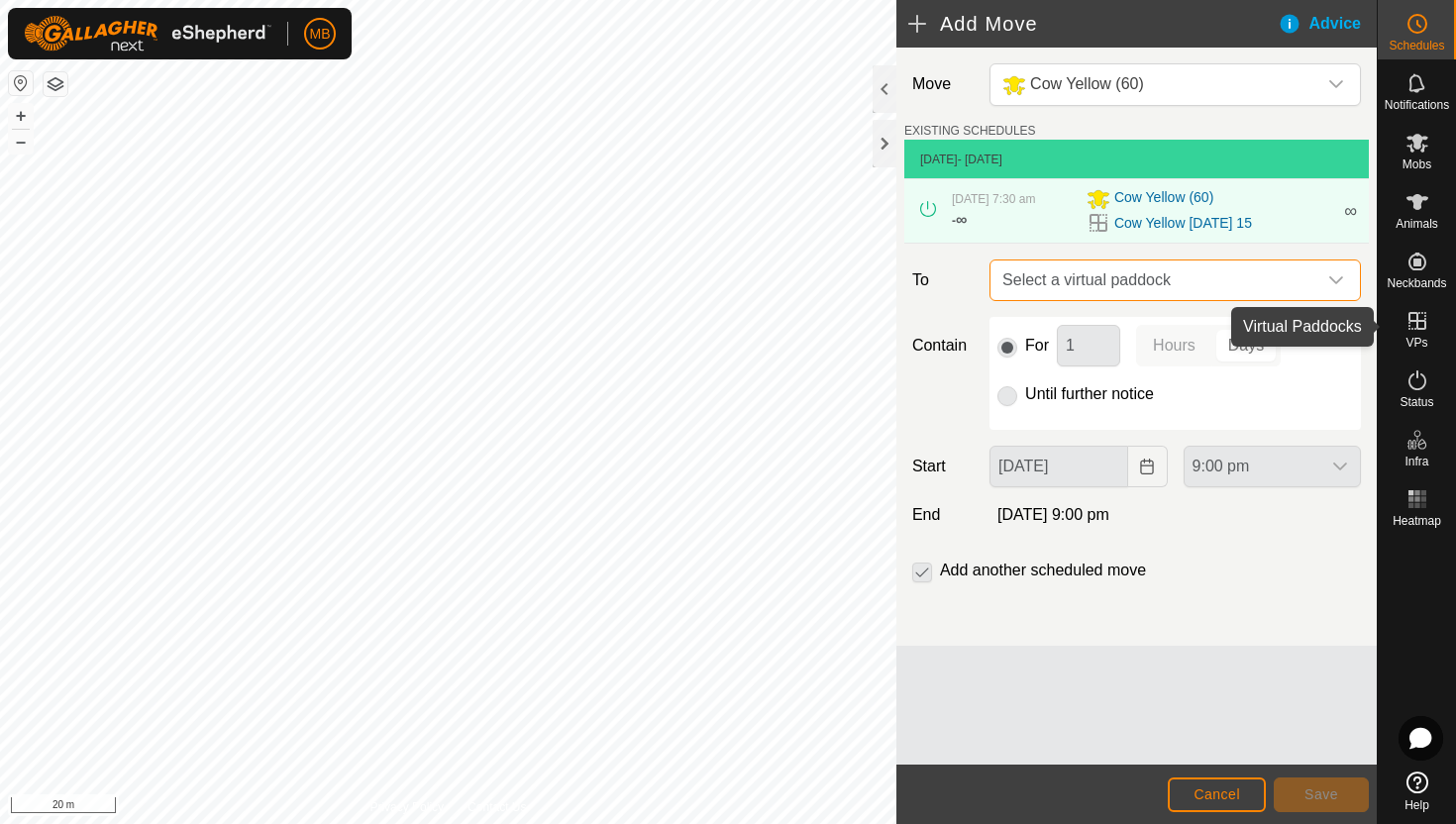 click 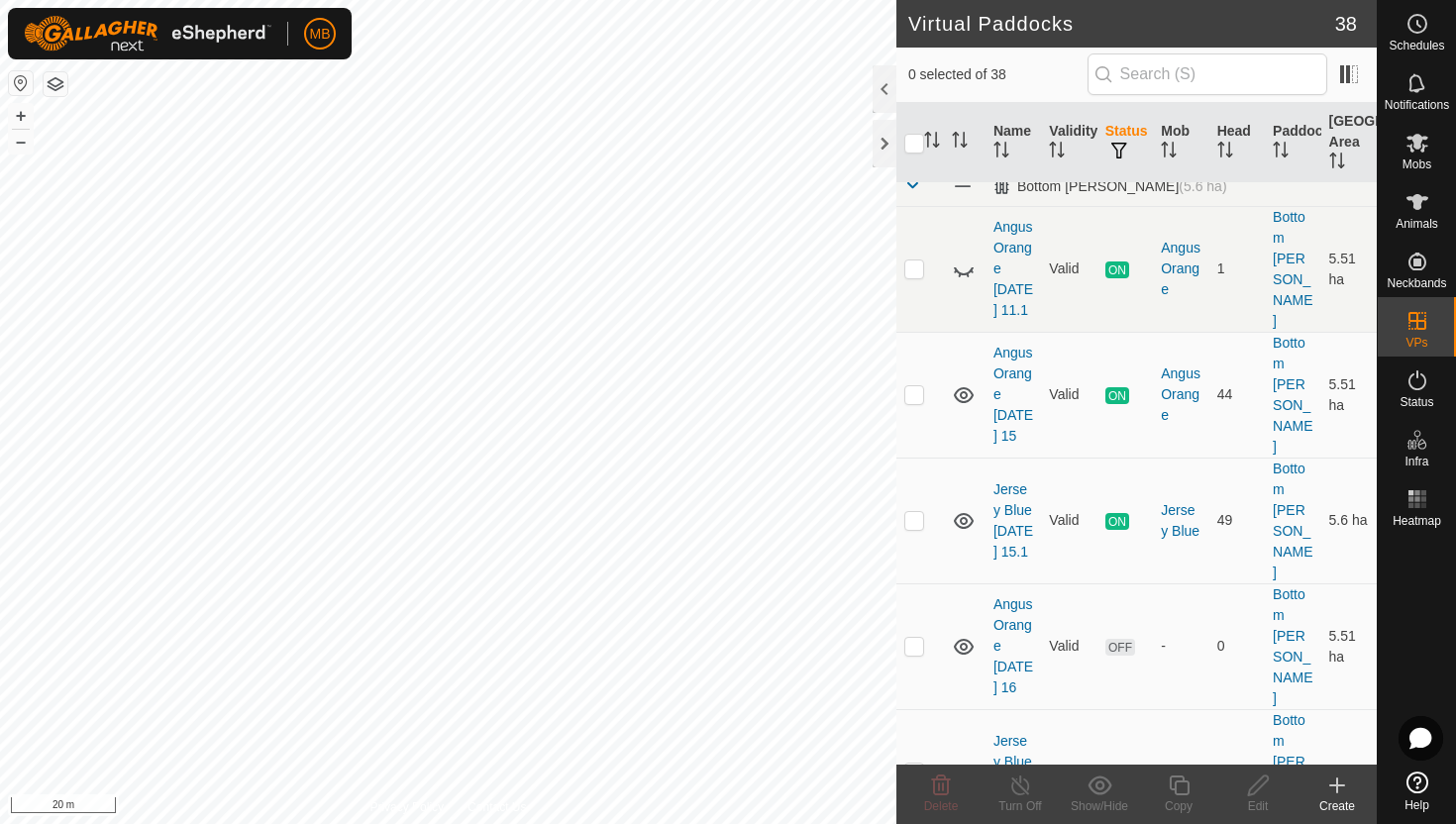 scroll, scrollTop: 0, scrollLeft: 0, axis: both 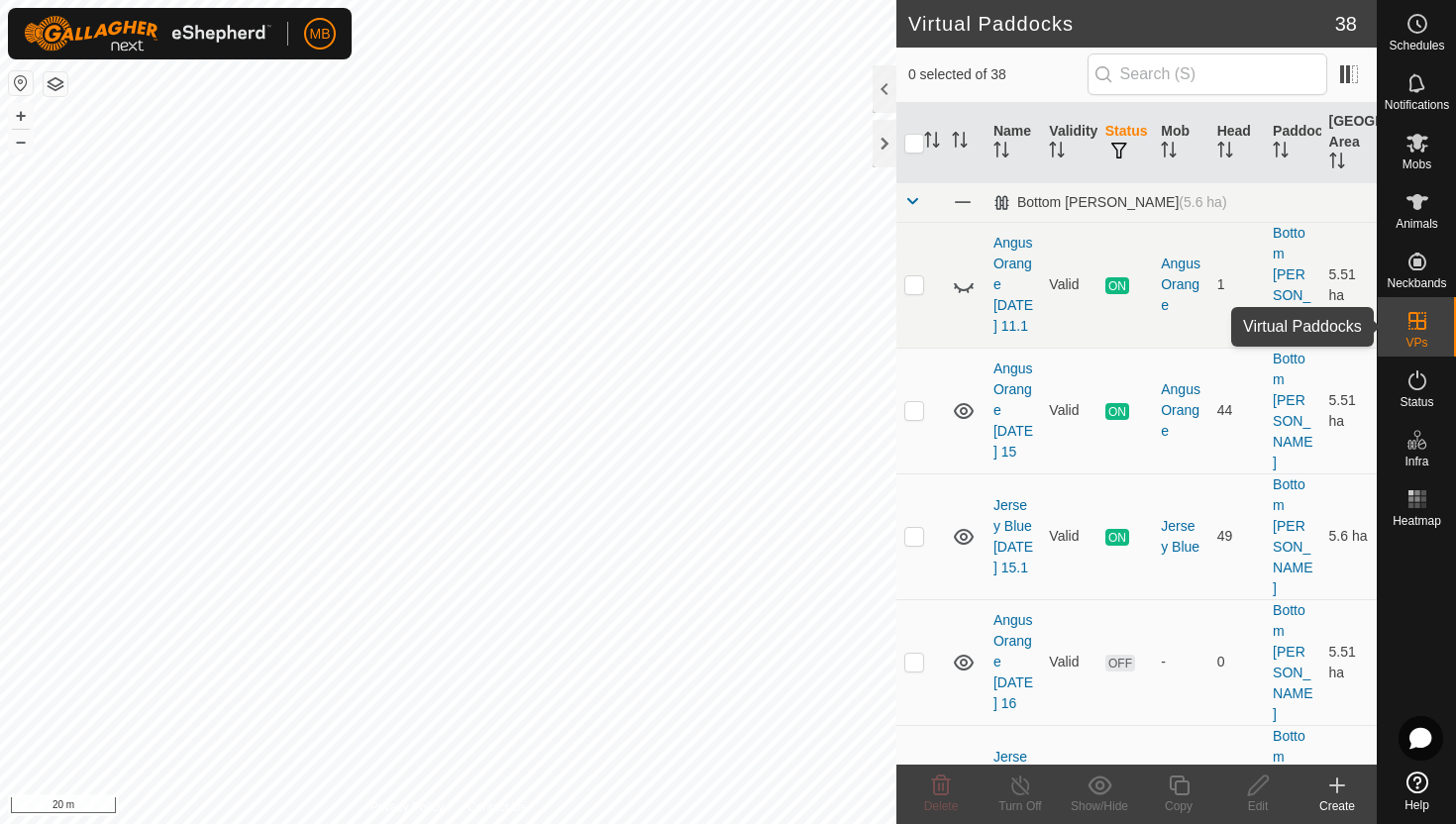 click 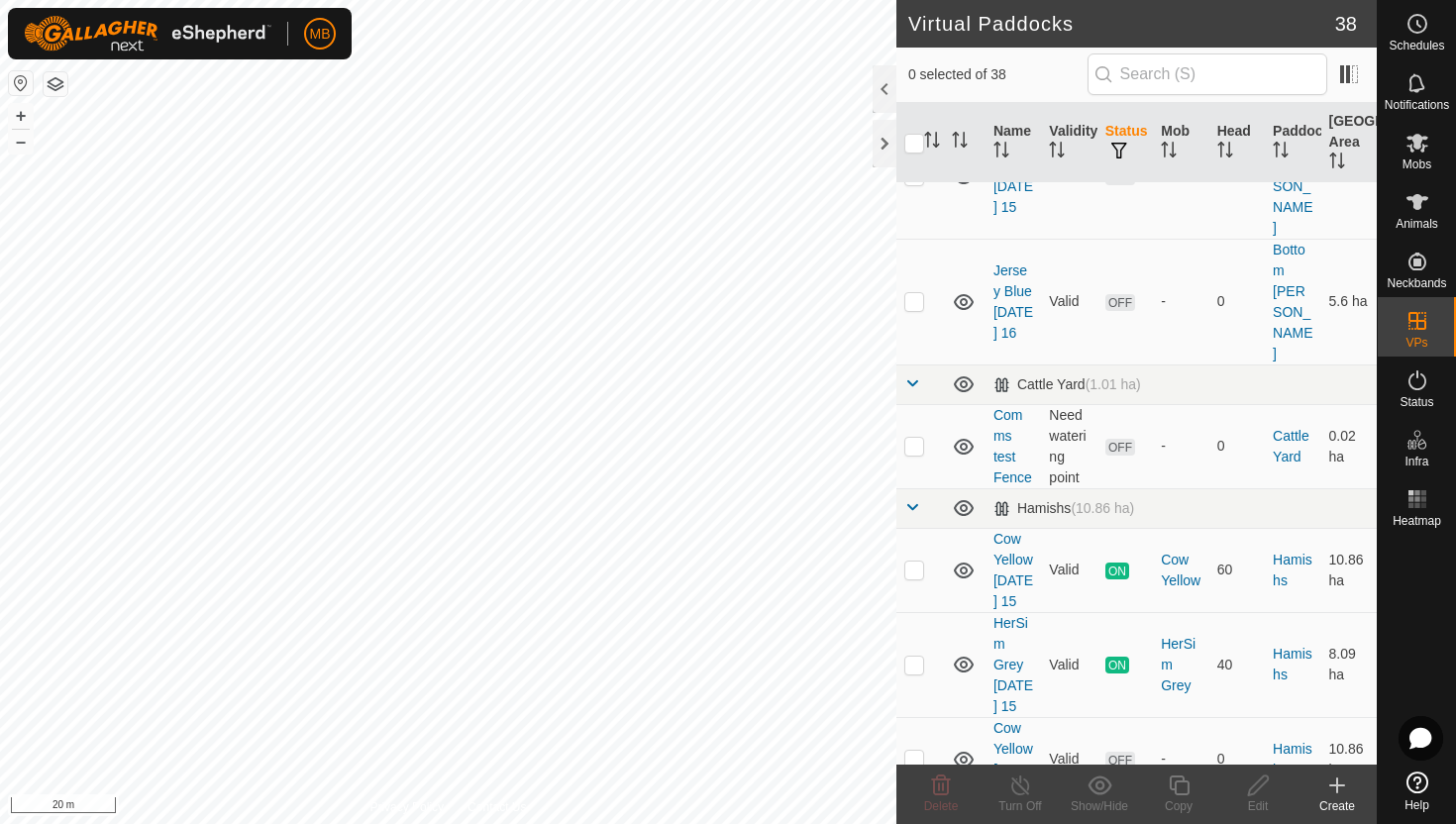 scroll, scrollTop: 744, scrollLeft: 0, axis: vertical 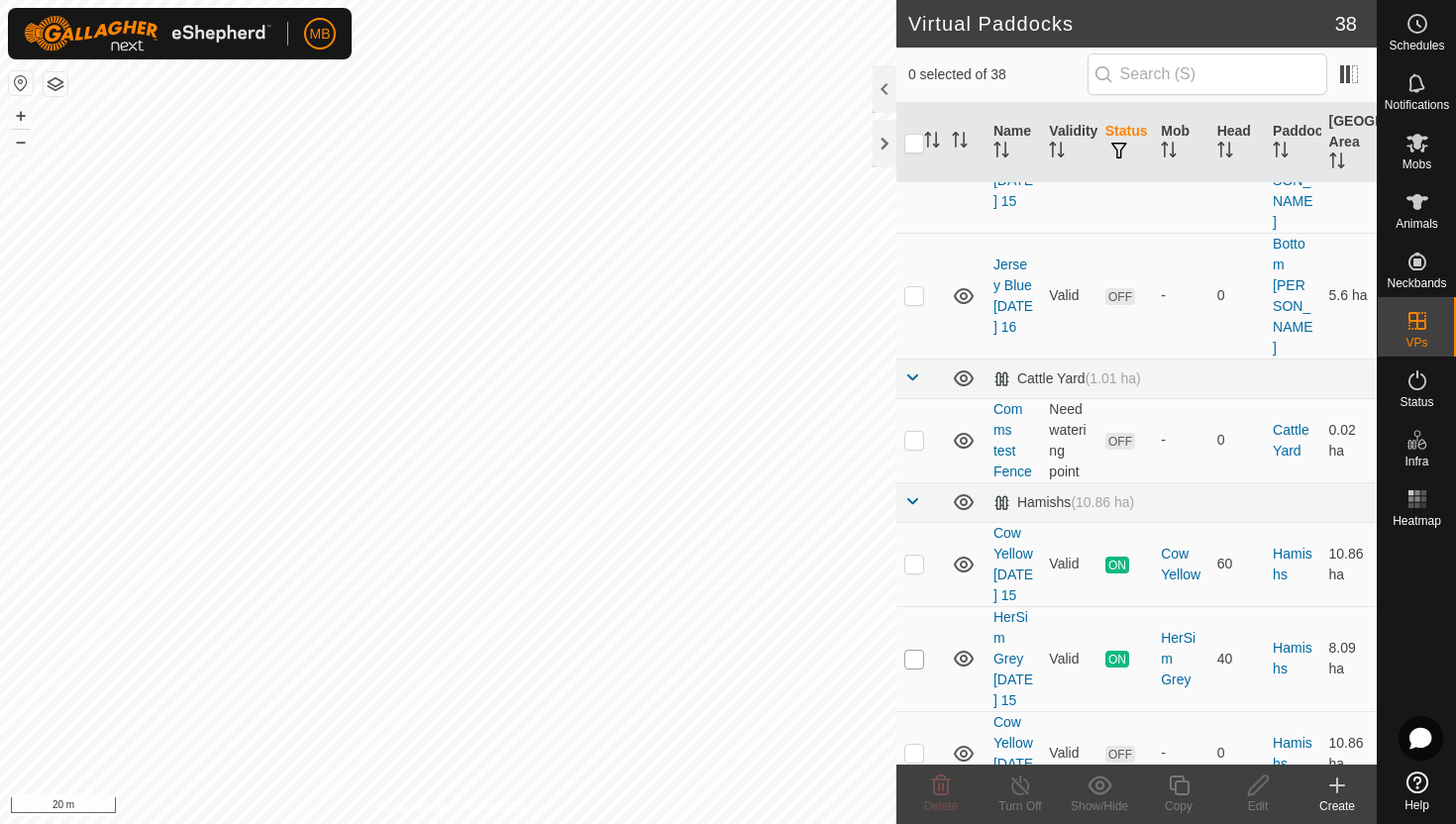 click at bounding box center [914, 660] 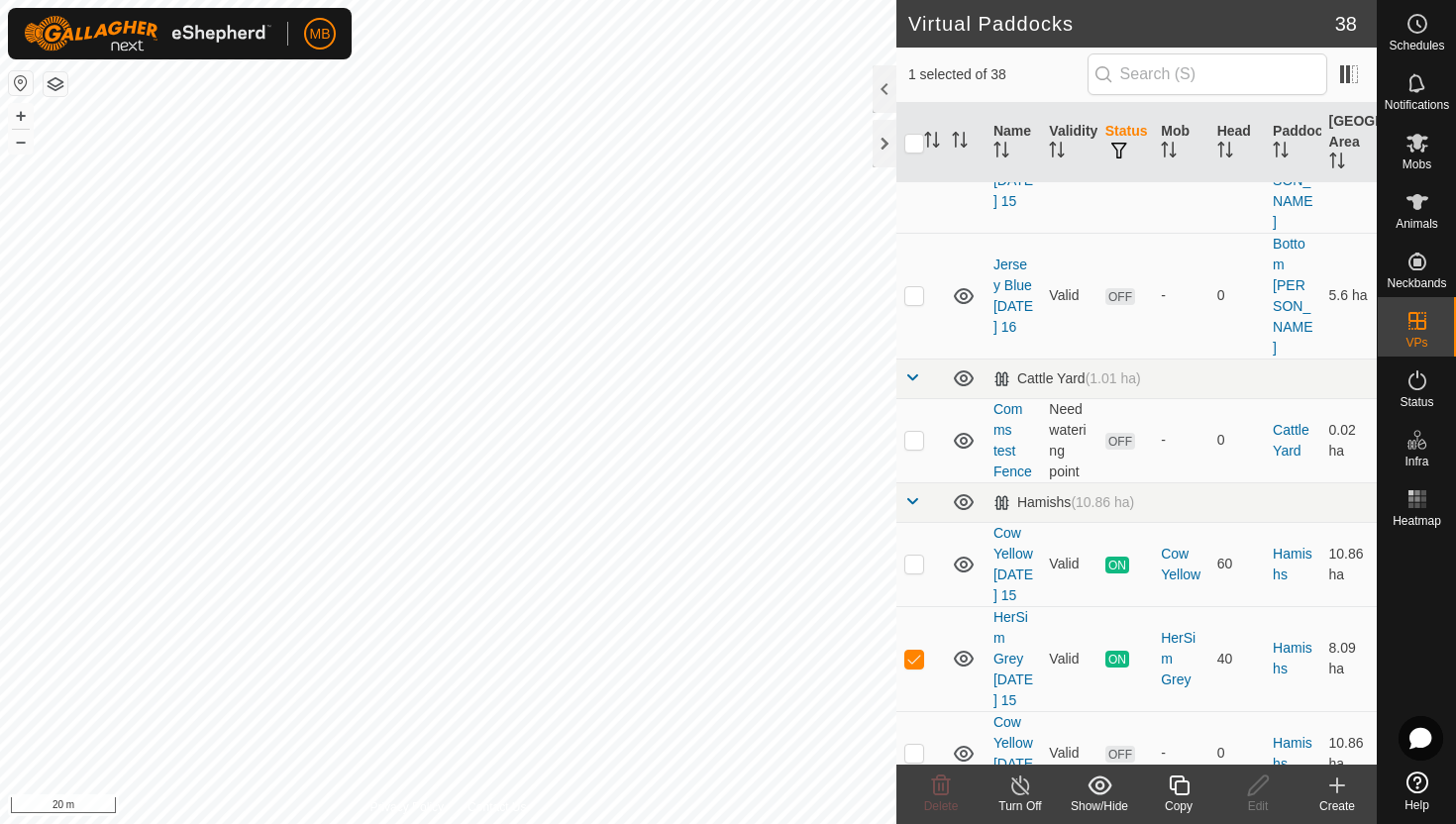 click 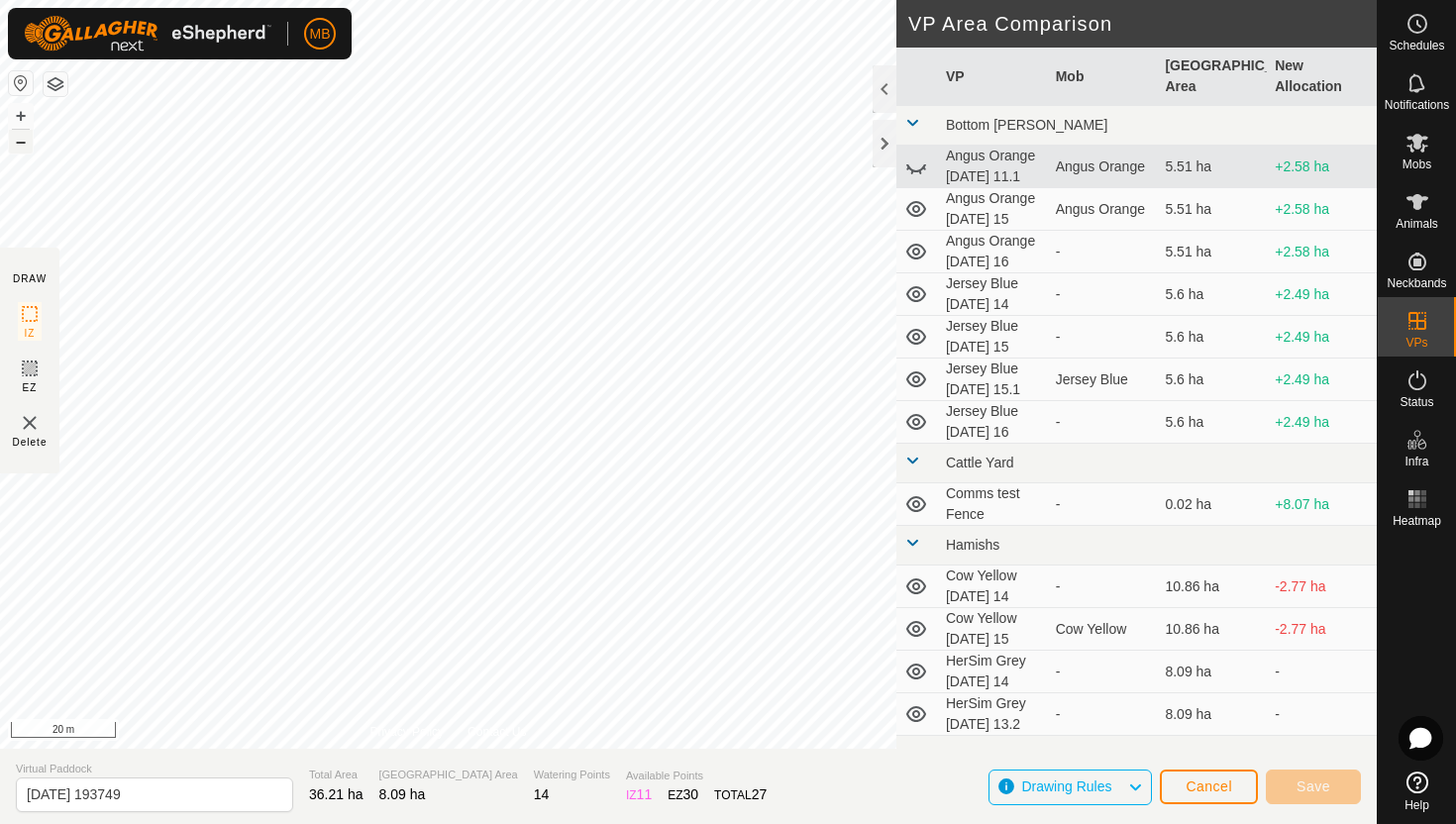 click on "–" at bounding box center (21, 142) 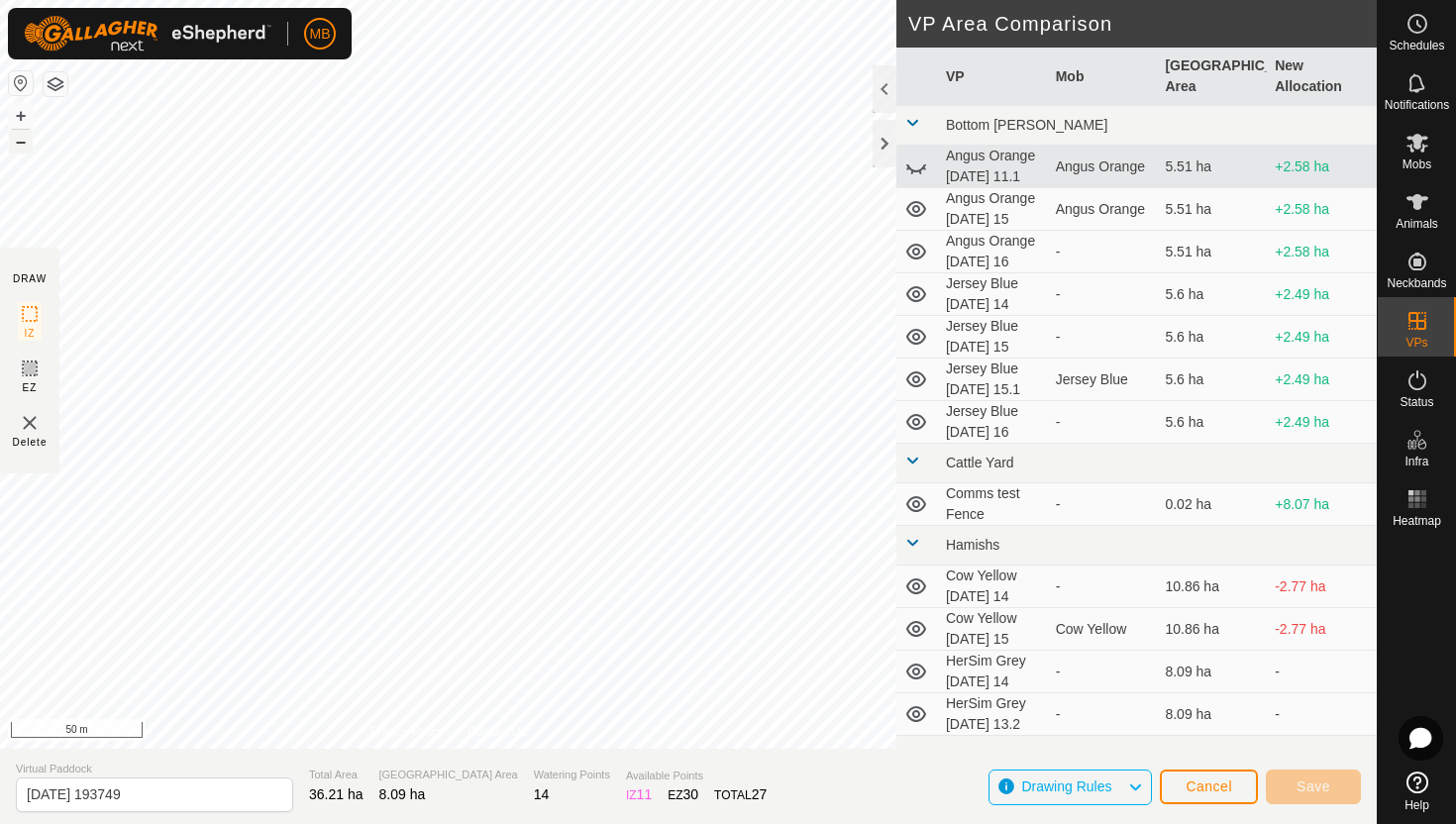 click on "–" at bounding box center (21, 142) 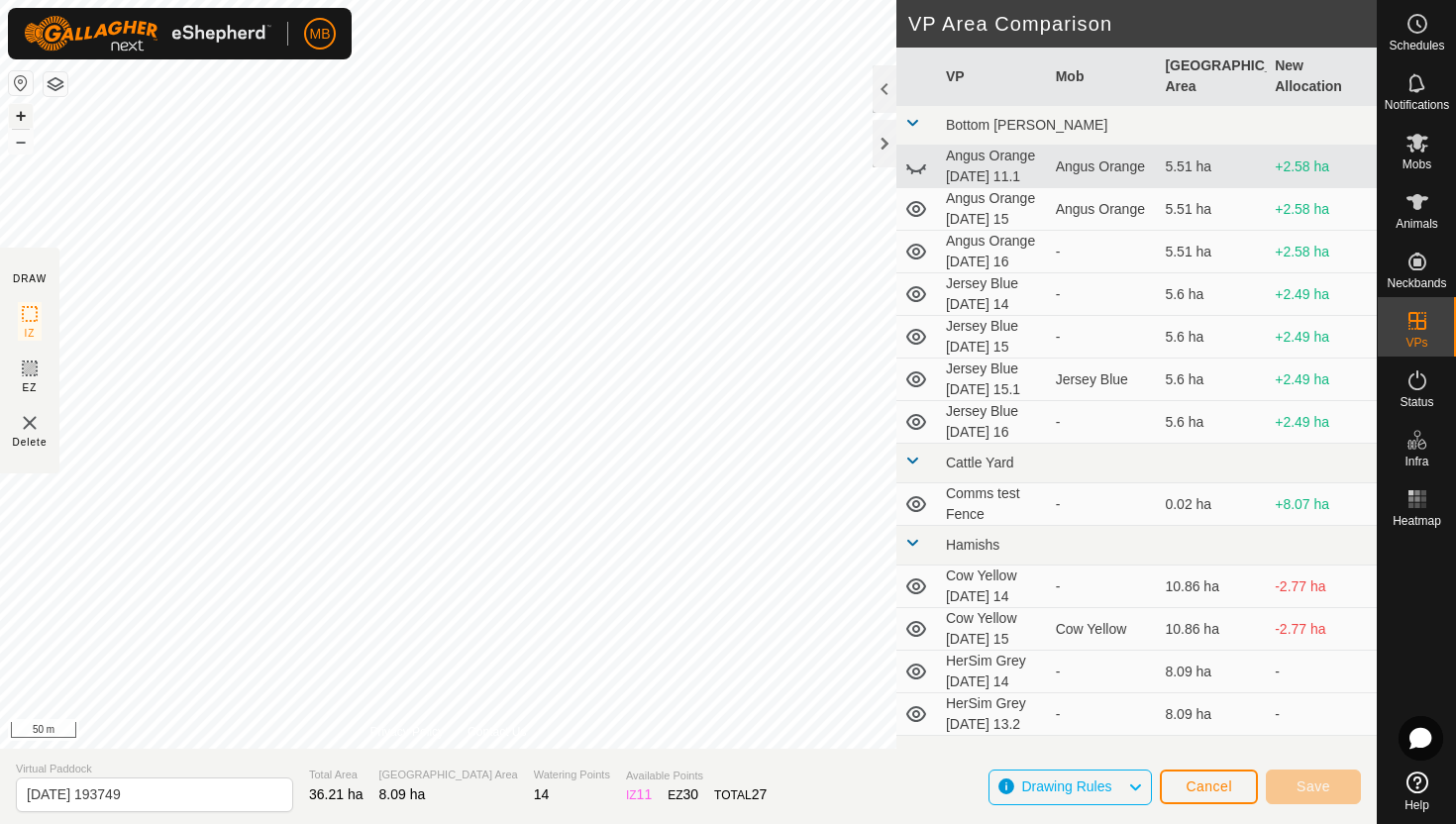 click on "+" at bounding box center [21, 116] 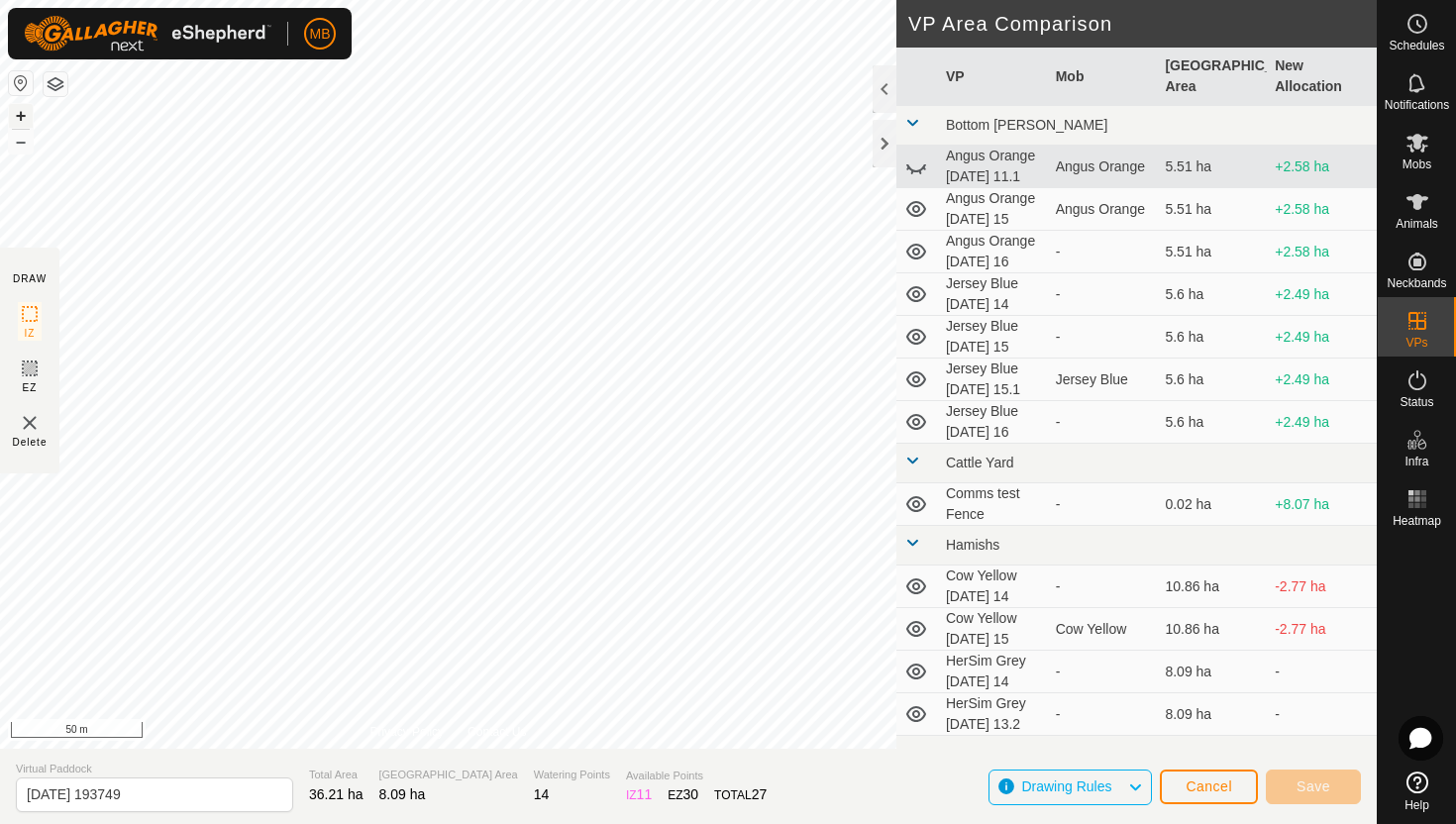 click on "+" at bounding box center (21, 116) 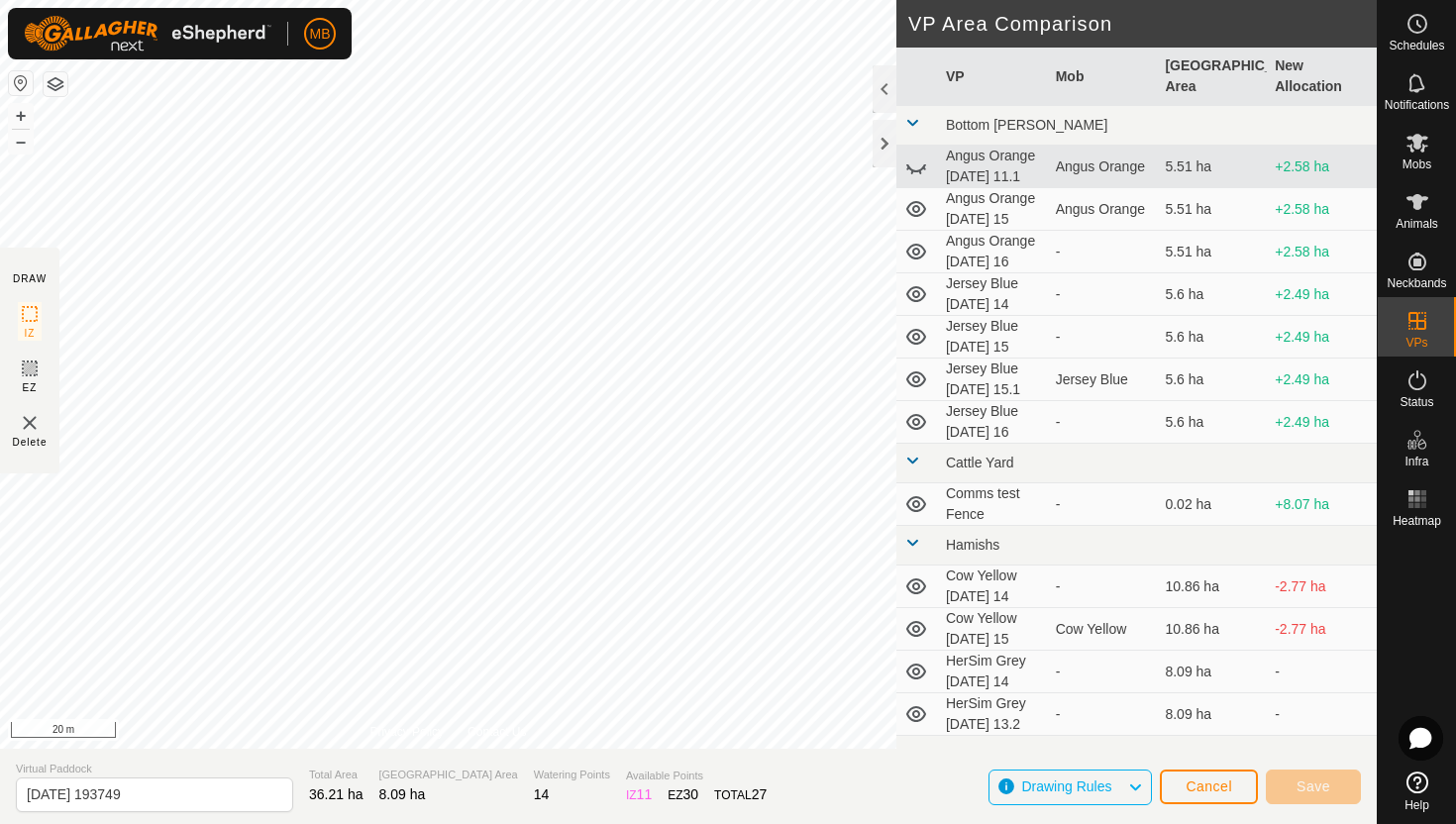 click on "MB Schedules Notifications Mobs Animals Neckbands VPs Status Infra Heatmap Help DRAW IZ EZ Delete Privacy Policy Contact Us + – ⇧ i 20 m VP Area Comparison     VP   Mob   Grazing Area   New Allocation  Bottom Davey  Angus Orange Friday 11.1   Angus Orange   5.51 ha  +2.58 ha  Angus Orange Tuesday 15   Angus Orange   5.51 ha  +2.58 ha  Angus Orange Wednesday 16  -  5.51 ha  +2.58 ha  Jersey Blue Monday 14  -  5.6 ha  +2.49 ha  Jersey Blue Tuesday 15  -  5.6 ha  +2.49 ha  Jersey Blue Tuesday 15.1   Jersey Blue   5.6 ha  +2.49 ha  Jersey Blue Wednesday 16  -  5.6 ha  +2.49 ha Cattle Yard  Comms test Fence  -  0.02 ha  +8.07 ha Hamishs  Cow Yellow Monday 14  -  10.86 ha  -2.77 ha  Cow Yellow Tuesday 15   Cow Yellow   10.86 ha  -2.77 ha  HerSim Grey Monday 14  -  8.09 ha   -   HerSim Grey Sunday 13.2  -  8.09 ha   -  Normans  Angus Green Monday 14  -  8.8 ha  -0.71 ha  Angus Green Sunday 13  -  8.8 ha  -0.71 ha  Angus Green Tuesday 15   Angus Green   8.8 ha  -0.71 ha Ollies  Jersey Purple Monday 14  - +4.68 ha" 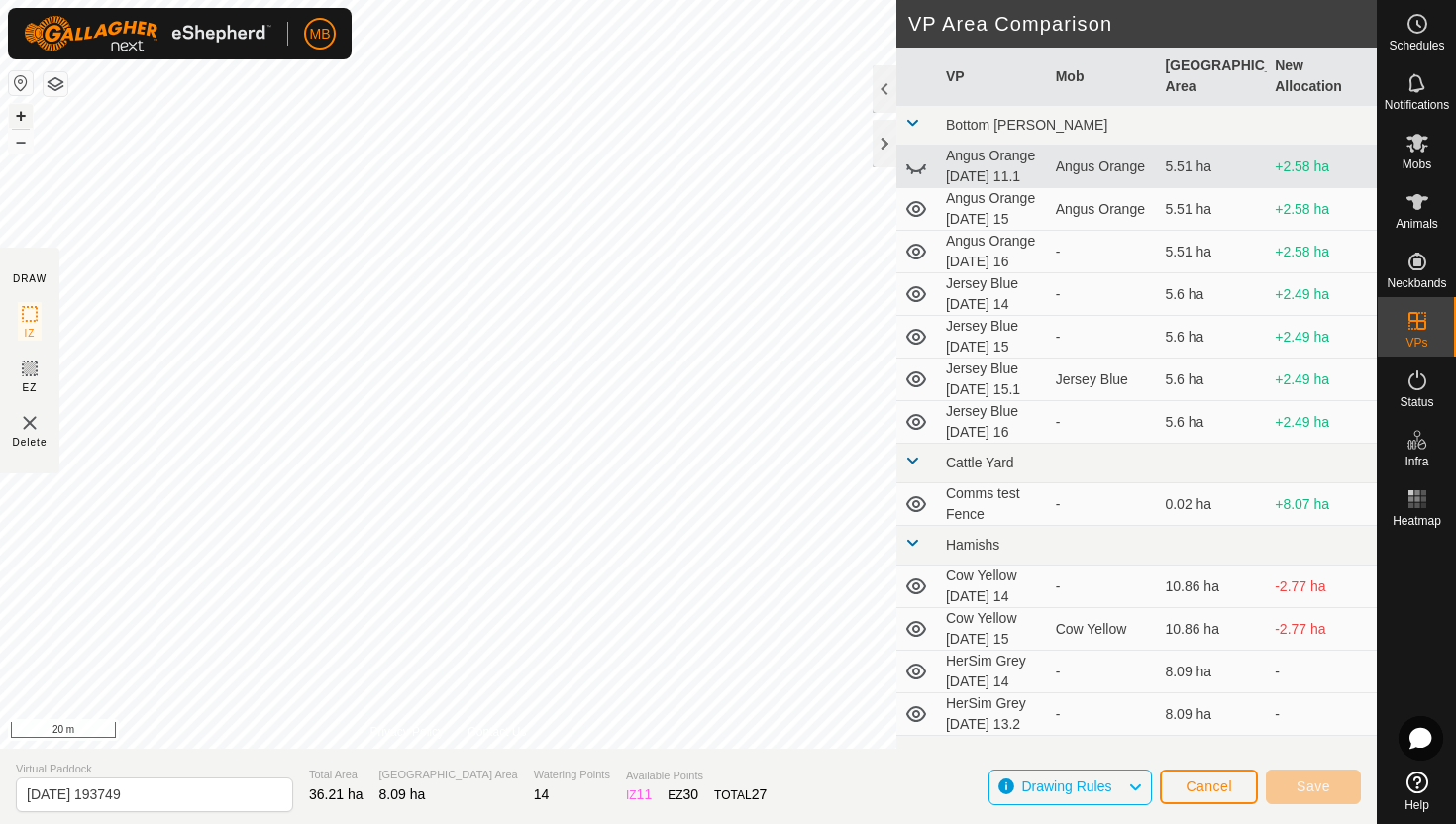 click on "+" at bounding box center (21, 116) 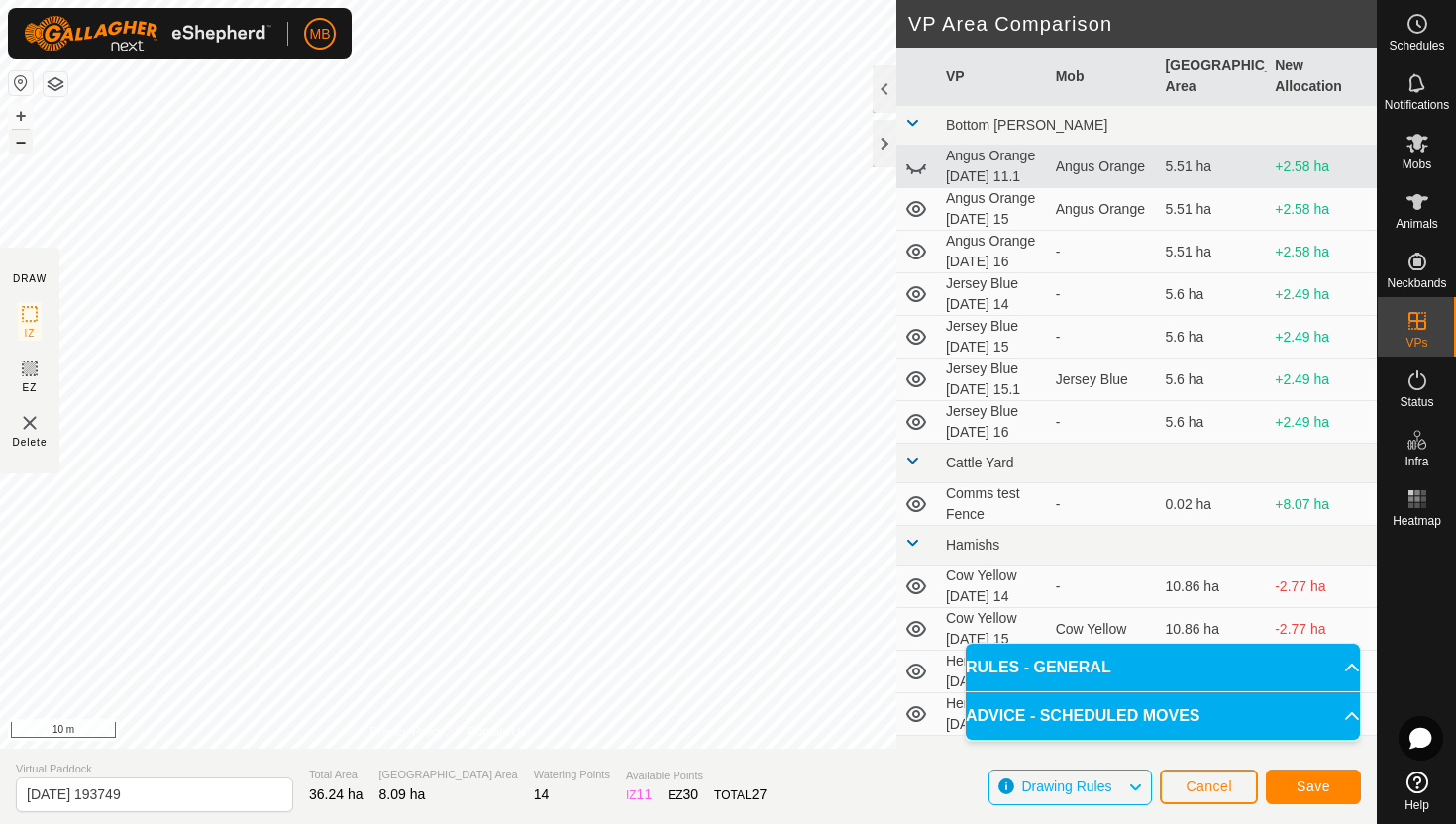 click on "–" at bounding box center (21, 142) 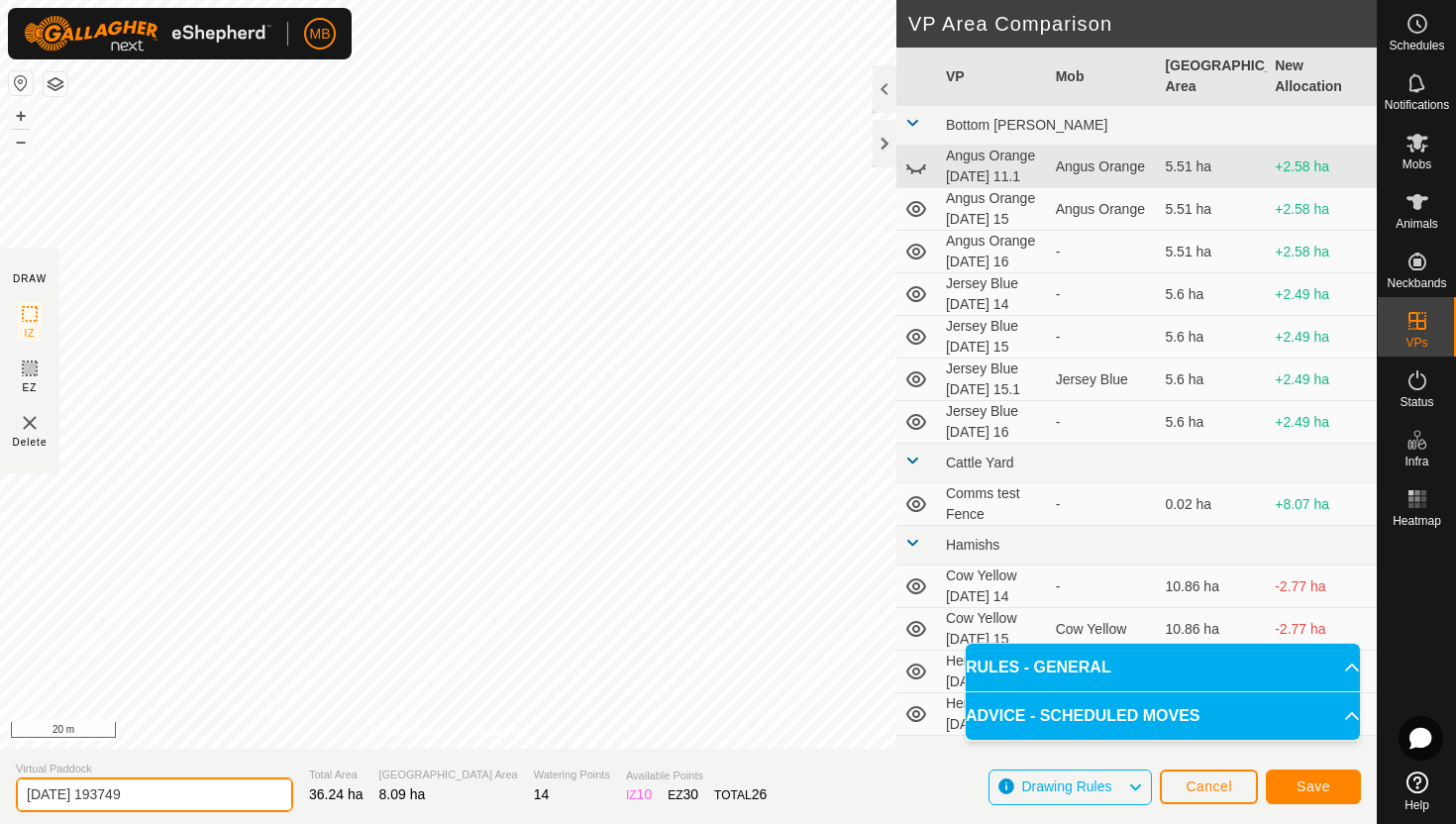 click on "2025-07-15 193749" 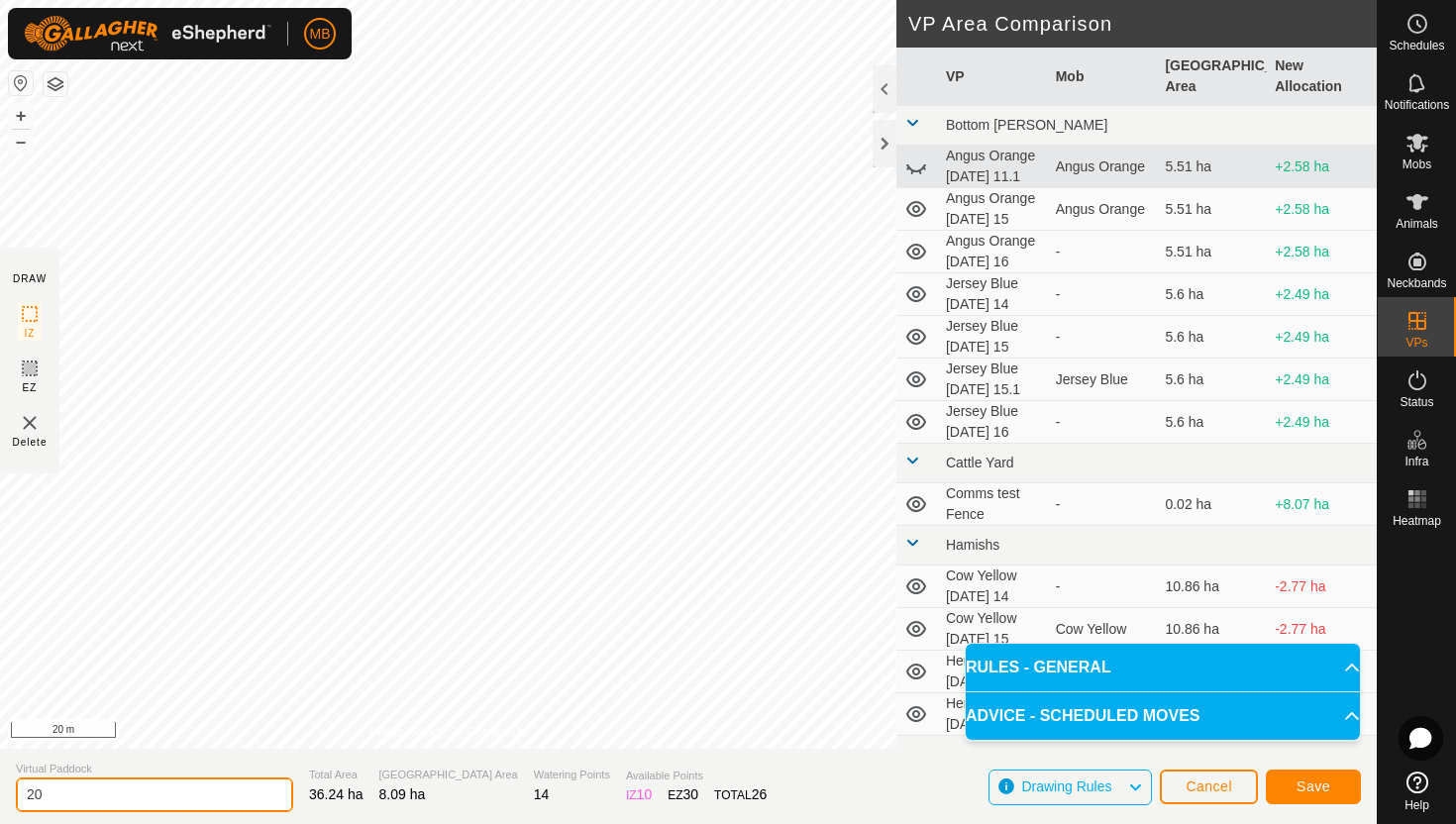 type on "2" 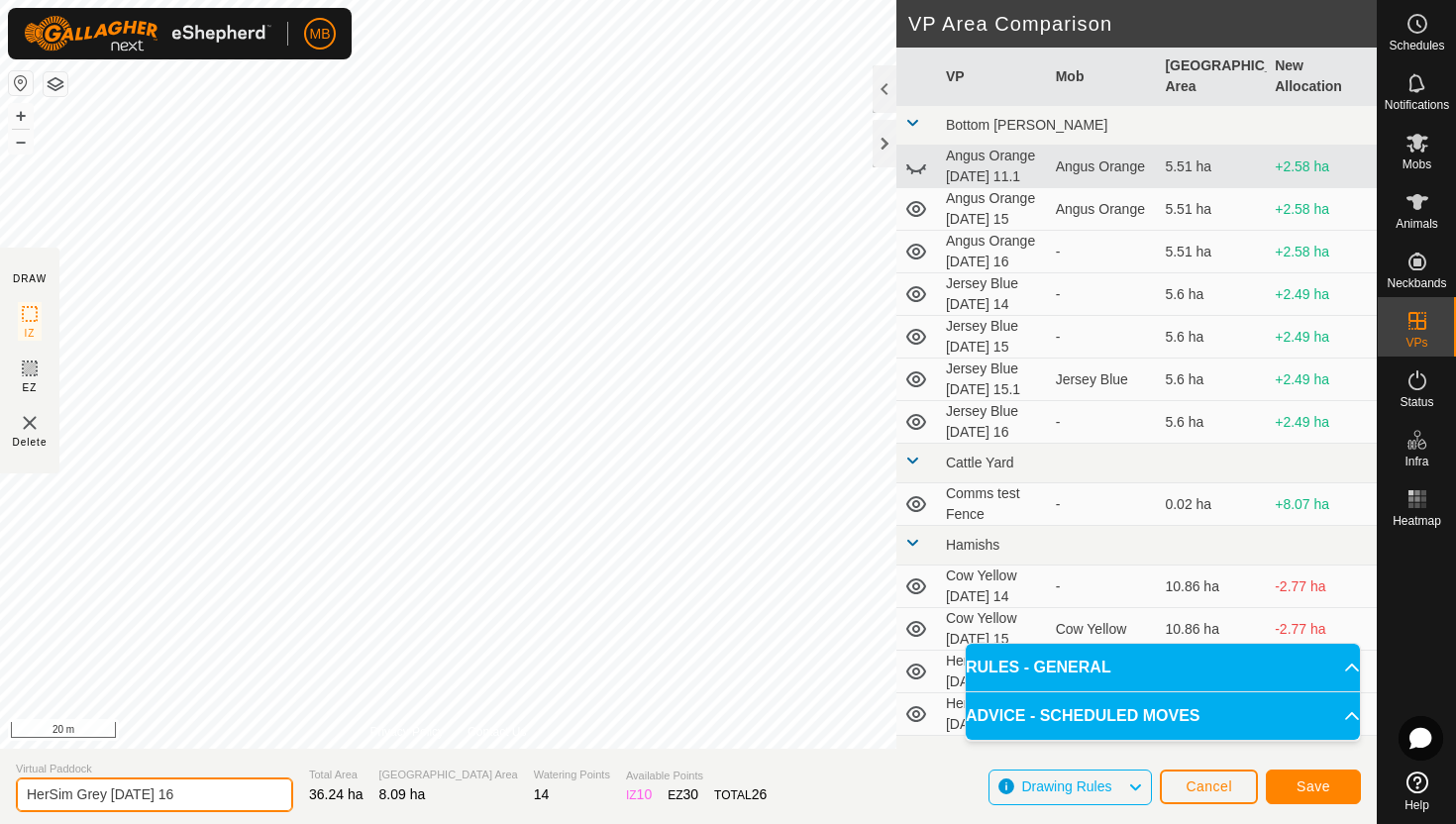 type on "HerSim Grey Wednesday 16" 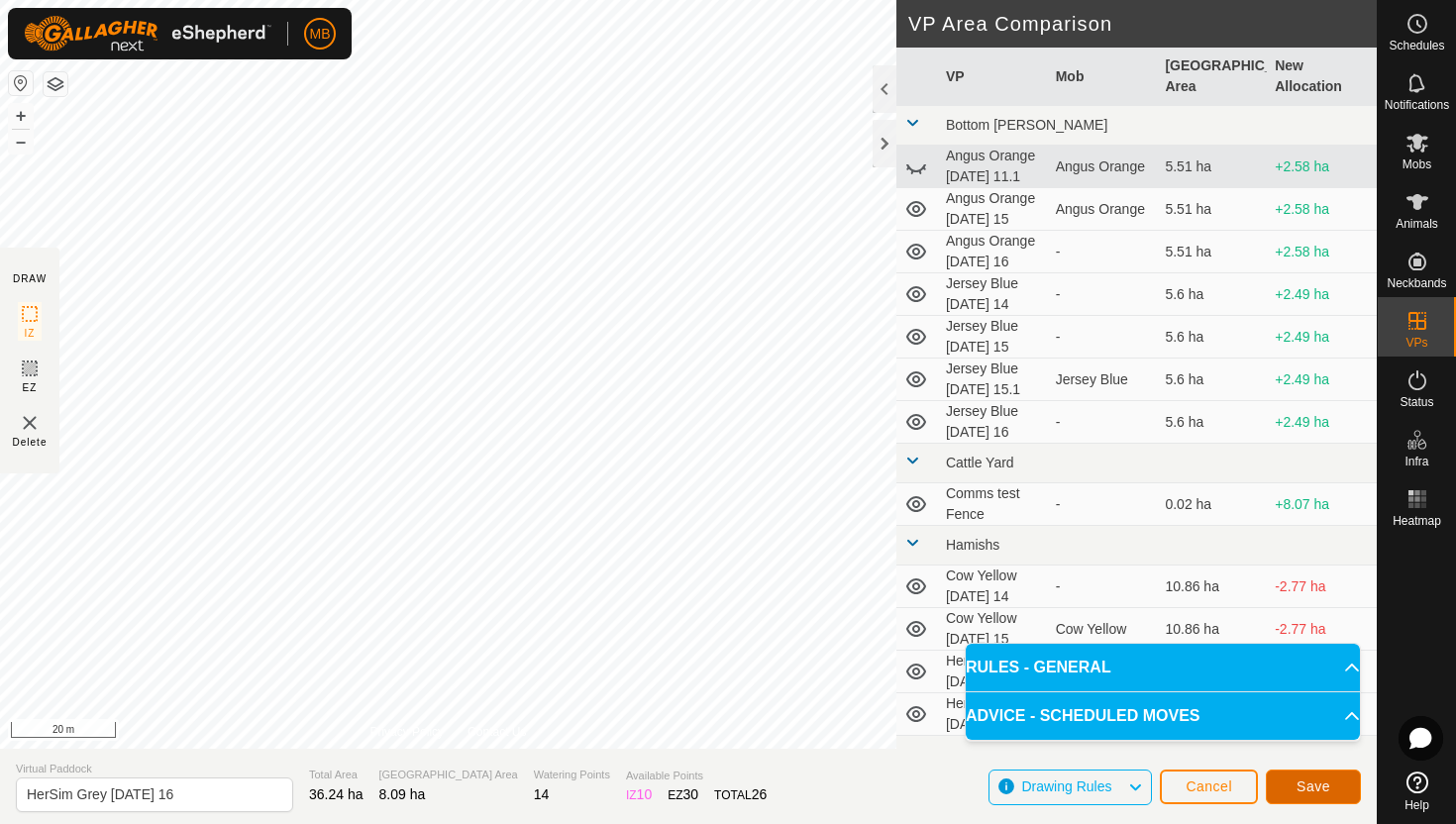 click on "Save" 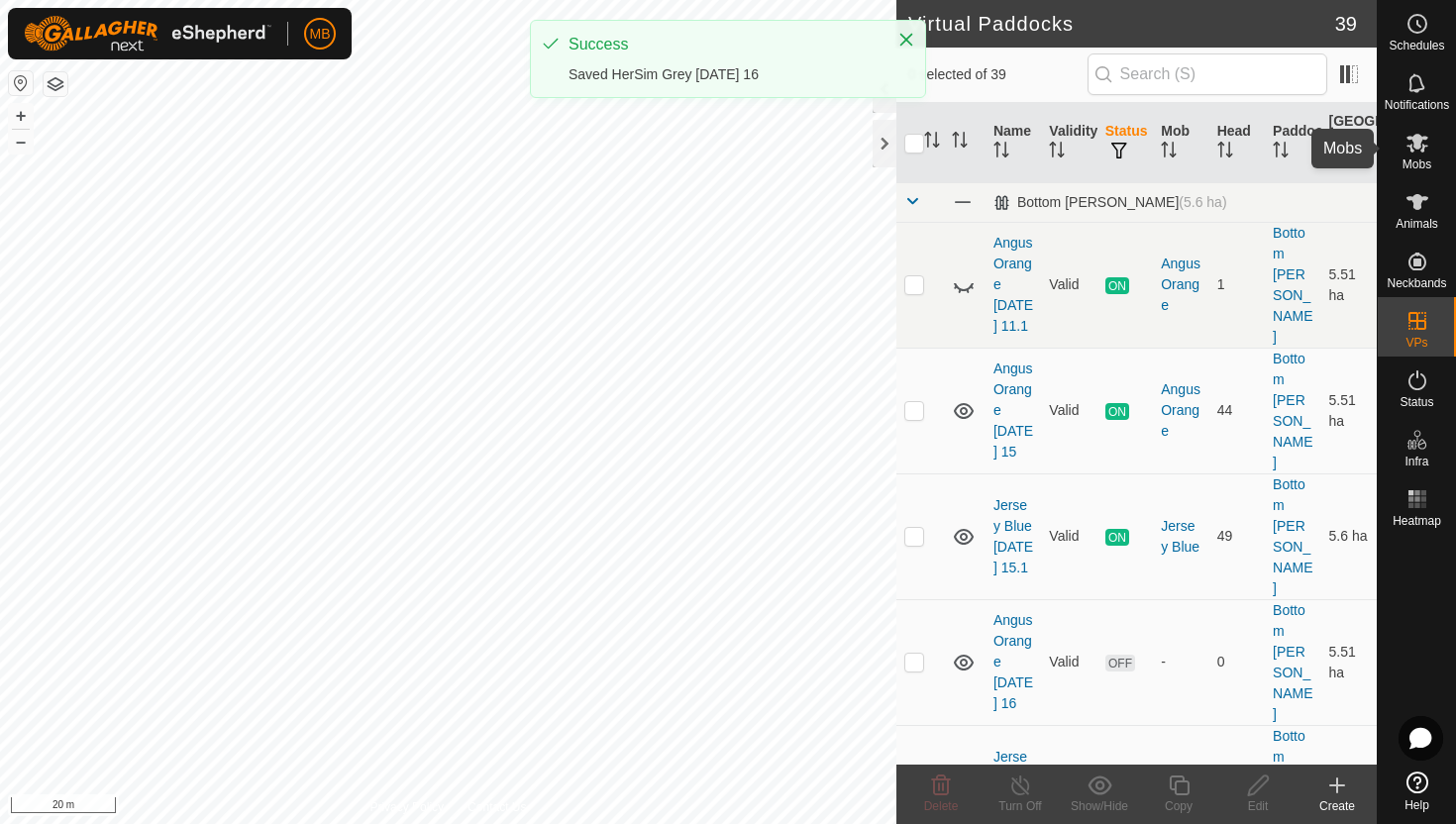 click 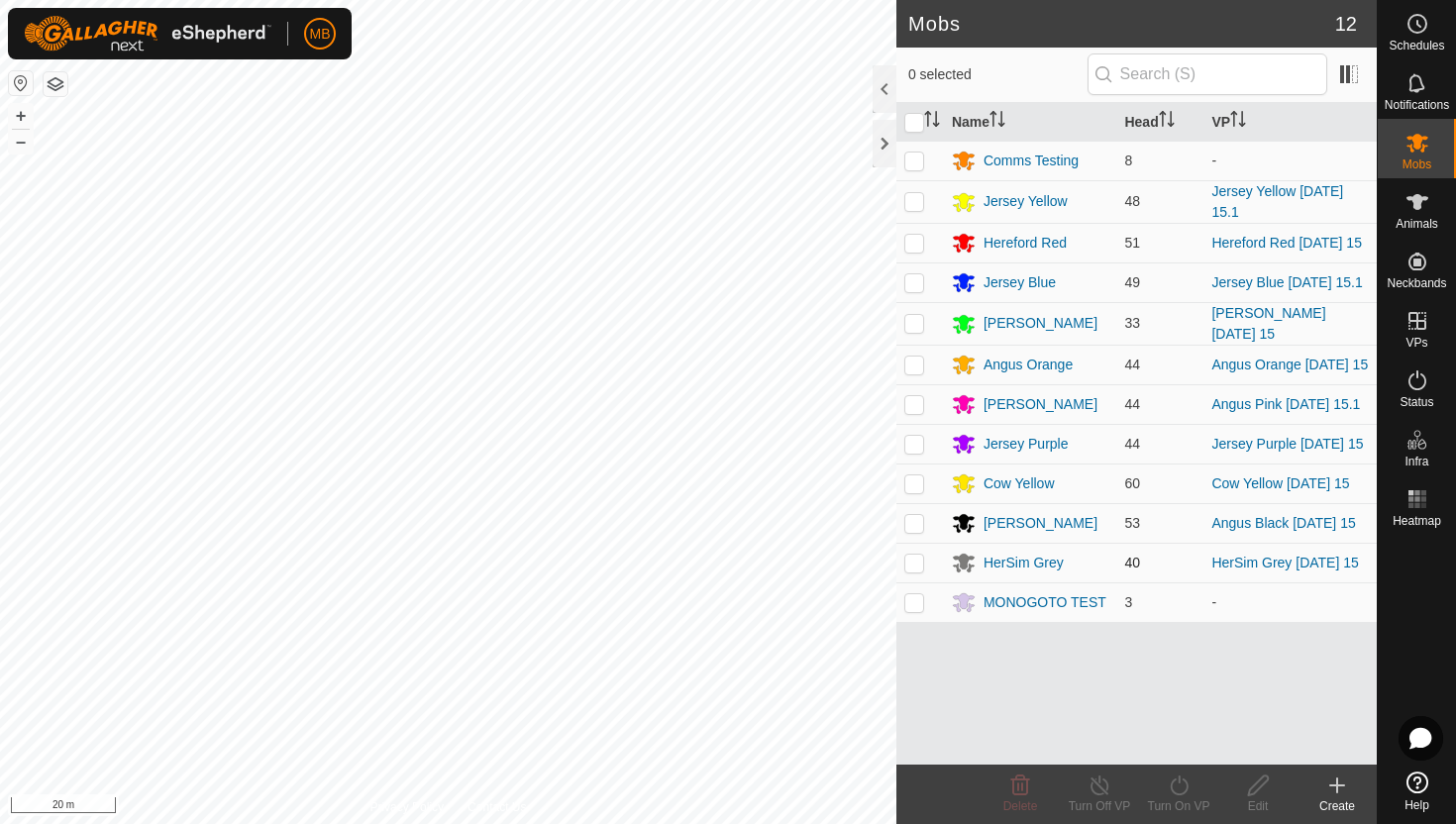 click at bounding box center [914, 563] 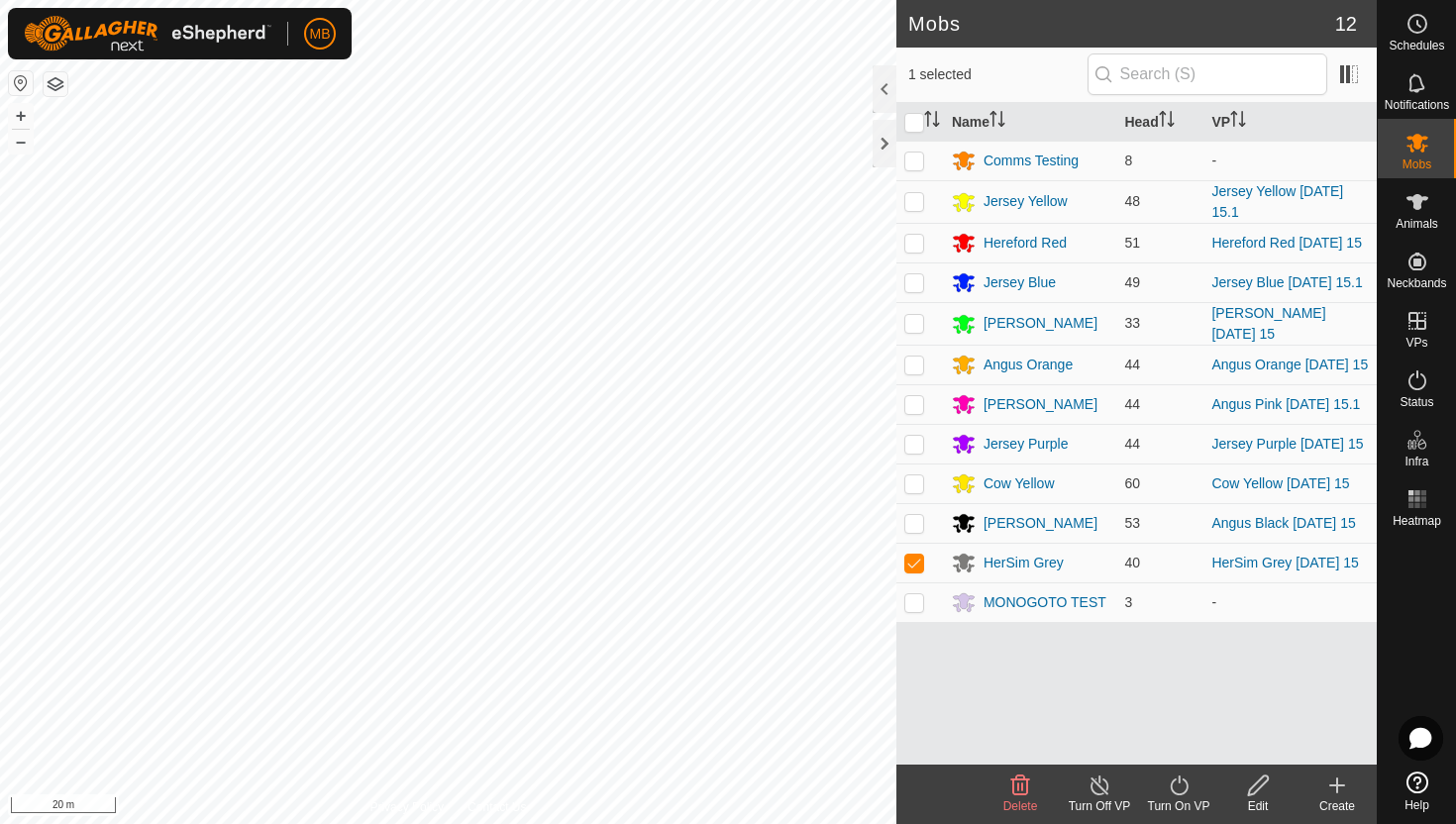 click 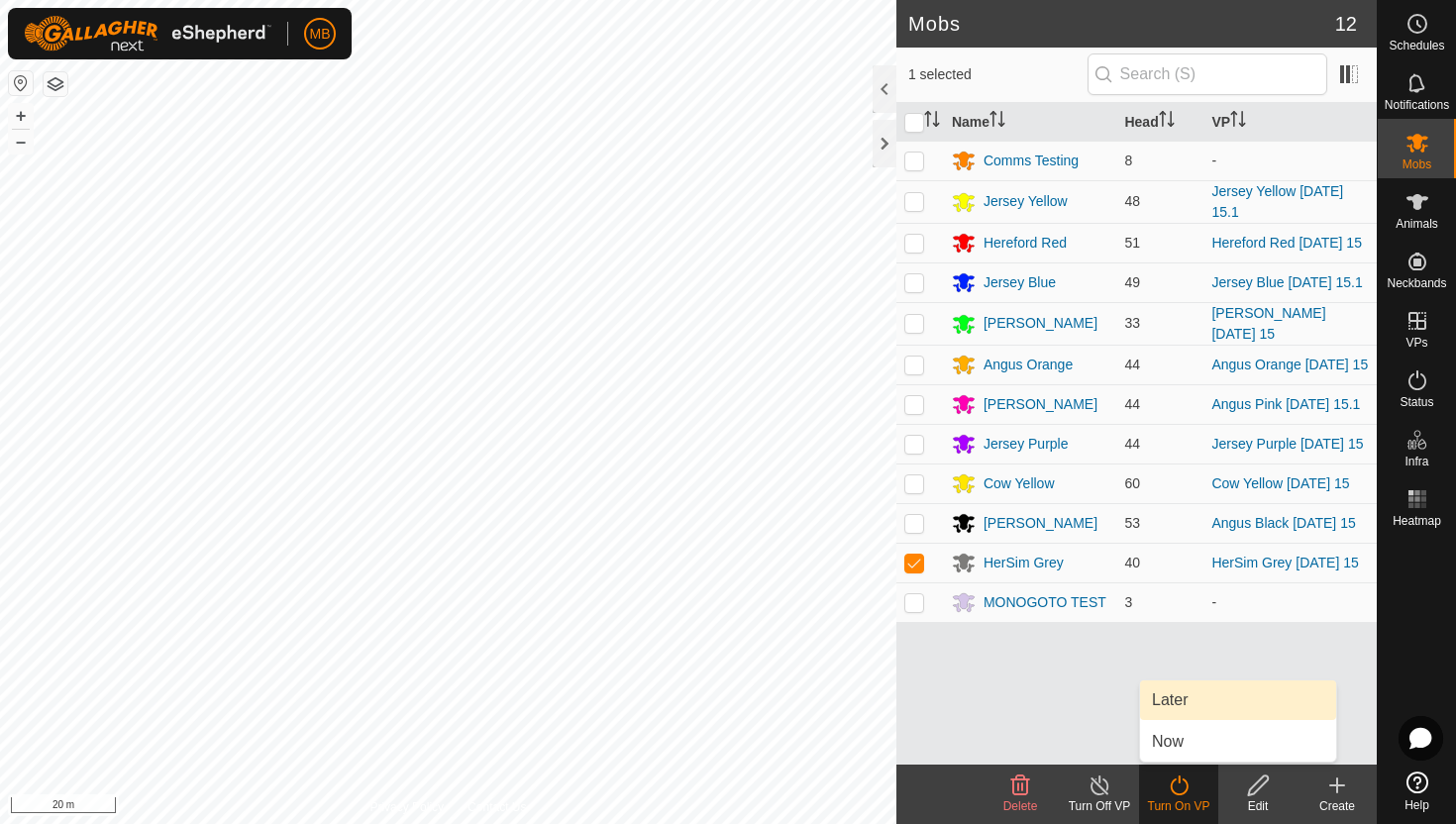click on "Later" at bounding box center [1238, 700] 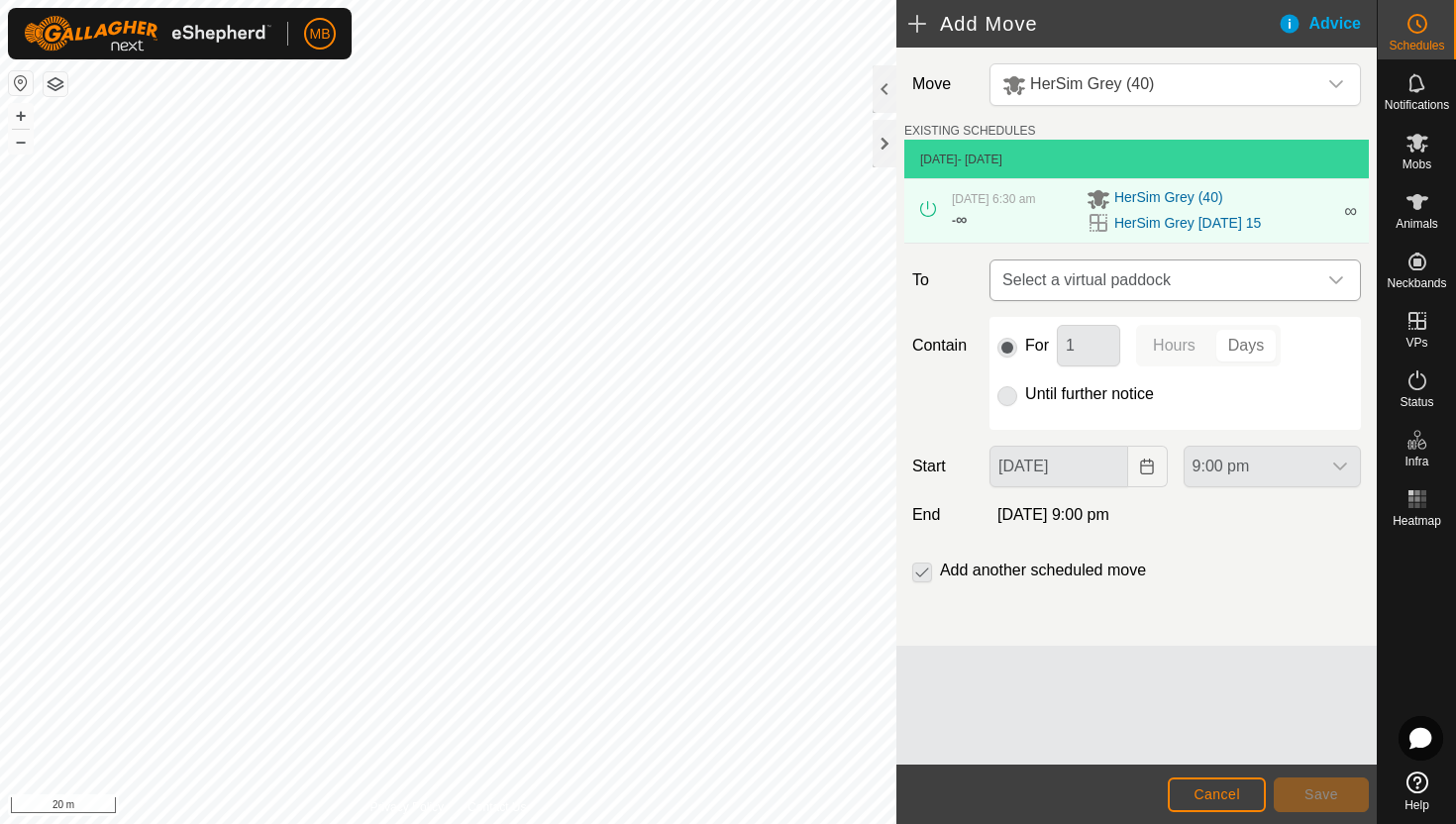 click 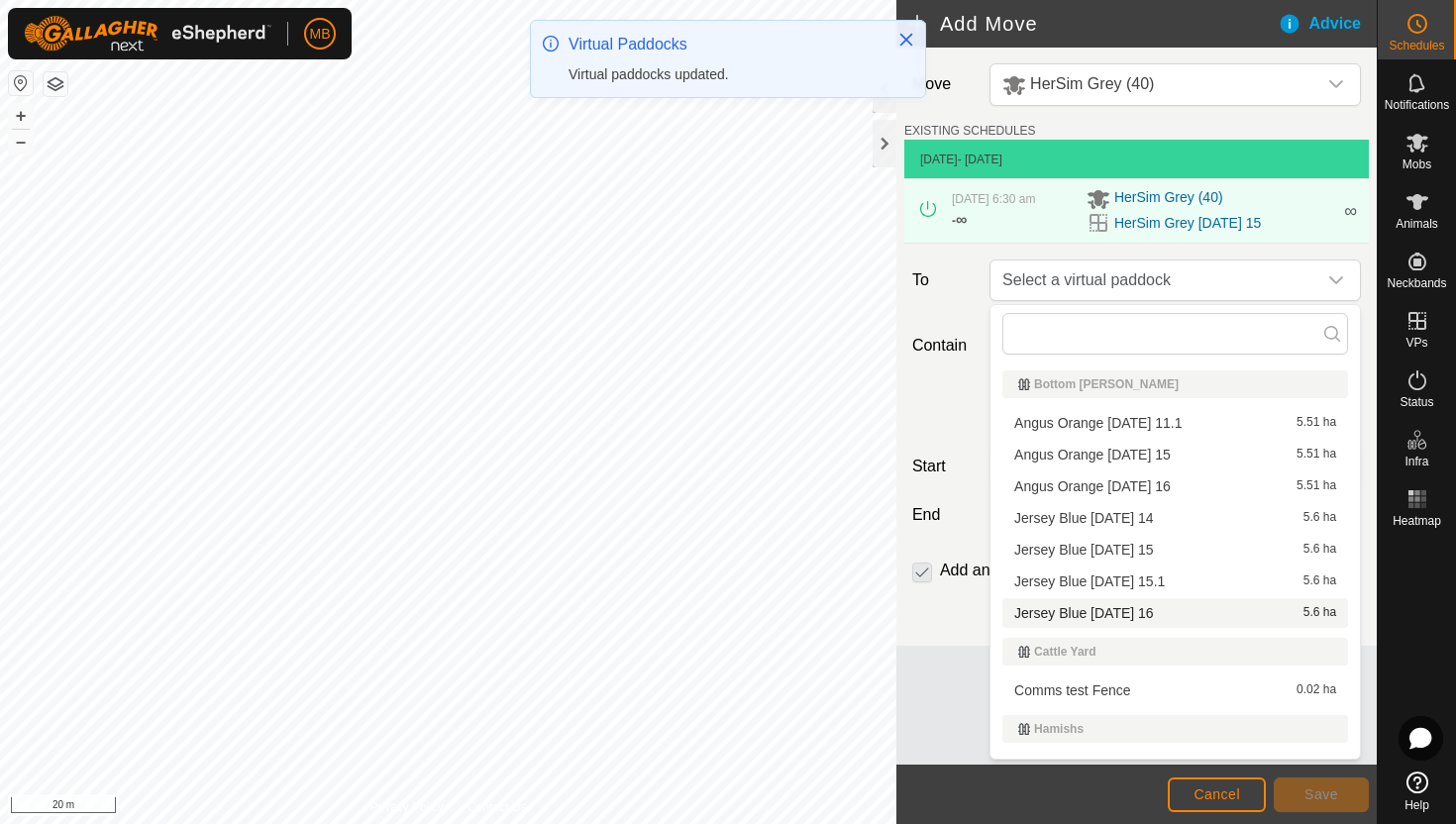 click on "Jersey Blue Wednesday 16  5.6 ha" at bounding box center [1175, 613] 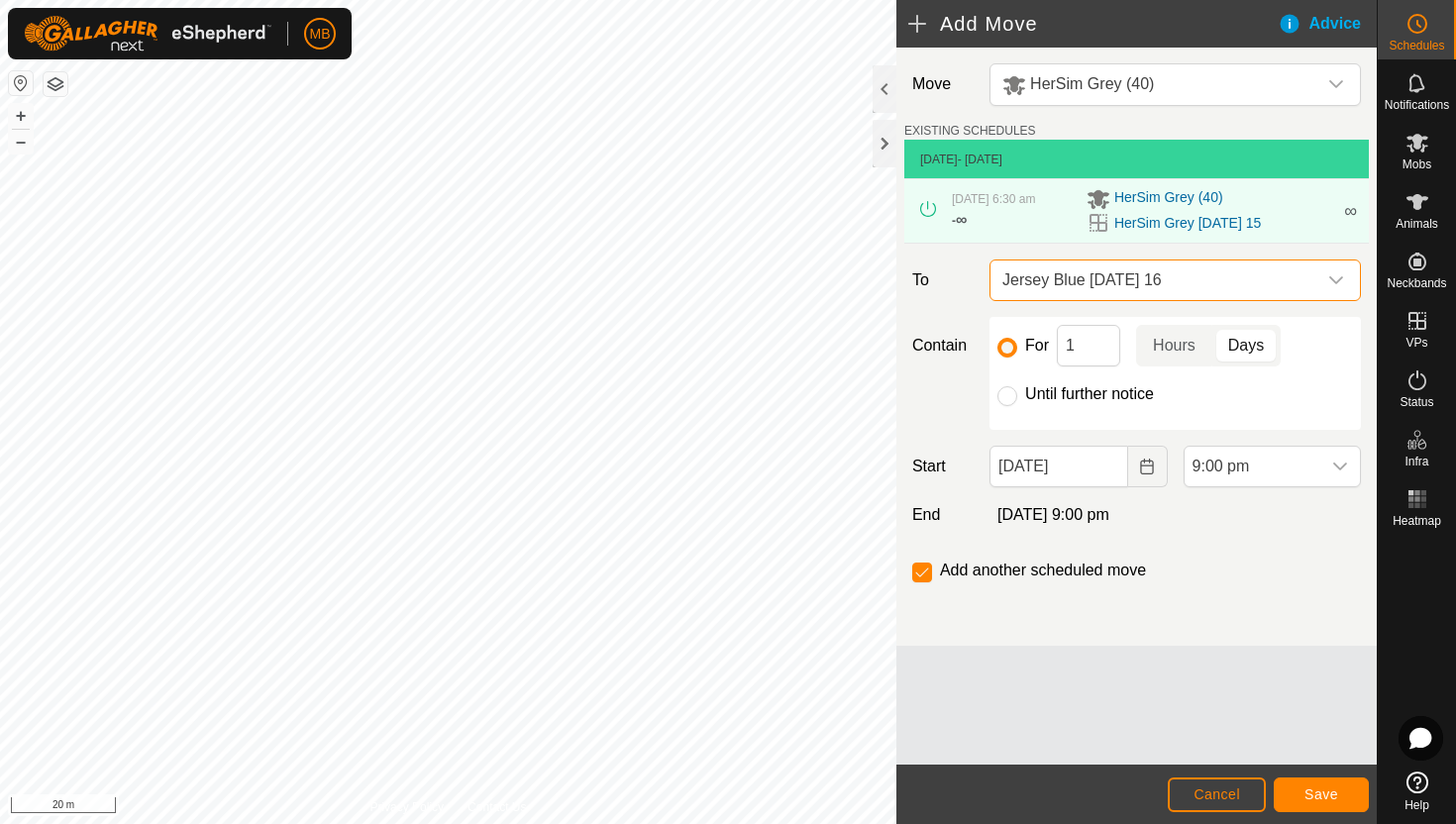click on "Until further notice" 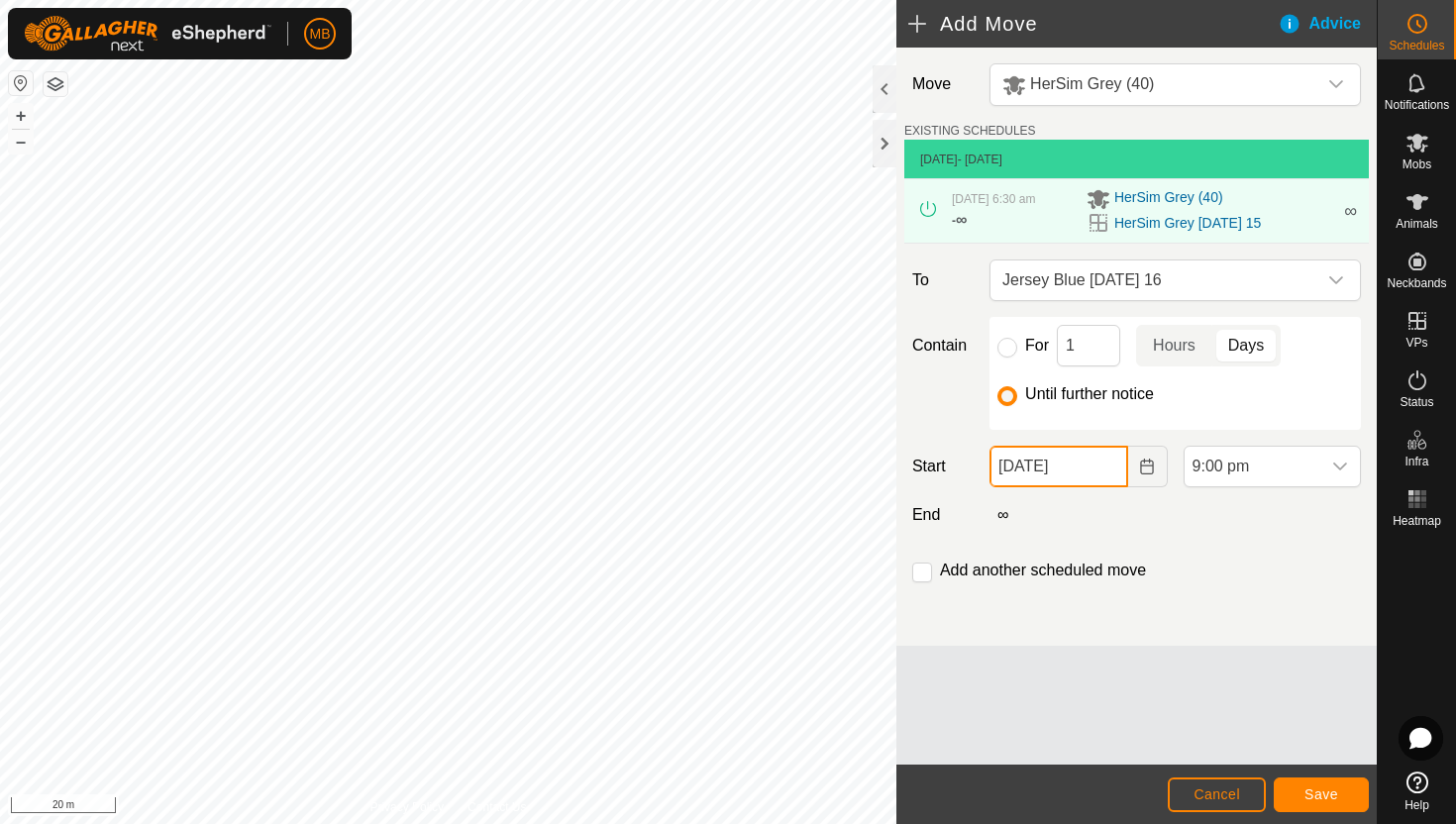 click on "15 Jul, 2025" 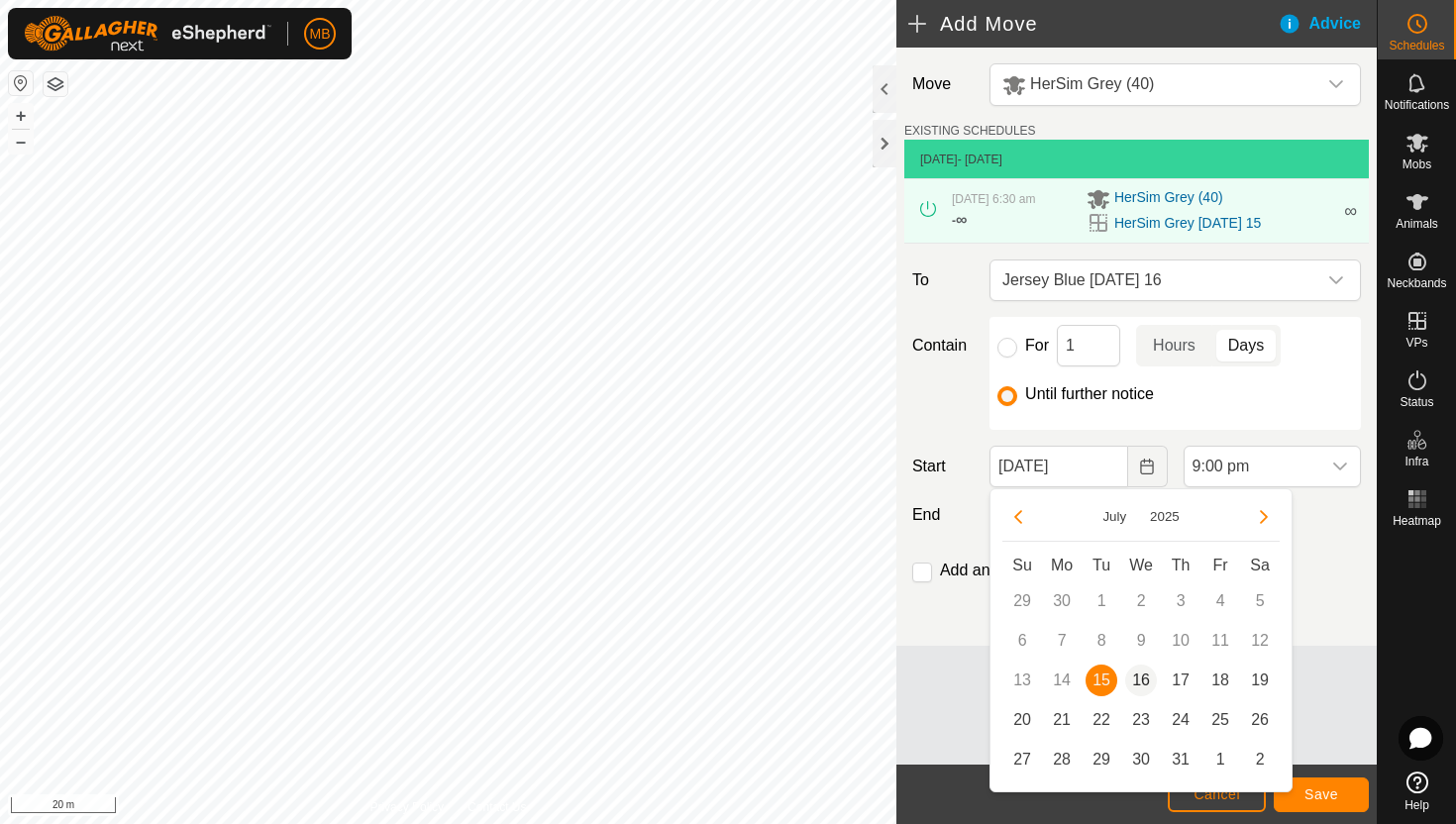 click on "16" at bounding box center (1141, 680) 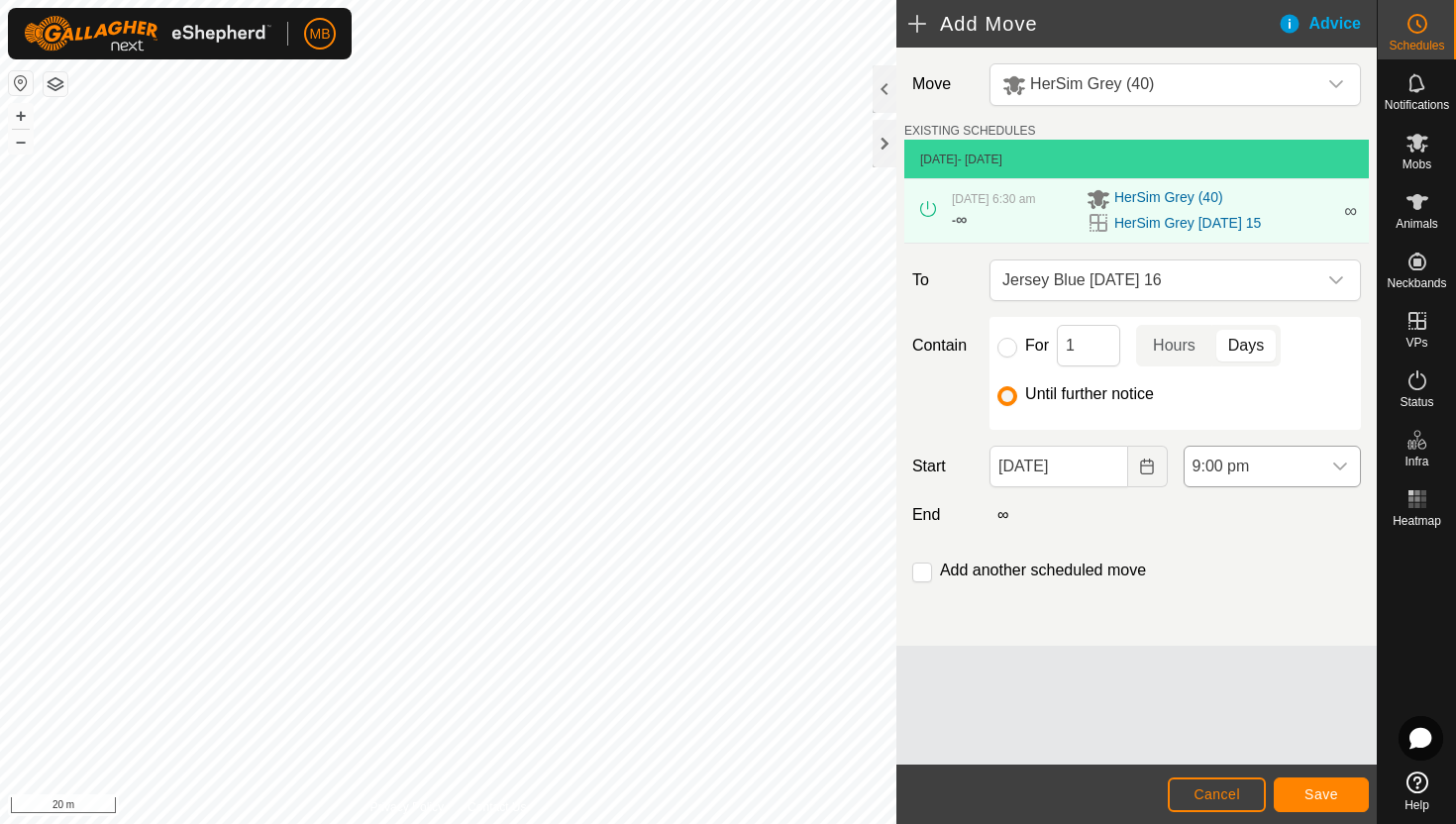 click on "9:00 pm" at bounding box center [1252, 466] 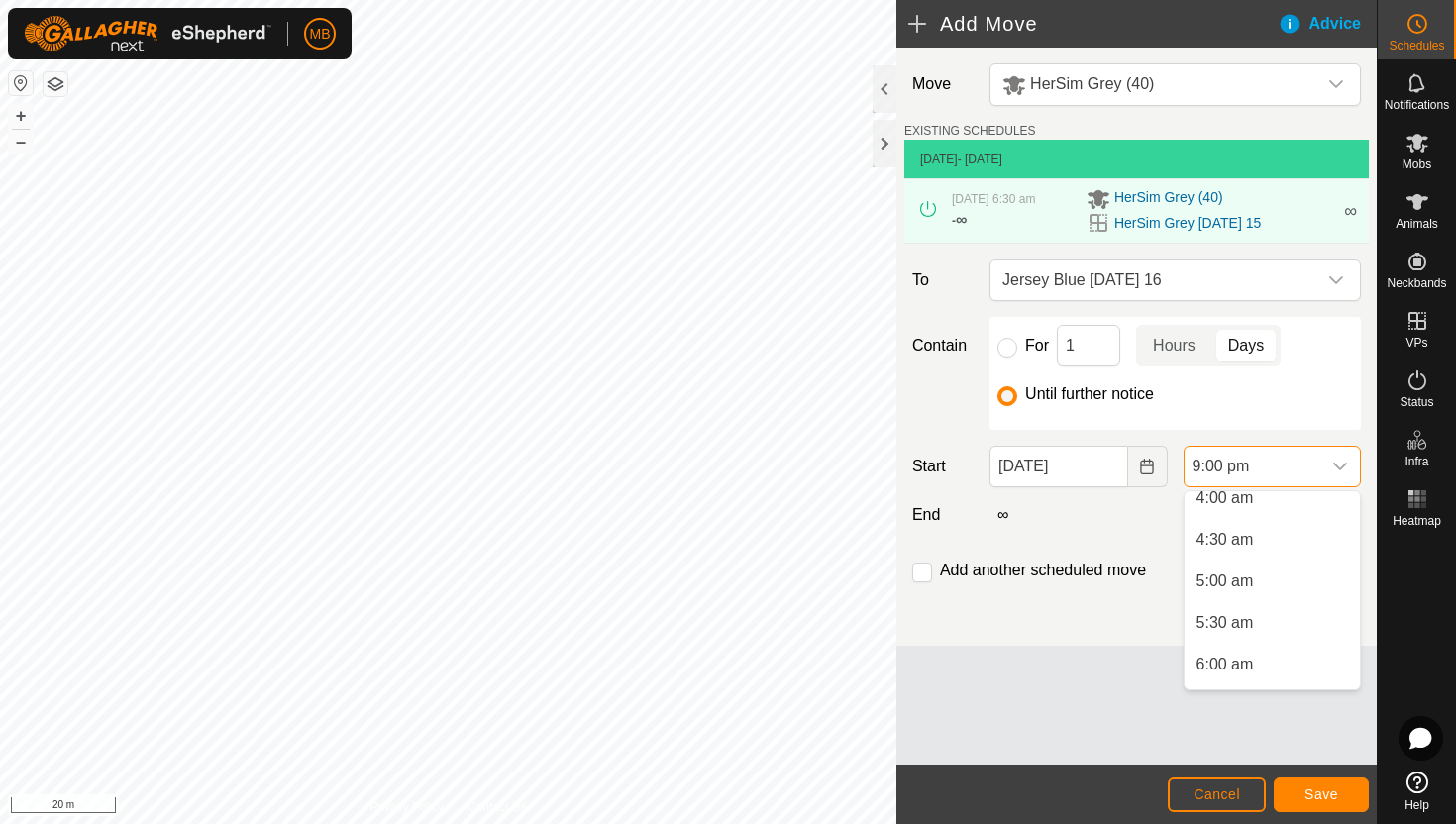 scroll, scrollTop: 342, scrollLeft: 0, axis: vertical 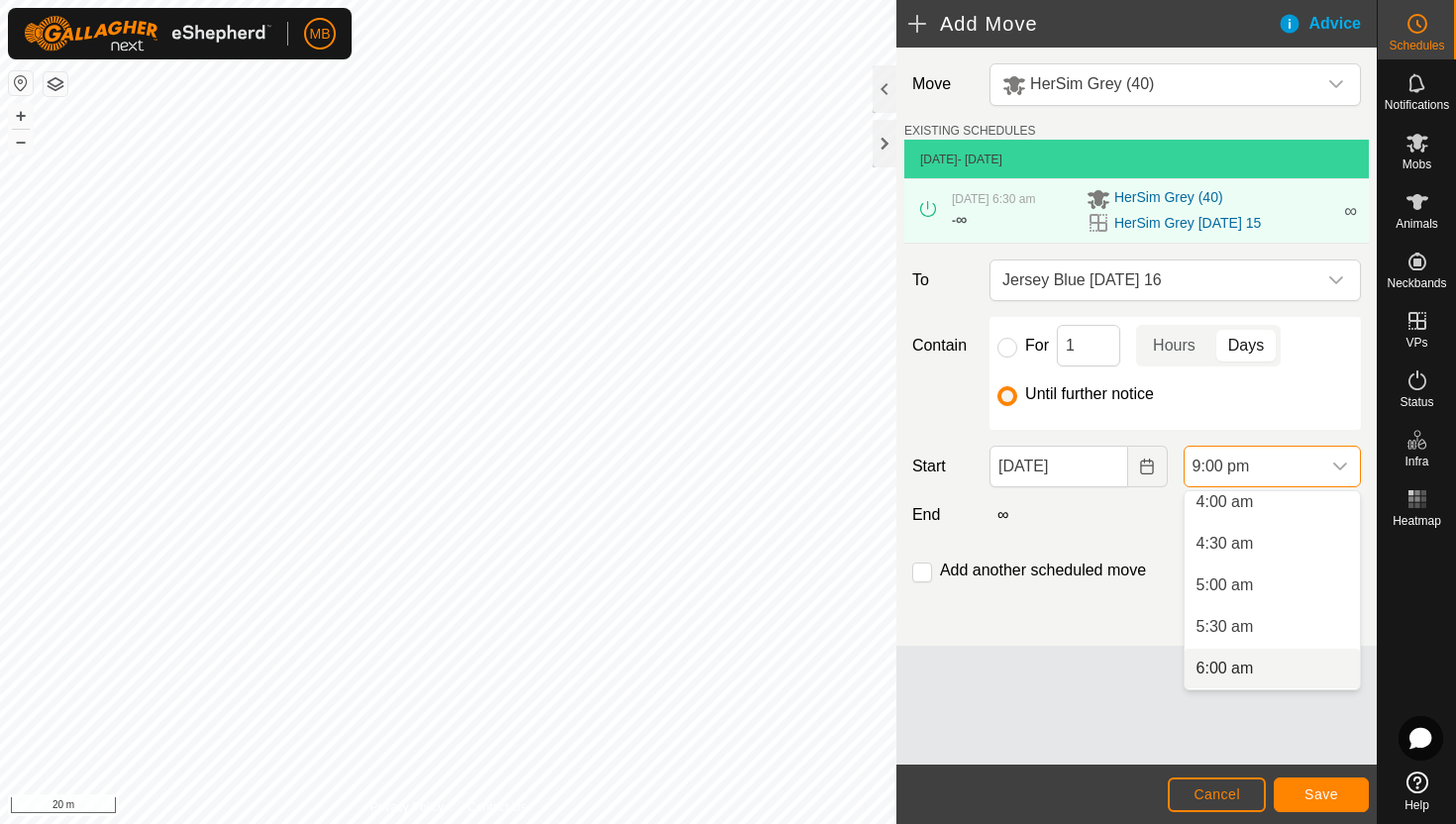 click on "6:00 am" at bounding box center (1272, 669) 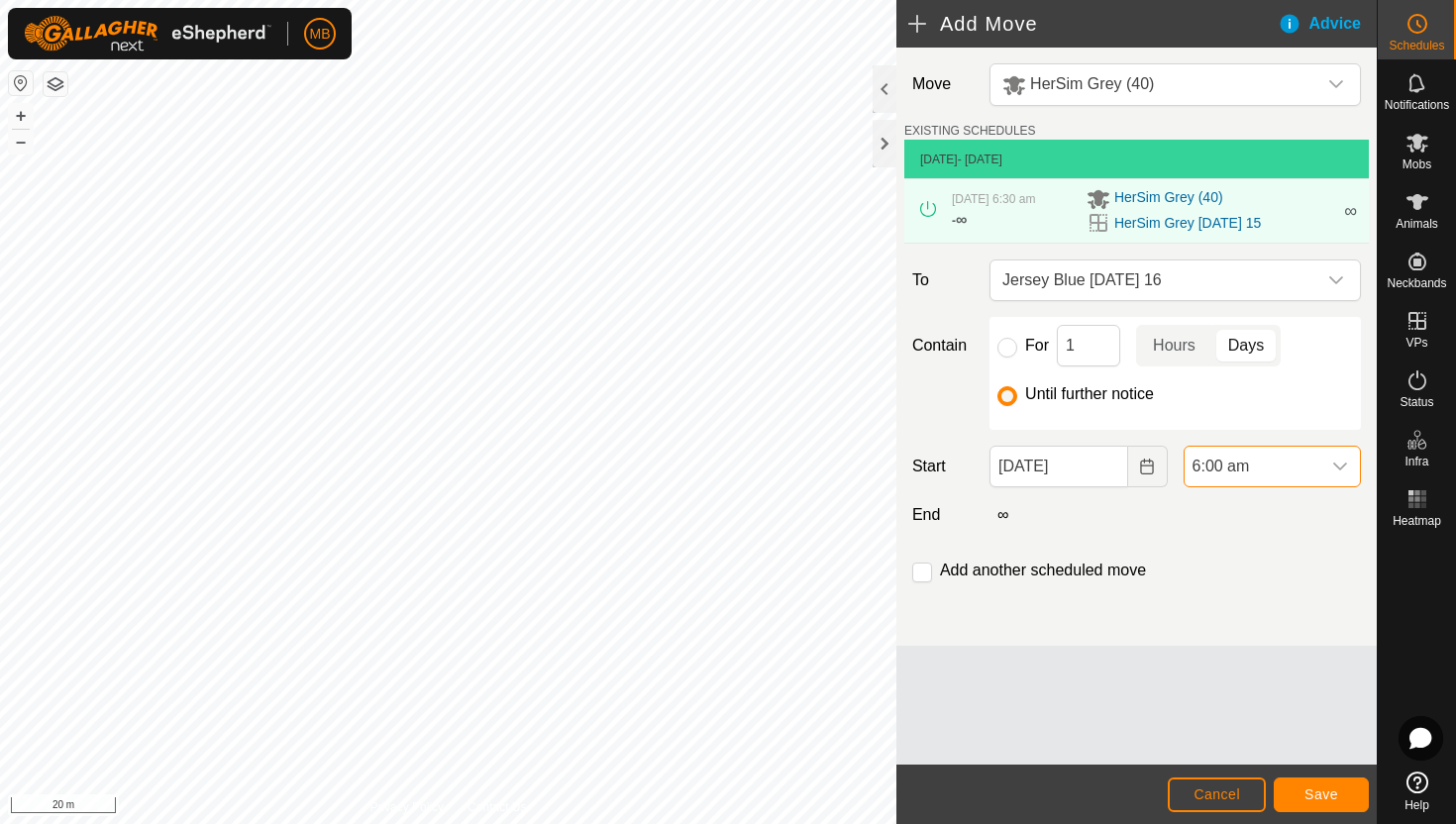 scroll, scrollTop: 1589, scrollLeft: 0, axis: vertical 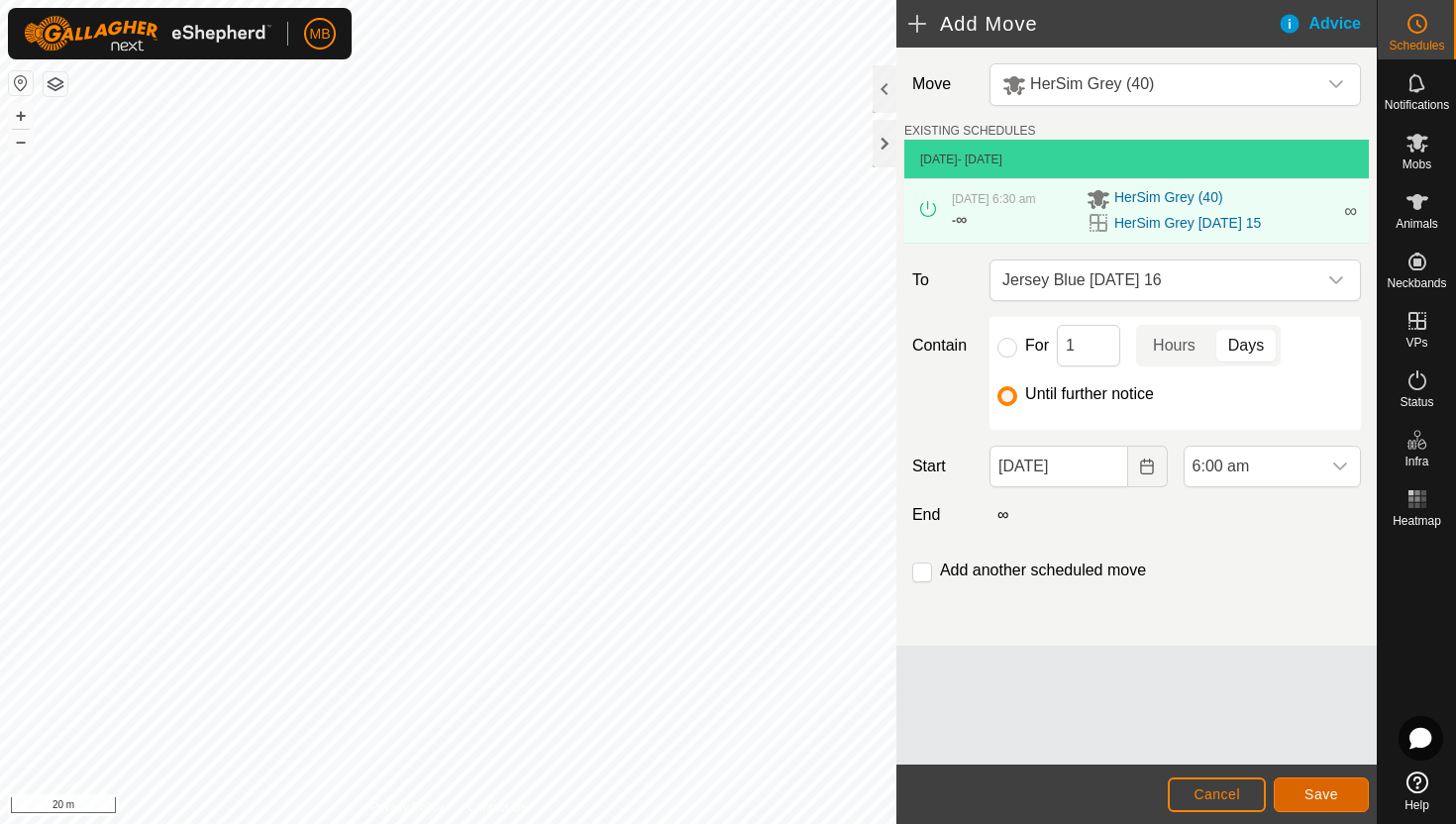click on "Save" 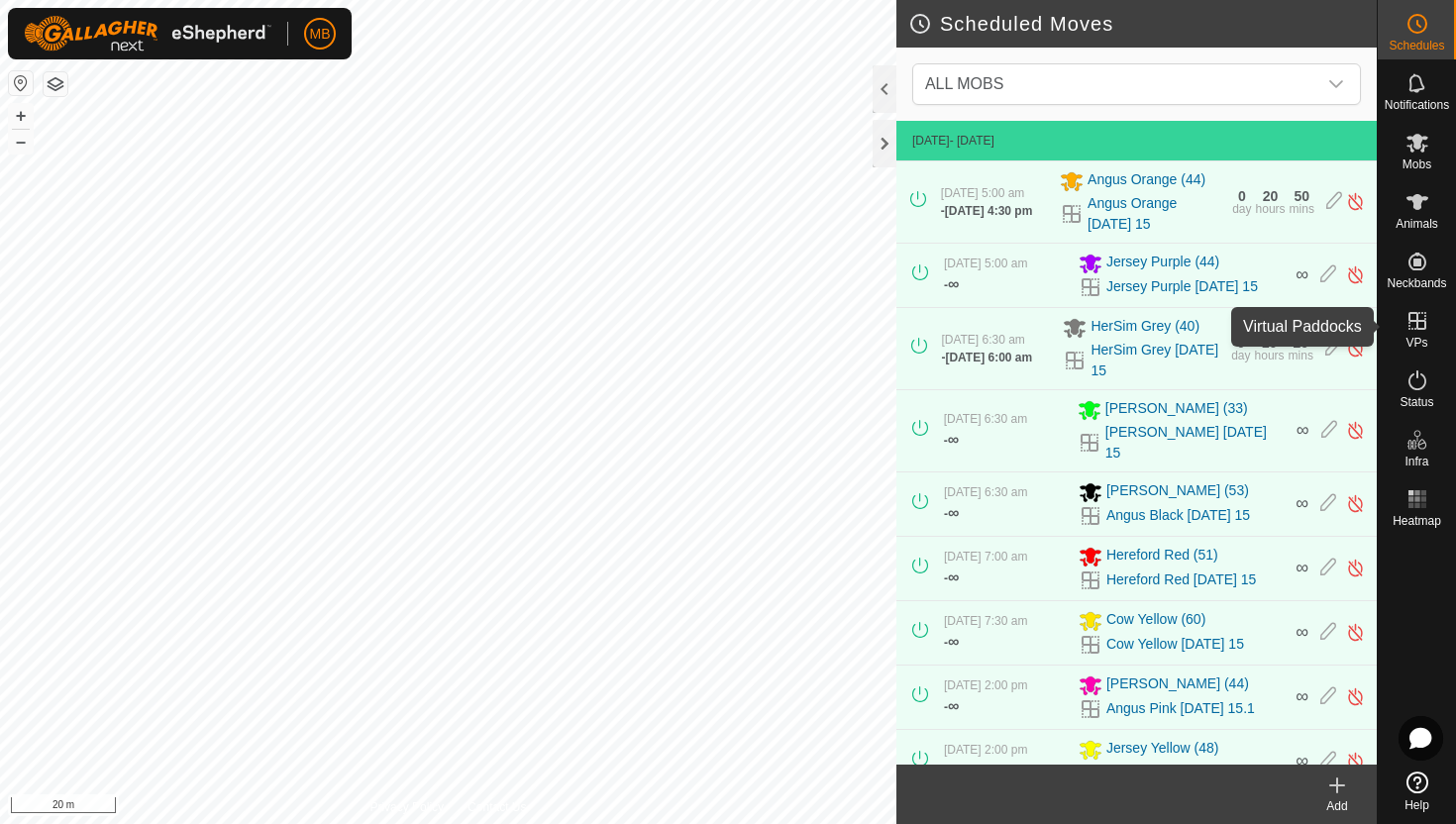 click 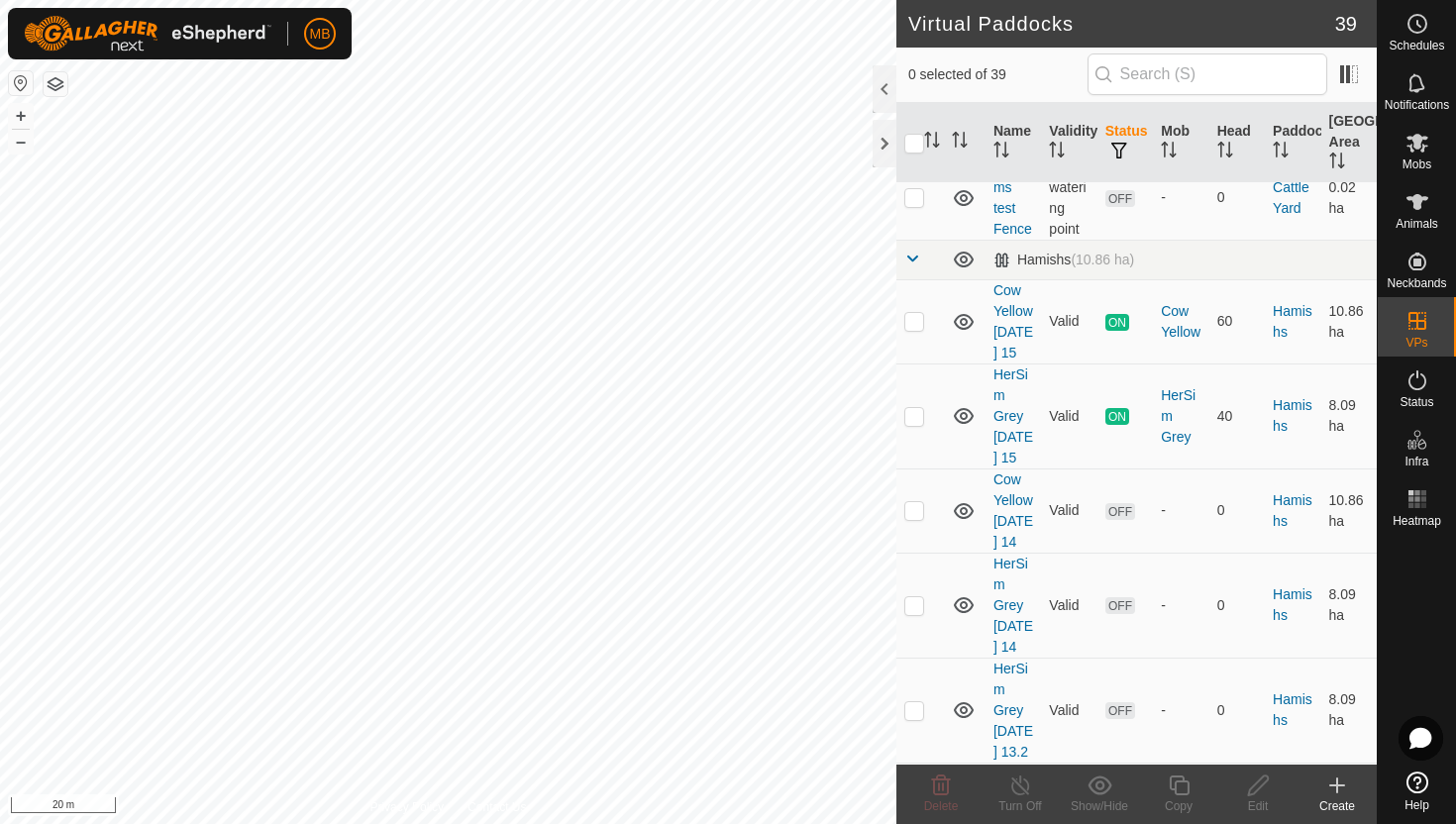 scroll, scrollTop: 990, scrollLeft: 0, axis: vertical 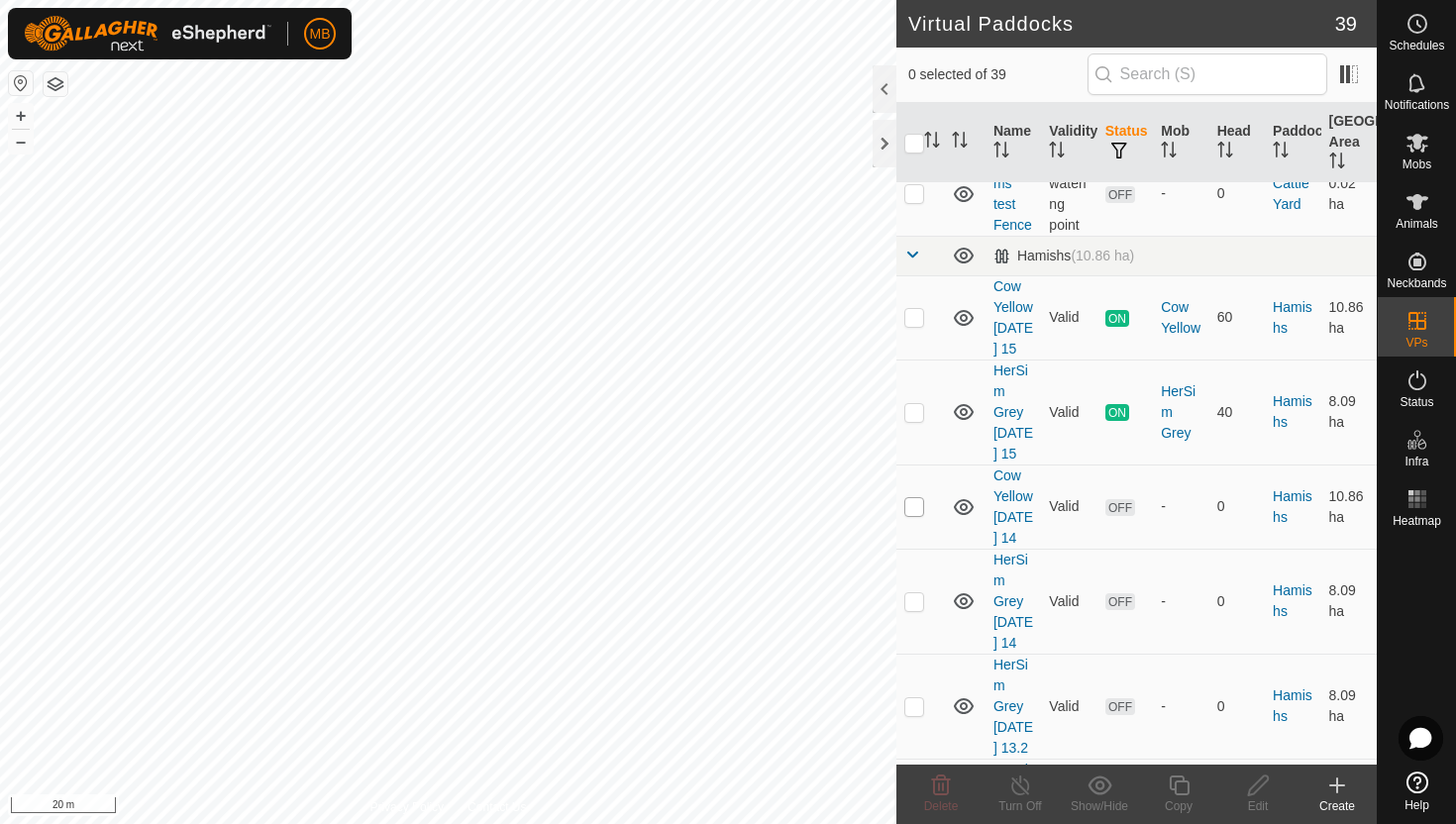 click at bounding box center [914, 507] 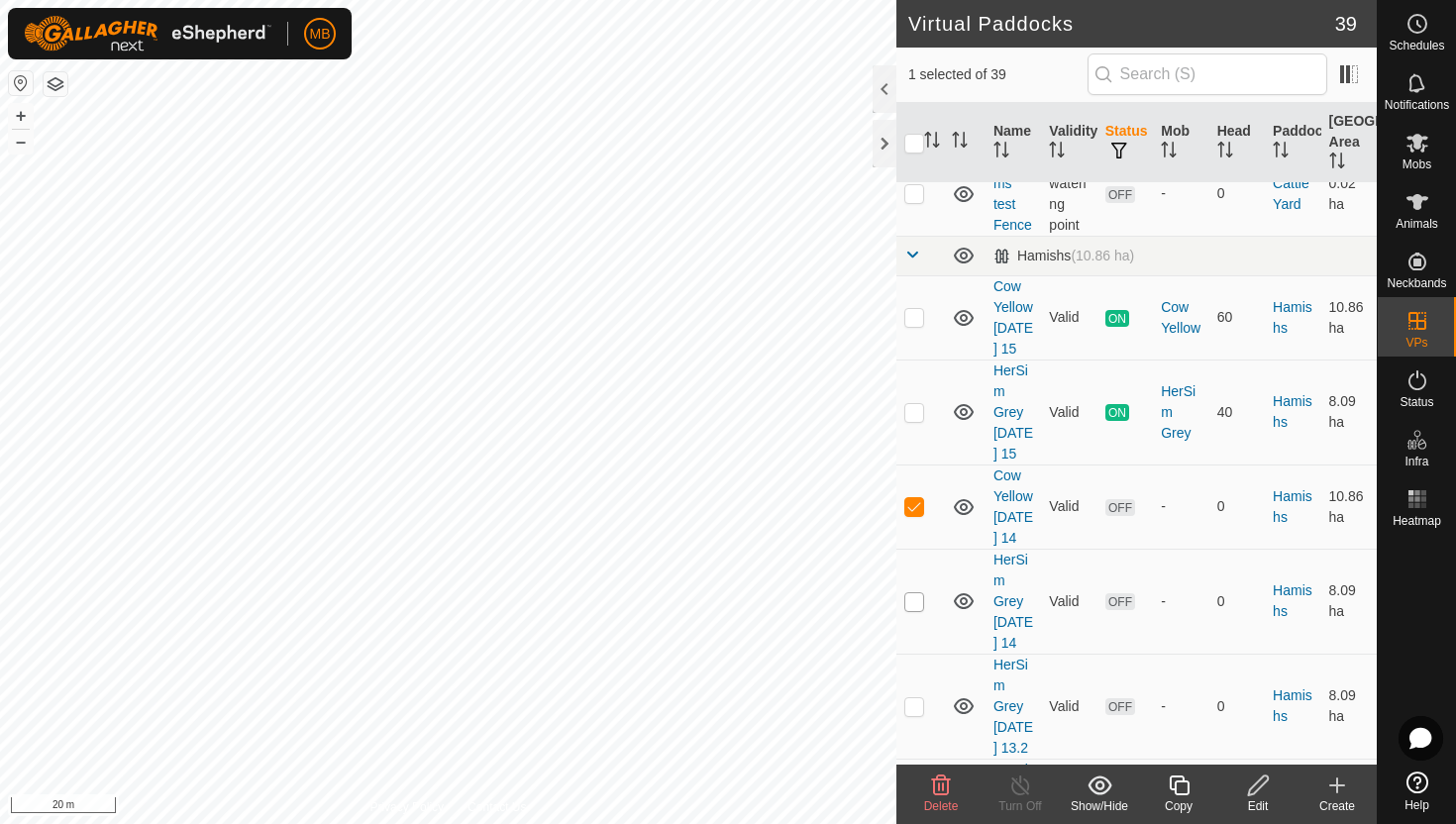 click at bounding box center [914, 602] 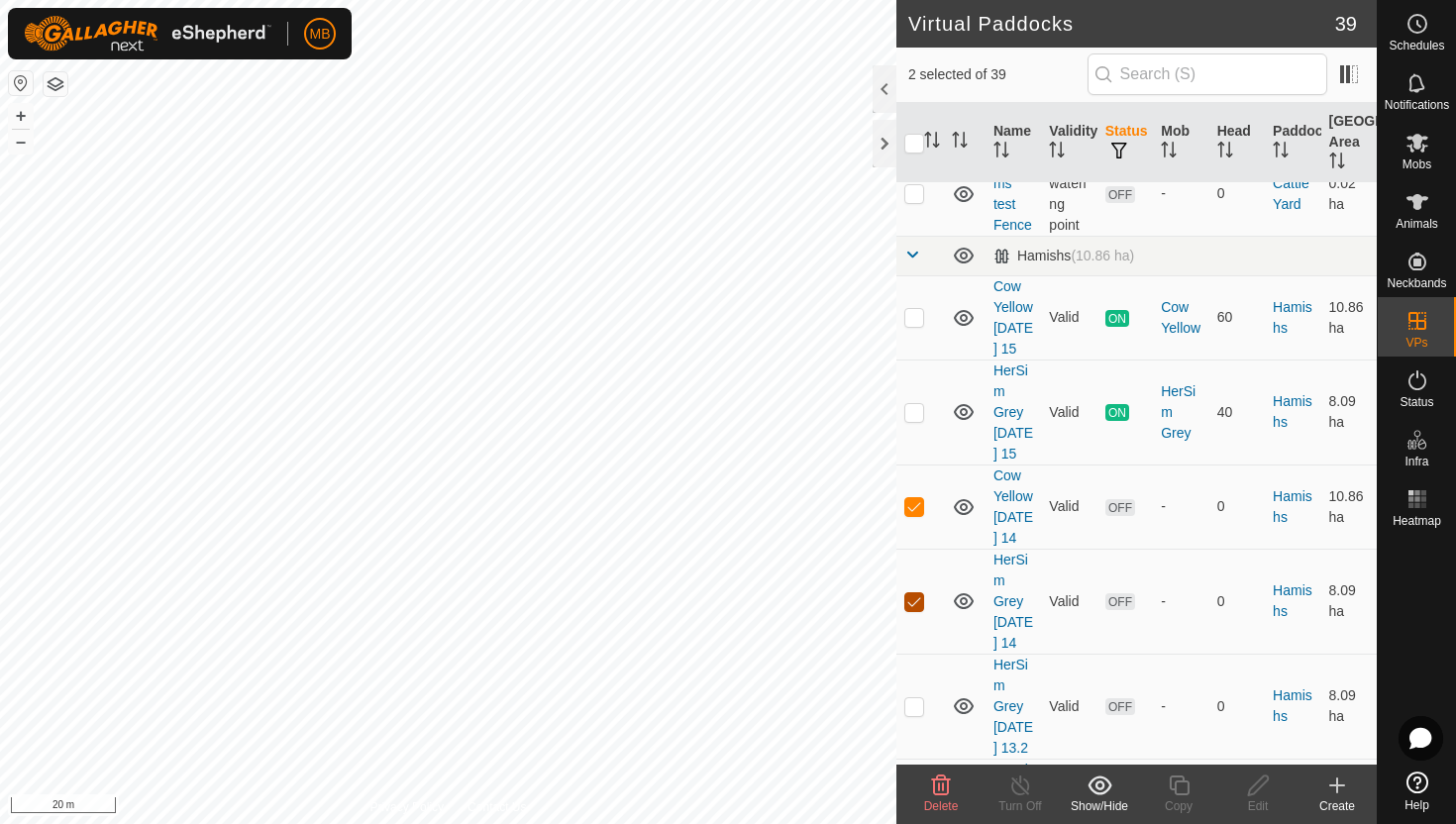 click at bounding box center (914, 602) 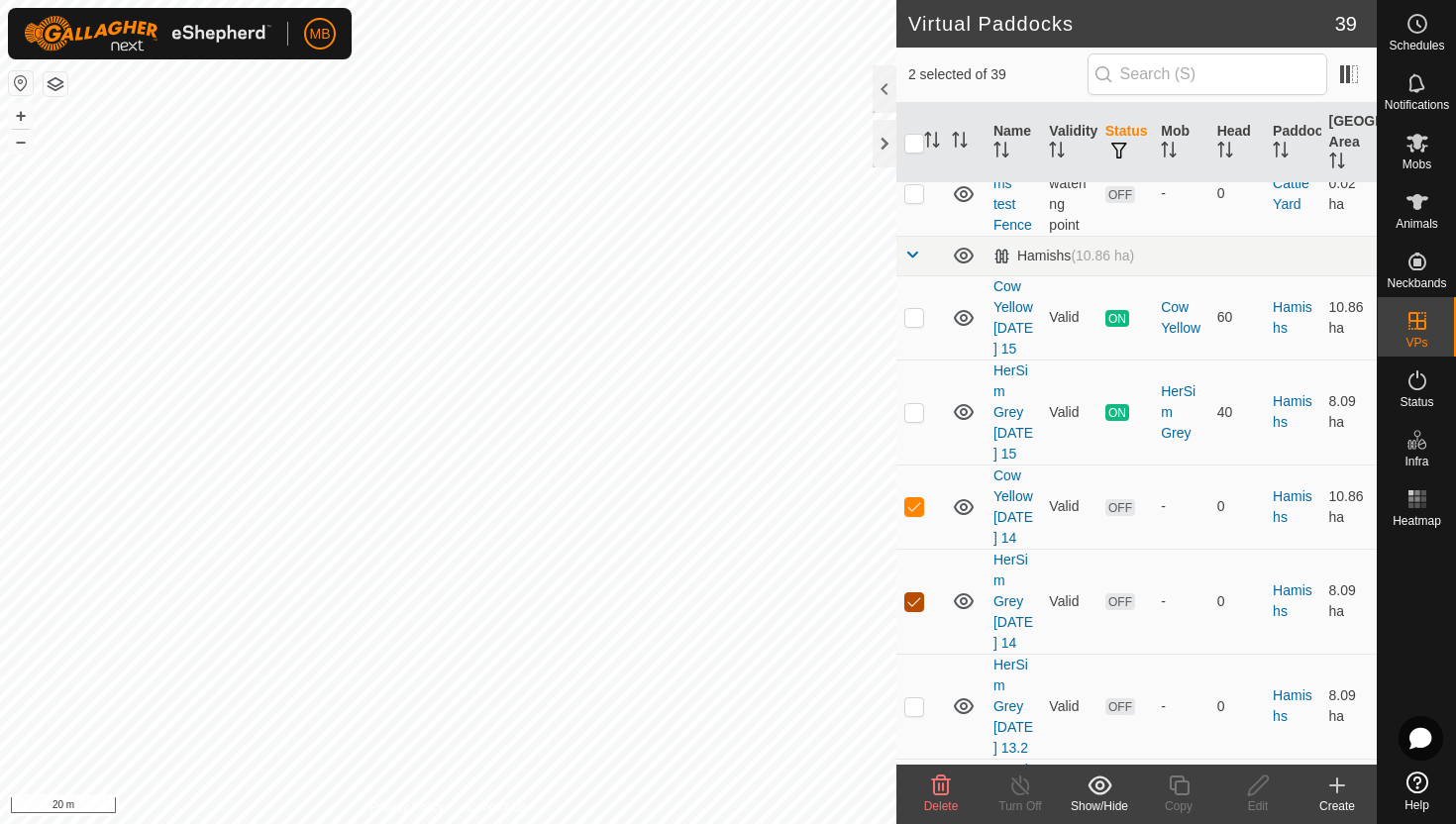 checkbox on "false" 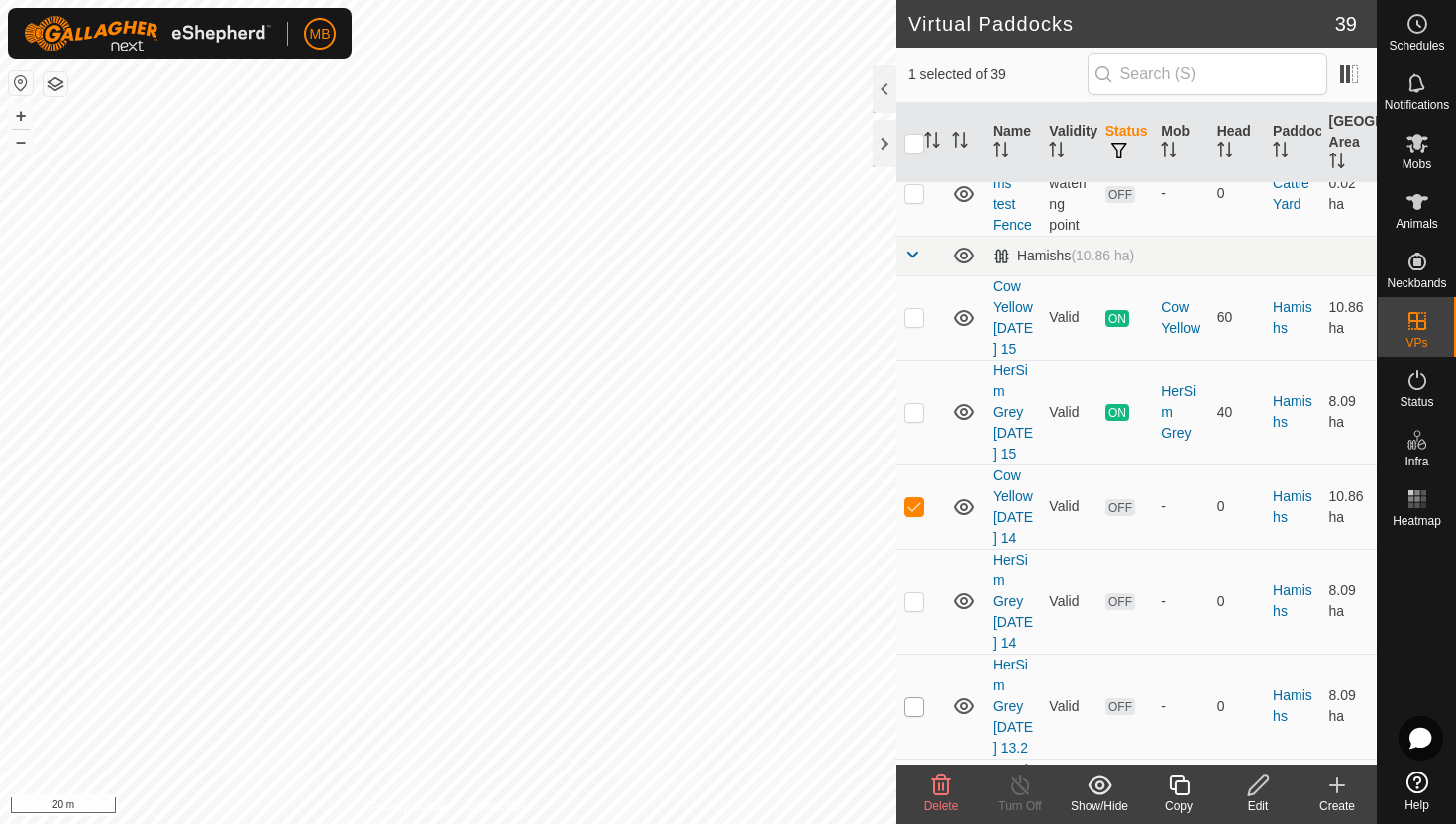 click at bounding box center [914, 707] 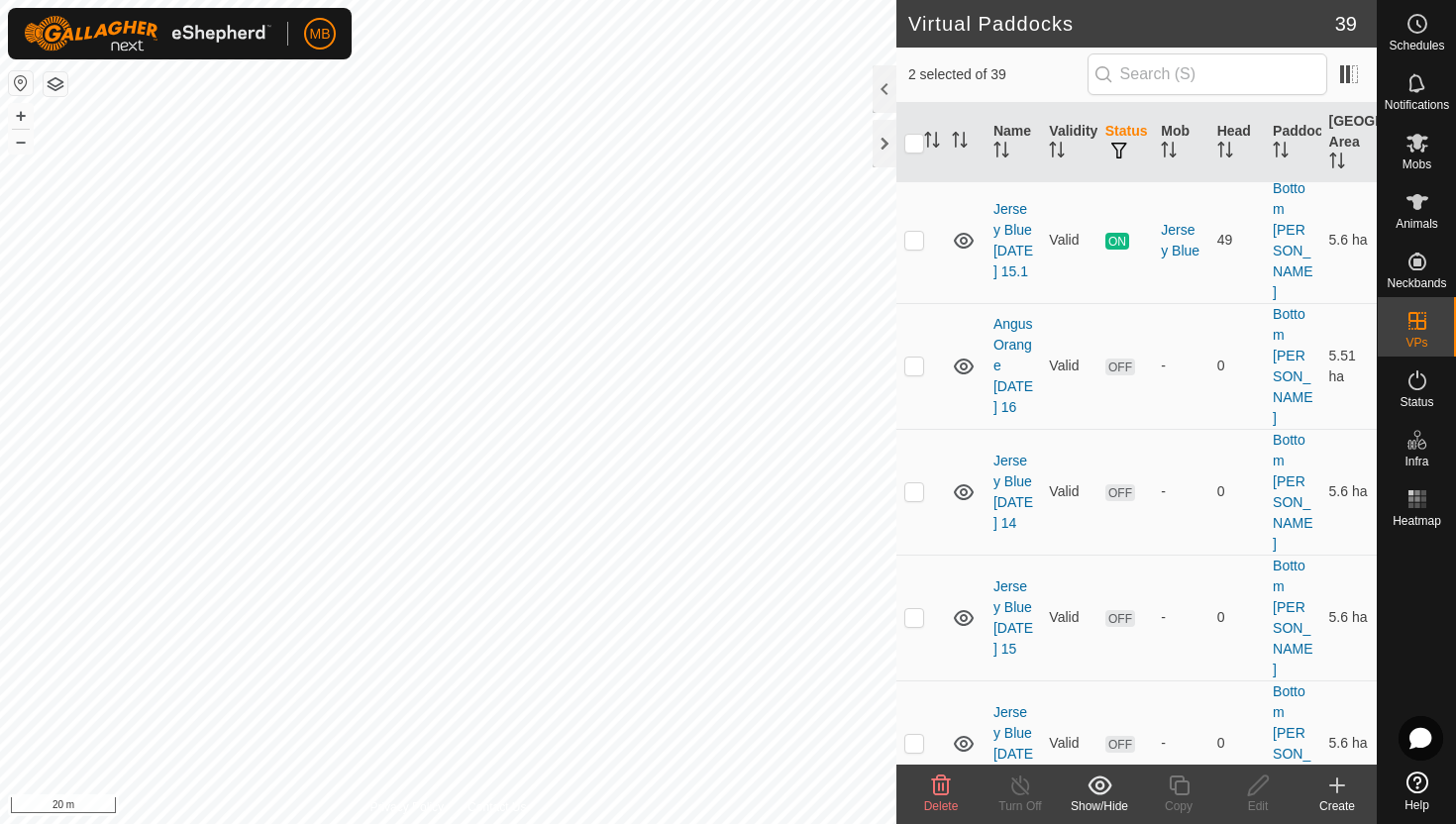 scroll, scrollTop: 293, scrollLeft: 0, axis: vertical 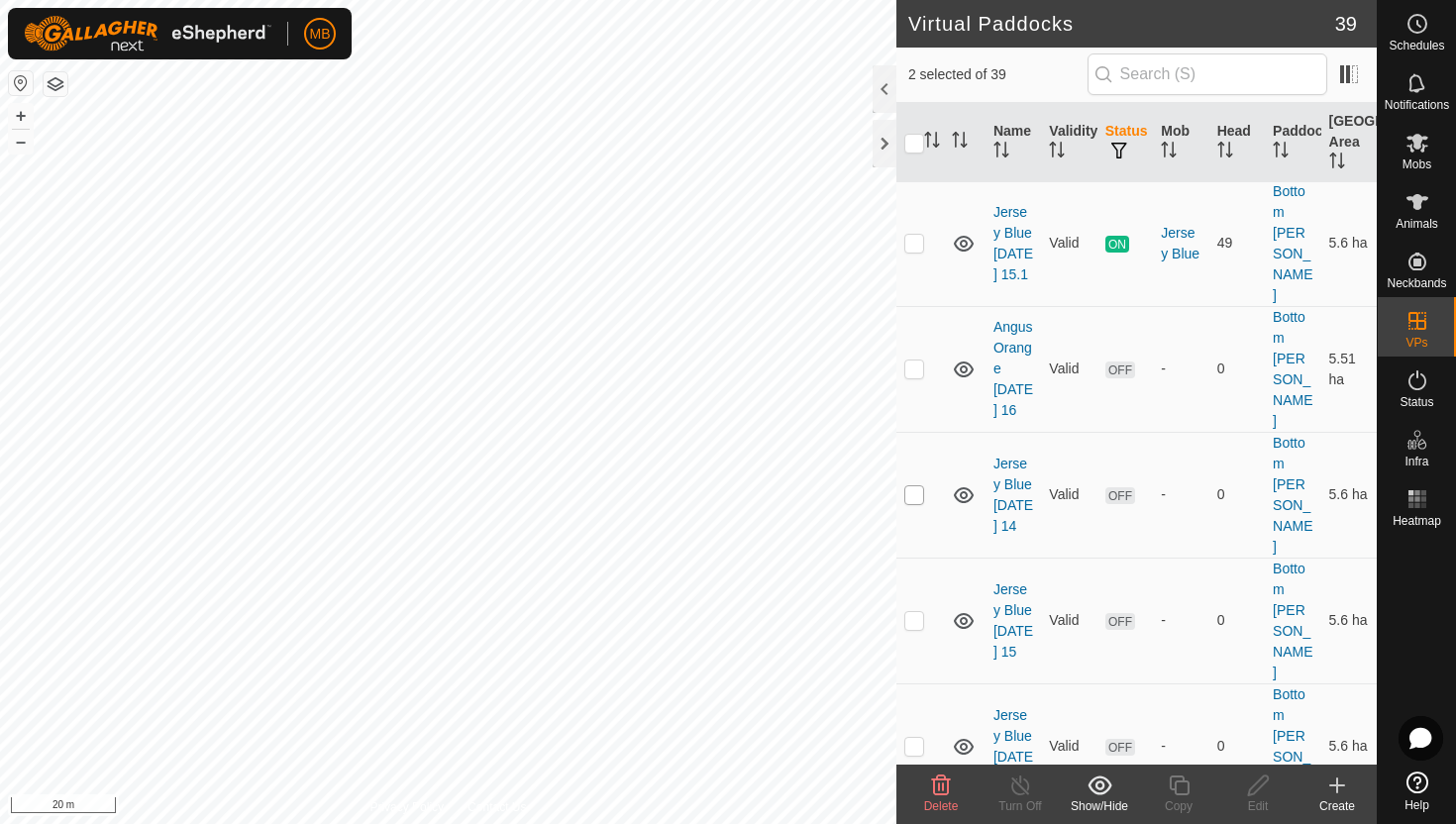 click at bounding box center [914, 495] 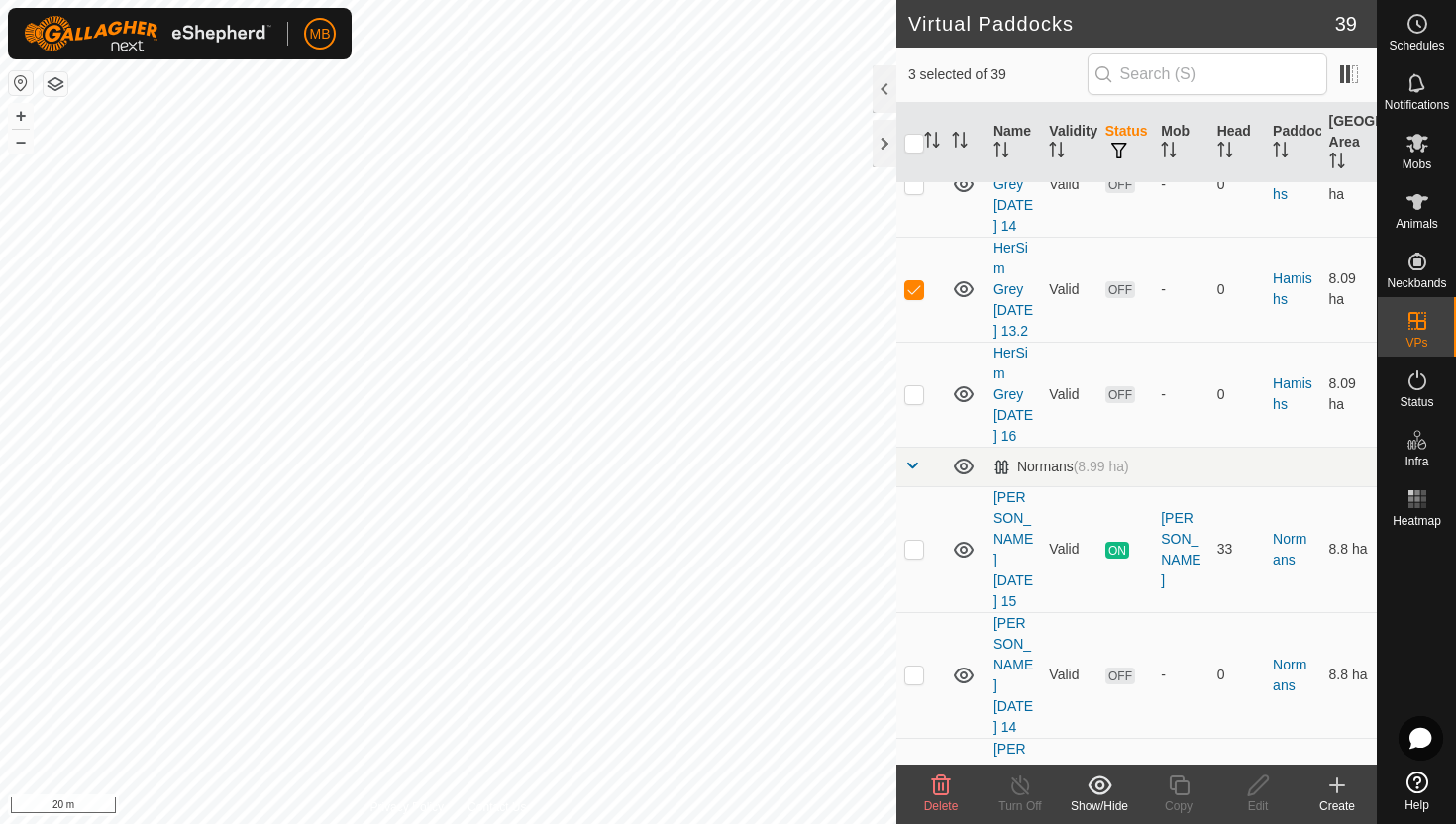 scroll, scrollTop: 1408, scrollLeft: 0, axis: vertical 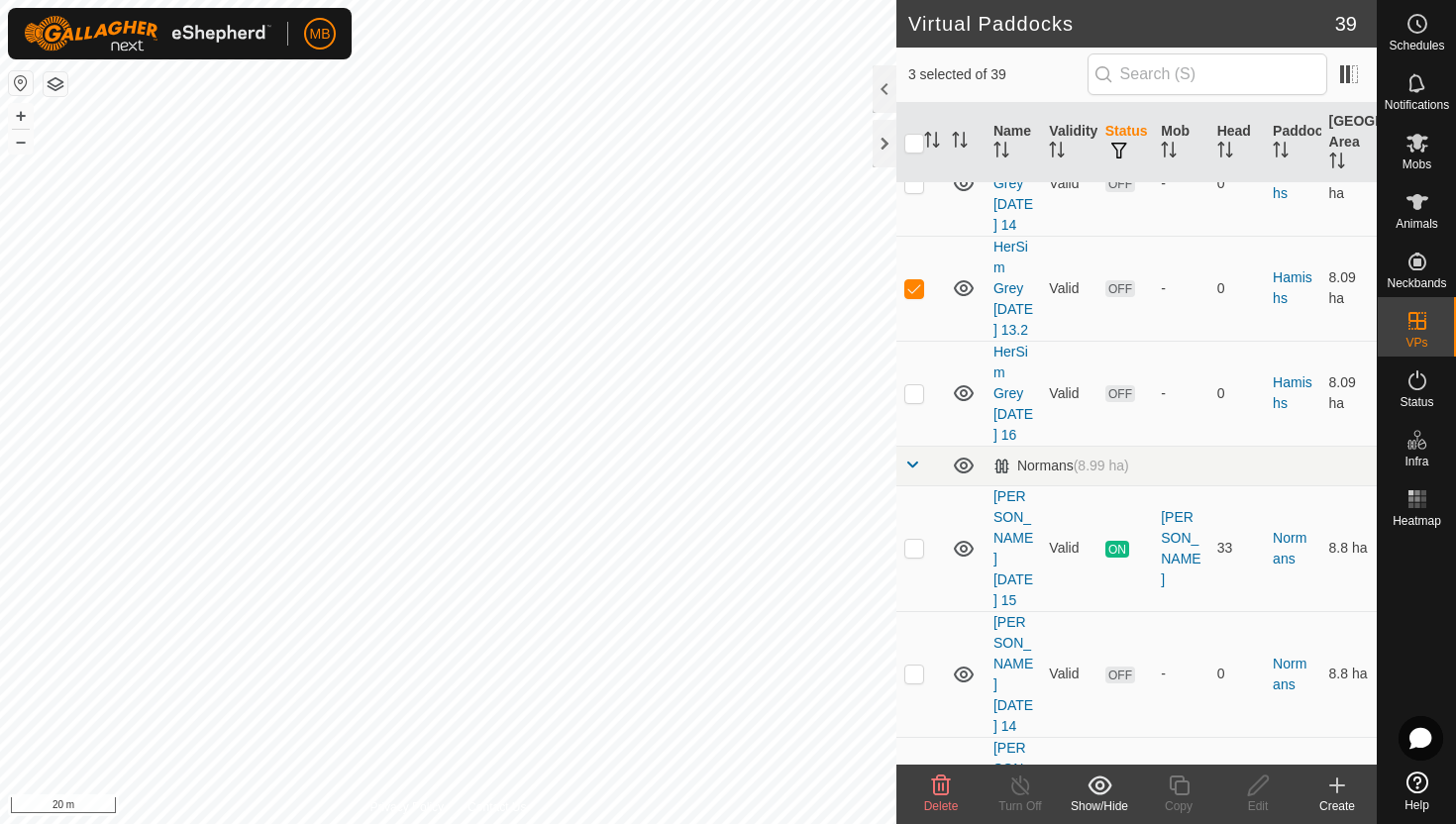 click 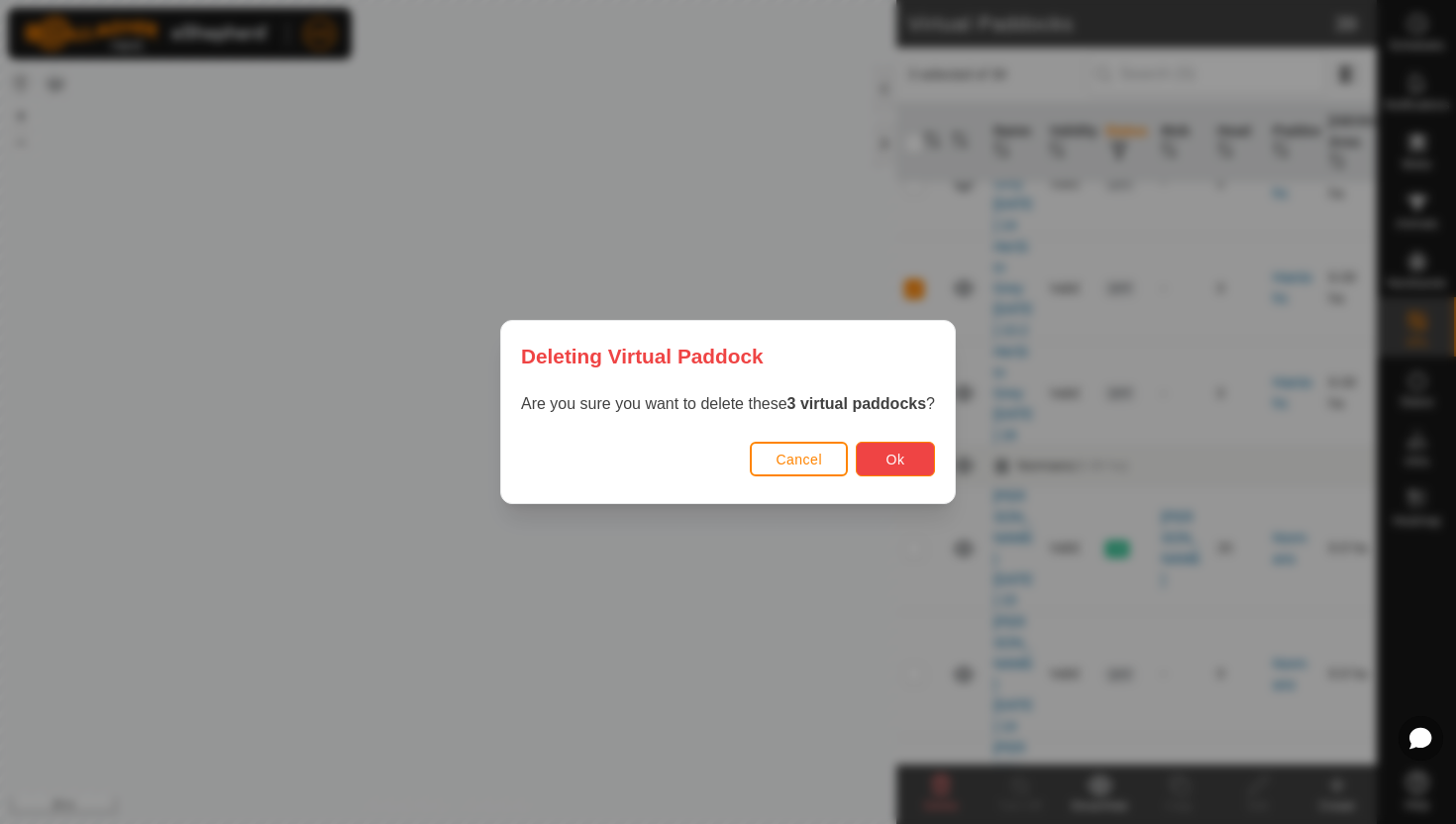 click on "Ok" at bounding box center (895, 459) 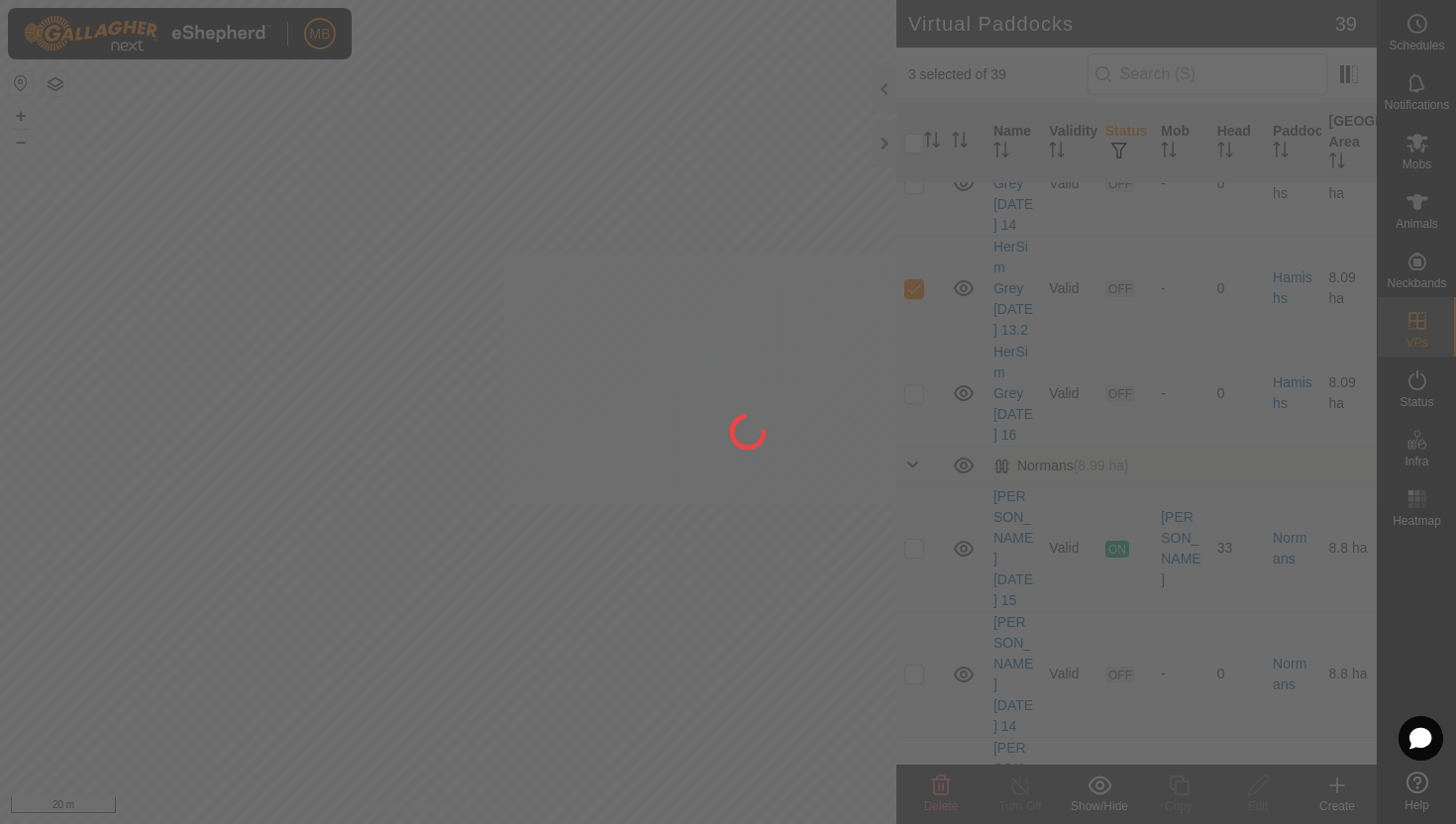 checkbox on "false" 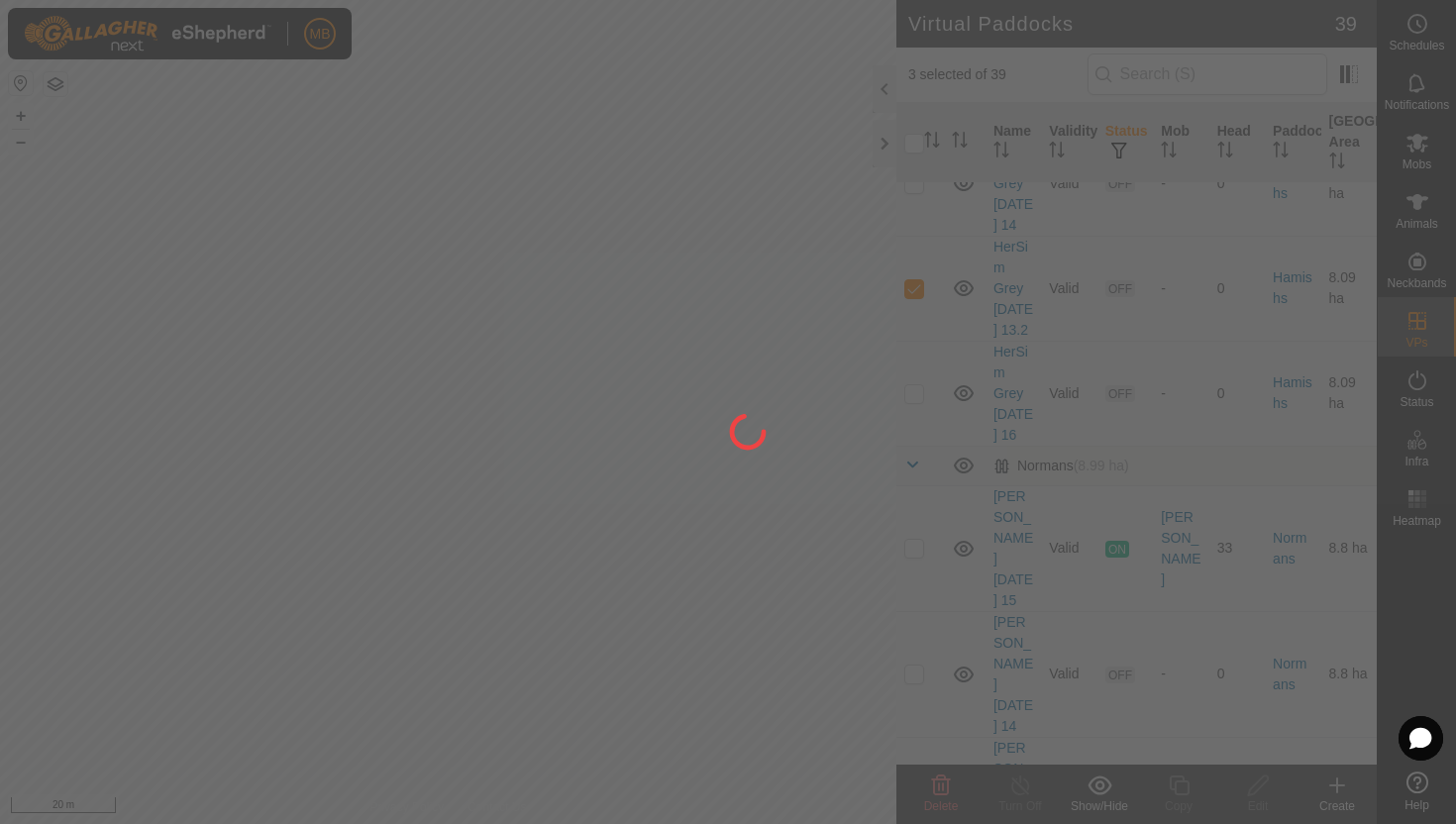 checkbox on "false" 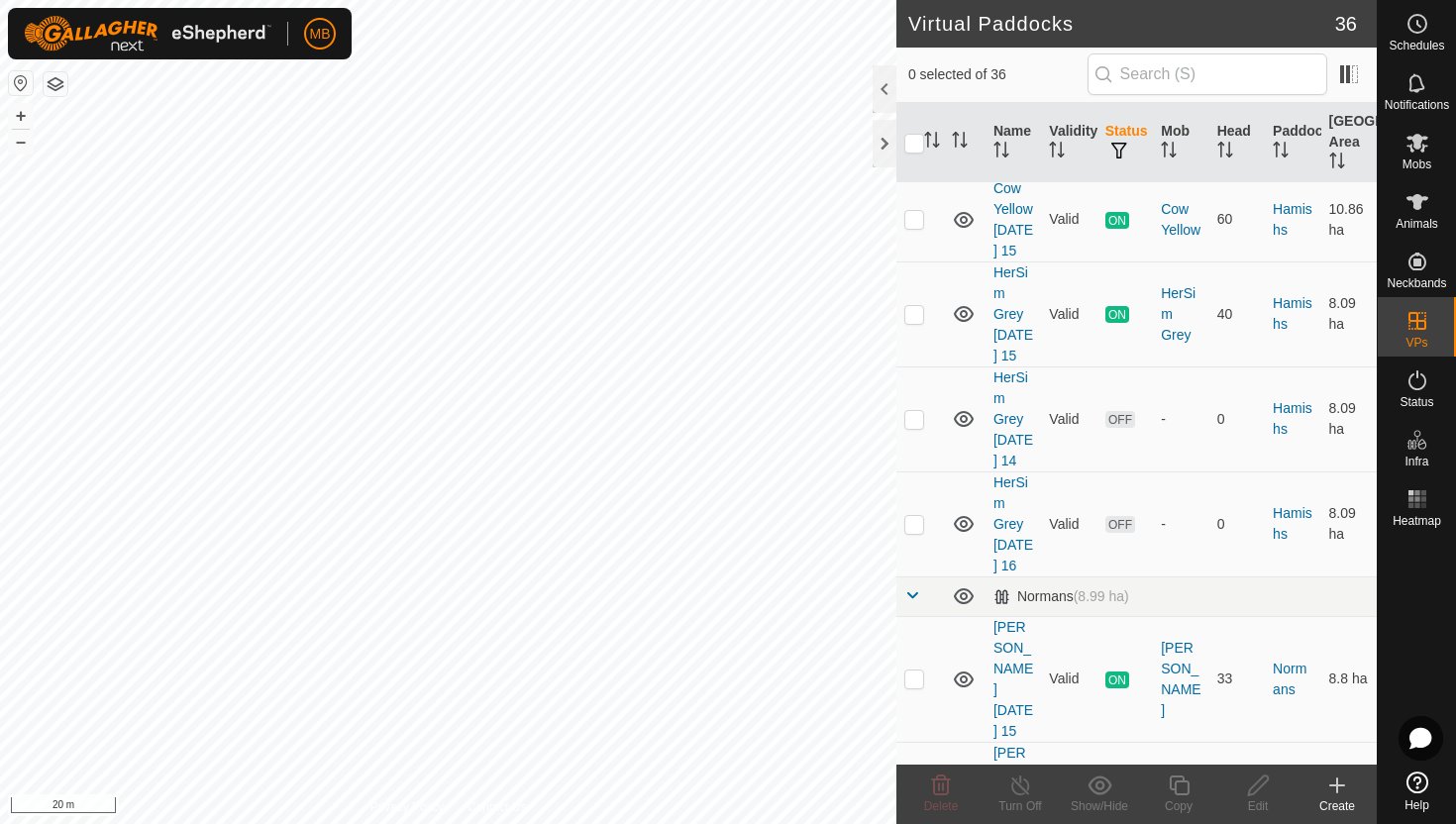 scroll, scrollTop: 962, scrollLeft: 0, axis: vertical 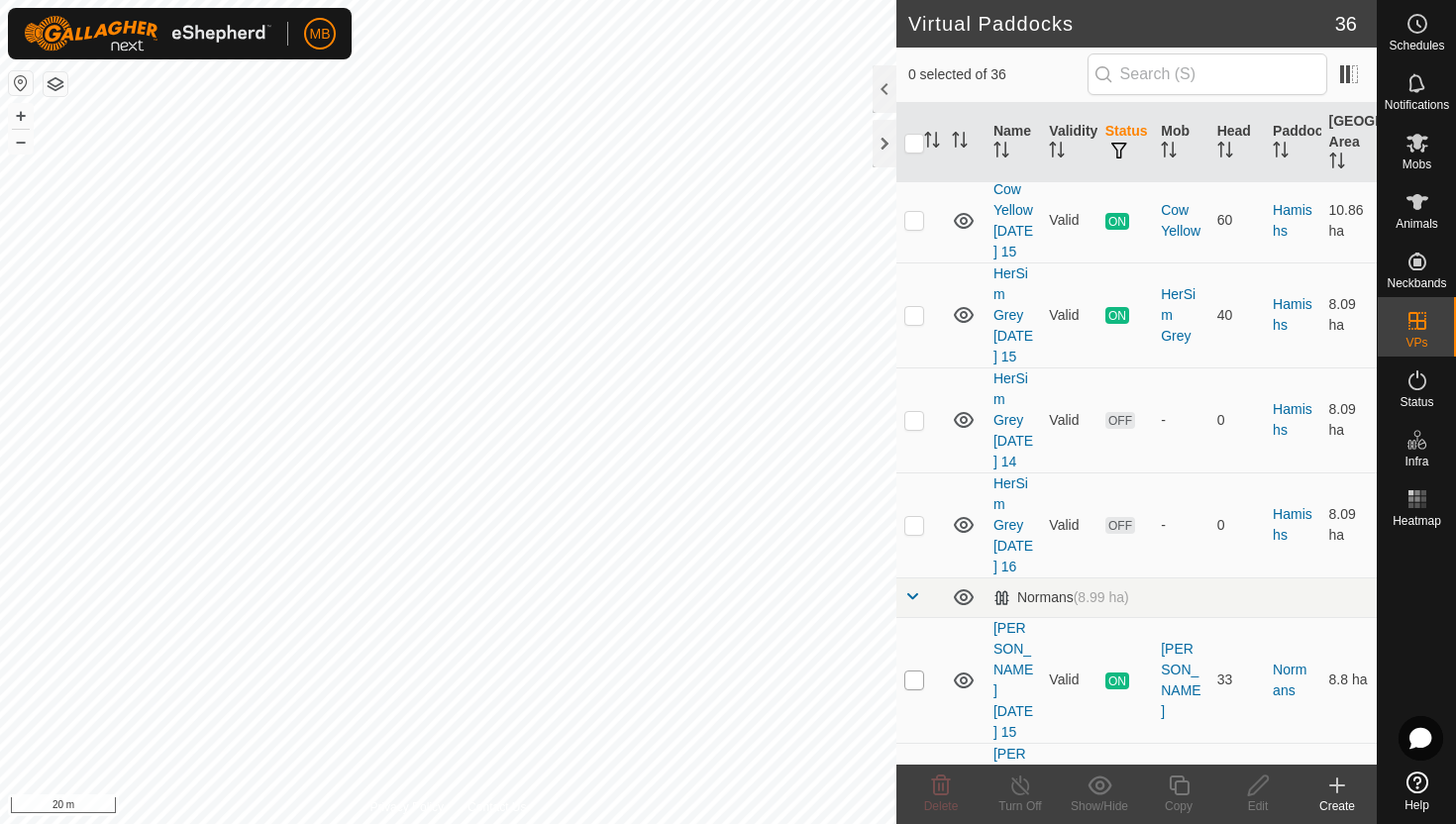 click at bounding box center [914, 680] 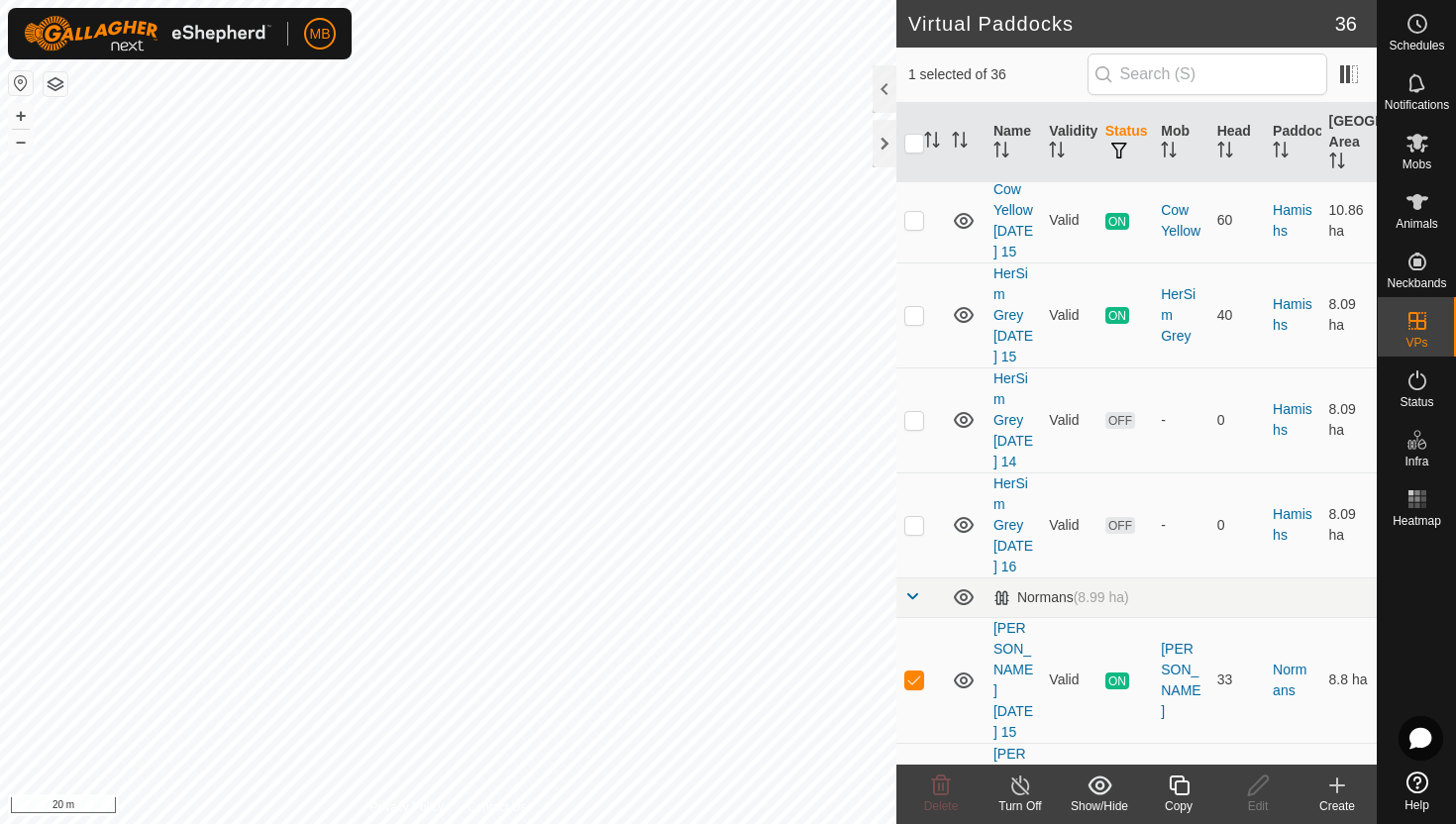 click 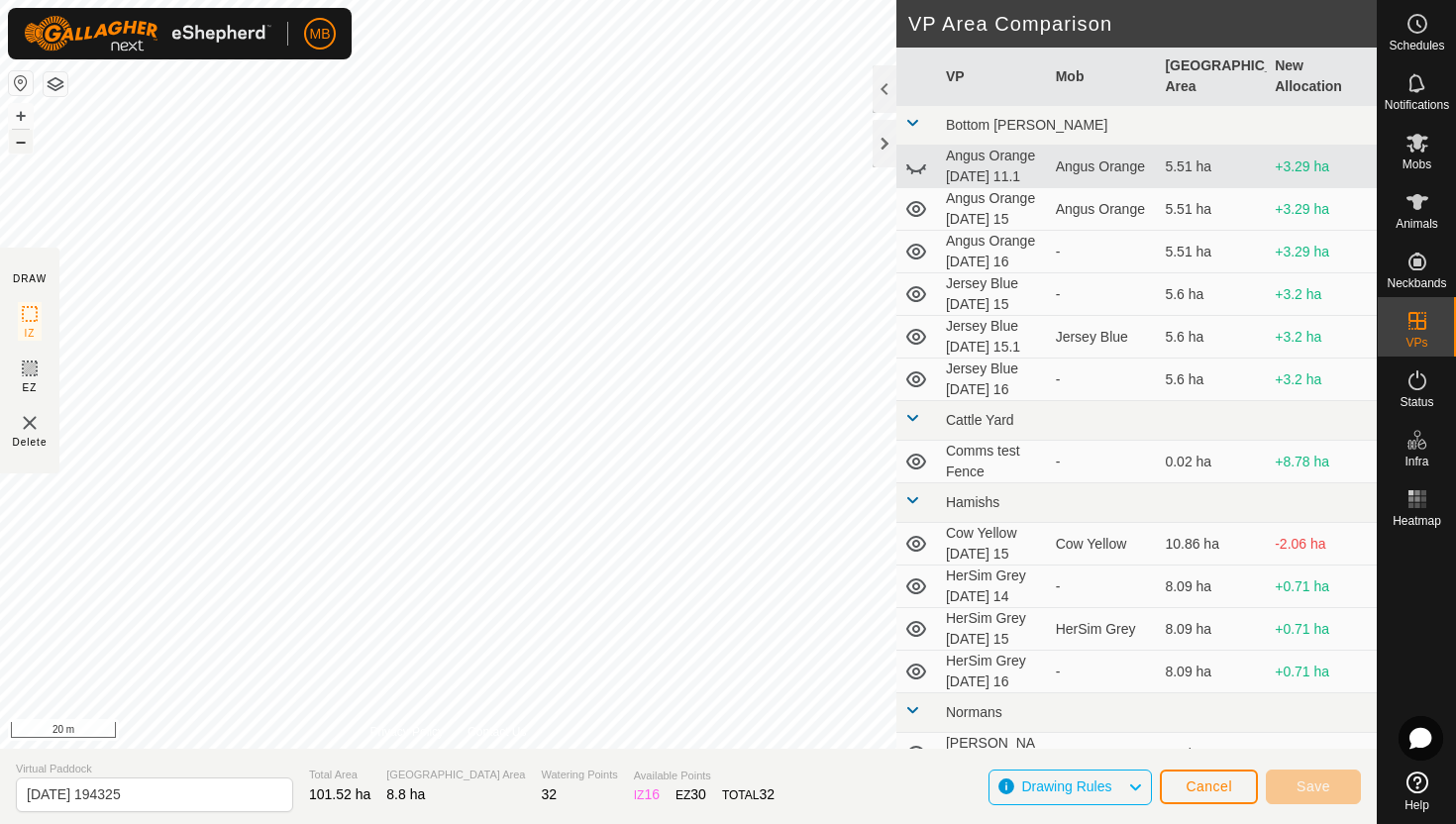 click on "–" at bounding box center [21, 142] 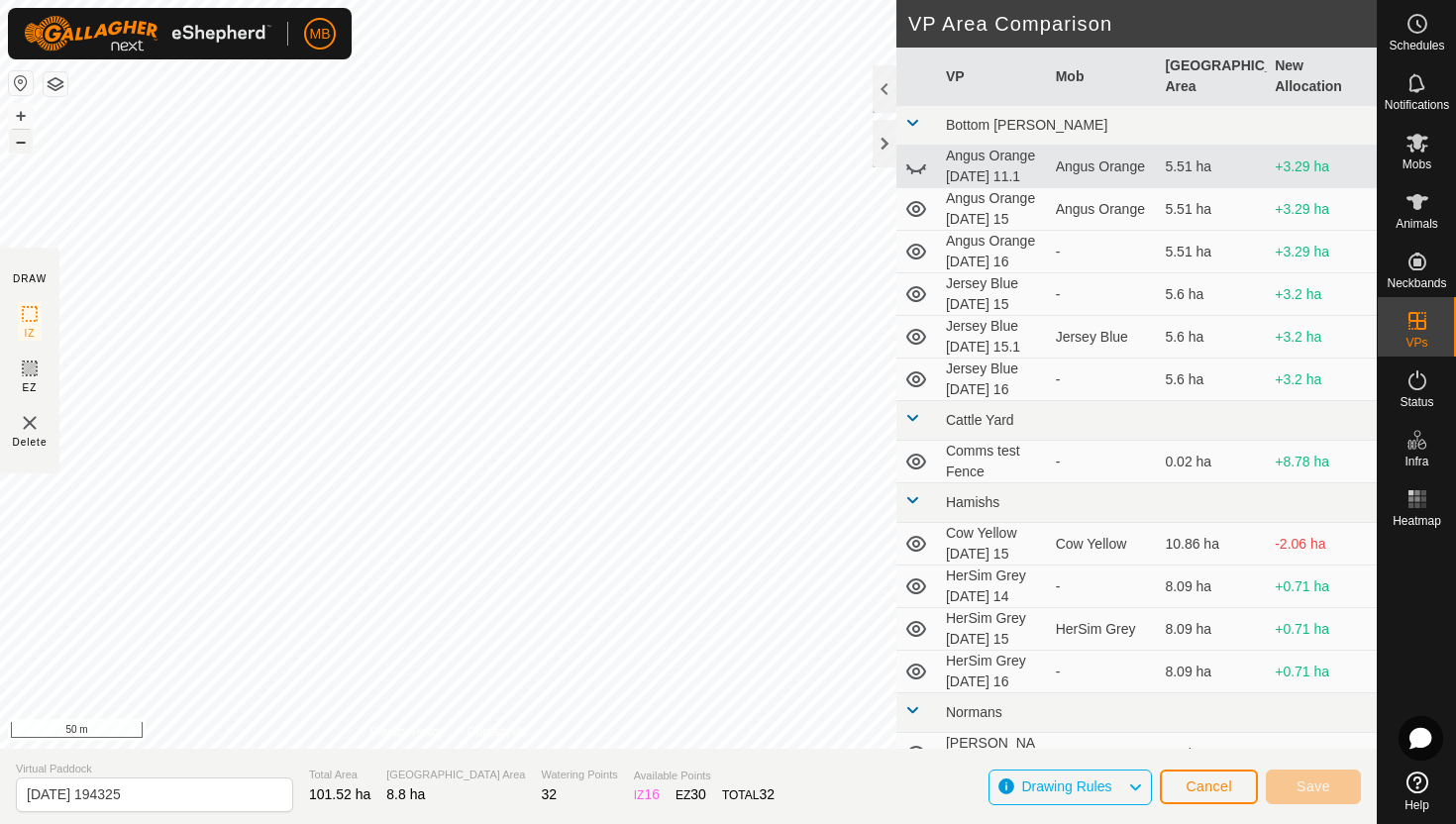 click on "–" at bounding box center (21, 142) 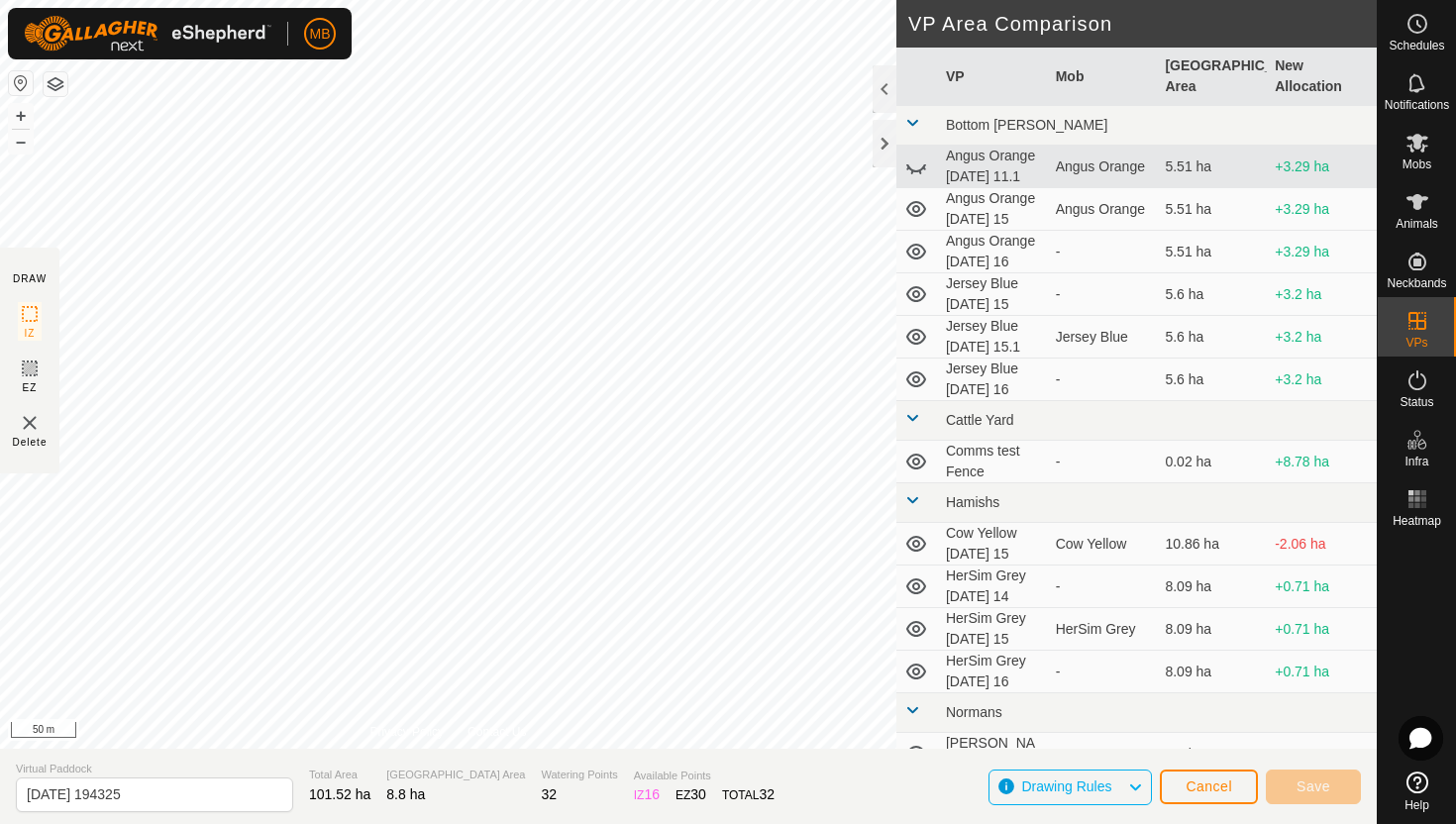 click on "MB Schedules Notifications Mobs Animals Neckbands VPs Status Infra Heatmap Help DRAW IZ EZ Delete Privacy Policy Contact Us + – ⇧ i 50 m VP Area Comparison     VP   Mob   Grazing Area   New Allocation  Bottom Davey  Angus Orange Friday 11.1   Angus Orange   5.51 ha  +3.29 ha  Angus Orange Tuesday 15   Angus Orange   5.51 ha  +3.29 ha  Angus Orange Wednesday 16  -  5.51 ha  +3.29 ha  Jersey Blue Tuesday 15  -  5.6 ha  +3.2 ha  Jersey Blue Tuesday 15.1   Jersey Blue   5.6 ha  +3.2 ha  Jersey Blue Wednesday 16  -  5.6 ha  +3.2 ha Cattle Yard  Comms test Fence  -  0.02 ha  +8.78 ha Hamishs  Cow Yellow Tuesday 15   Cow Yellow   10.86 ha  -2.06 ha  HerSim Grey Monday 14  -  8.09 ha  +0.71 ha  HerSim Grey Tuesday 15   HerSim Grey   8.09 ha  +0.71 ha  HerSim Grey Wednesday 16  -  8.09 ha  +0.71 ha Normans  Angus Green Monday 14  -  8.8 ha   -   Angus Green Sunday 13  -  8.8 ha   -  Ollies  Jersey Purple Monday 14  -  3.41 ha  +5.39 ha  Jersey Purple Sunday 13  -  3.41 ha  +5.39 ha  Jersey Purple  - - -" at bounding box center [728, 412] 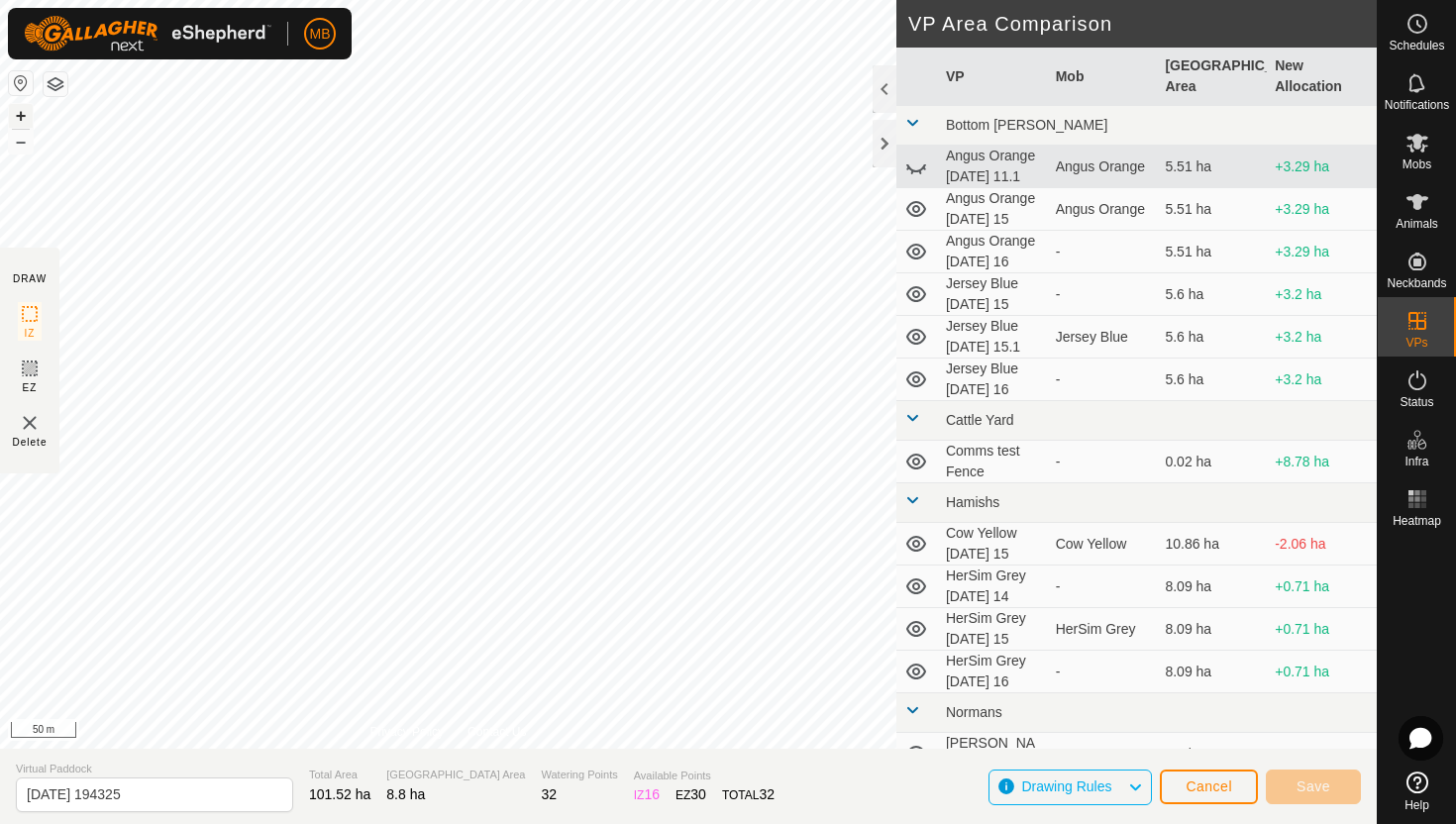 click on "+" at bounding box center (21, 116) 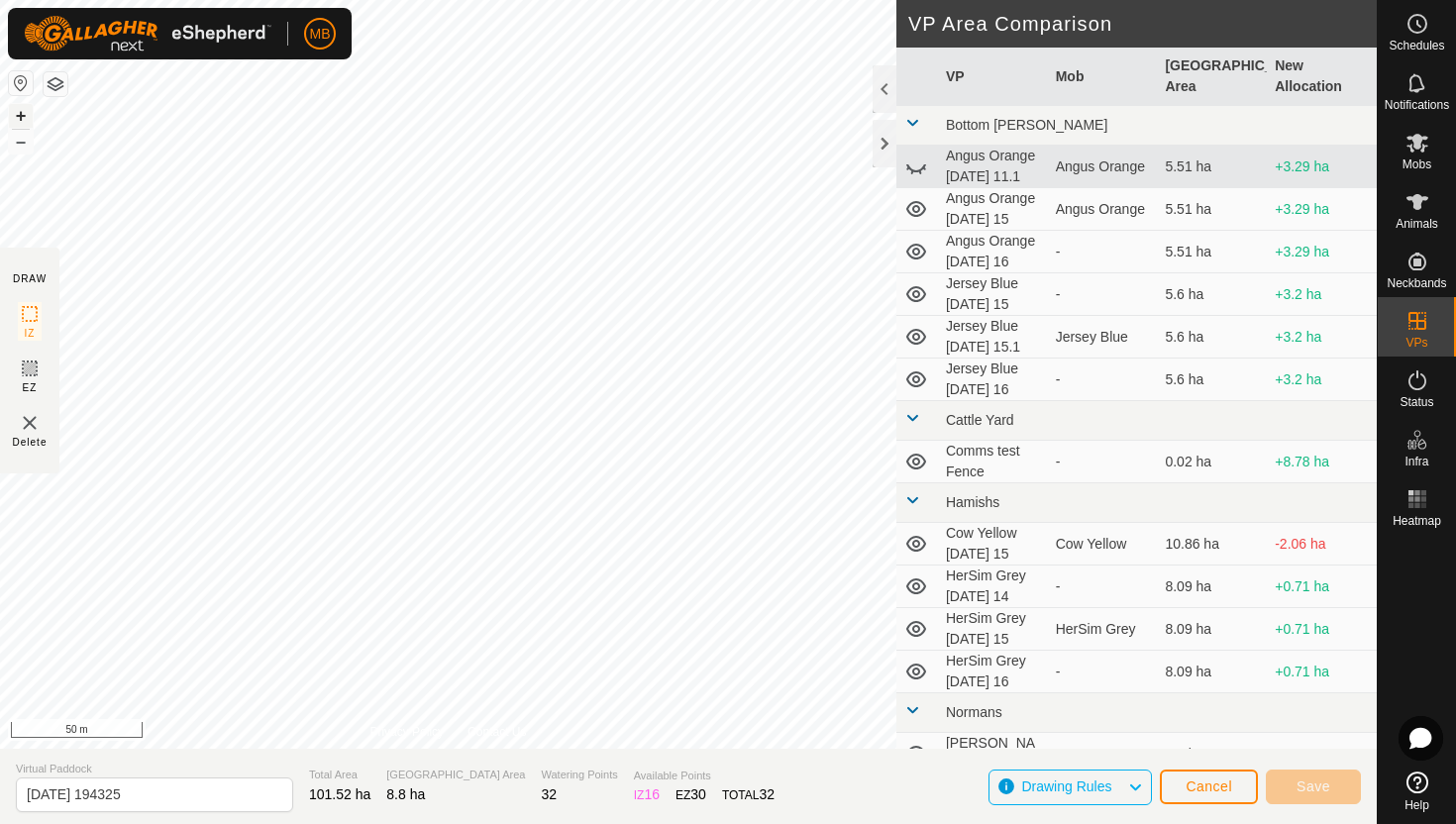 click on "+" at bounding box center [21, 116] 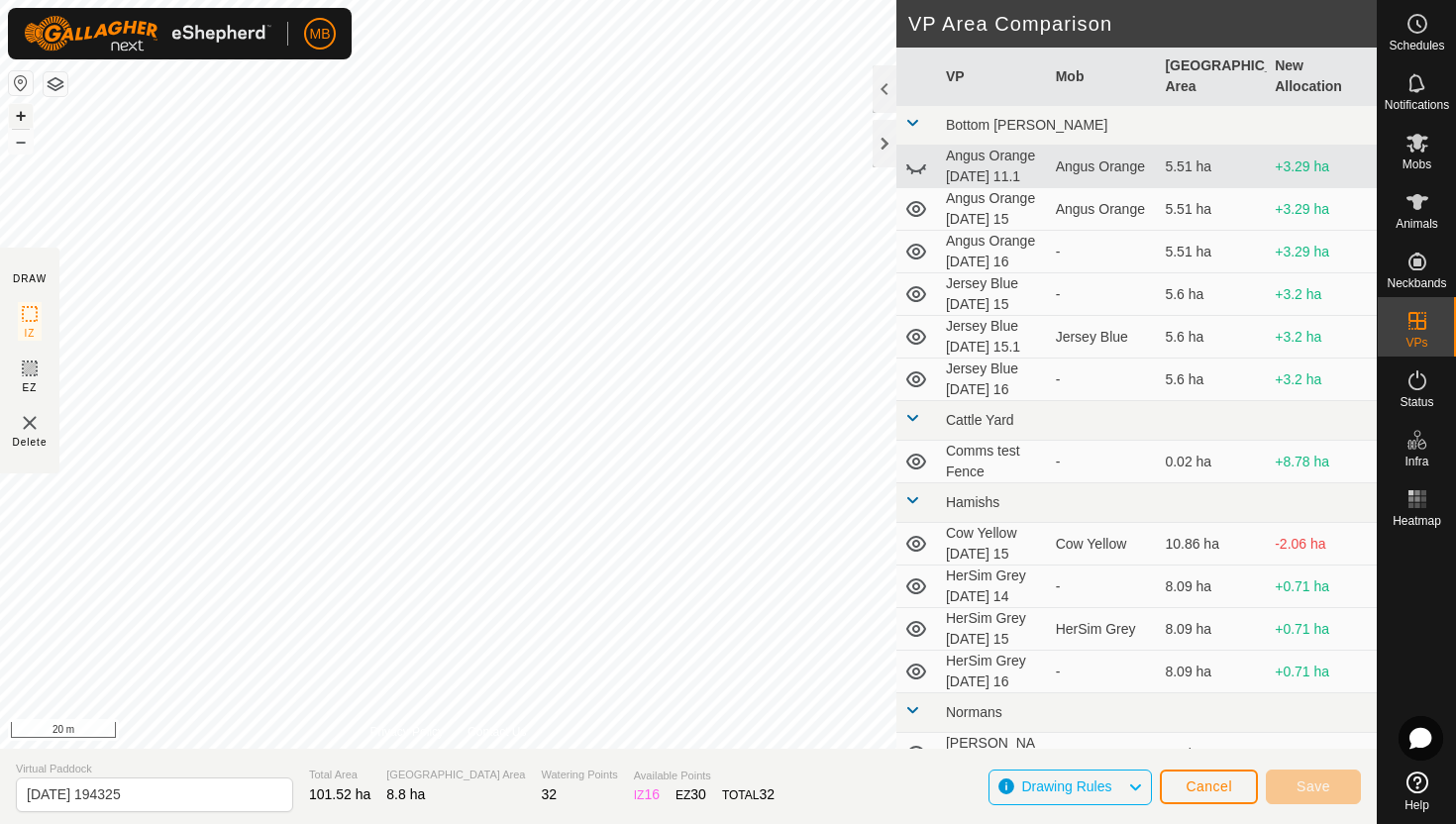 click on "+" at bounding box center [21, 116] 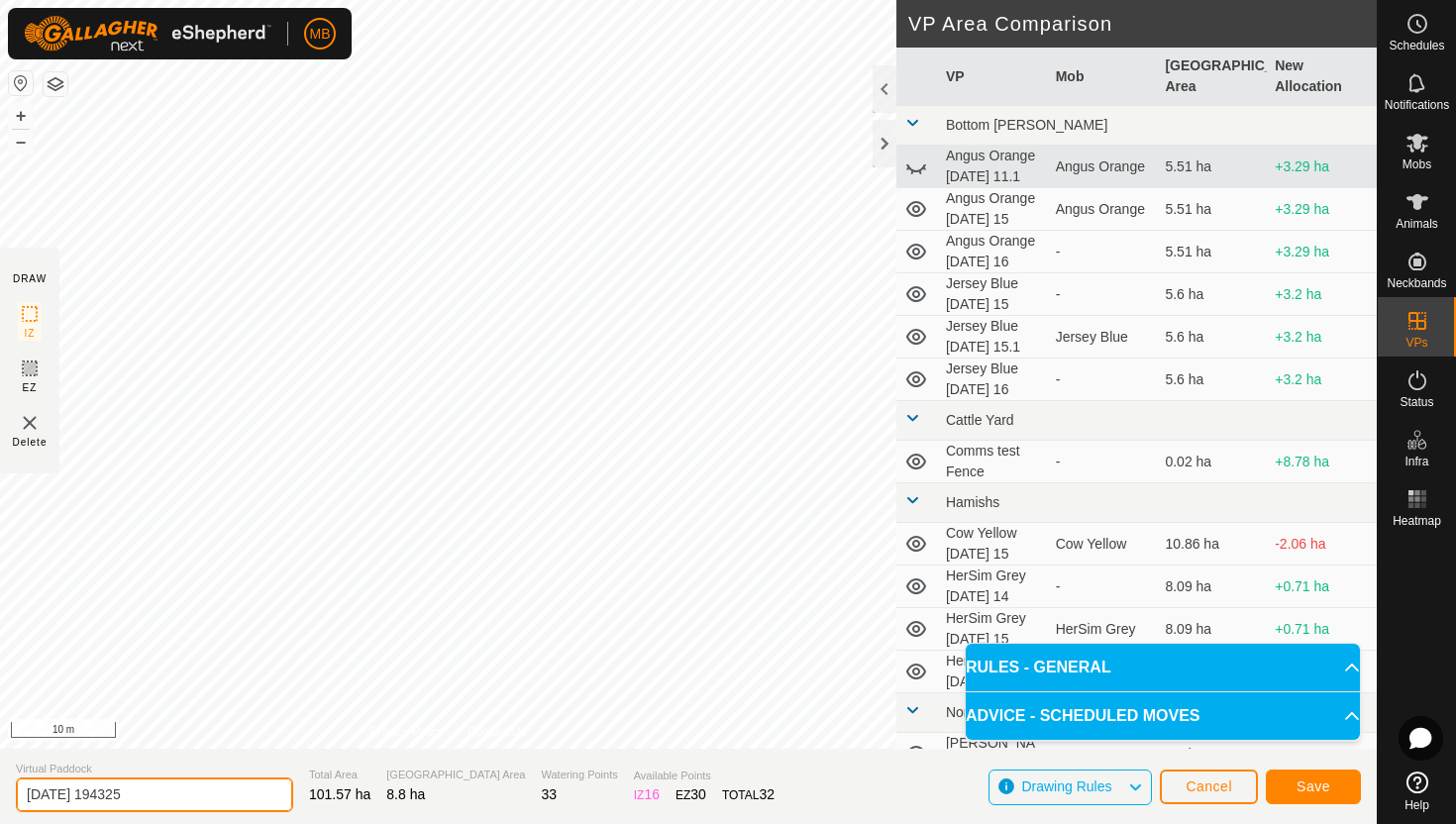 click on "2025-07-15 194325" 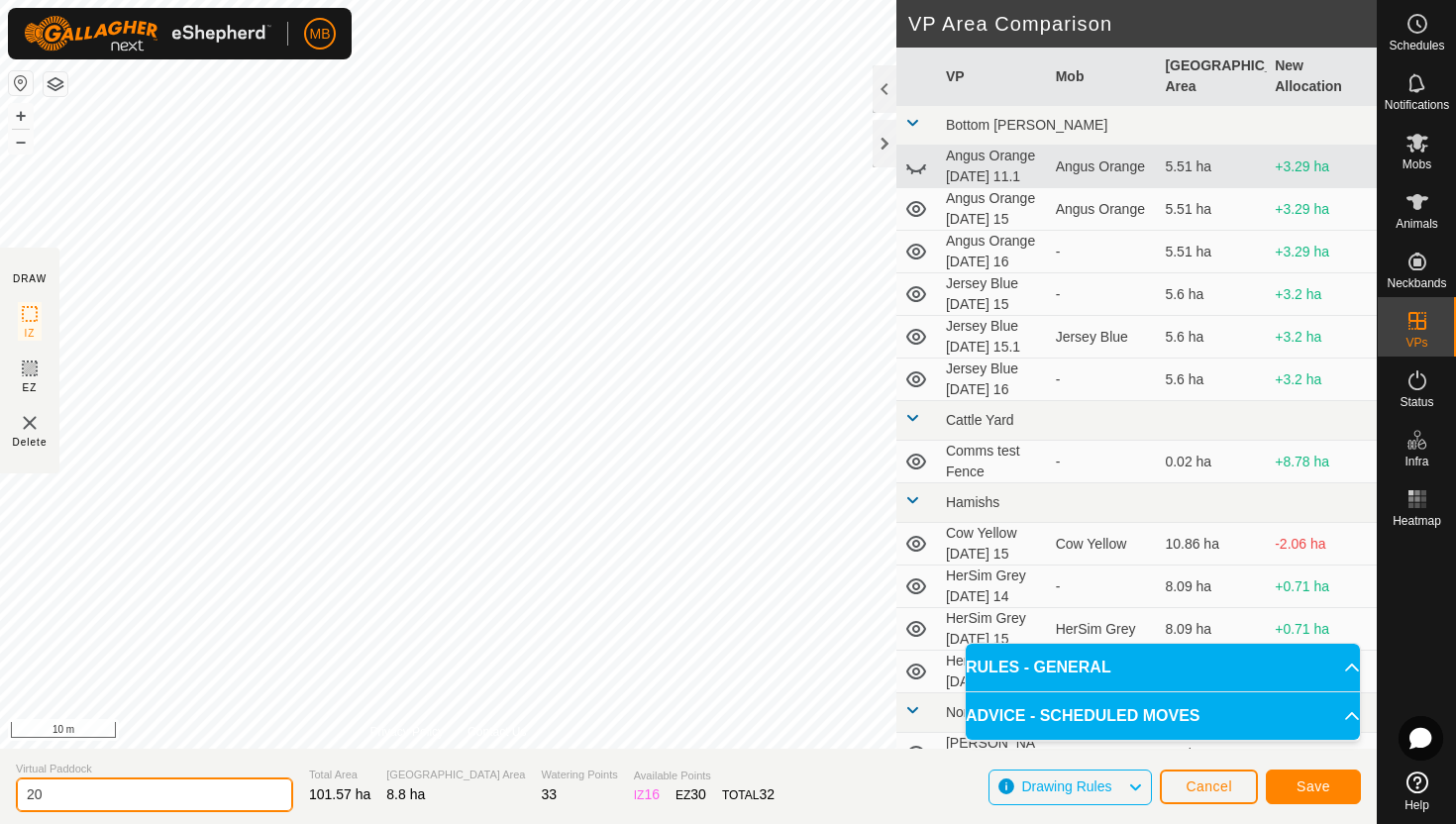 type on "2" 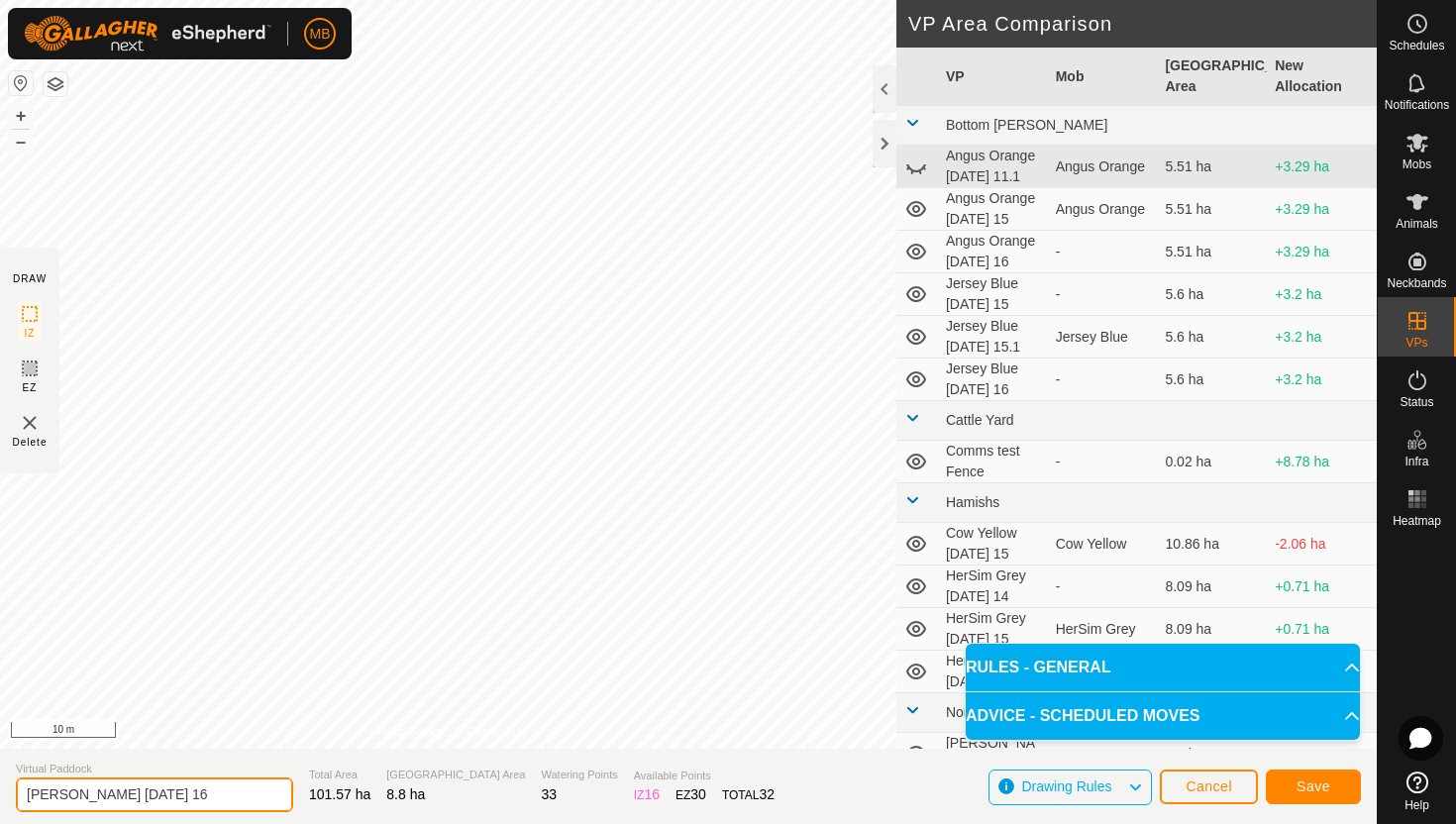 type on "[PERSON_NAME] [DATE] 16" 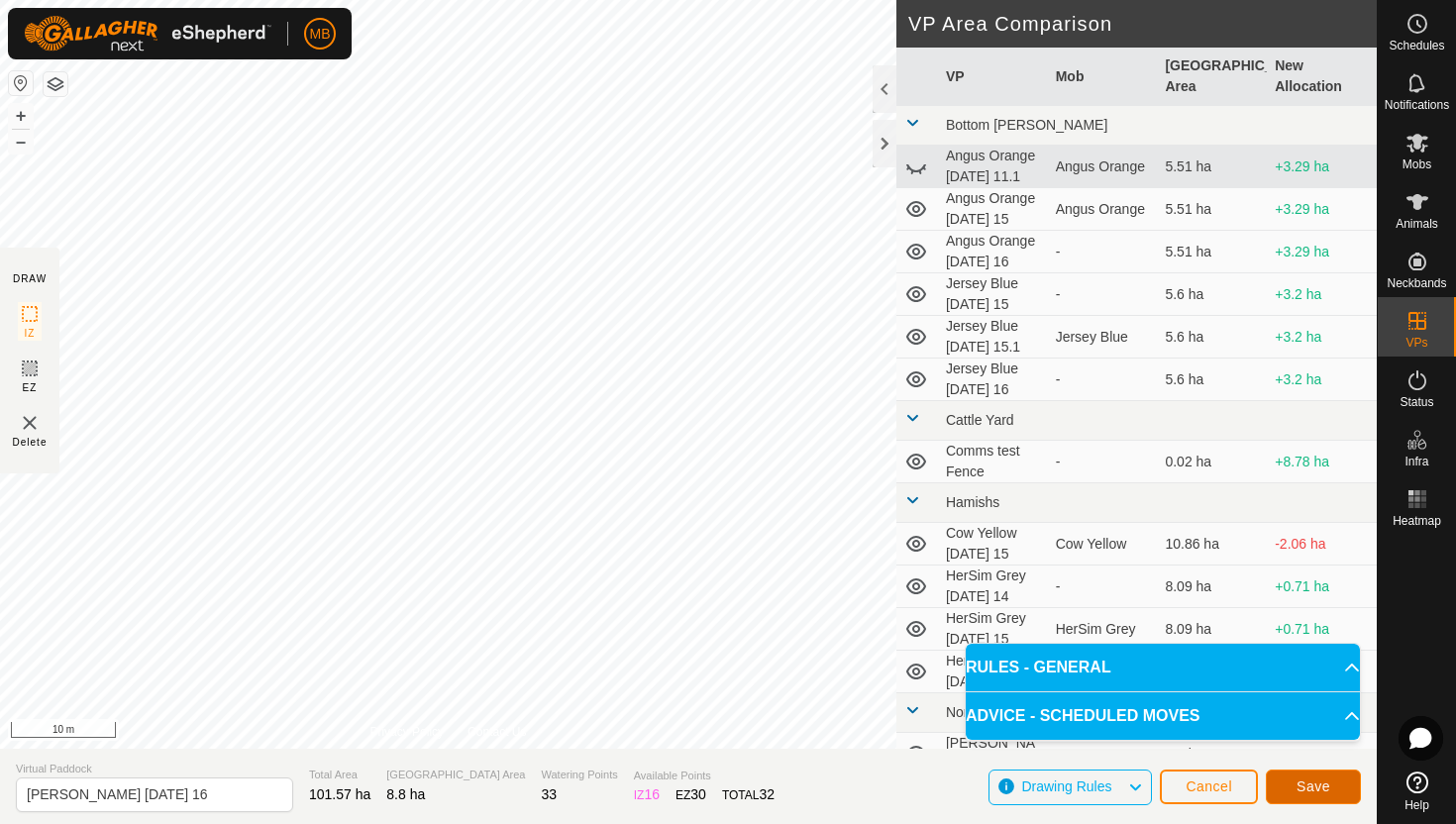 click on "Save" 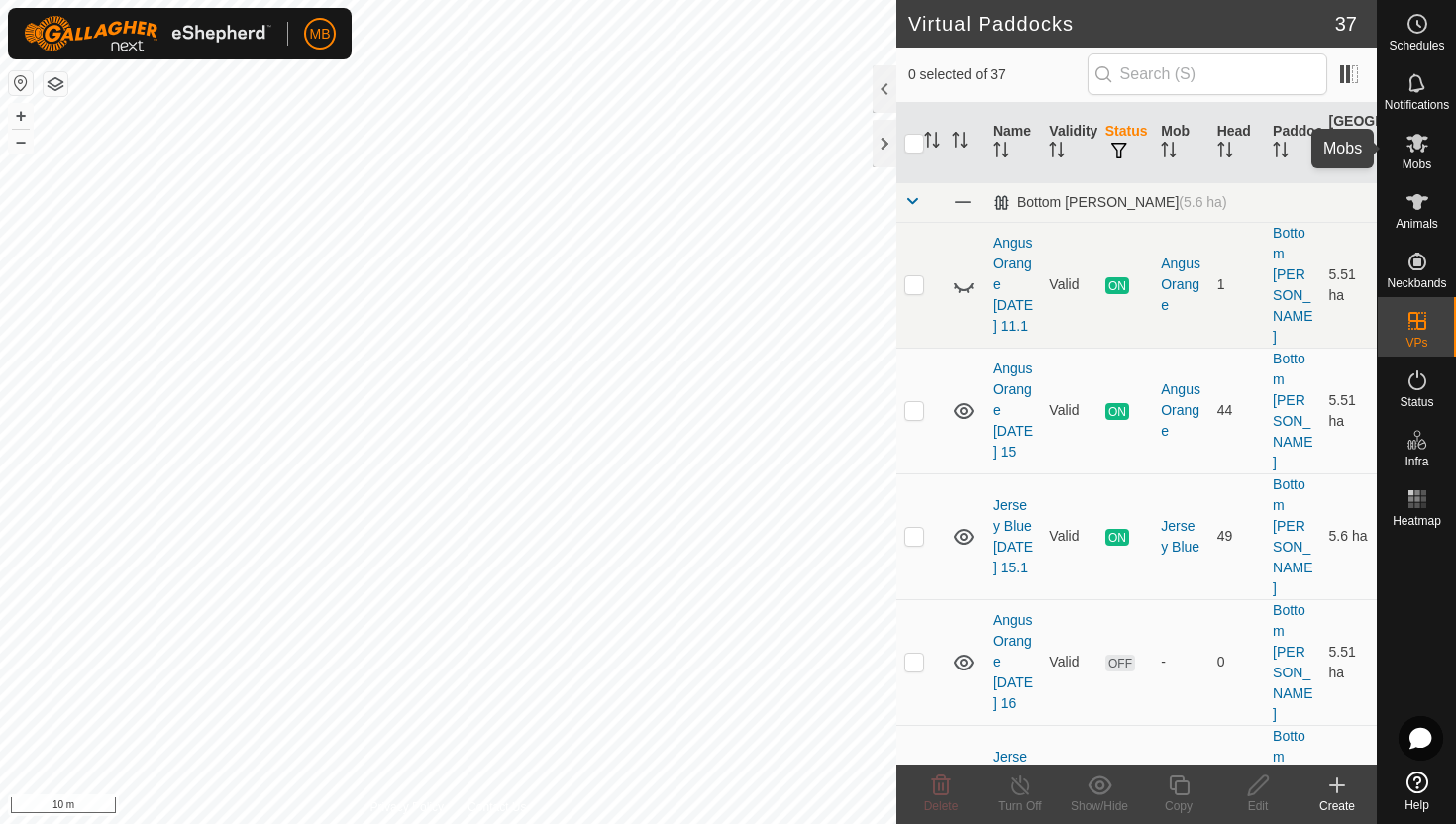 click 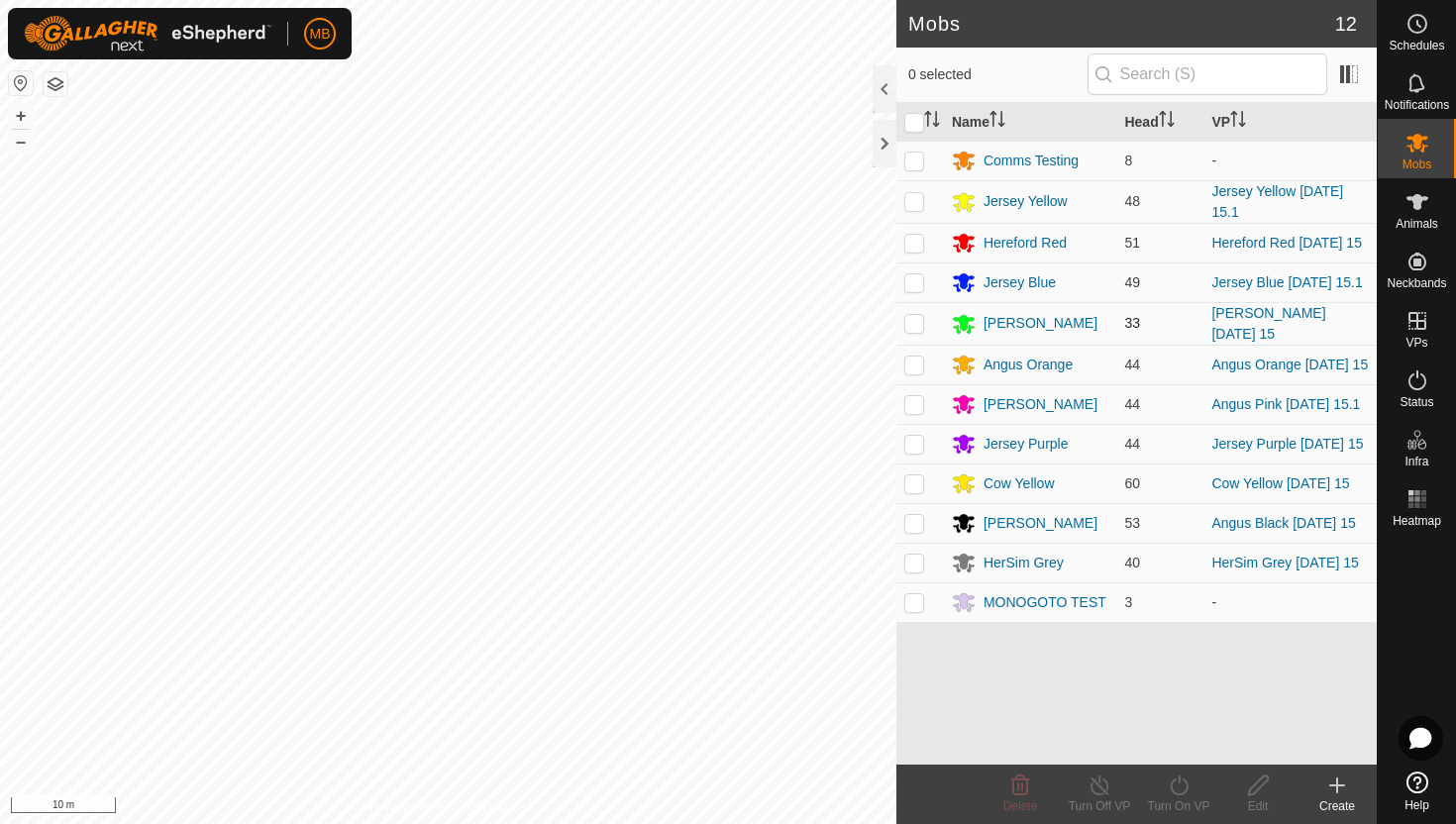 click at bounding box center (914, 323) 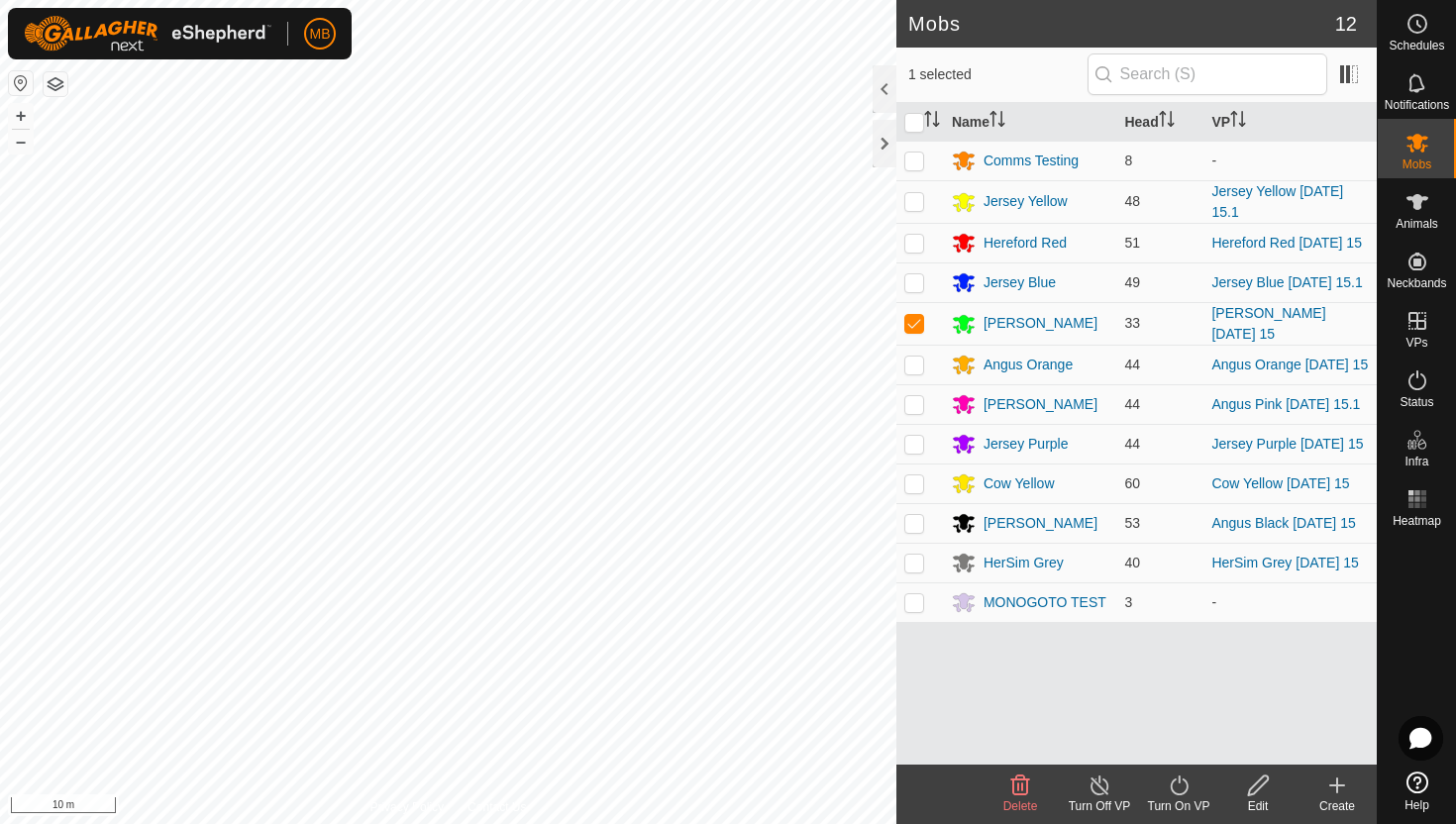 click 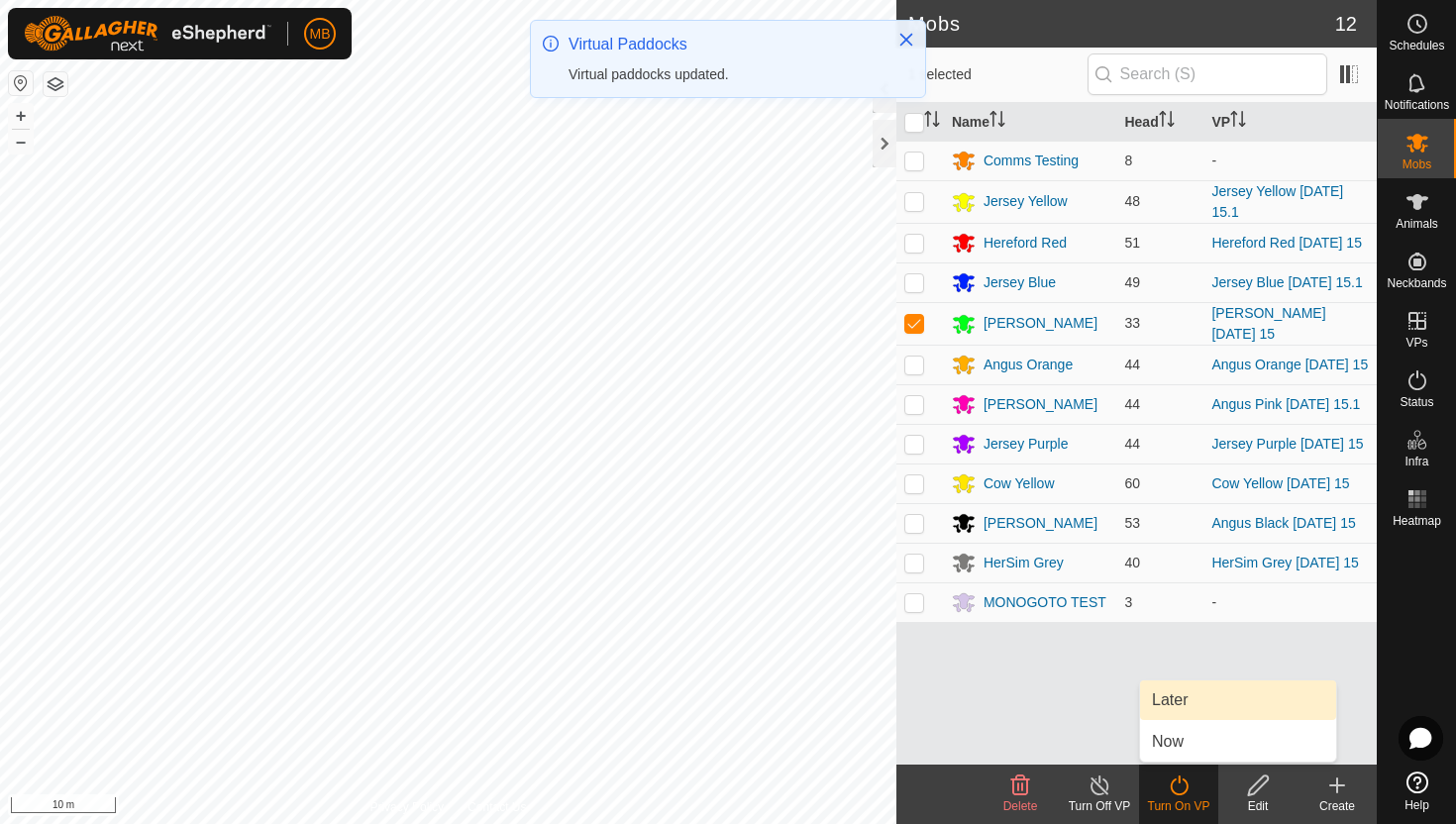 click on "Later" at bounding box center [1238, 700] 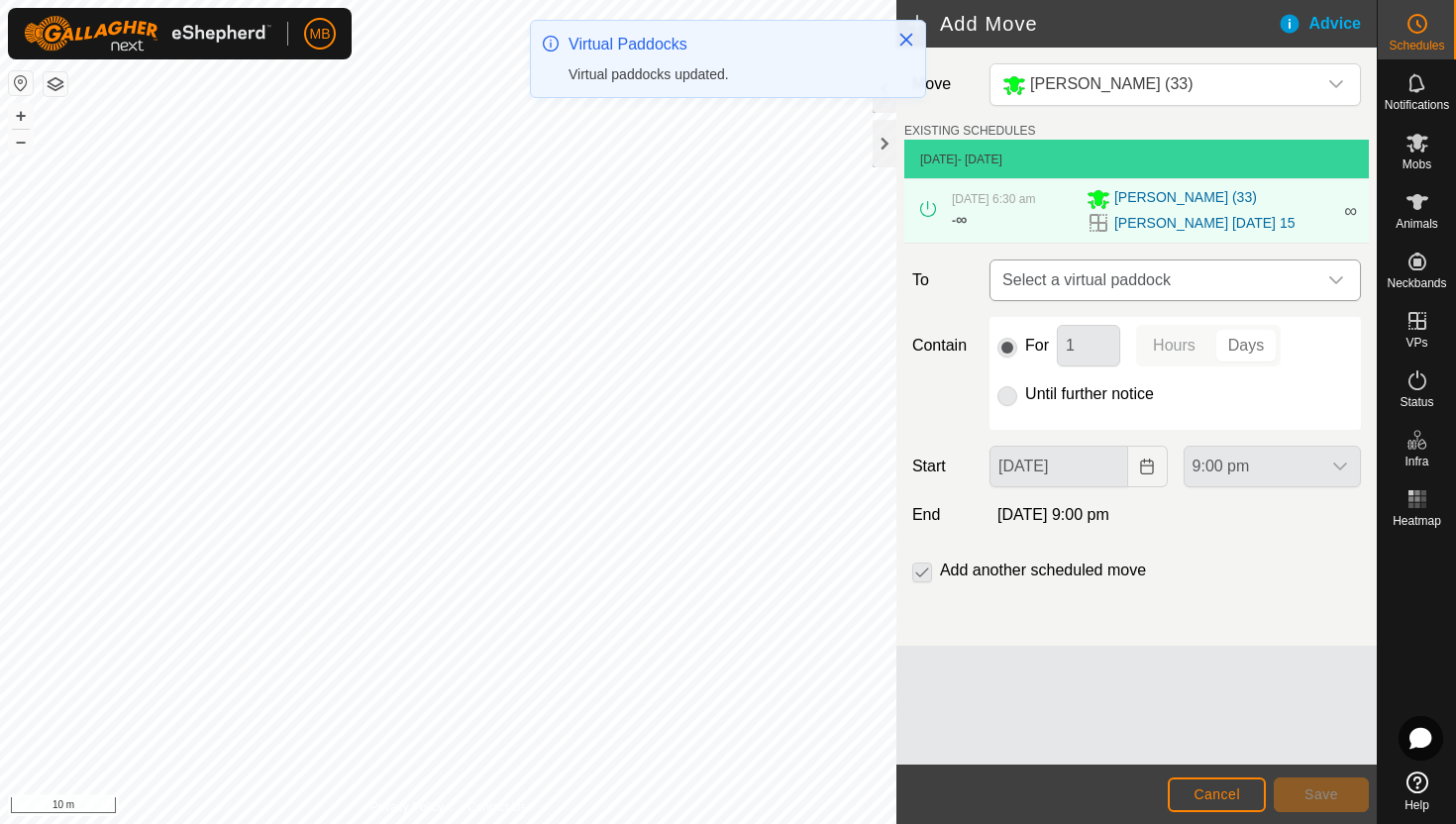 click at bounding box center (1336, 280) 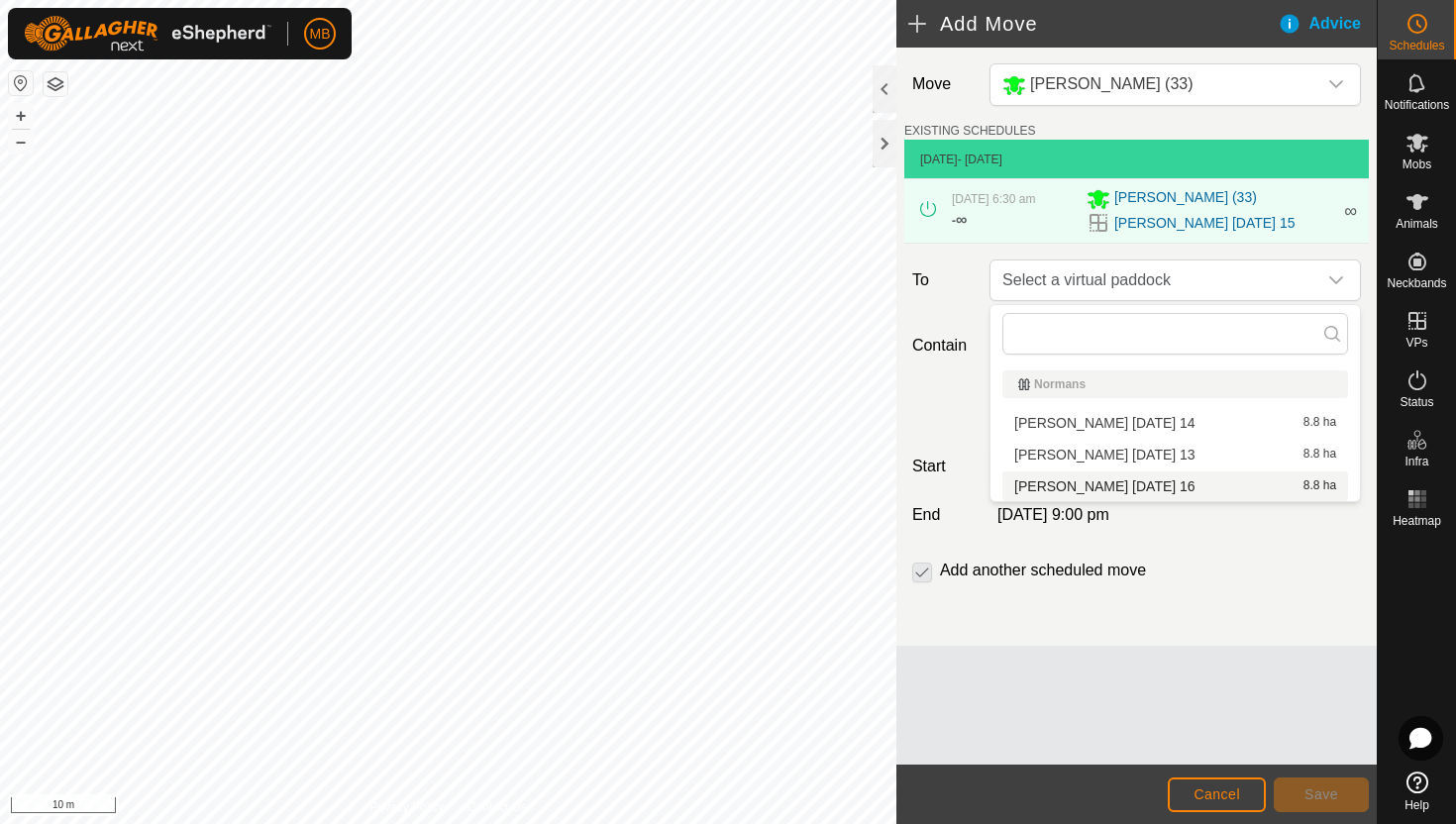 click on "Angus Green Wednesday 16  8.8 ha" at bounding box center [1175, 486] 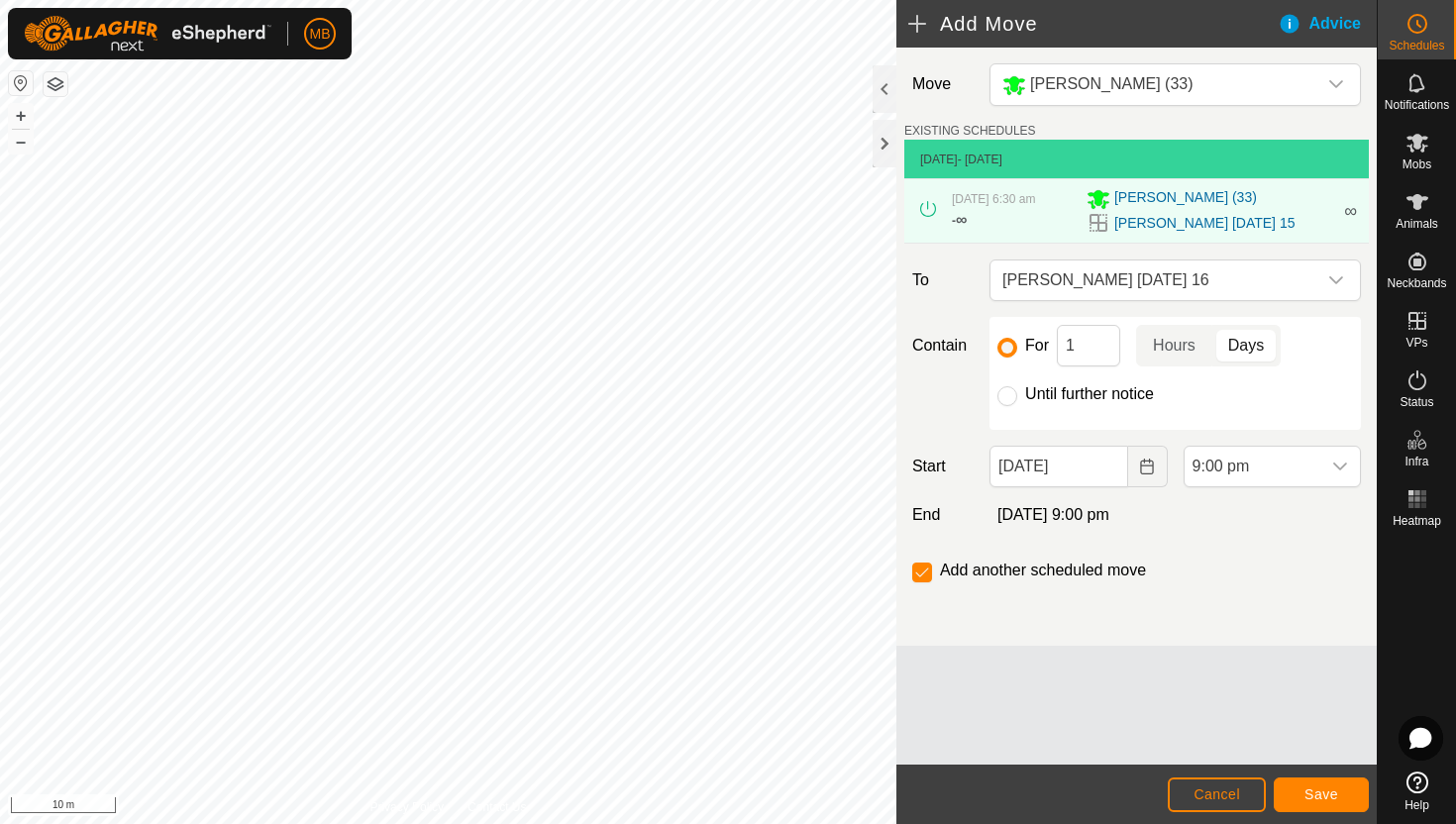 click on "Until further notice" 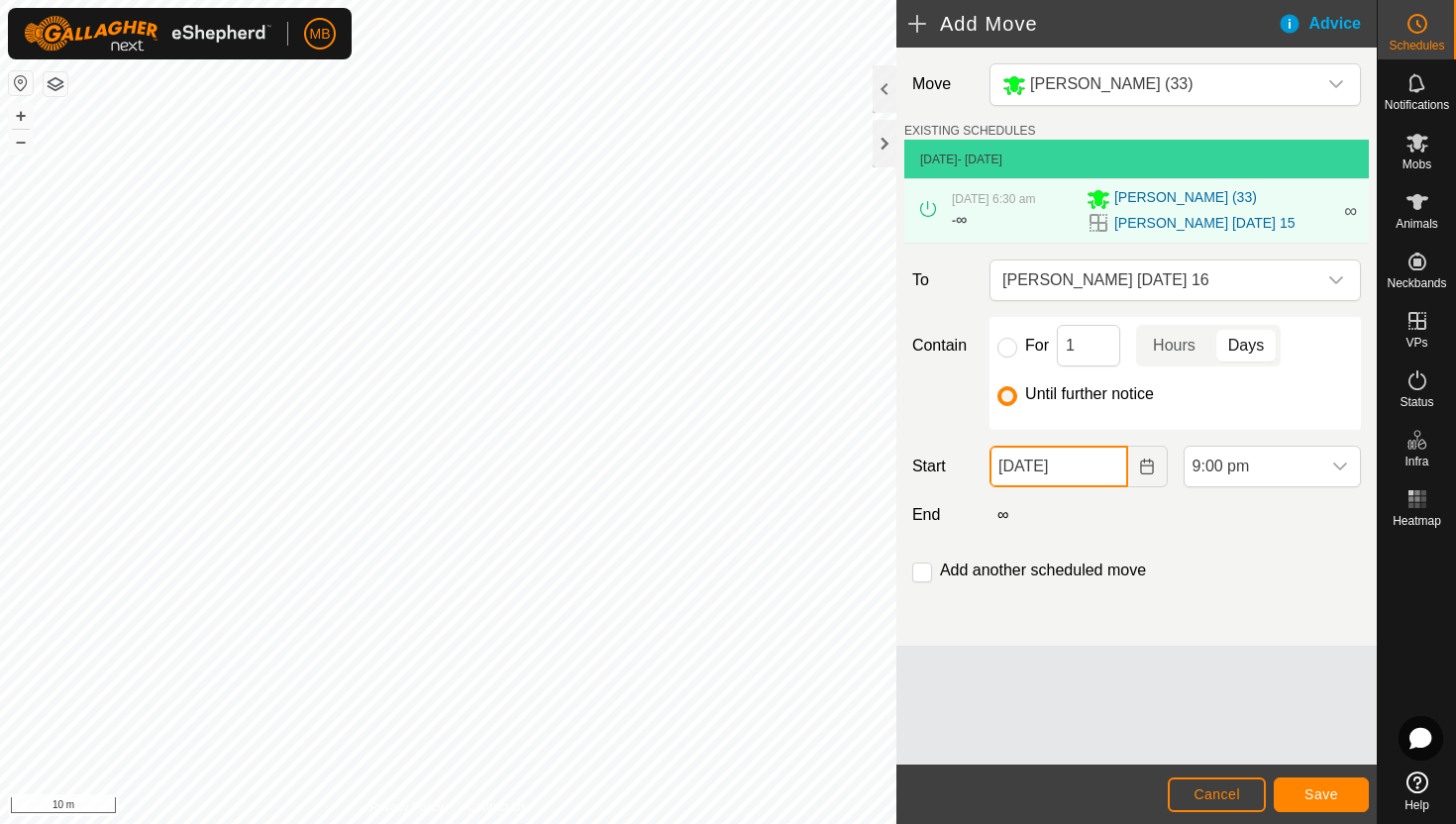 click on "15 Jul, 2025" 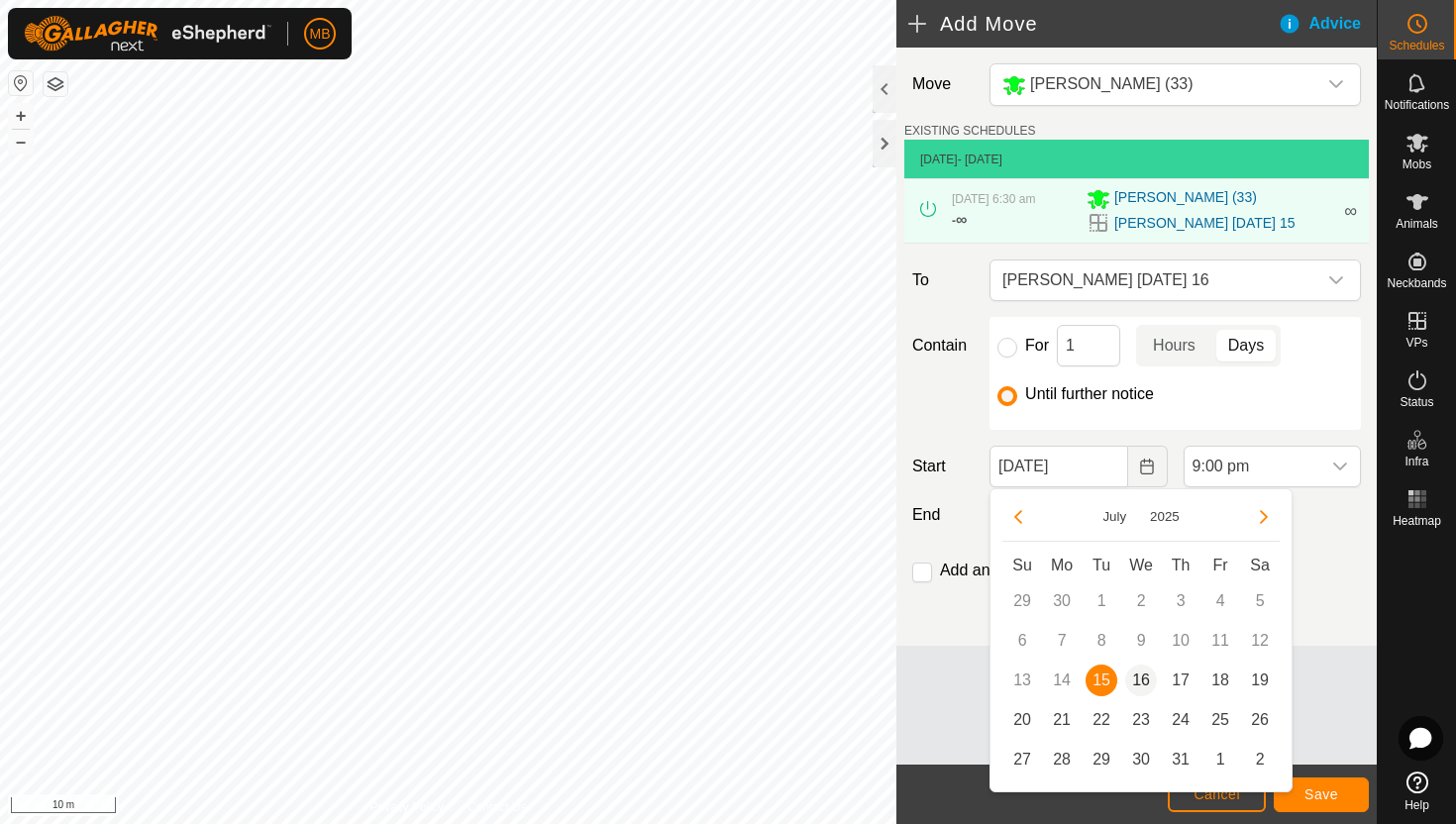 click on "16" at bounding box center [1141, 680] 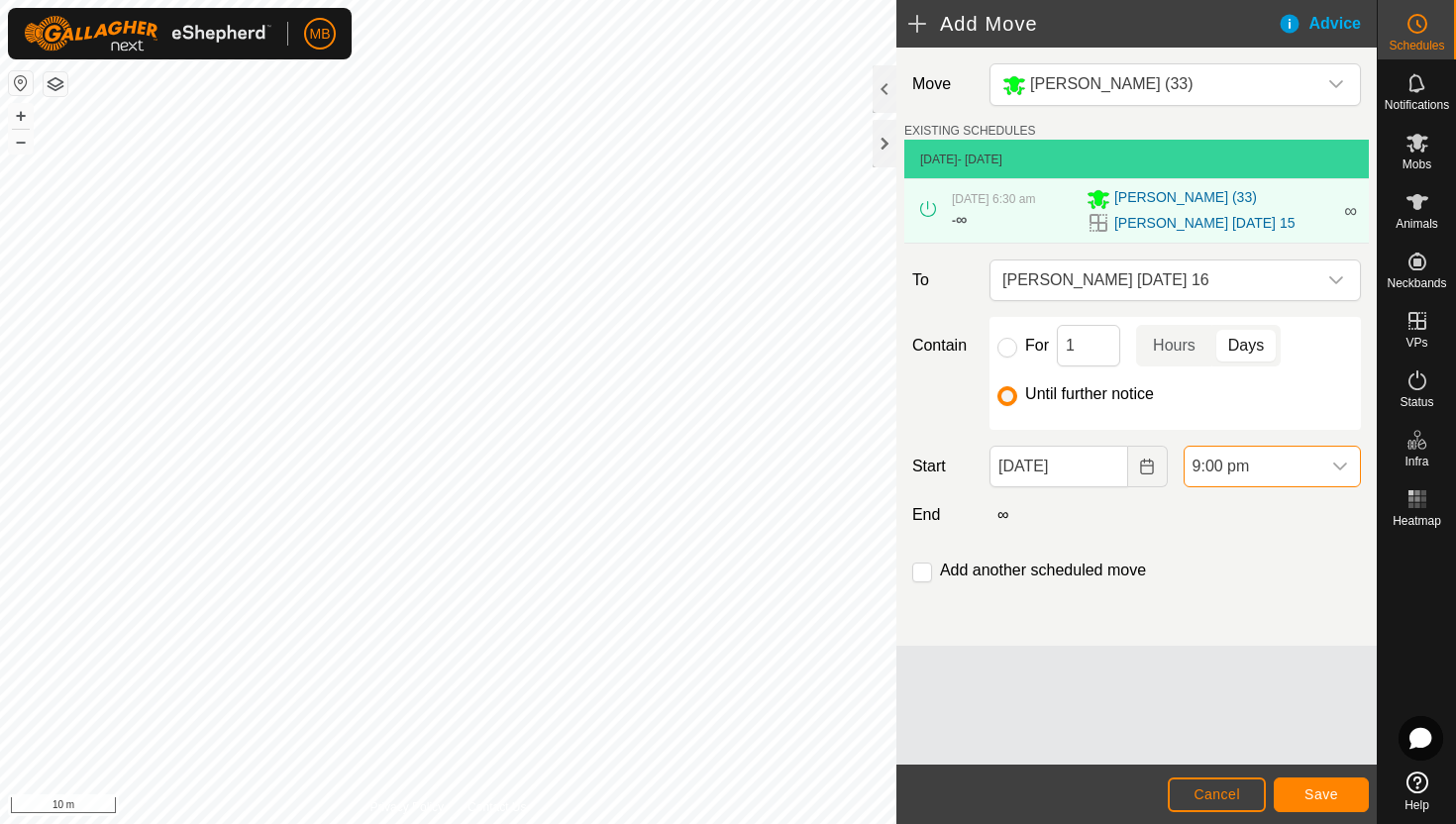 click on "9:00 pm" at bounding box center [1252, 466] 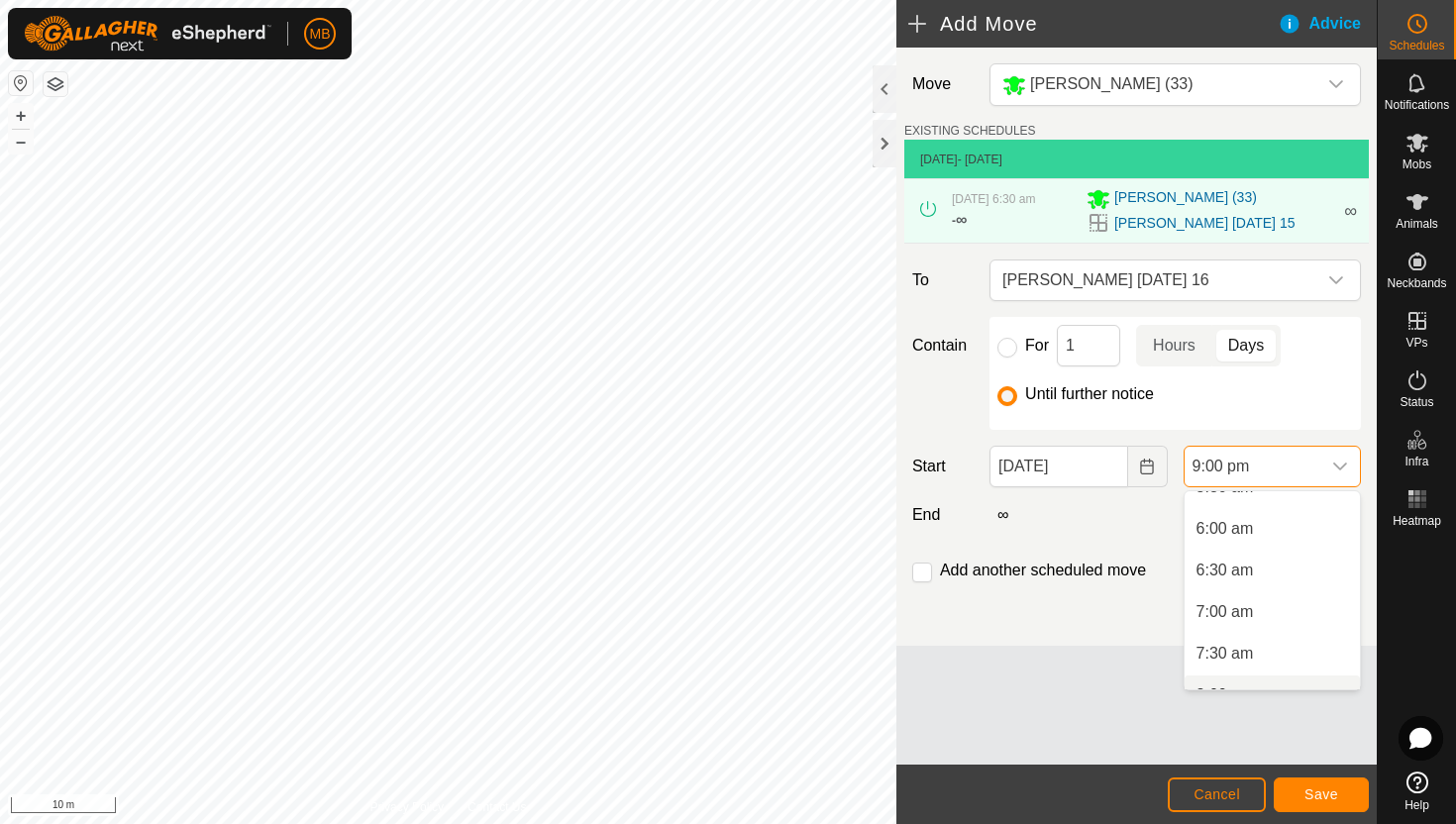 scroll, scrollTop: 478, scrollLeft: 0, axis: vertical 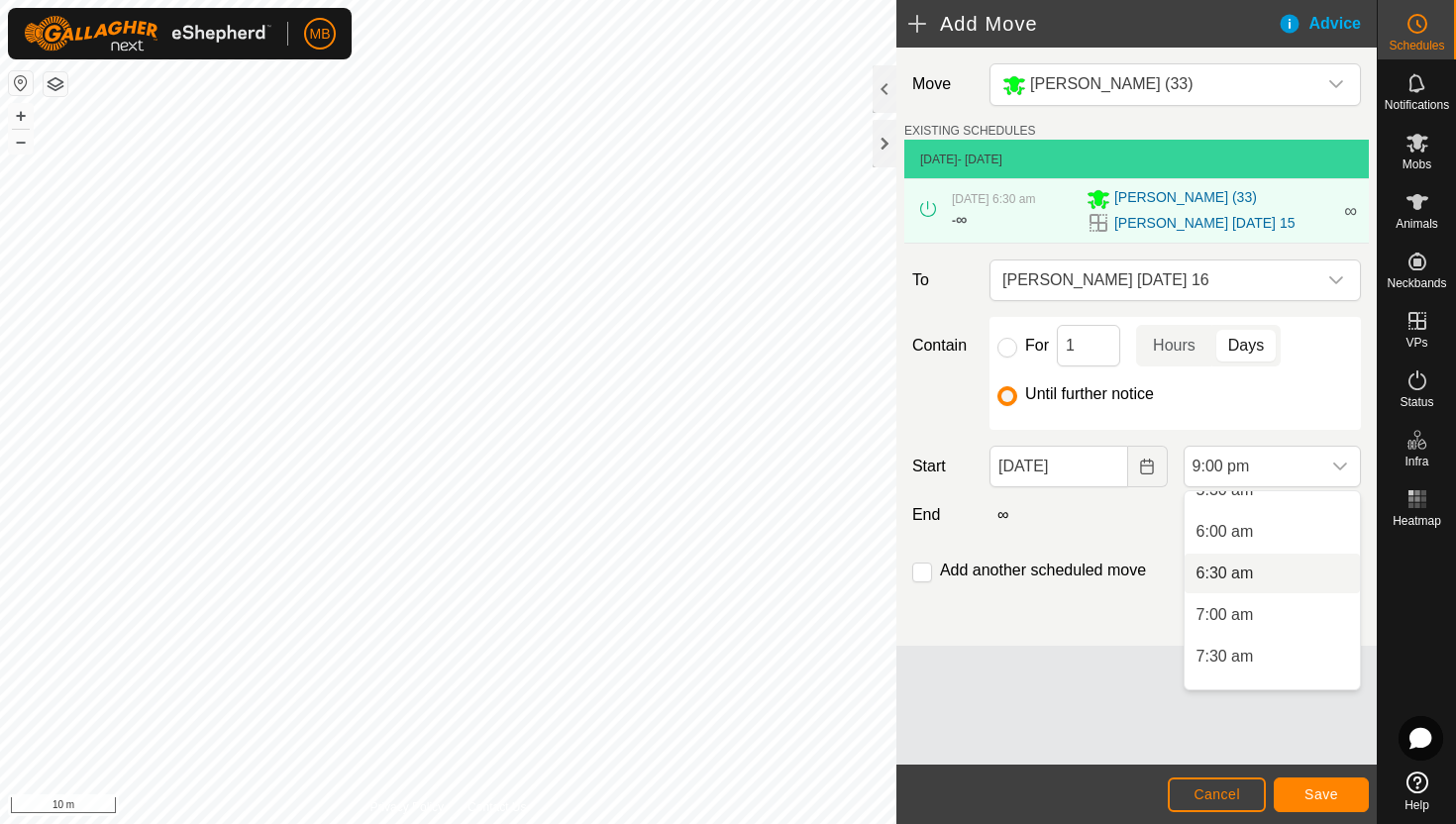 click on "6:30 am" at bounding box center (1272, 573) 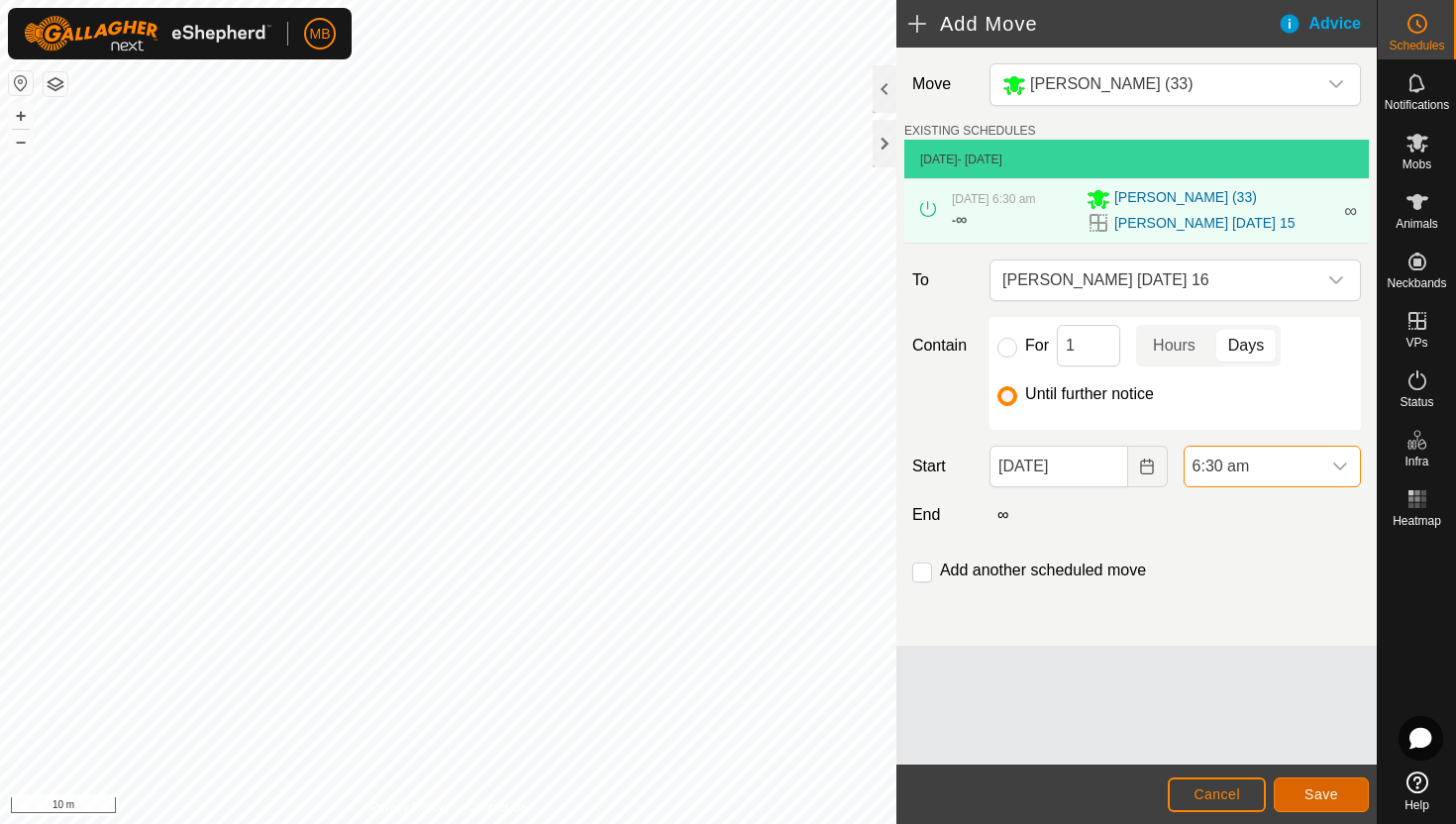 click on "Save" 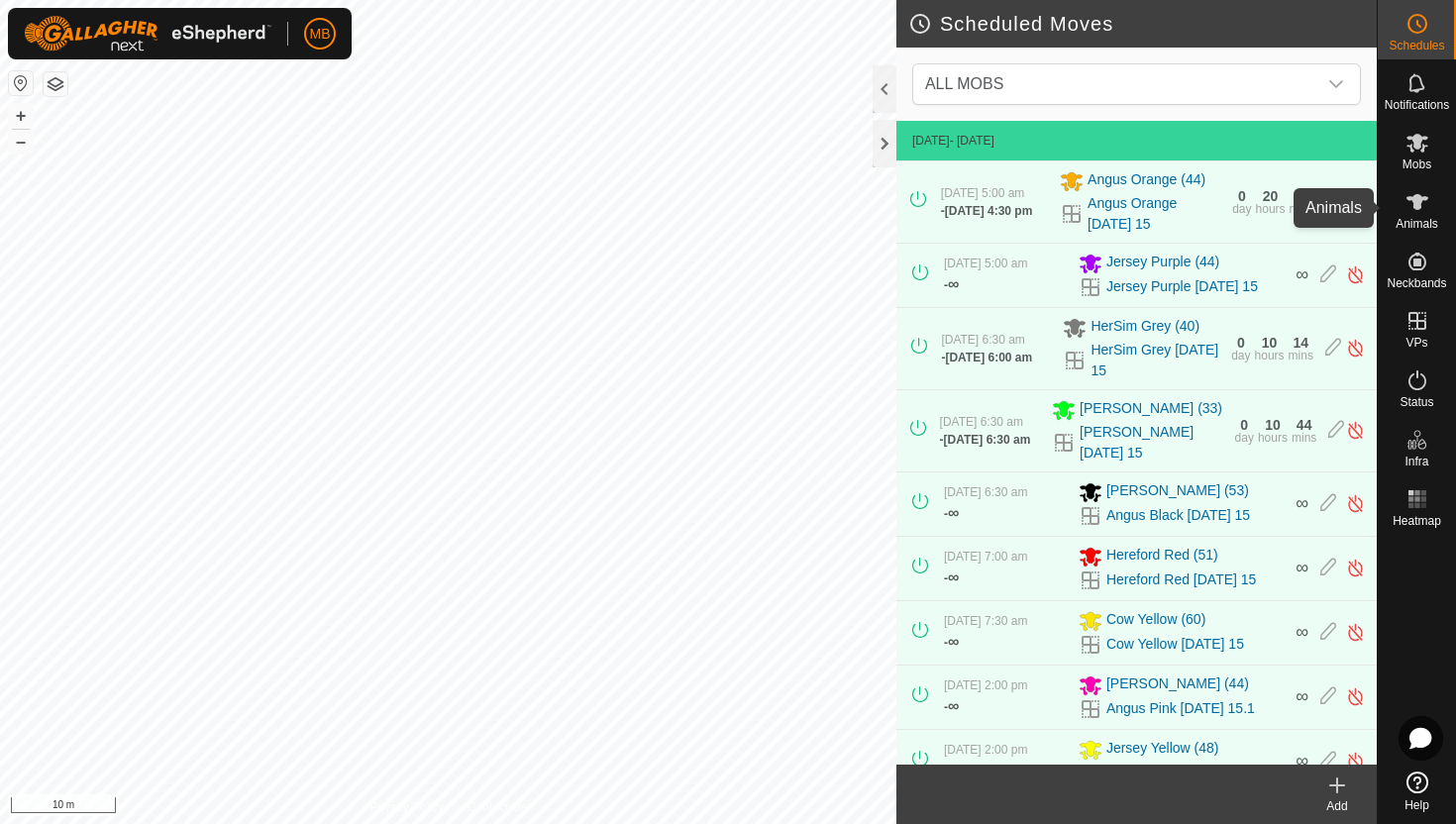click 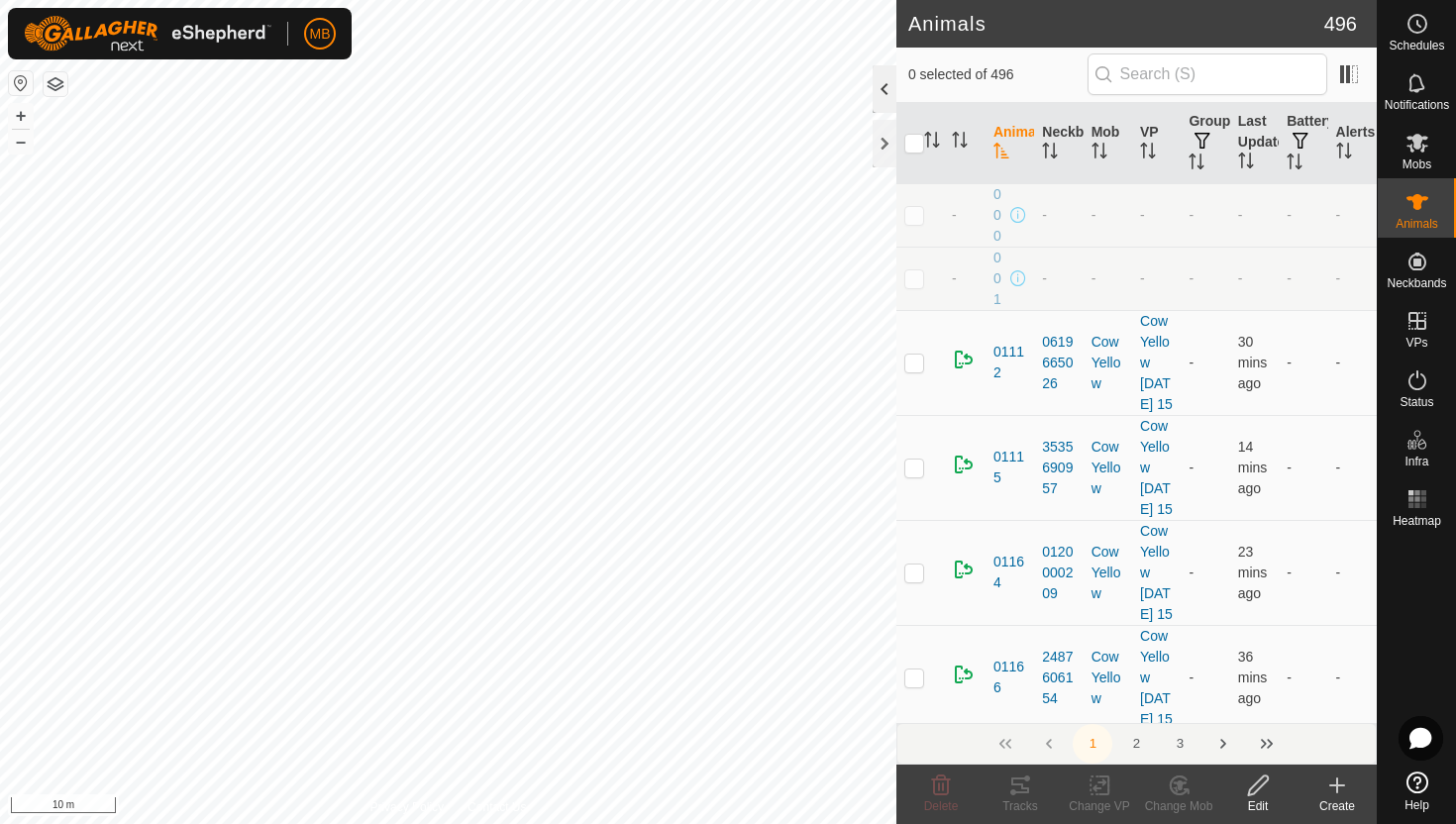 click 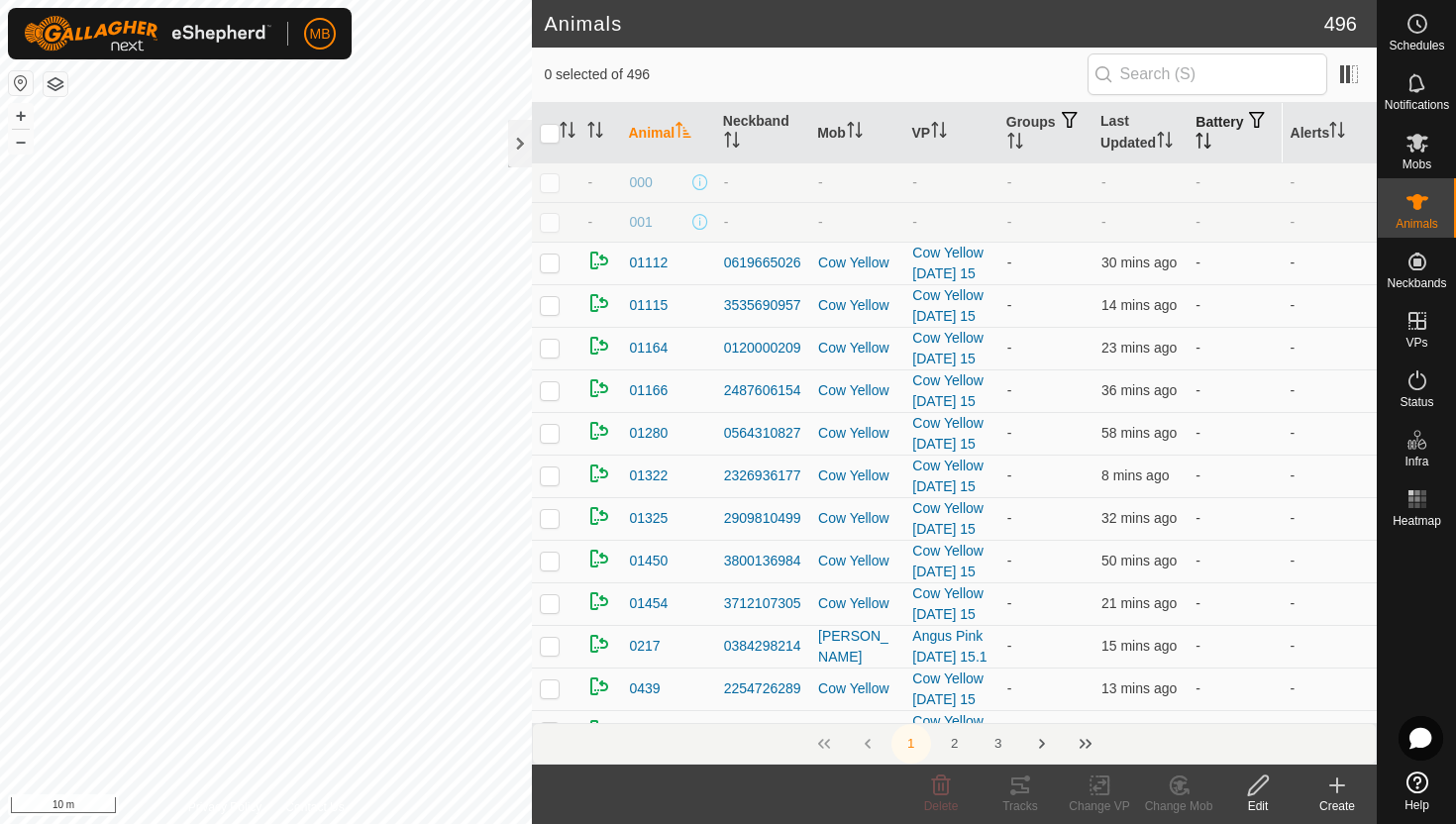 click 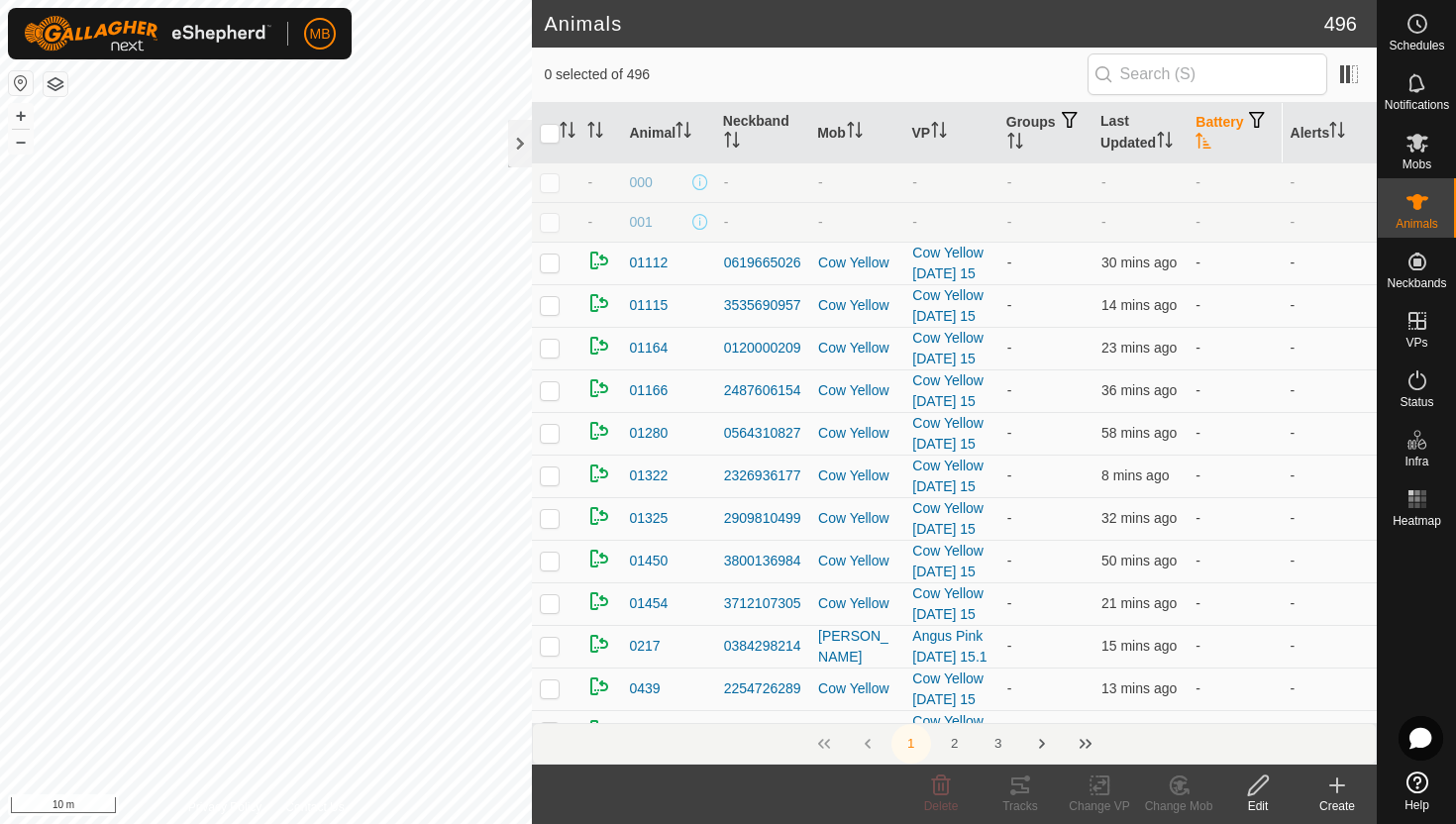 click 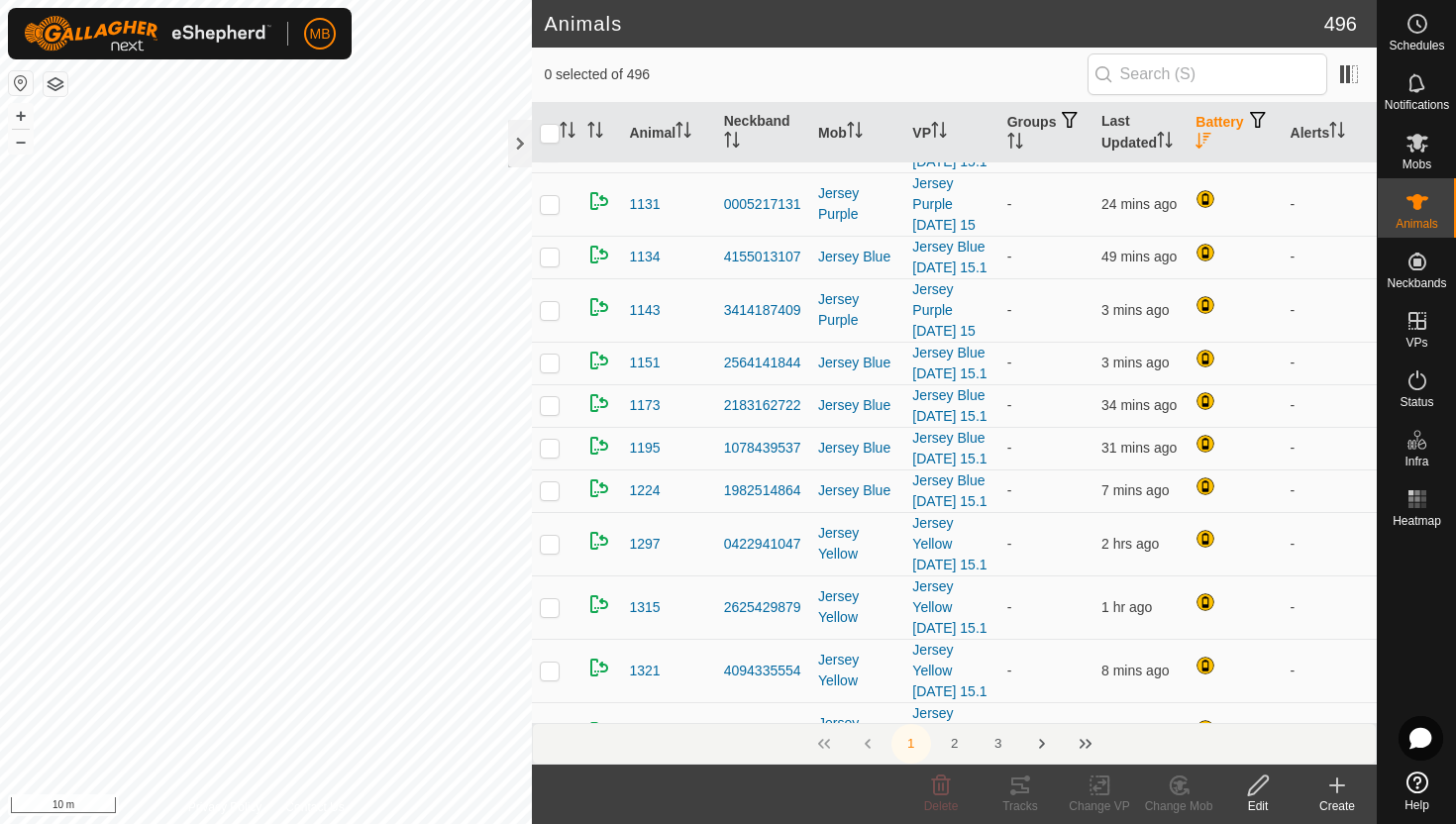 scroll, scrollTop: 0, scrollLeft: 0, axis: both 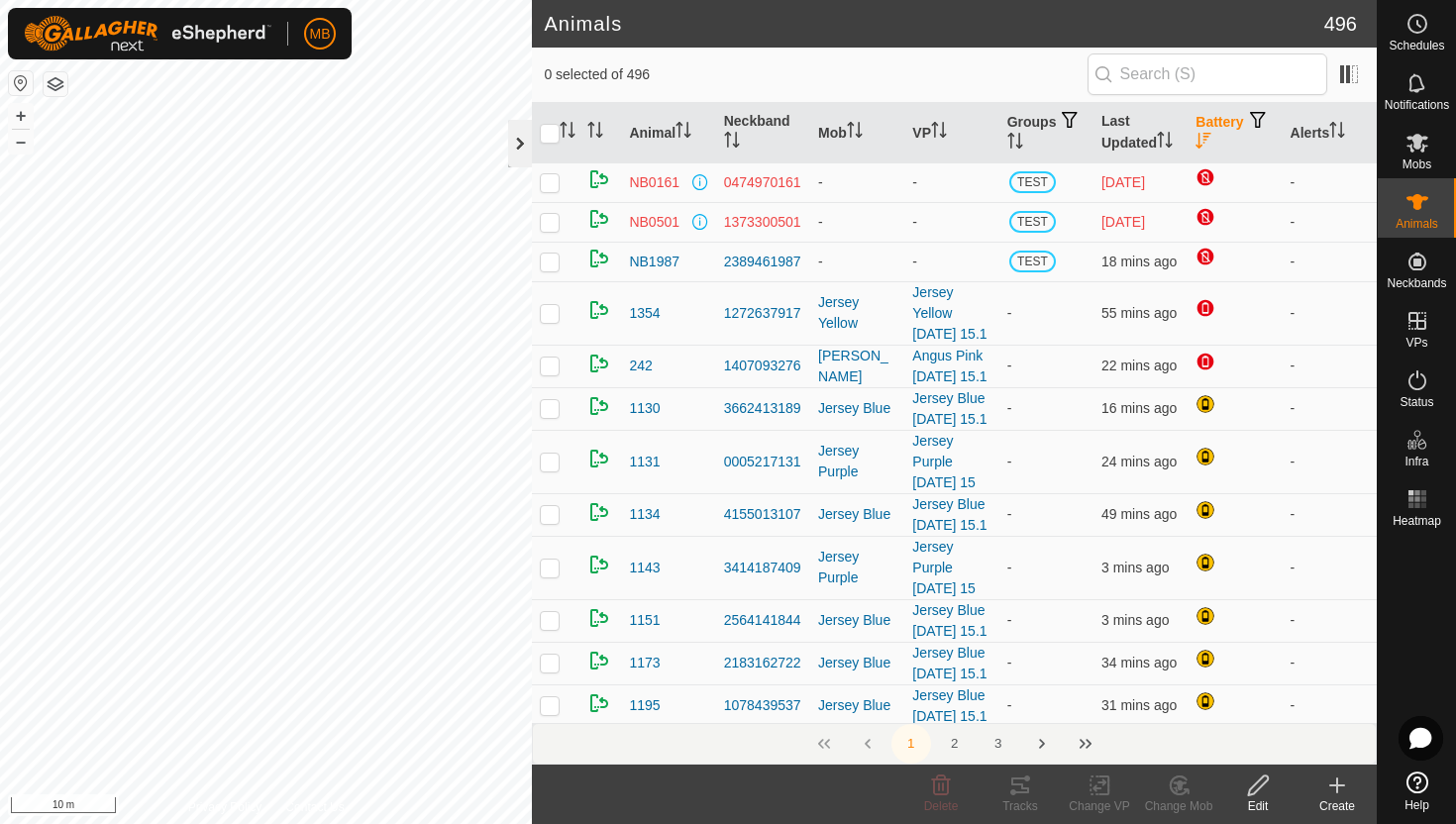 click 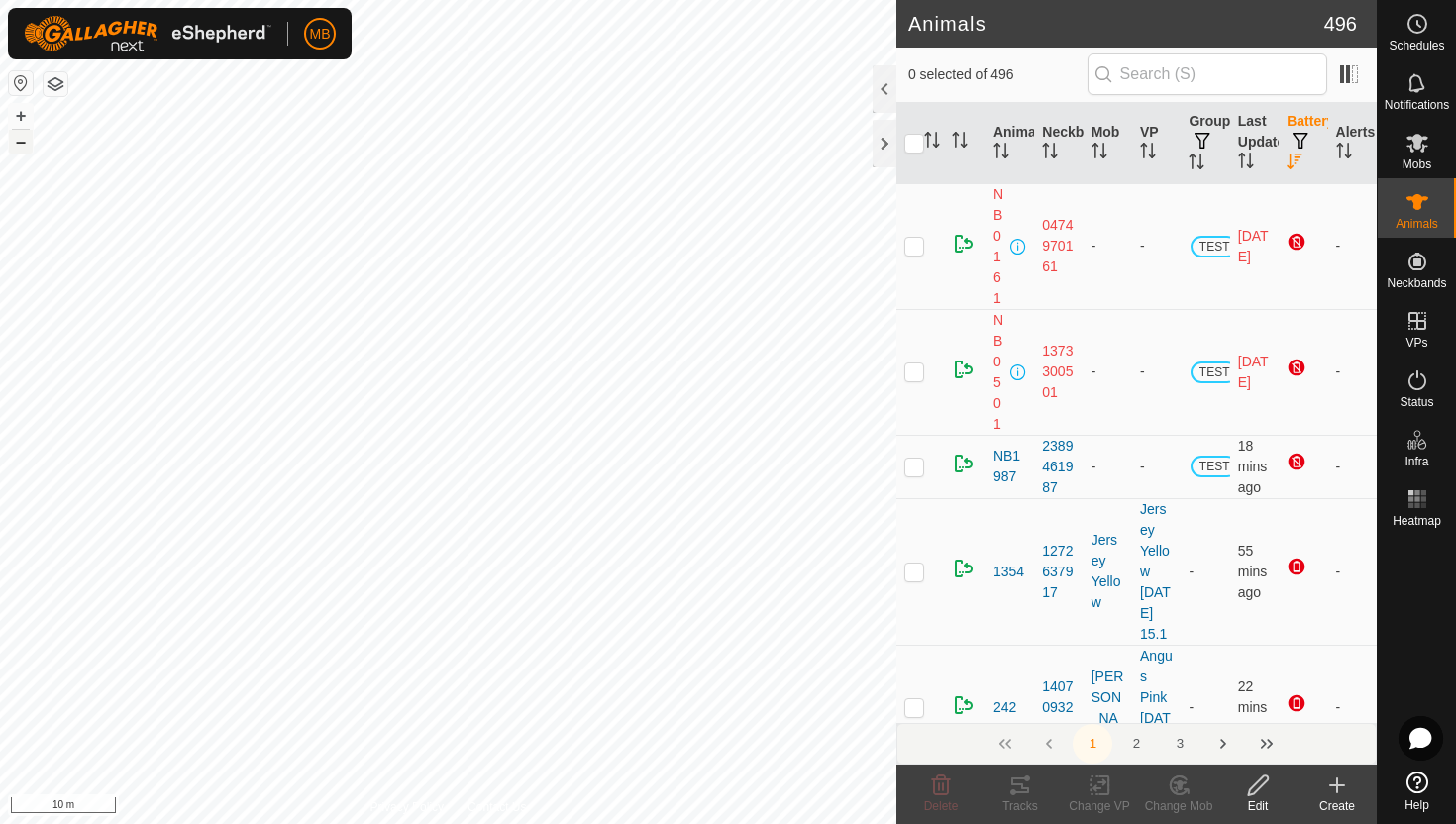 click on "–" at bounding box center (21, 142) 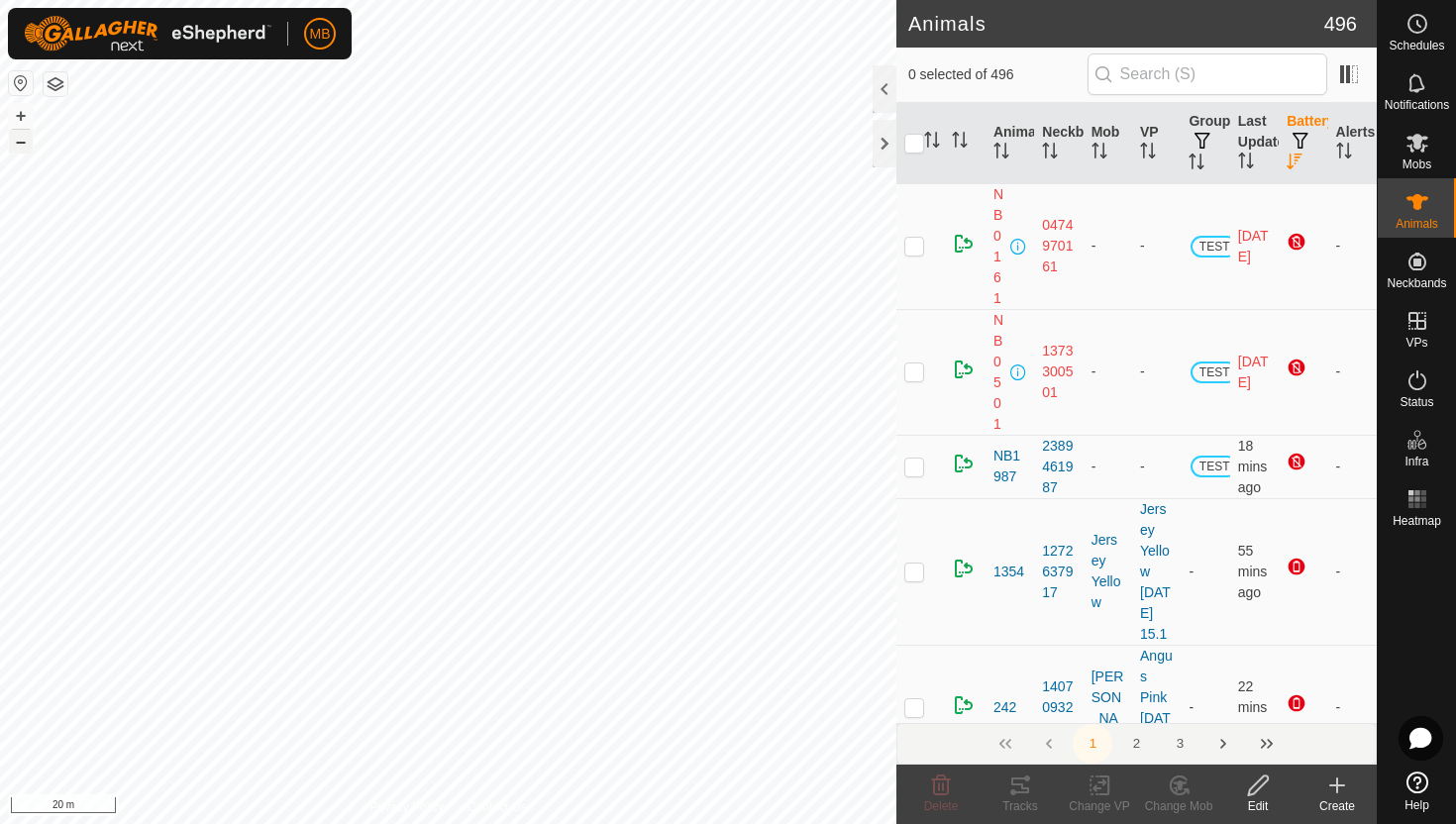 click on "–" at bounding box center [21, 142] 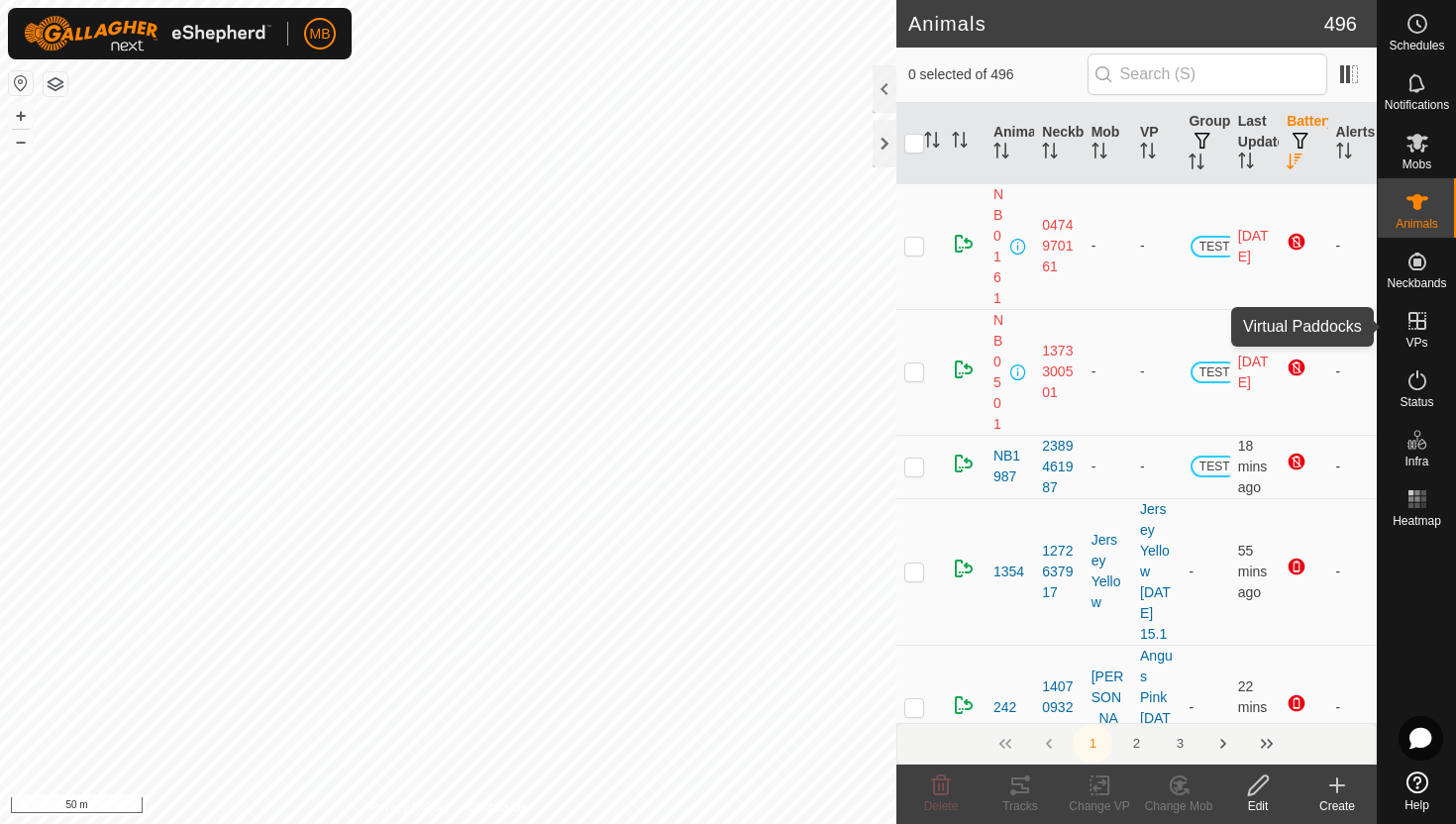 click 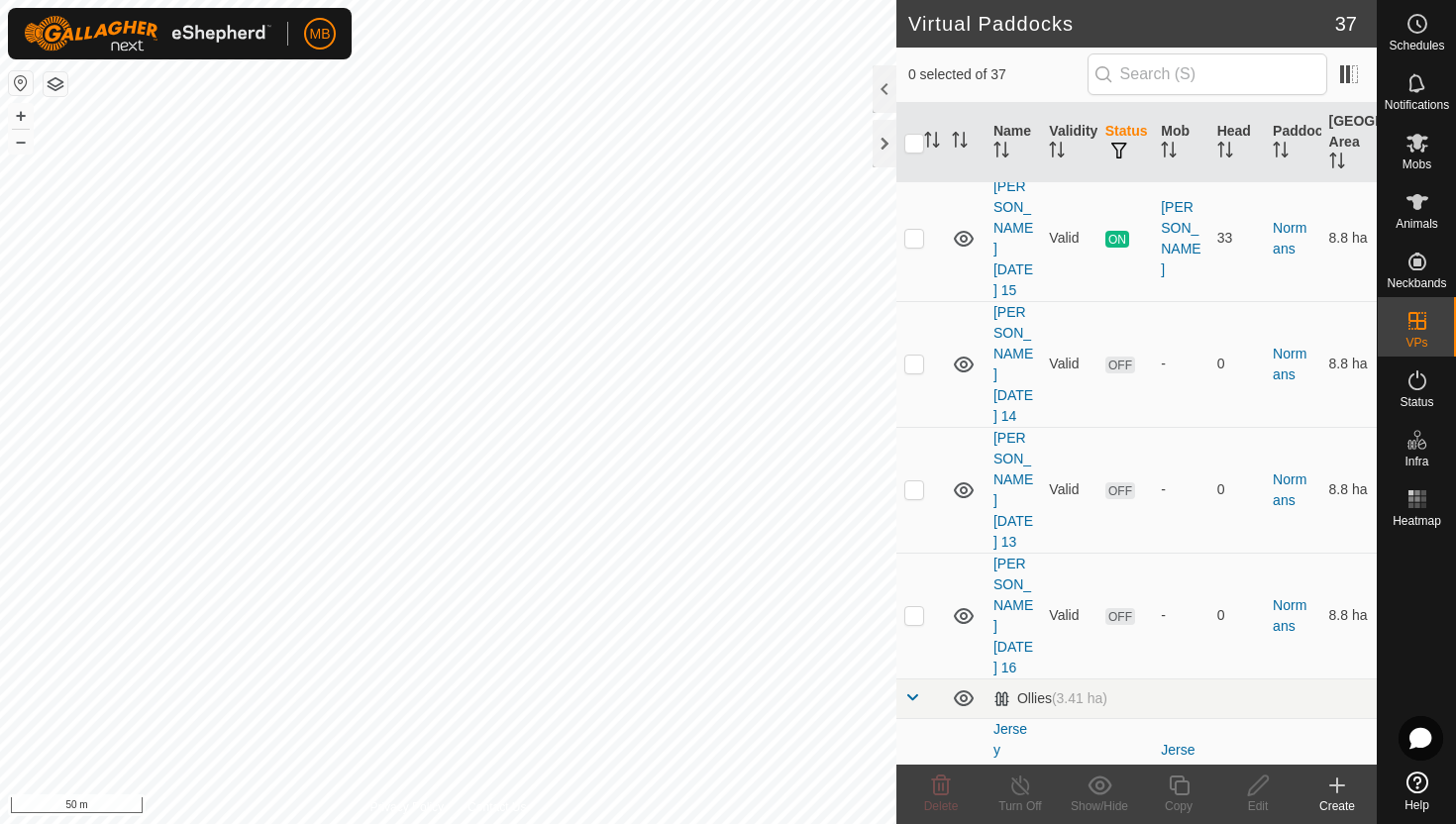 scroll, scrollTop: 1406, scrollLeft: 0, axis: vertical 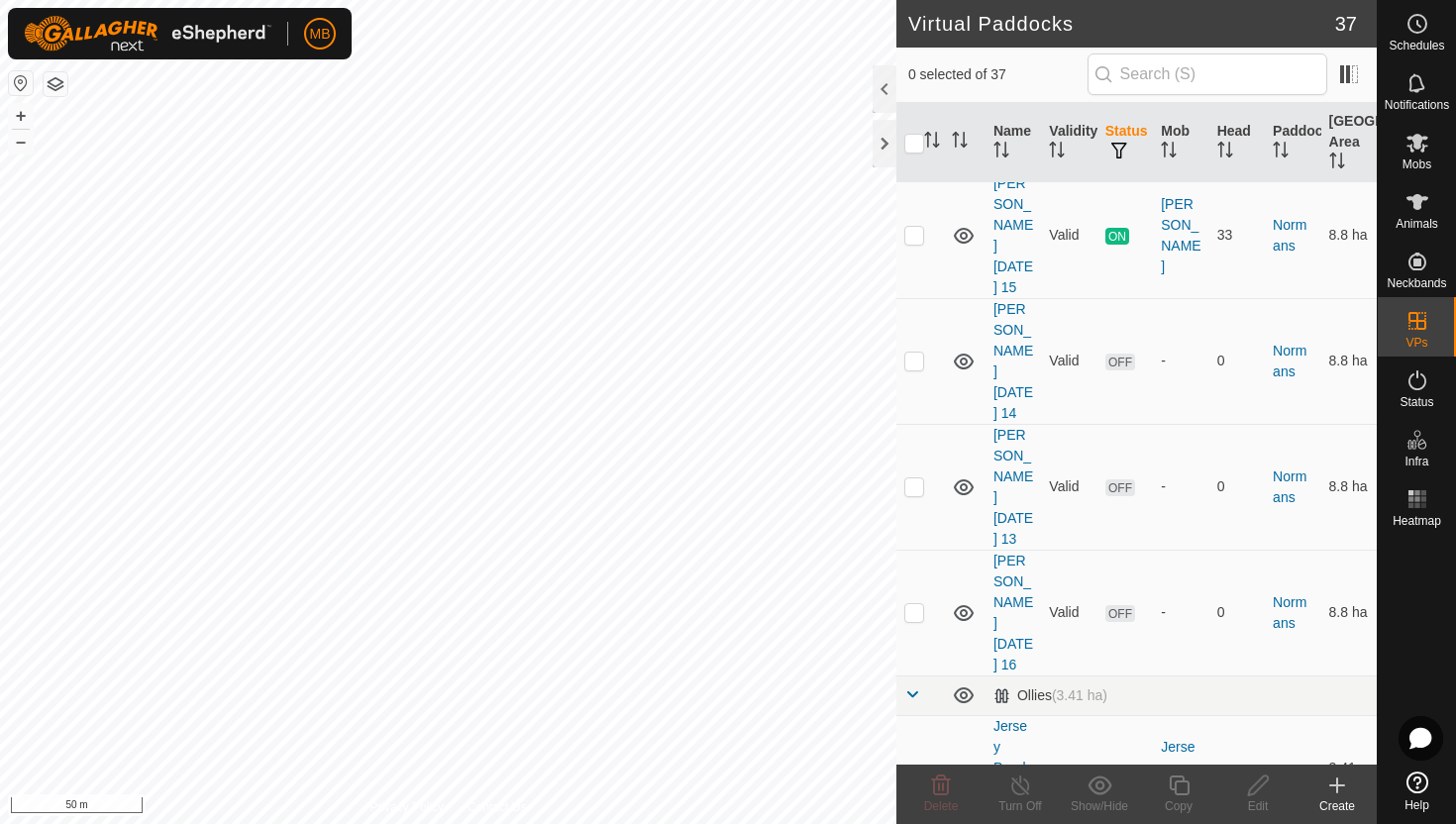 click at bounding box center (914, 778) 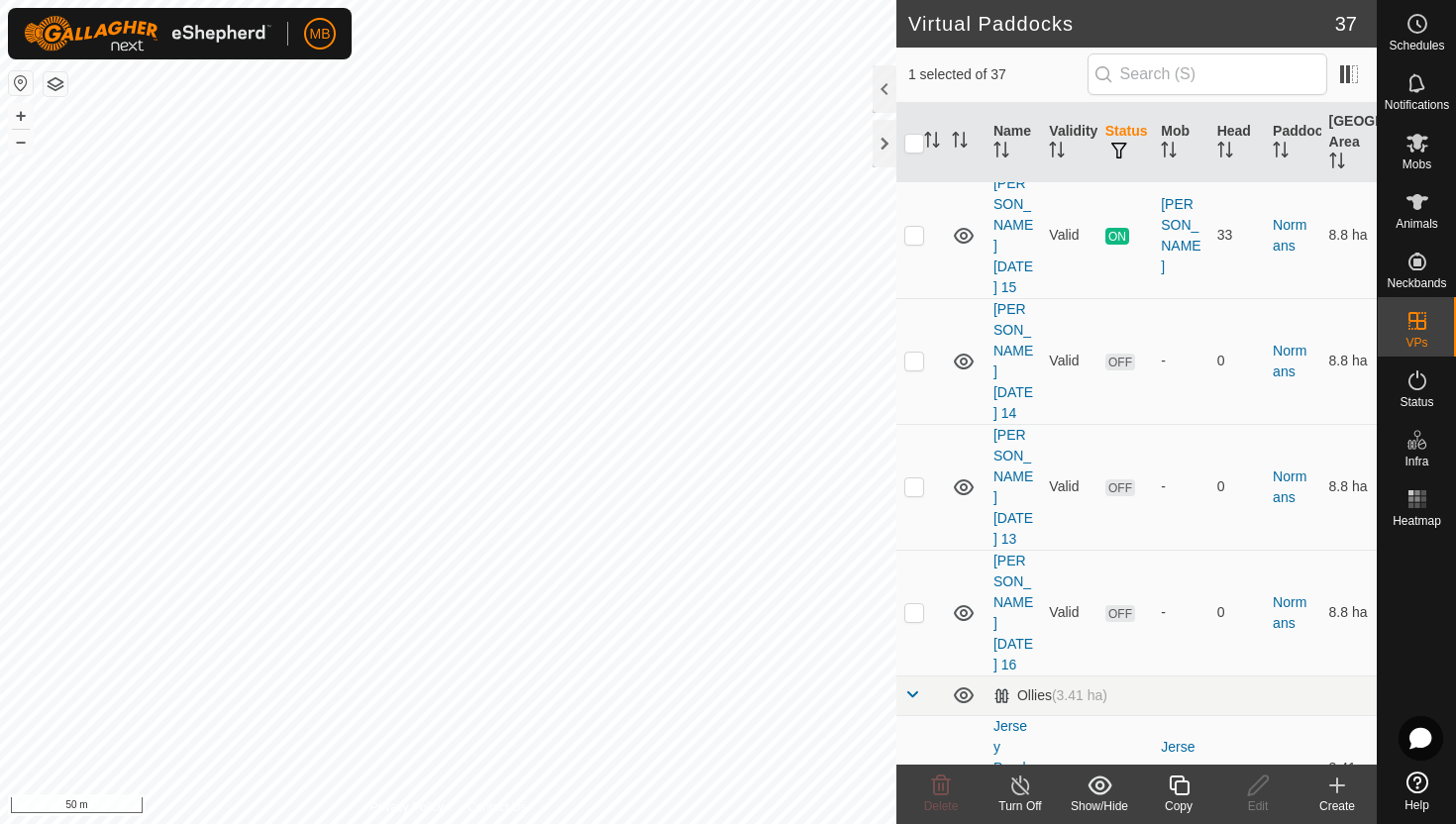 click 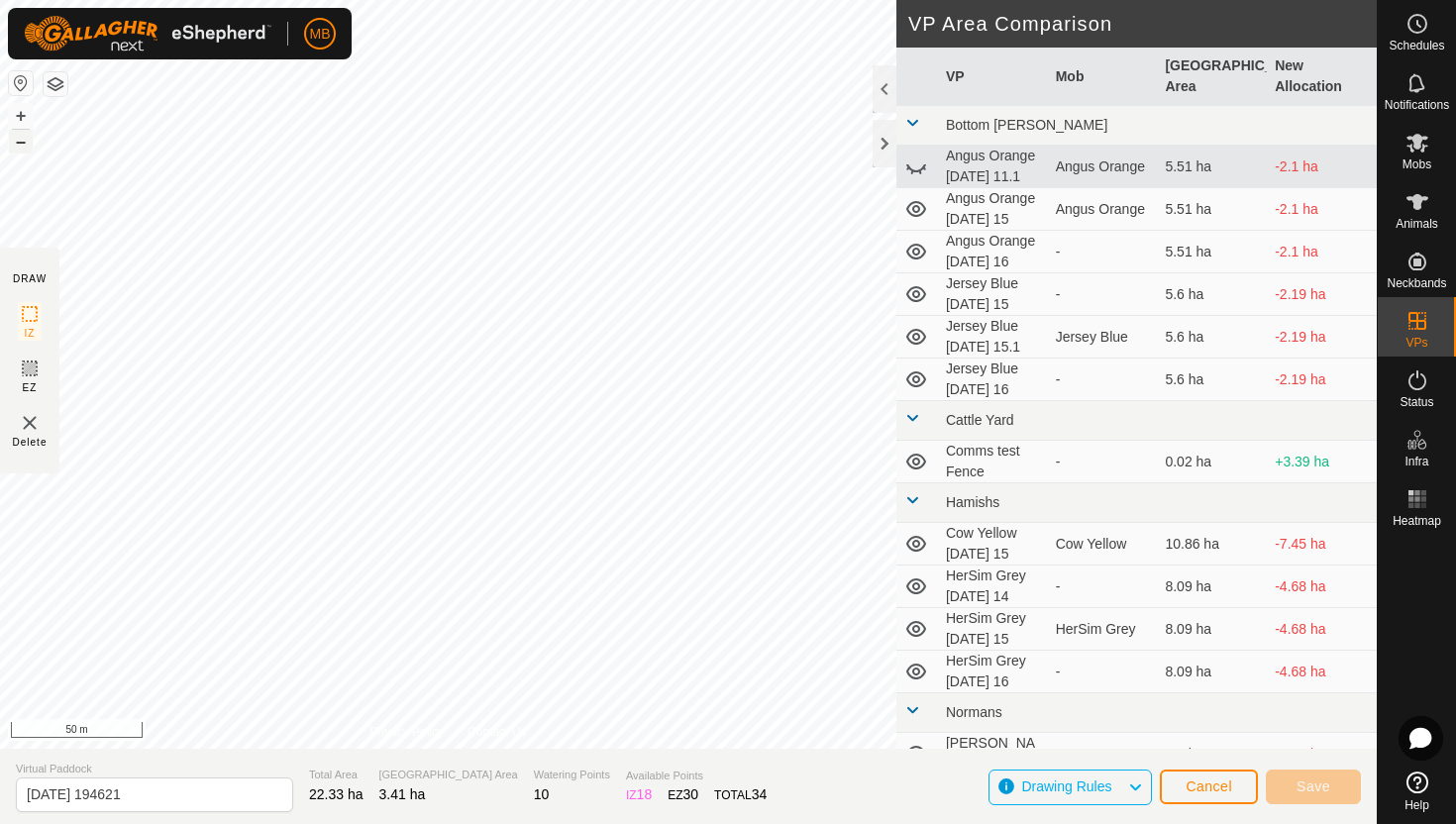 click on "–" at bounding box center (21, 142) 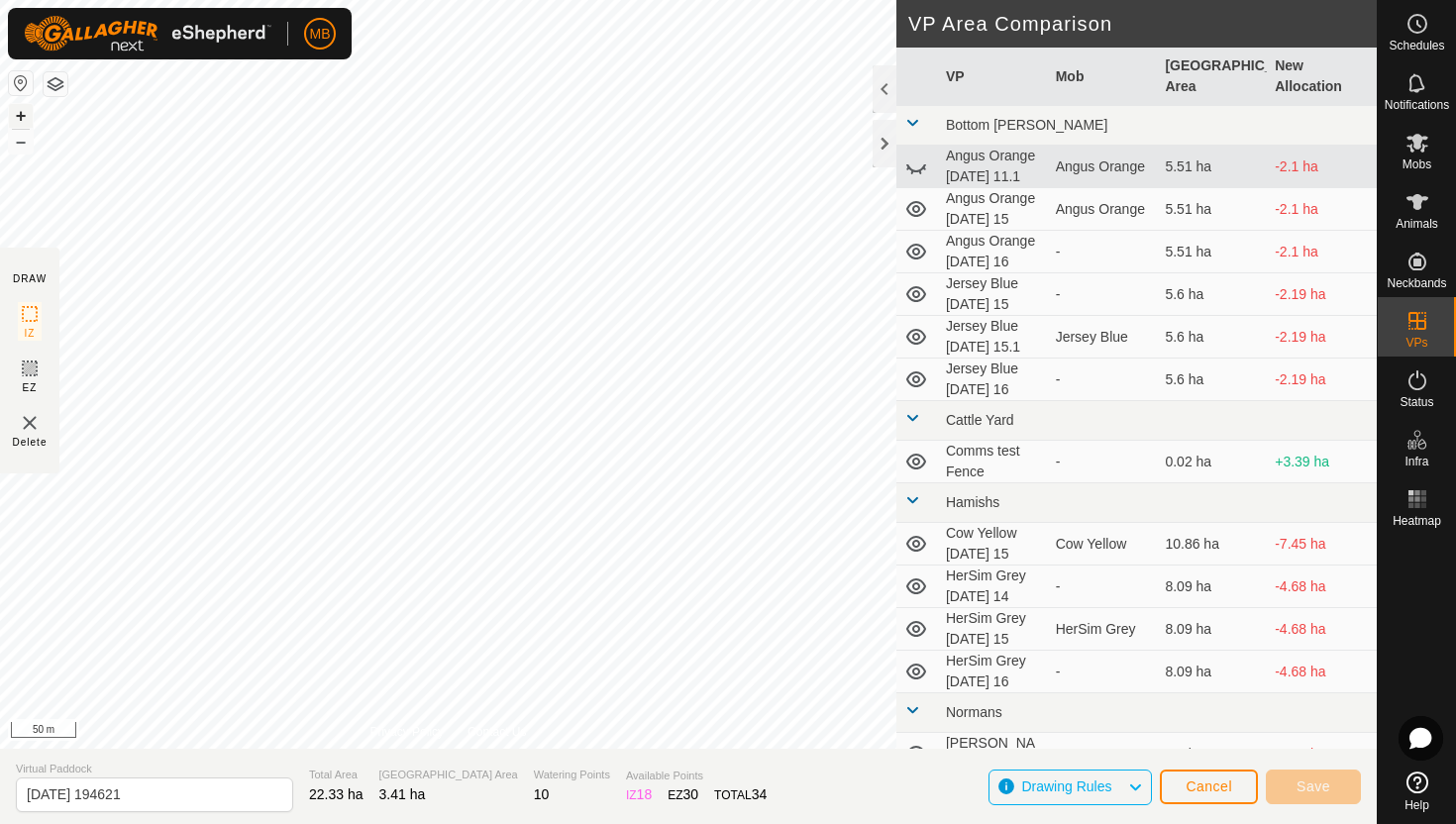 click on "+" at bounding box center [21, 116] 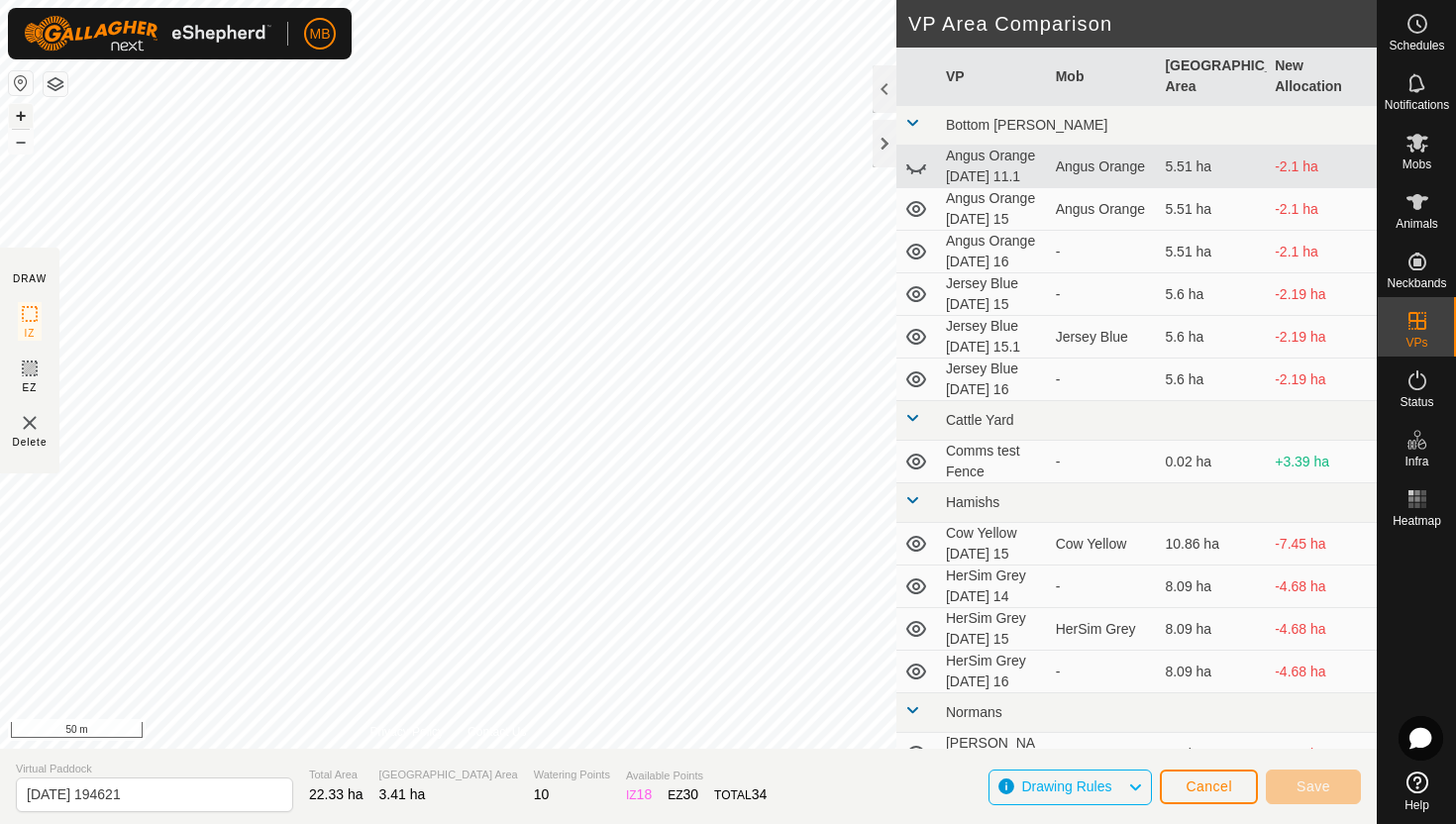 click on "+" at bounding box center [21, 116] 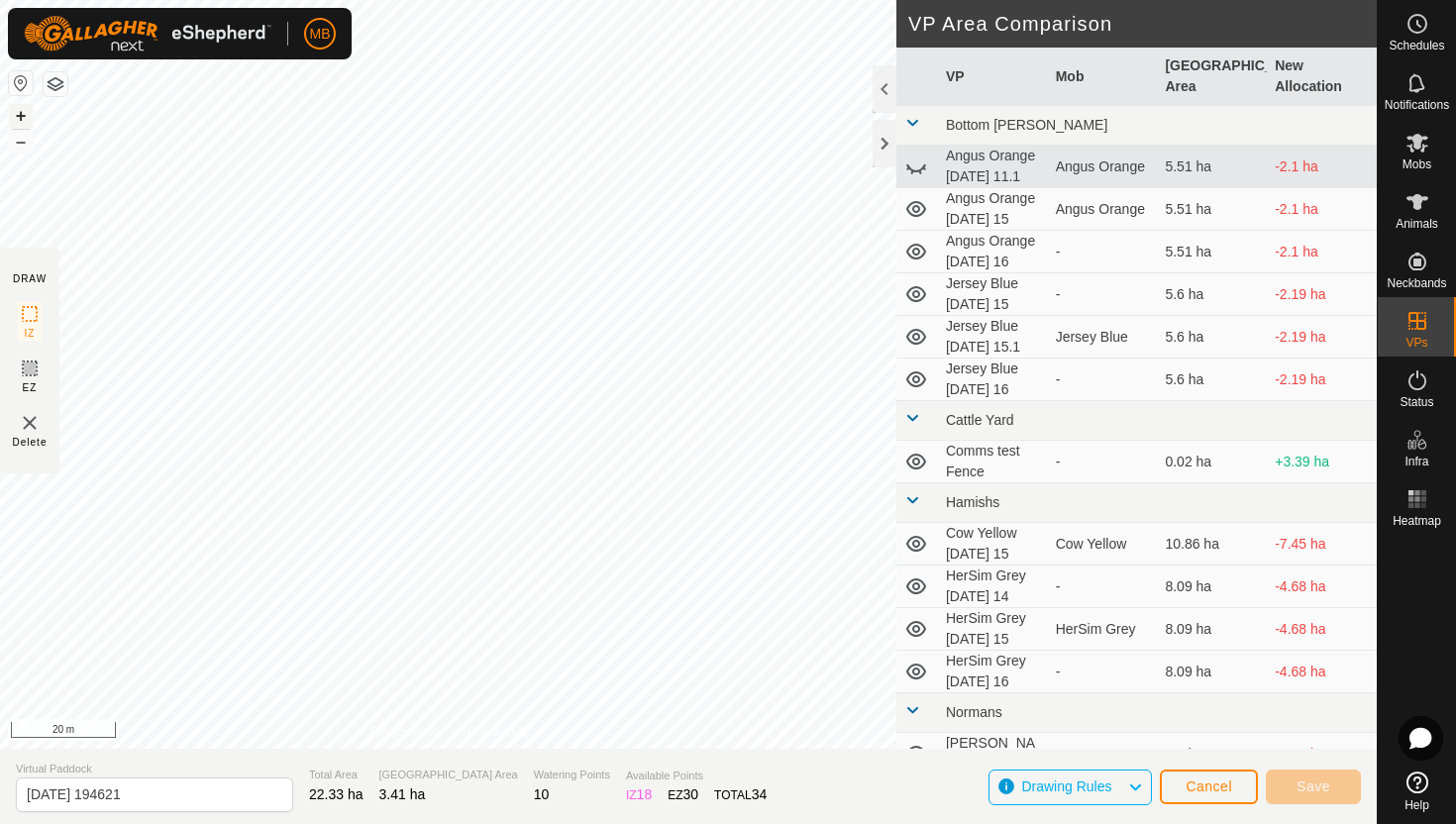 click on "+" at bounding box center (21, 116) 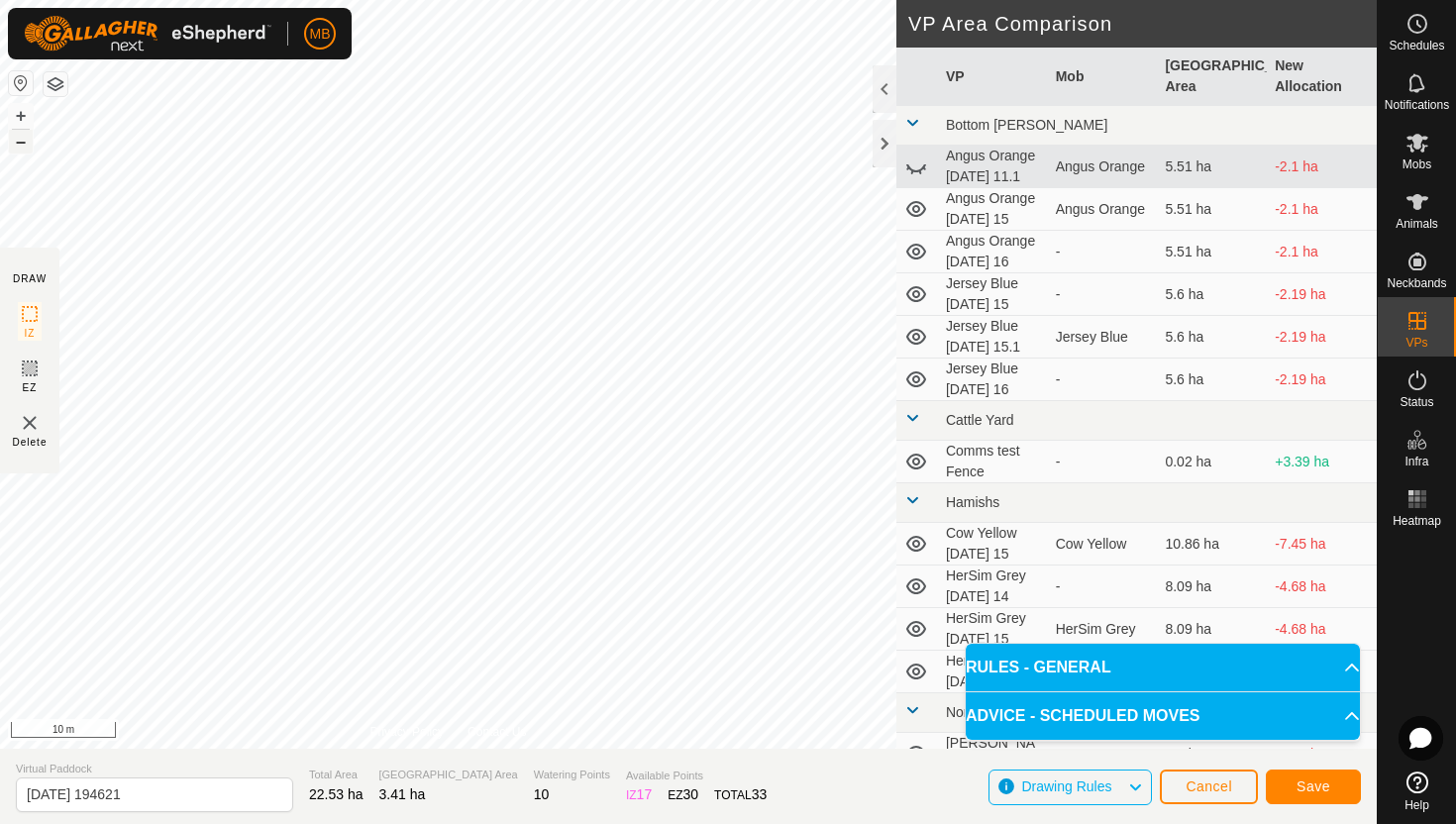 click on "–" at bounding box center (21, 142) 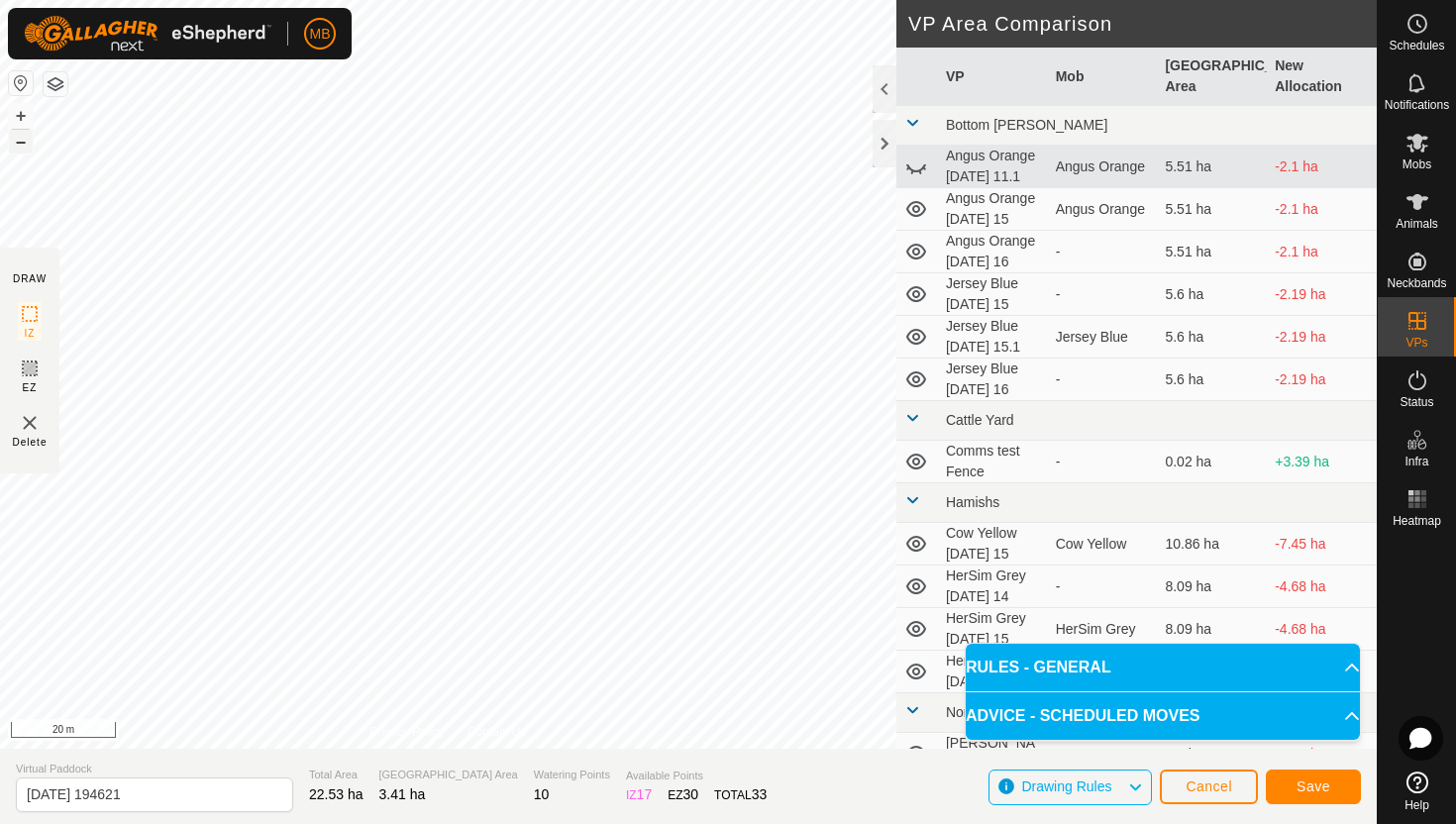 click on "–" at bounding box center (21, 142) 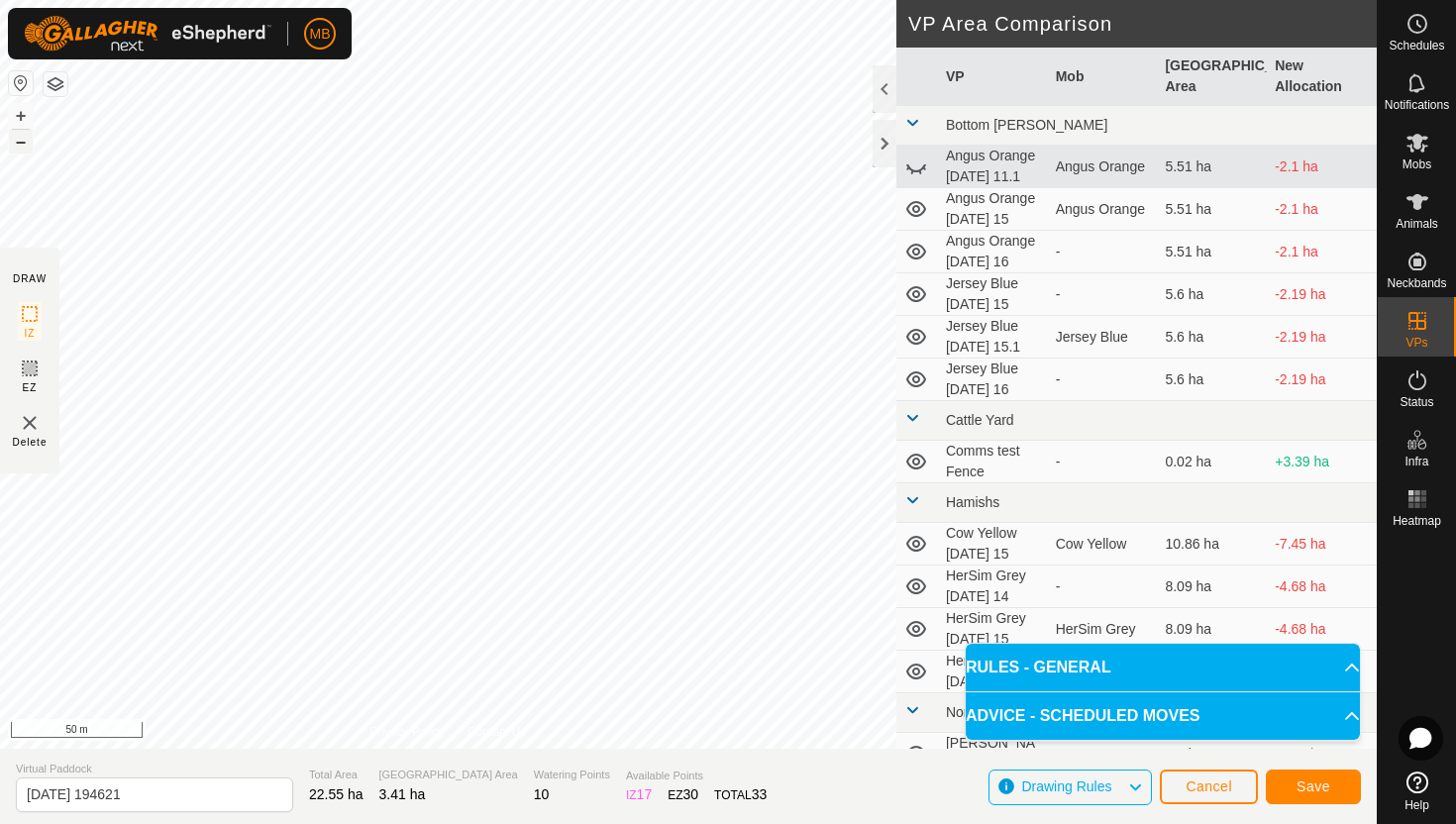 click on "–" at bounding box center [21, 142] 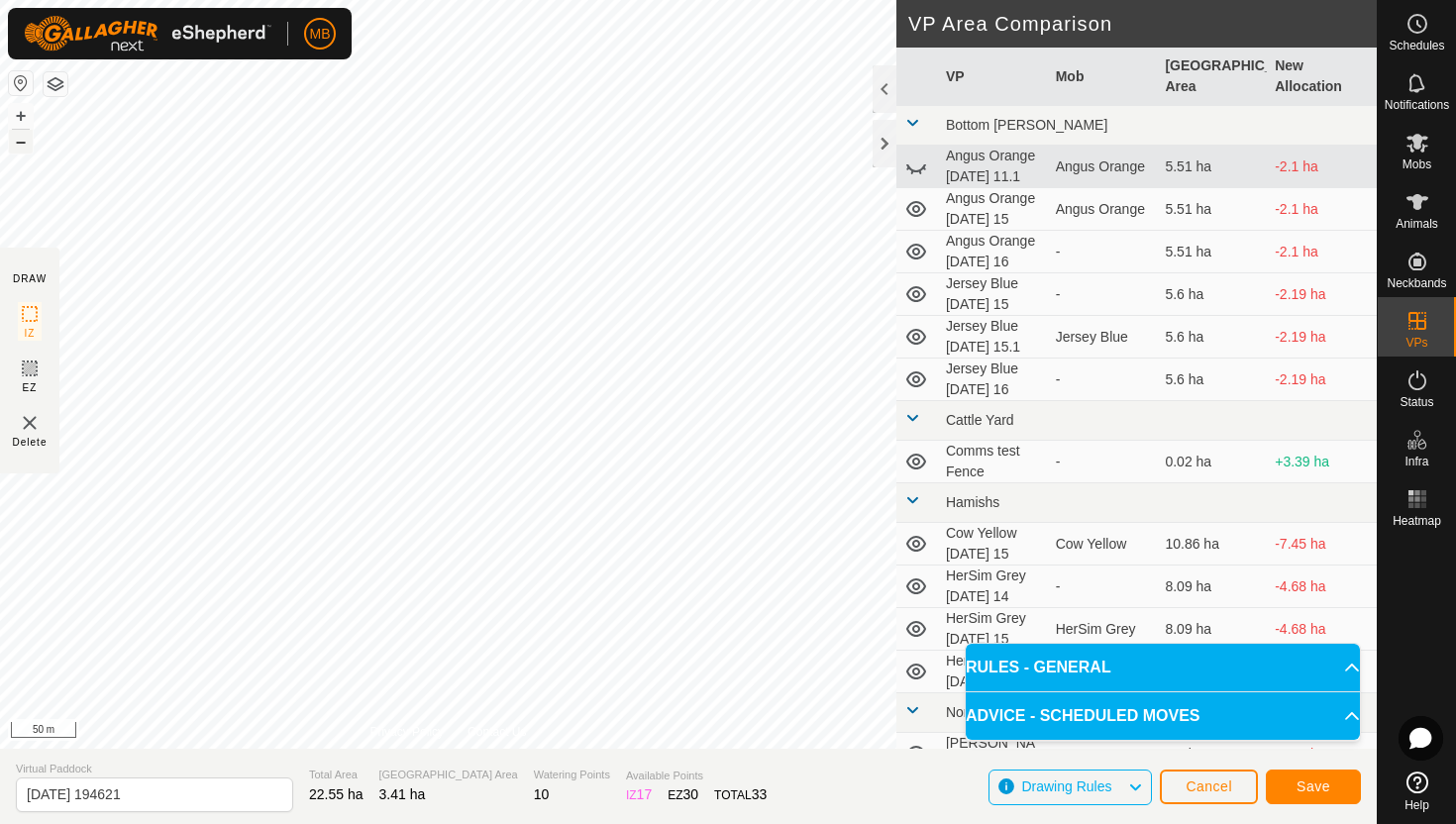 click on "–" at bounding box center [21, 142] 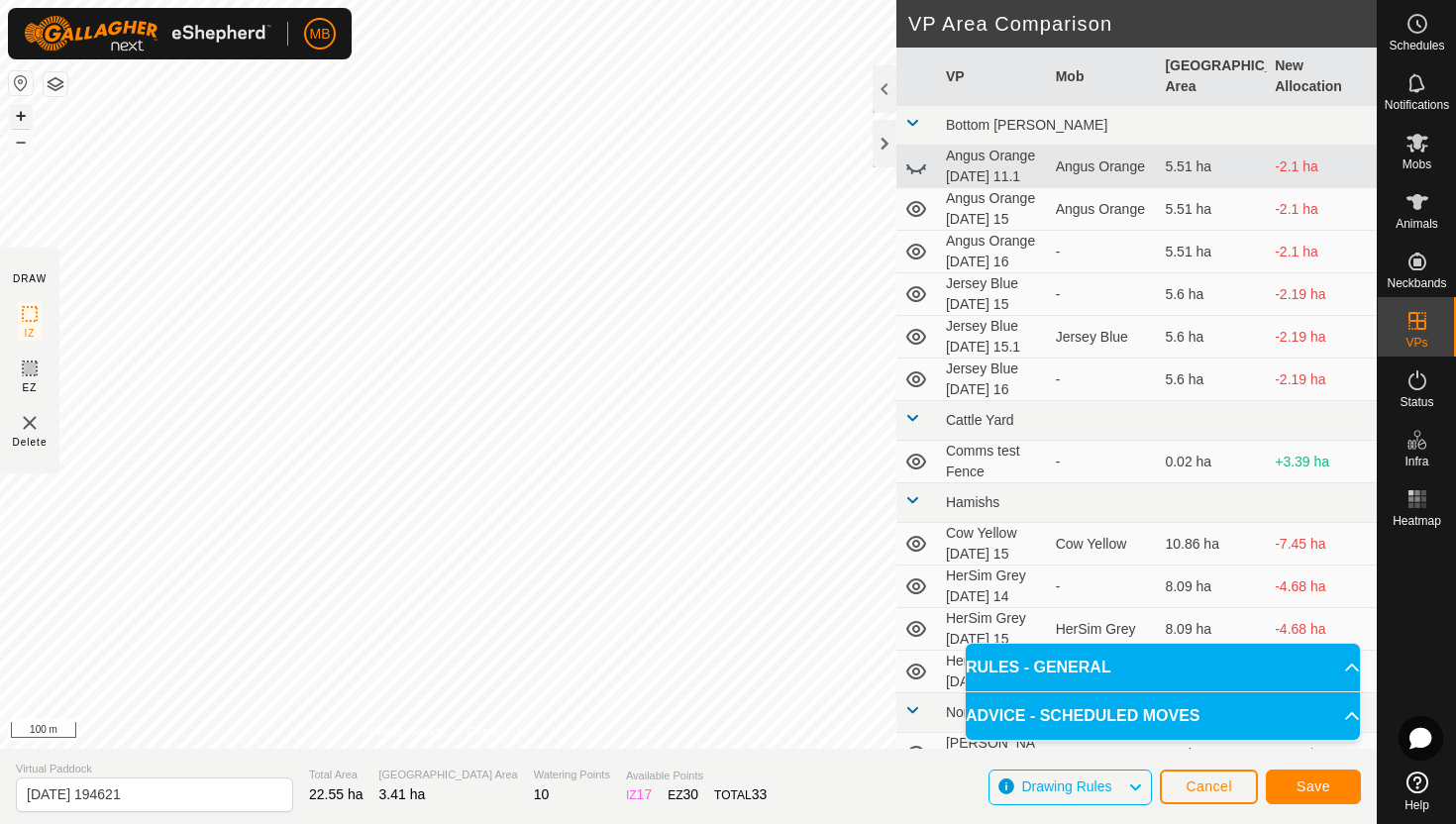 click on "+" at bounding box center (21, 116) 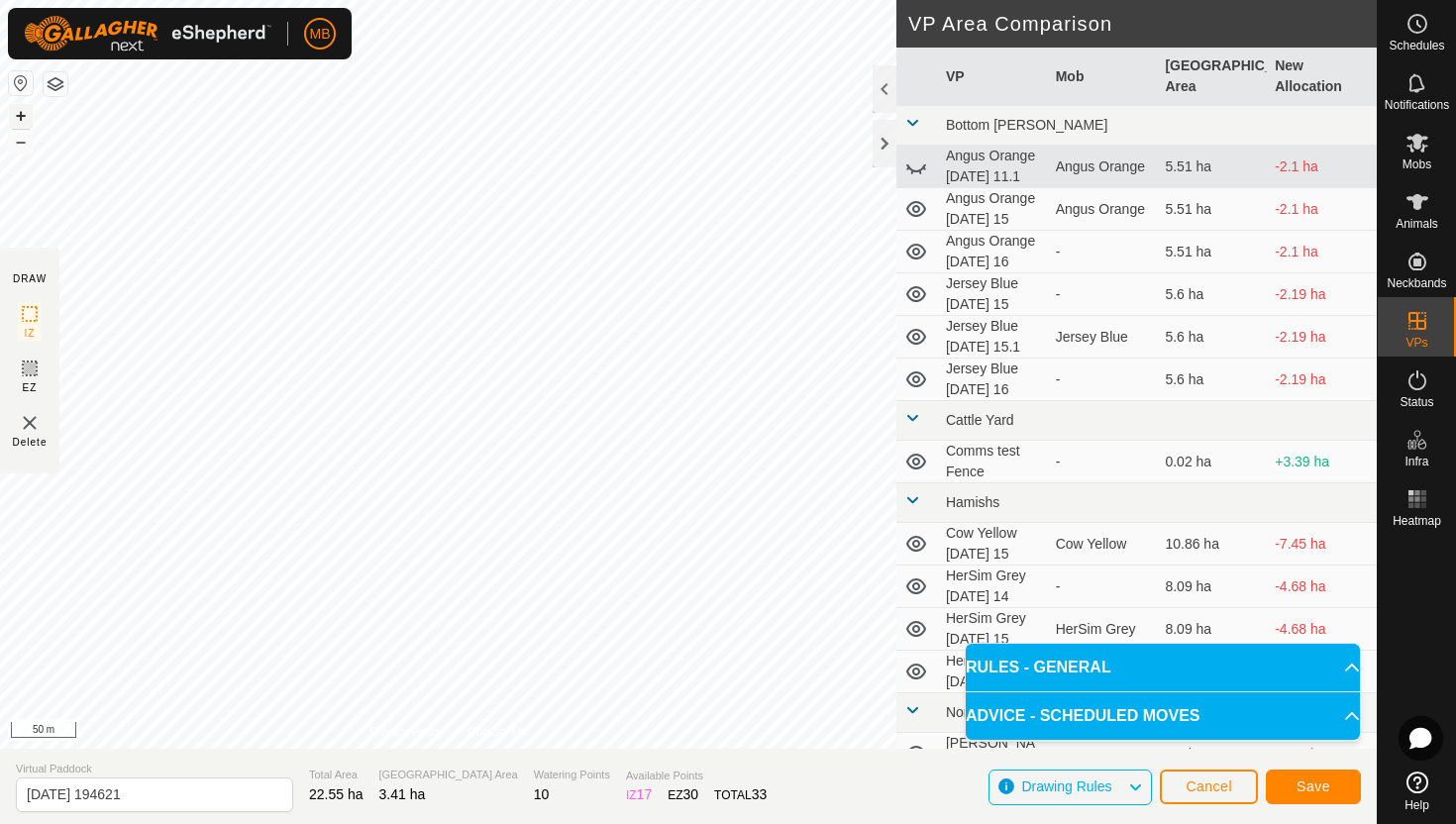 click on "+" at bounding box center (21, 116) 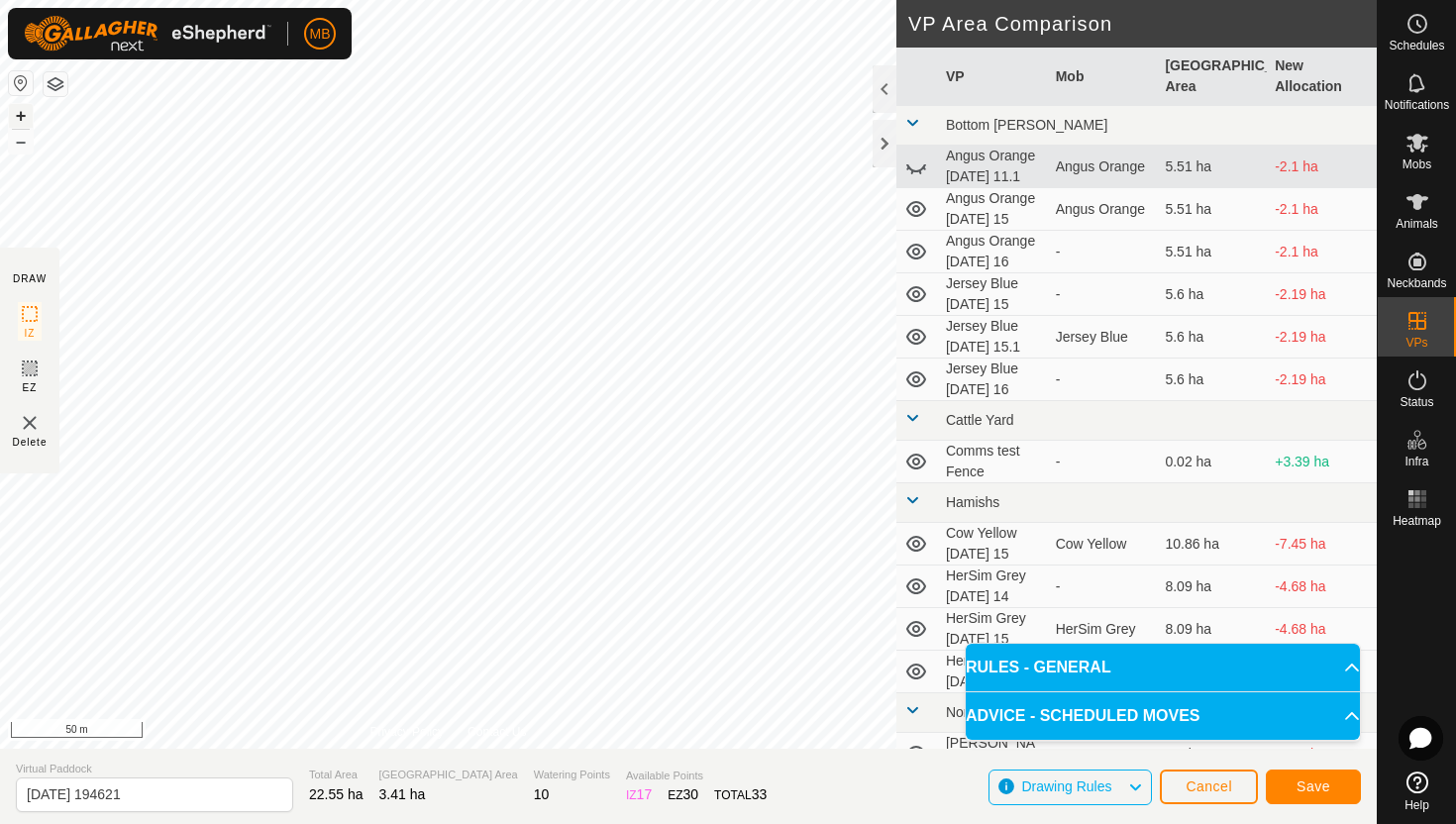 click on "+" at bounding box center (21, 116) 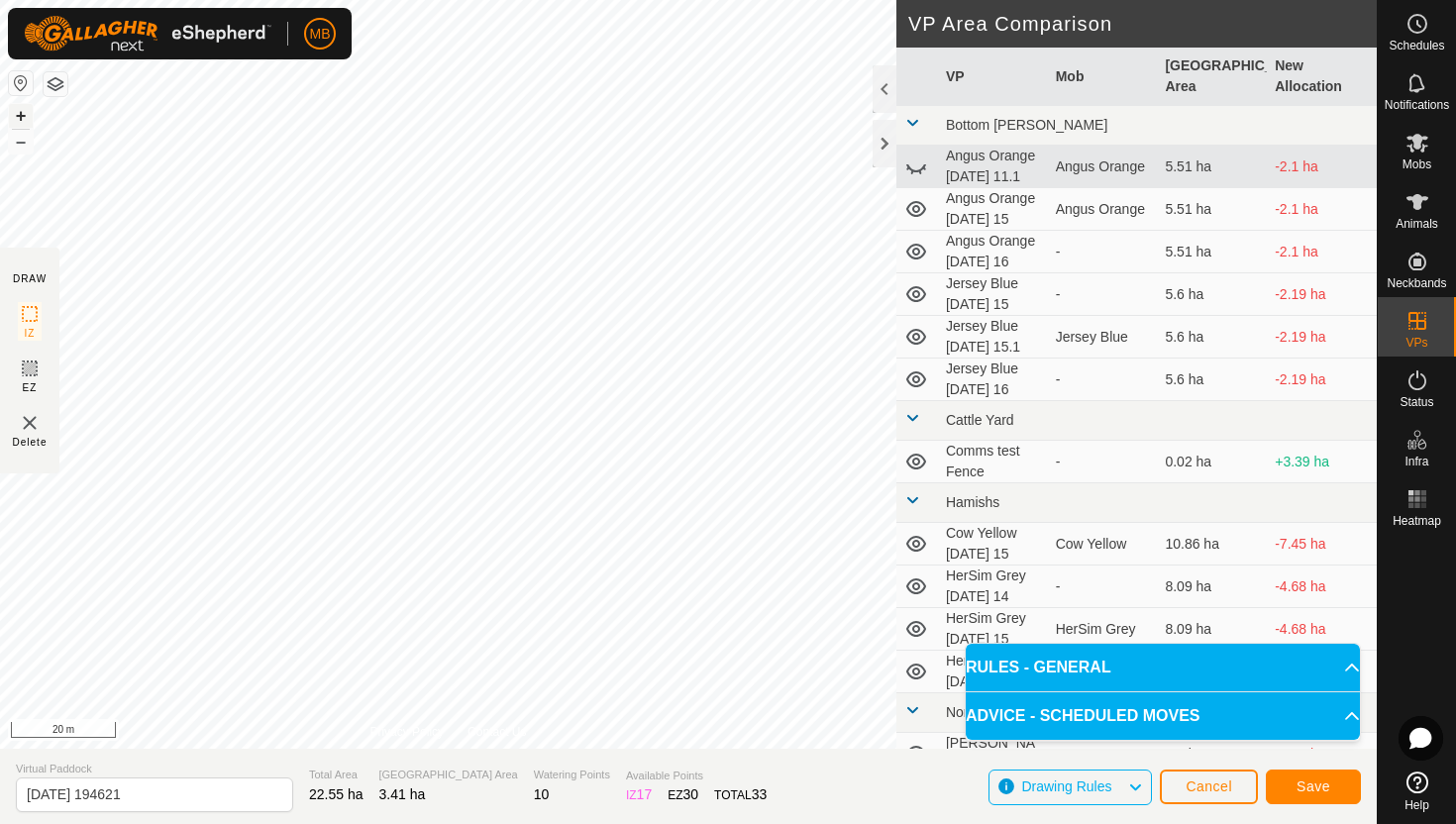 click on "+" at bounding box center (21, 116) 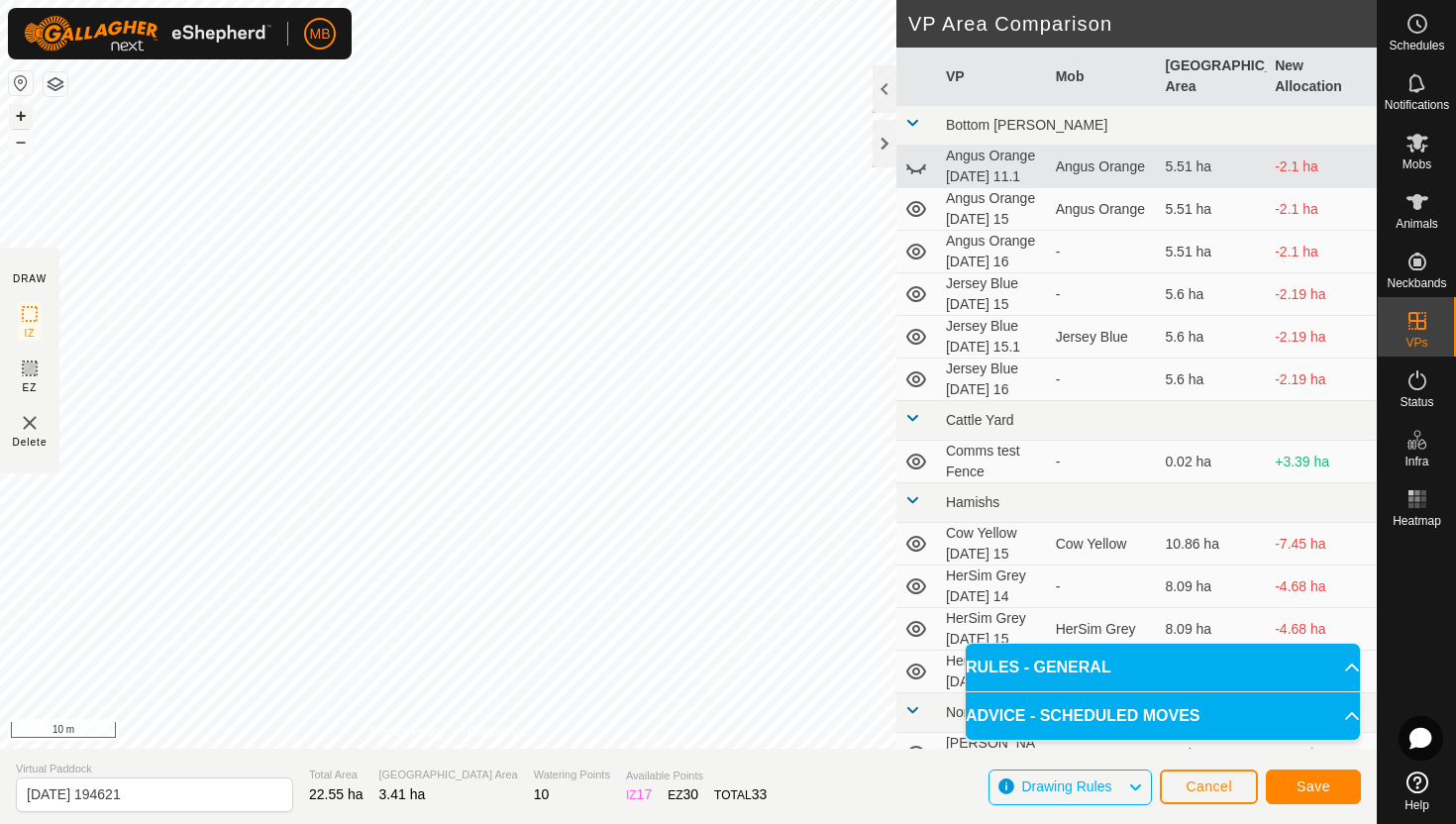 click on "+" at bounding box center (21, 116) 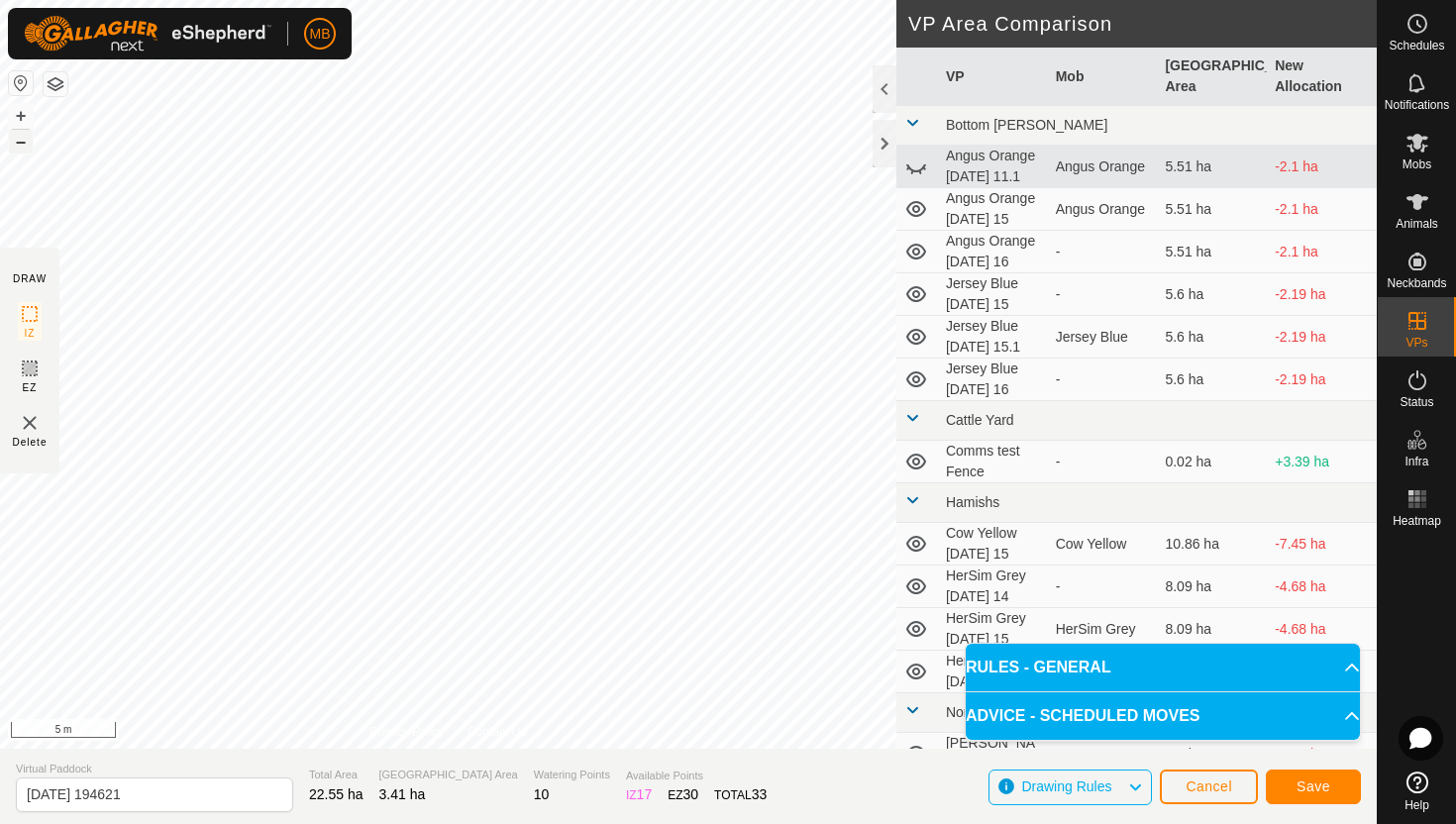 click on "–" at bounding box center [21, 142] 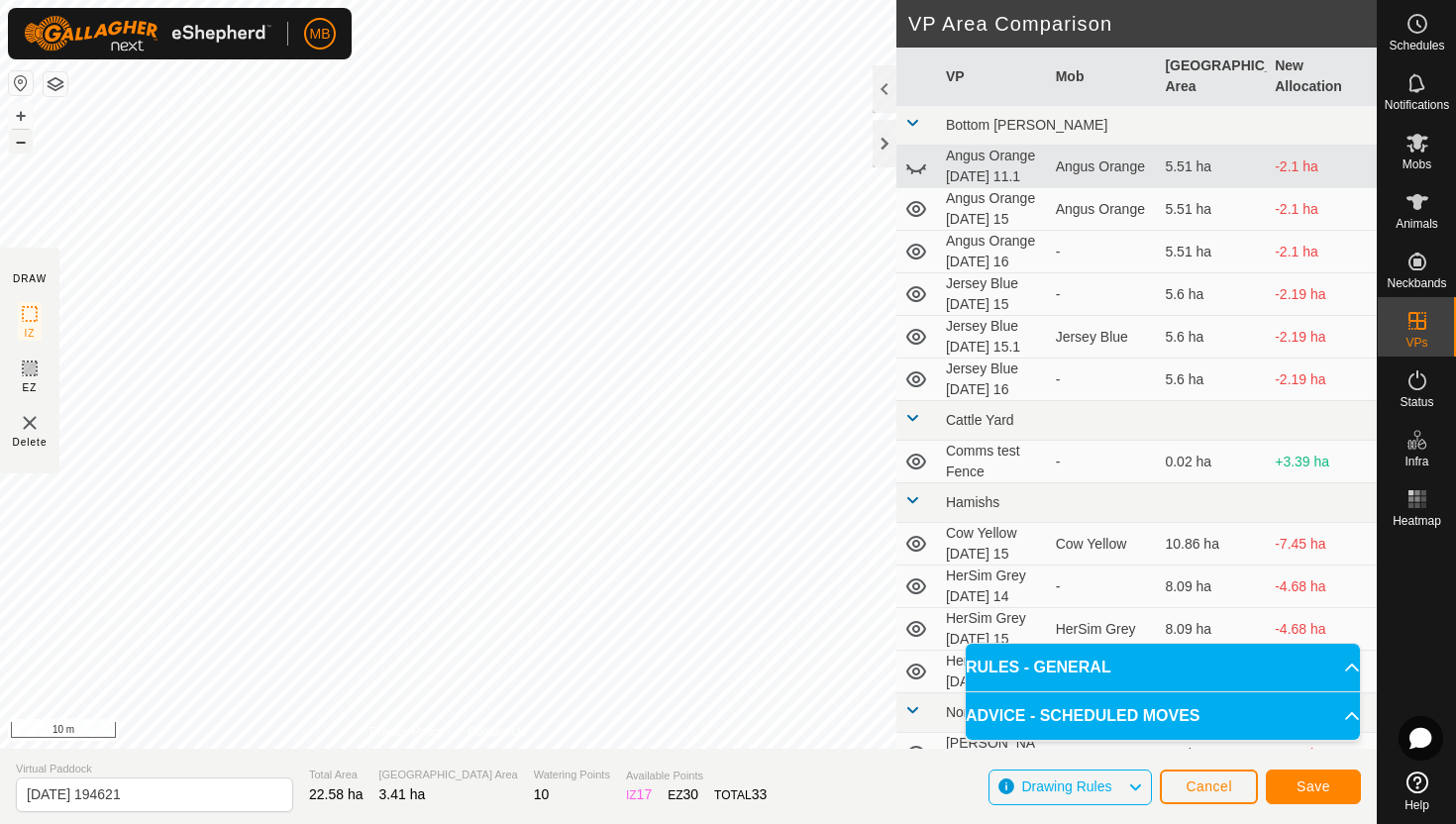 click on "–" at bounding box center [21, 142] 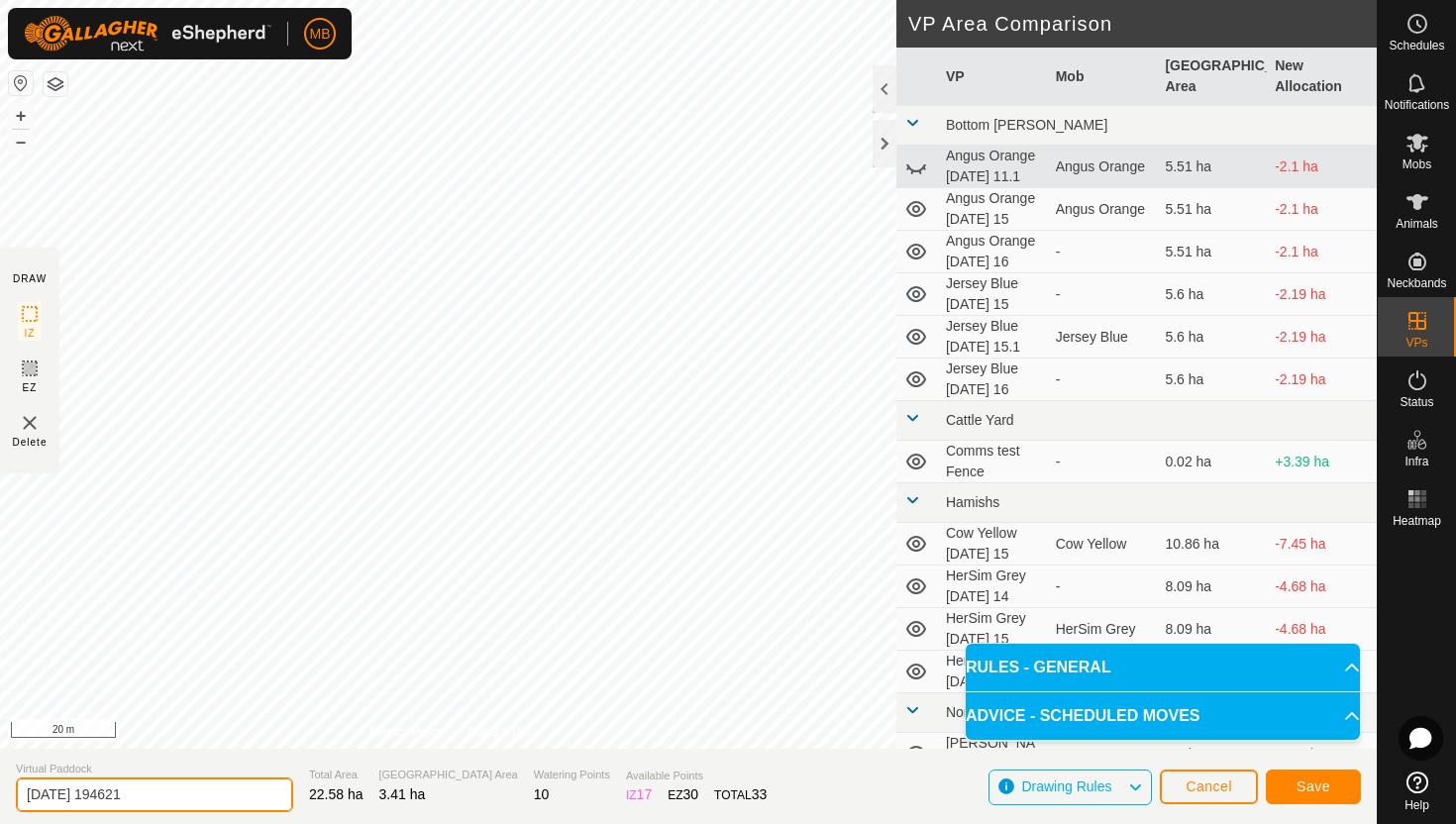 click on "2025-07-15 194621" 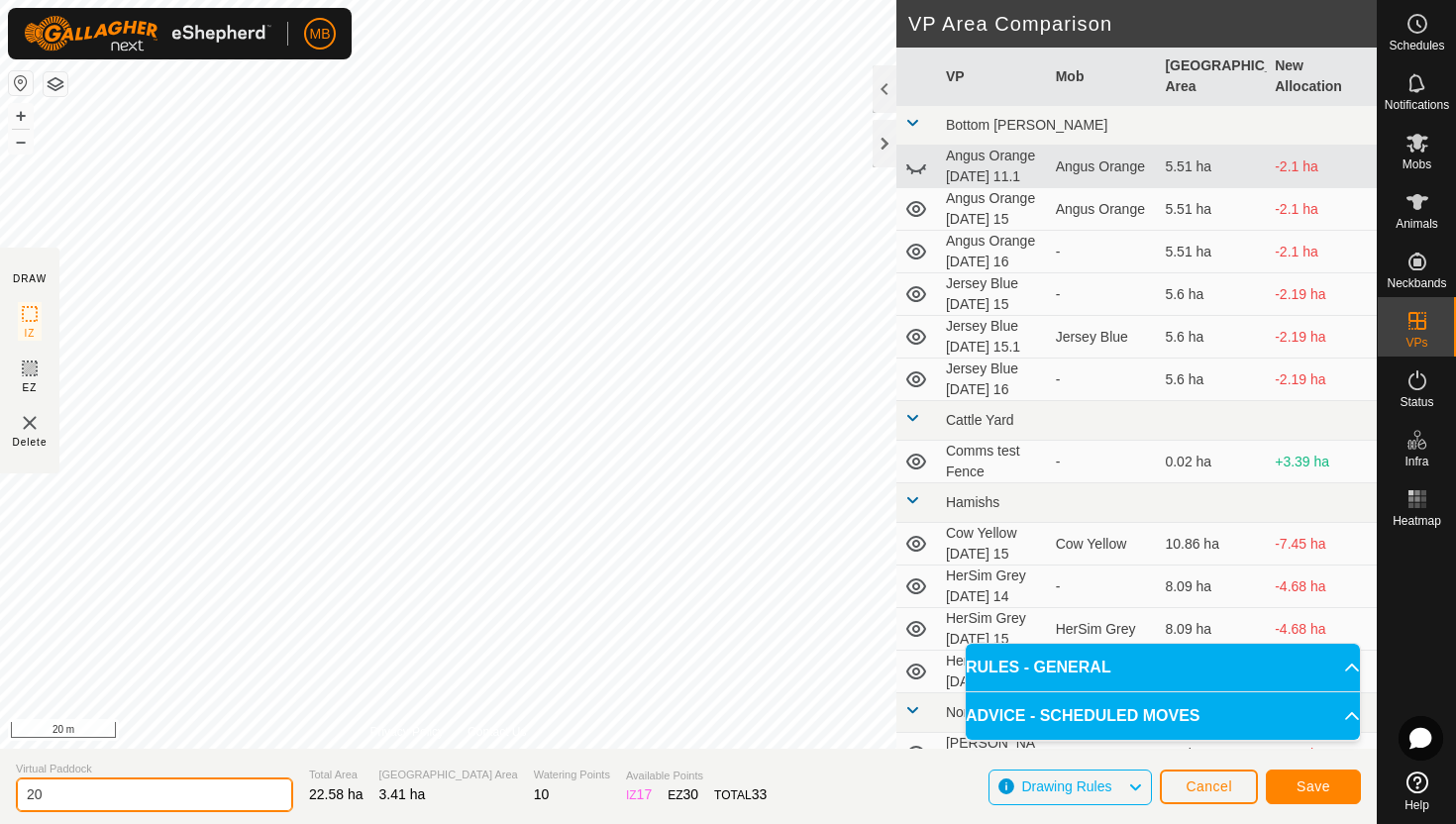 type on "2" 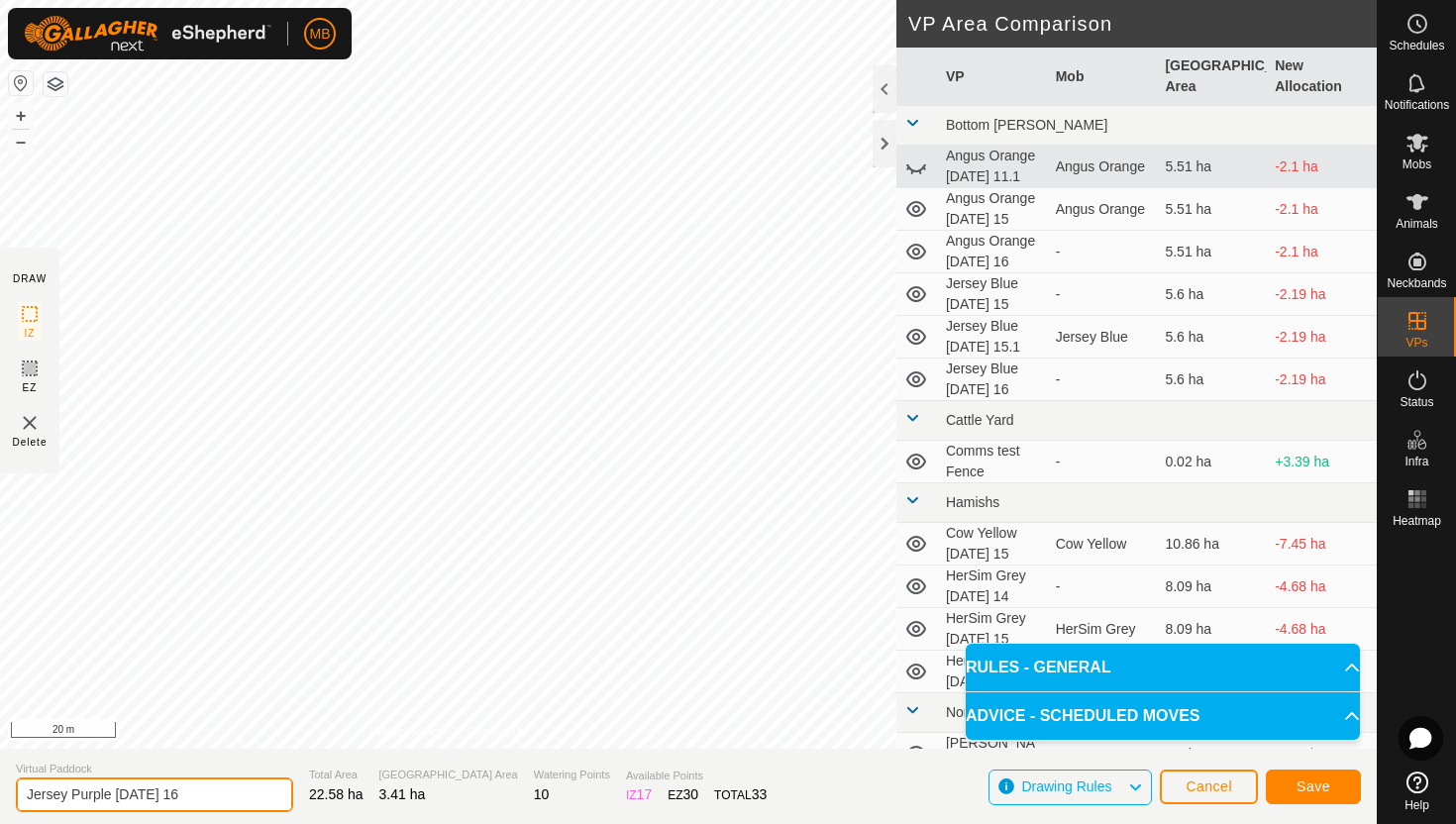 type on "Jersey Purple [DATE] 16" 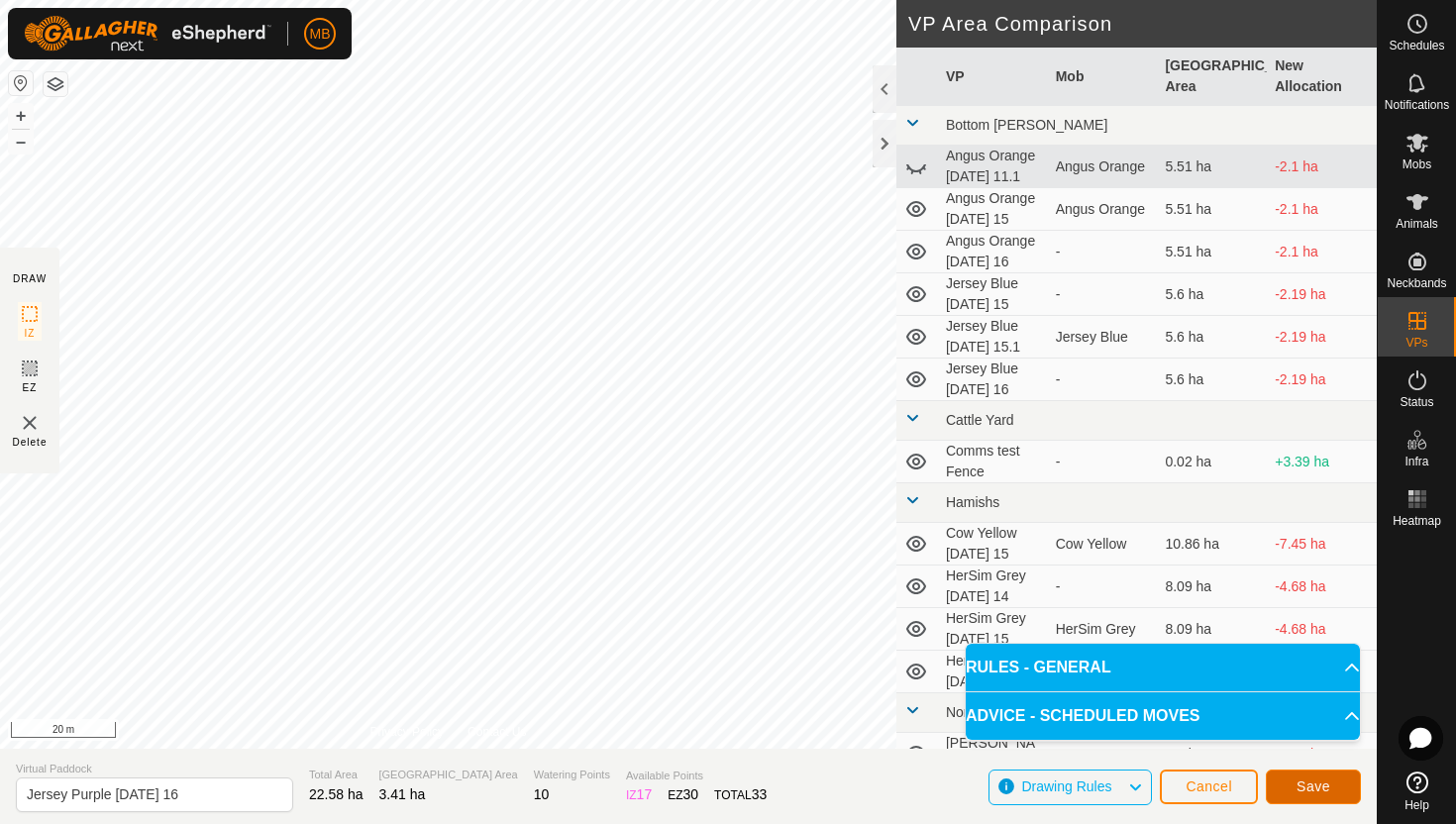 click on "Save" 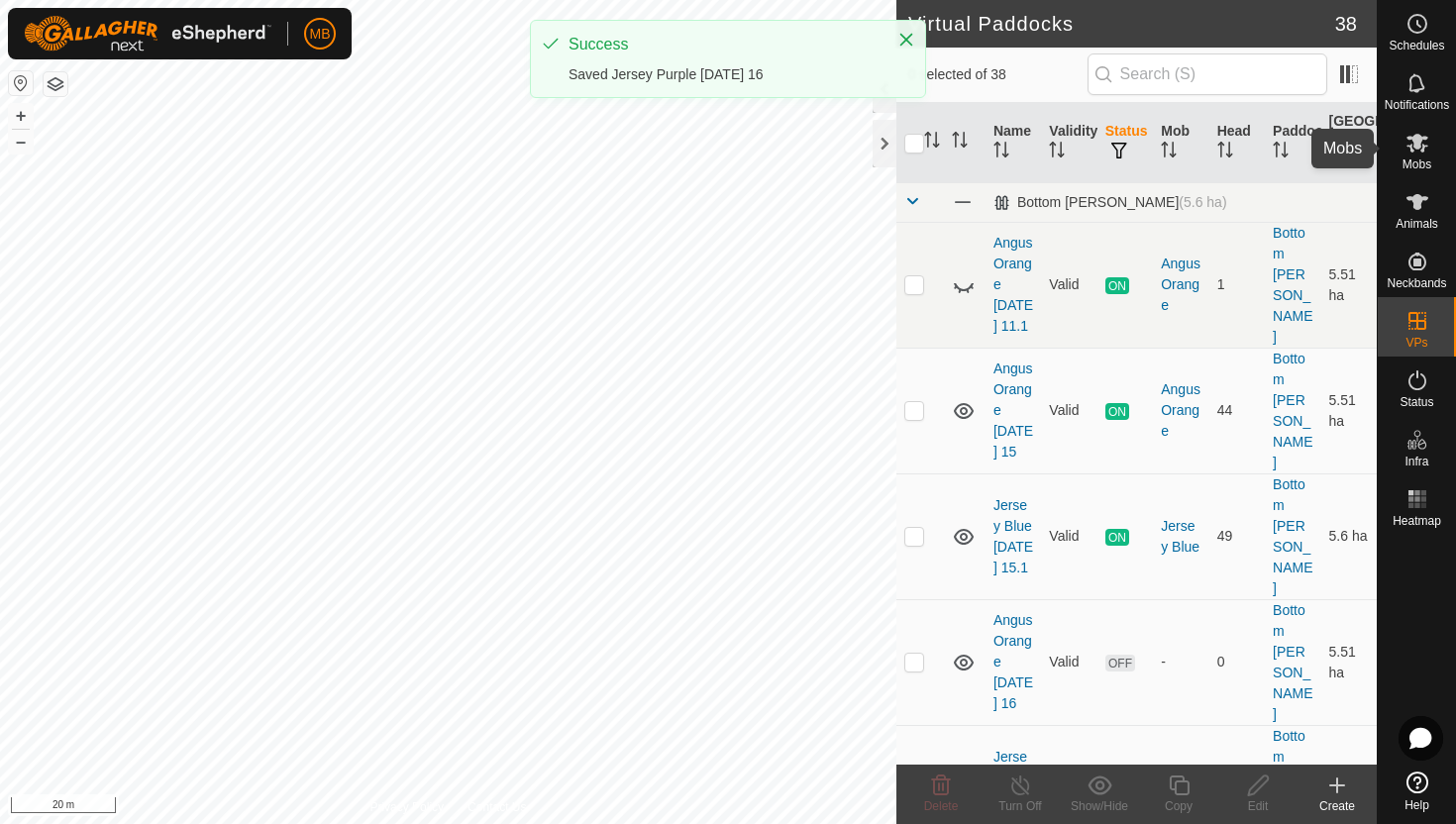 click 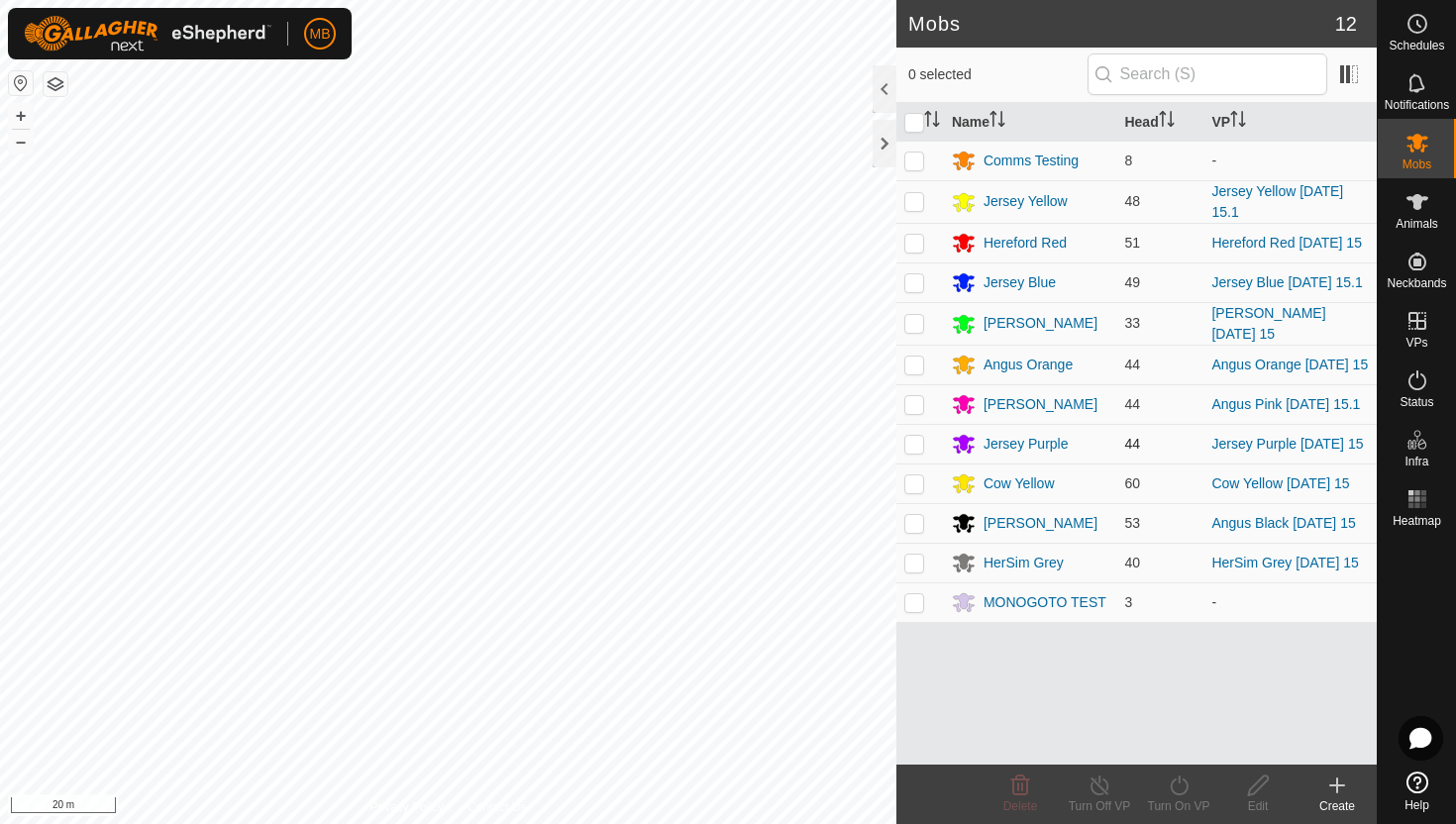 click at bounding box center [914, 444] 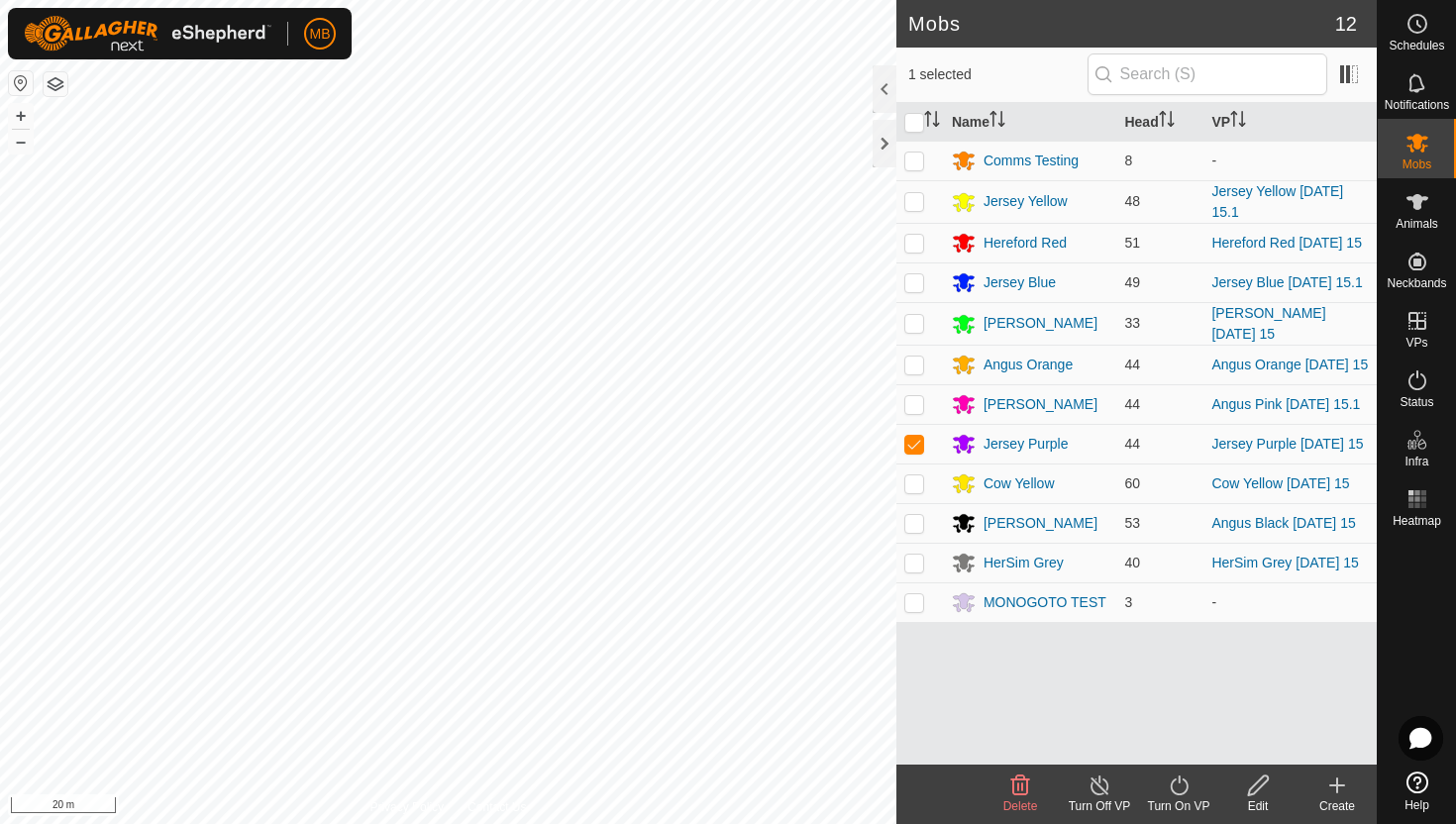 click 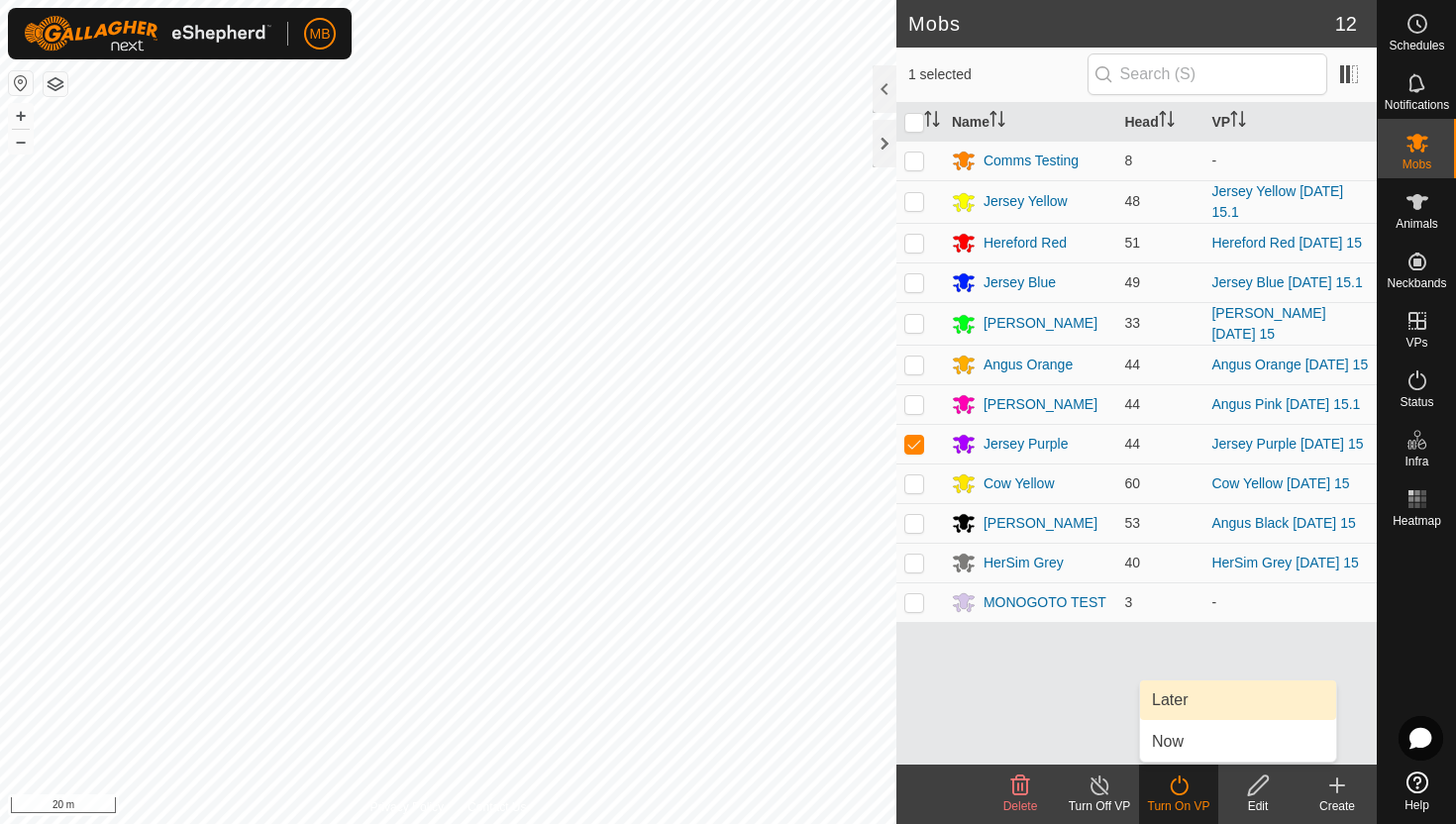 click on "Later" at bounding box center (1238, 700) 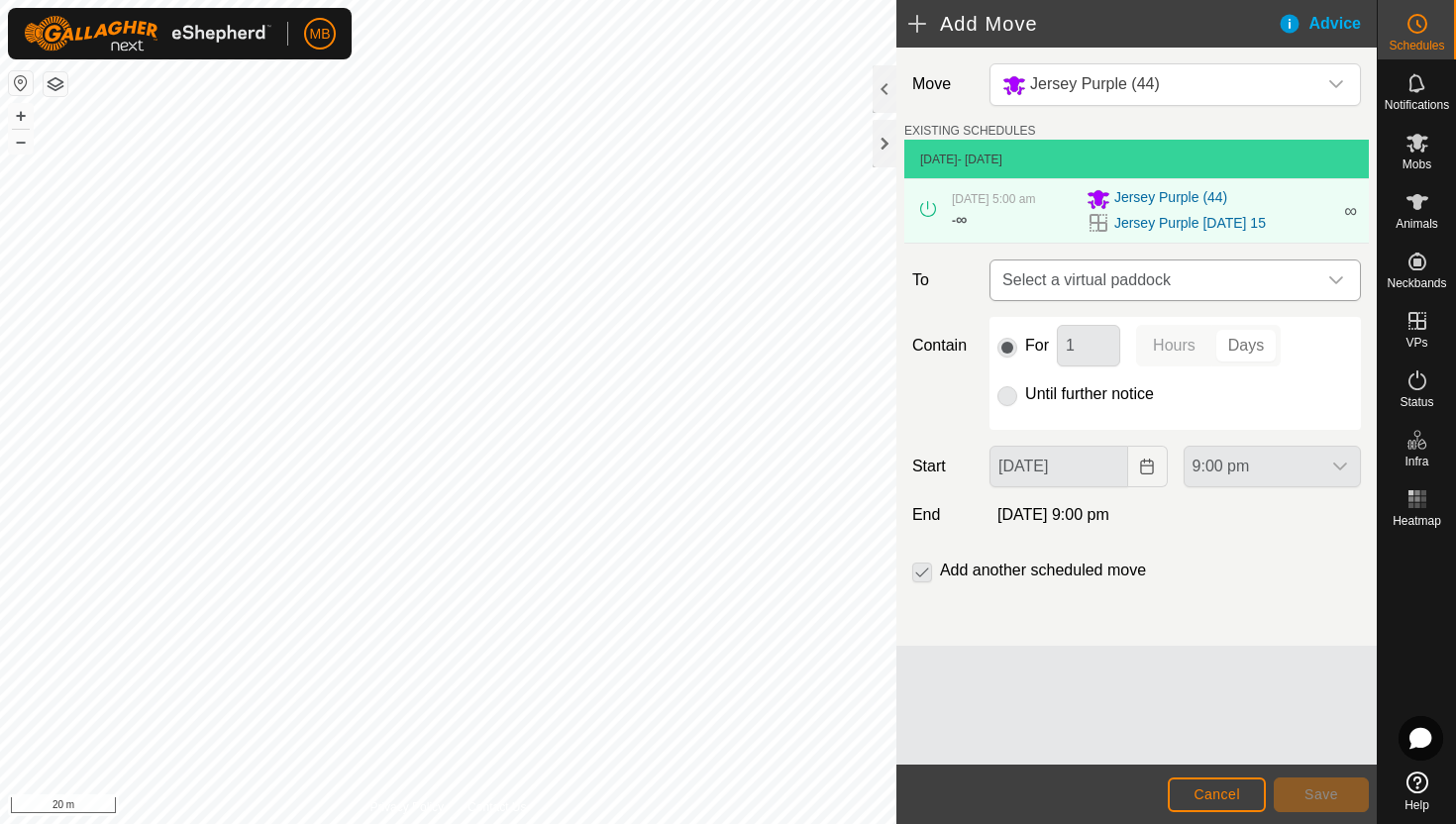 click on "Select a virtual paddock" at bounding box center (1155, 280) 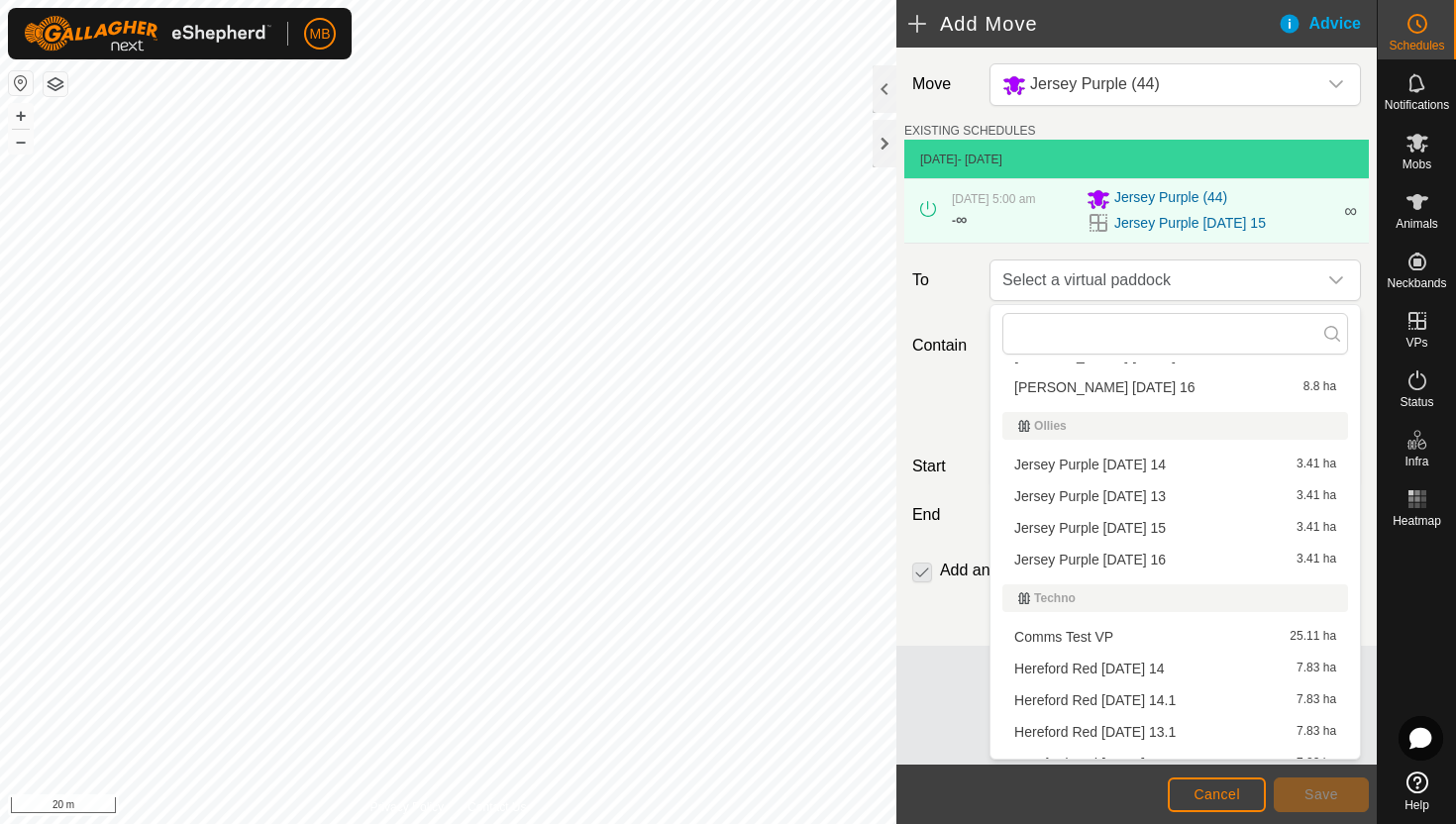 scroll, scrollTop: 617, scrollLeft: 0, axis: vertical 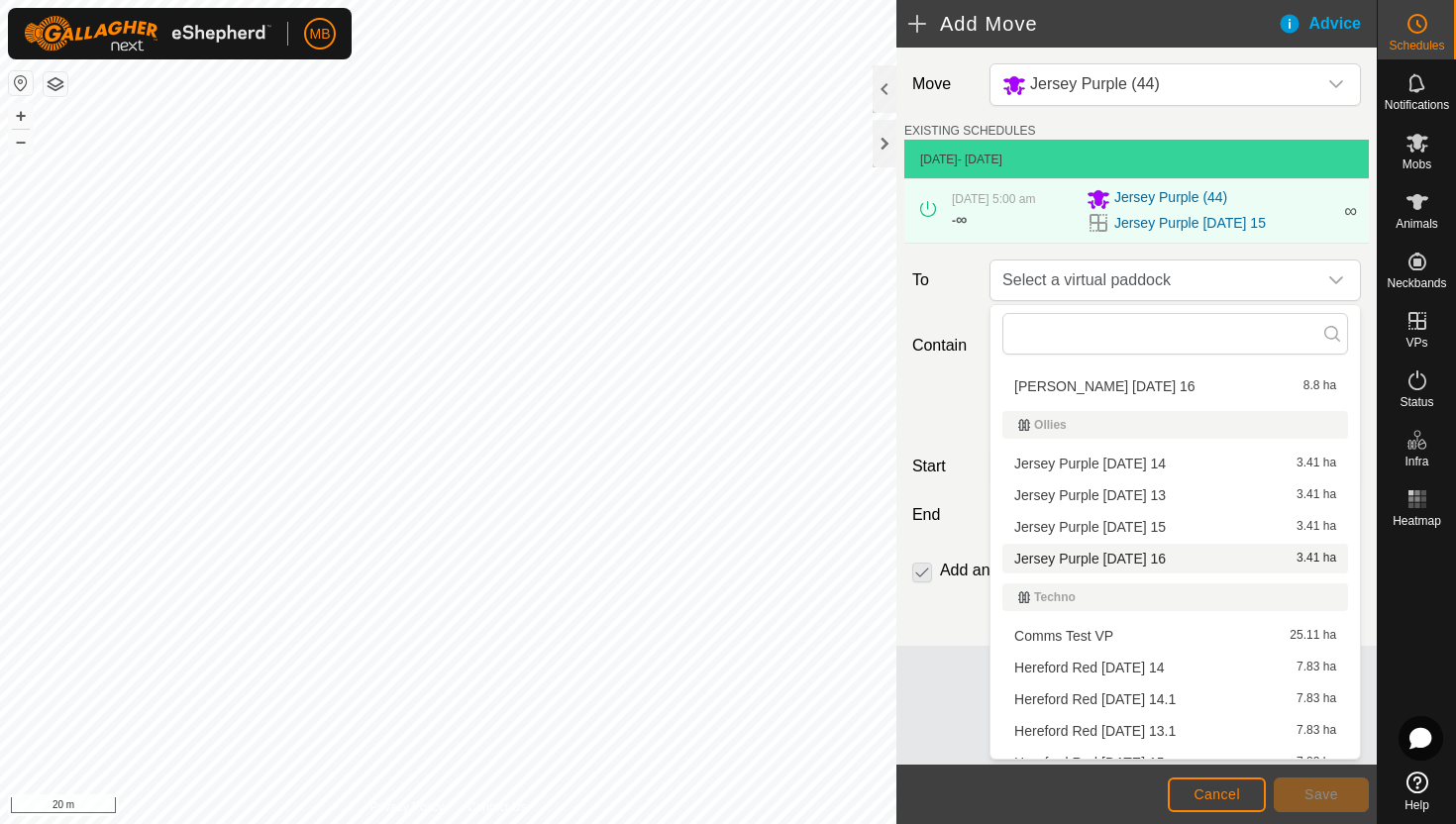 click on "Jersey Purple Wednesday 16  3.41 ha" at bounding box center (1175, 559) 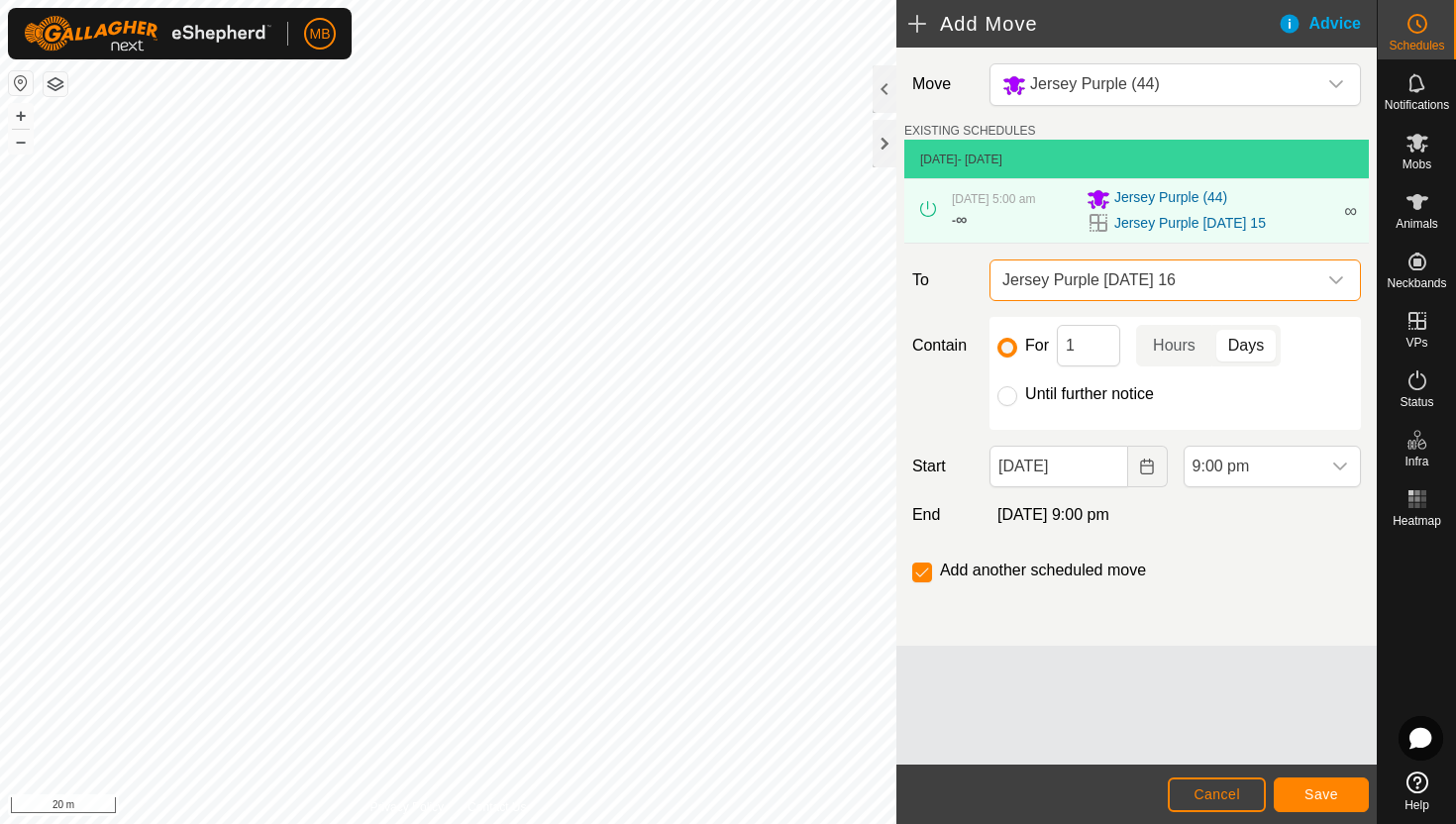 click on "Until further notice" 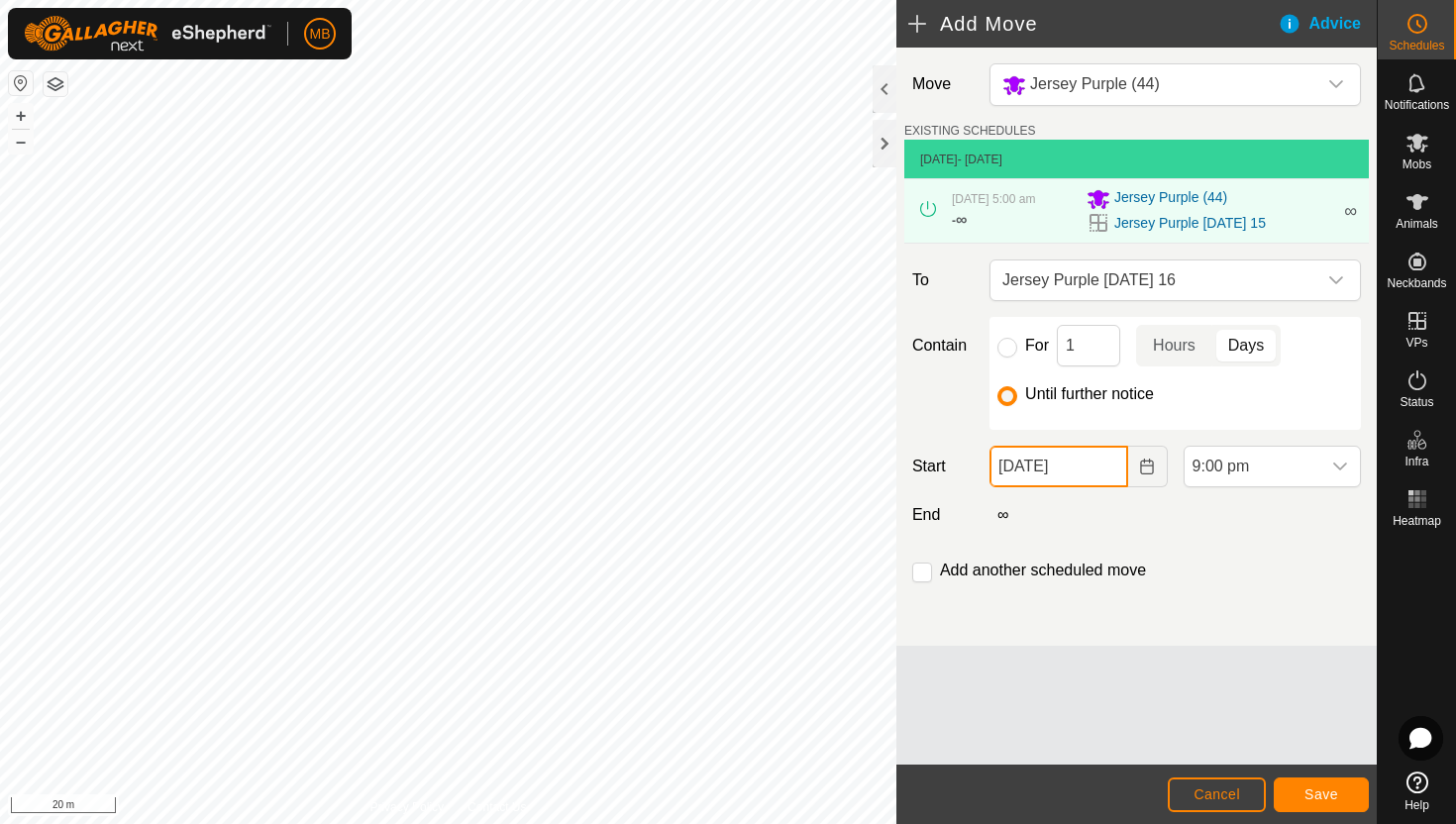 click on "15 Jul, 2025" 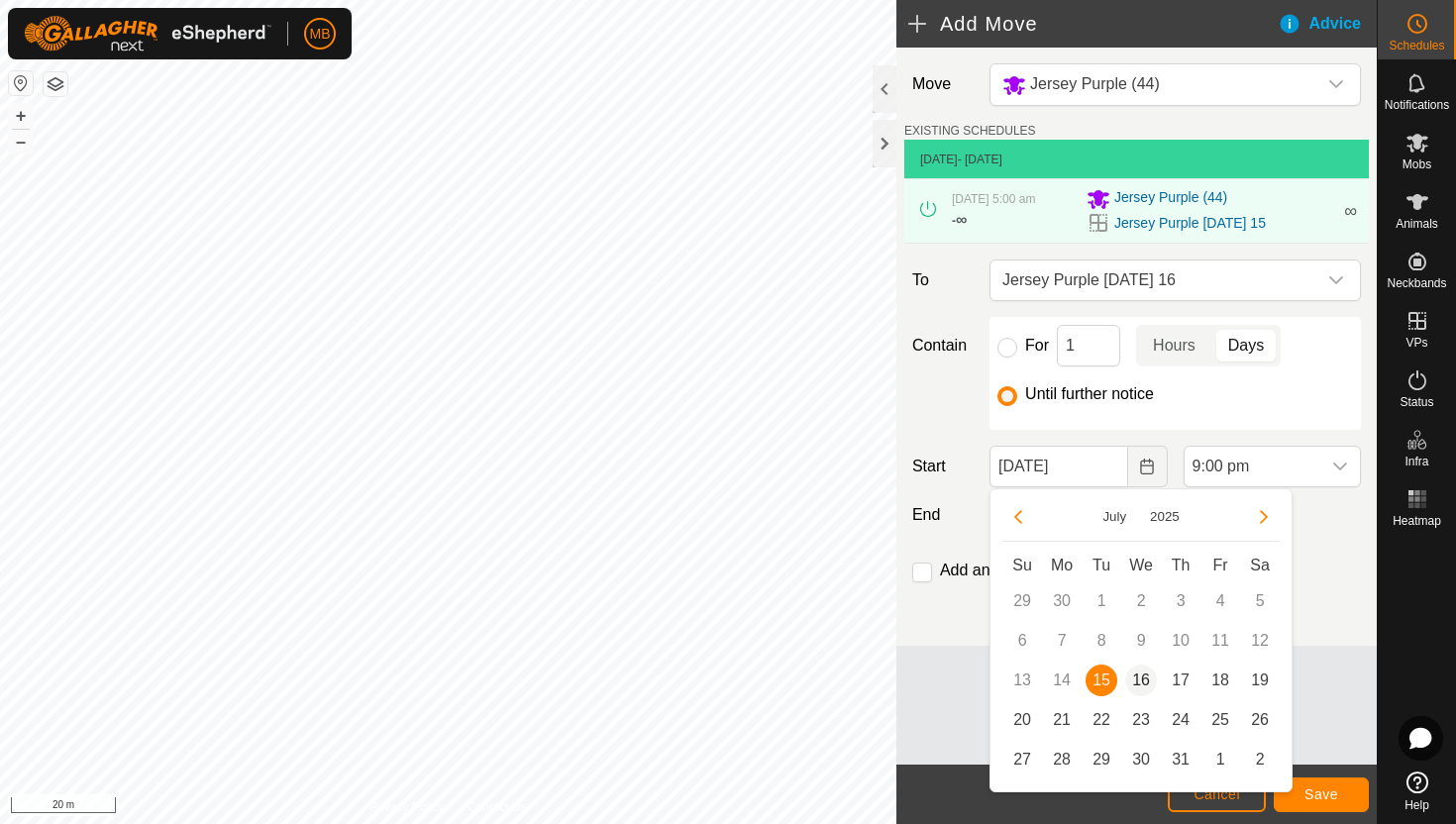 click on "16" at bounding box center [1141, 680] 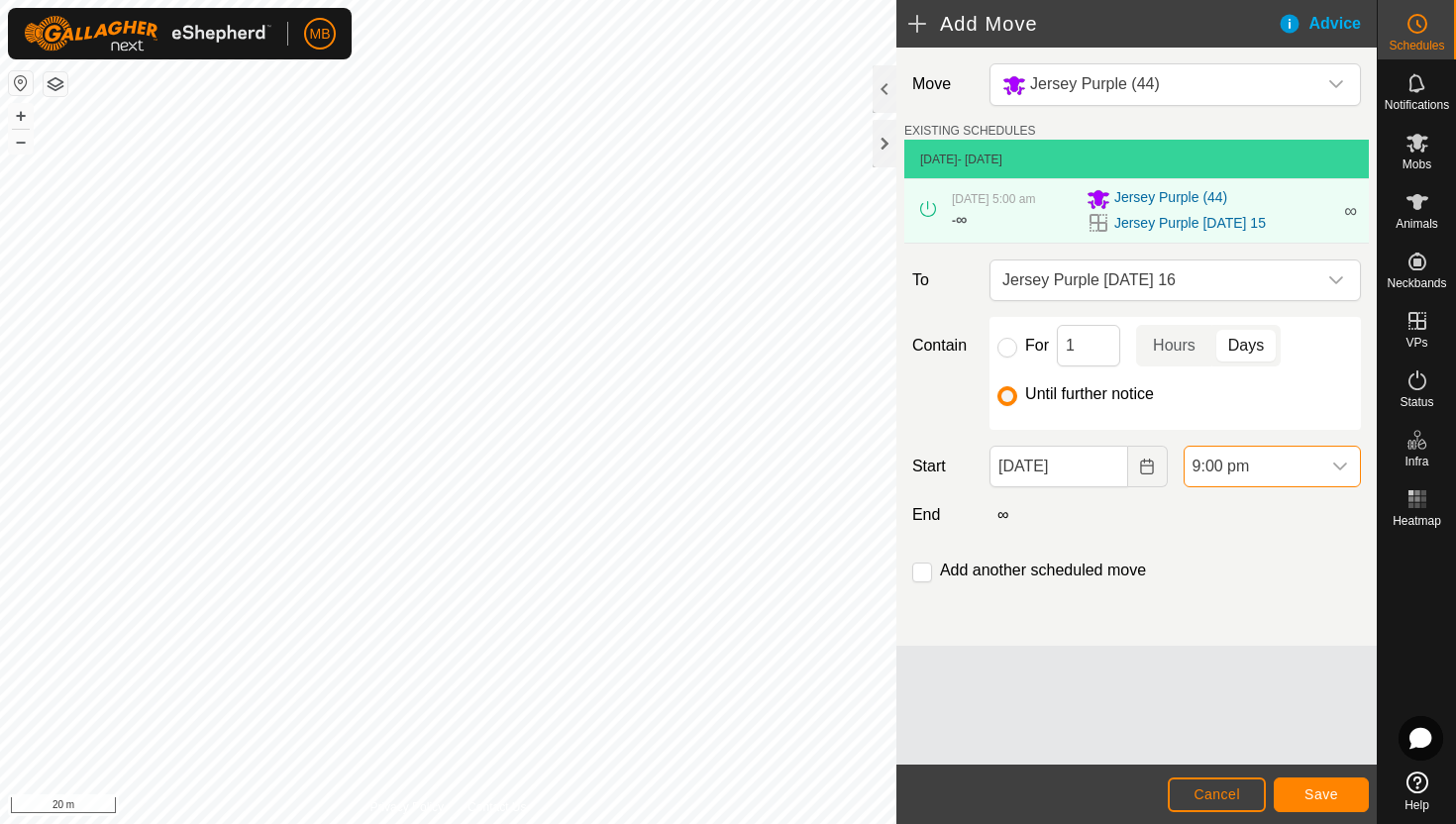 click on "9:00 pm" at bounding box center [1252, 466] 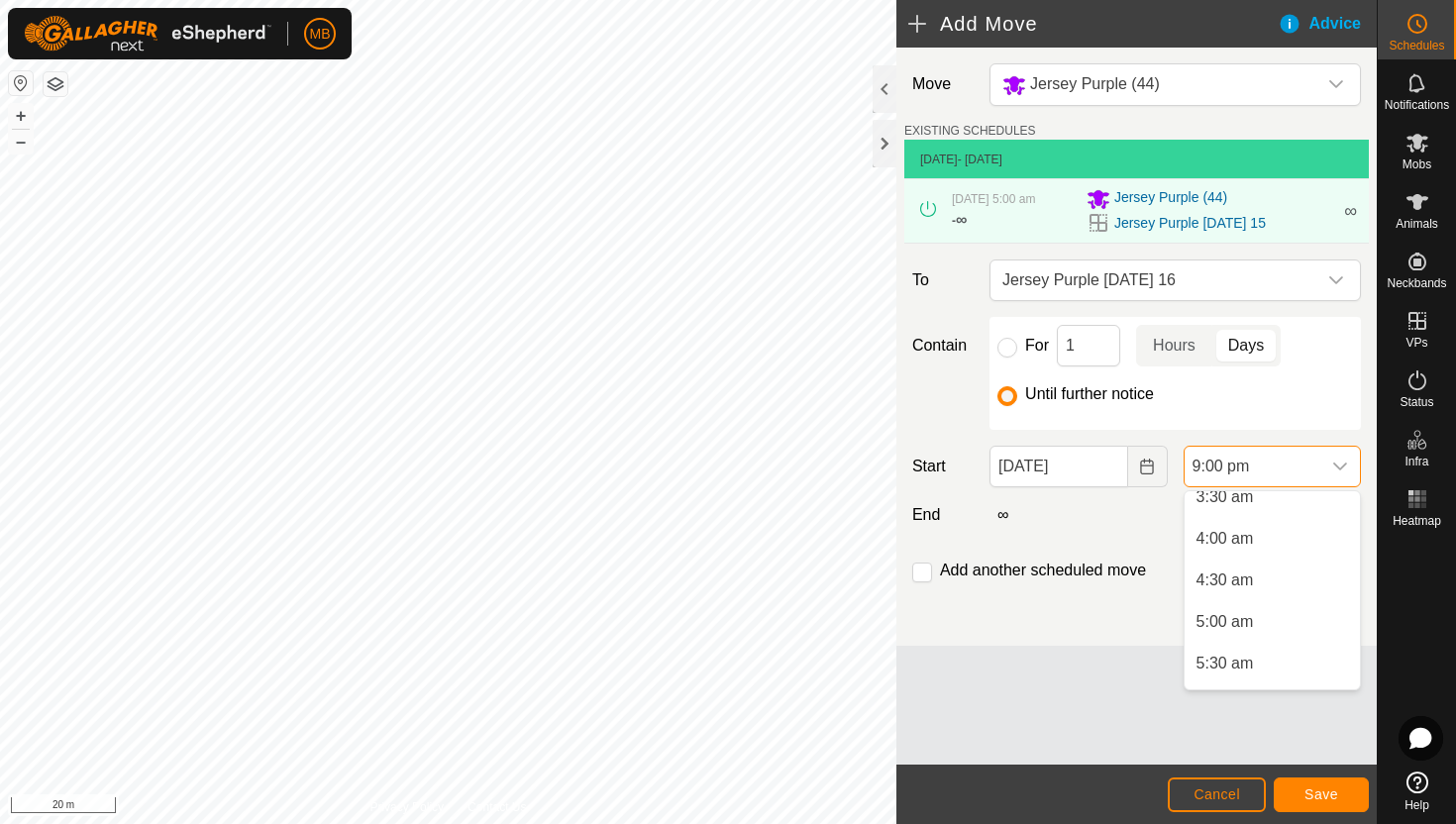 scroll, scrollTop: 297, scrollLeft: 0, axis: vertical 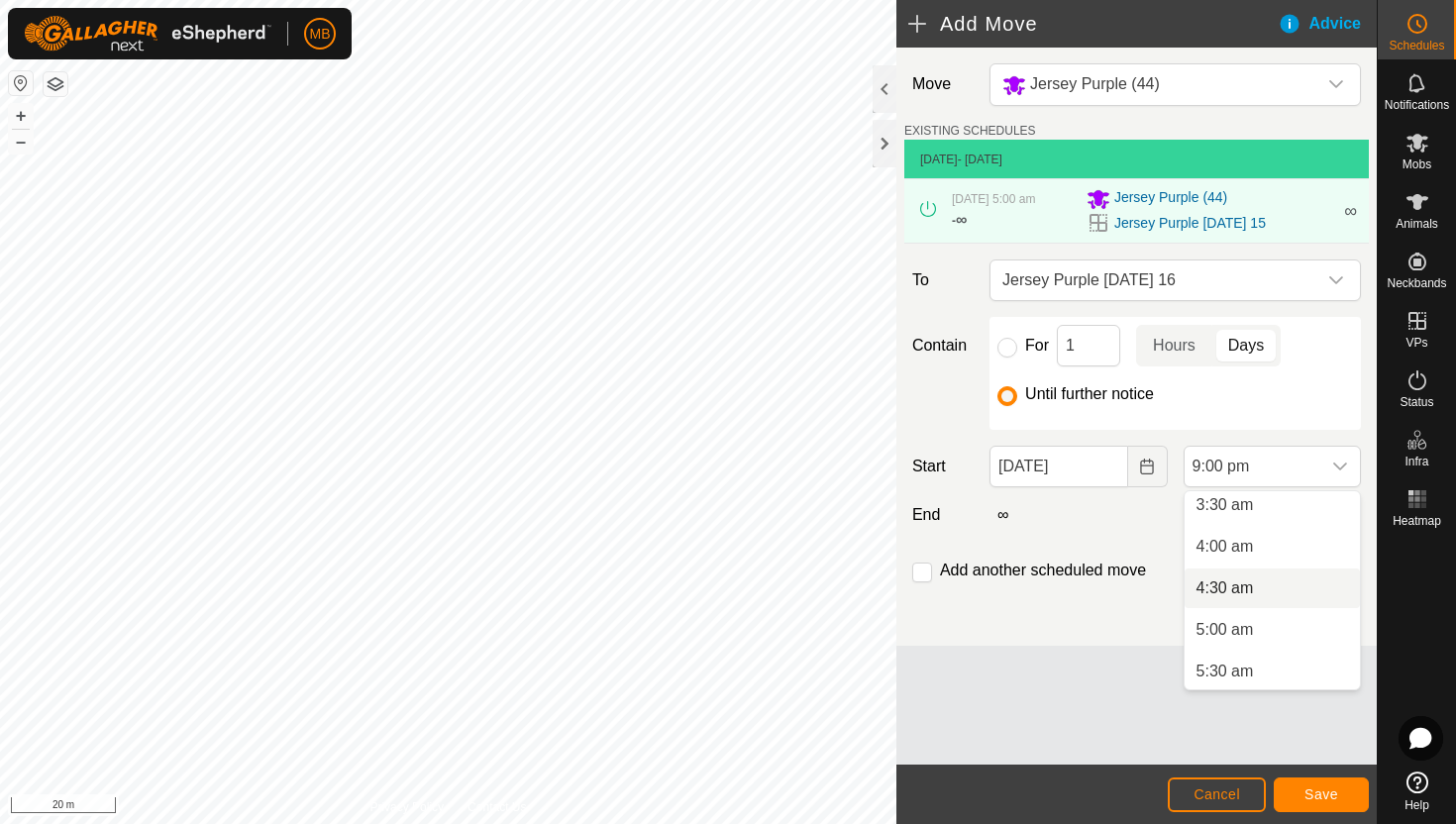 click on "4:30 am" at bounding box center (1272, 588) 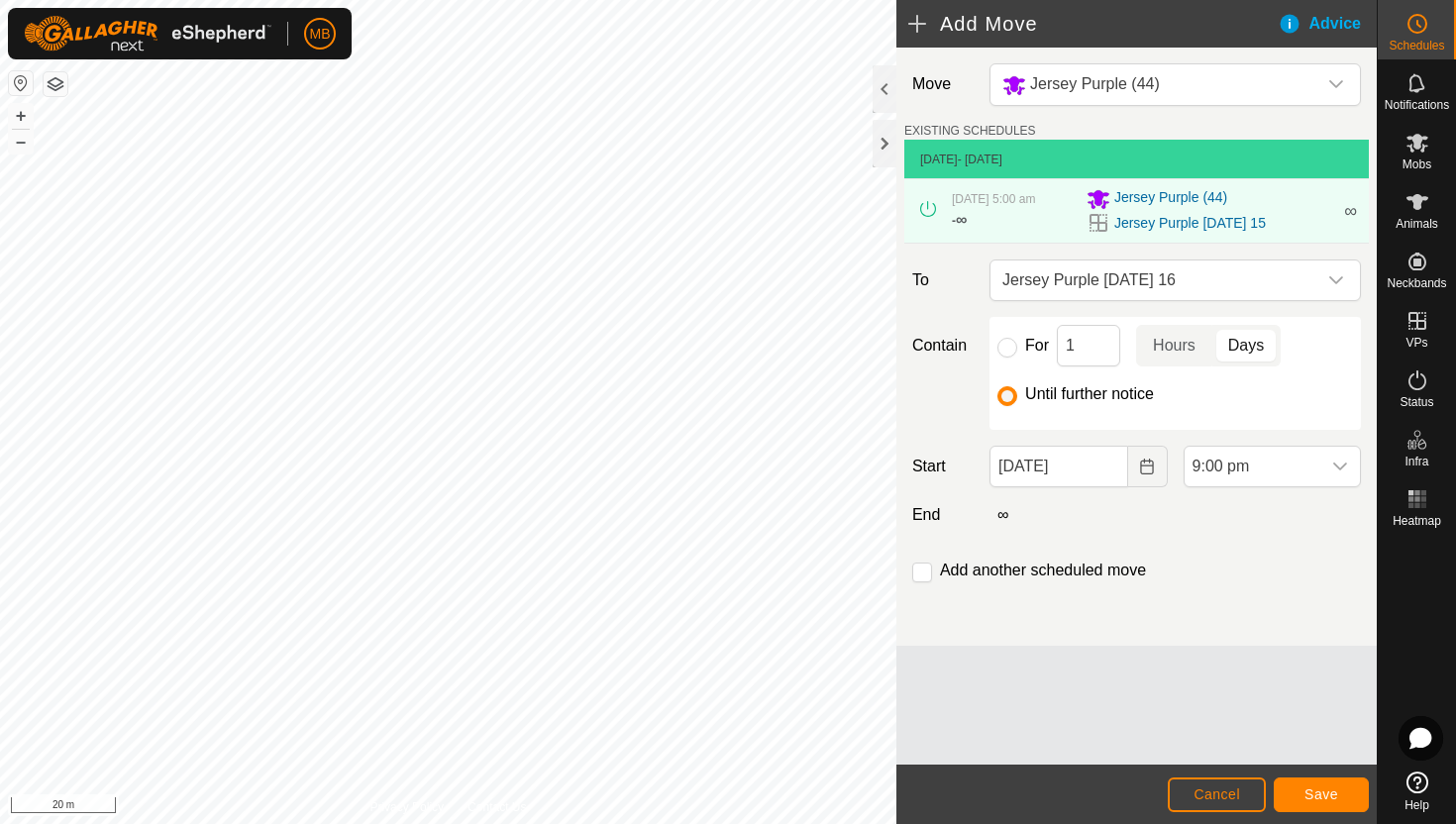 scroll, scrollTop: 1589, scrollLeft: 0, axis: vertical 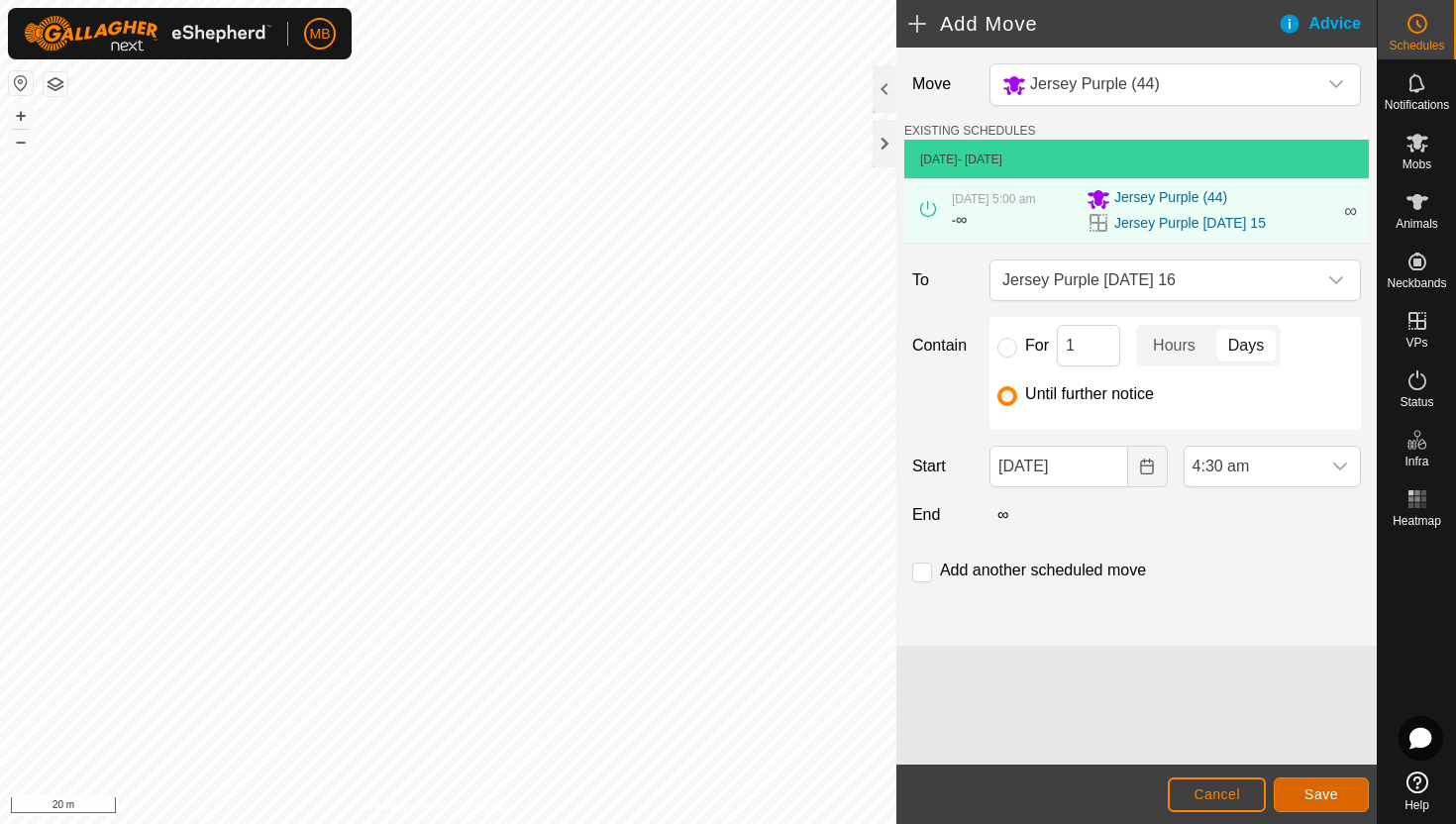 click on "Save" 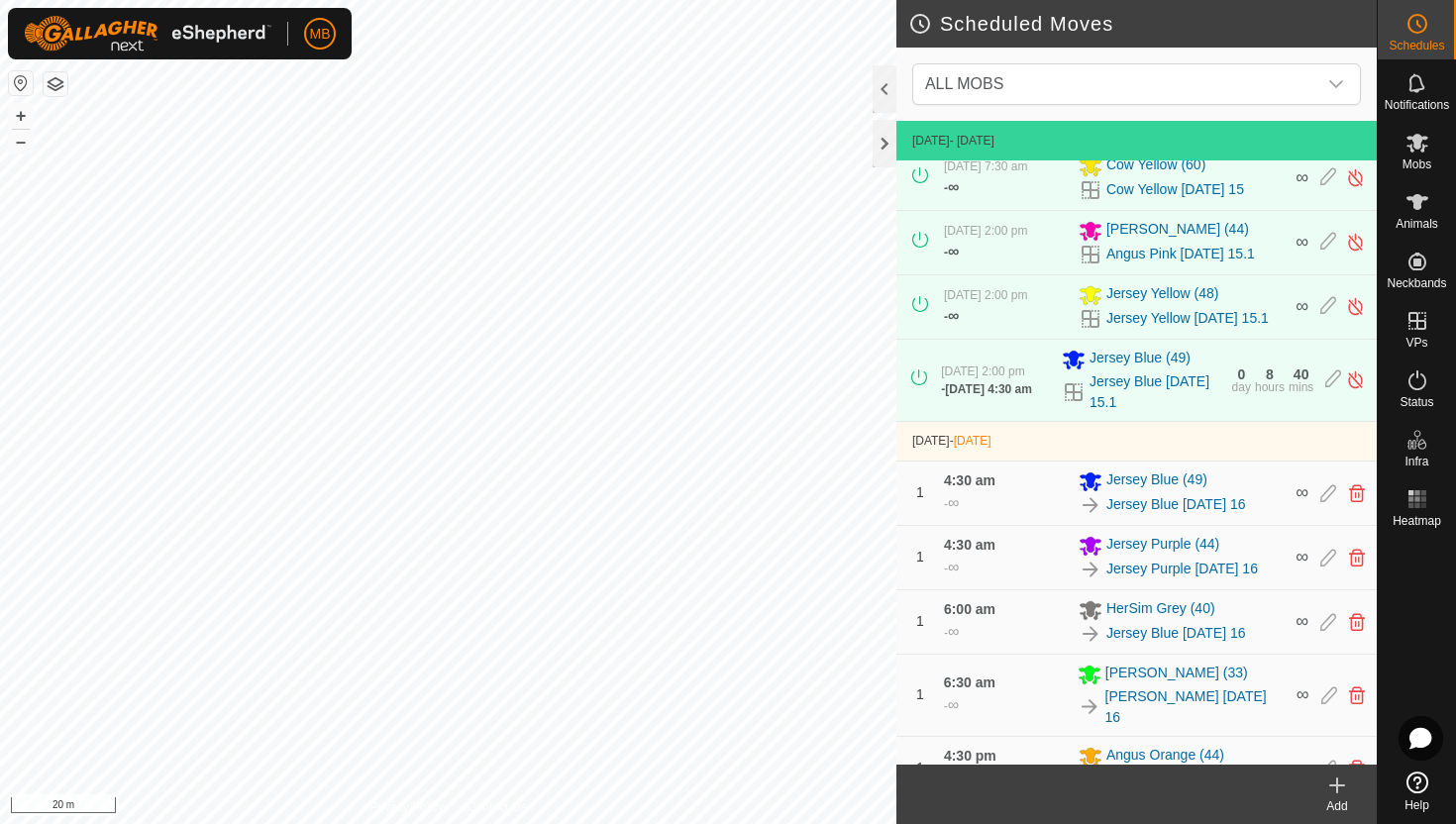 scroll, scrollTop: 573, scrollLeft: 0, axis: vertical 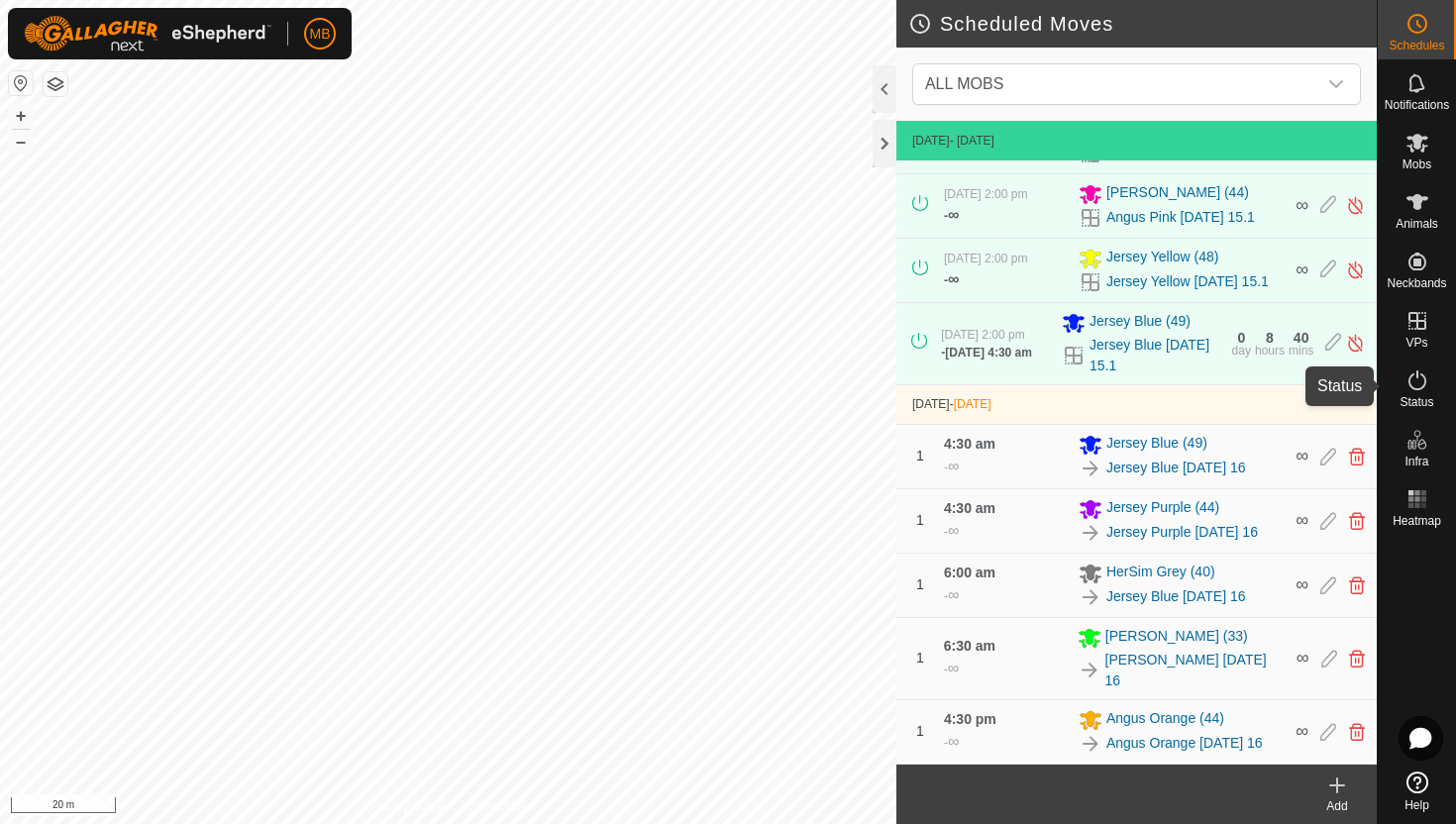 click 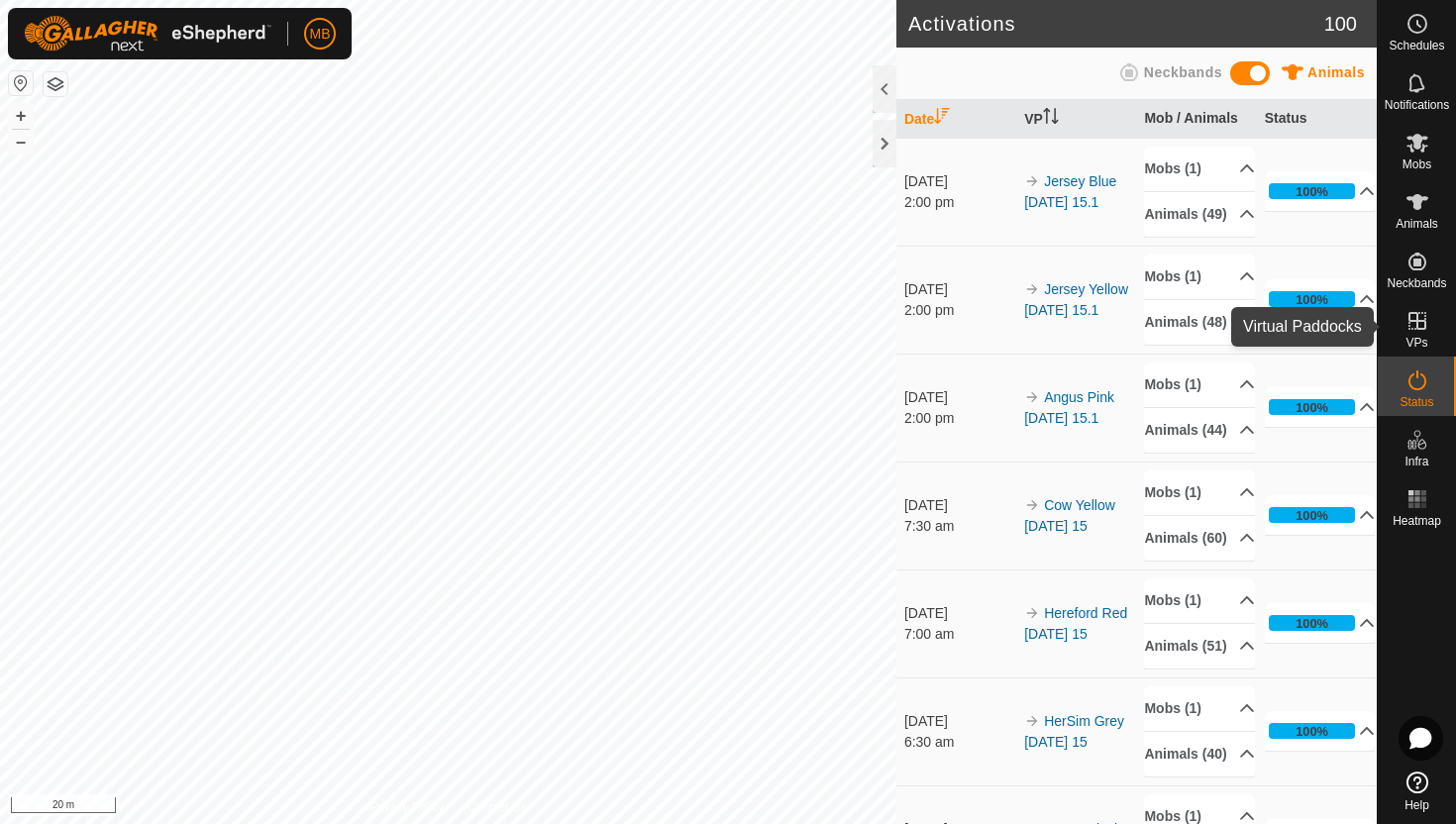click 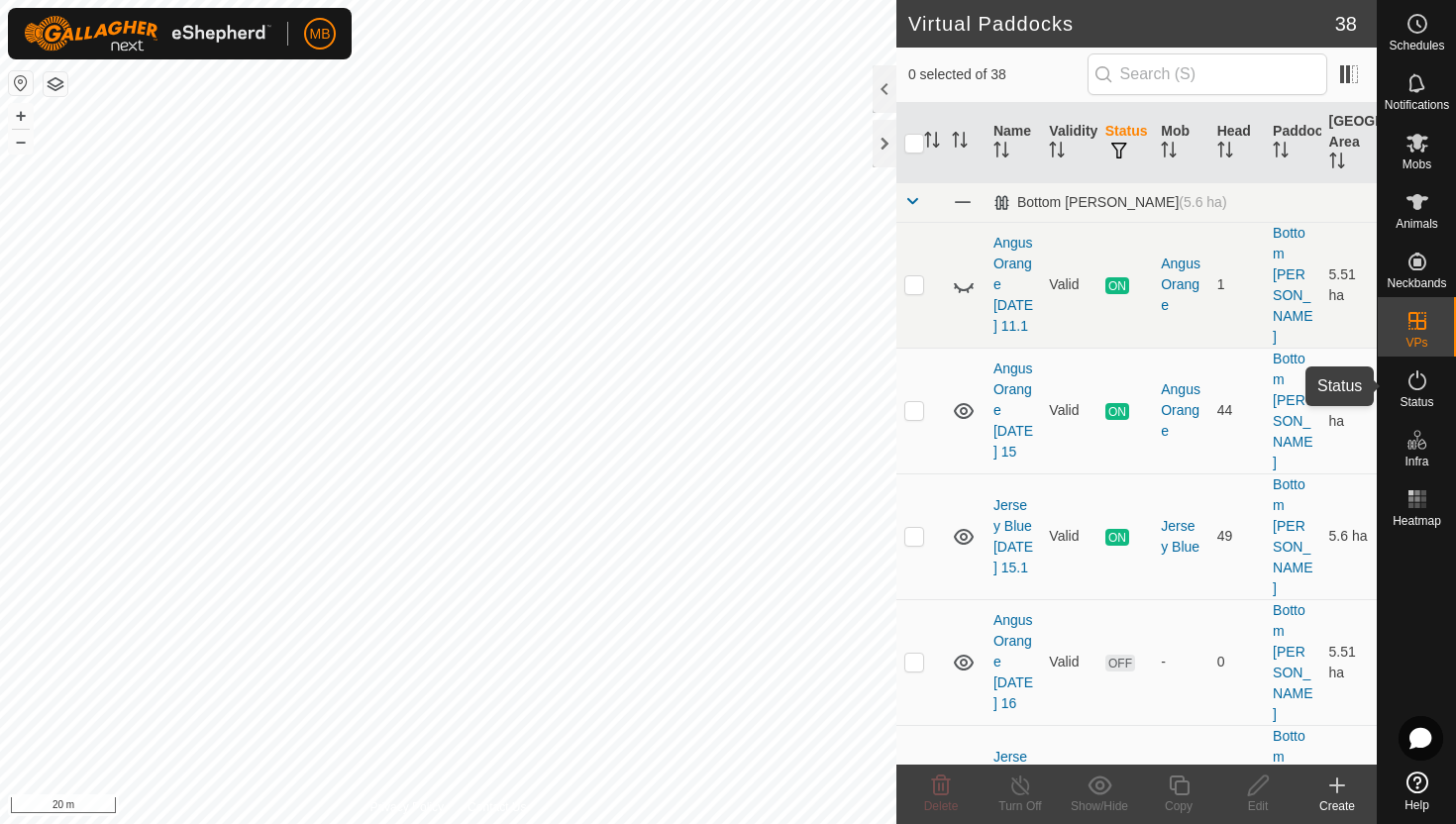 click 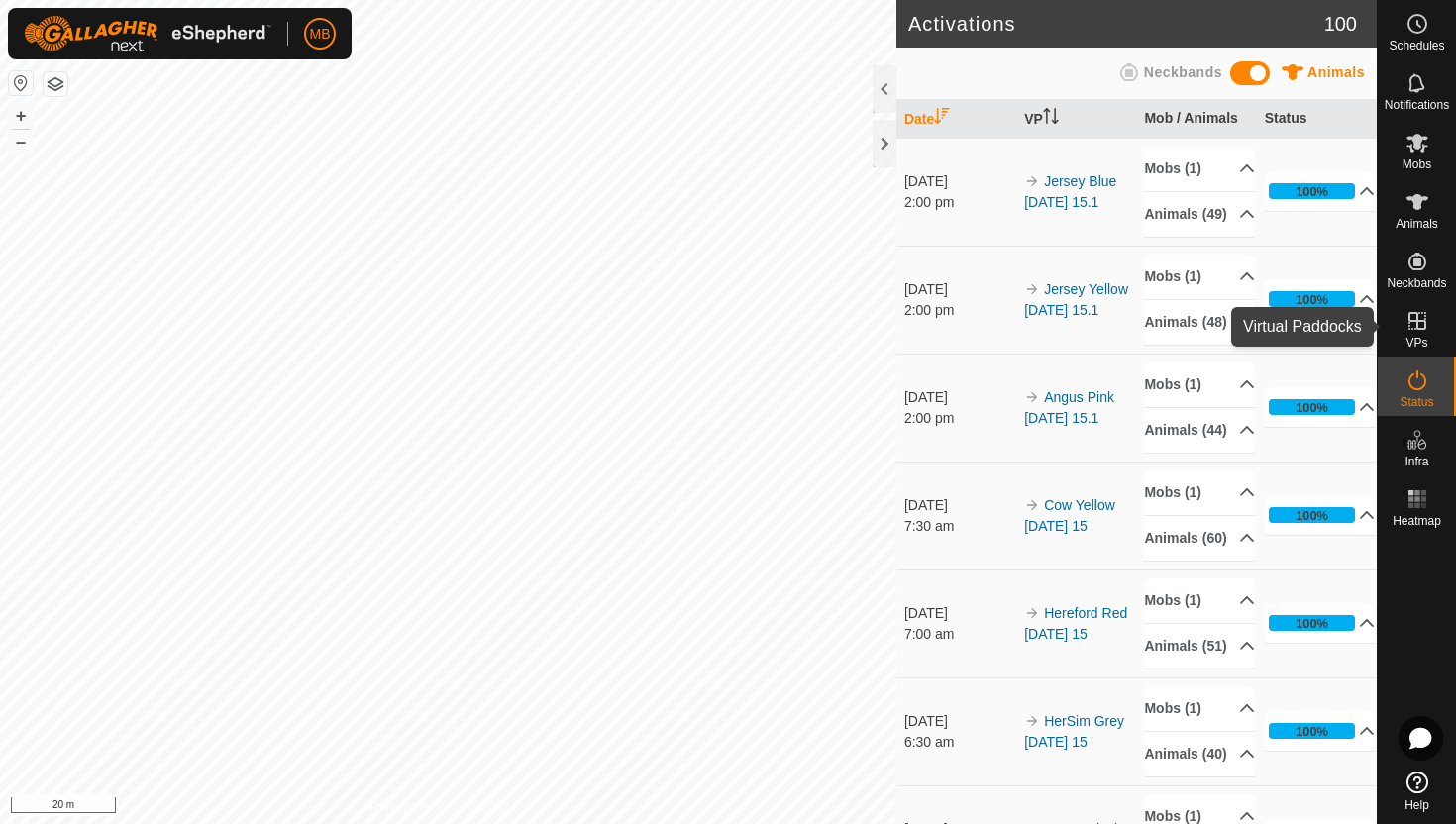 click 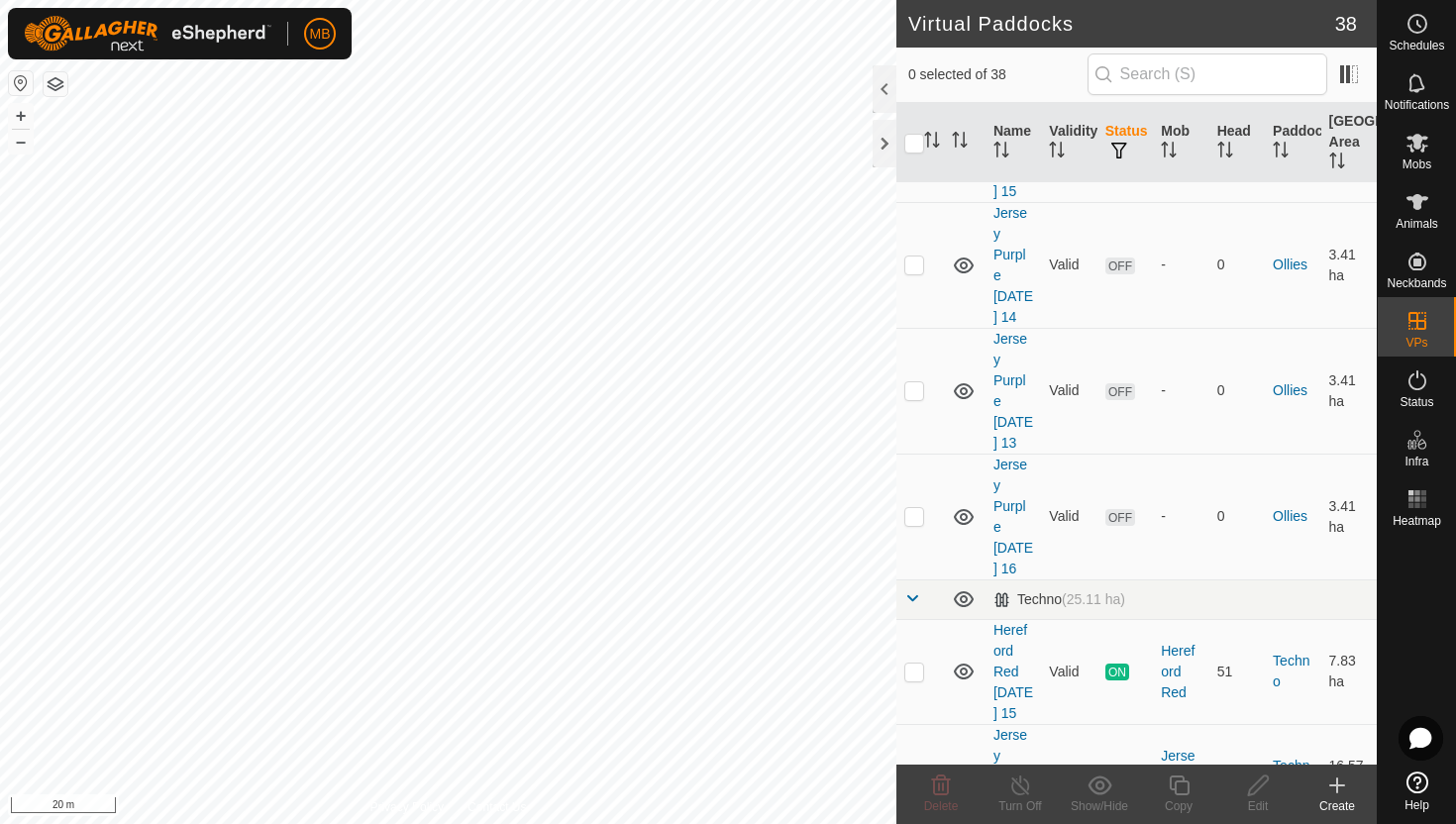 scroll, scrollTop: 2048, scrollLeft: 0, axis: vertical 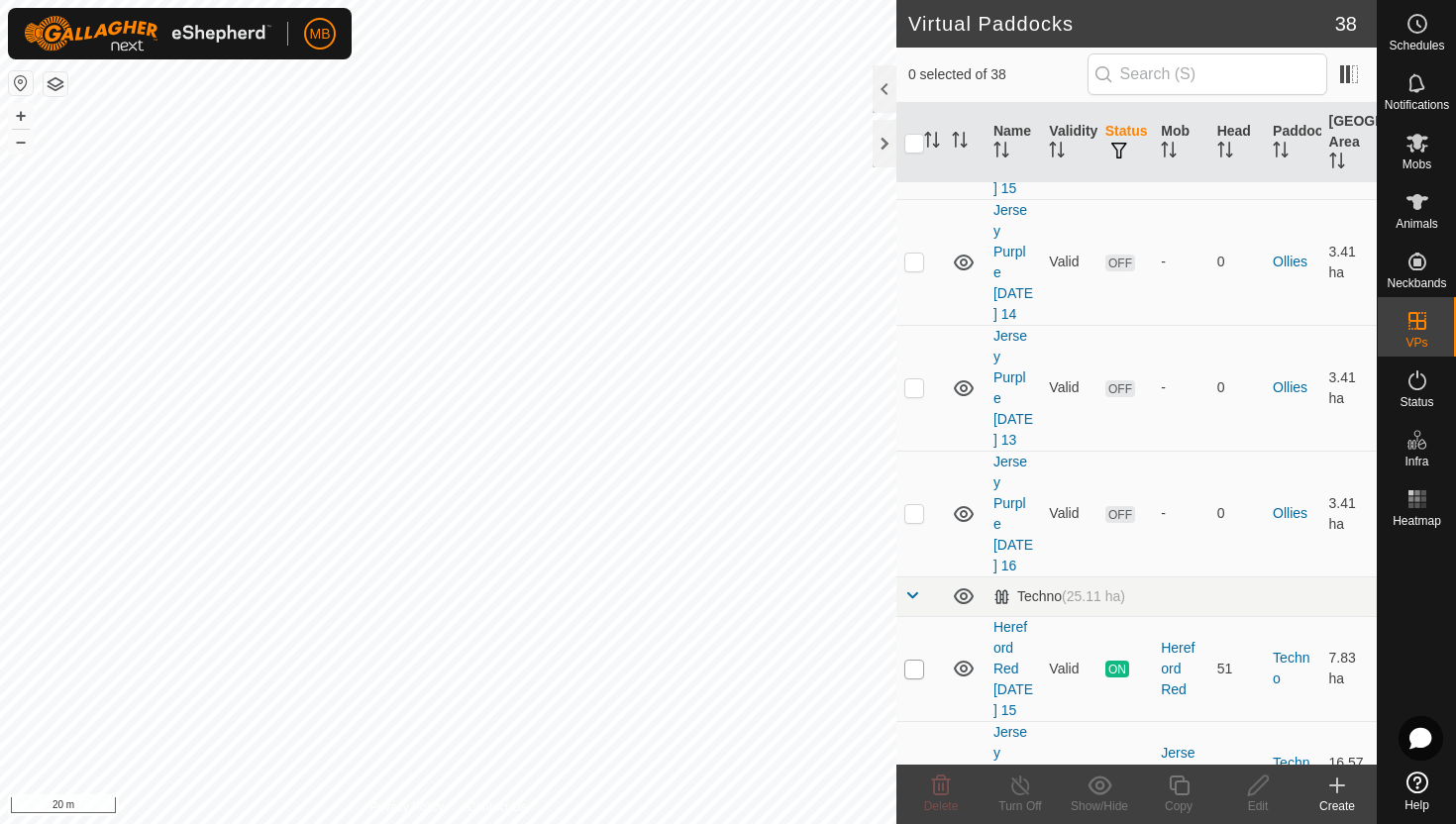 click at bounding box center [914, 670] 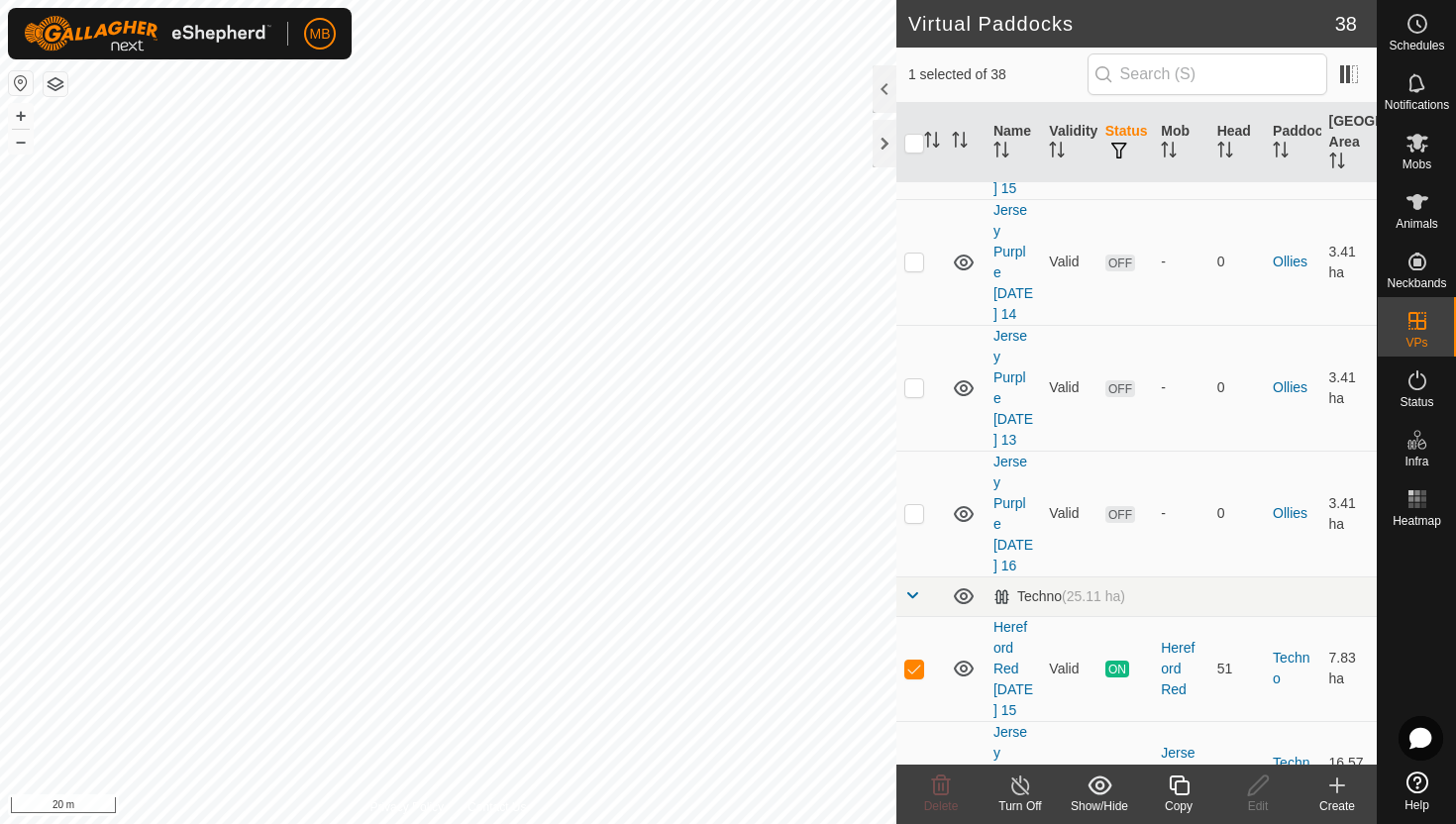 click 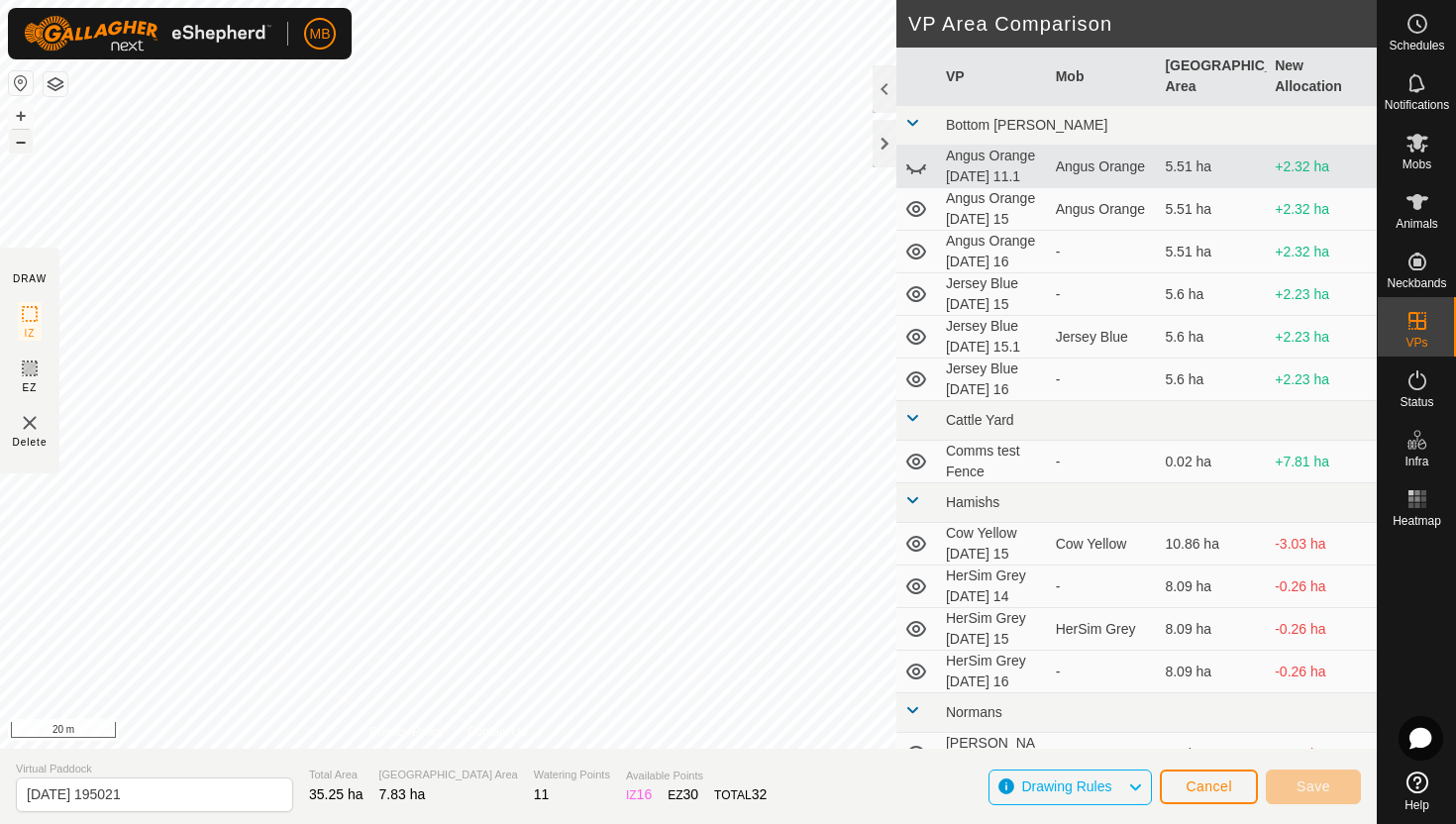 click on "–" at bounding box center (21, 142) 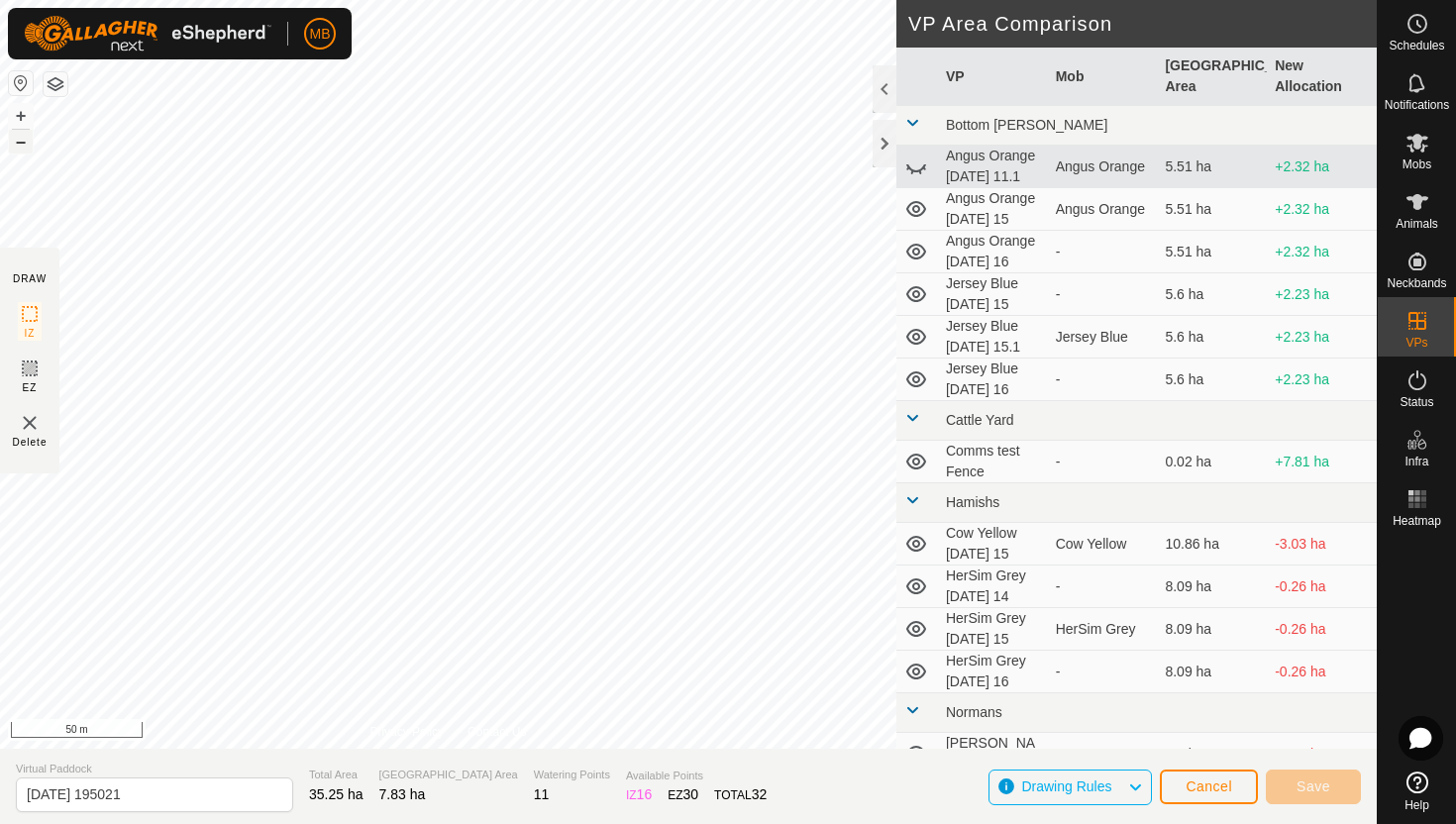 click on "–" at bounding box center [21, 142] 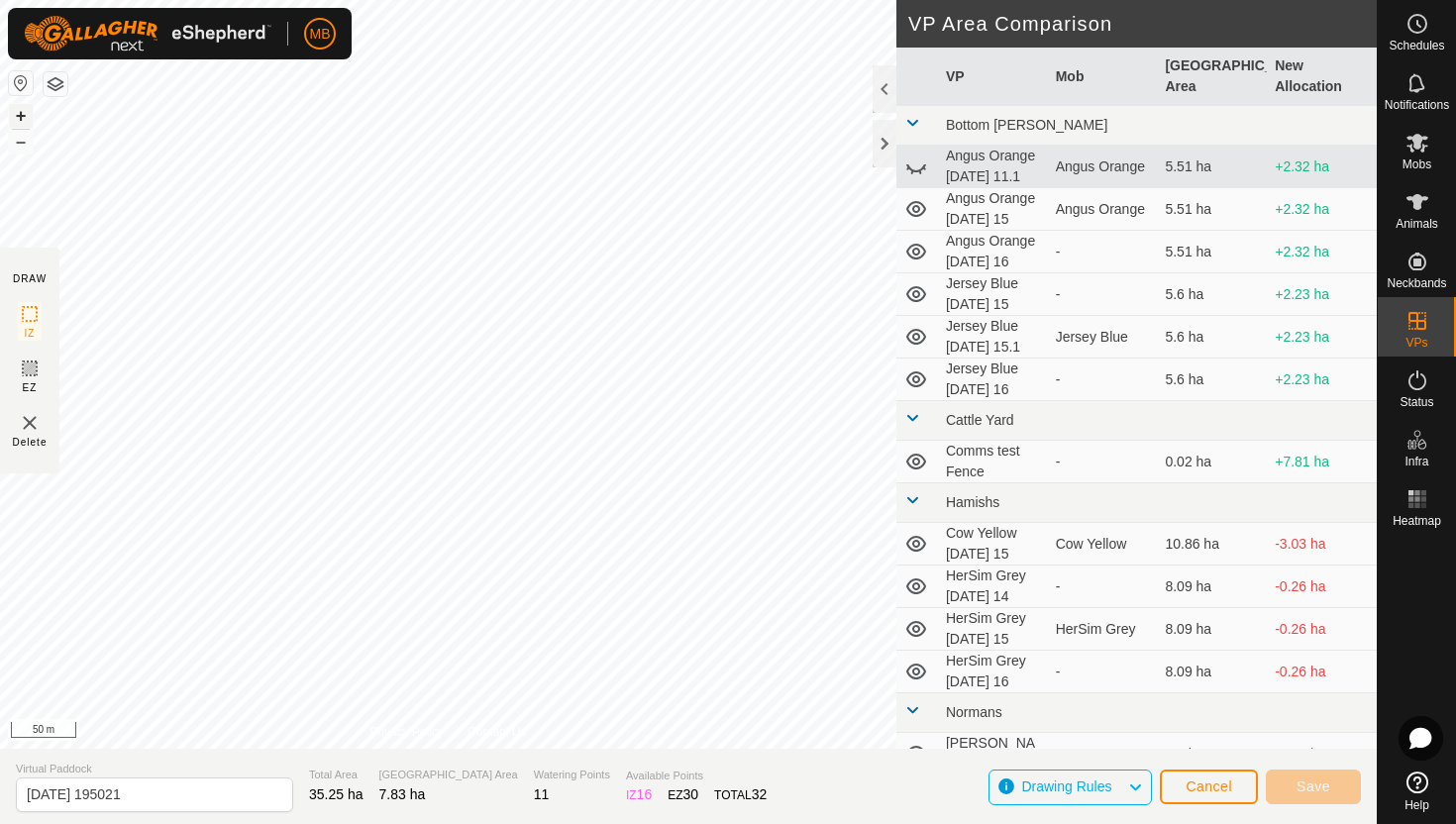 click on "+" at bounding box center (21, 116) 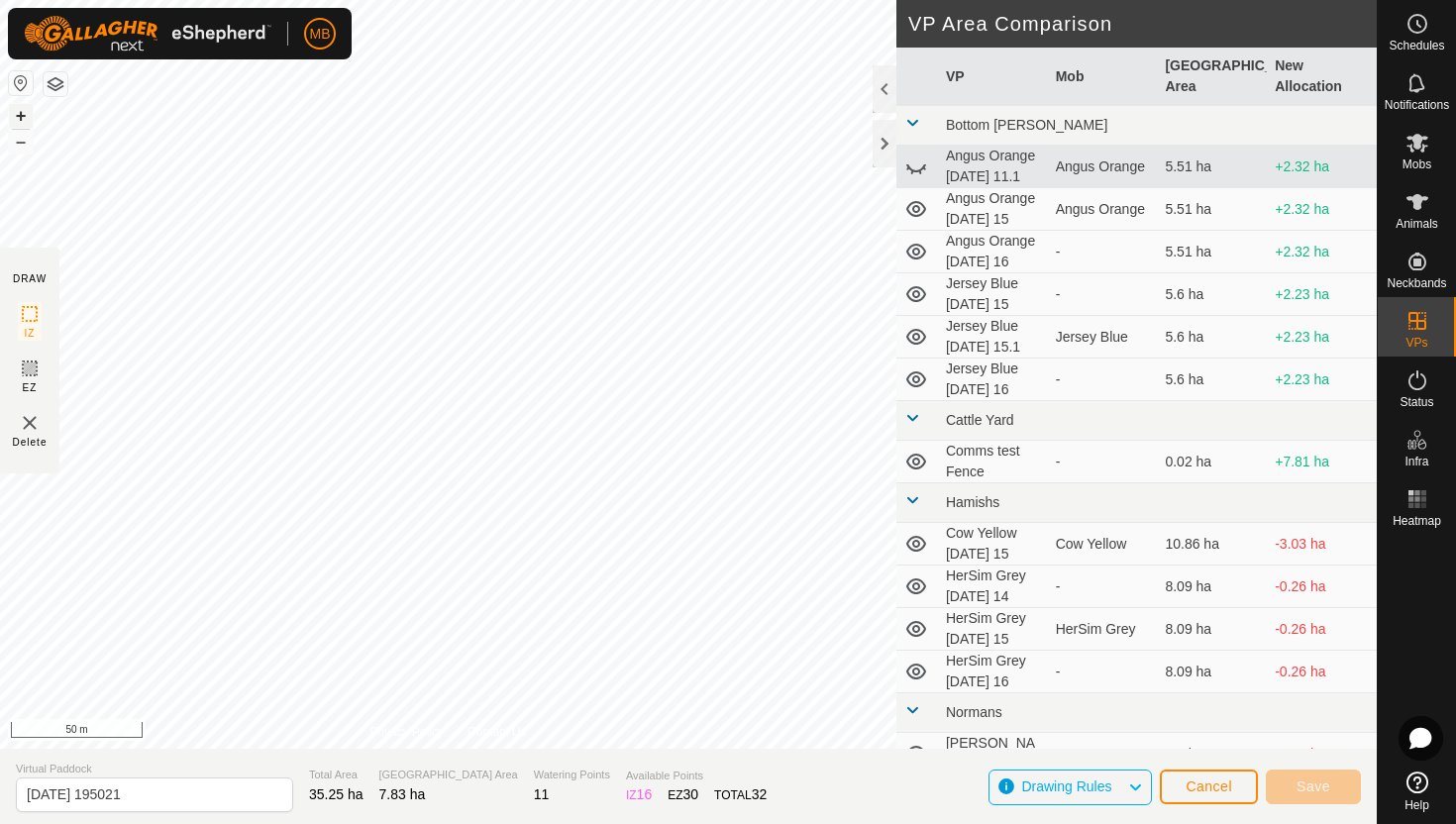 click on "+" at bounding box center (21, 116) 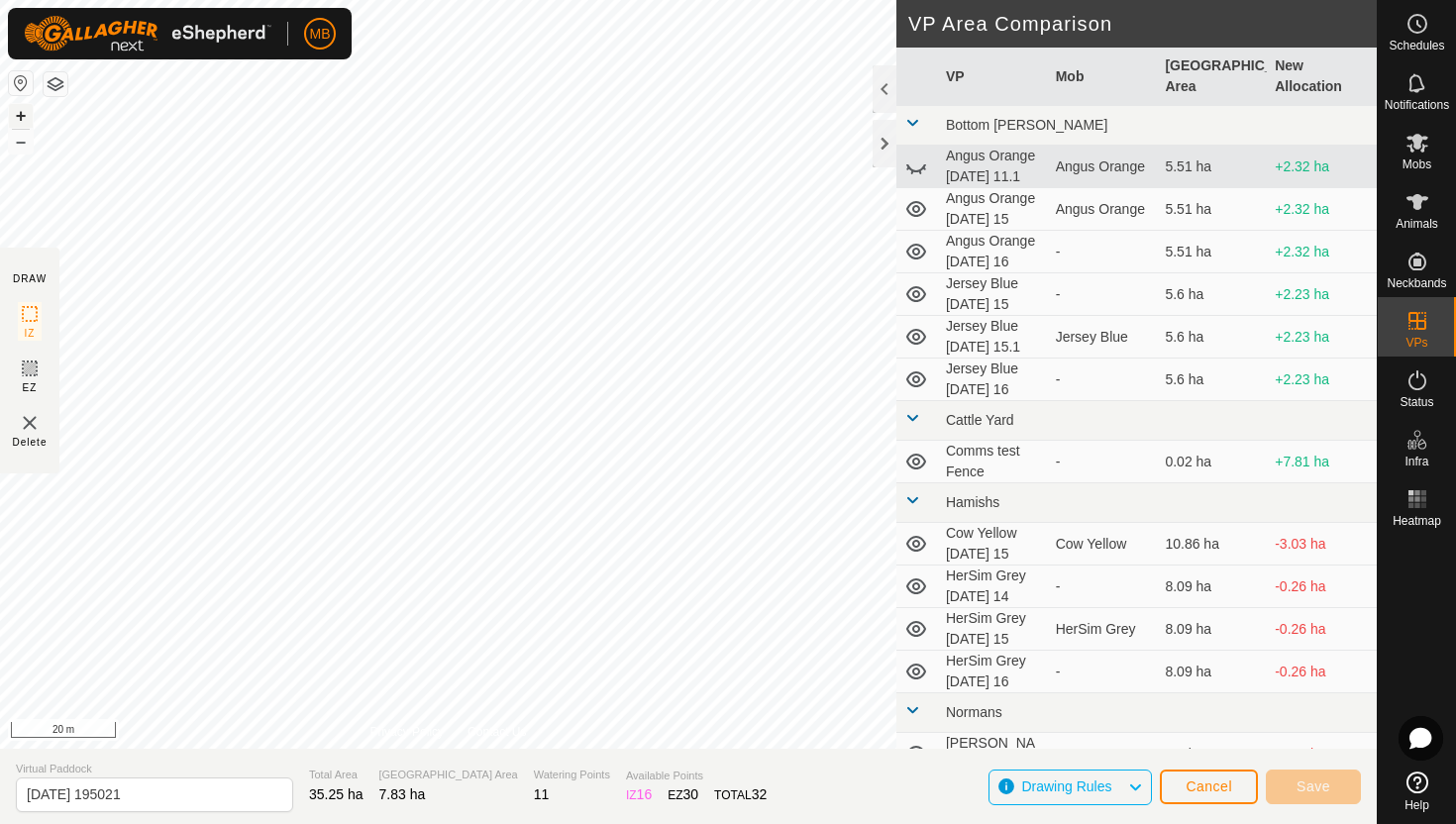 click on "+" at bounding box center (21, 116) 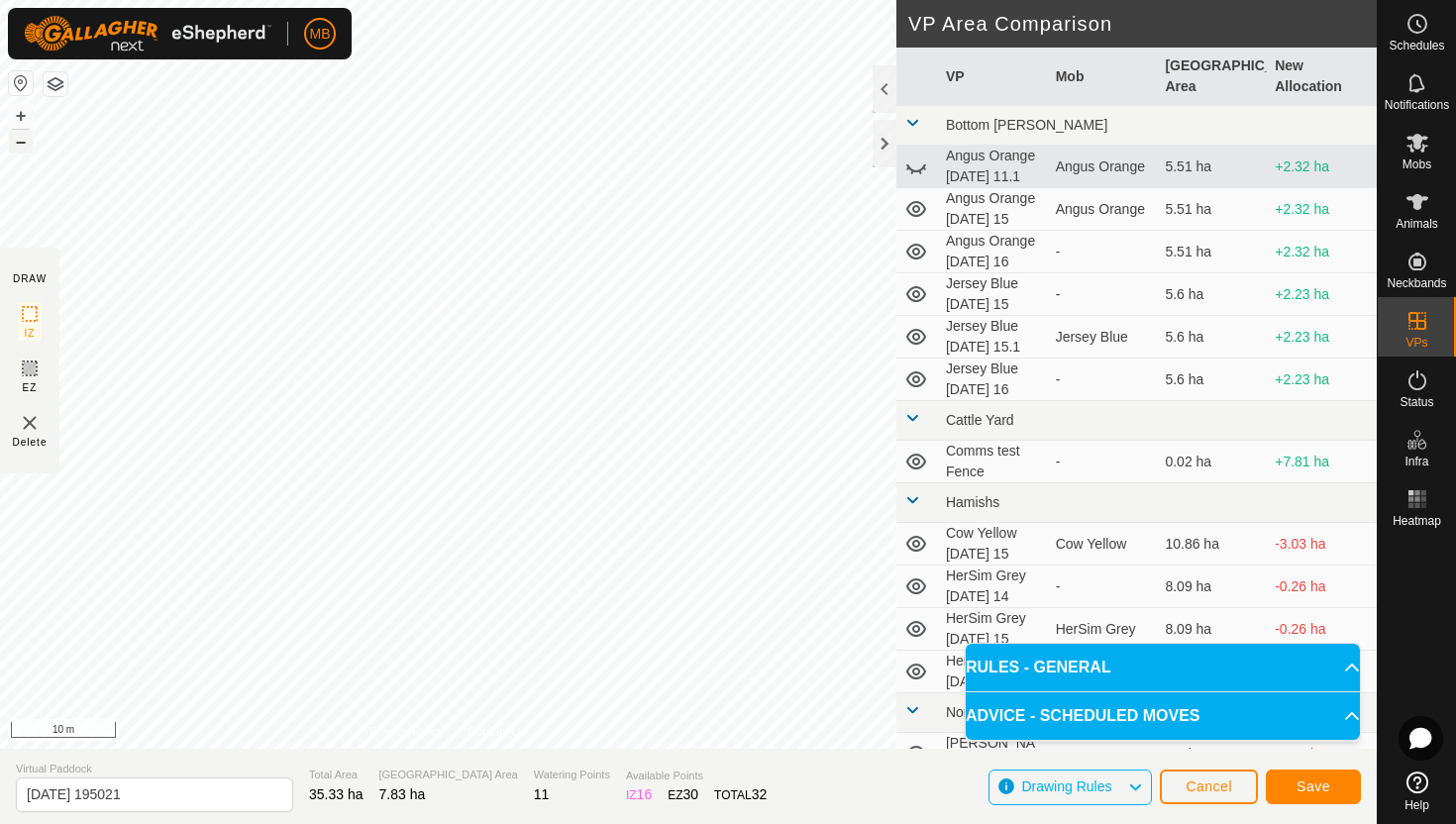 click on "–" at bounding box center (21, 142) 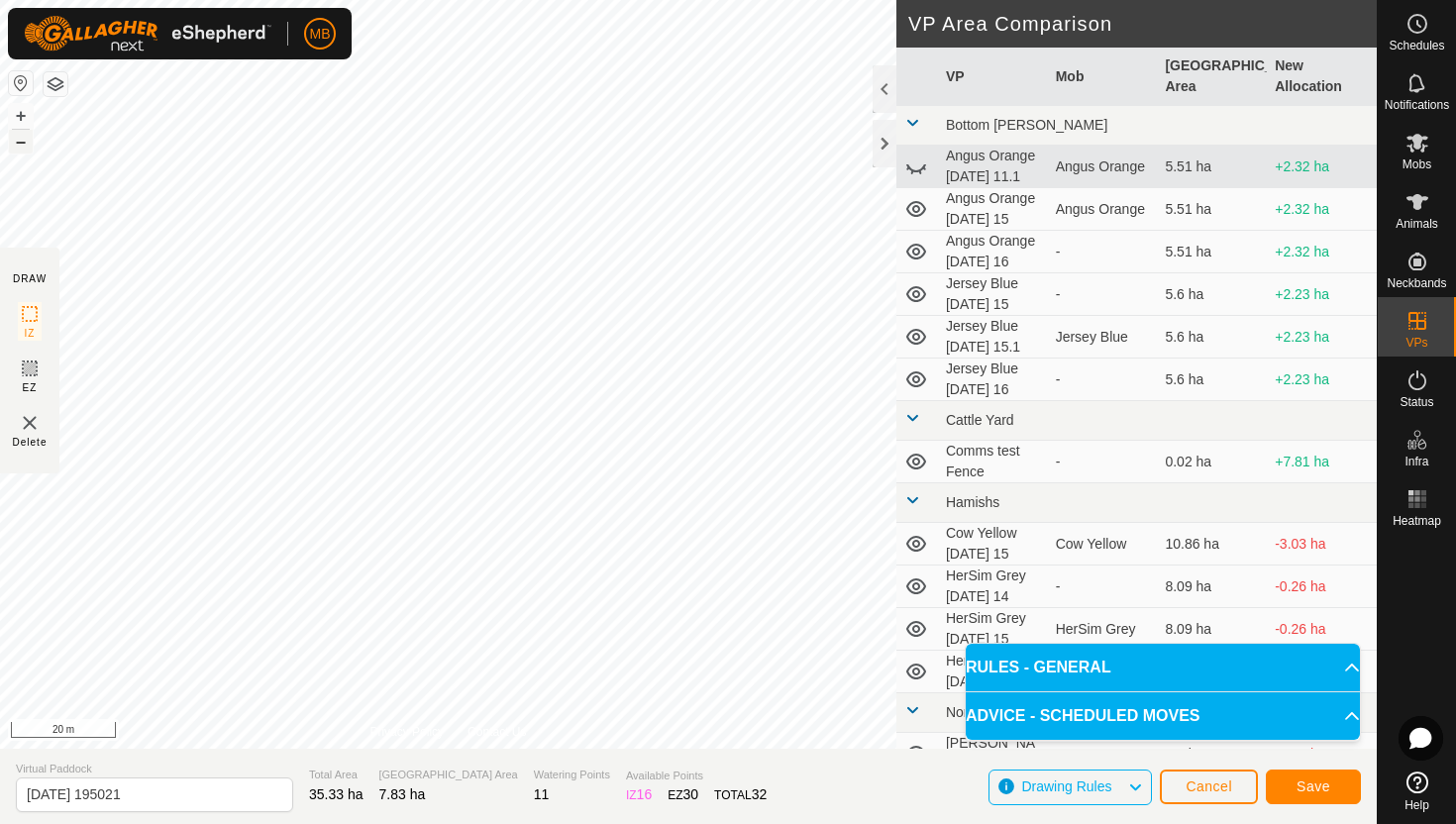 click on "–" at bounding box center (21, 142) 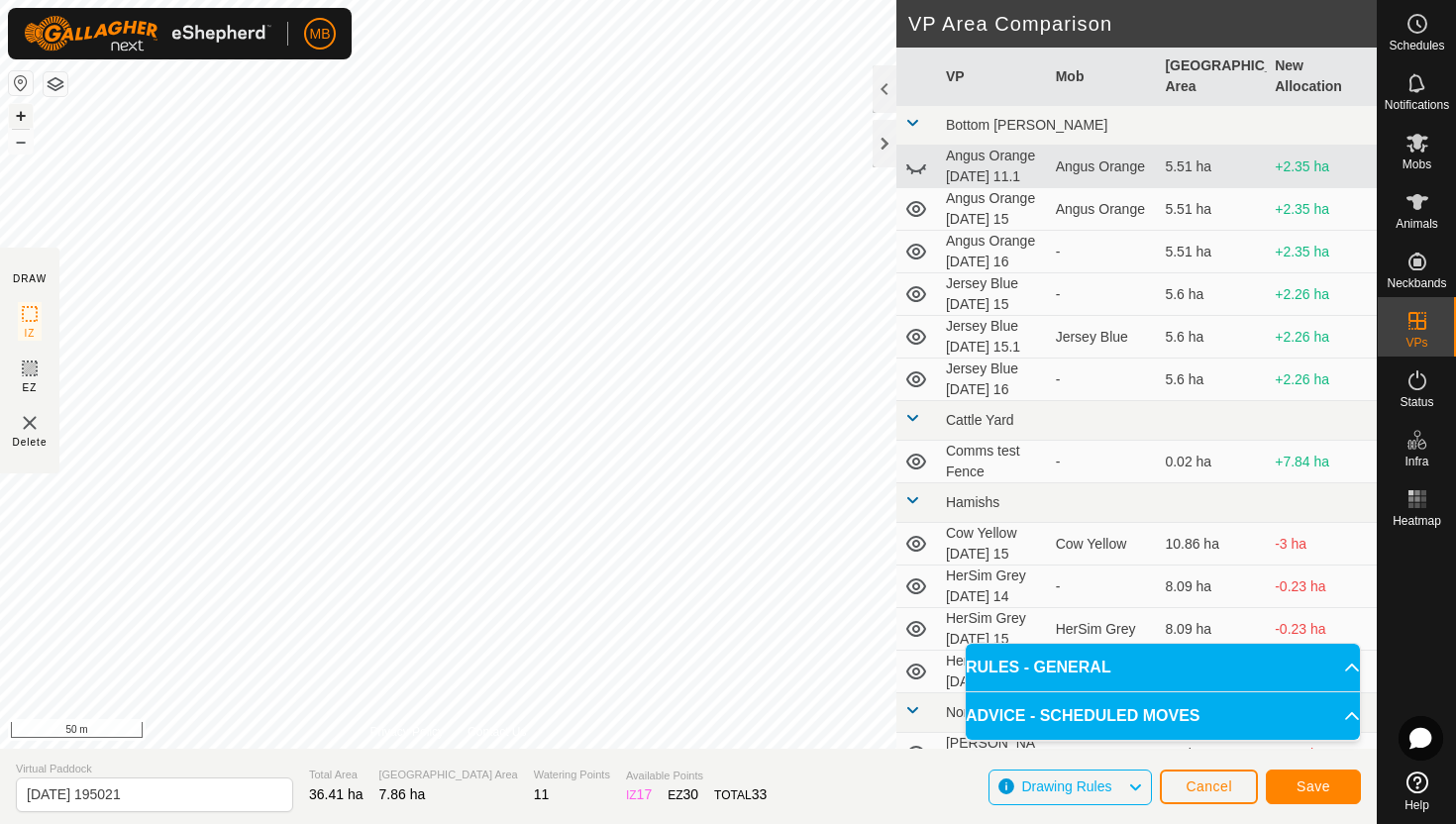click on "+" at bounding box center [21, 116] 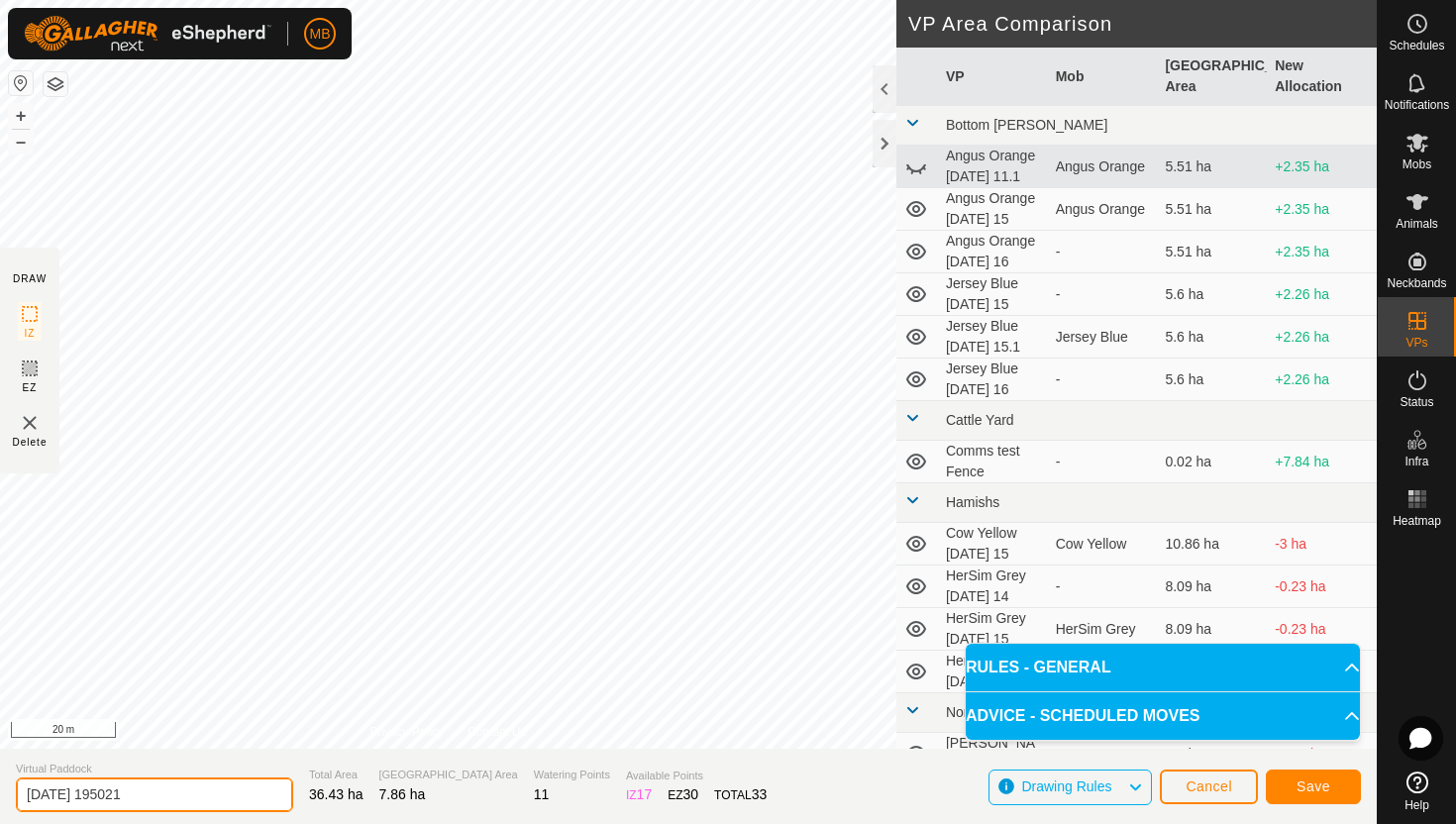 click on "2025-07-15 195021" 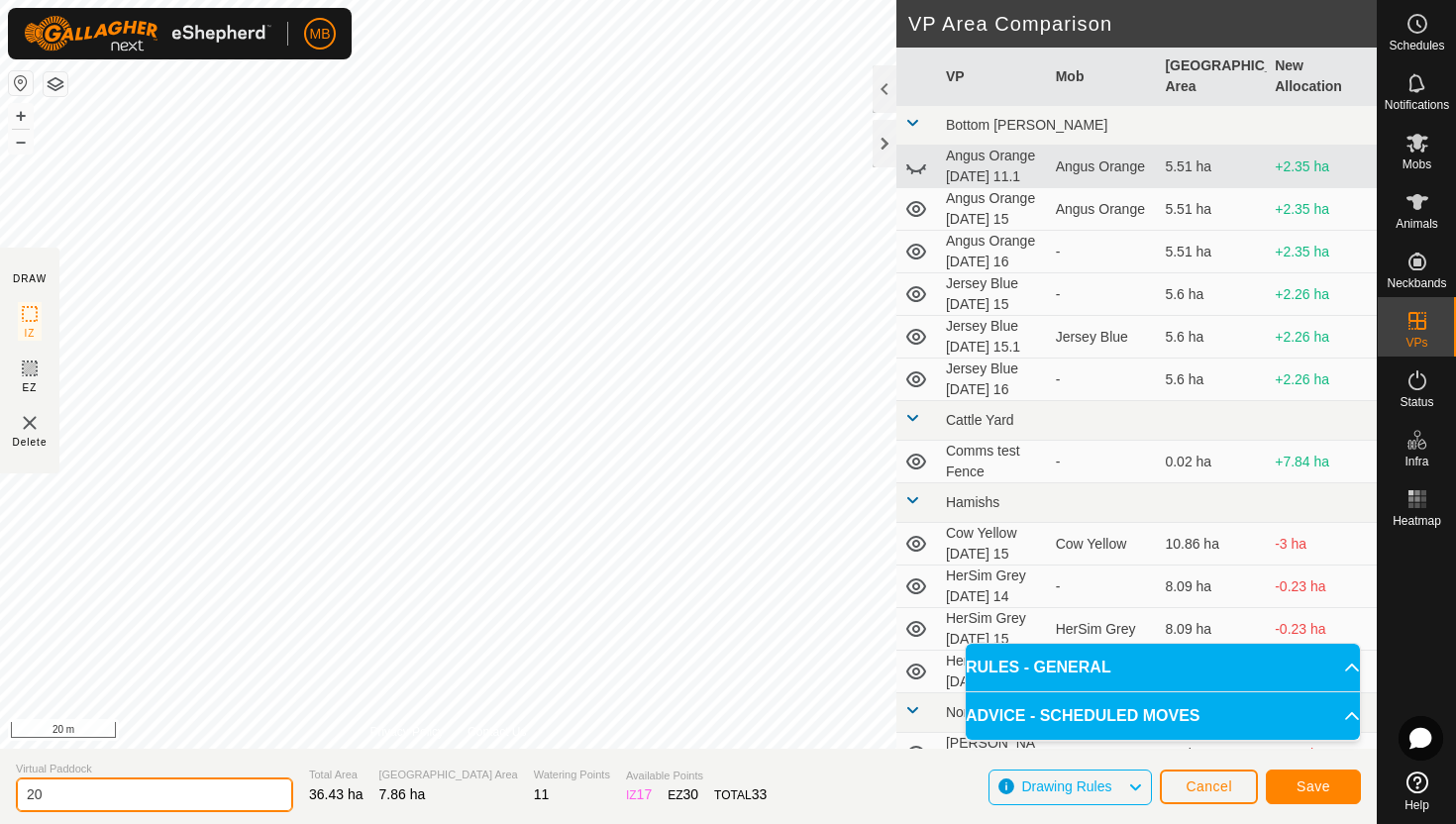 type on "2" 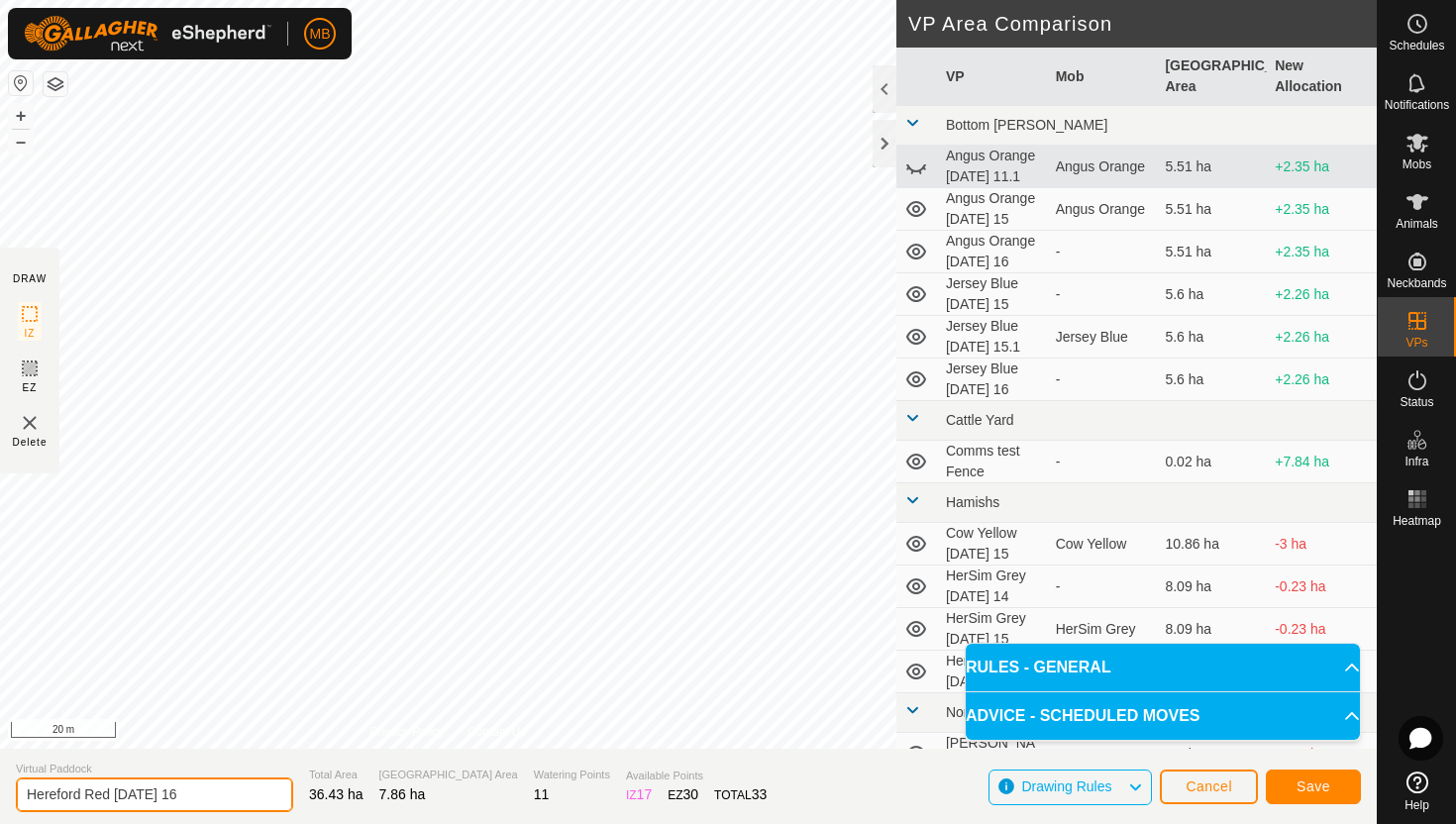 type on "Hereford Red [DATE] 16" 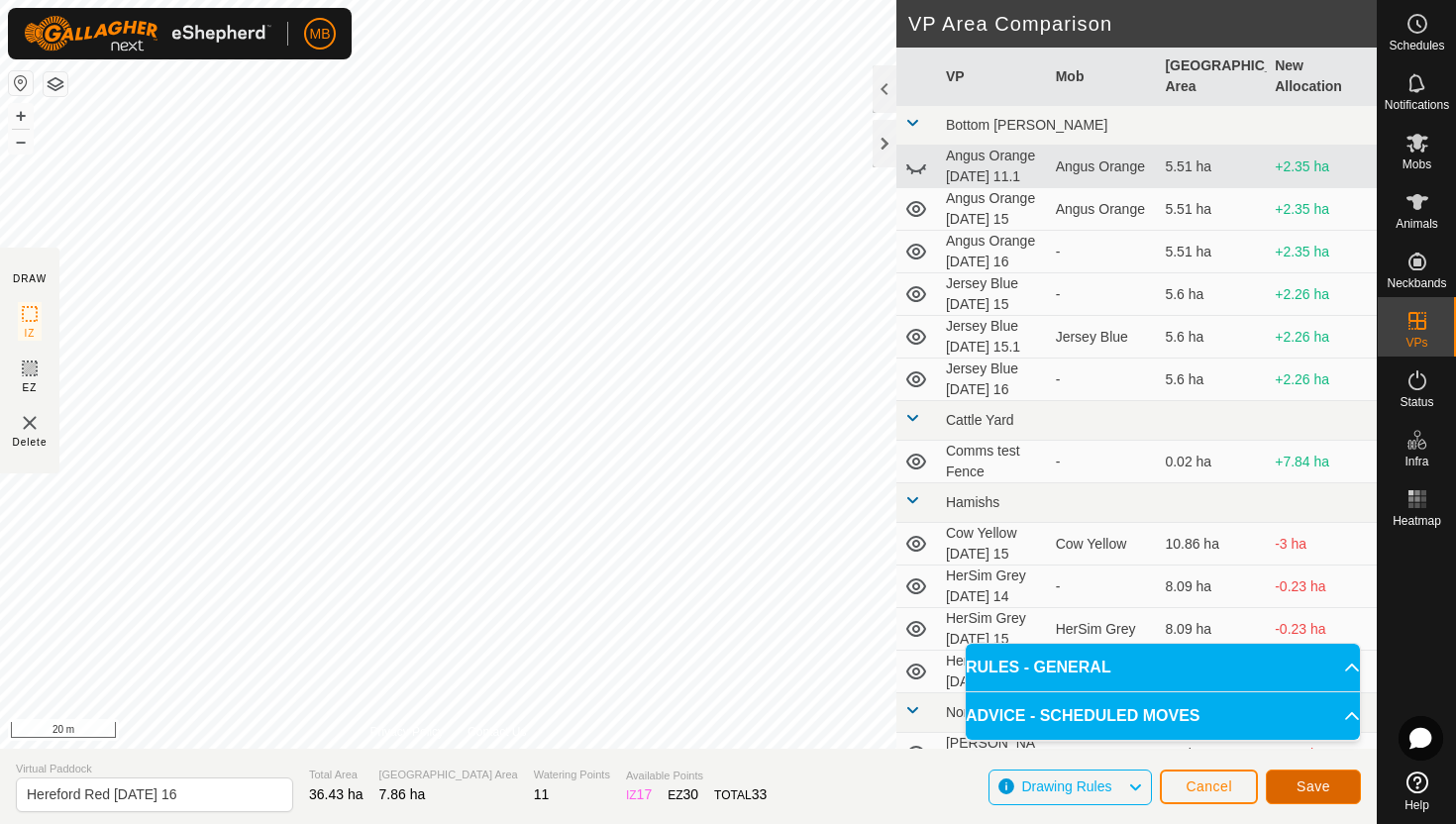 click on "Save" 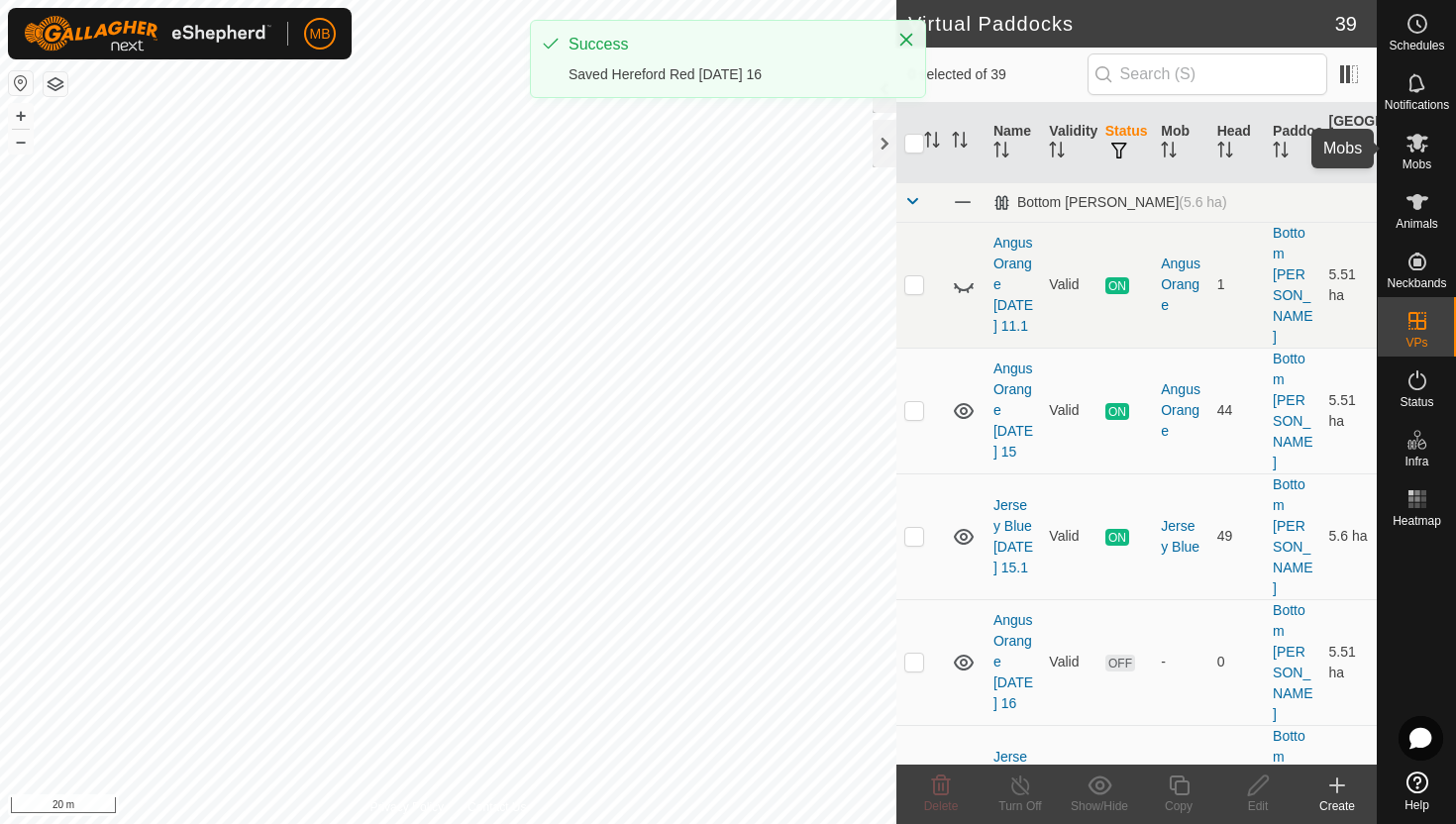 click 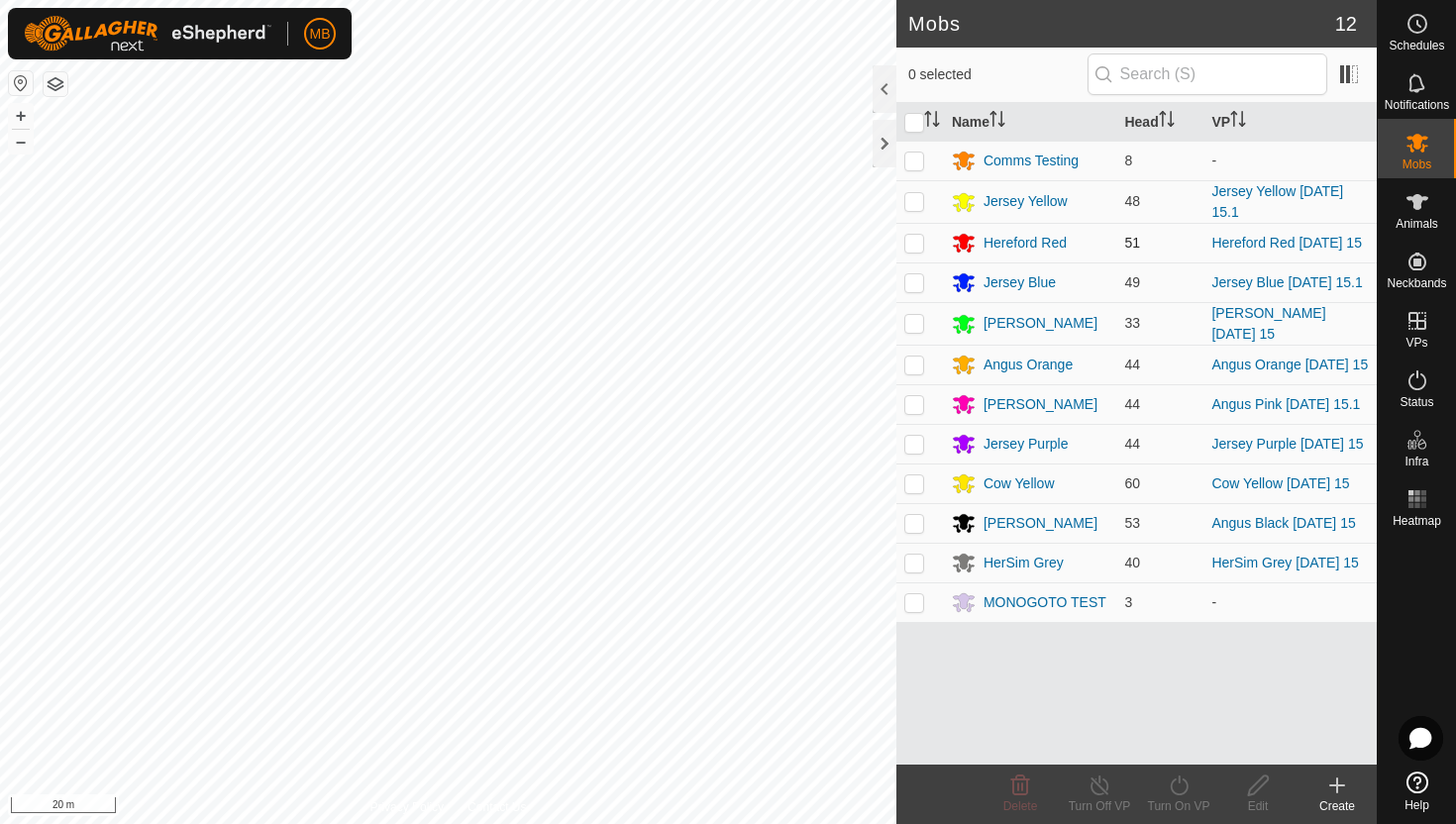 click at bounding box center [914, 243] 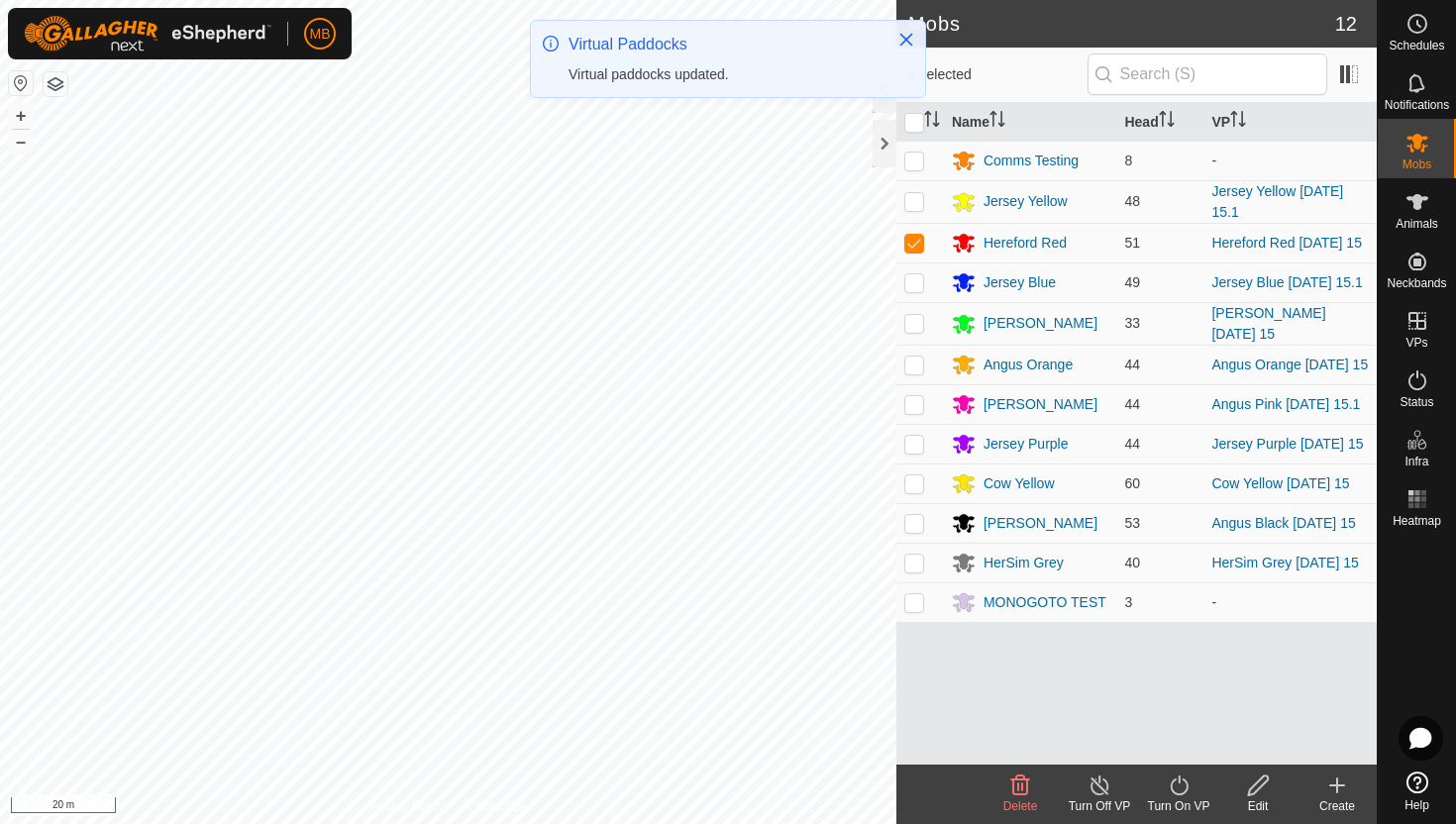 click 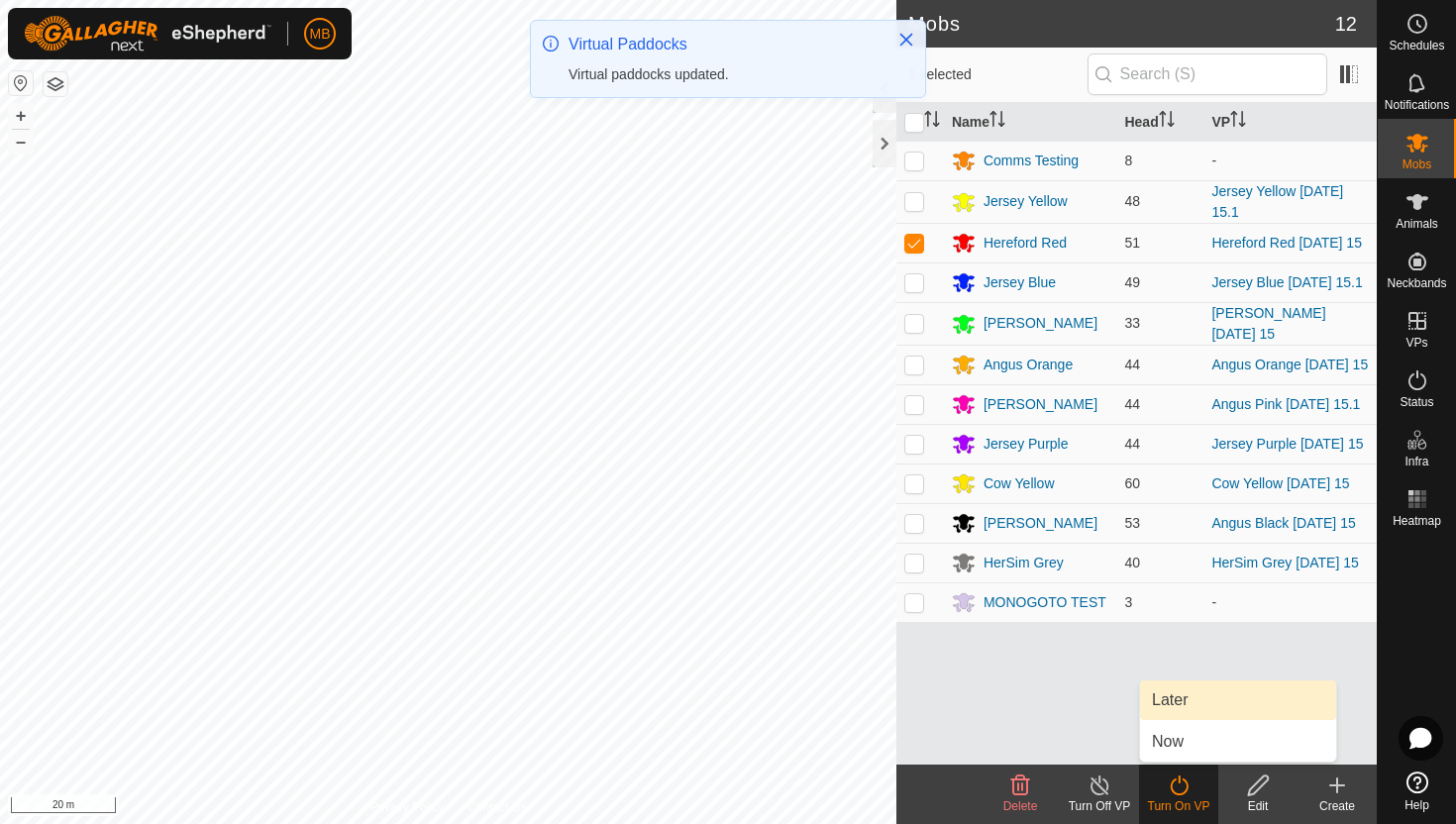 click on "Later" at bounding box center (1238, 700) 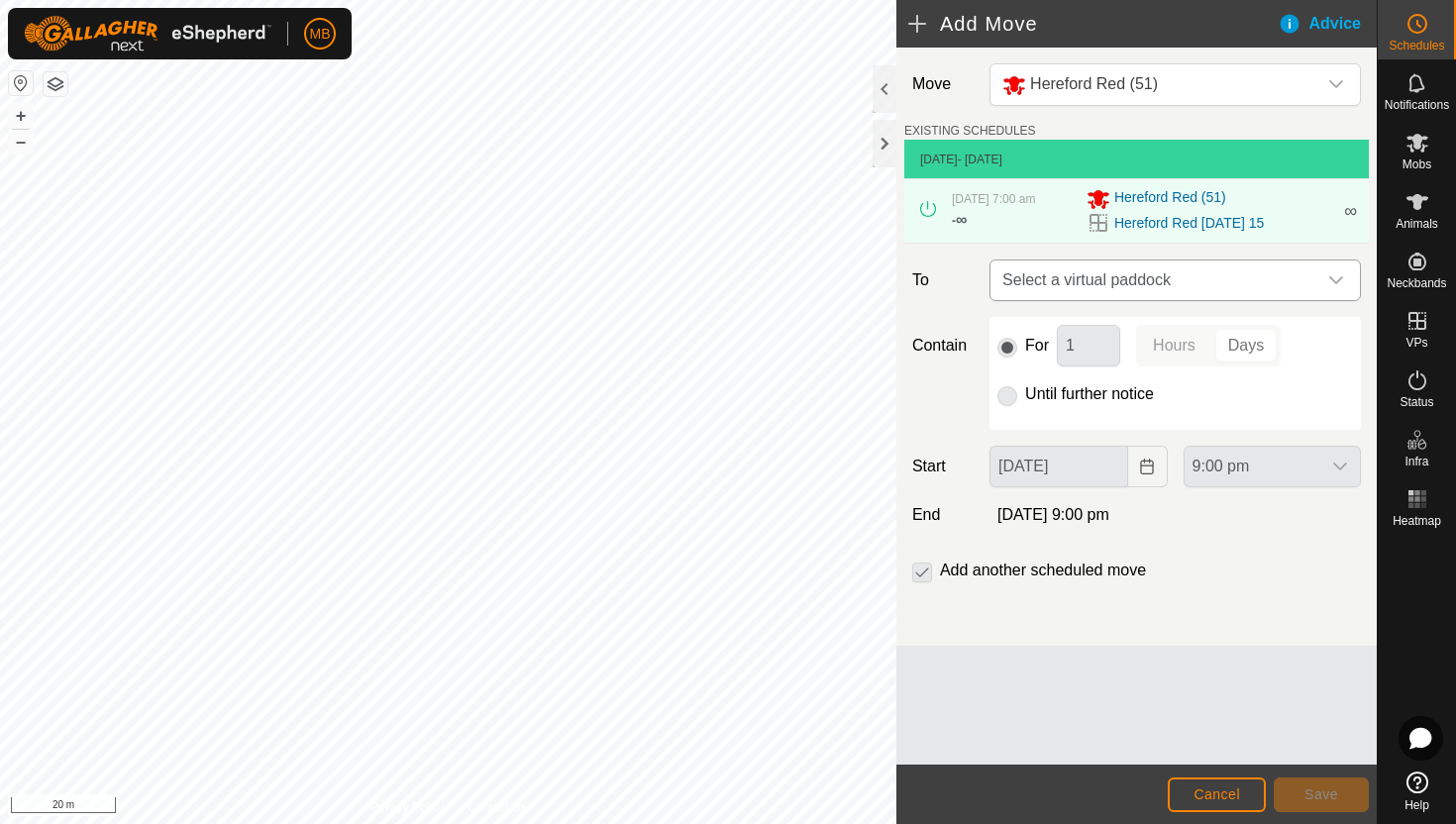 click at bounding box center (1336, 280) 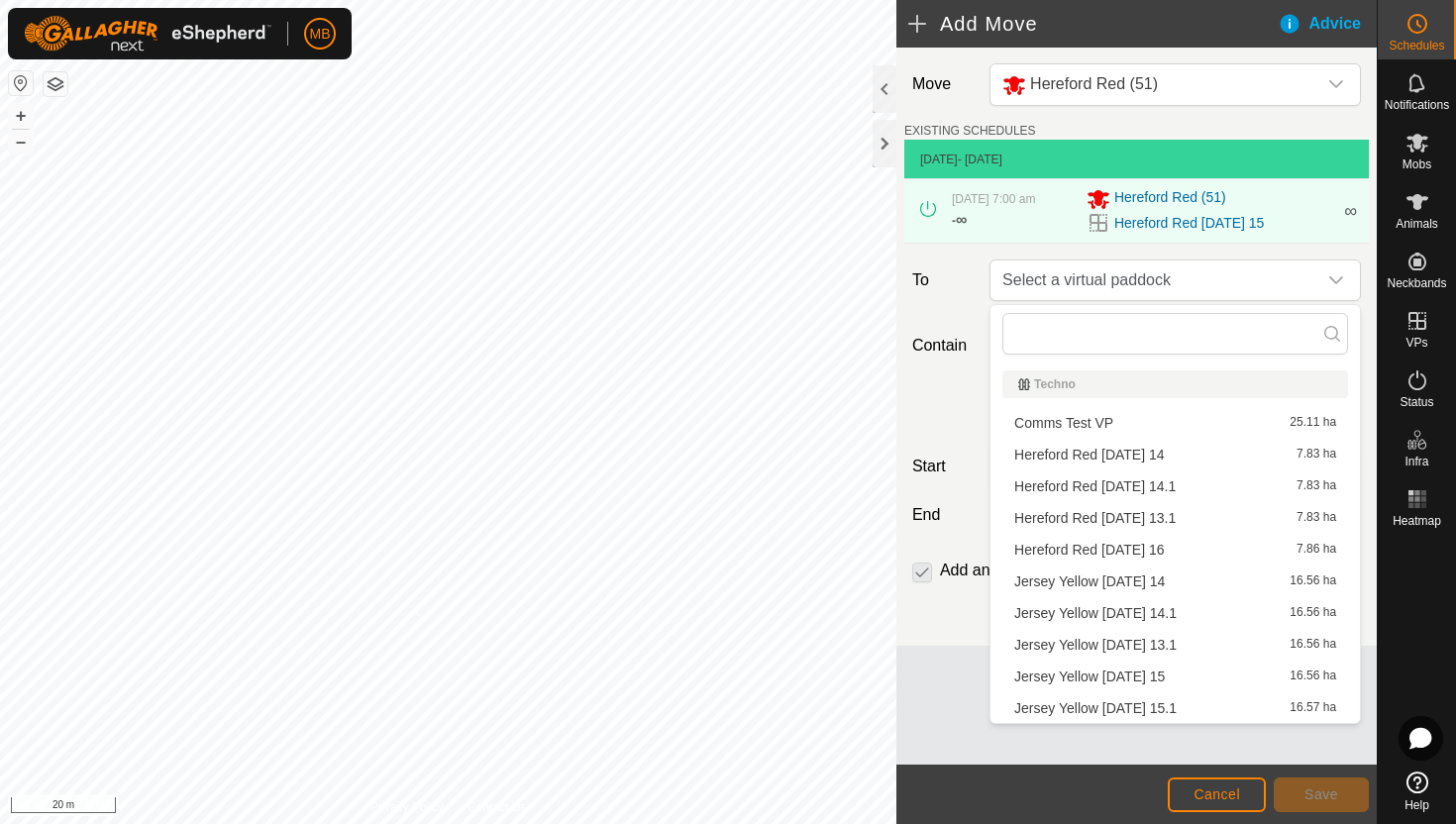 click on "Hereford Red Wednesday 16  7.86 ha" at bounding box center (1175, 550) 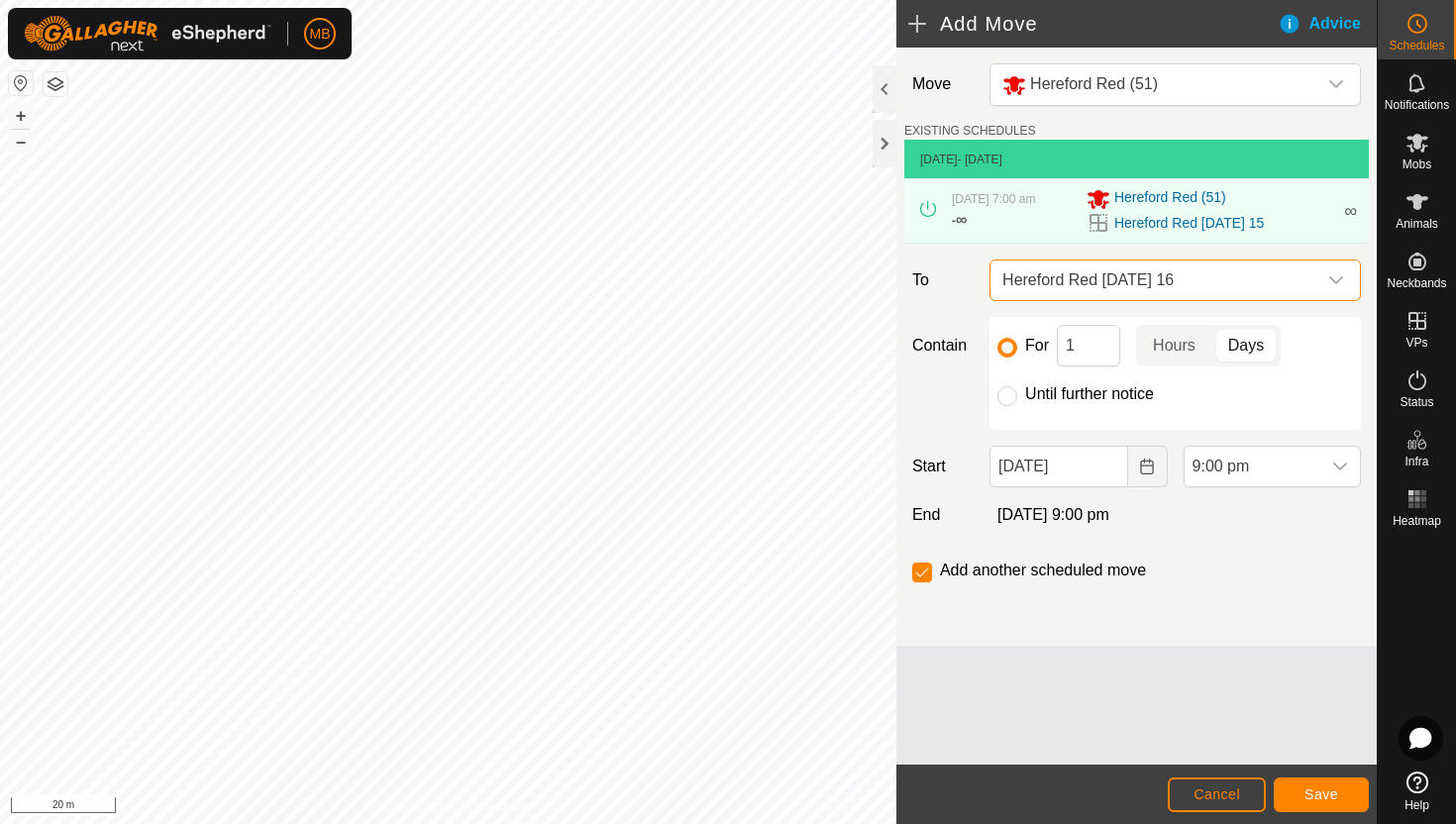click on "Until further notice" 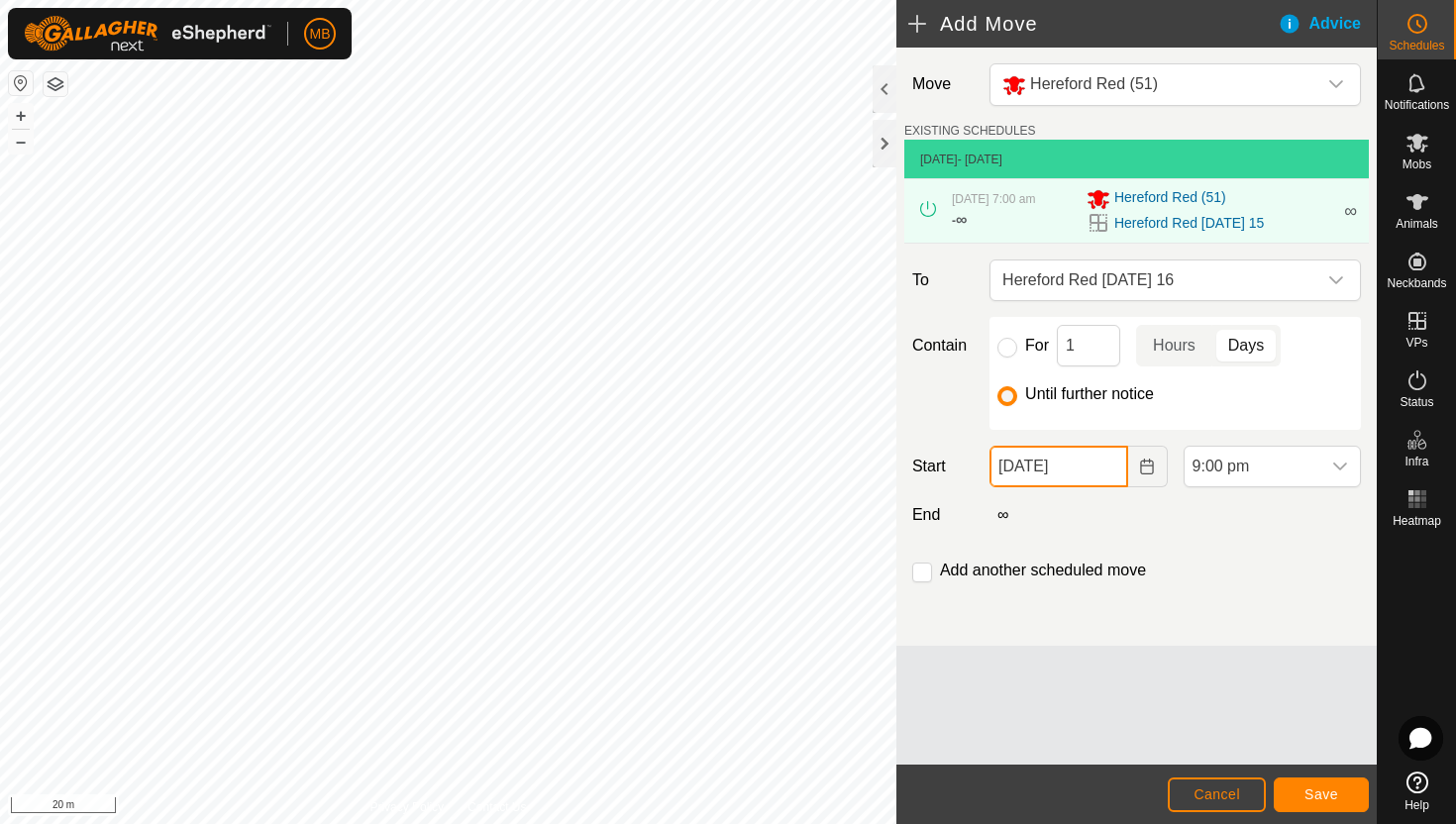 click on "15 Jul, 2025" 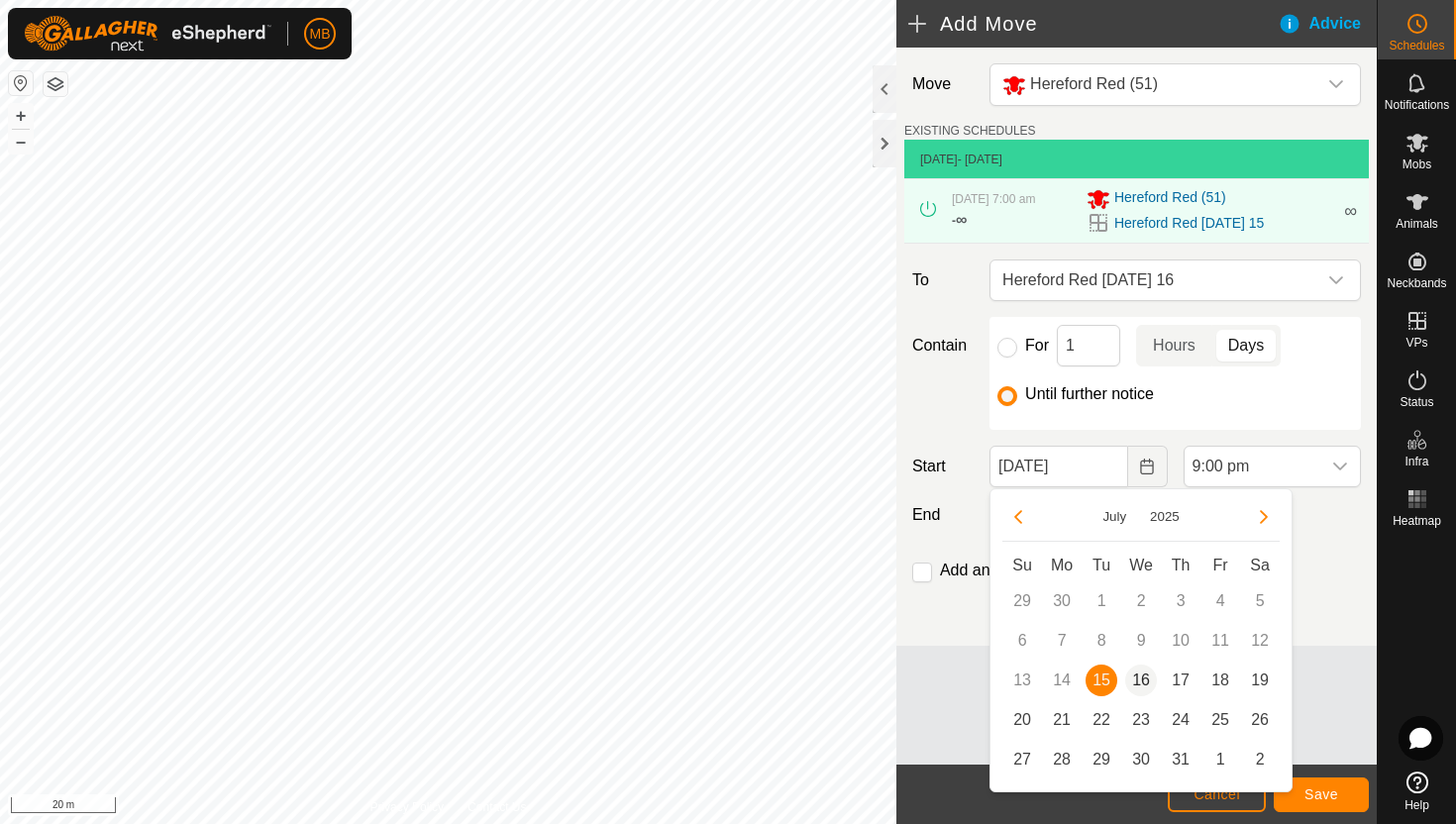 click on "16" at bounding box center (1141, 680) 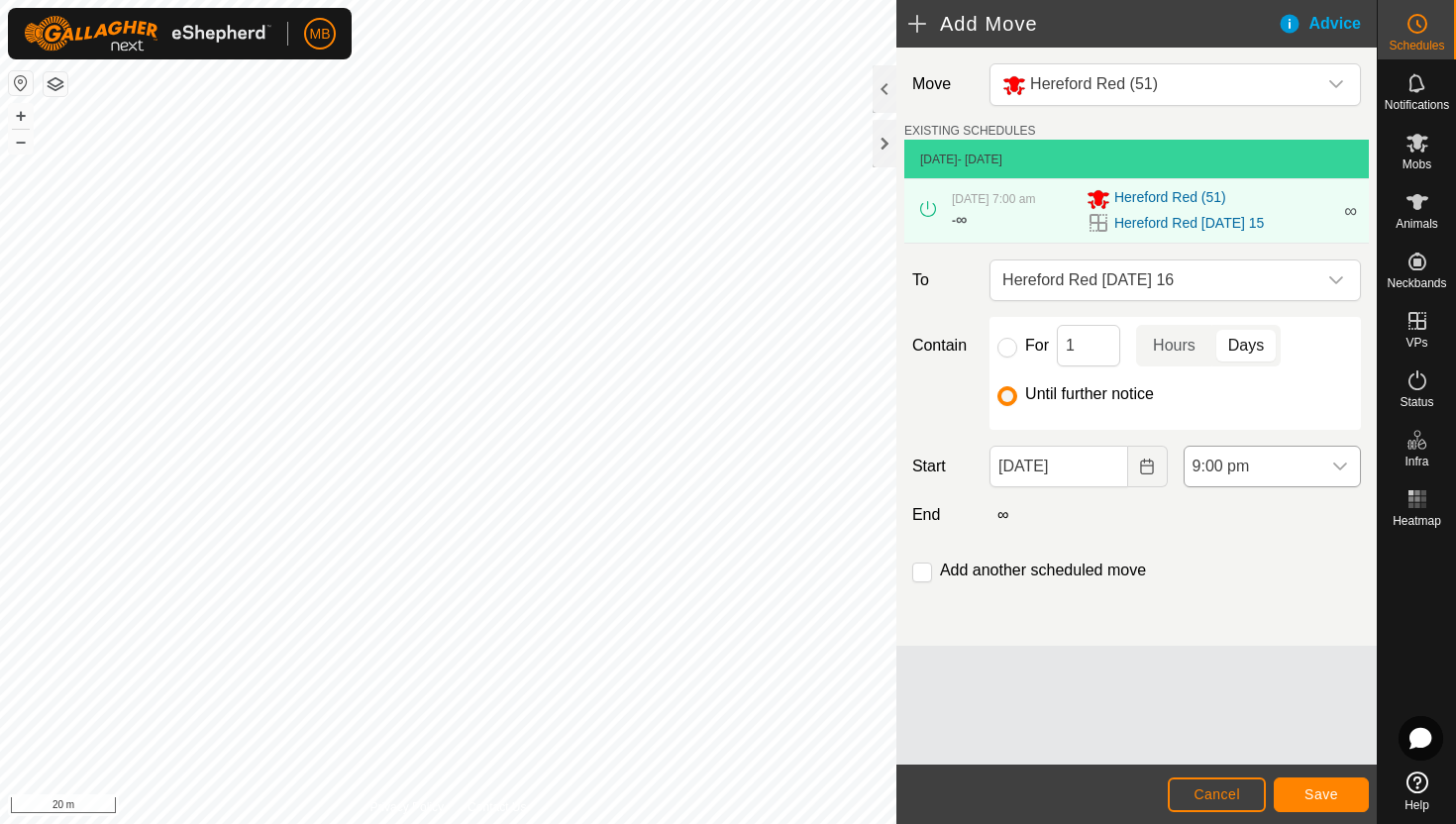 click at bounding box center [1340, 466] 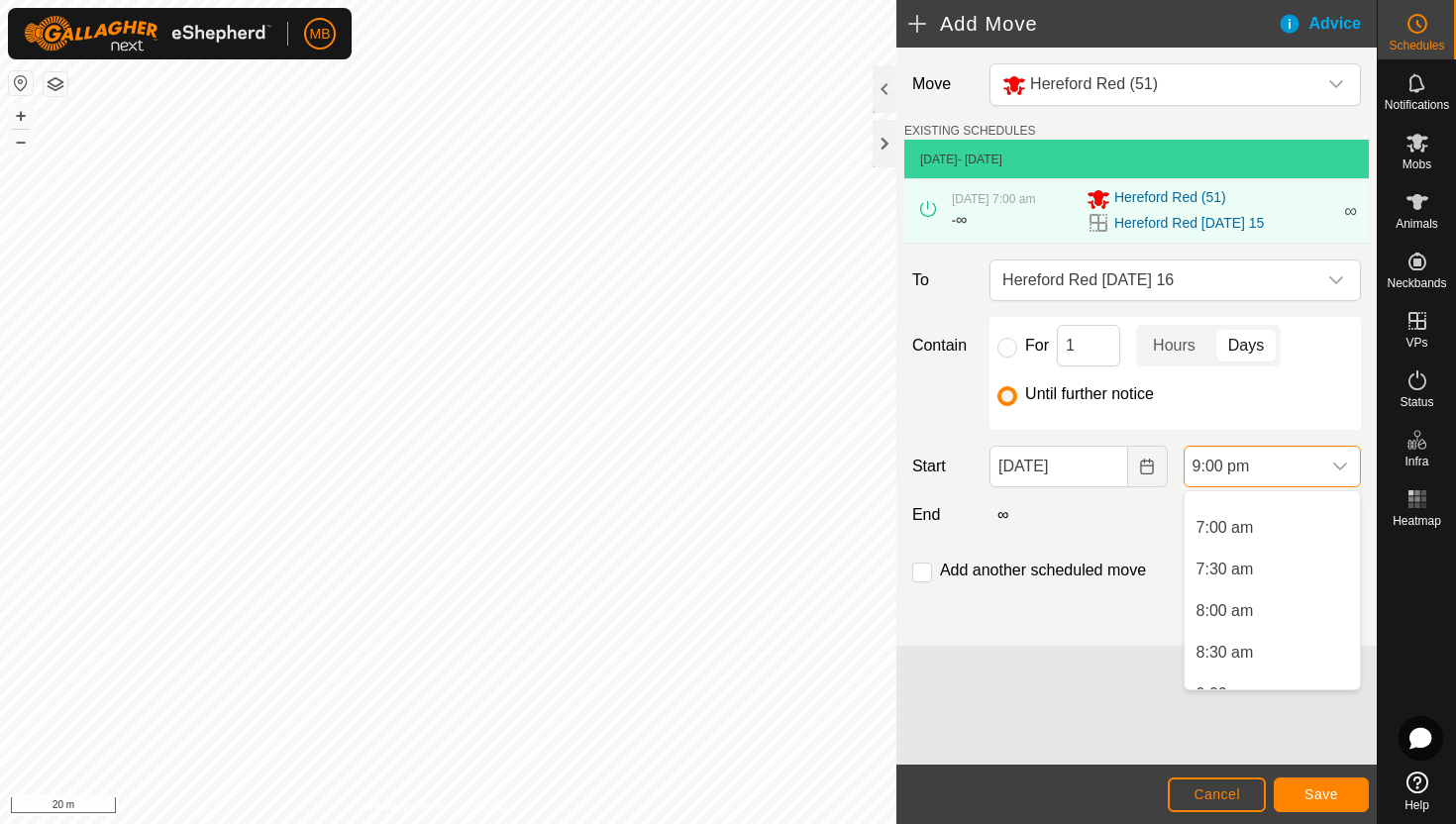 scroll, scrollTop: 563, scrollLeft: 0, axis: vertical 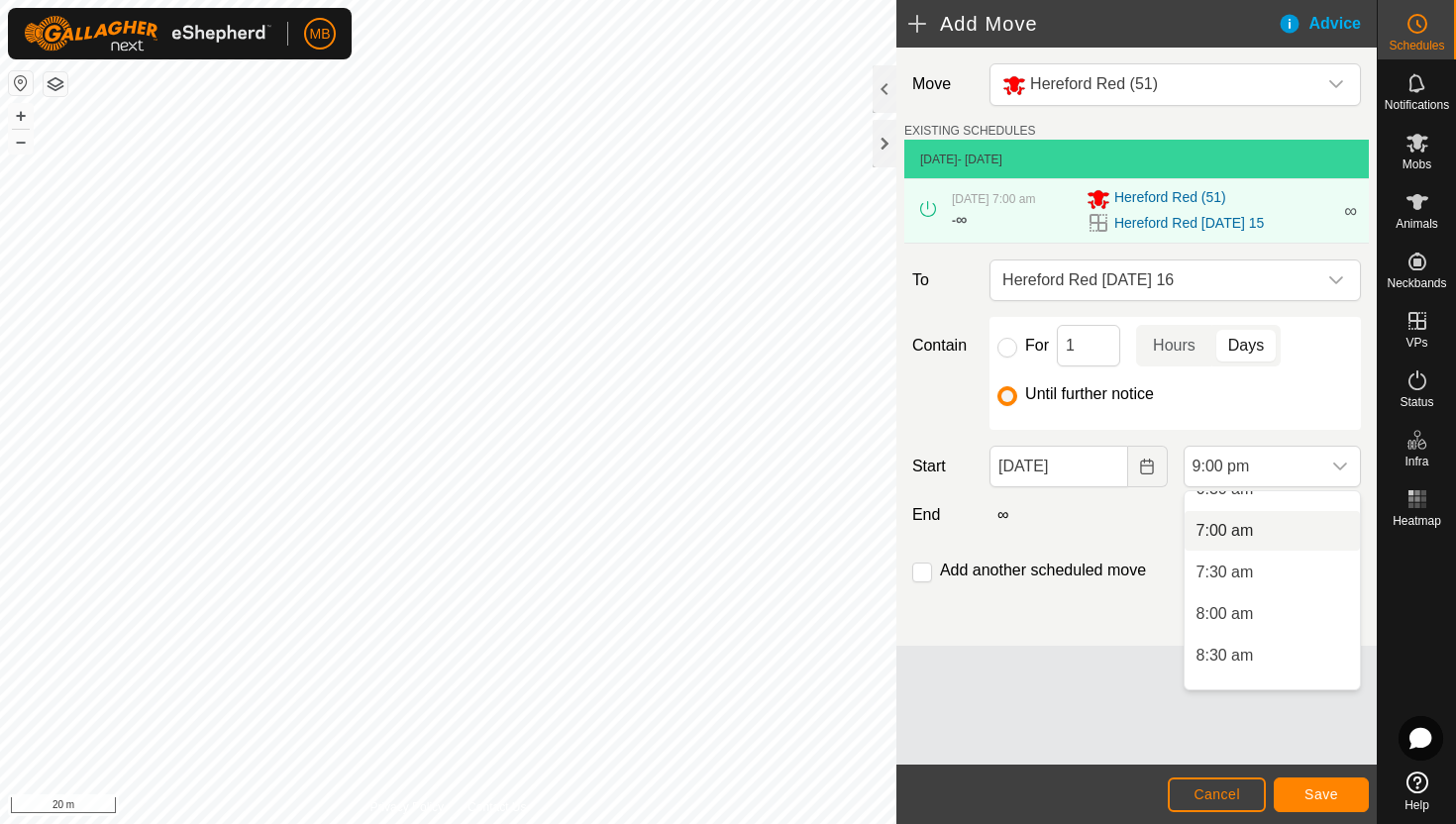 click on "7:00 am" at bounding box center [1272, 531] 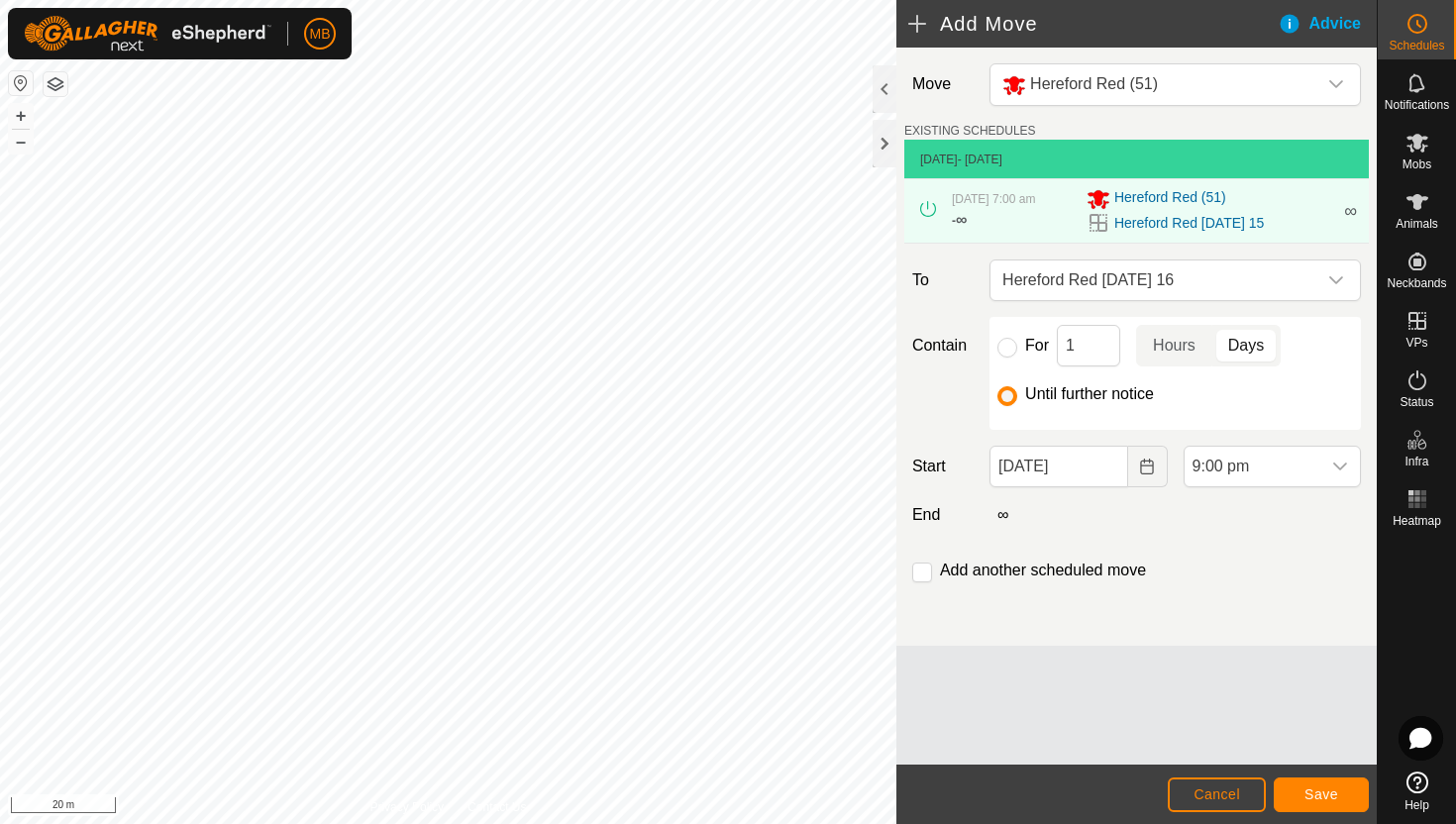 scroll, scrollTop: 1589, scrollLeft: 0, axis: vertical 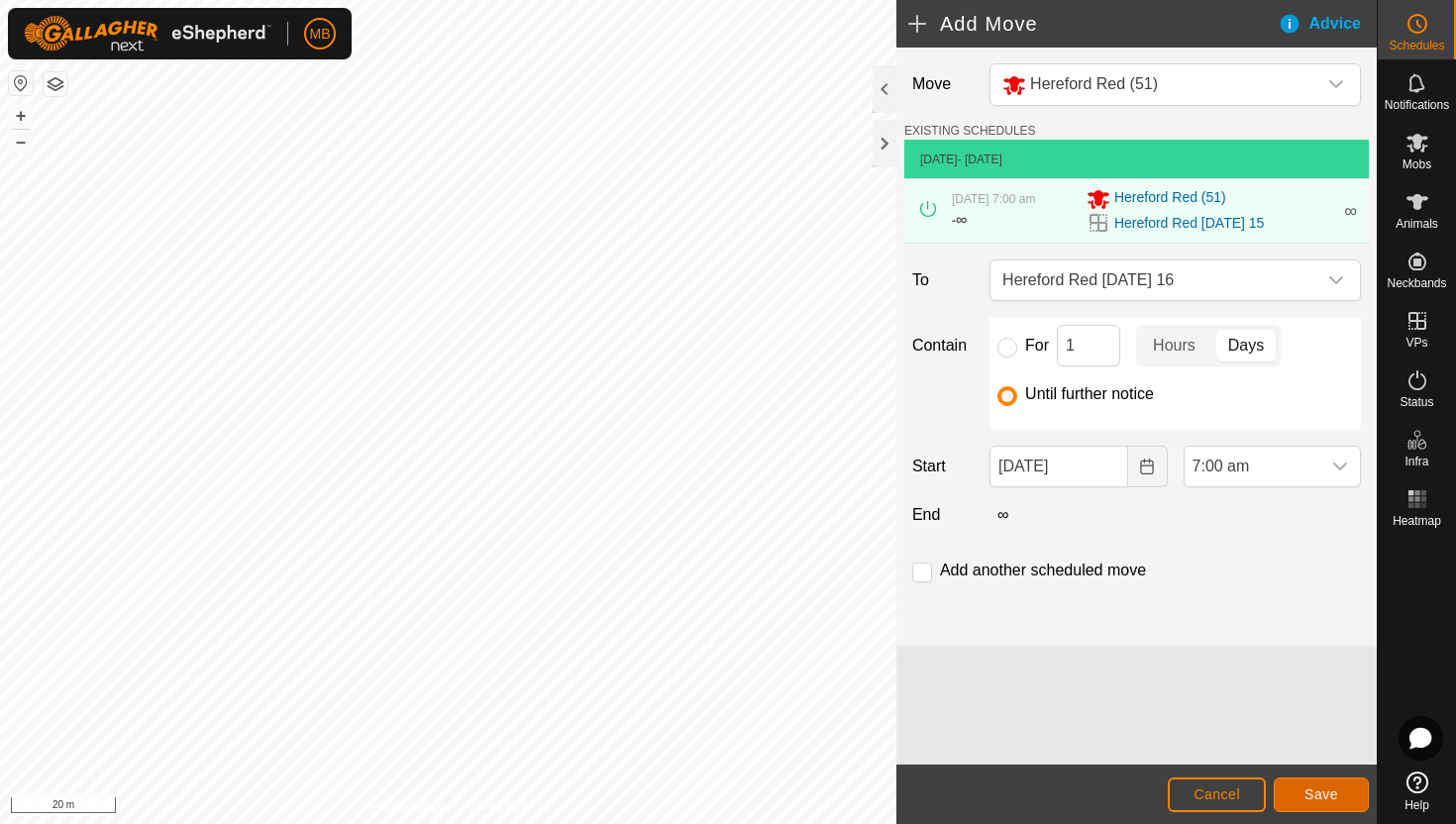 click on "Save" 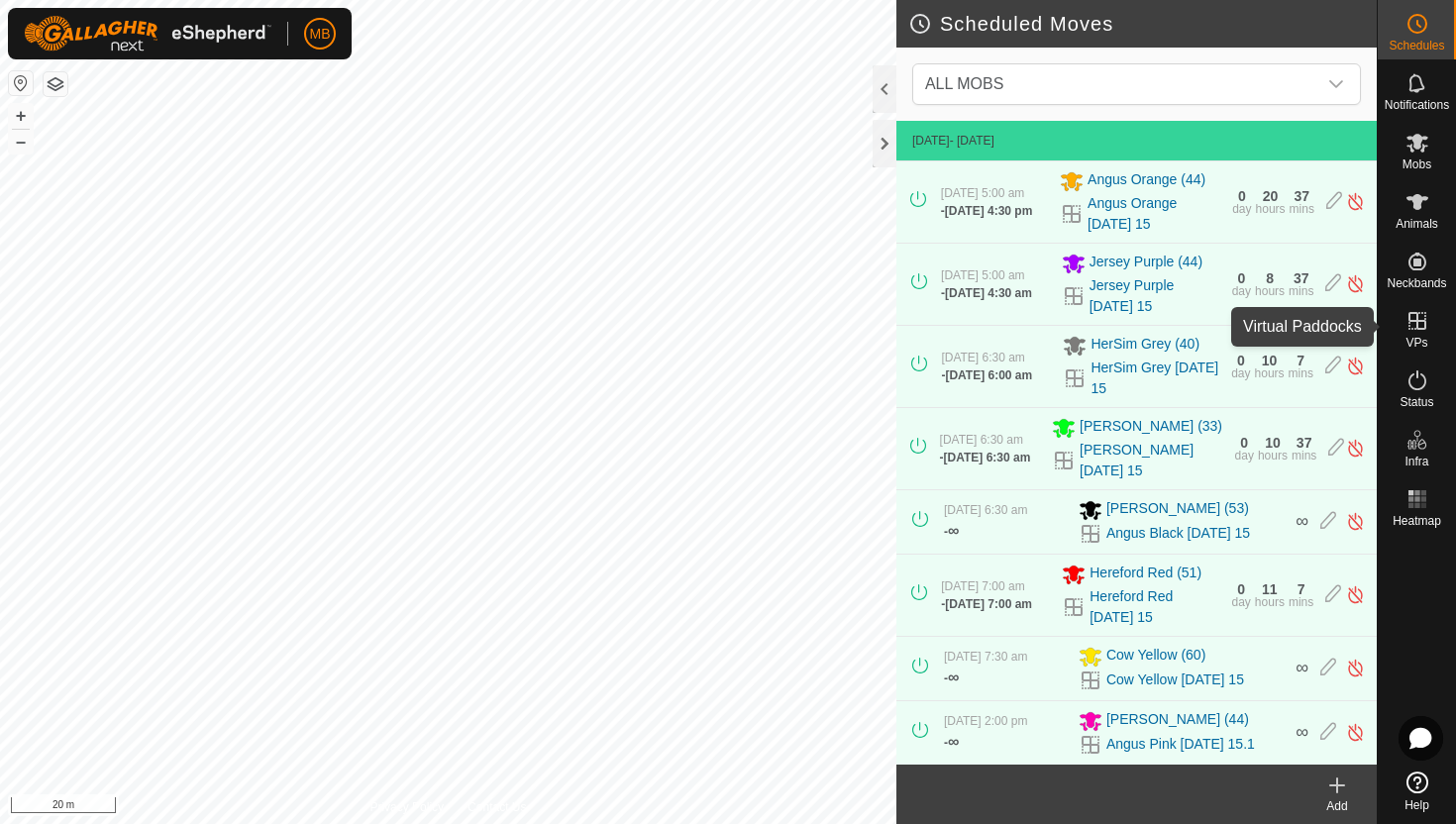 click 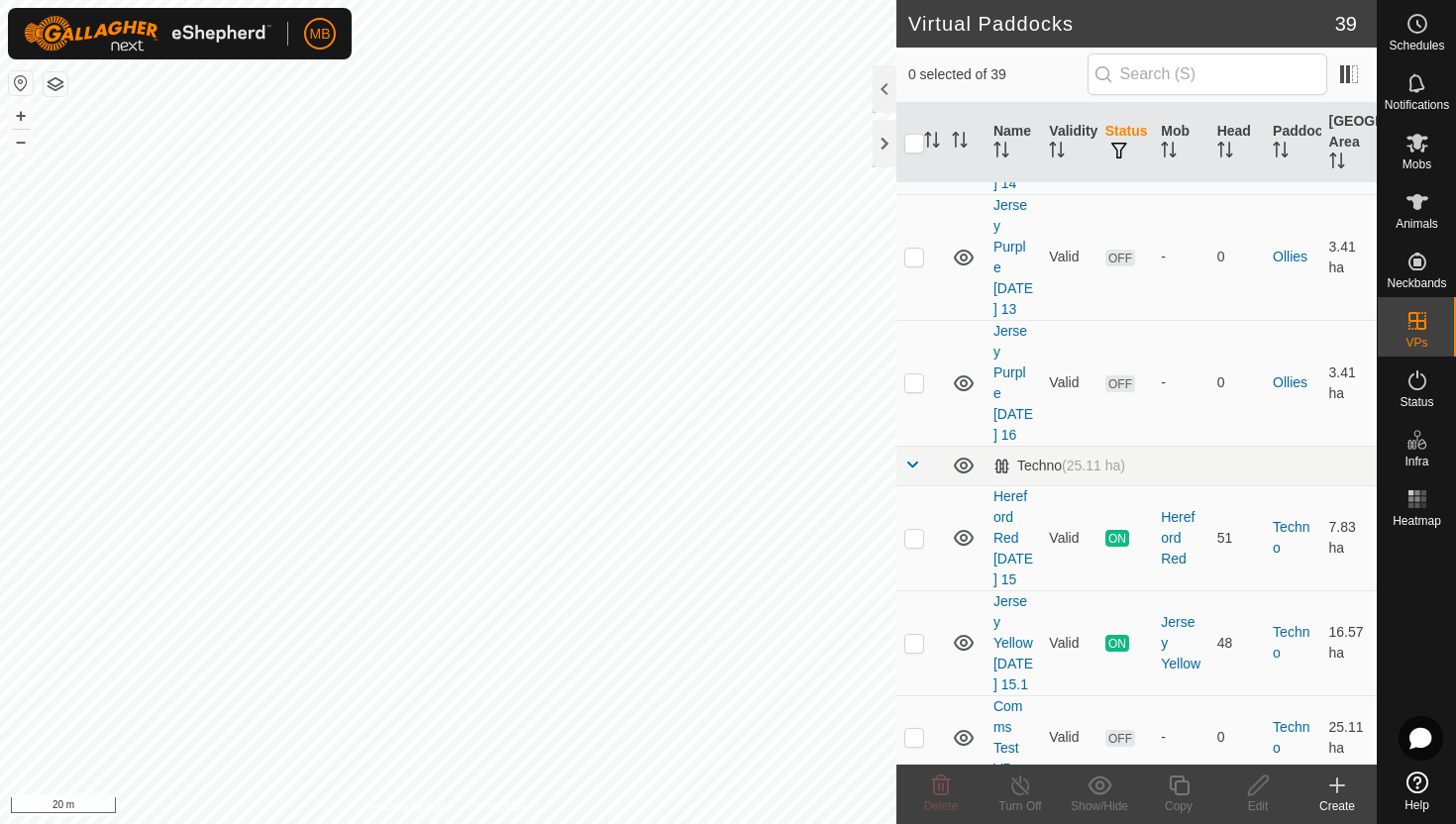 scroll, scrollTop: 2178, scrollLeft: 0, axis: vertical 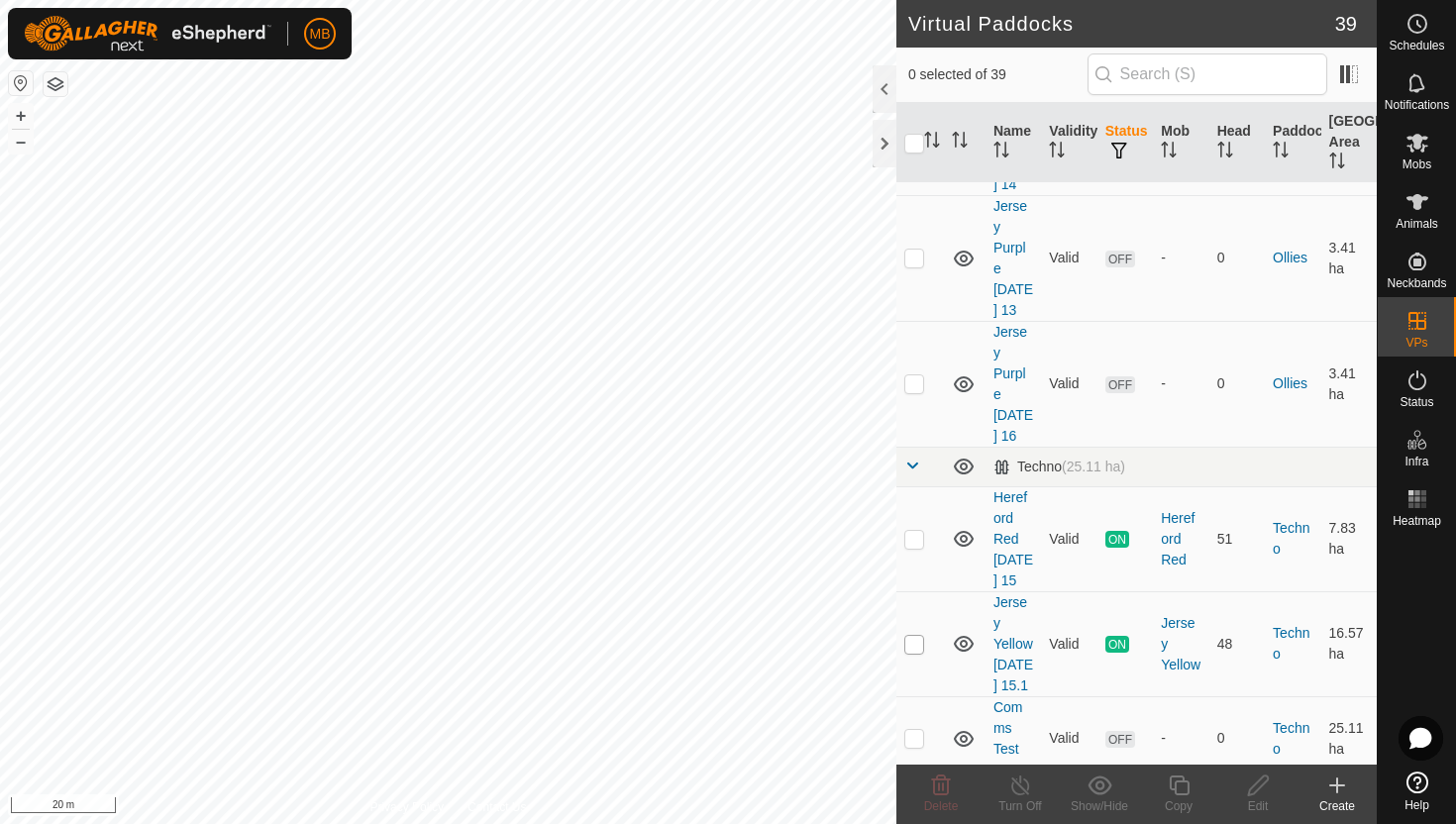 click at bounding box center [914, 645] 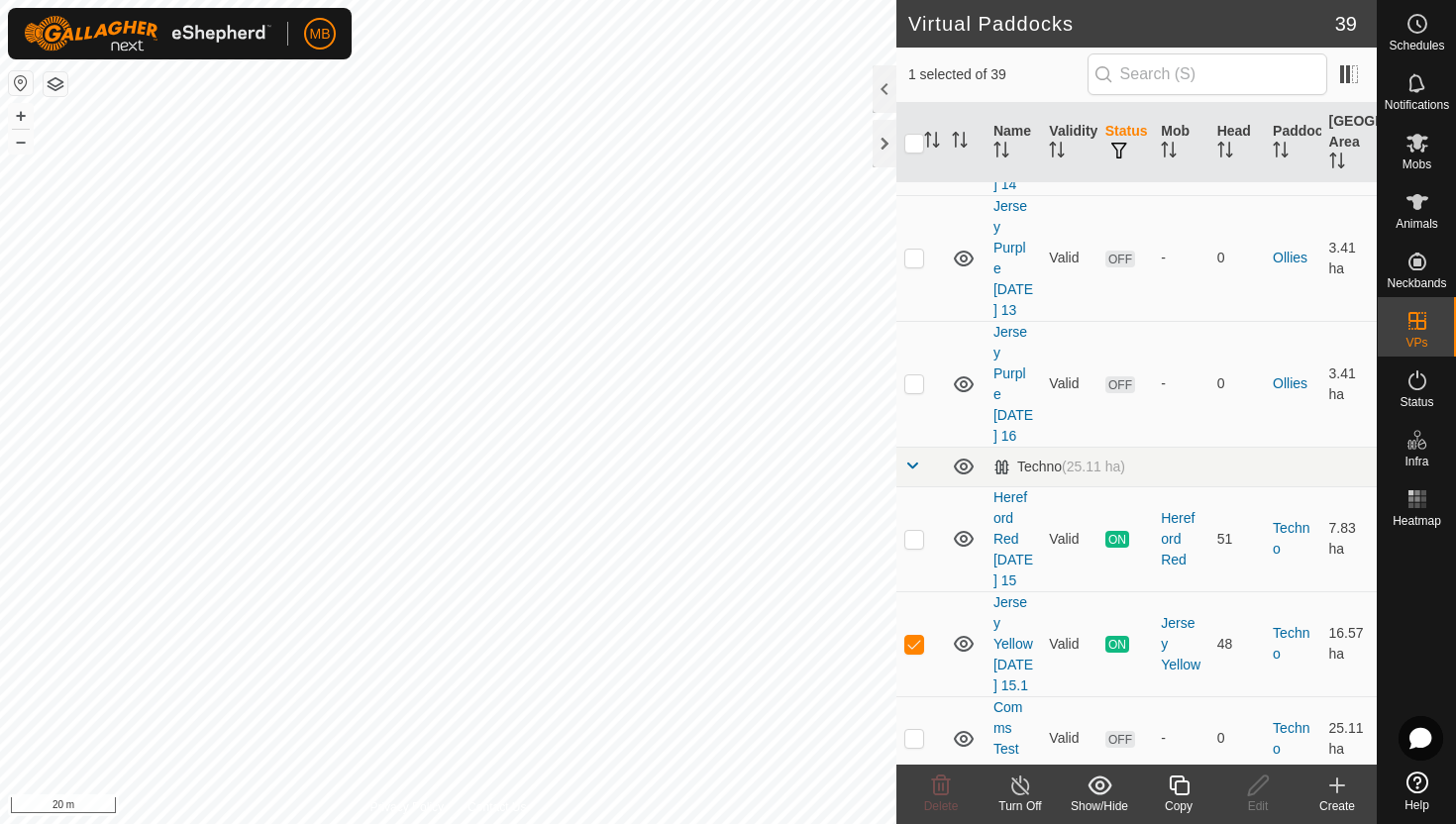 click 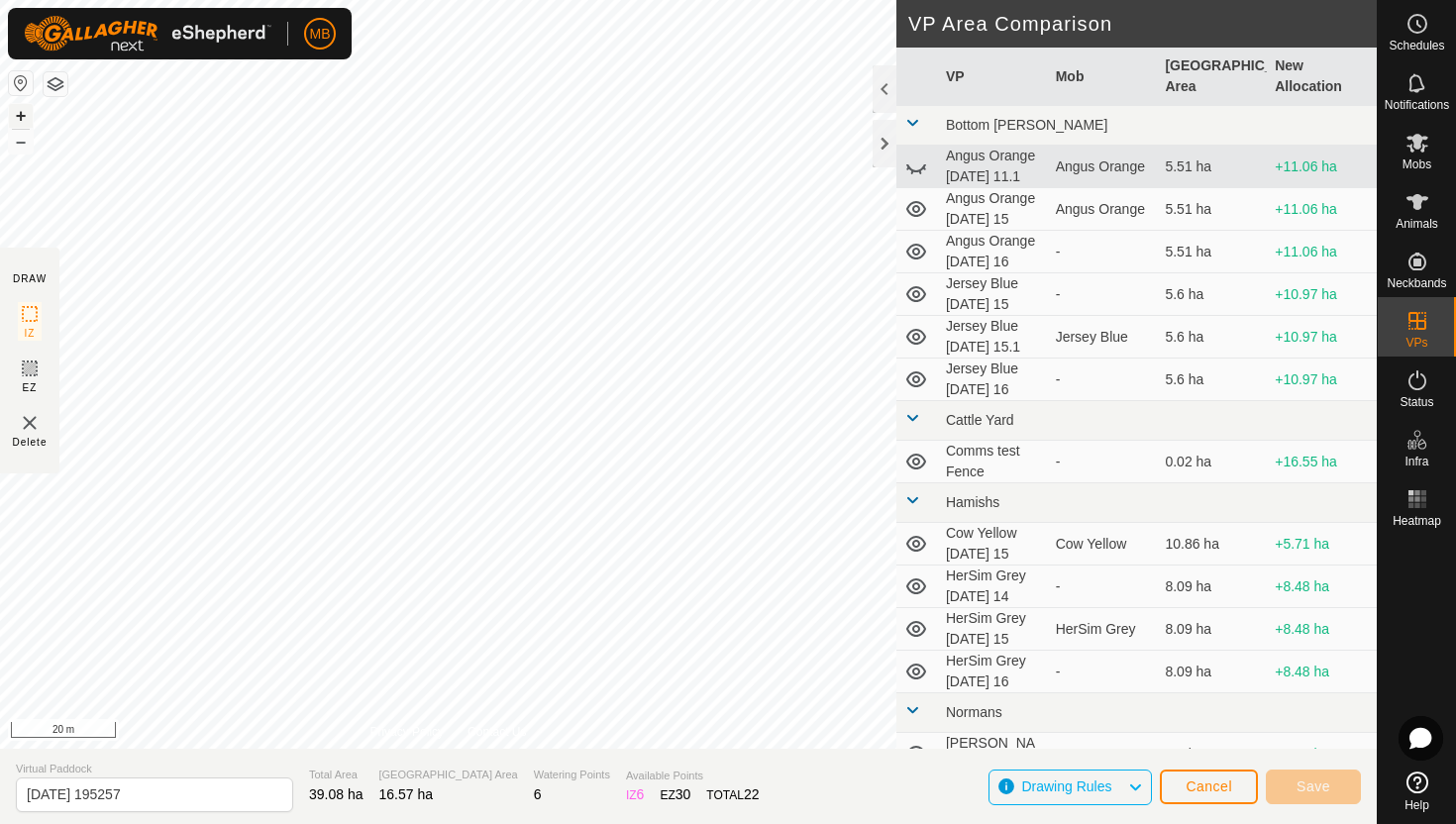 click on "+" at bounding box center (21, 116) 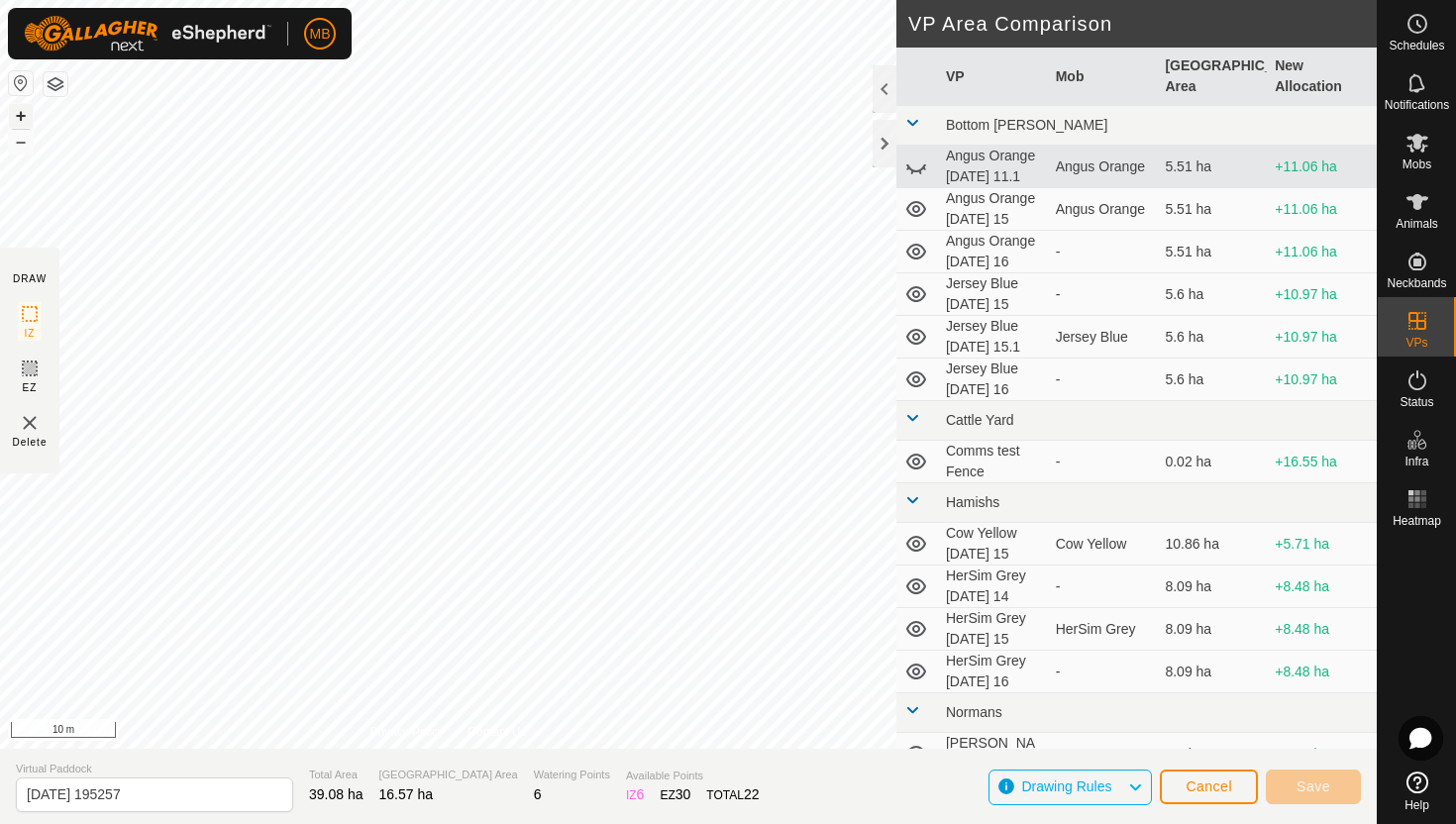 click on "+" at bounding box center (21, 116) 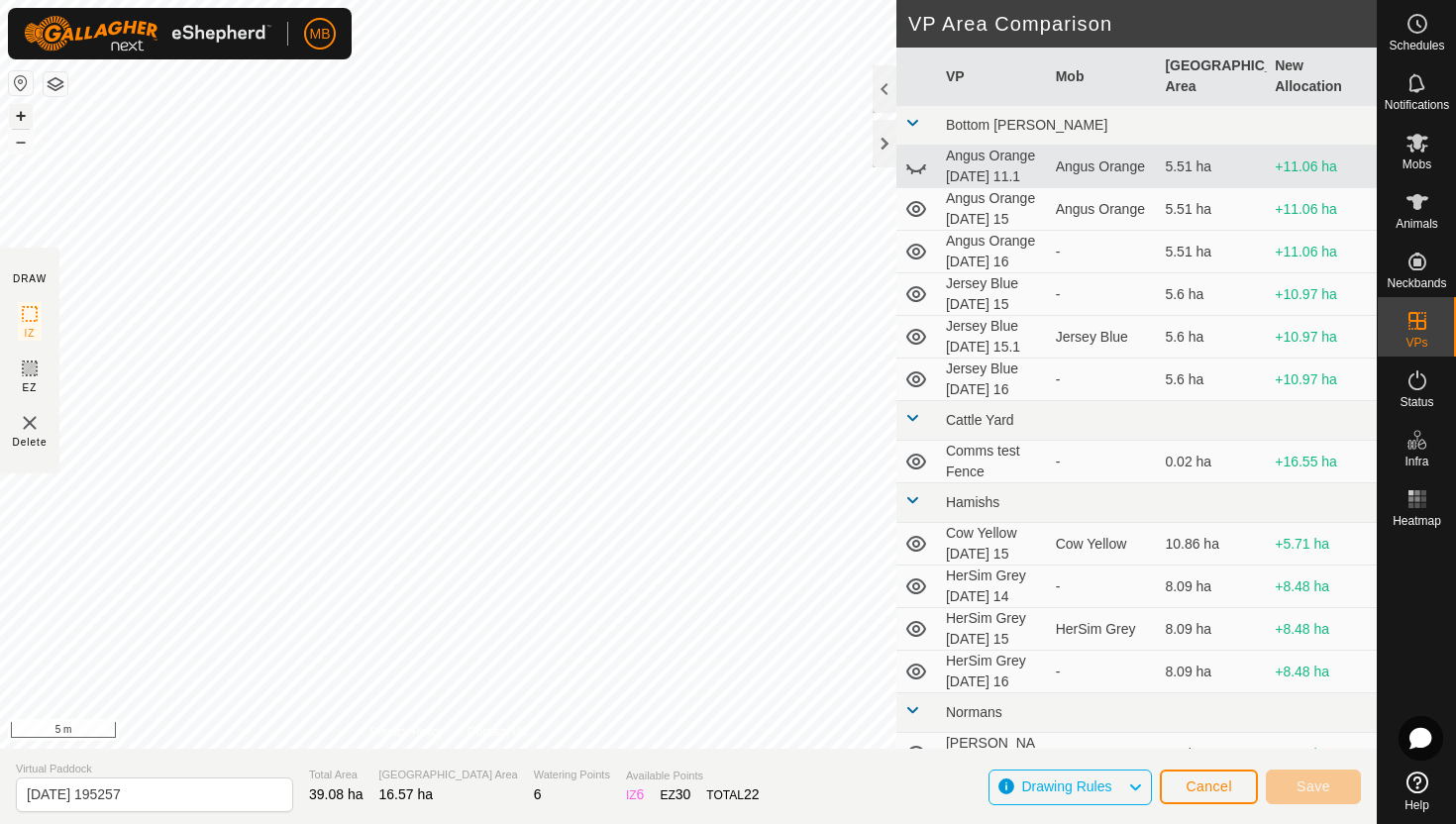 click on "+" at bounding box center (21, 116) 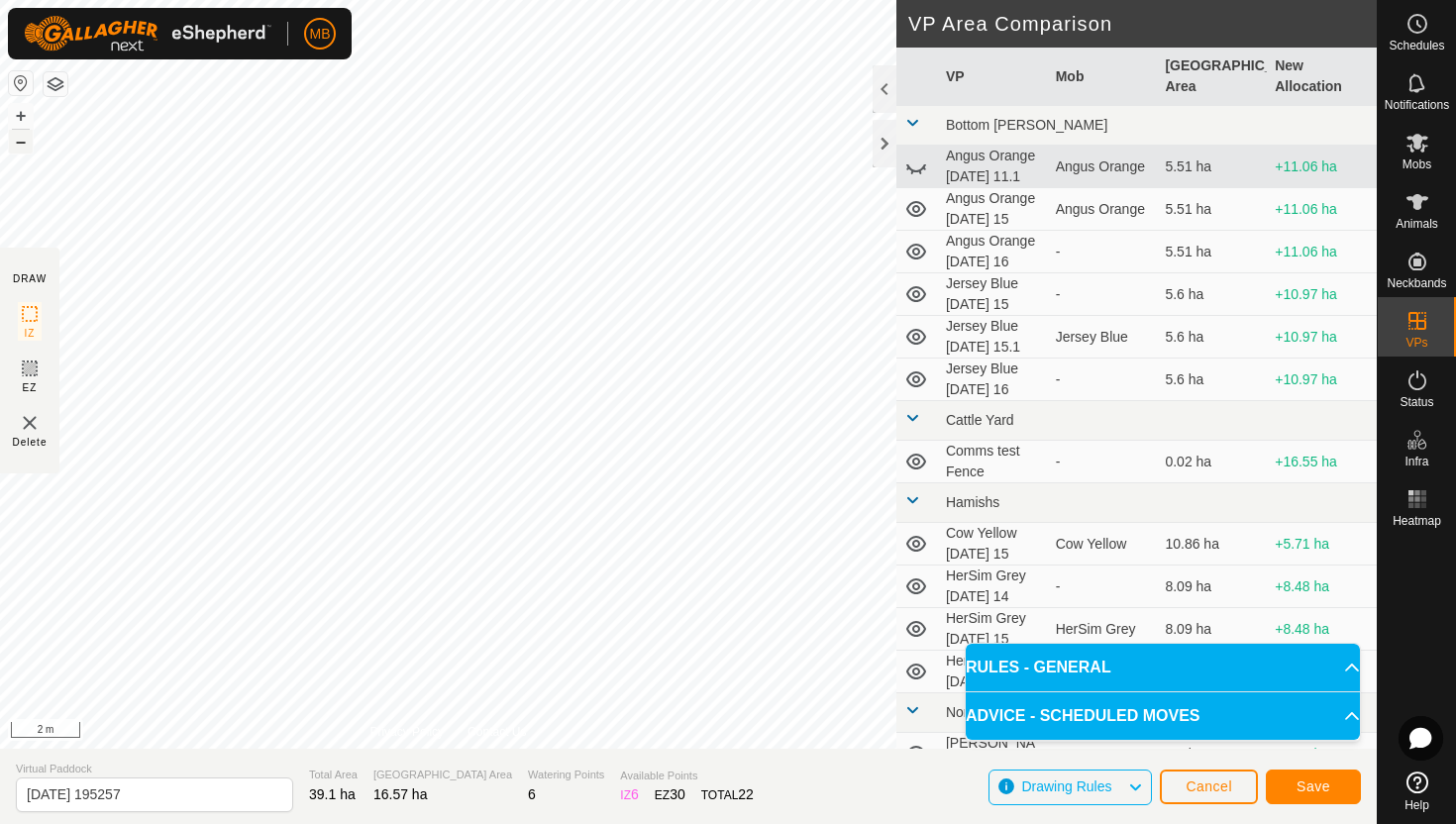click on "–" at bounding box center (21, 142) 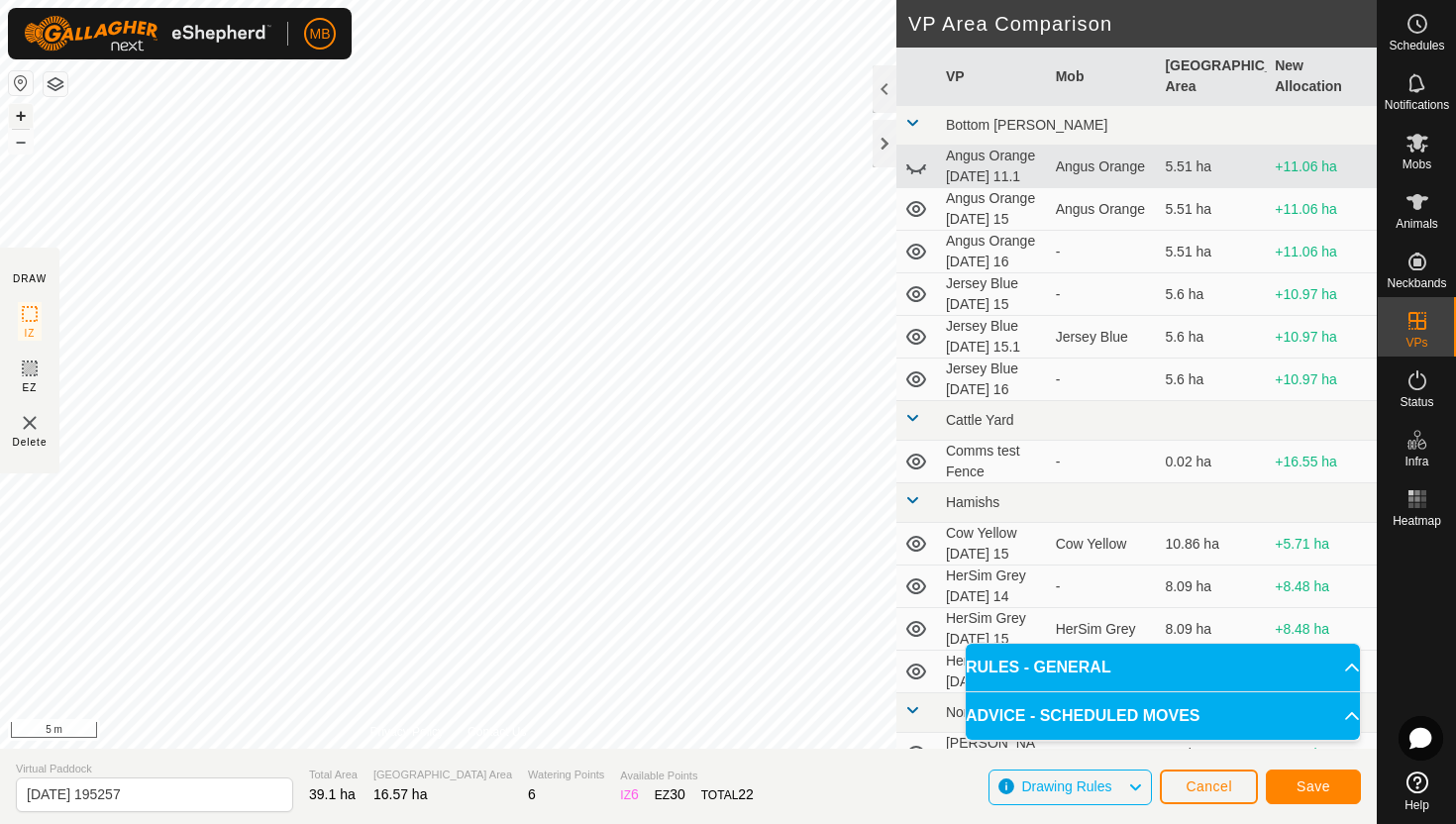 click on "+" at bounding box center (21, 116) 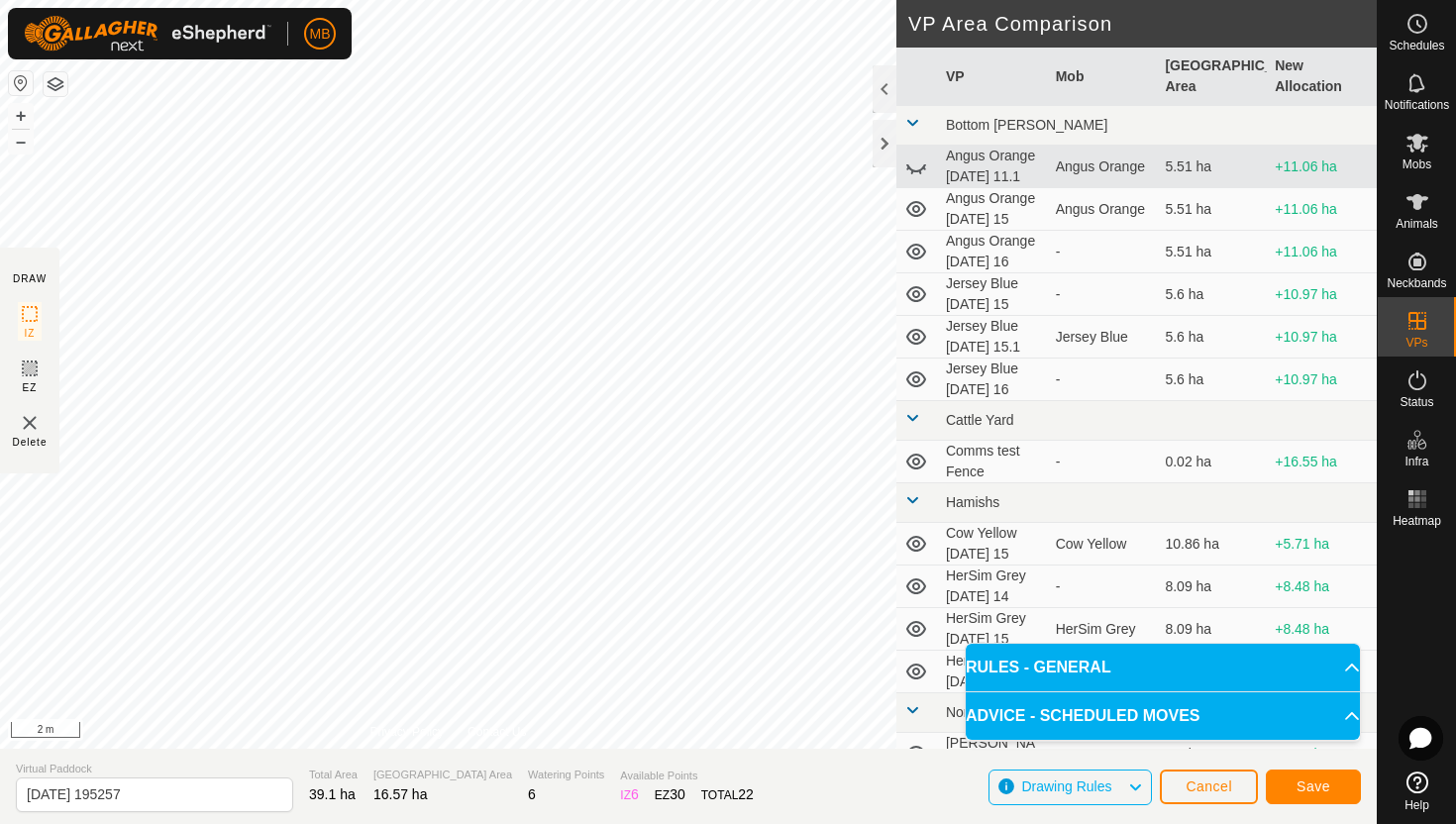 click on "MB Schedules Notifications Mobs Animals Neckbands VPs Status Infra Heatmap Help DRAW IZ EZ Delete Privacy Policy Contact Us Segment length must be longer than 5 m  (Current: 1.9 m) . + – ⇧ i 2 m VP Area Comparison     VP   Mob   Grazing Area   New Allocation  Bottom Davey  Angus Orange Friday 11.1   Angus Orange   5.51 ha  +11.06 ha  Angus Orange Tuesday 15   Angus Orange   5.51 ha  +11.06 ha  Angus Orange Wednesday 16  -  5.51 ha  +11.06 ha  Jersey Blue Tuesday 15  -  5.6 ha  +10.97 ha  Jersey Blue Tuesday 15.1   Jersey Blue   5.6 ha  +10.97 ha  Jersey Blue Wednesday 16  -  5.6 ha  +10.97 ha Cattle Yard  Comms test Fence  -  0.02 ha  +16.55 ha Hamishs  Cow Yellow Tuesday 15   Cow Yellow   10.86 ha  +5.71 ha  HerSim Grey Monday 14  -  8.09 ha  +8.48 ha  HerSim Grey Tuesday 15   HerSim Grey   8.09 ha  +8.48 ha  HerSim Grey Wednesday 16  -  8.09 ha  +8.48 ha Normans  Angus Green Monday 14  -  8.8 ha  +7.77 ha  Angus Green Sunday 13  -  8.8 ha  +7.77 ha  Angus Green Tuesday 15   Angus Green  - - -" at bounding box center (728, 412) 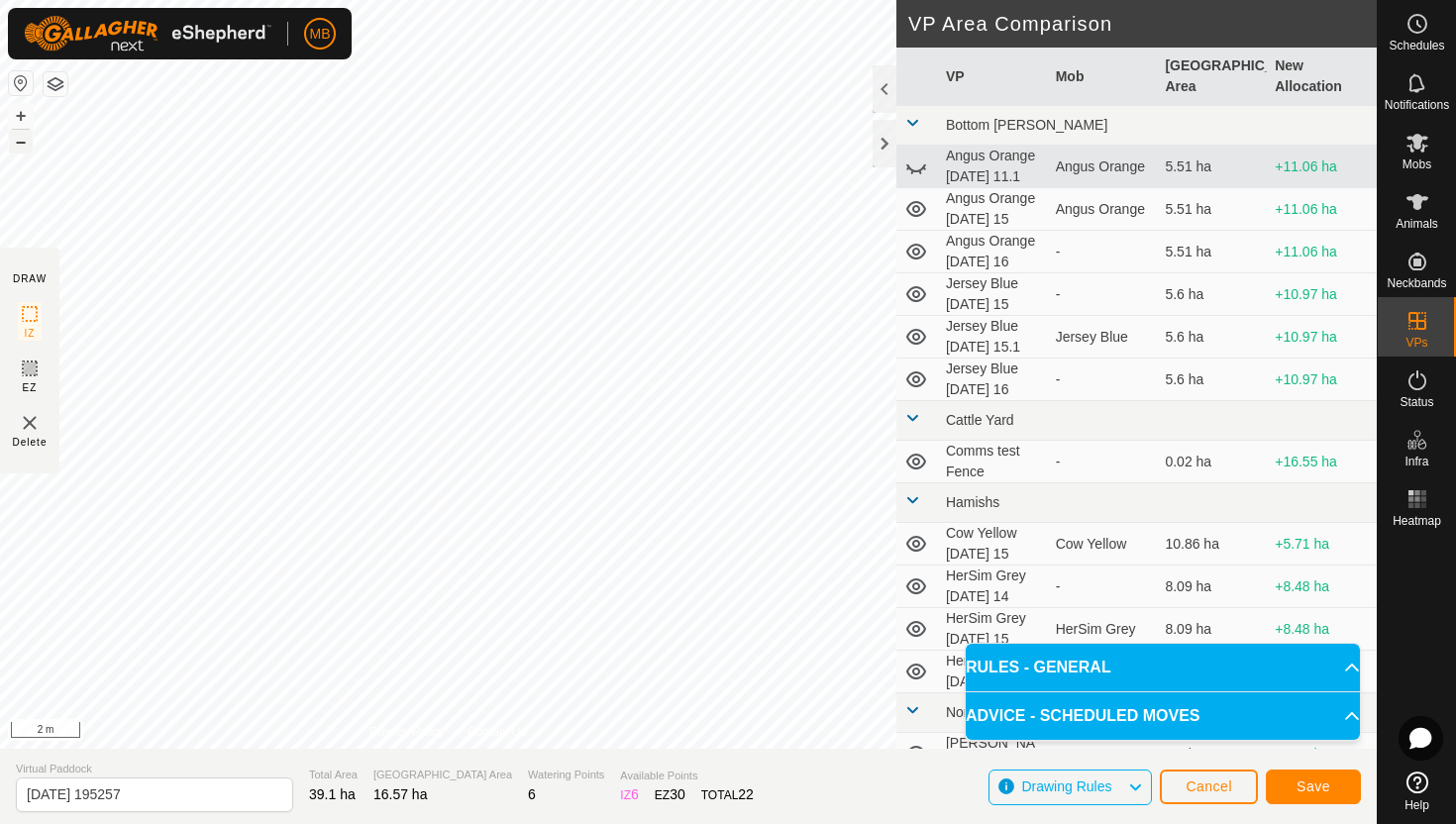 click on "–" at bounding box center [21, 142] 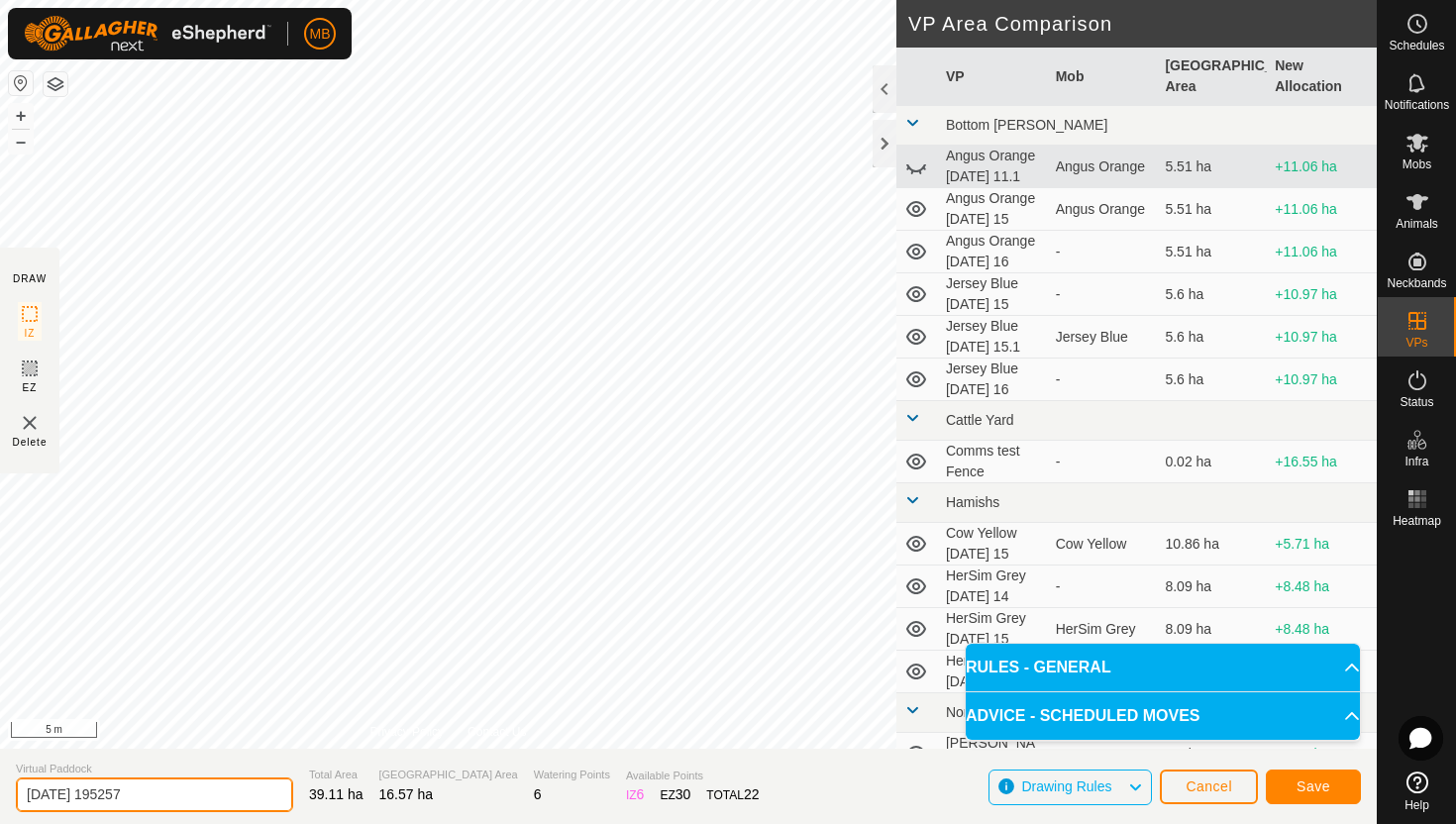 click on "2025-07-15 195257" 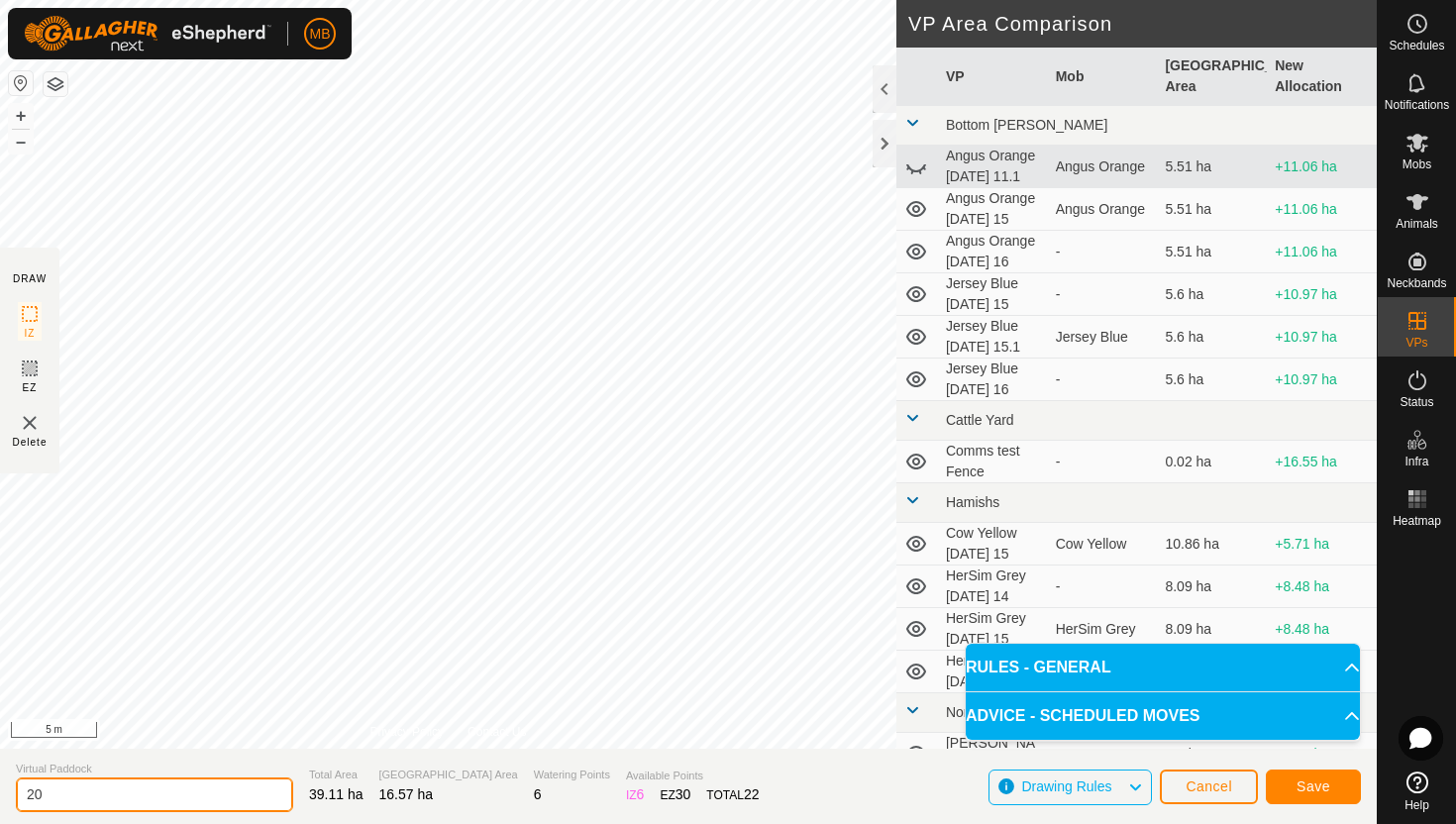 type on "2" 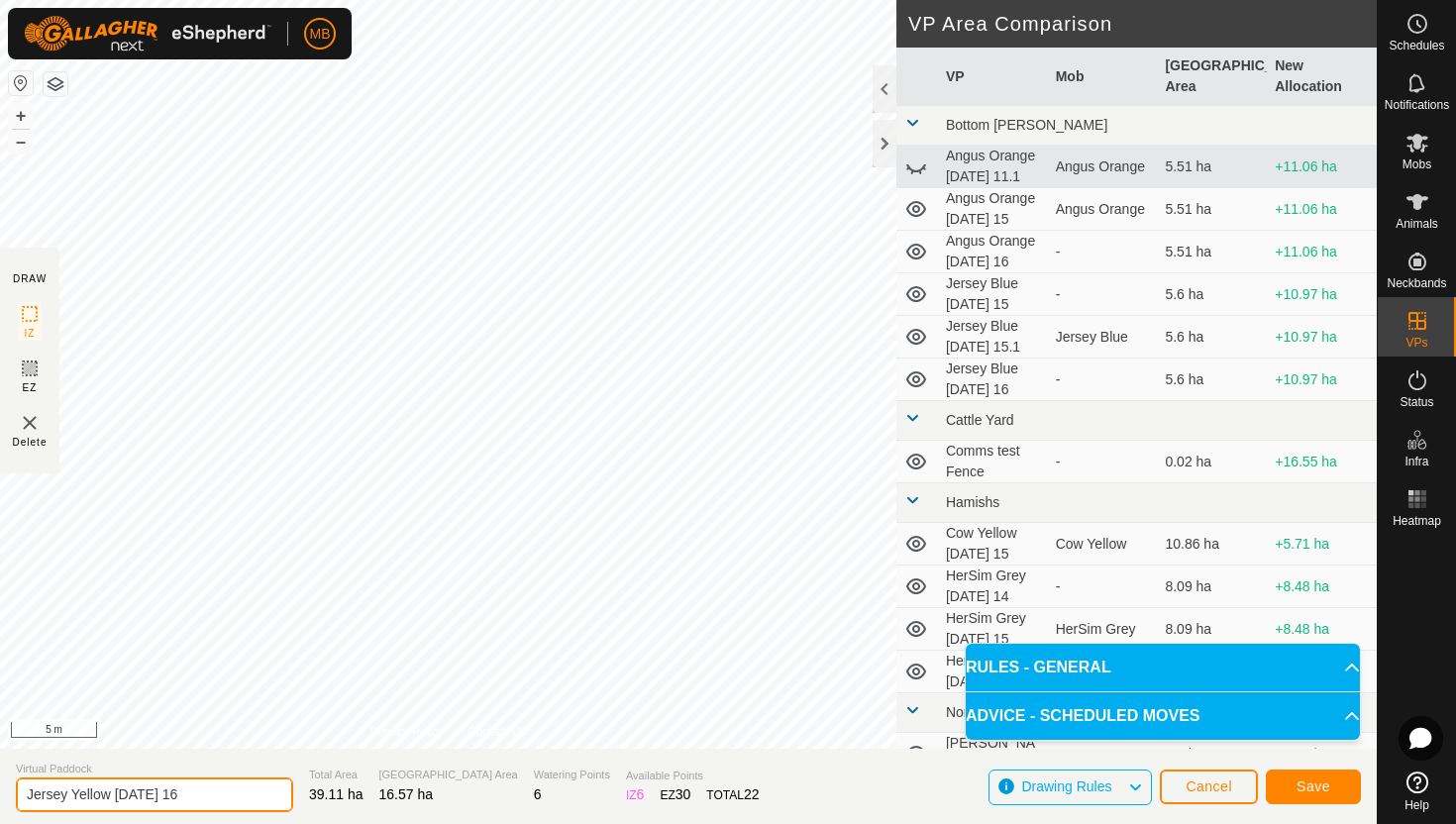 type on "Jersey Yellow [DATE] 16" 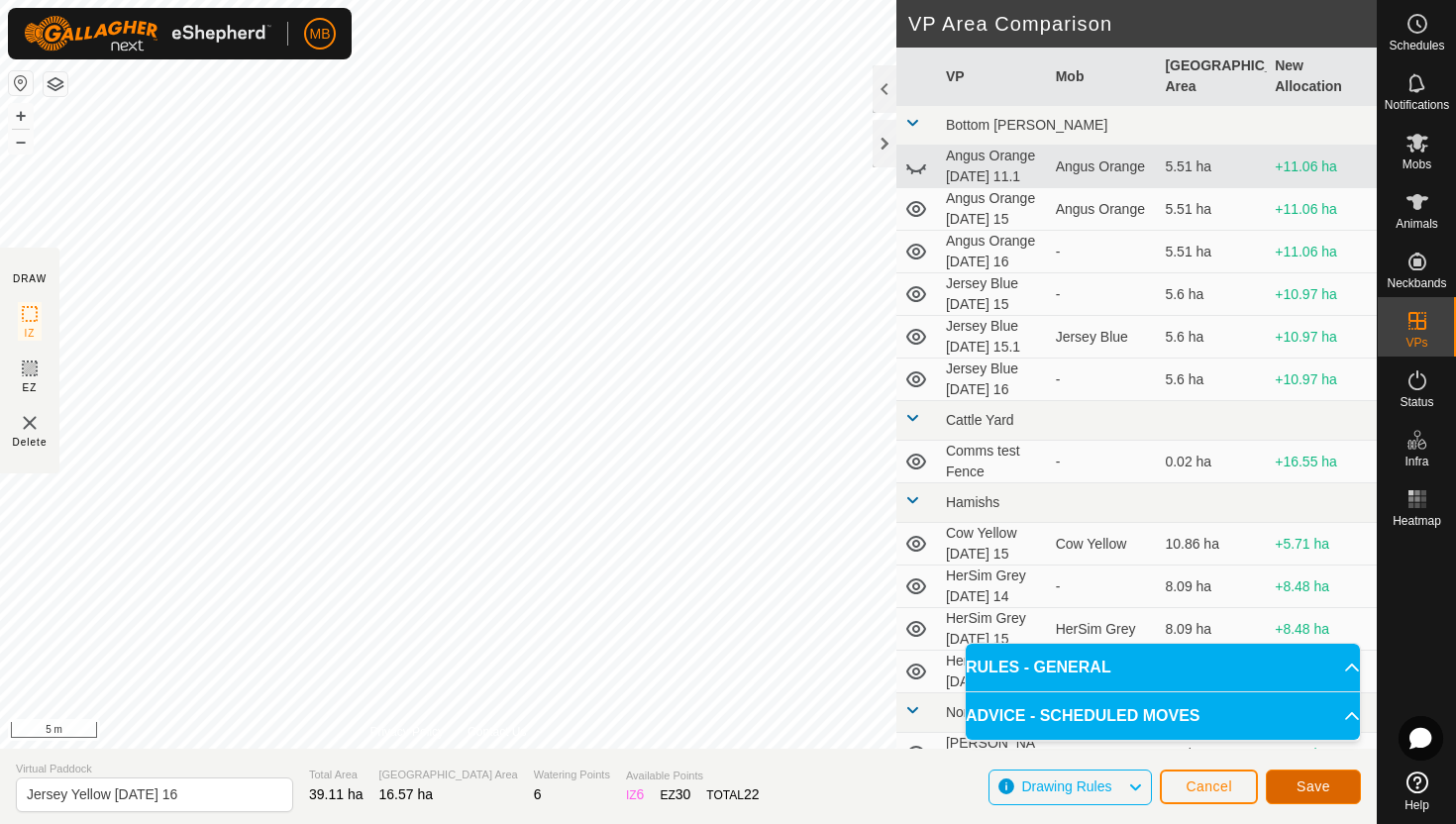 click on "Save" 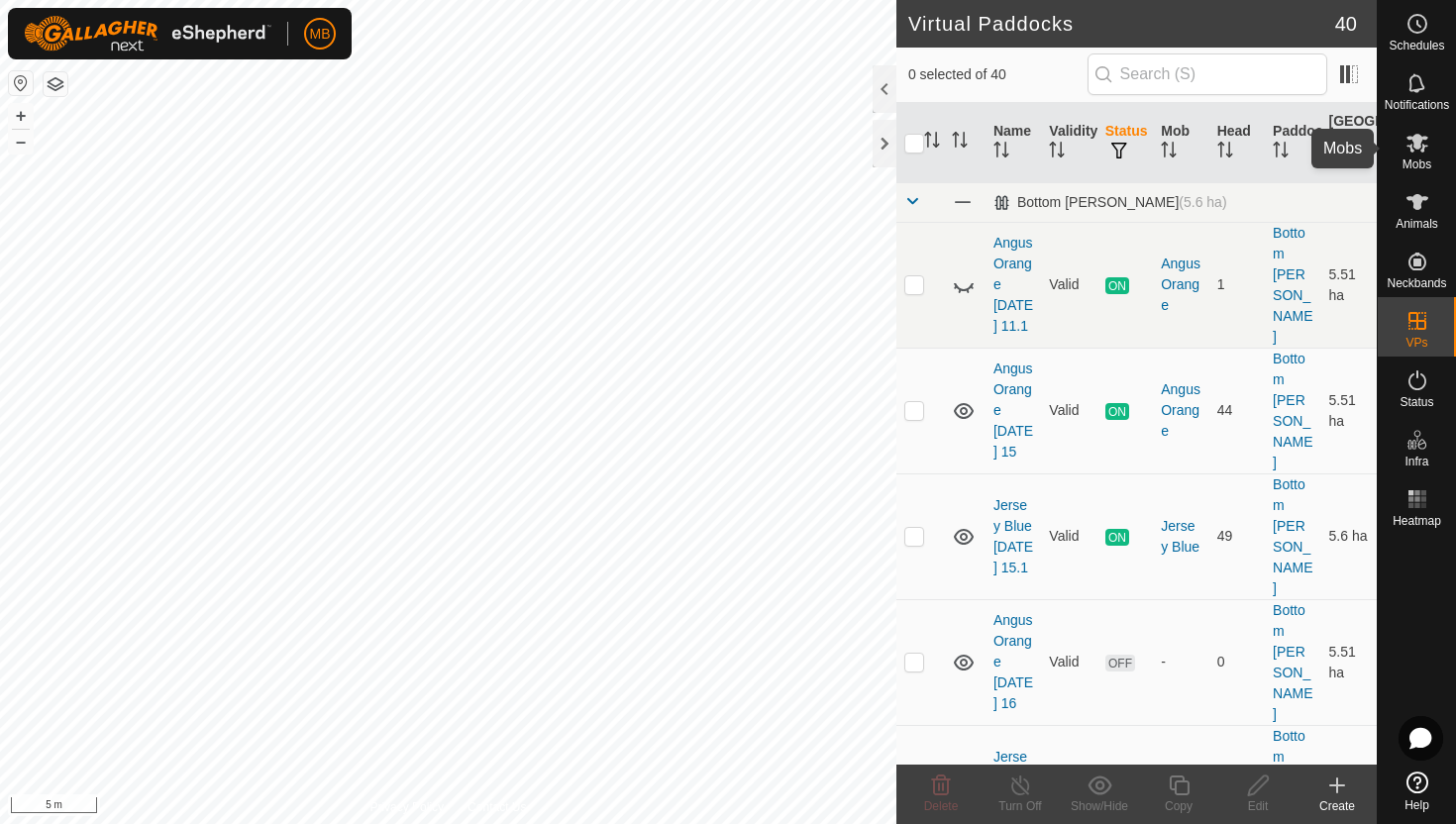 click 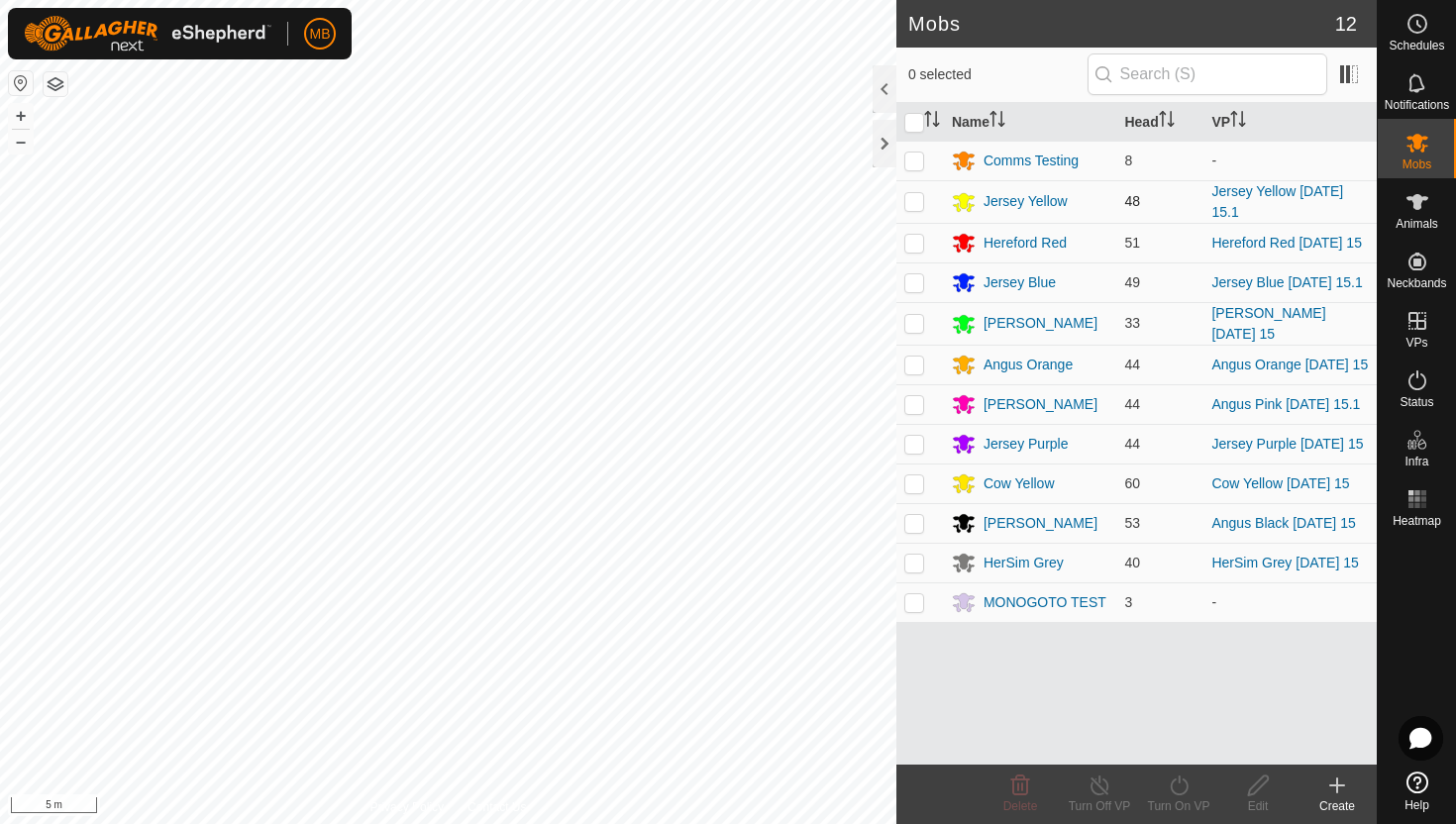 click at bounding box center [914, 201] 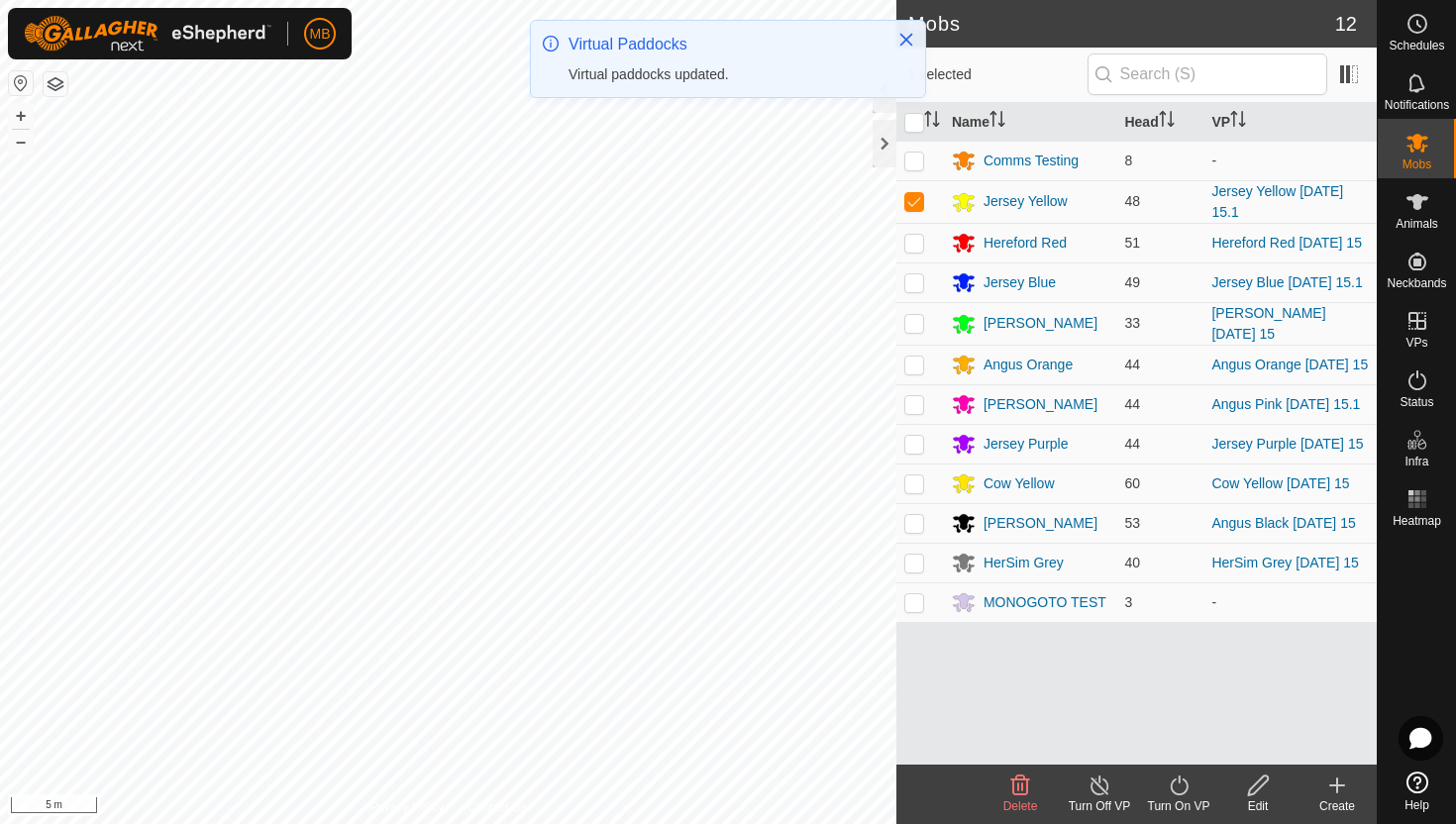 click 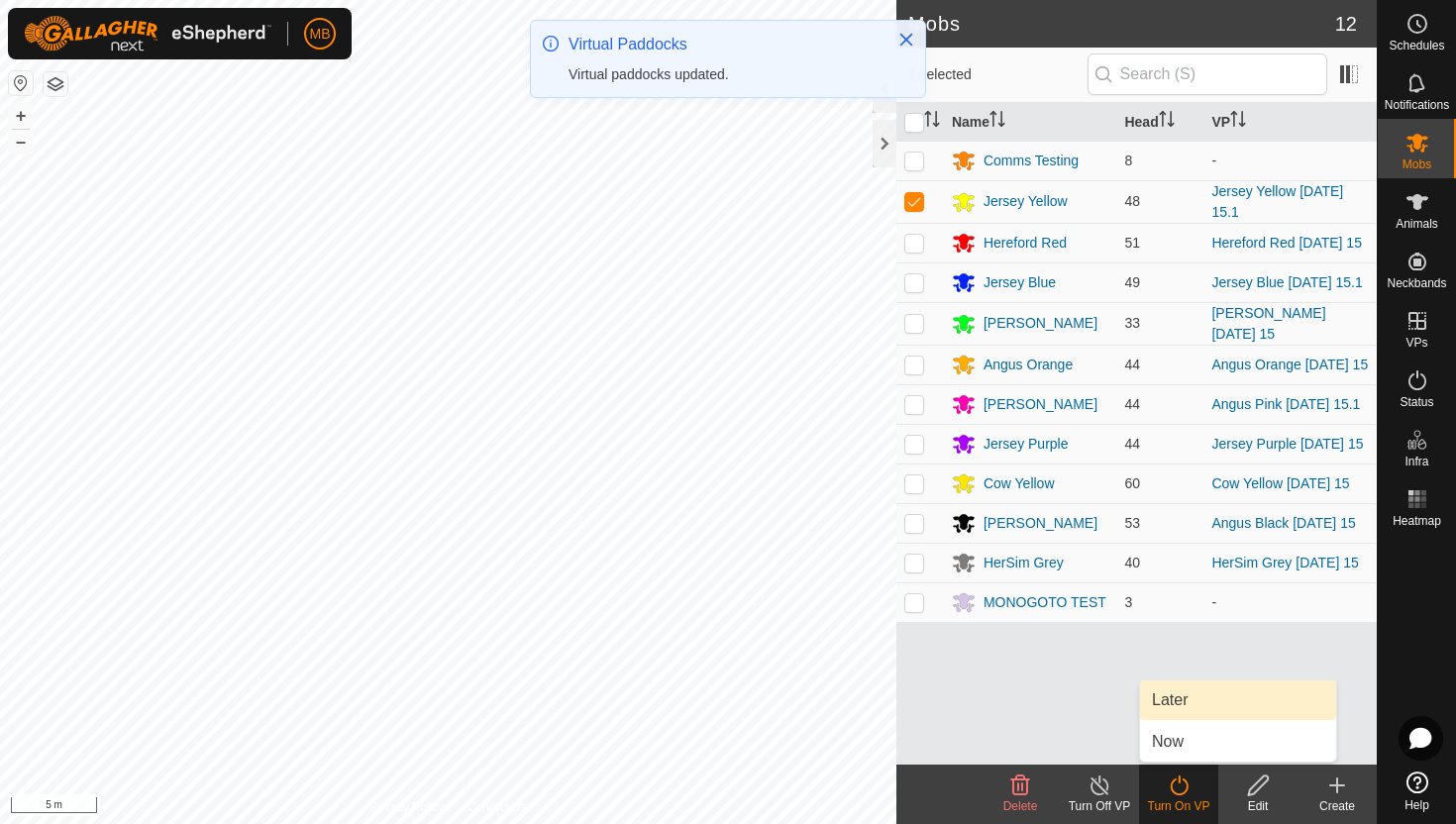 click on "Later" at bounding box center [1238, 700] 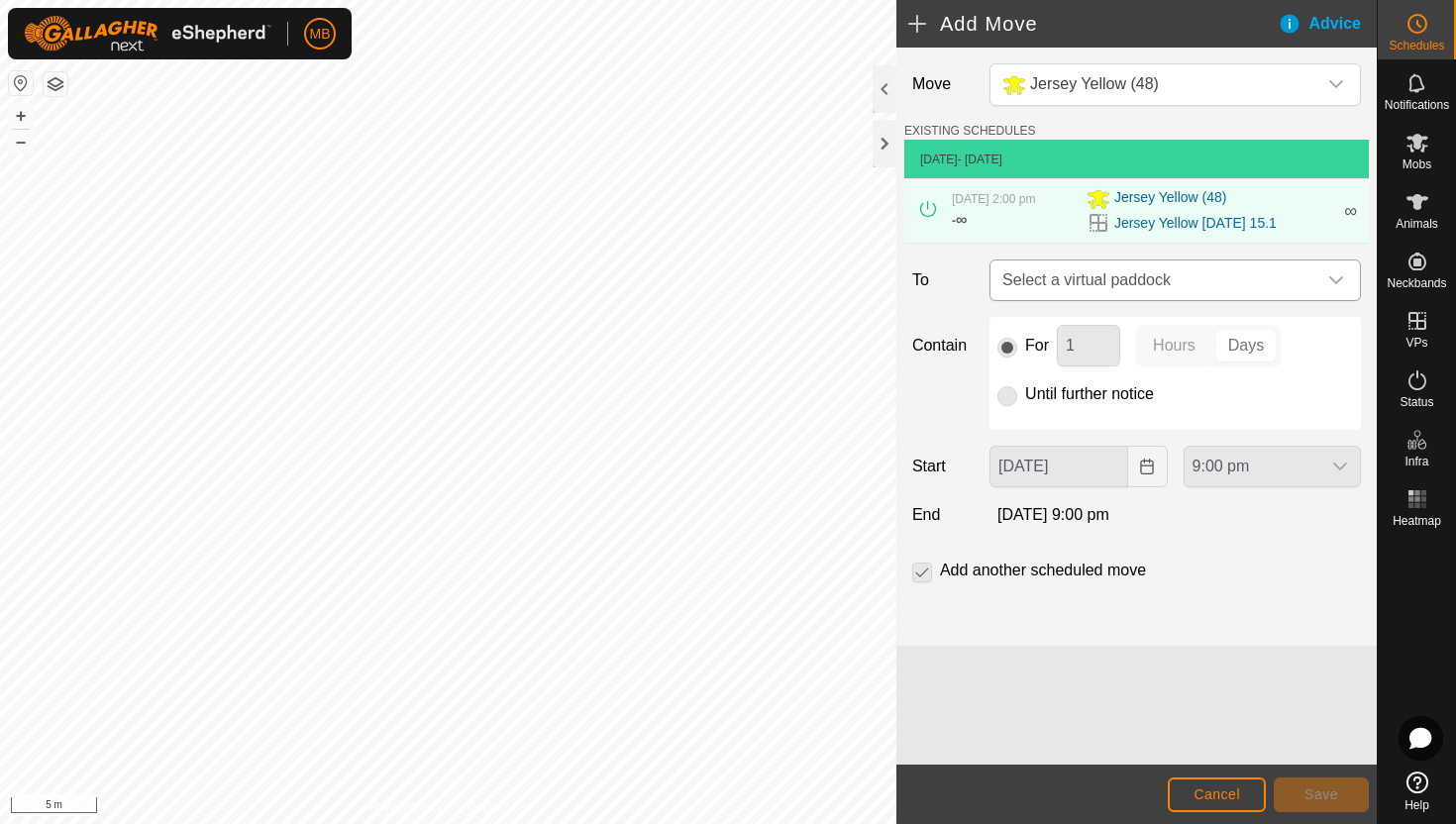 click 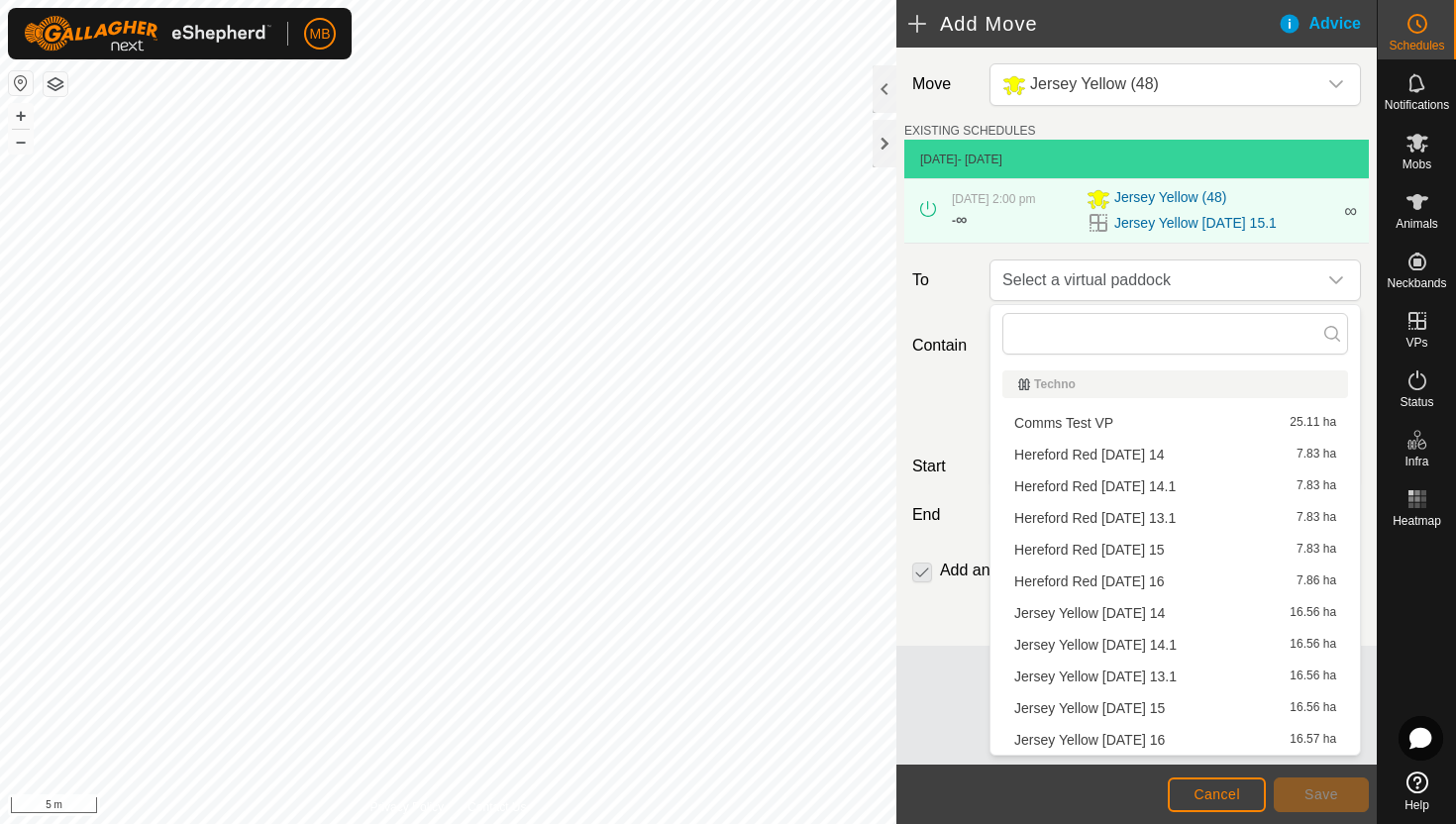 click on "Jersey Yellow Wednesday 16  16.57 ha" at bounding box center [1175, 740] 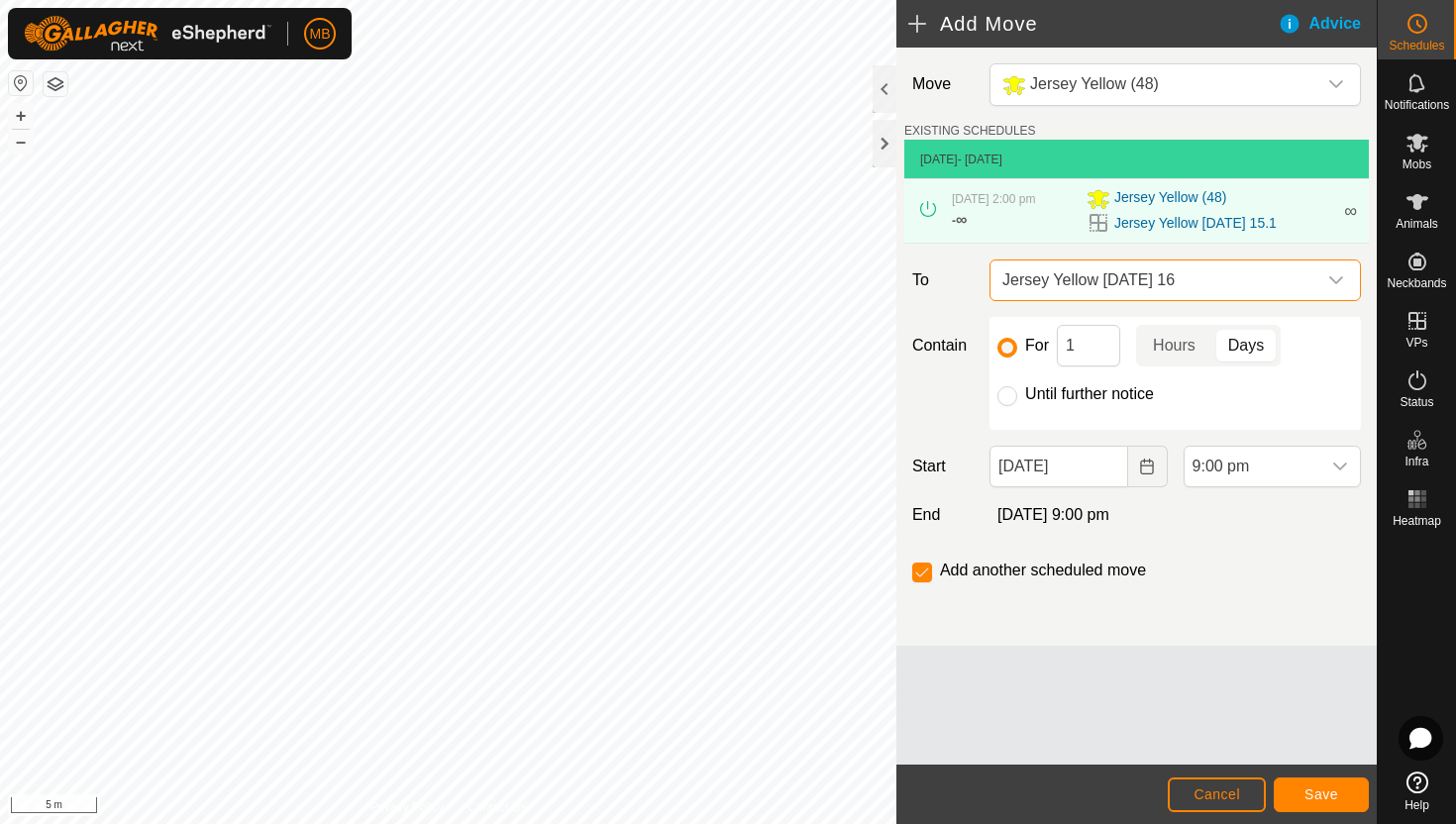 click on "Until further notice" 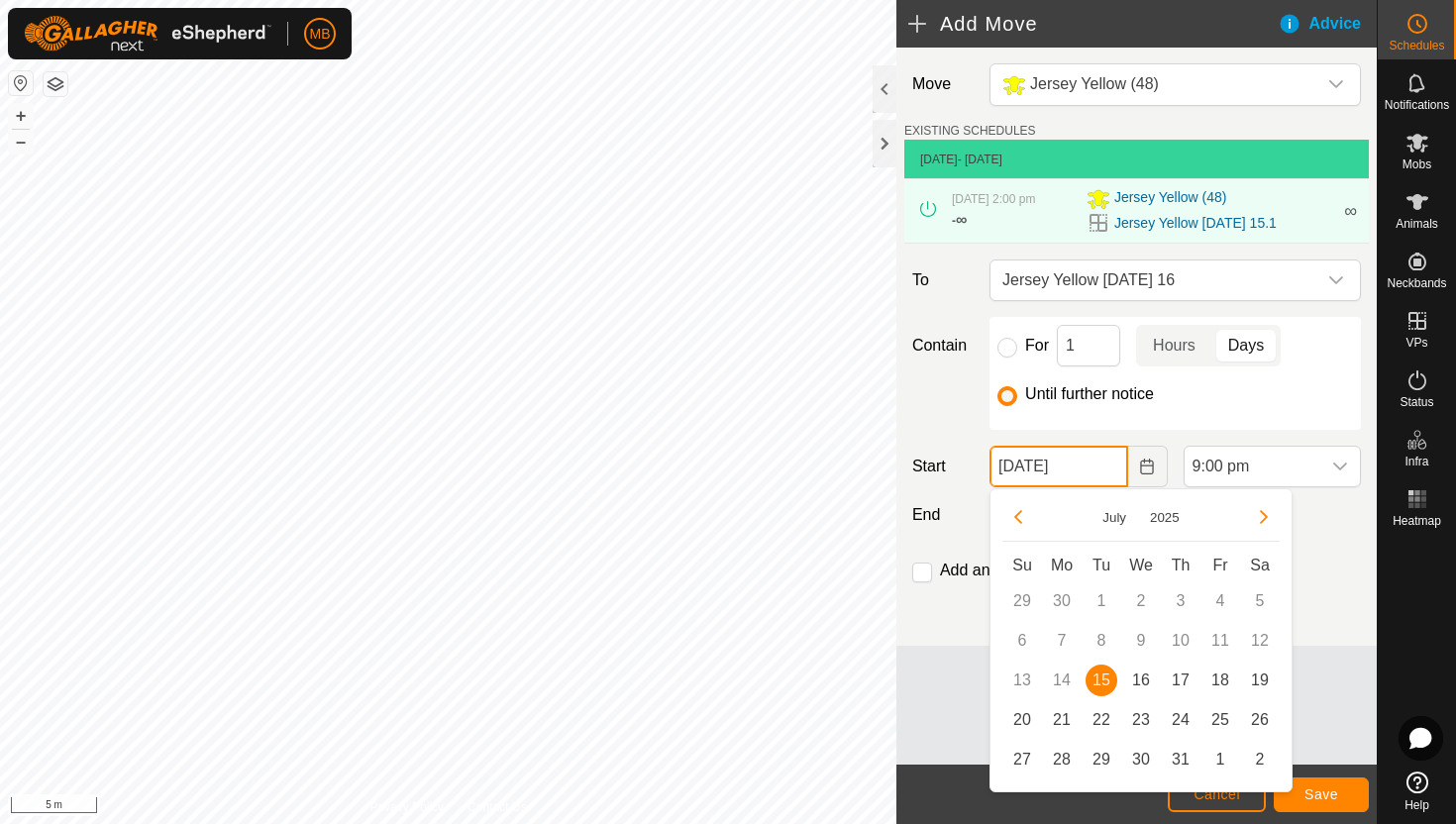 click on "15 Jul, 2025" 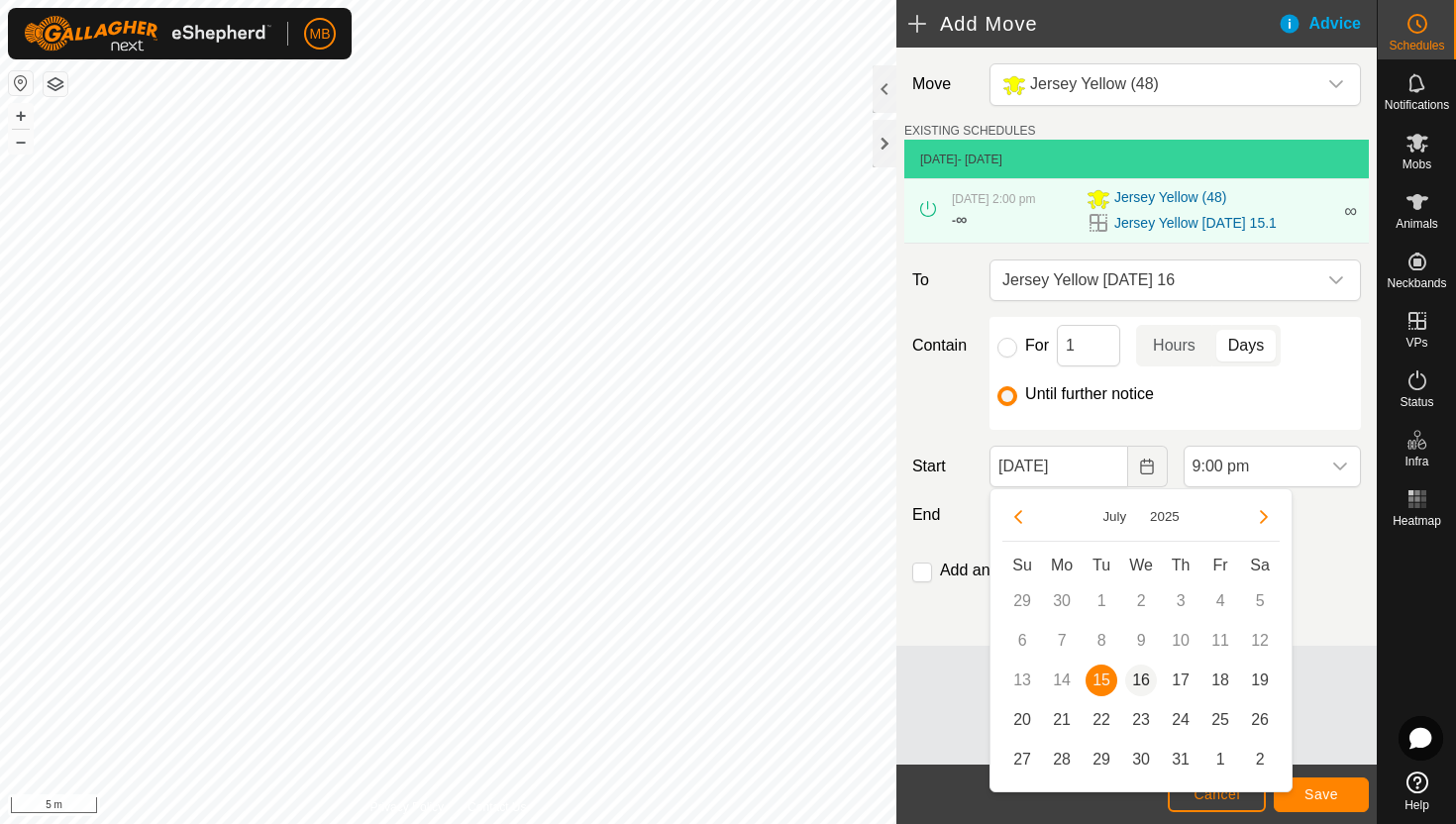 click on "16" at bounding box center [1141, 680] 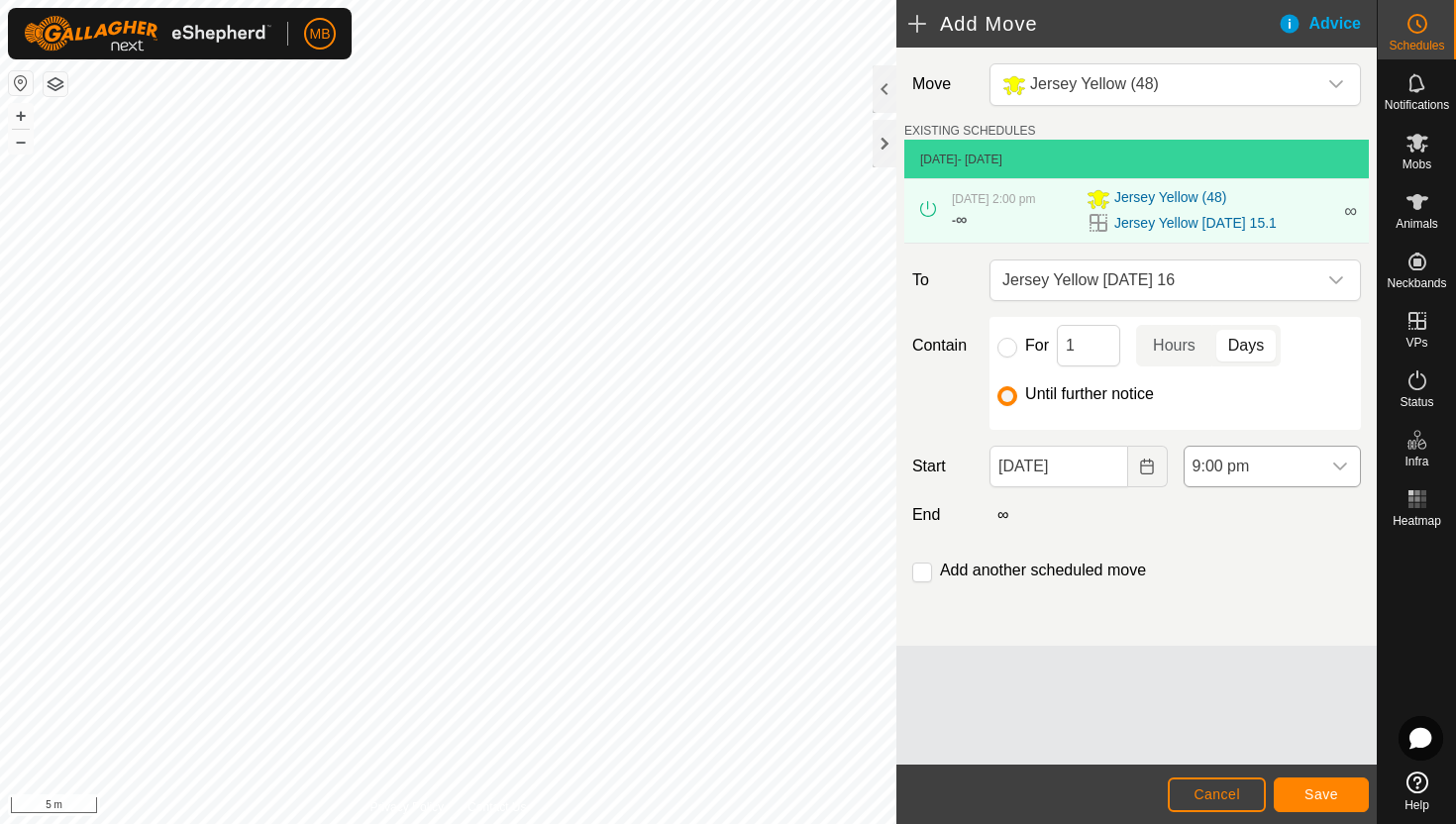 click on "9:00 pm" at bounding box center [1252, 466] 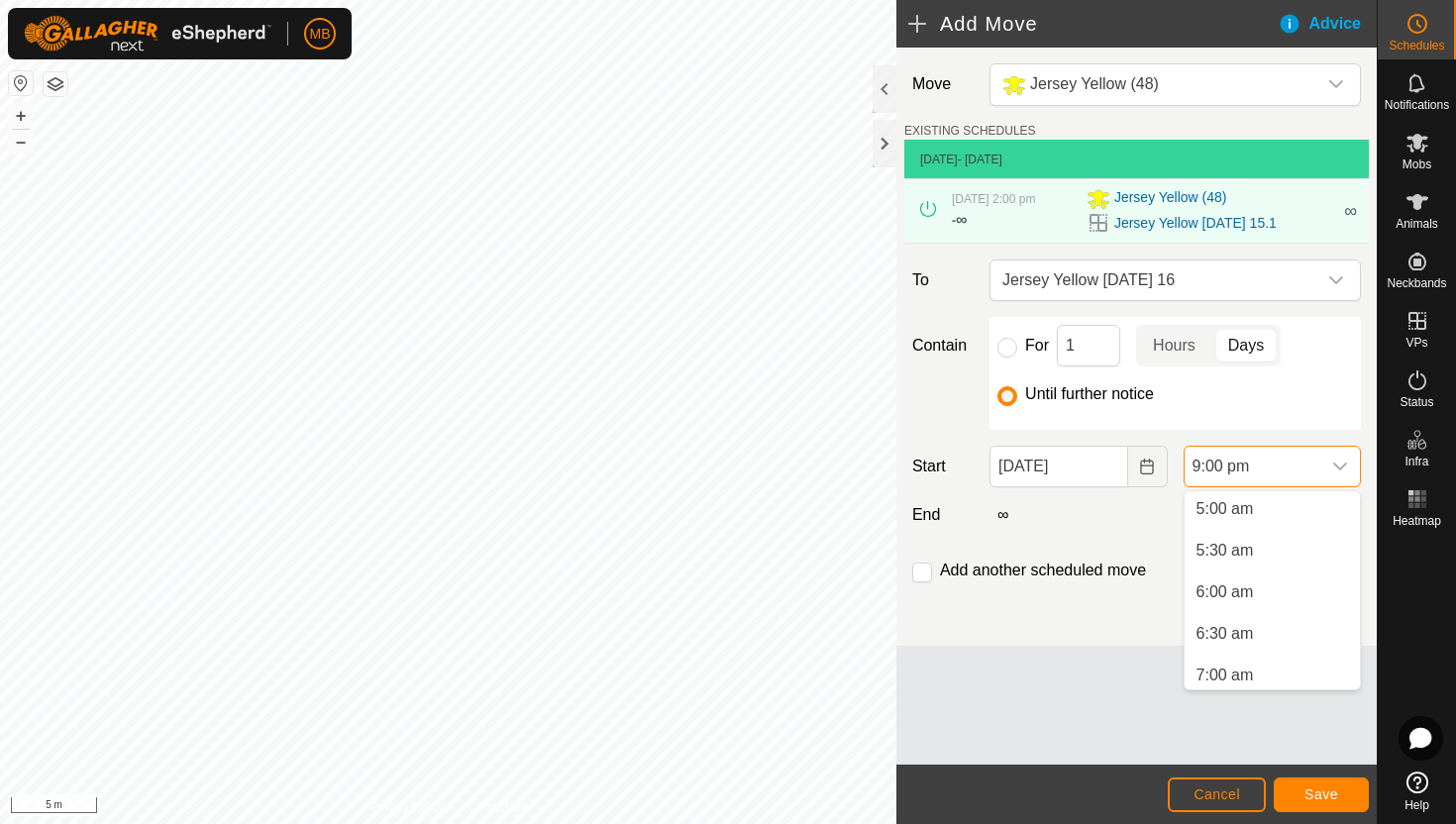 scroll, scrollTop: 417, scrollLeft: 0, axis: vertical 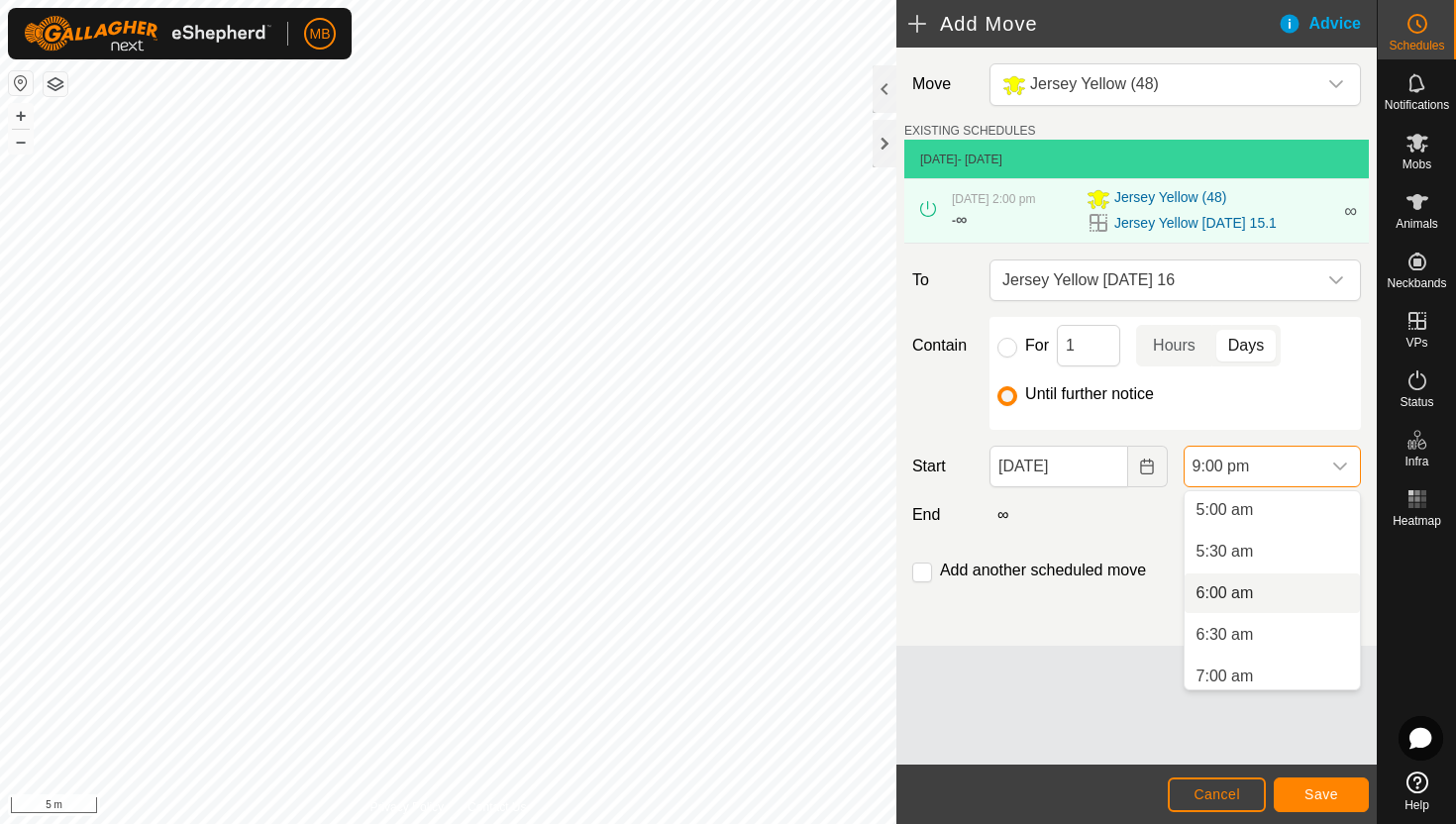 click on "6:00 am" at bounding box center [1272, 593] 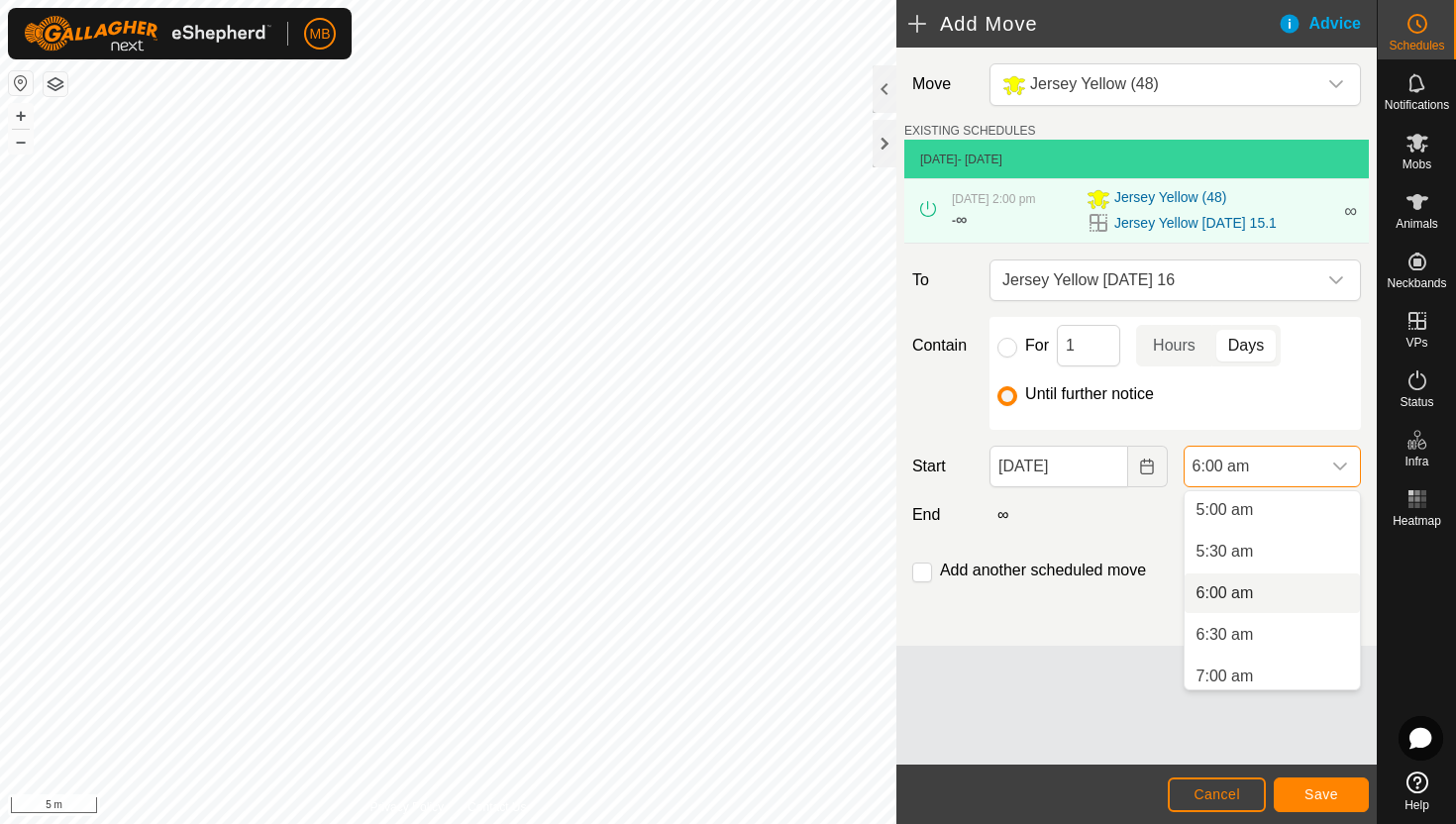 scroll, scrollTop: 0, scrollLeft: 0, axis: both 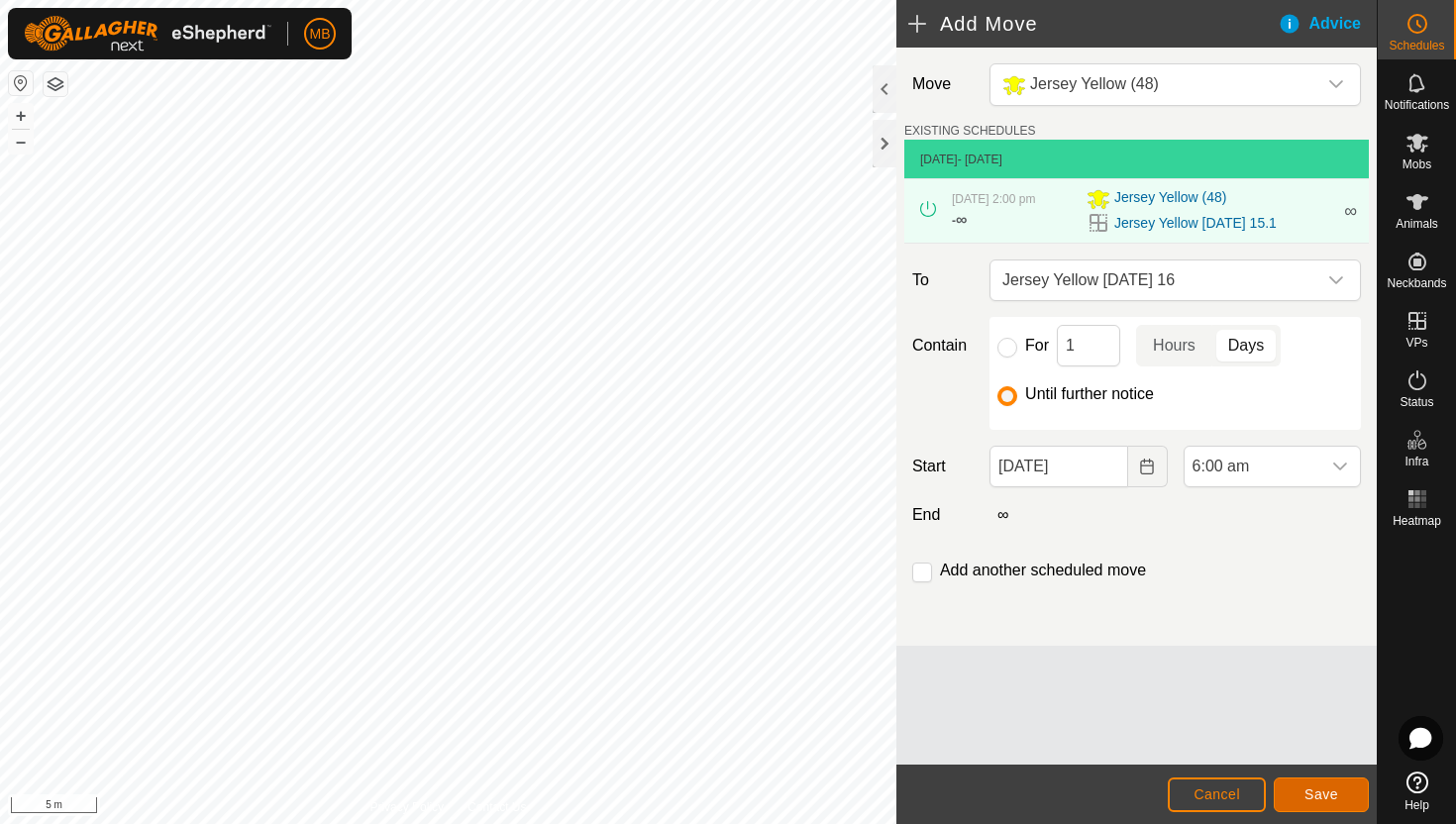 click on "Save" 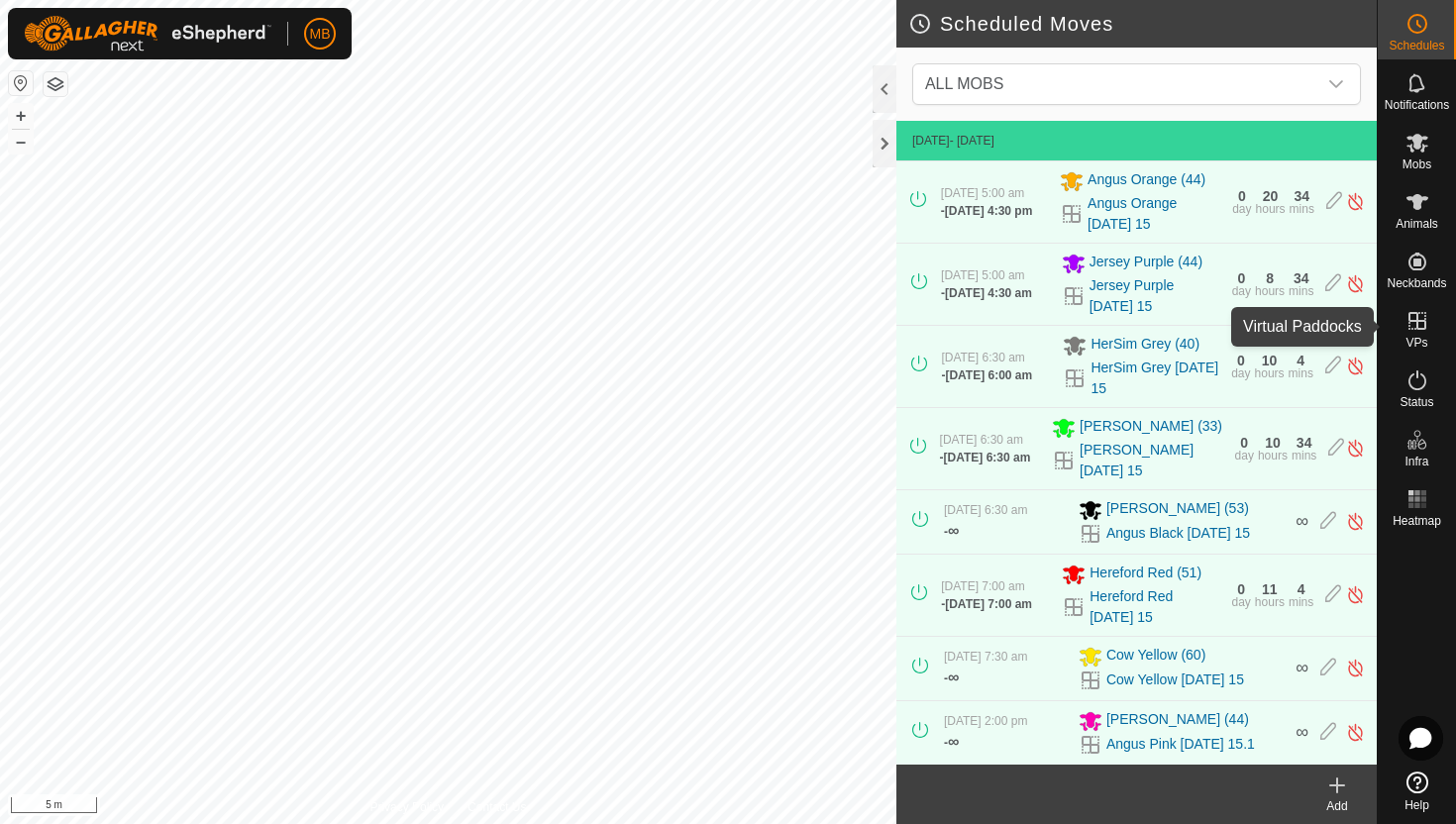 click 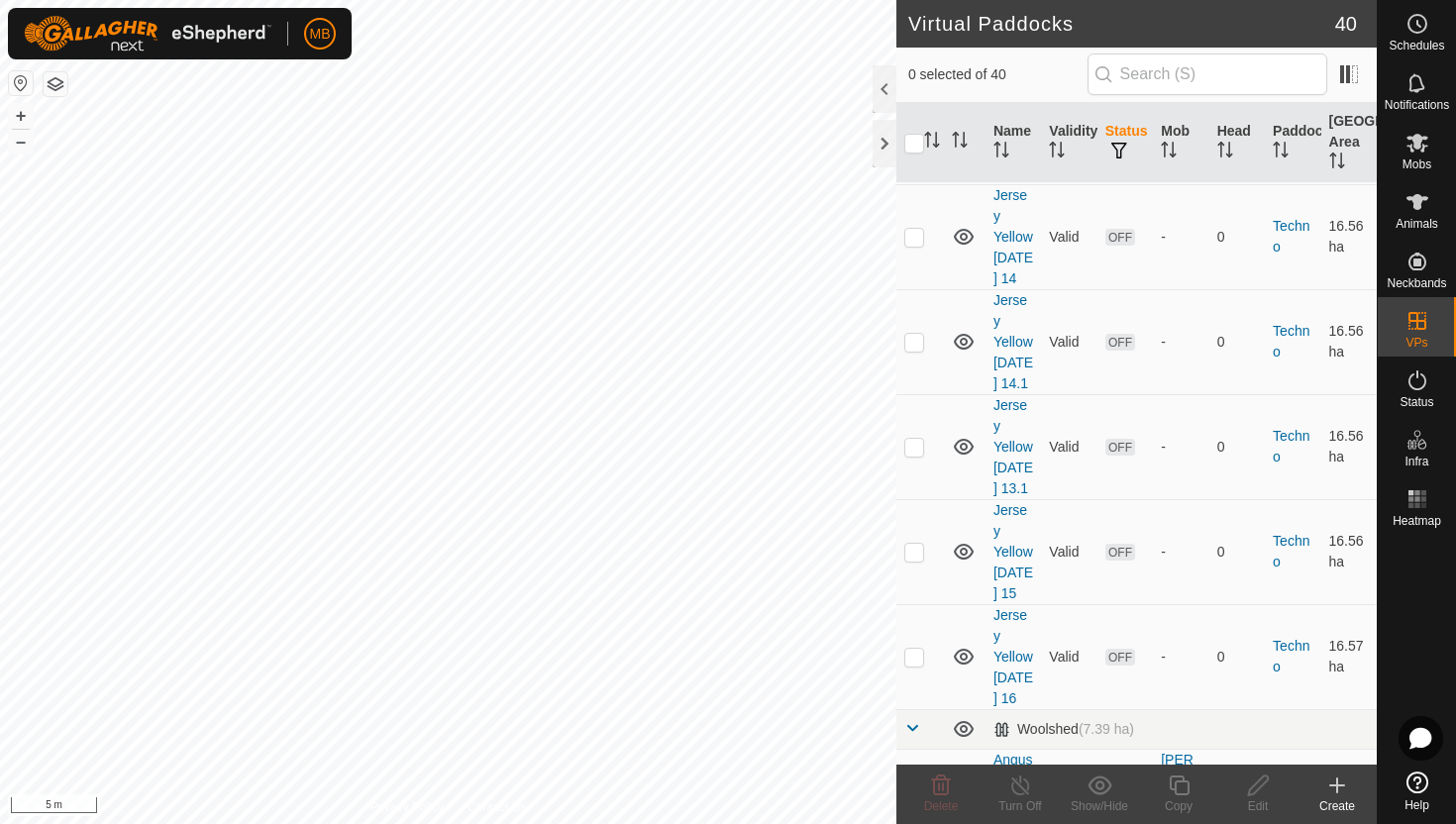 scroll, scrollTop: 3203, scrollLeft: 0, axis: vertical 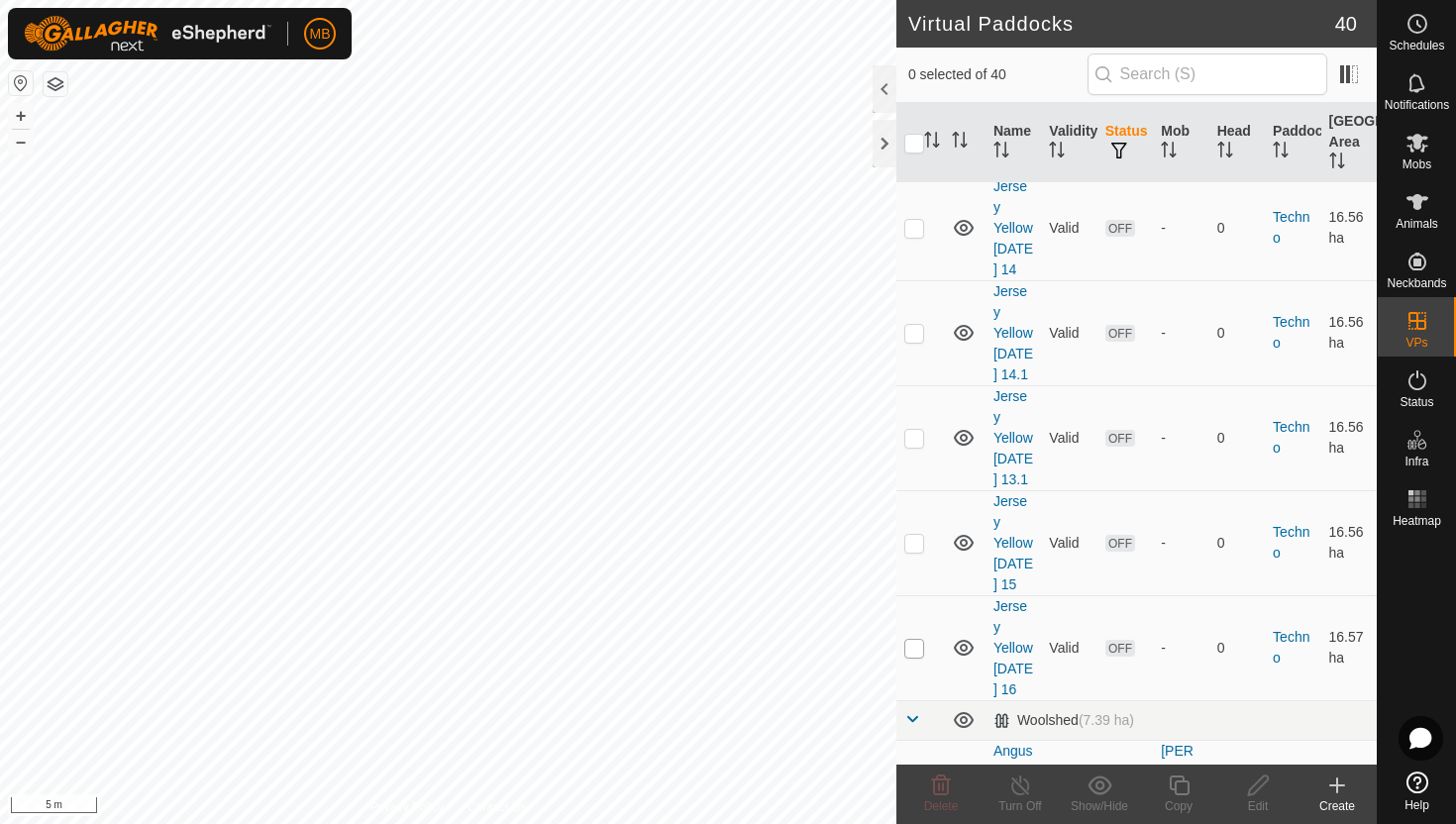 click at bounding box center (914, 649) 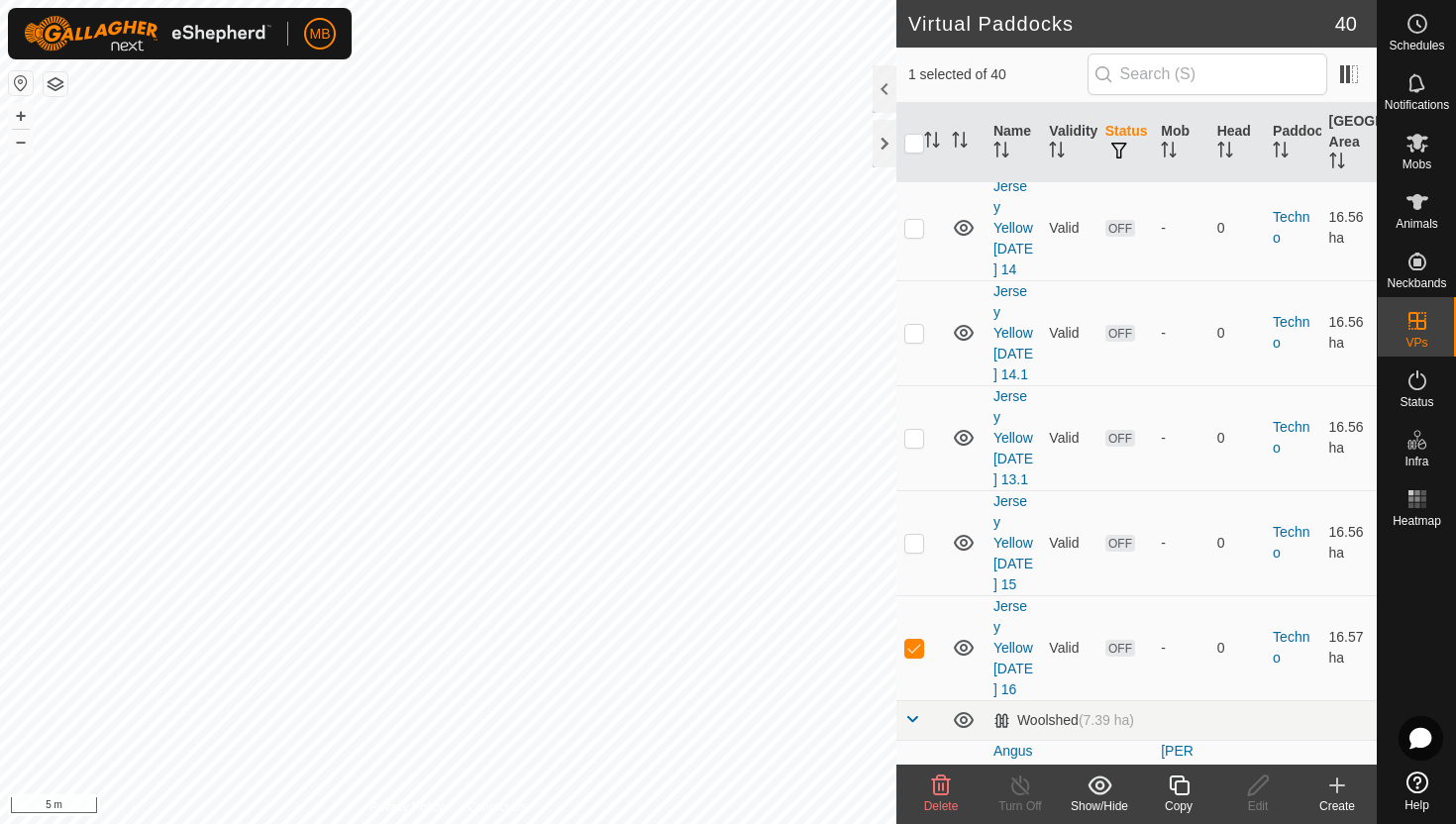 click 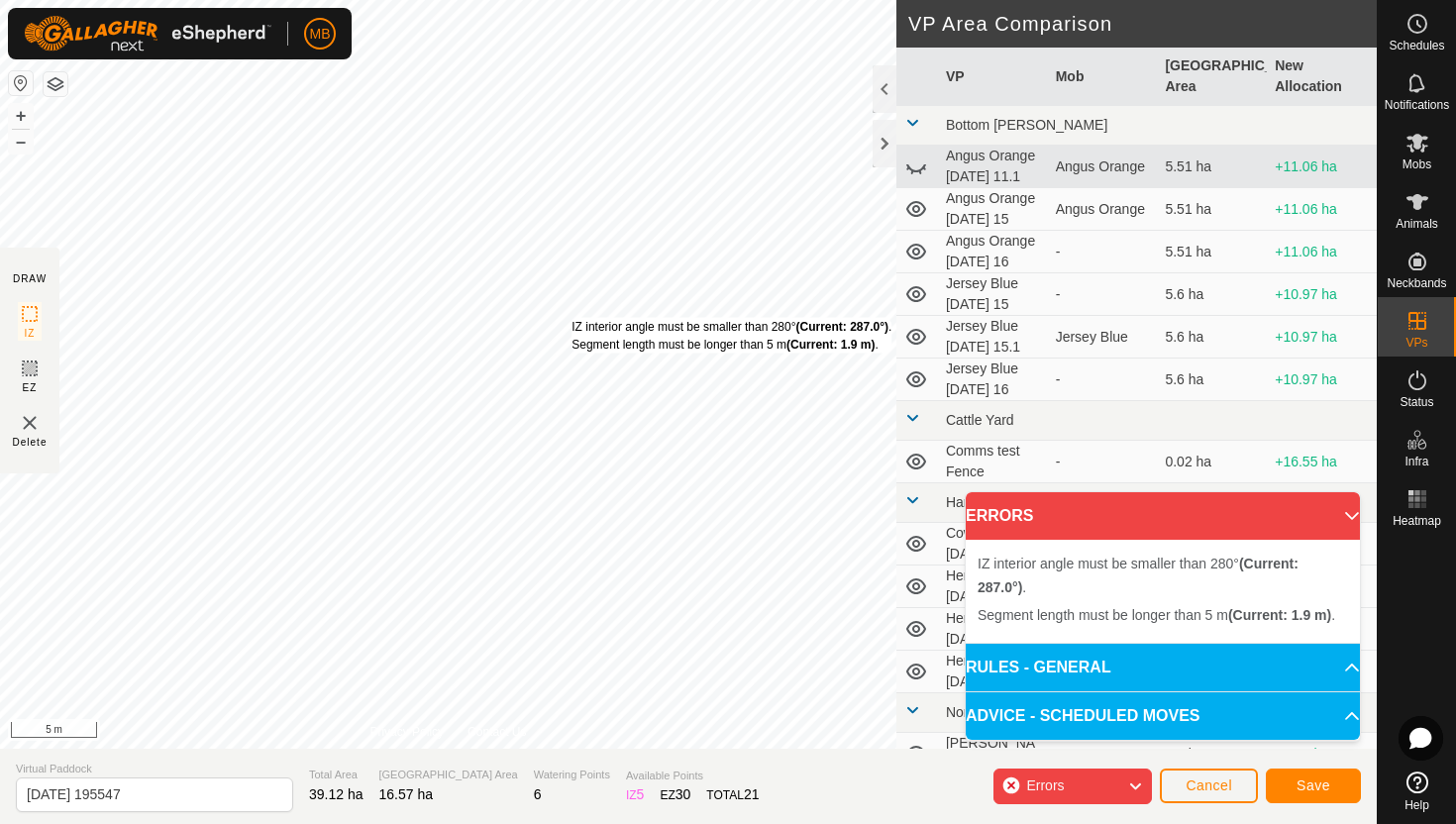 click on "IZ interior angle must be smaller than 280°  (Current: 287.0°) . Segment length must be longer than 5 m  (Current: 1.9 m) ." at bounding box center (731, 336) 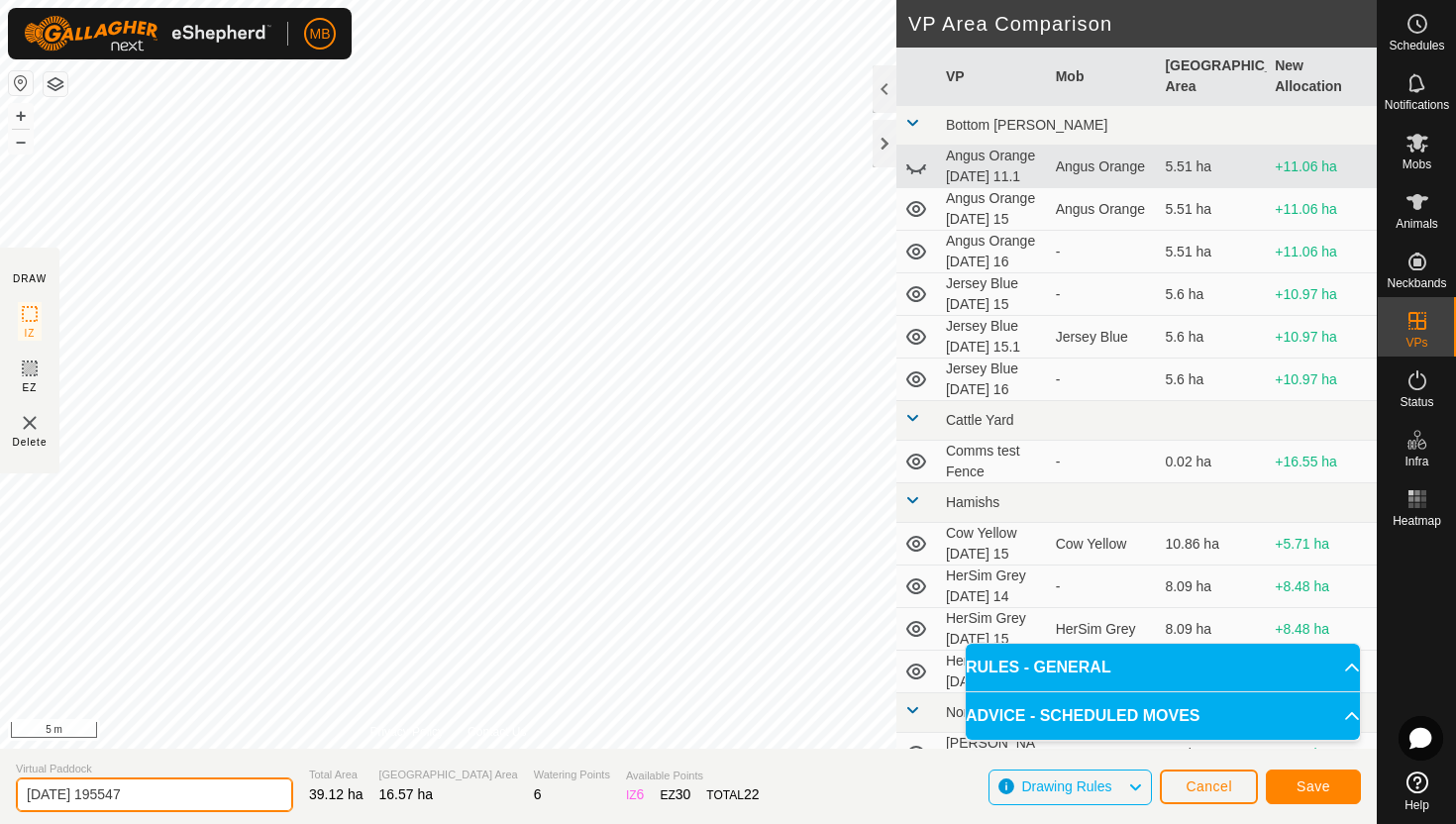 click on "2025-07-15 195547" 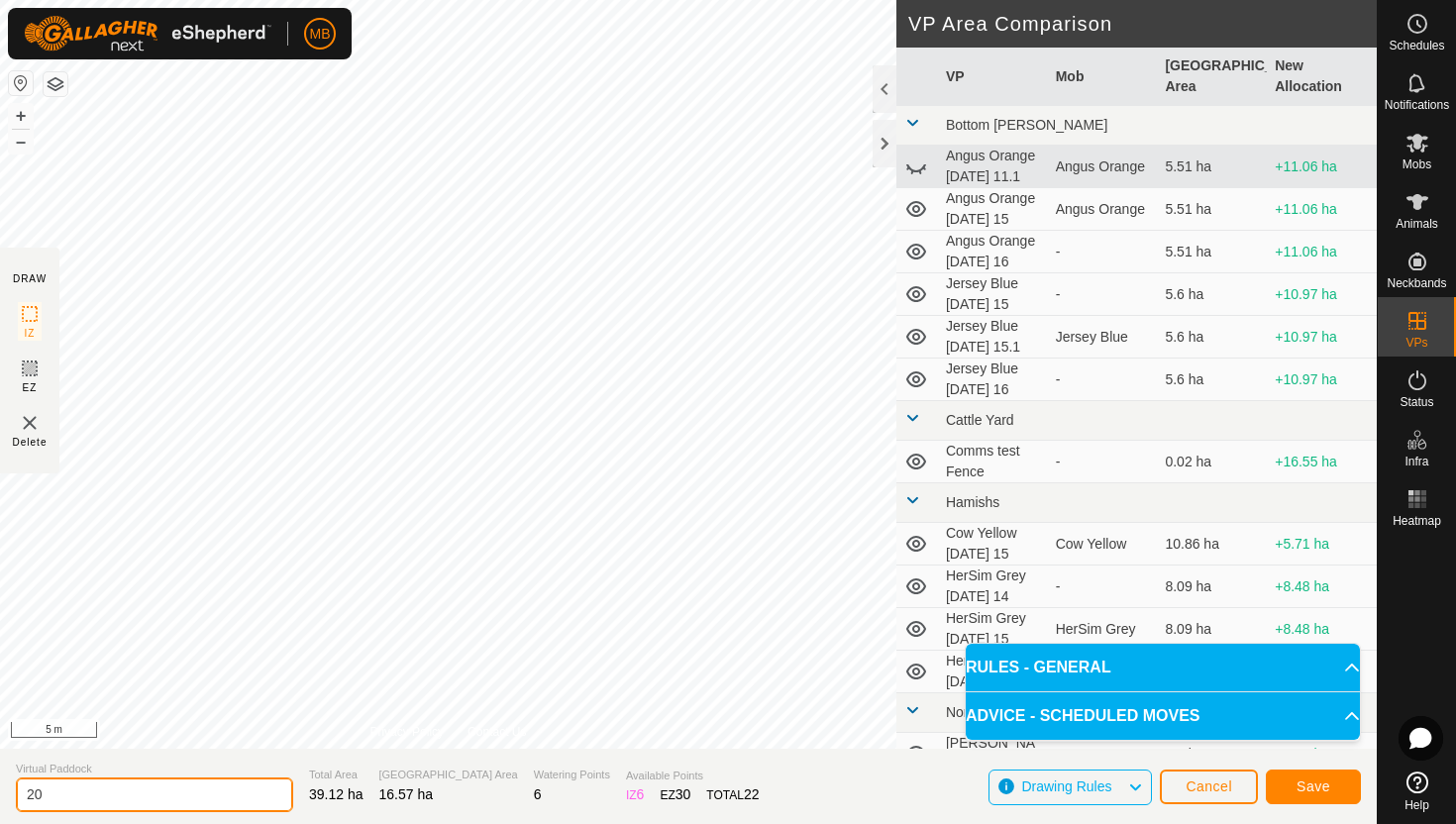 type on "2" 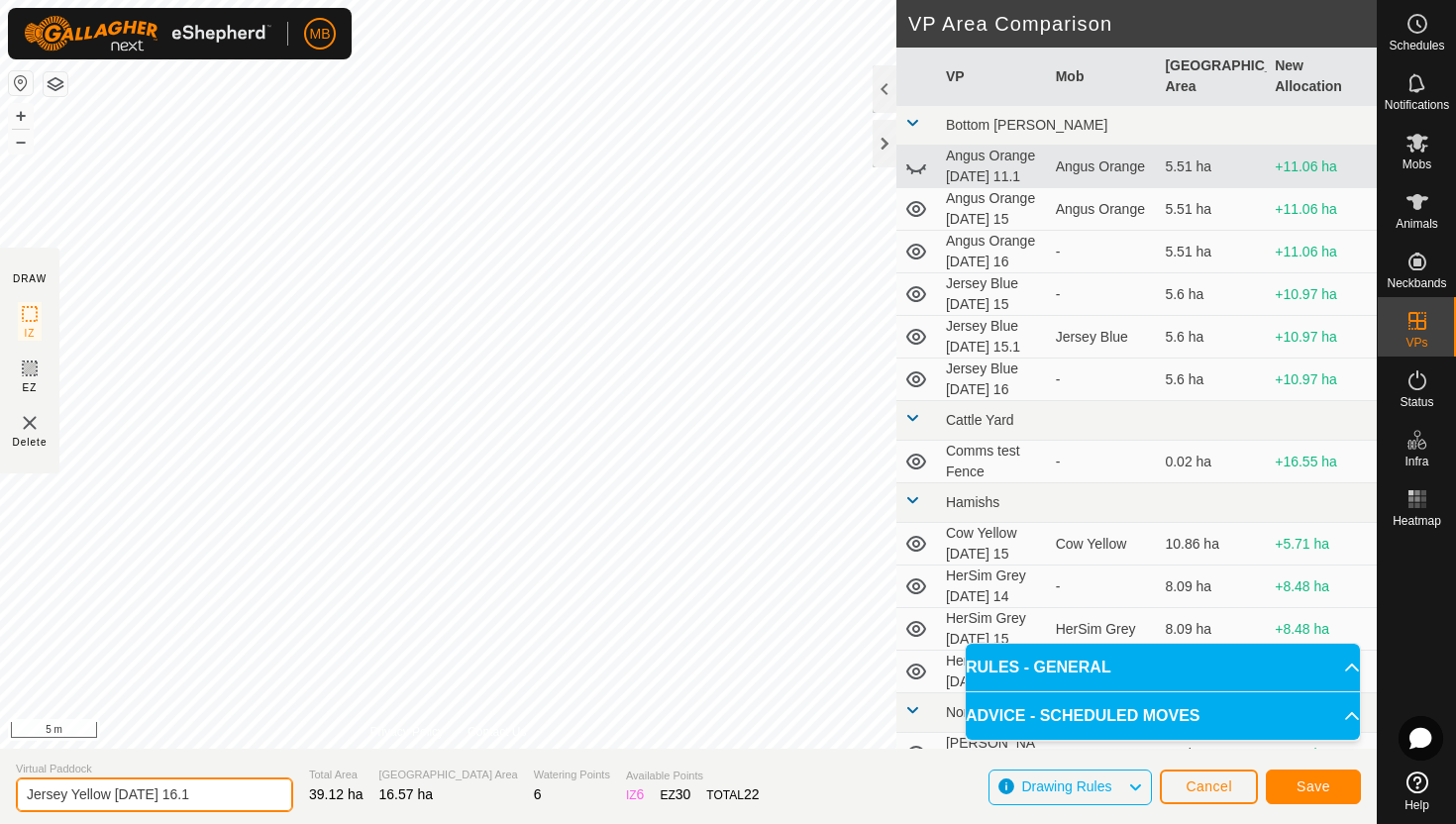 type on "Jersey Yellow Wednesday 16.1" 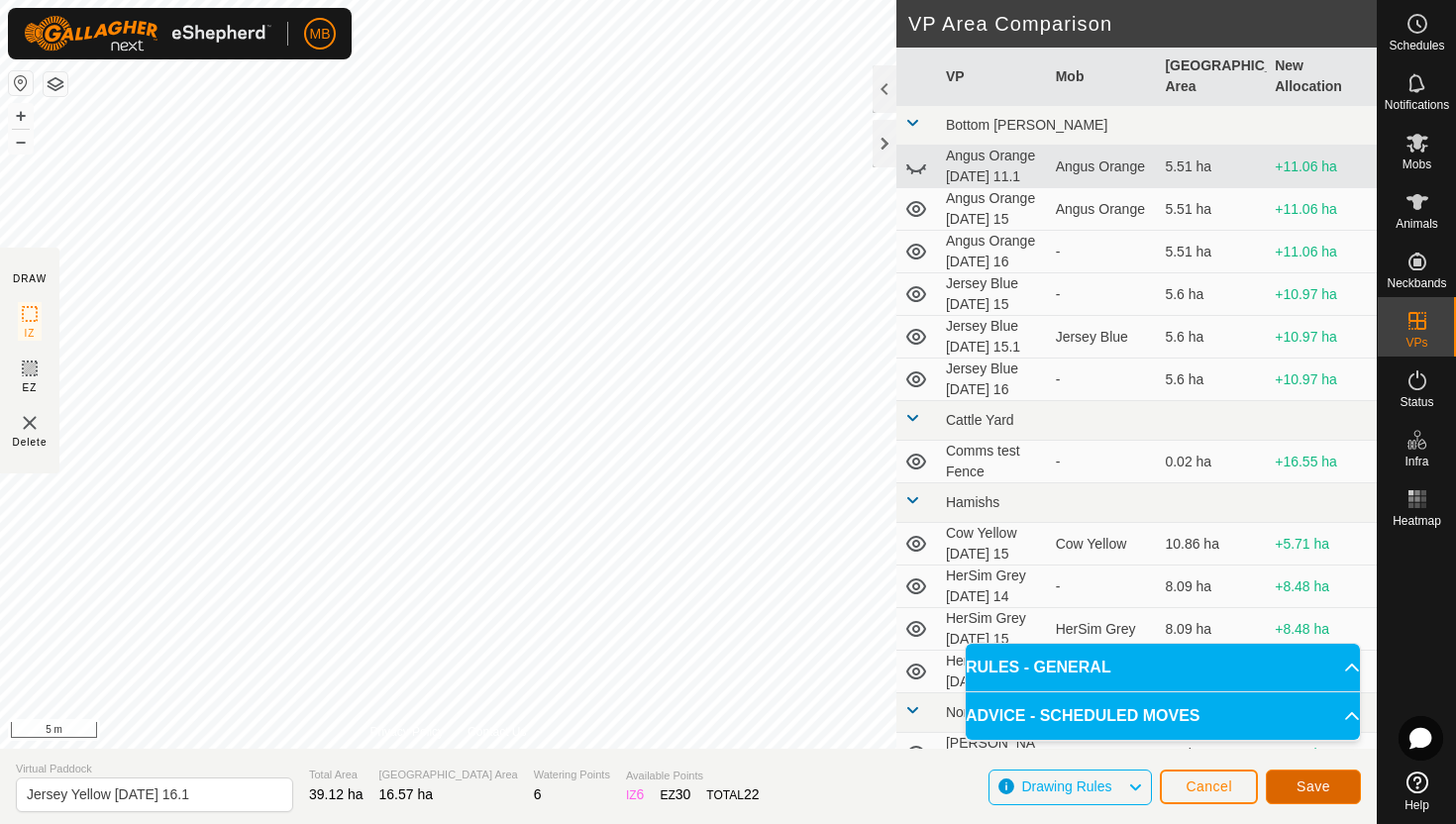click on "Save" 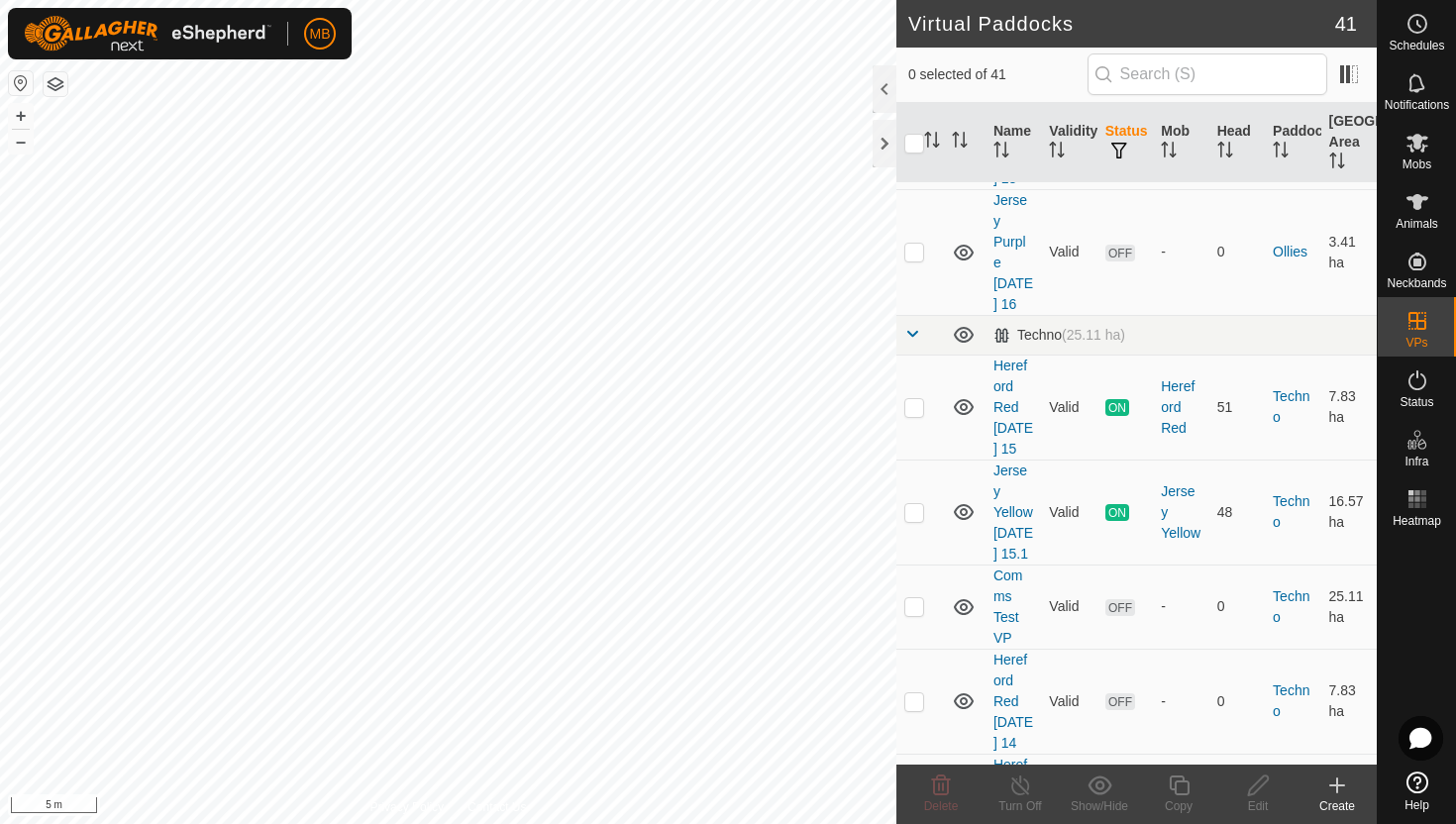 scroll, scrollTop: 2319, scrollLeft: 0, axis: vertical 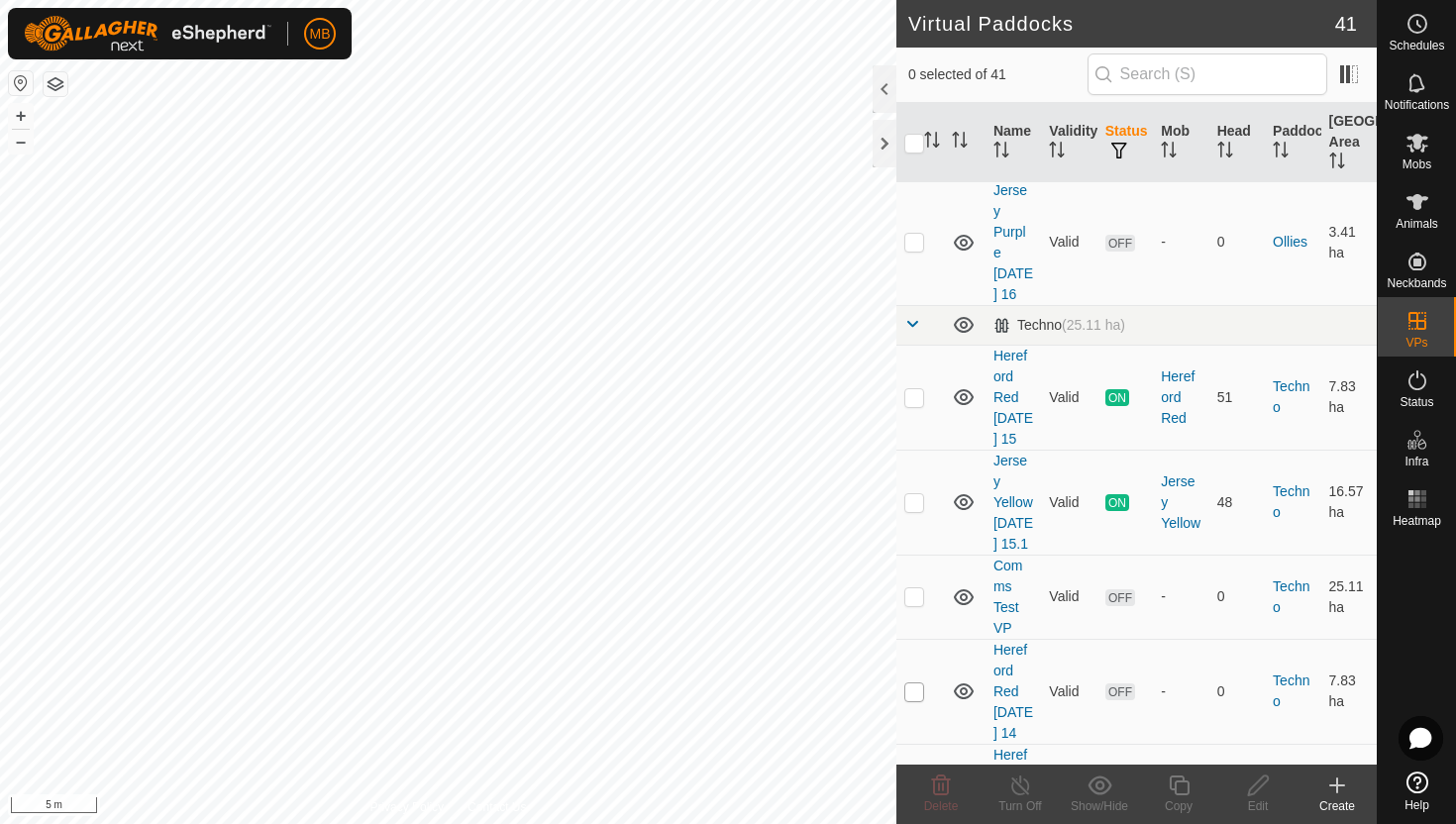 click at bounding box center [914, 692] 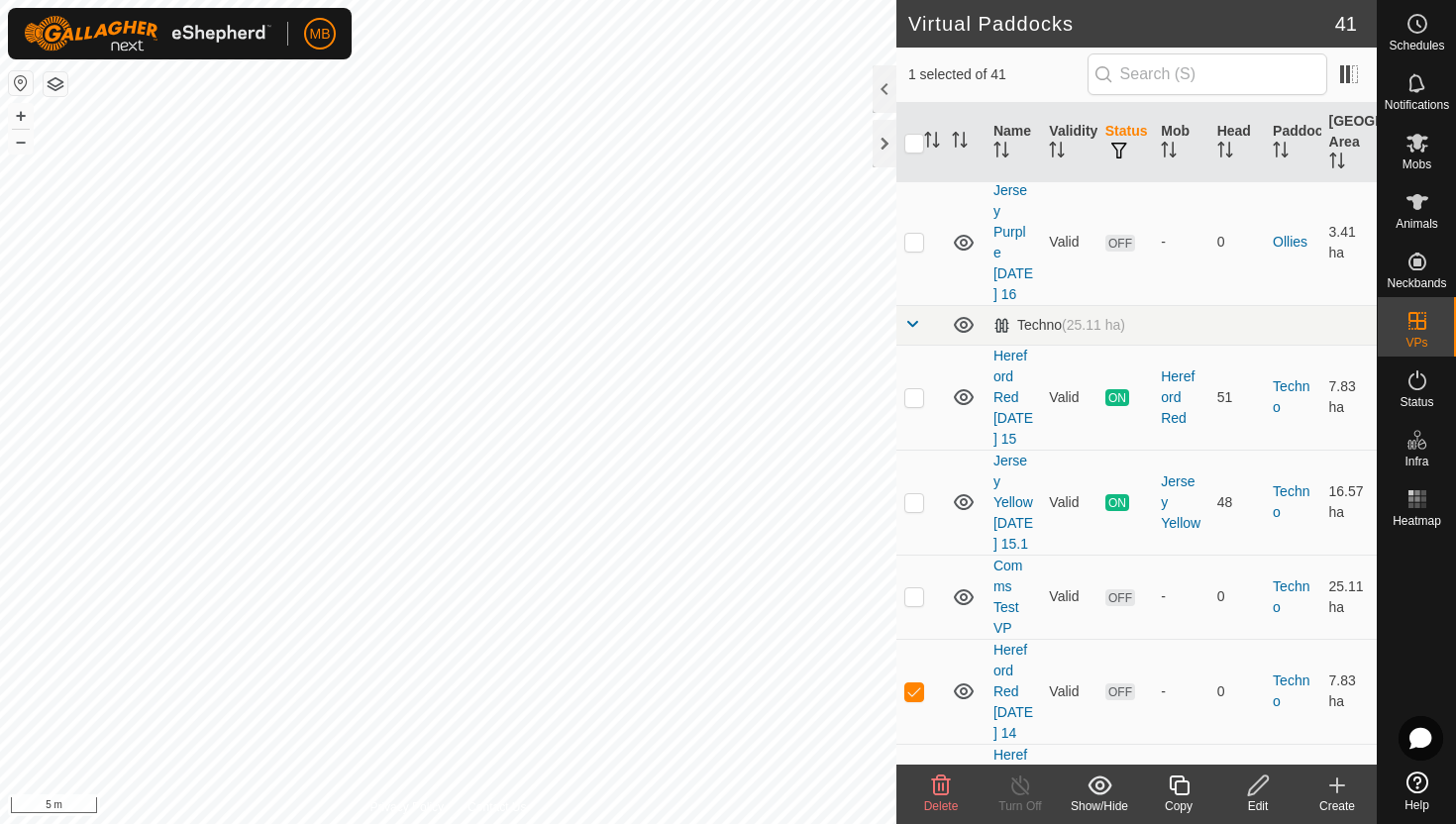click at bounding box center (914, 797) 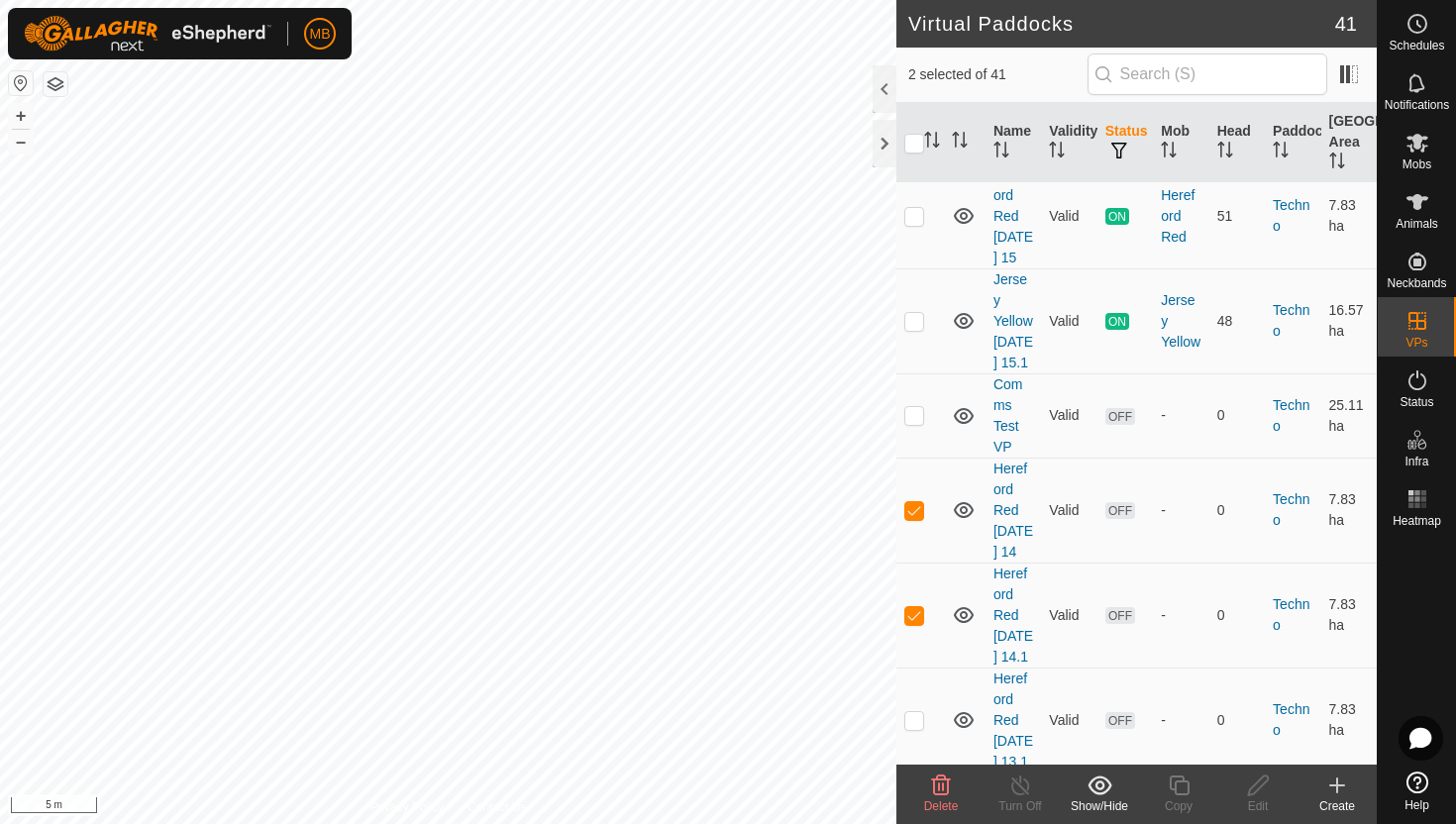 scroll, scrollTop: 2502, scrollLeft: 0, axis: vertical 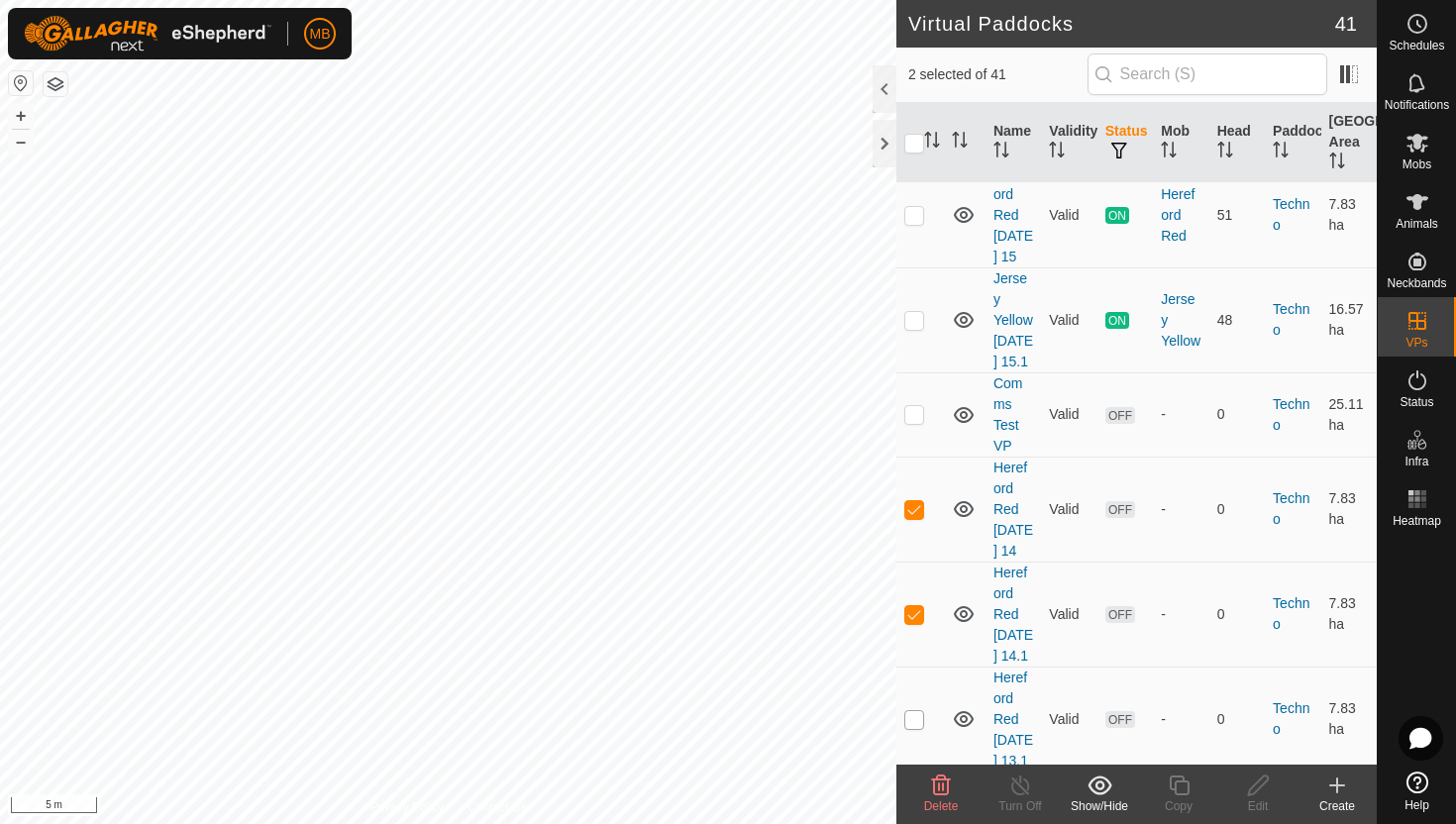 click at bounding box center (914, 720) 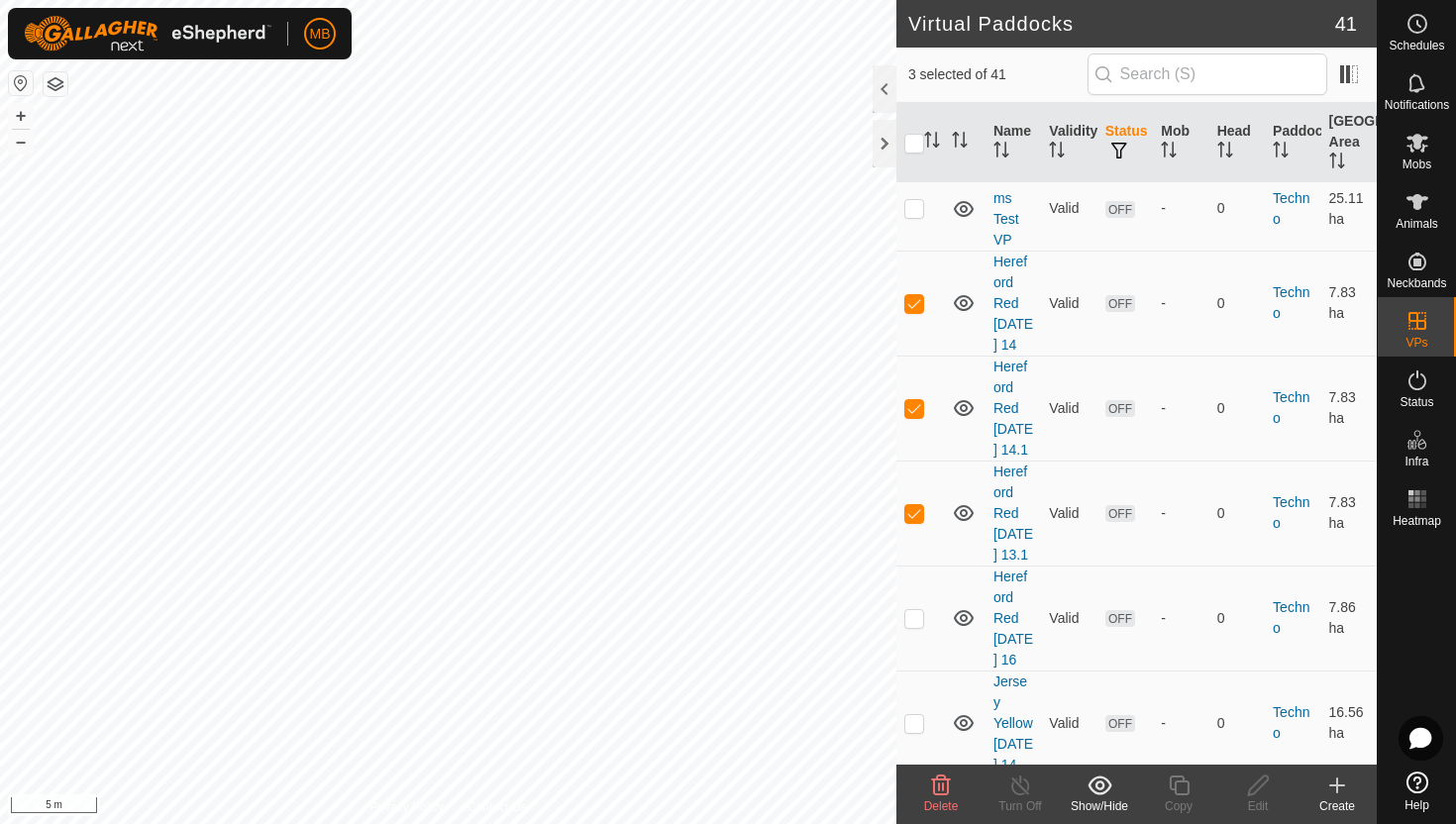 scroll, scrollTop: 2711, scrollLeft: 0, axis: vertical 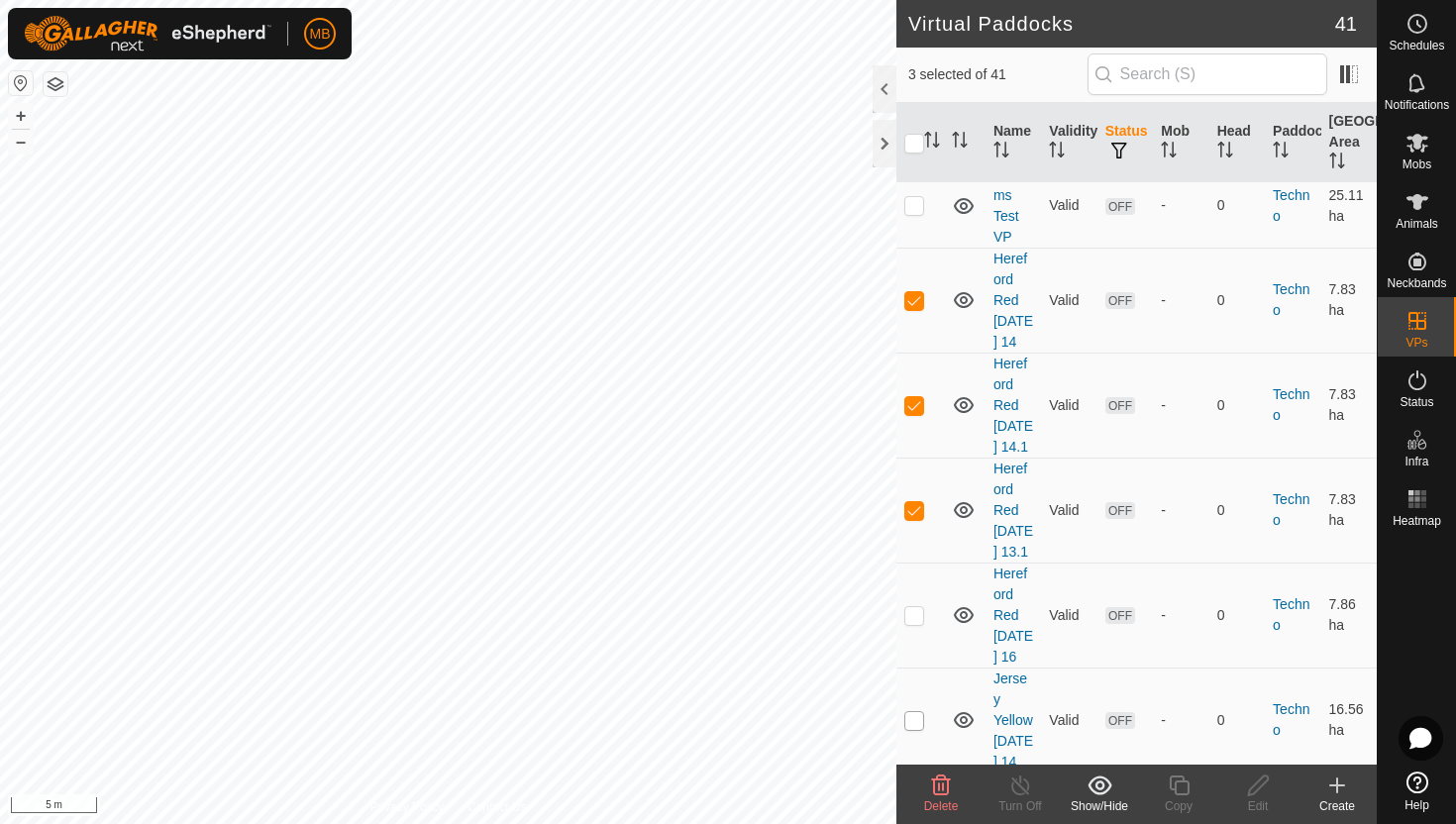 click at bounding box center [914, 721] 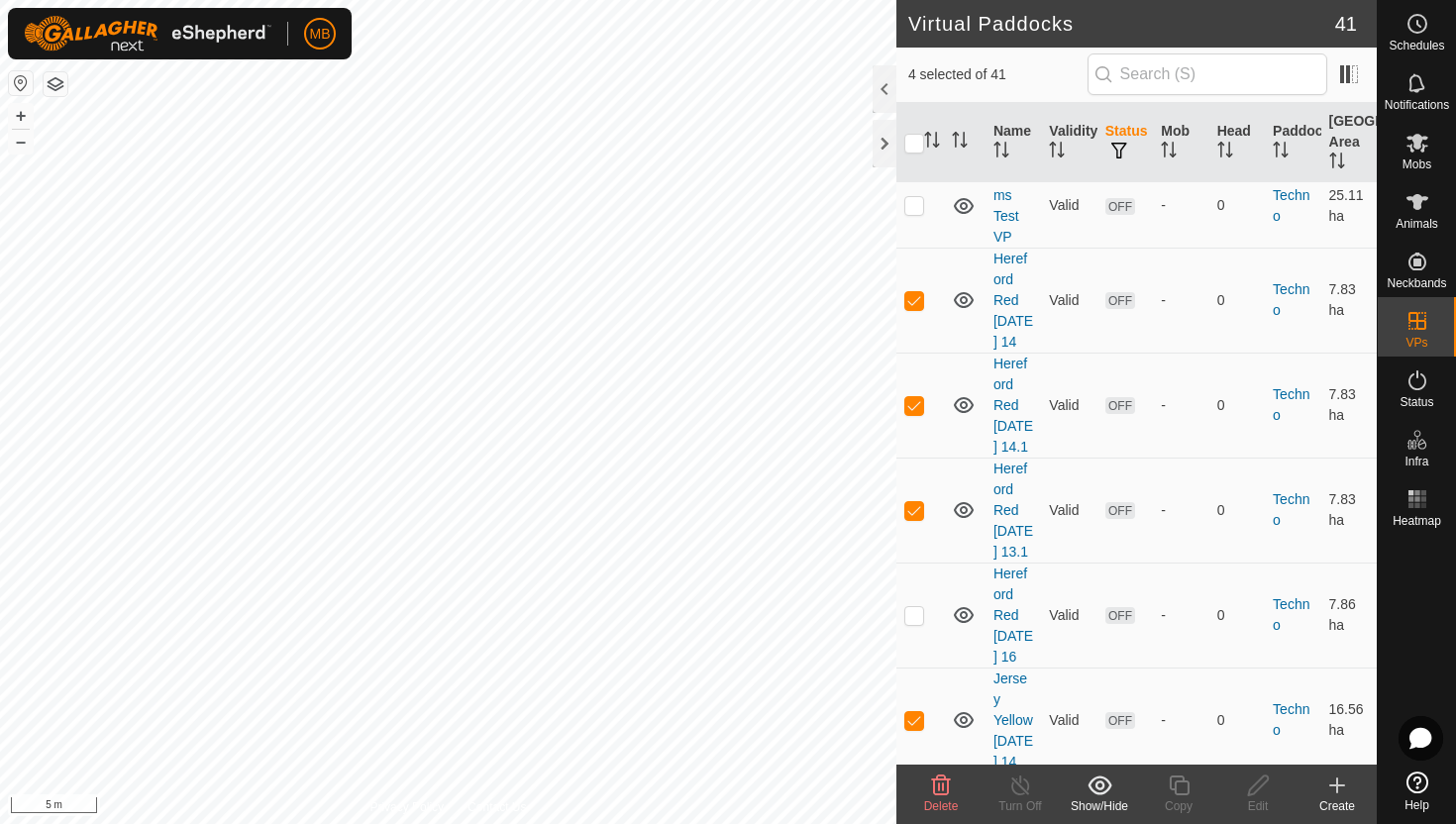 click at bounding box center (914, 826) 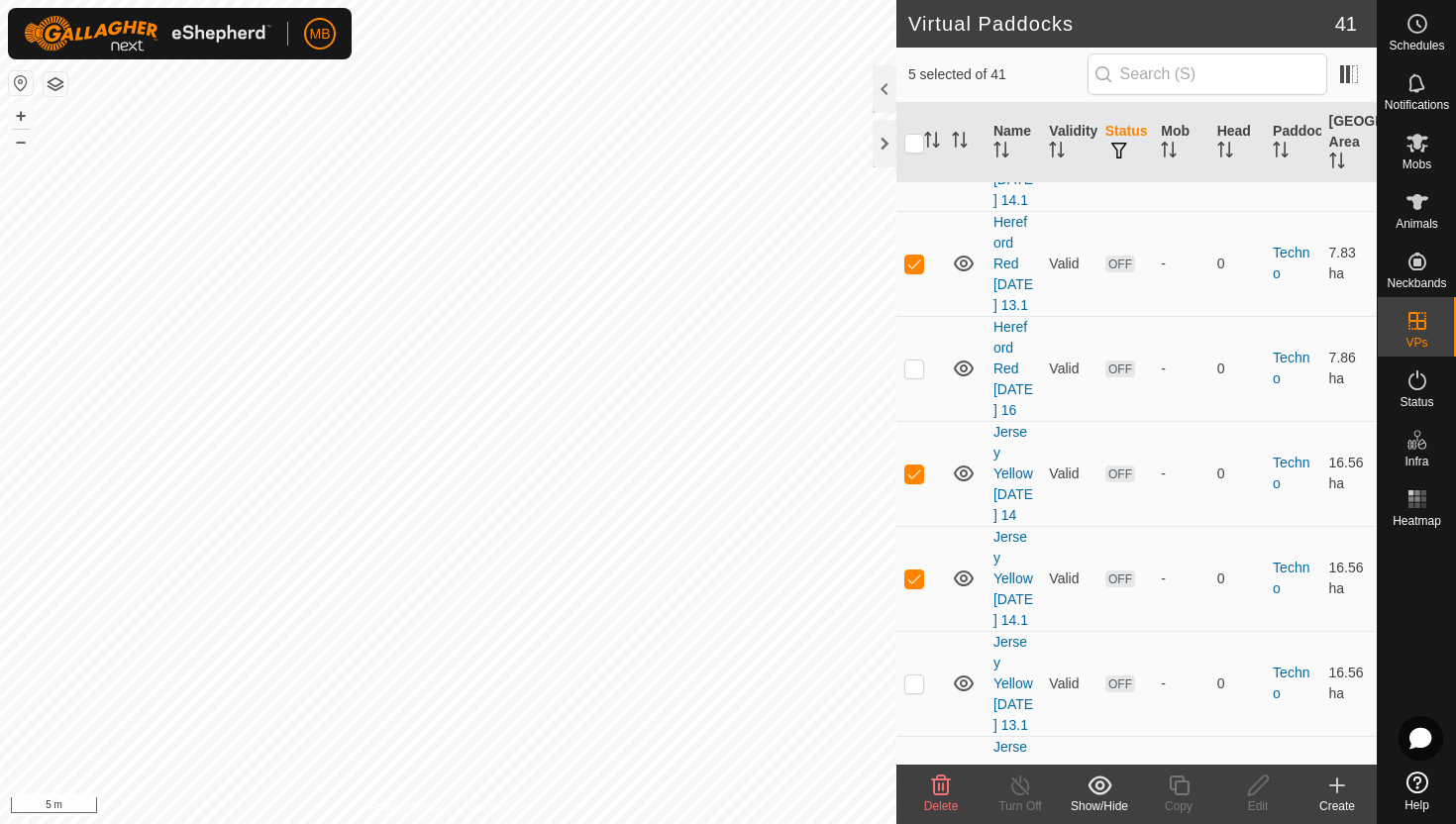 scroll, scrollTop: 2969, scrollLeft: 0, axis: vertical 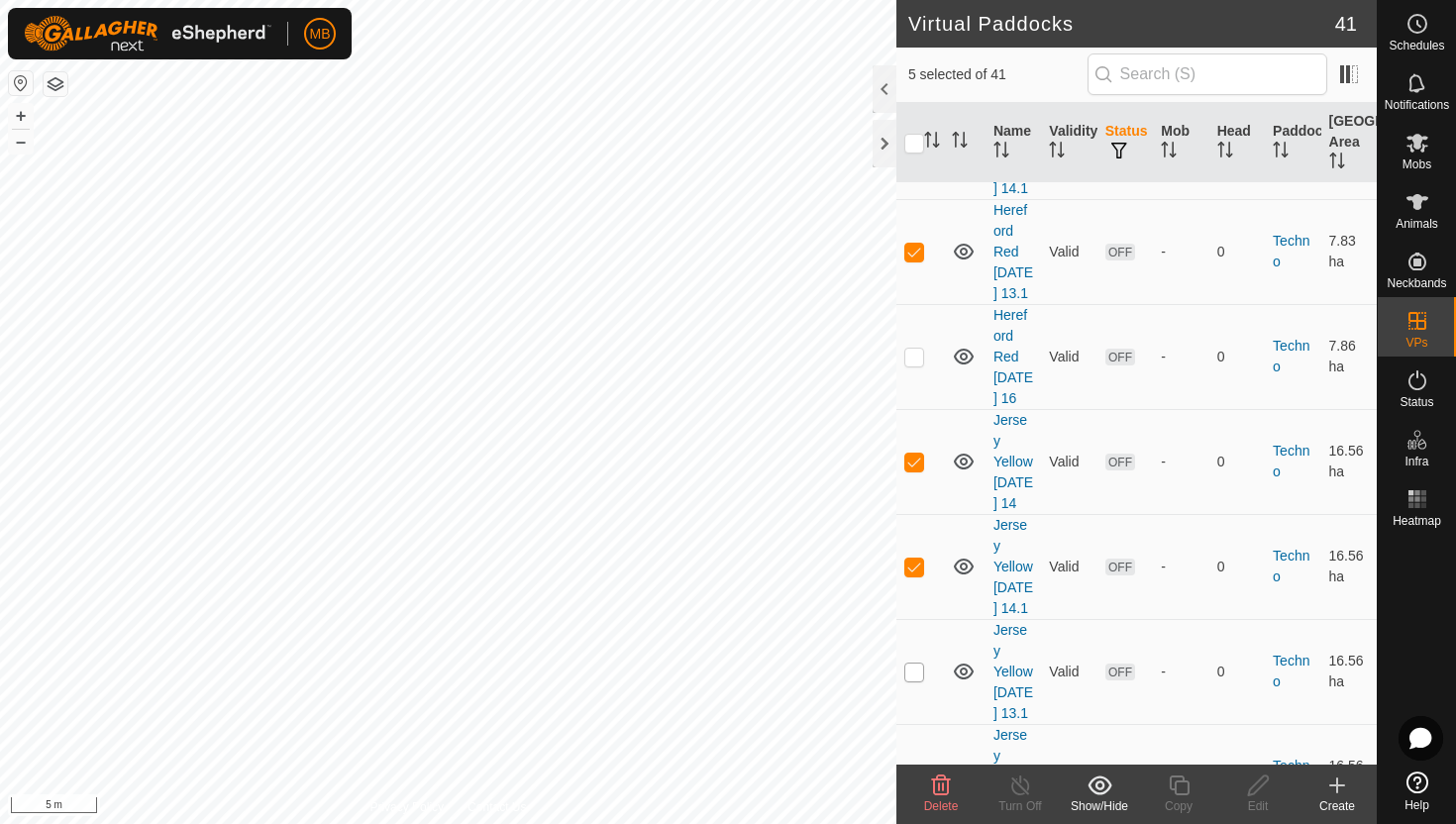 click at bounding box center [914, 672] 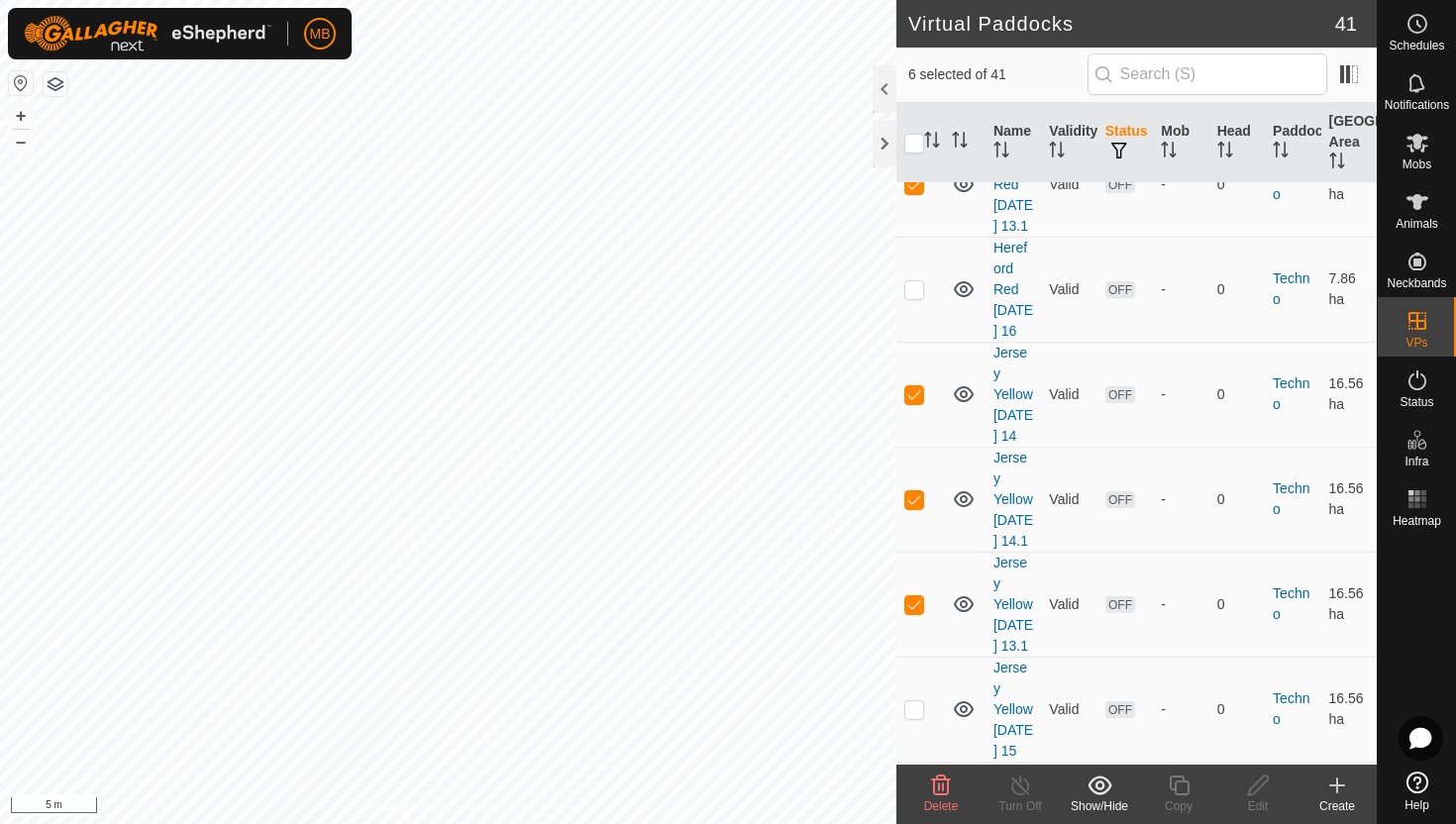 scroll, scrollTop: 3065, scrollLeft: 0, axis: vertical 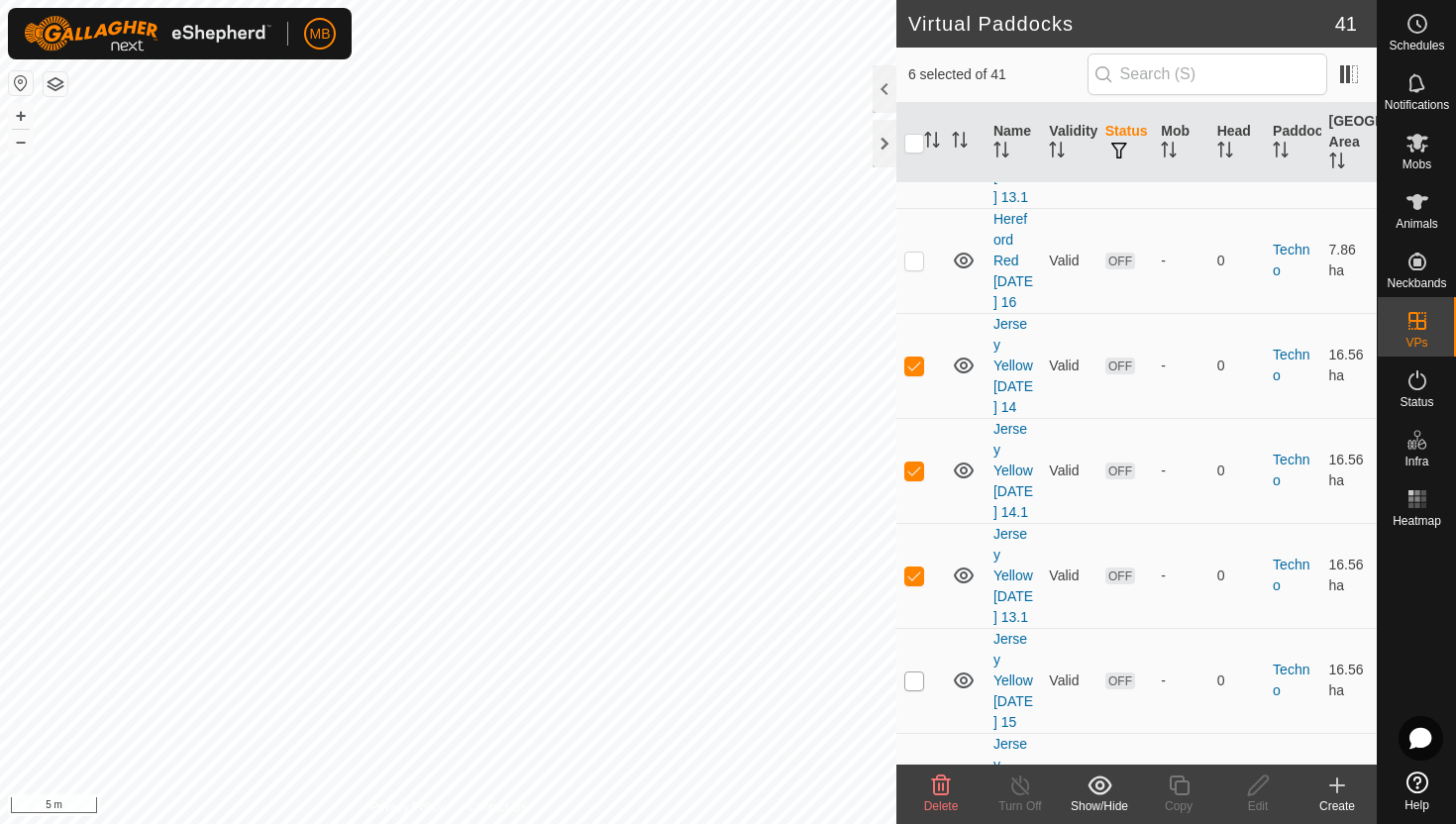 click at bounding box center [914, 681] 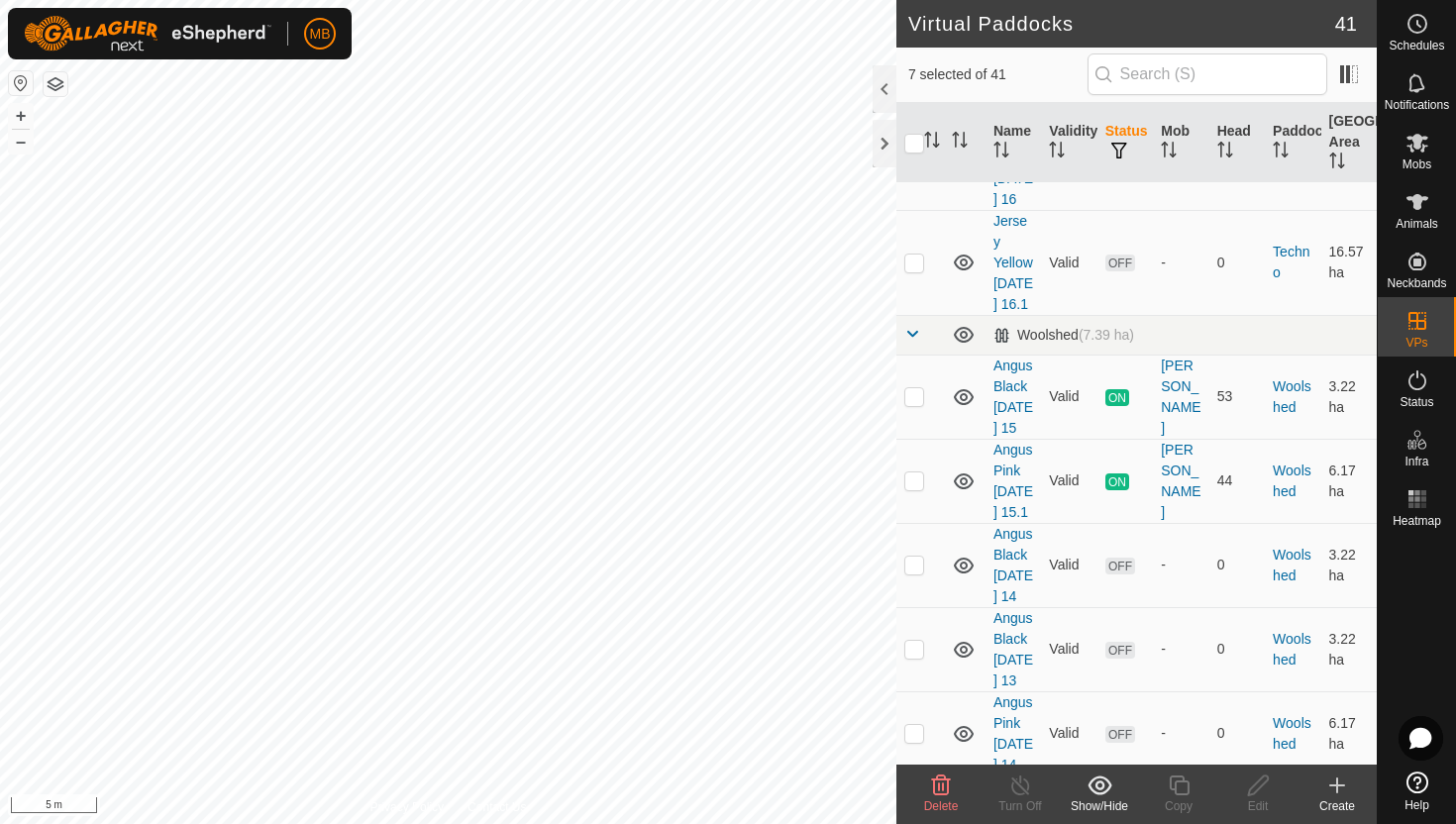 scroll, scrollTop: 3699, scrollLeft: 0, axis: vertical 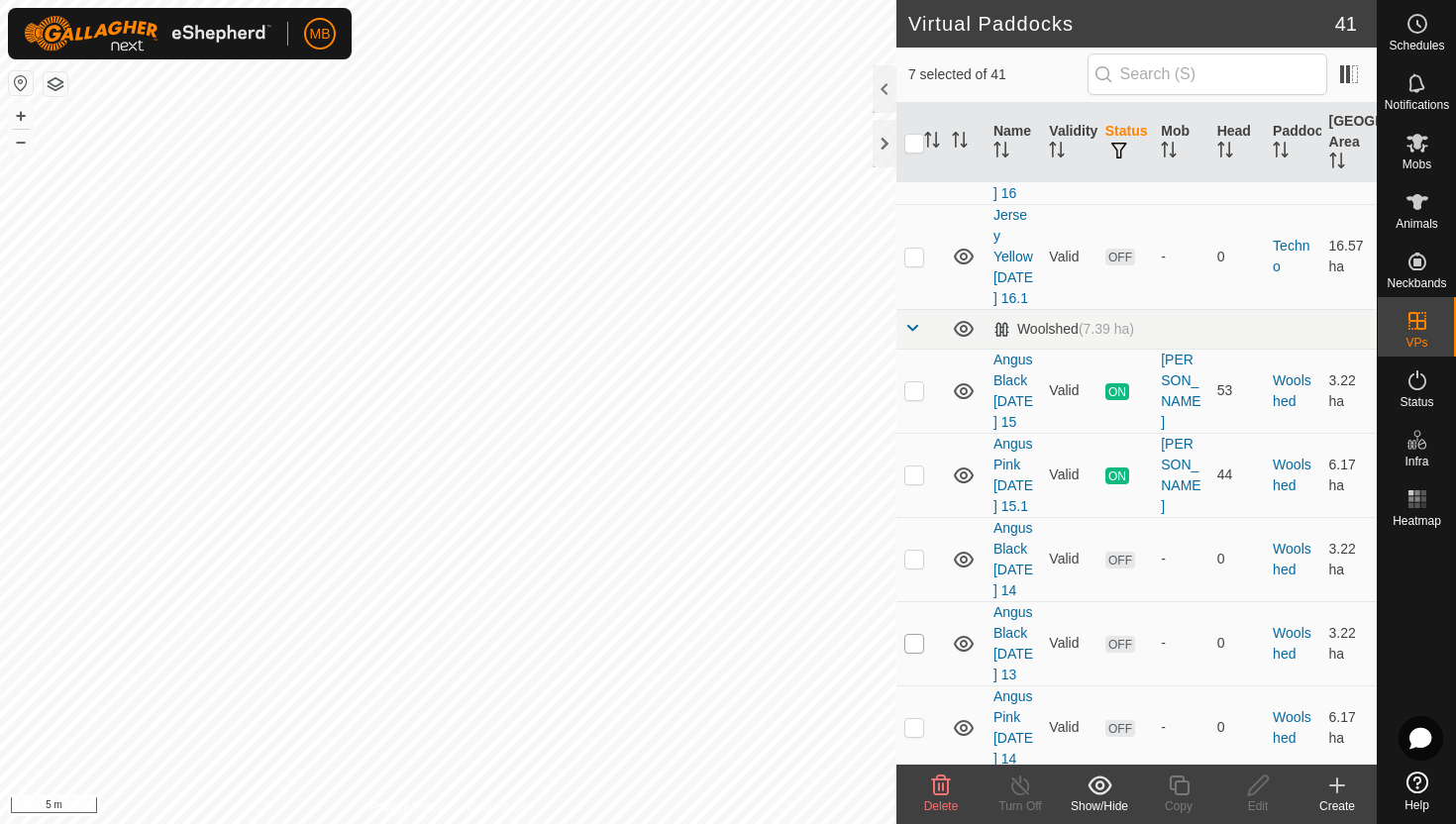 click at bounding box center [914, 644] 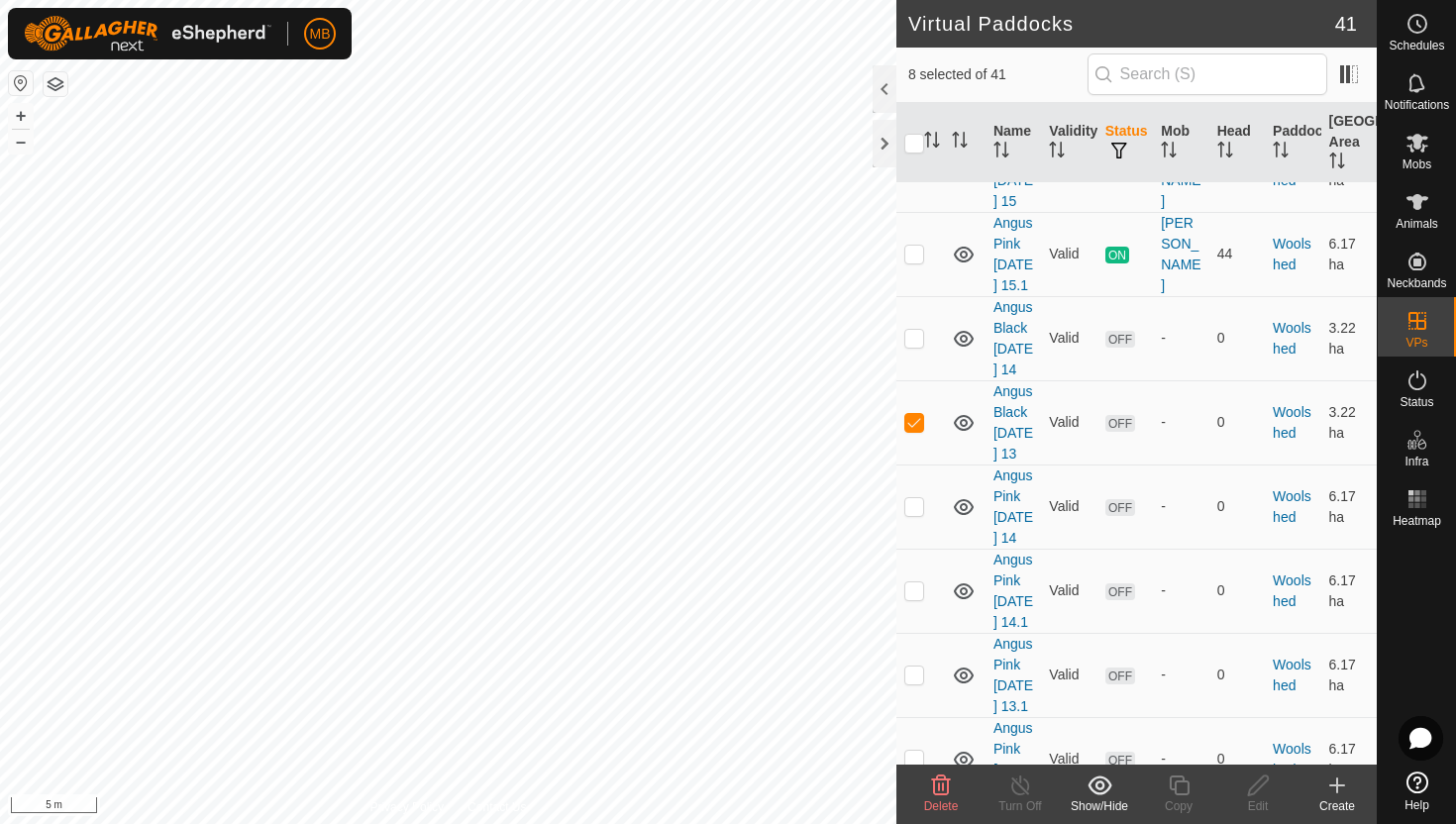 scroll, scrollTop: 3923, scrollLeft: 0, axis: vertical 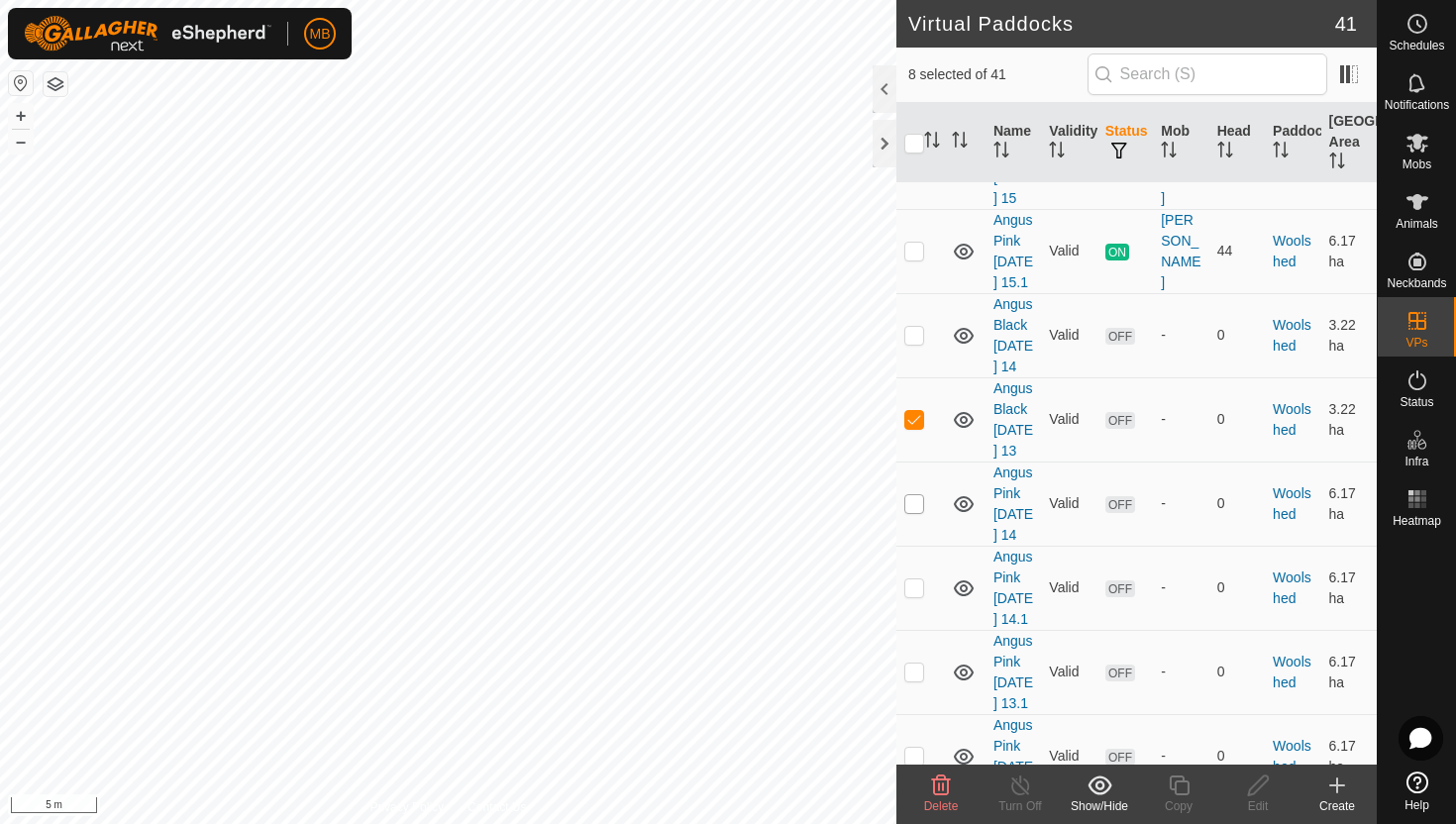 click at bounding box center [914, 504] 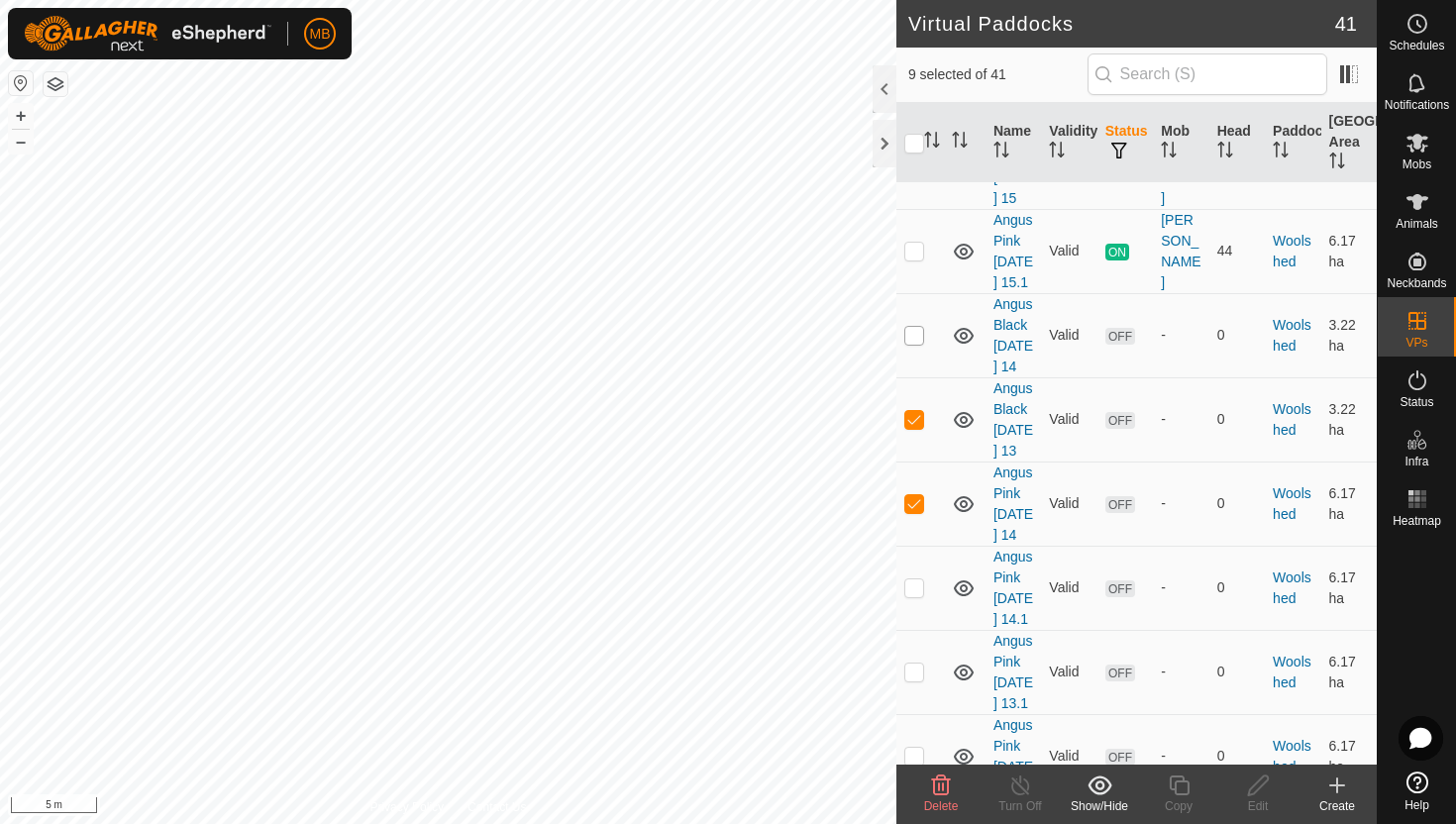 click at bounding box center [914, 336] 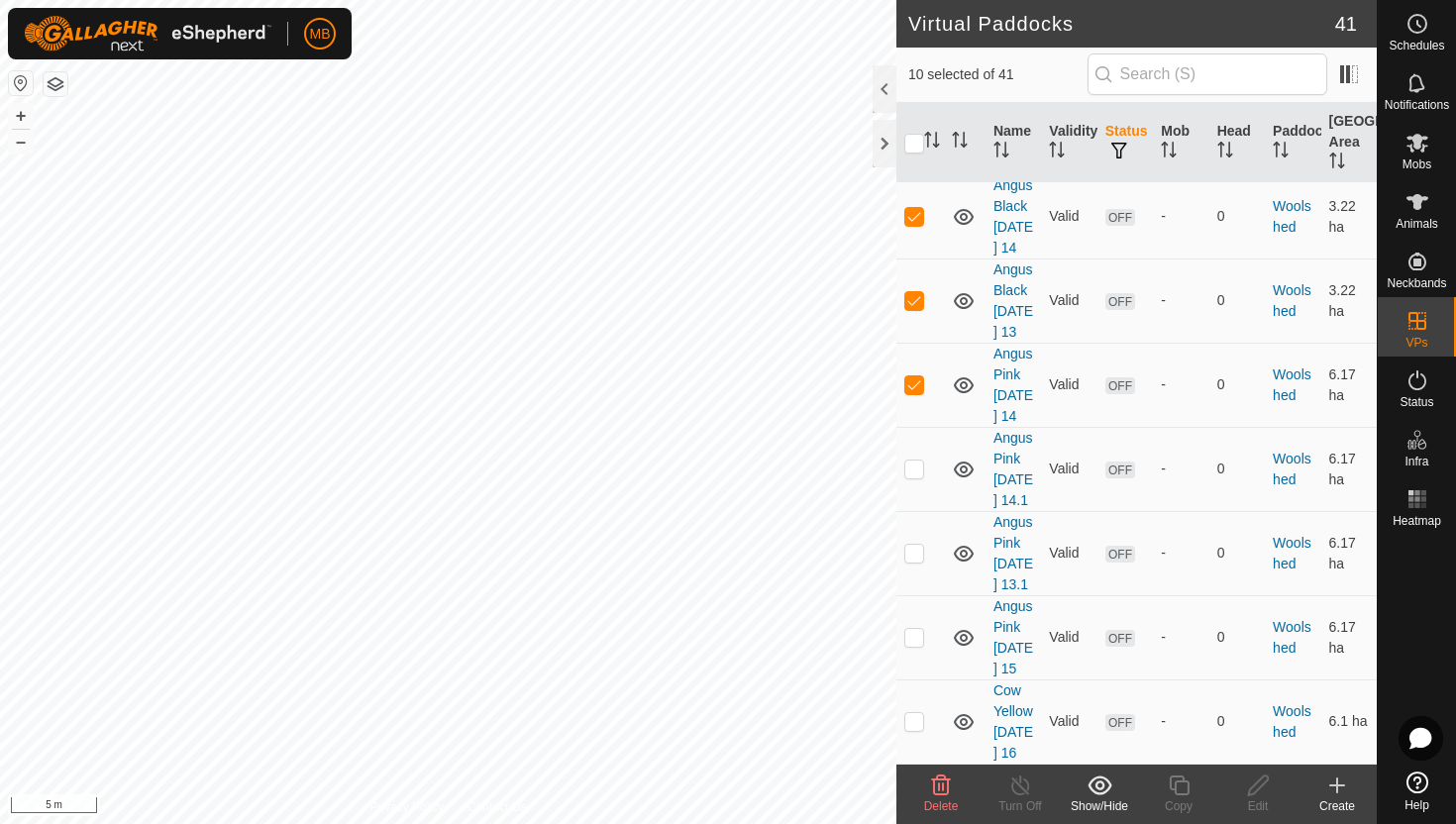 scroll, scrollTop: 4062, scrollLeft: 0, axis: vertical 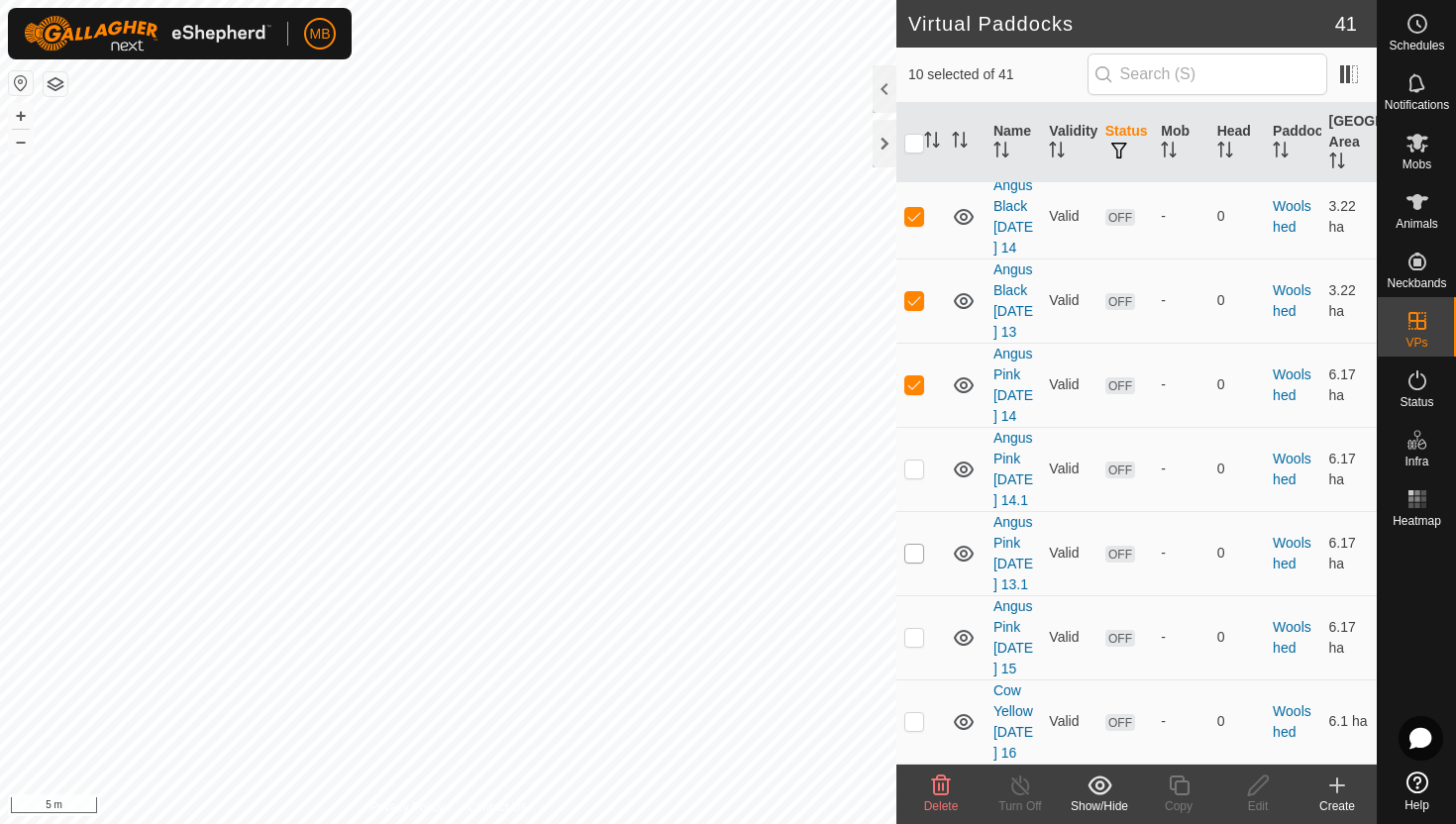 click at bounding box center [914, 554] 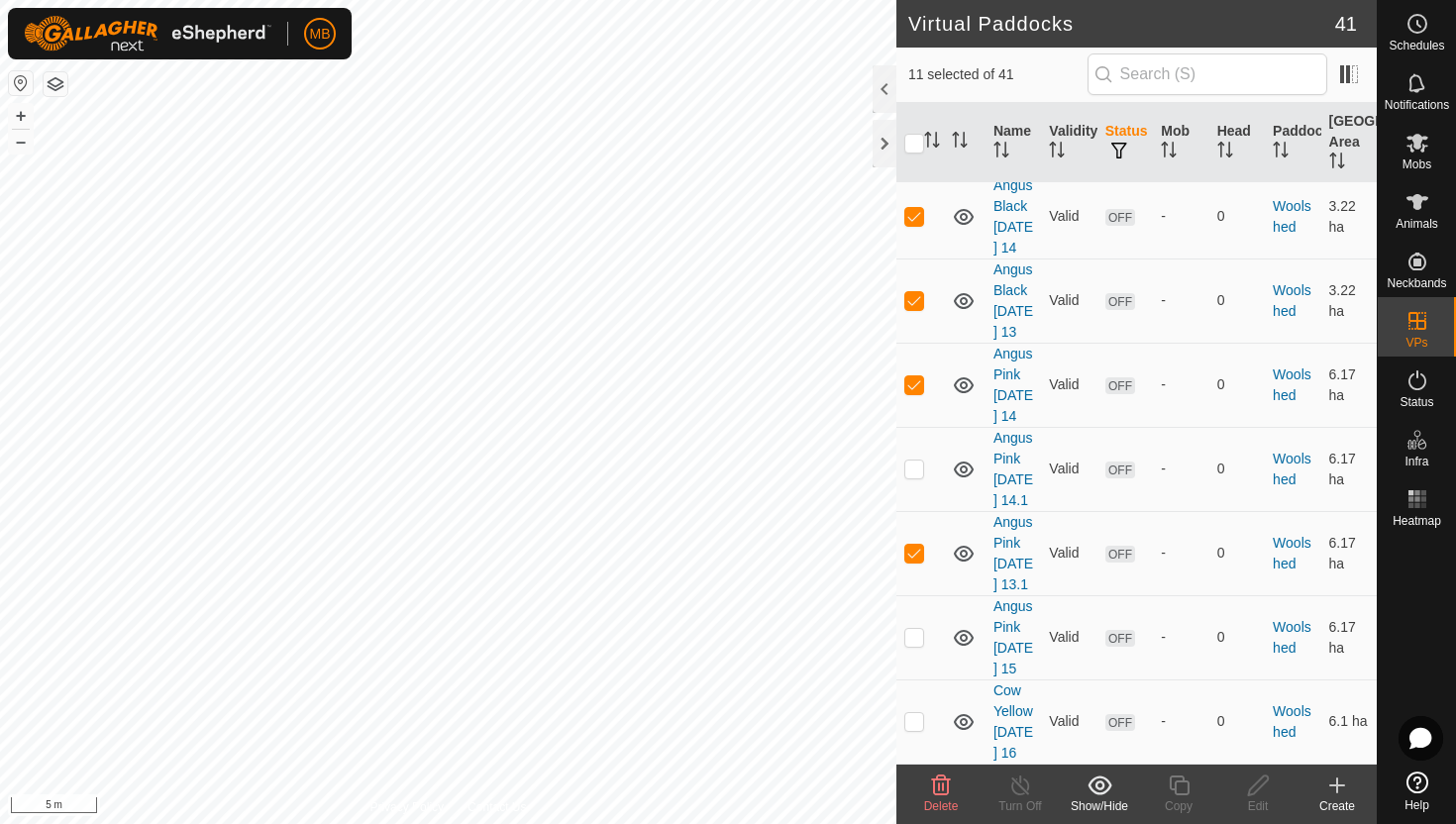 click 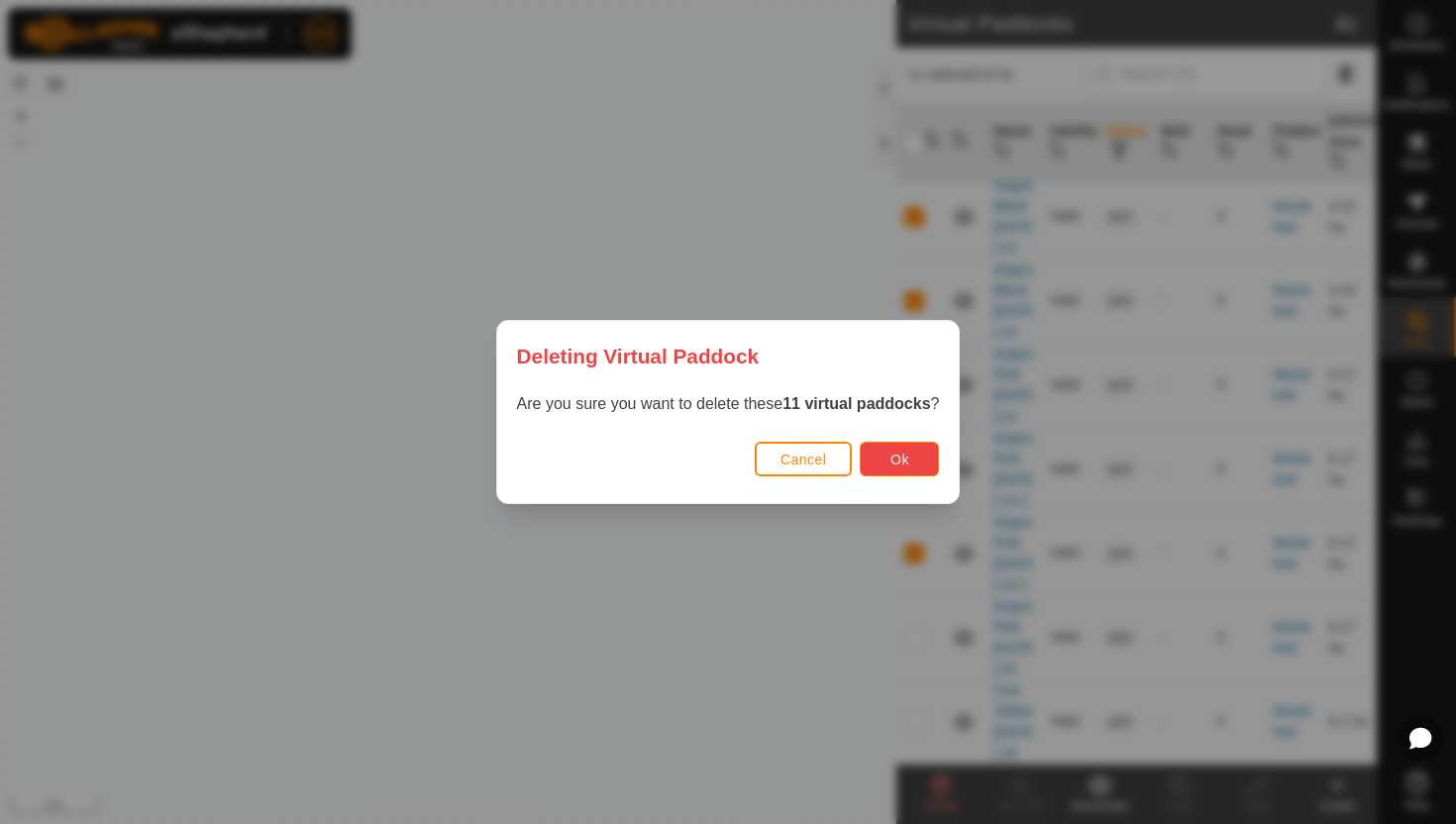 click on "Ok" at bounding box center [899, 460] 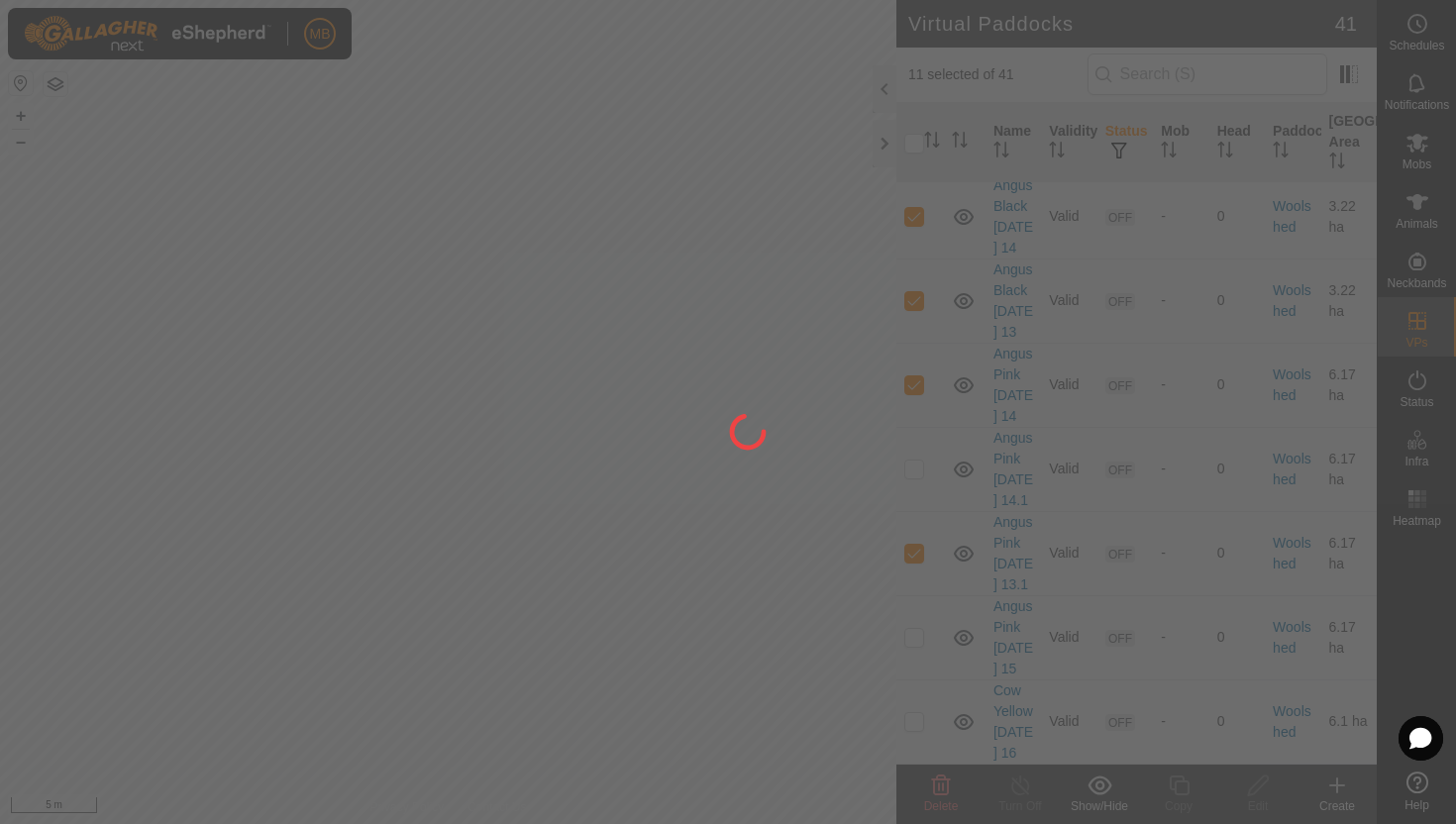 checkbox on "false" 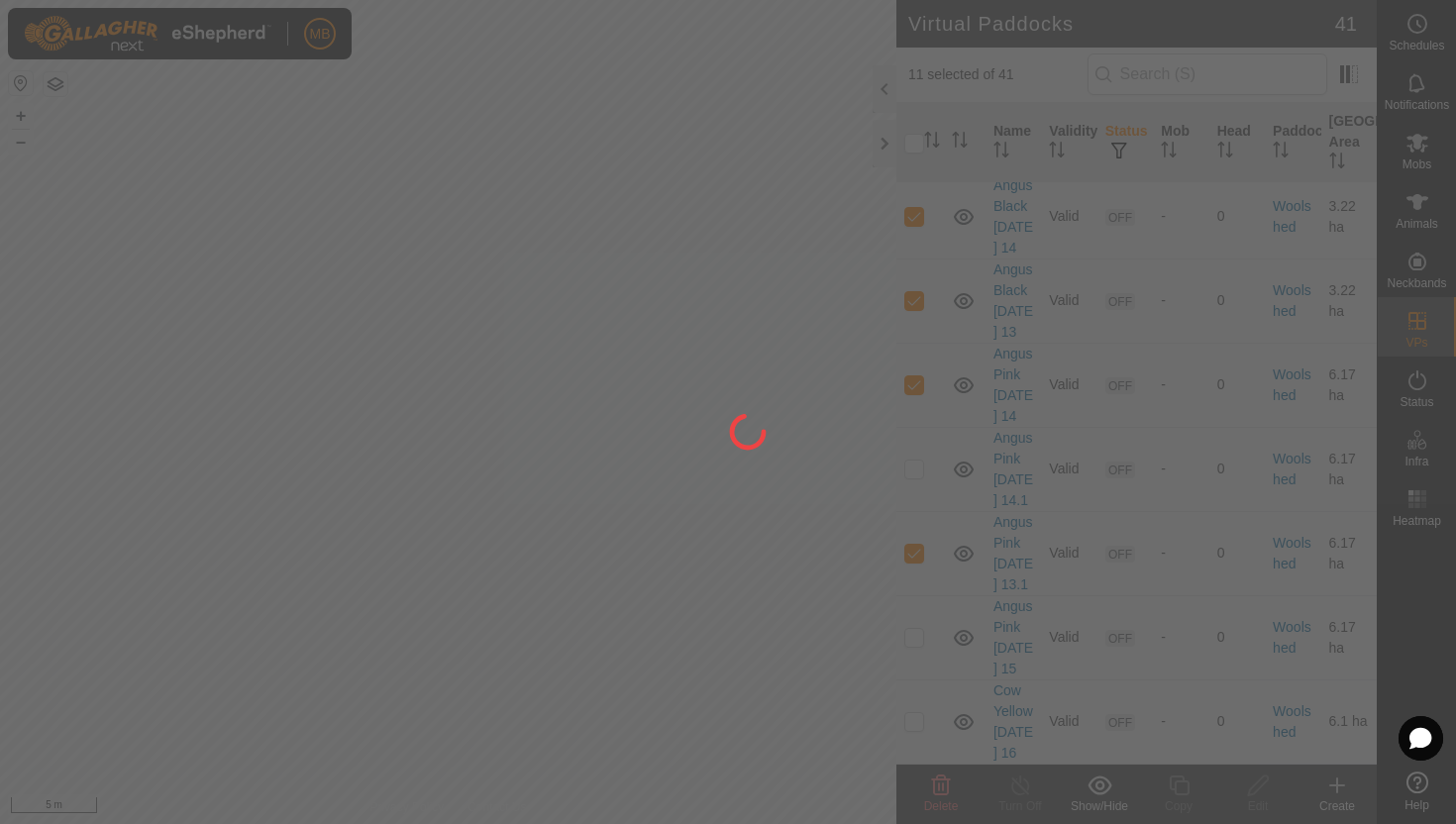 checkbox on "false" 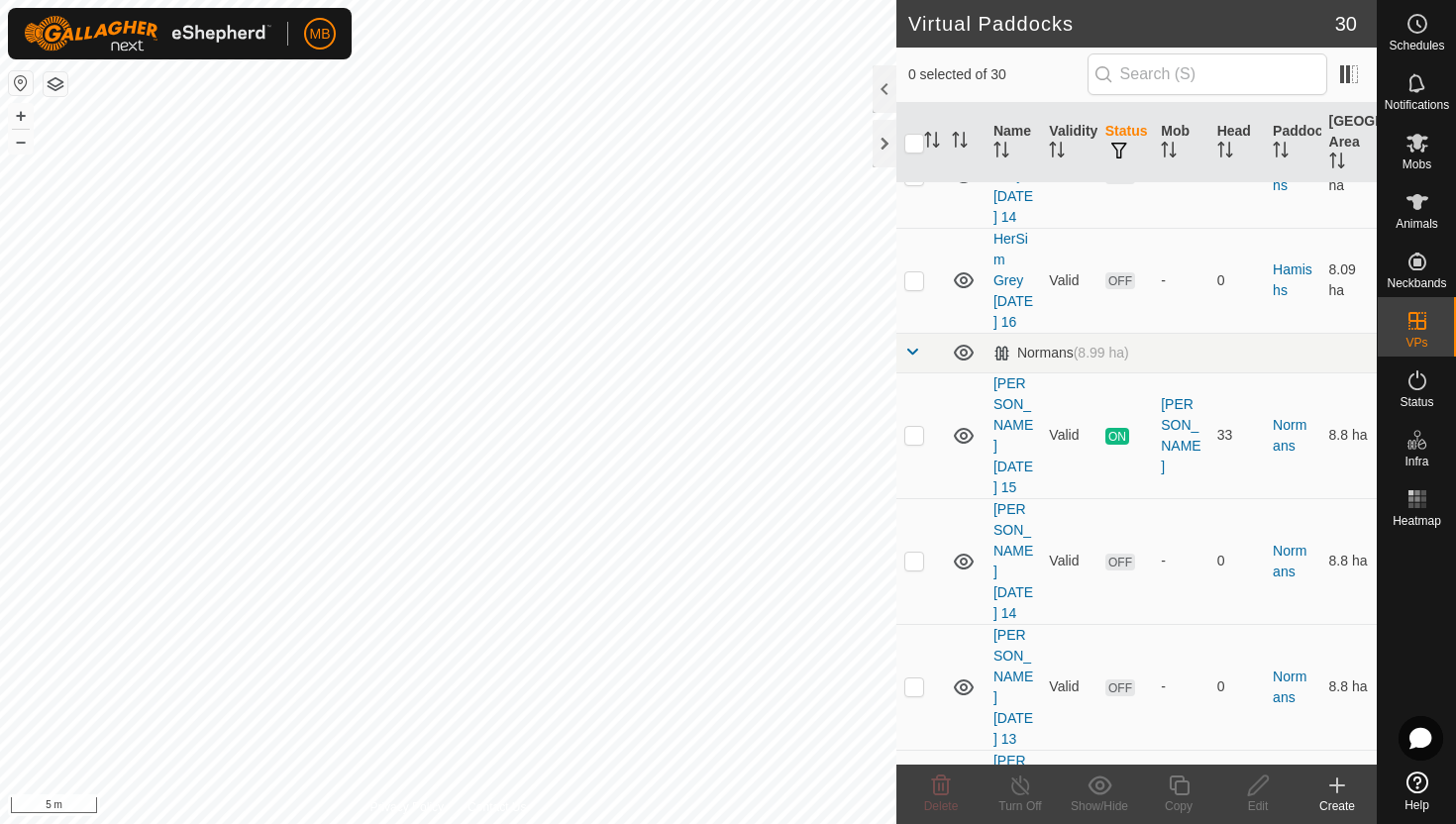 scroll, scrollTop: 1233, scrollLeft: 0, axis: vertical 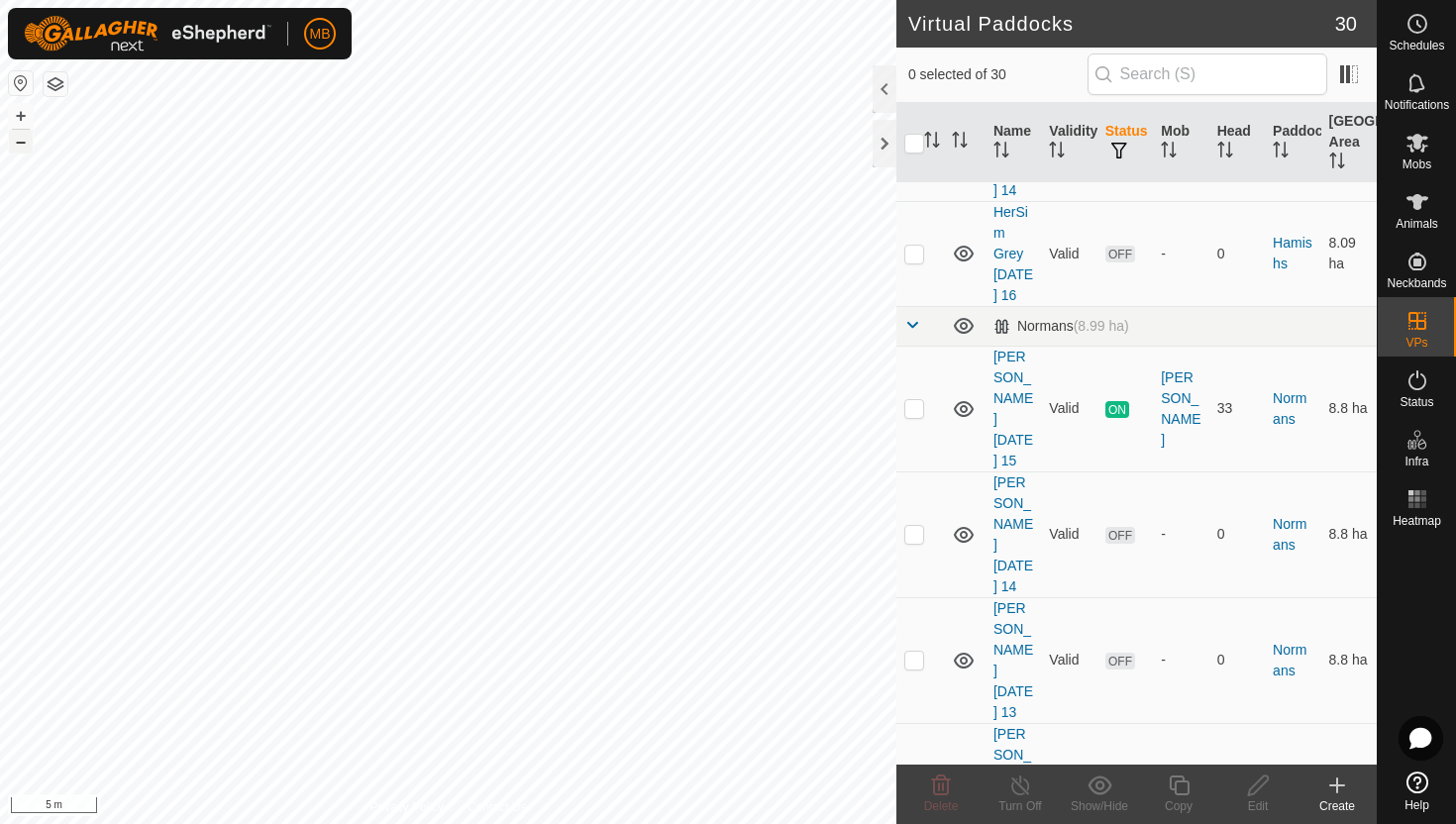 click on "–" at bounding box center (21, 142) 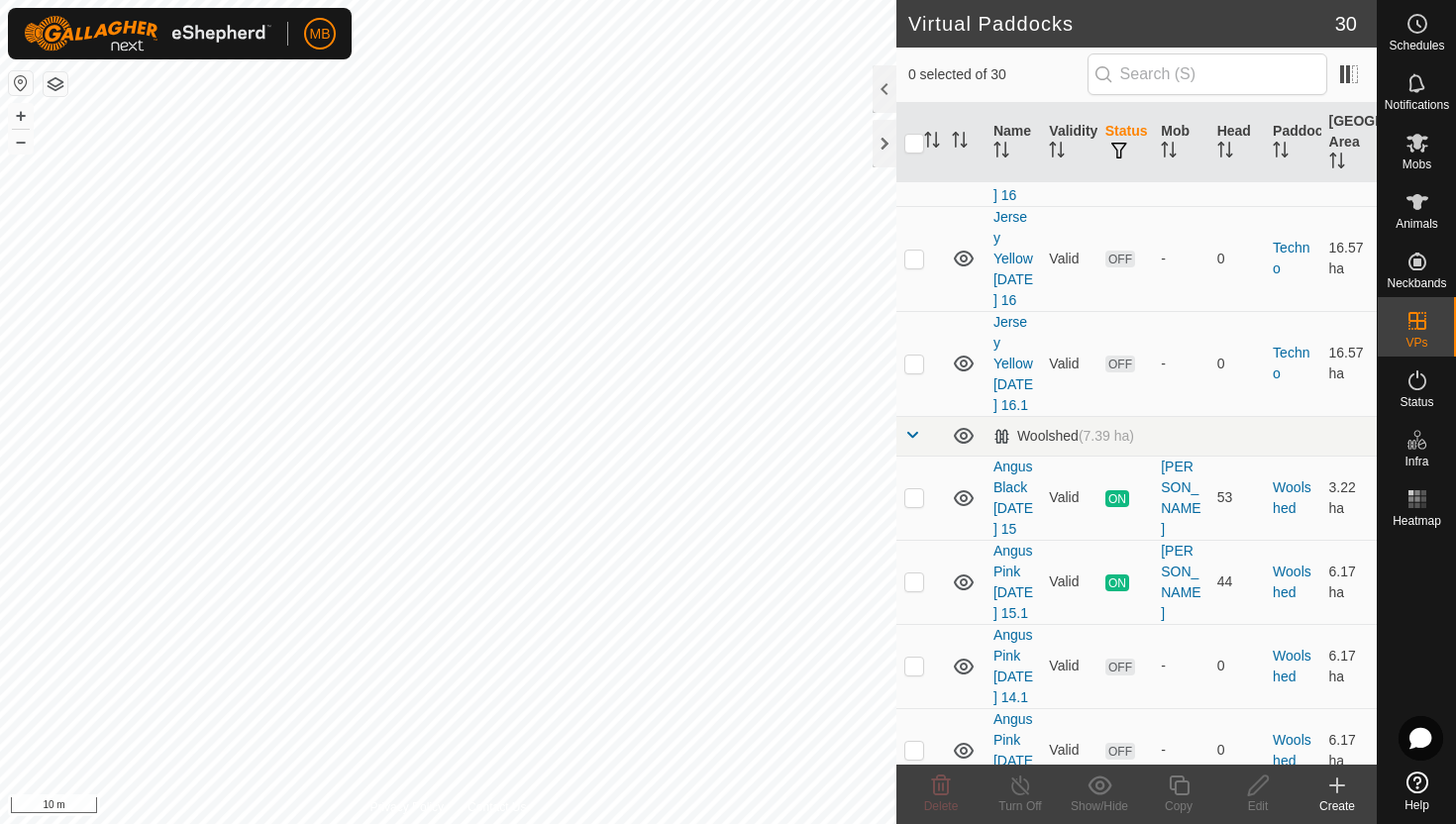 scroll, scrollTop: 2852, scrollLeft: 0, axis: vertical 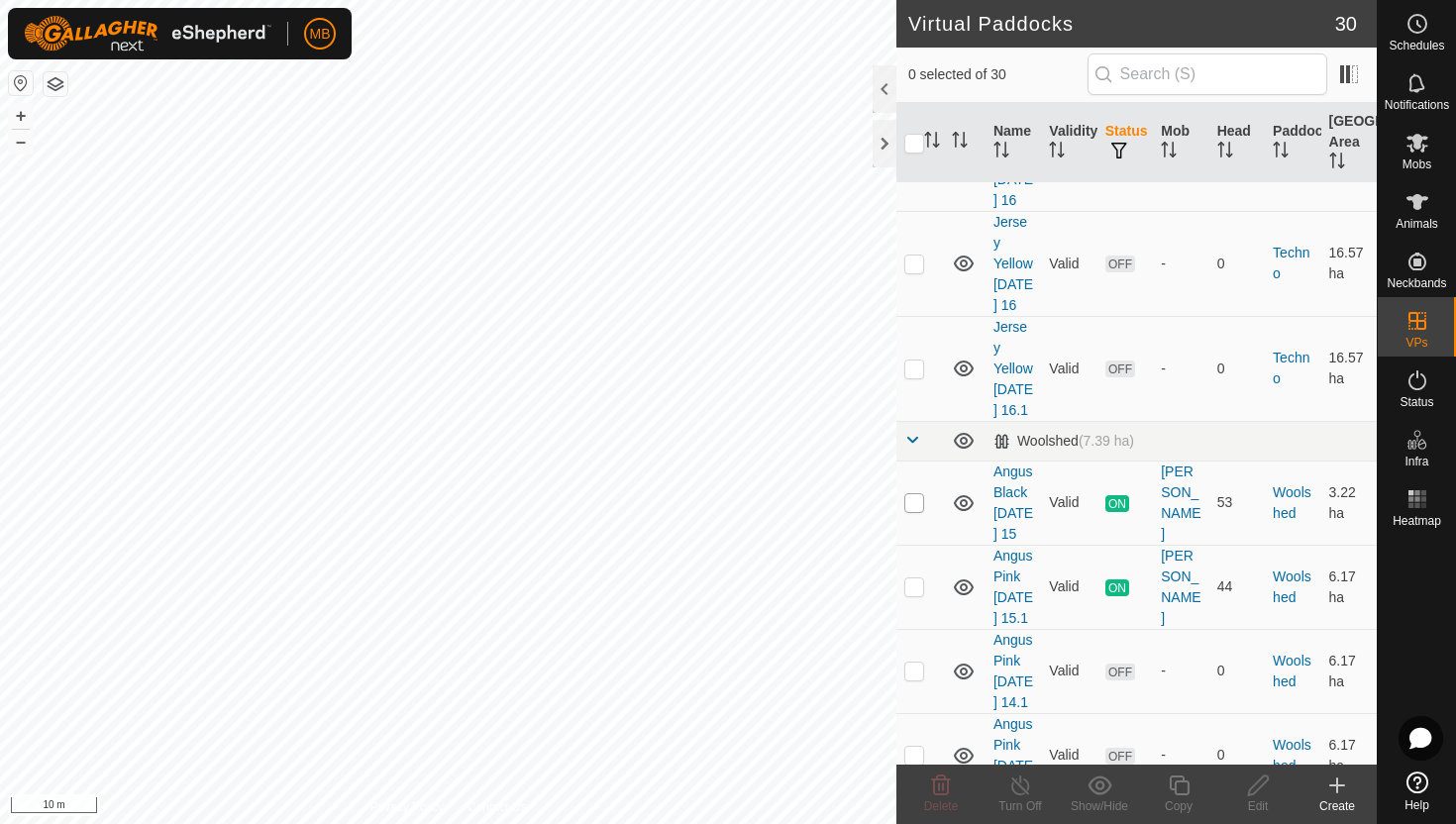 click at bounding box center (914, 503) 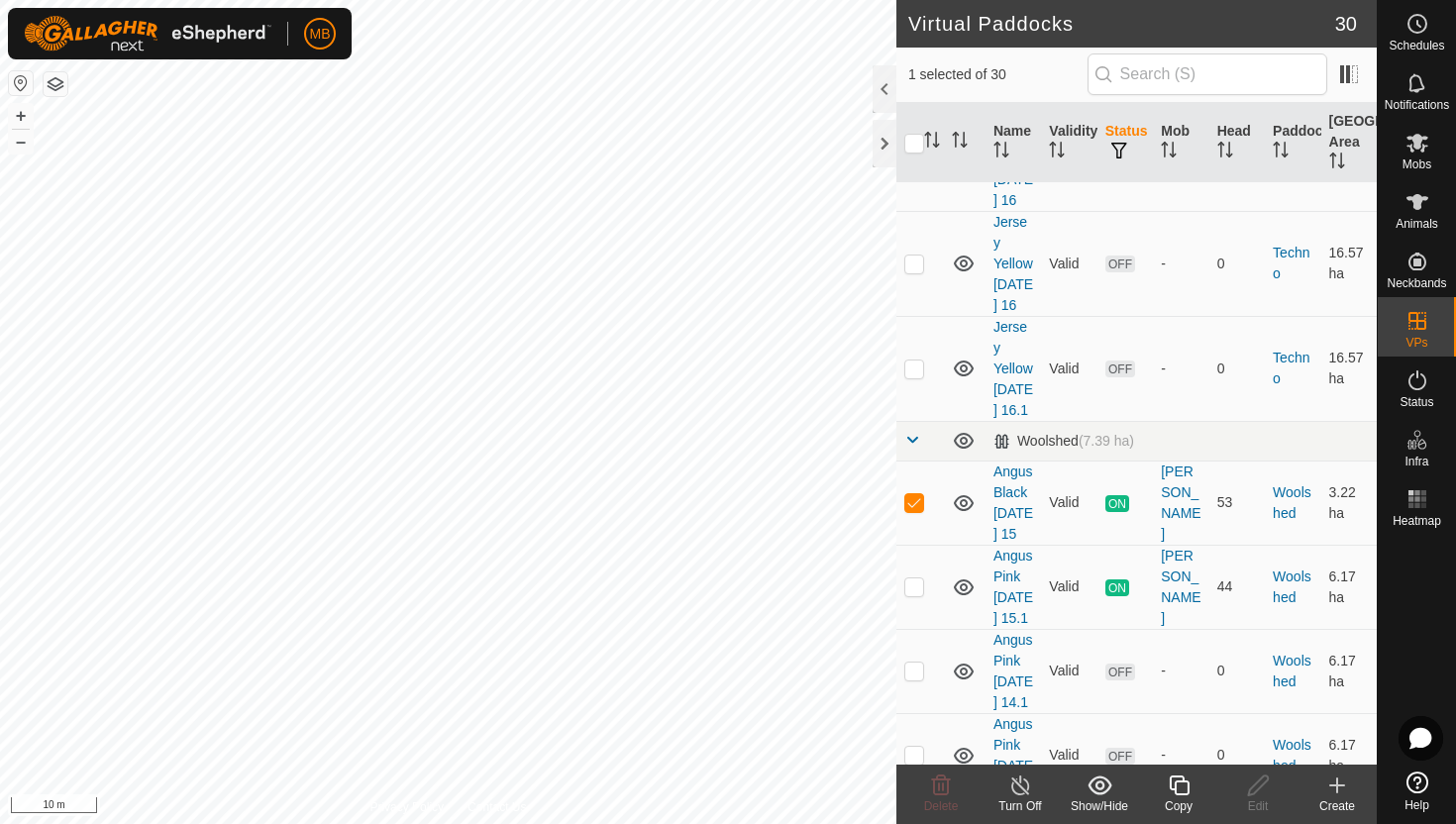click 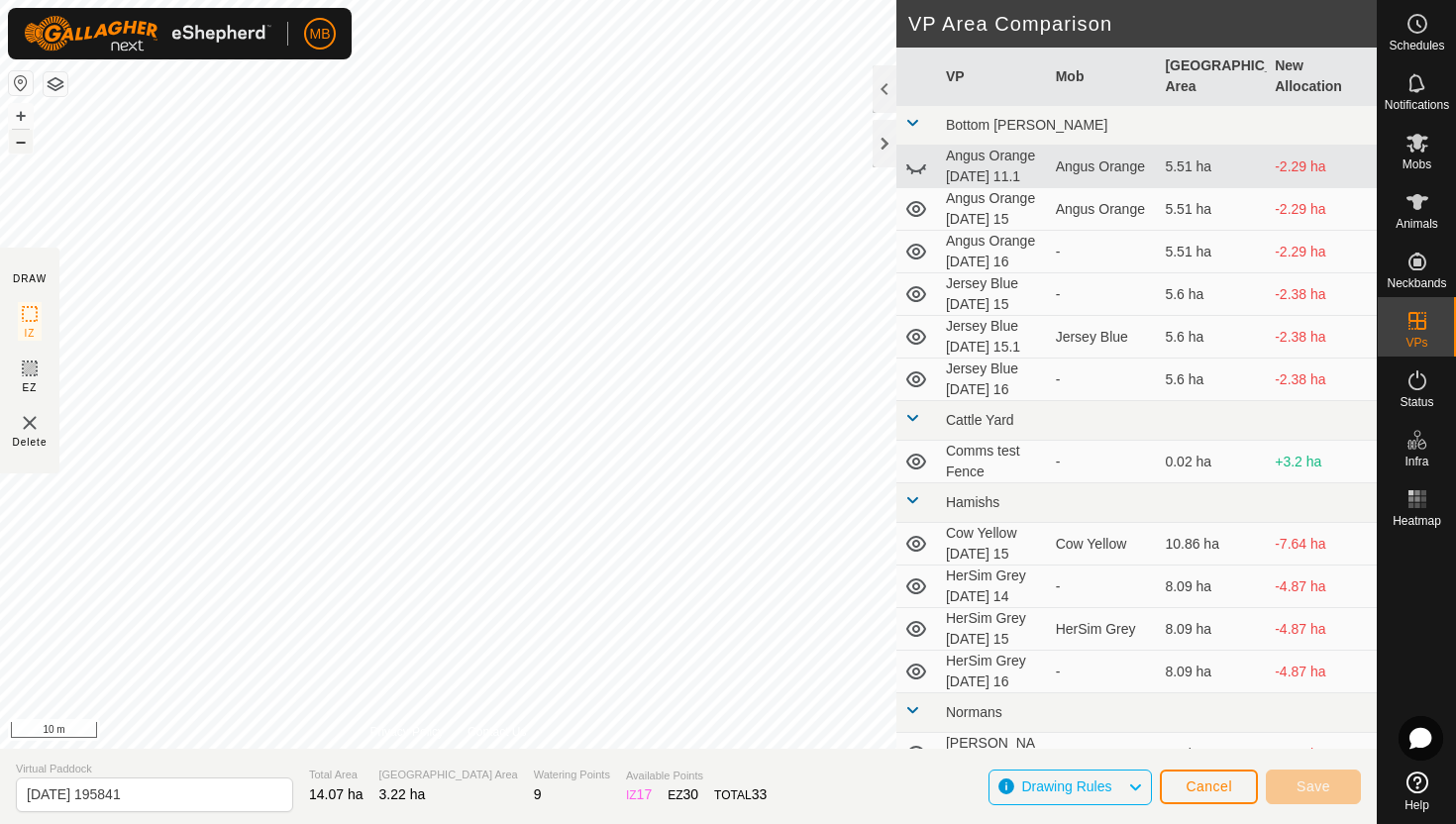 click on "–" at bounding box center (21, 142) 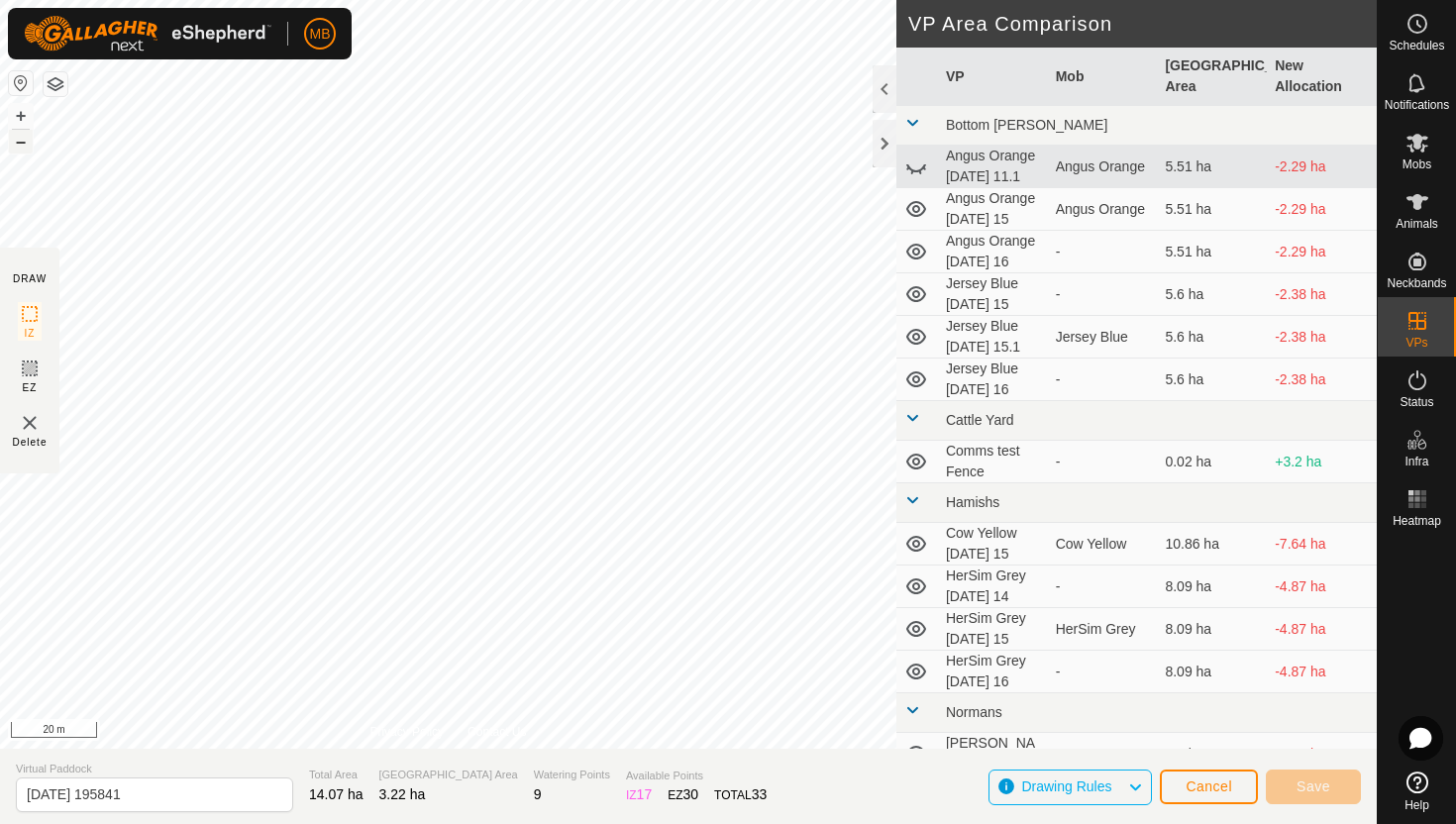 click on "–" at bounding box center (21, 142) 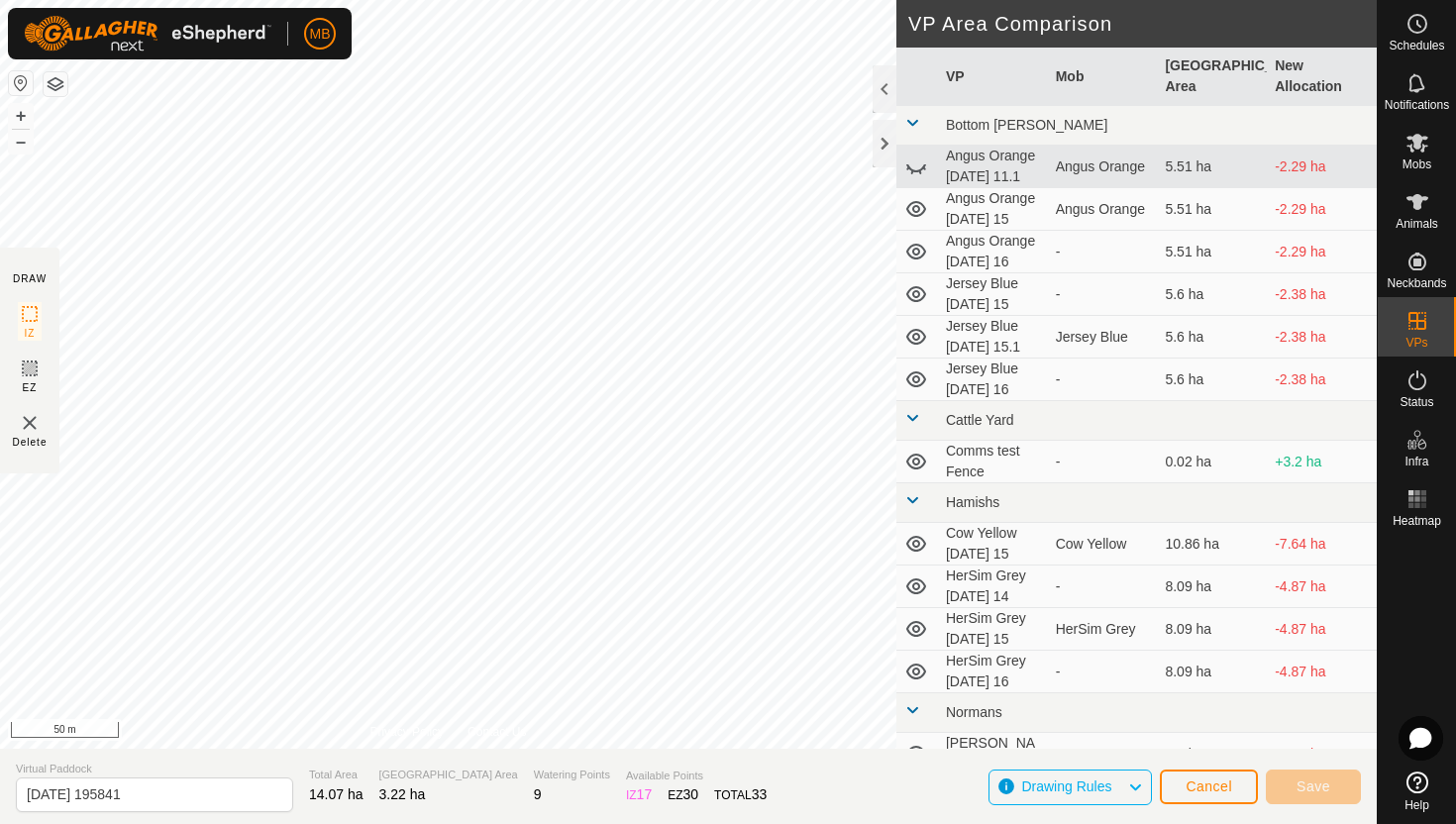 click on "MB Schedules Notifications Mobs Animals Neckbands VPs Status Infra Heatmap Help DRAW IZ EZ Delete Privacy Policy Contact Us + – ⇧ i 50 m VP Area Comparison     VP   Mob   Grazing Area   New Allocation  Bottom Davey  Angus Orange Friday 11.1   Angus Orange   5.51 ha  -2.29 ha  Angus Orange Tuesday 15   Angus Orange   5.51 ha  -2.29 ha  Angus Orange Wednesday 16  -  5.51 ha  -2.29 ha  Jersey Blue Tuesday 15  -  5.6 ha  -2.38 ha  Jersey Blue Tuesday 15.1   Jersey Blue   5.6 ha  -2.38 ha  Jersey Blue Wednesday 16  -  5.6 ha  -2.38 ha Cattle Yard  Comms test Fence  -  0.02 ha  +3.2 ha Hamishs  Cow Yellow Tuesday 15   Cow Yellow   10.86 ha  -7.64 ha  HerSim Grey Monday 14  -  8.09 ha  -4.87 ha  HerSim Grey Tuesday 15   HerSim Grey   8.09 ha  -4.87 ha  HerSim Grey Wednesday 16  -  8.09 ha  -4.87 ha Normans  Angus Green Monday 14  -  8.8 ha  -5.58 ha  Angus Green Sunday 13  -  8.8 ha  -5.58 ha  Angus Green Tuesday 15   Angus Green   8.8 ha  -5.58 ha  Angus Green Wednesday 16  -  8.8 ha  -5.58 ha Ollies" at bounding box center [728, 412] 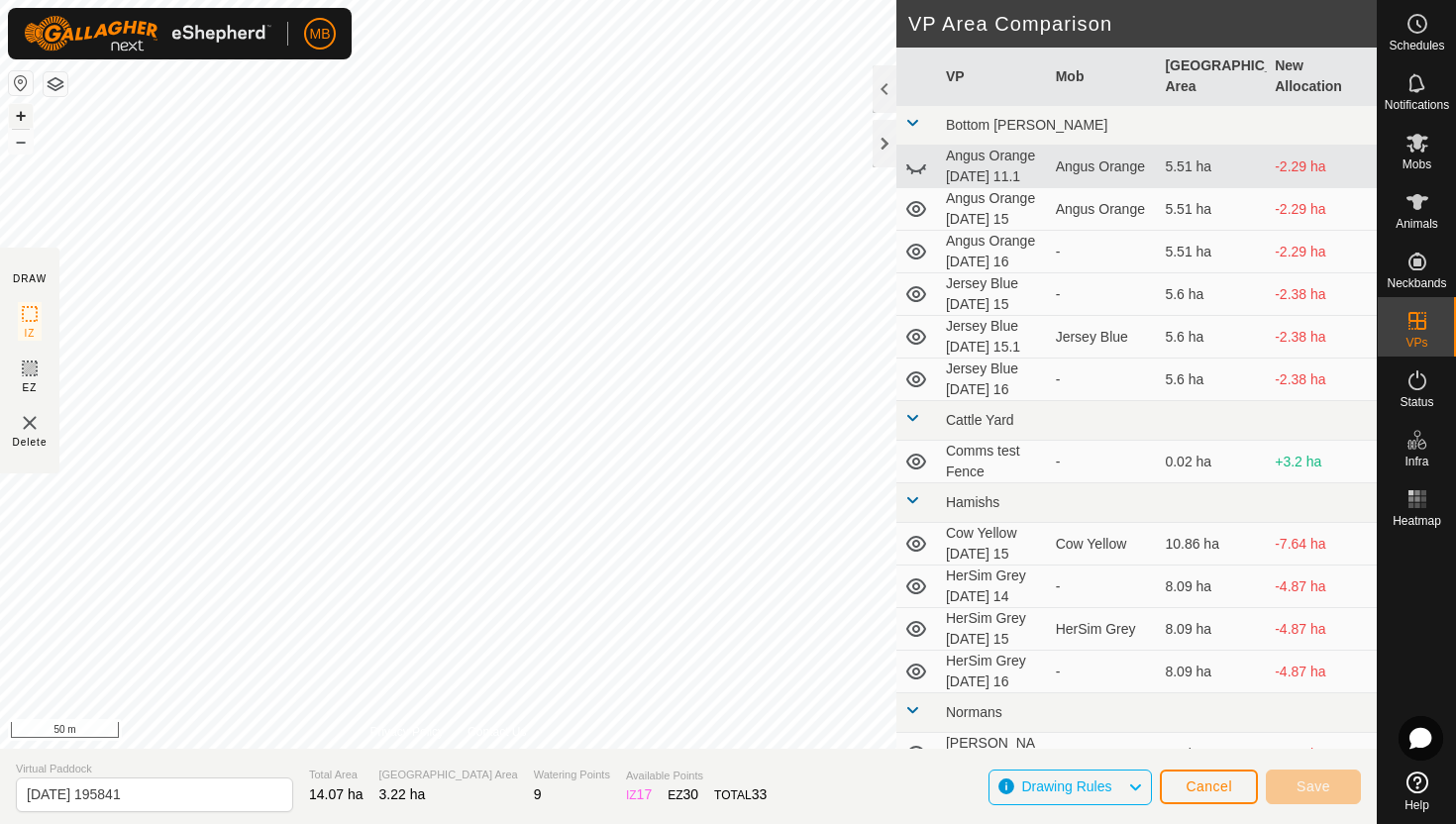 click on "+" at bounding box center [21, 116] 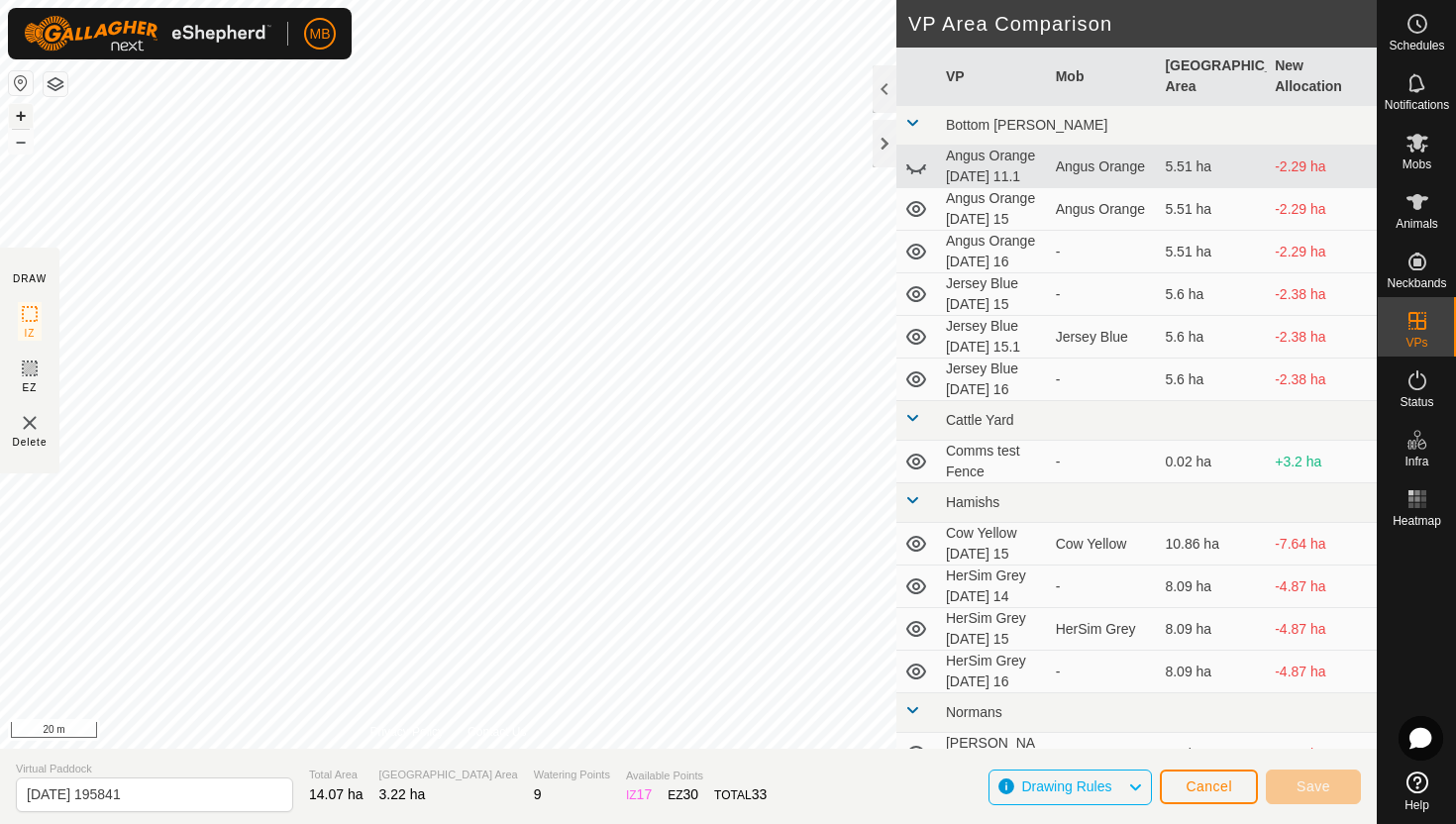click on "+" at bounding box center (21, 116) 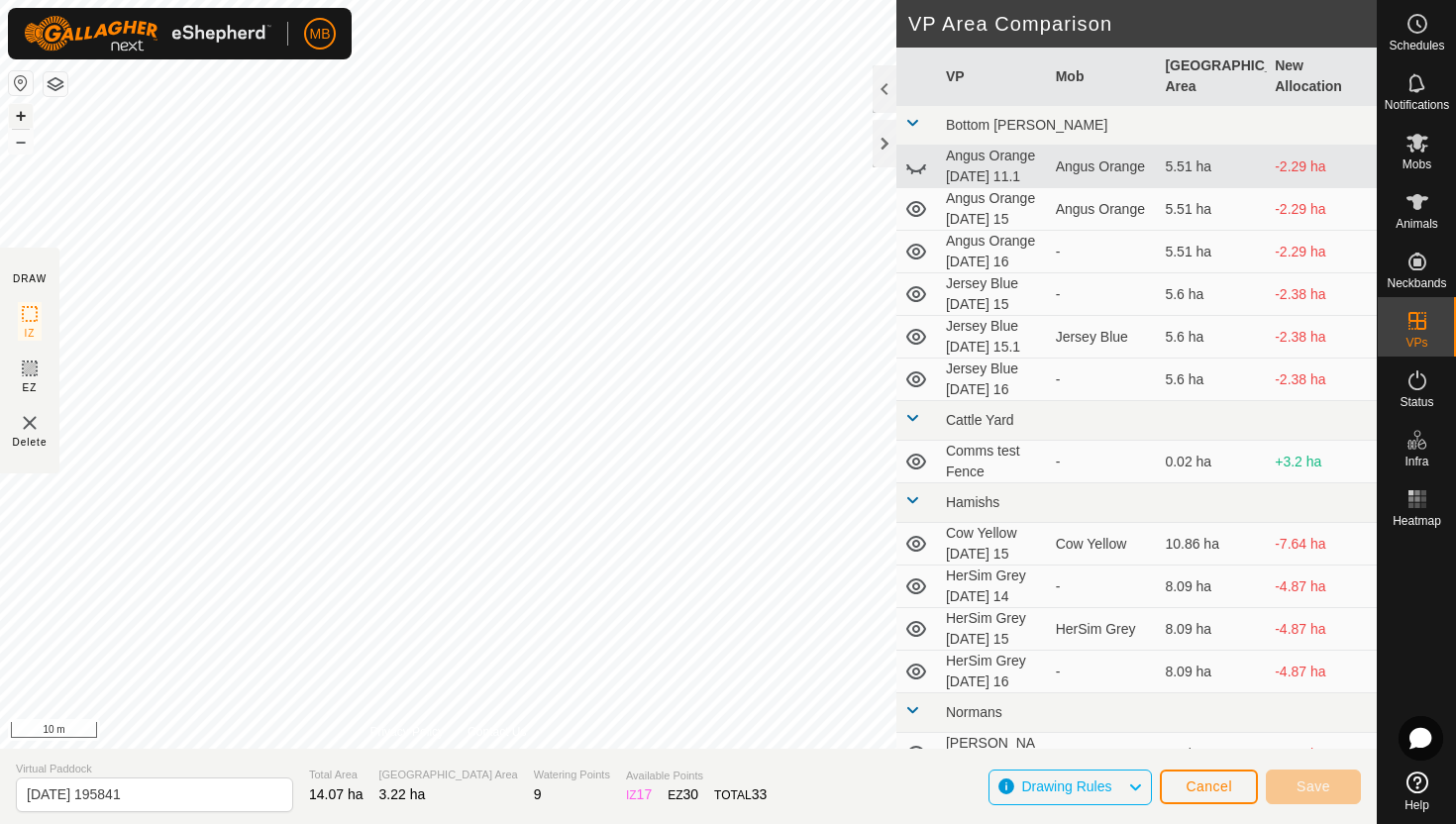 click on "+" at bounding box center (21, 116) 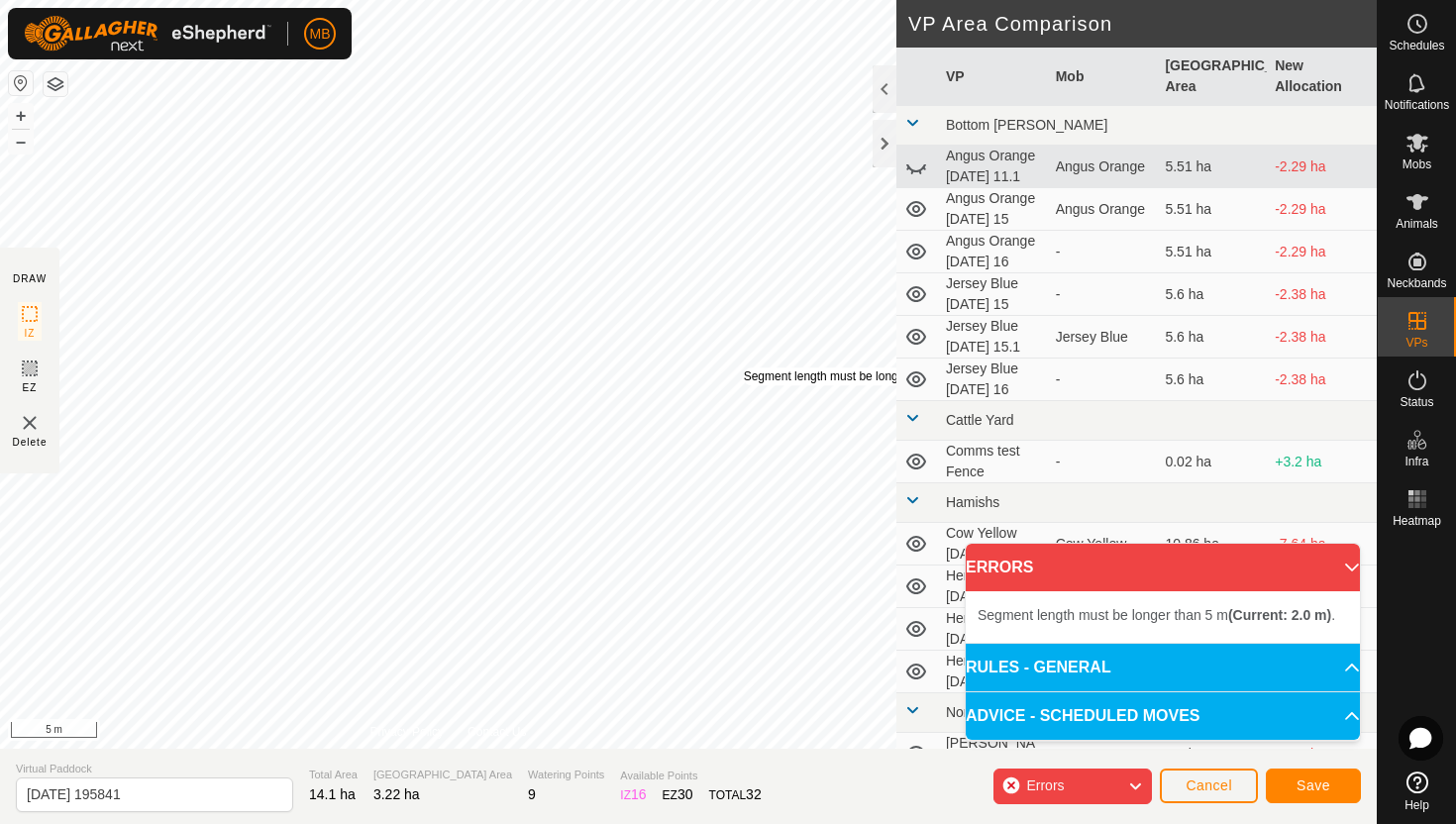 click on "Segment length must be longer than 5 m  (Current: 2.0 m) ." at bounding box center [896, 376] 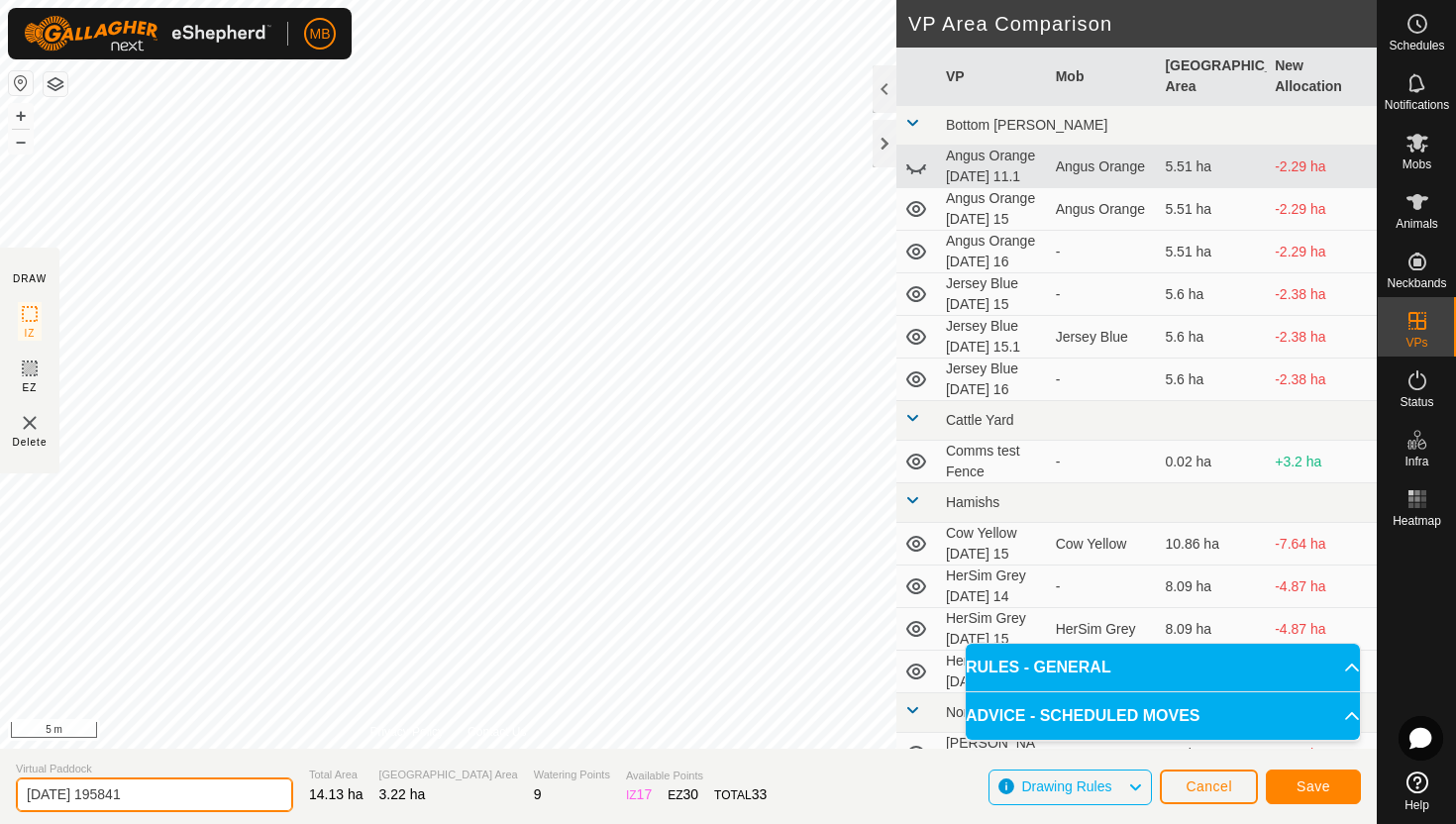 click on "2025-07-15 195841" 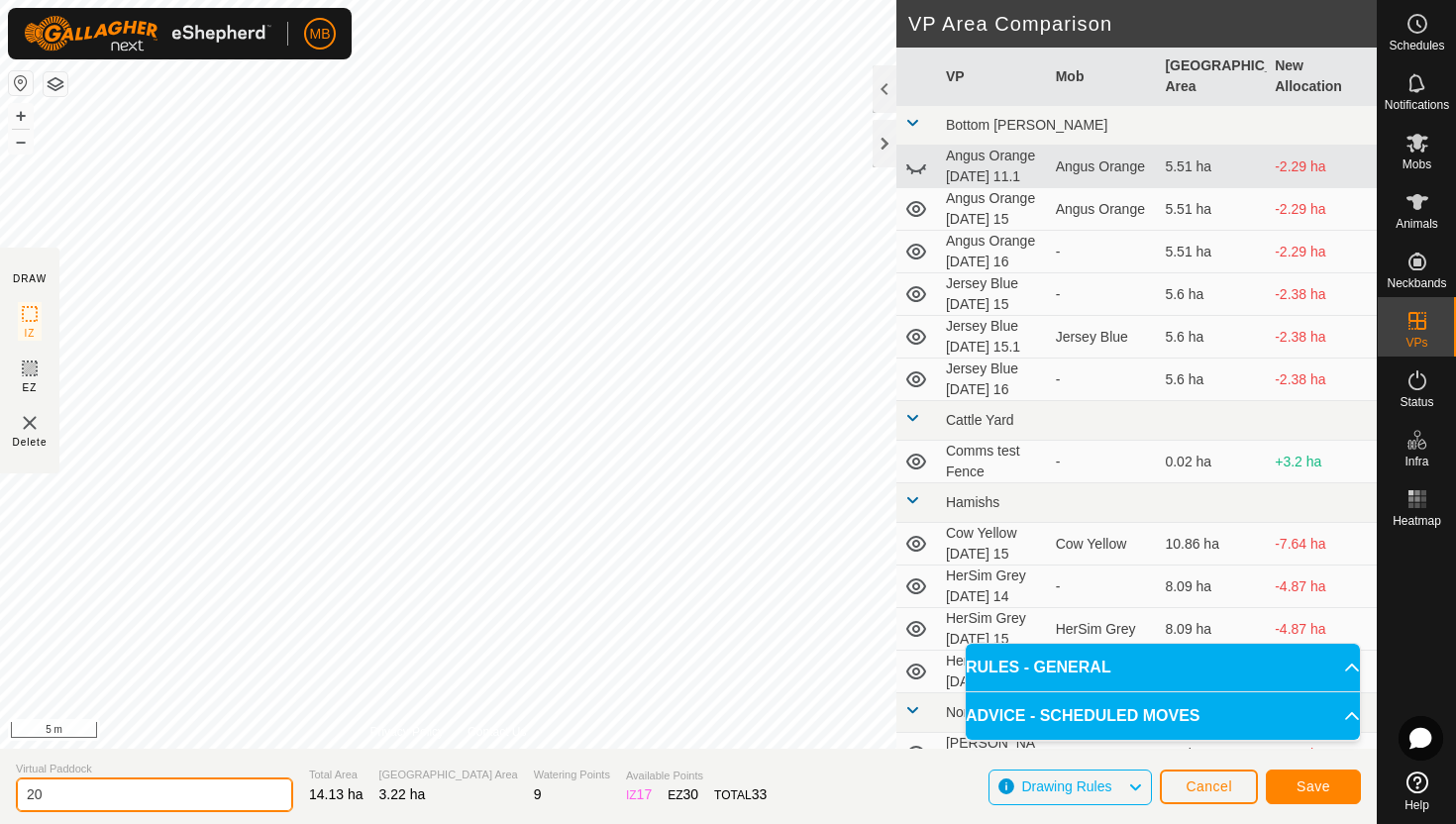 type on "2" 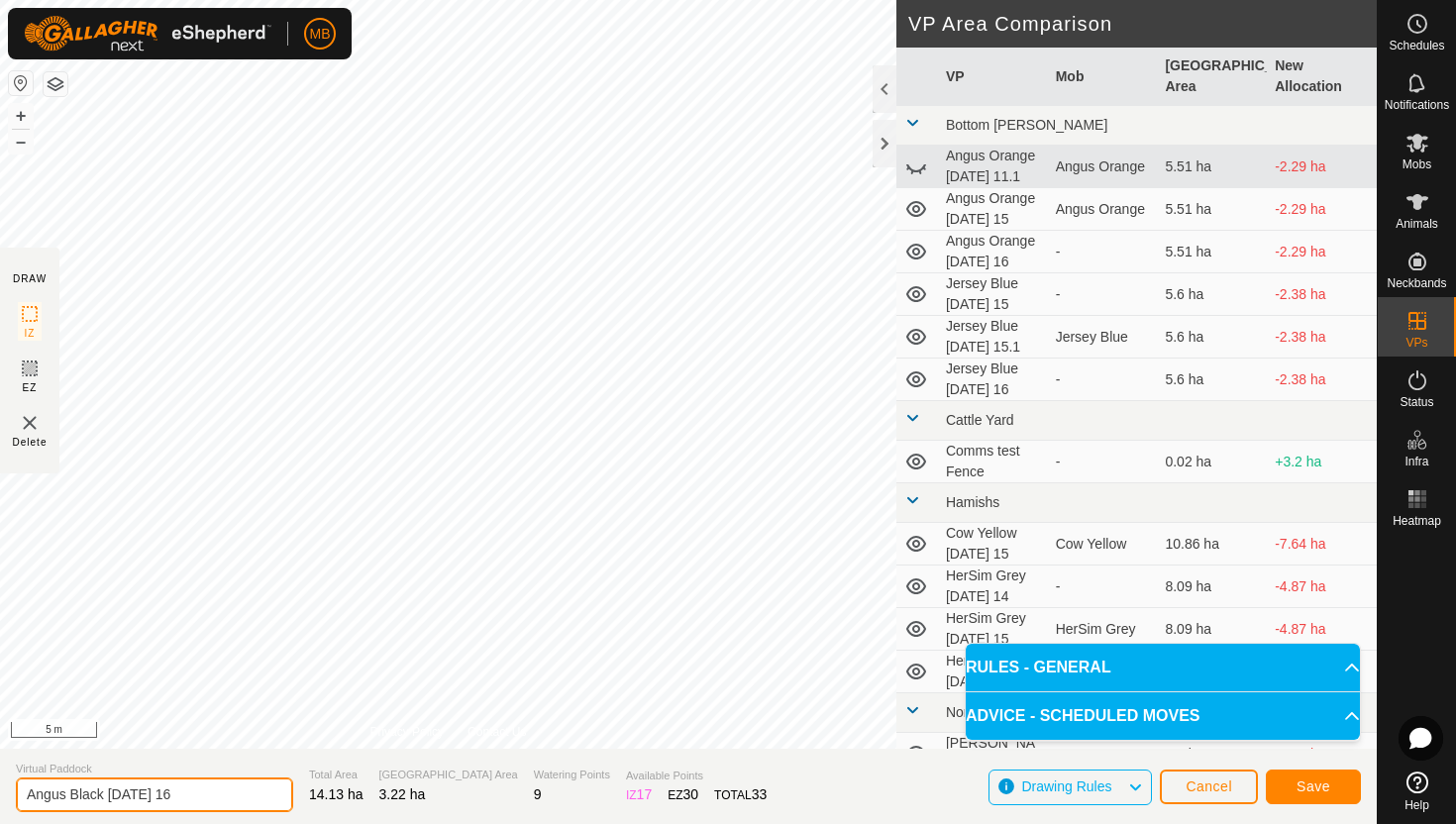 type on "Angus Black [DATE] 16" 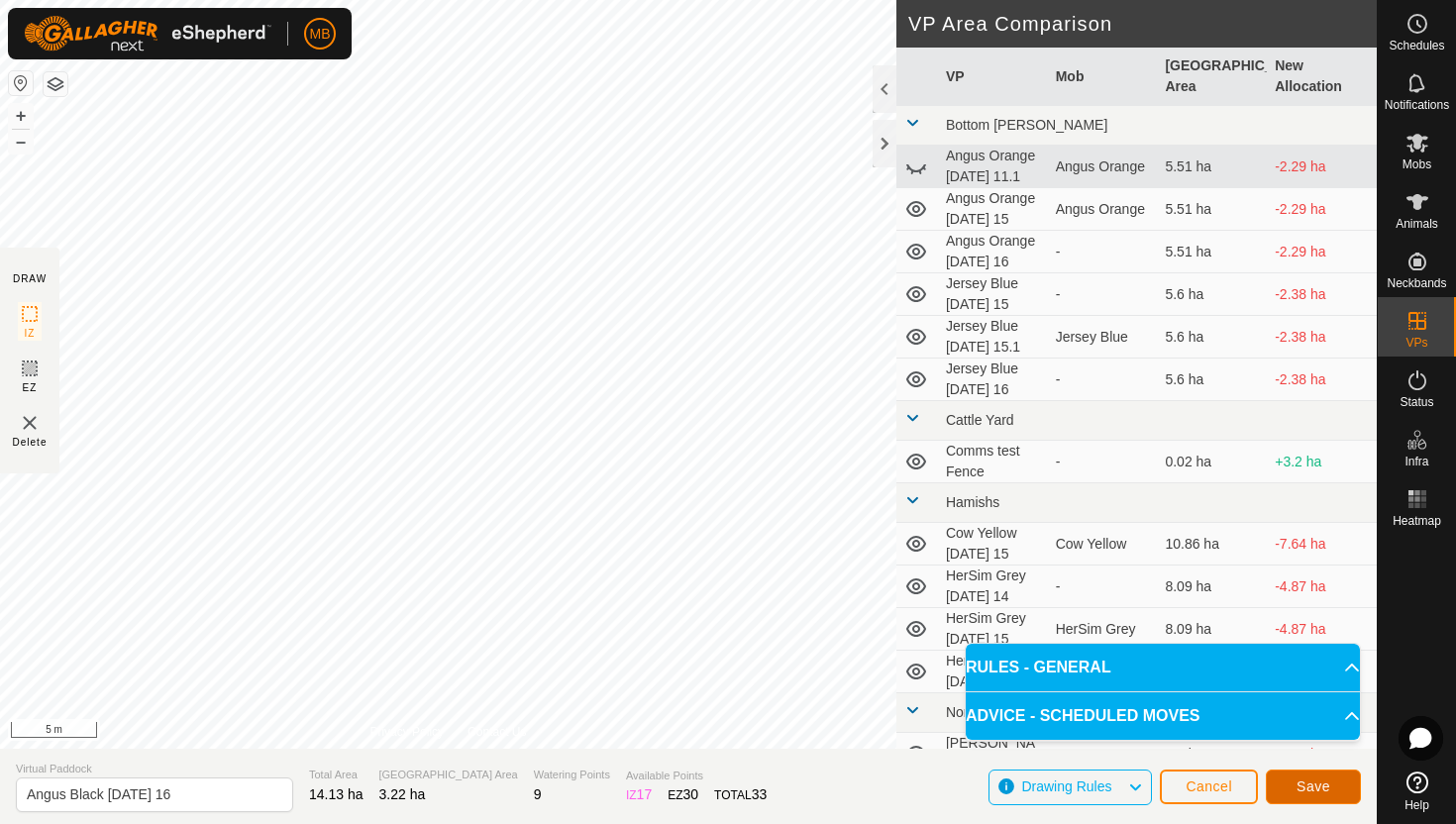 click on "Save" 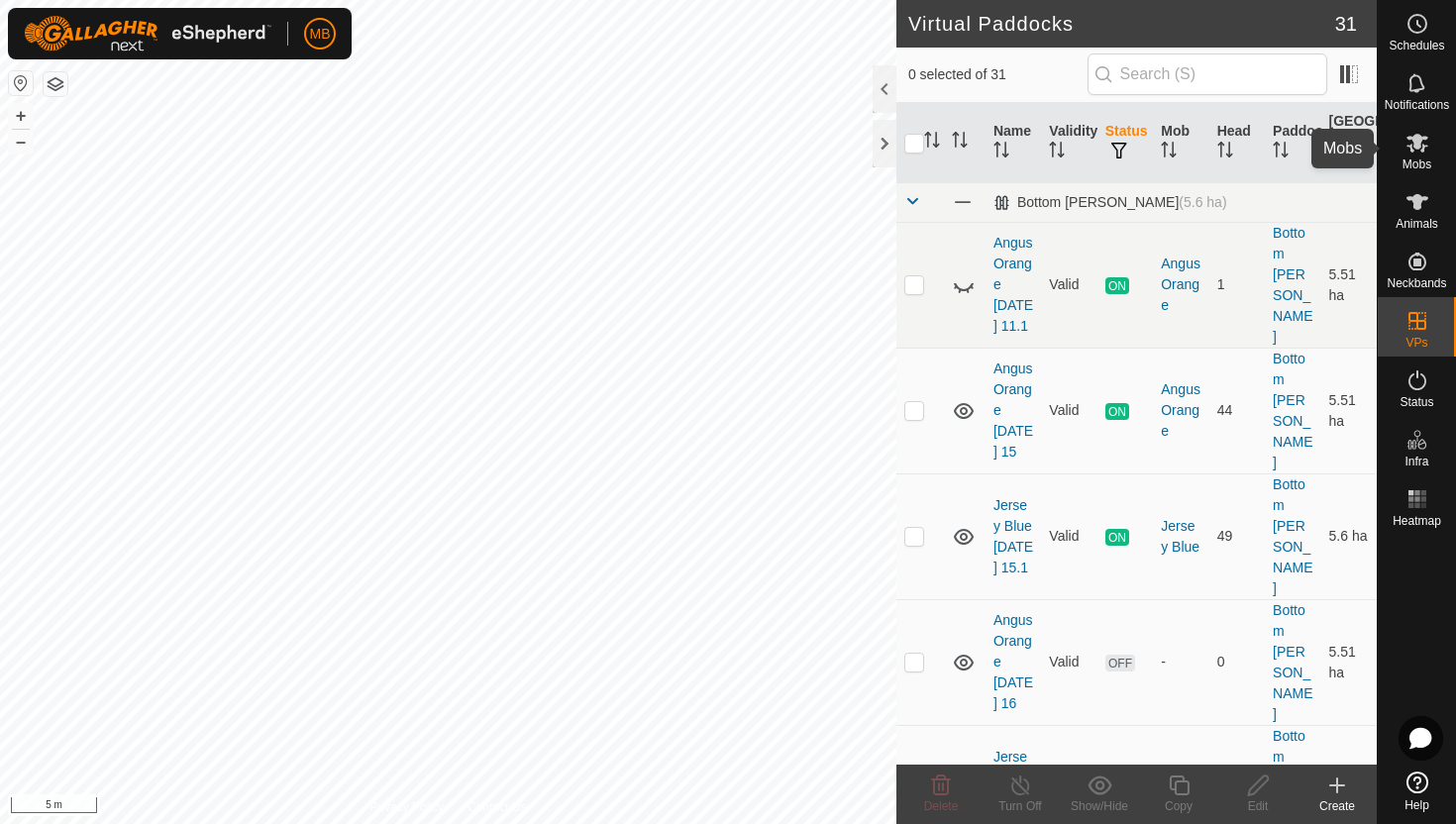 click 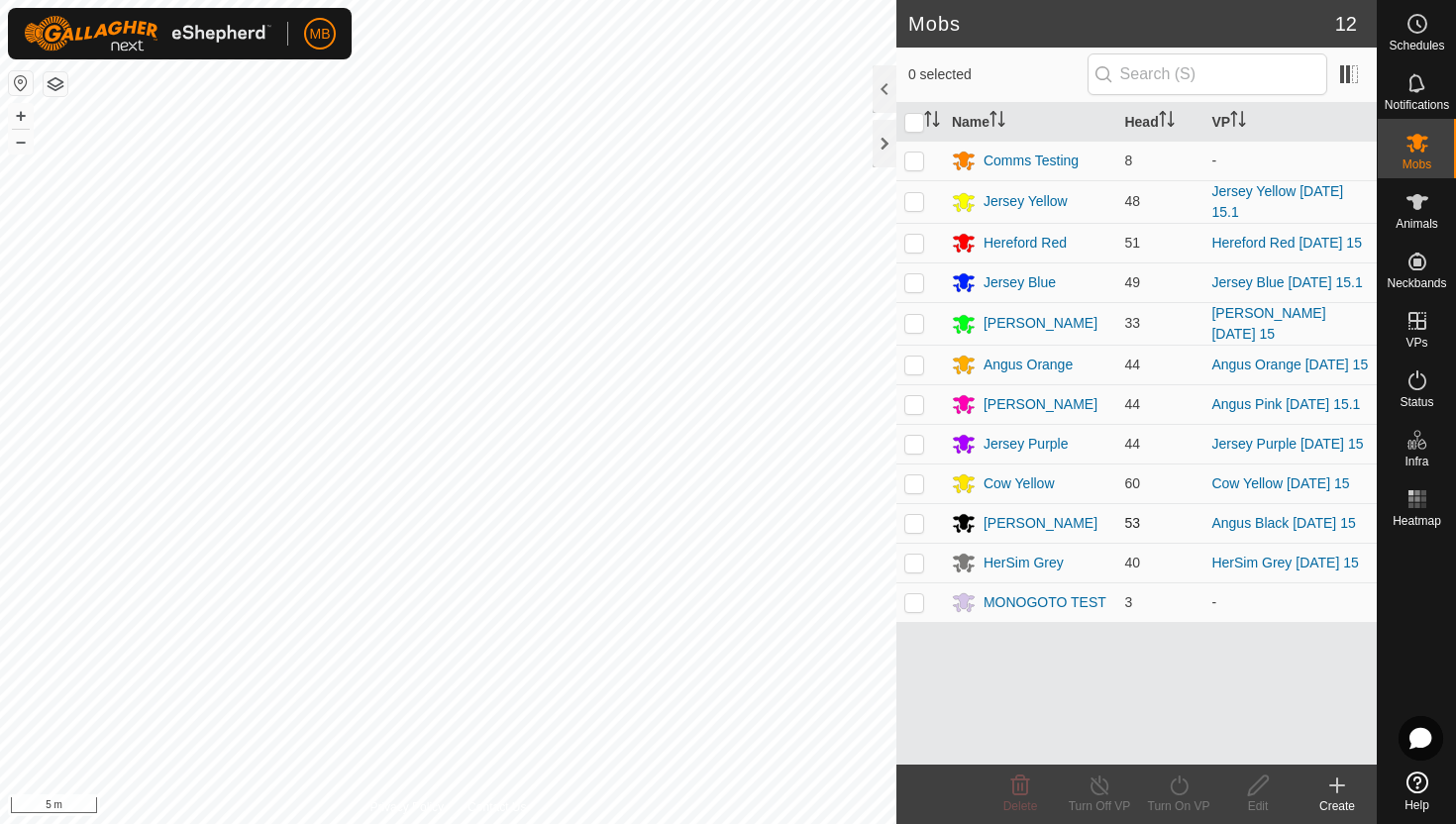 click at bounding box center [914, 523] 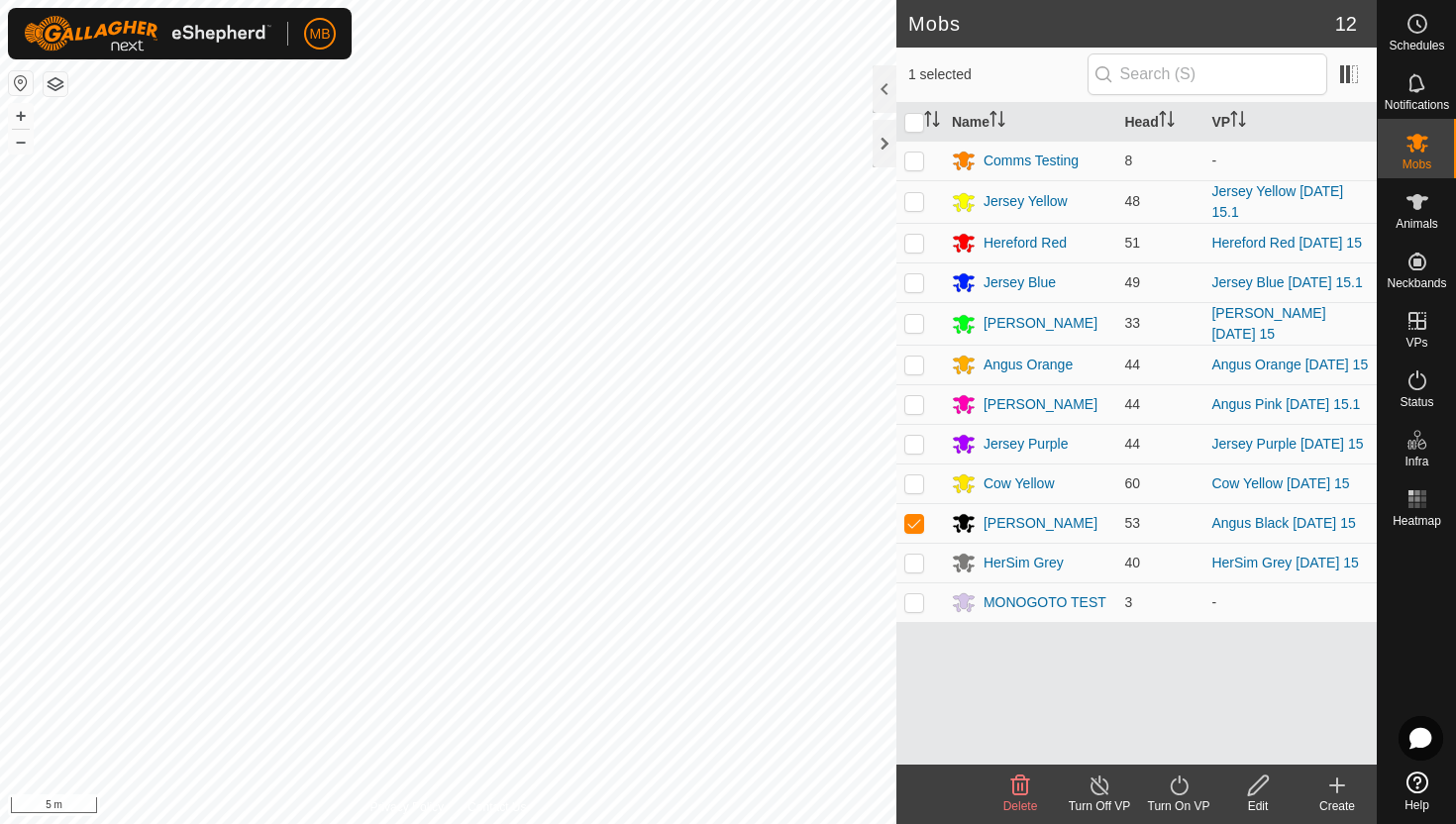 click 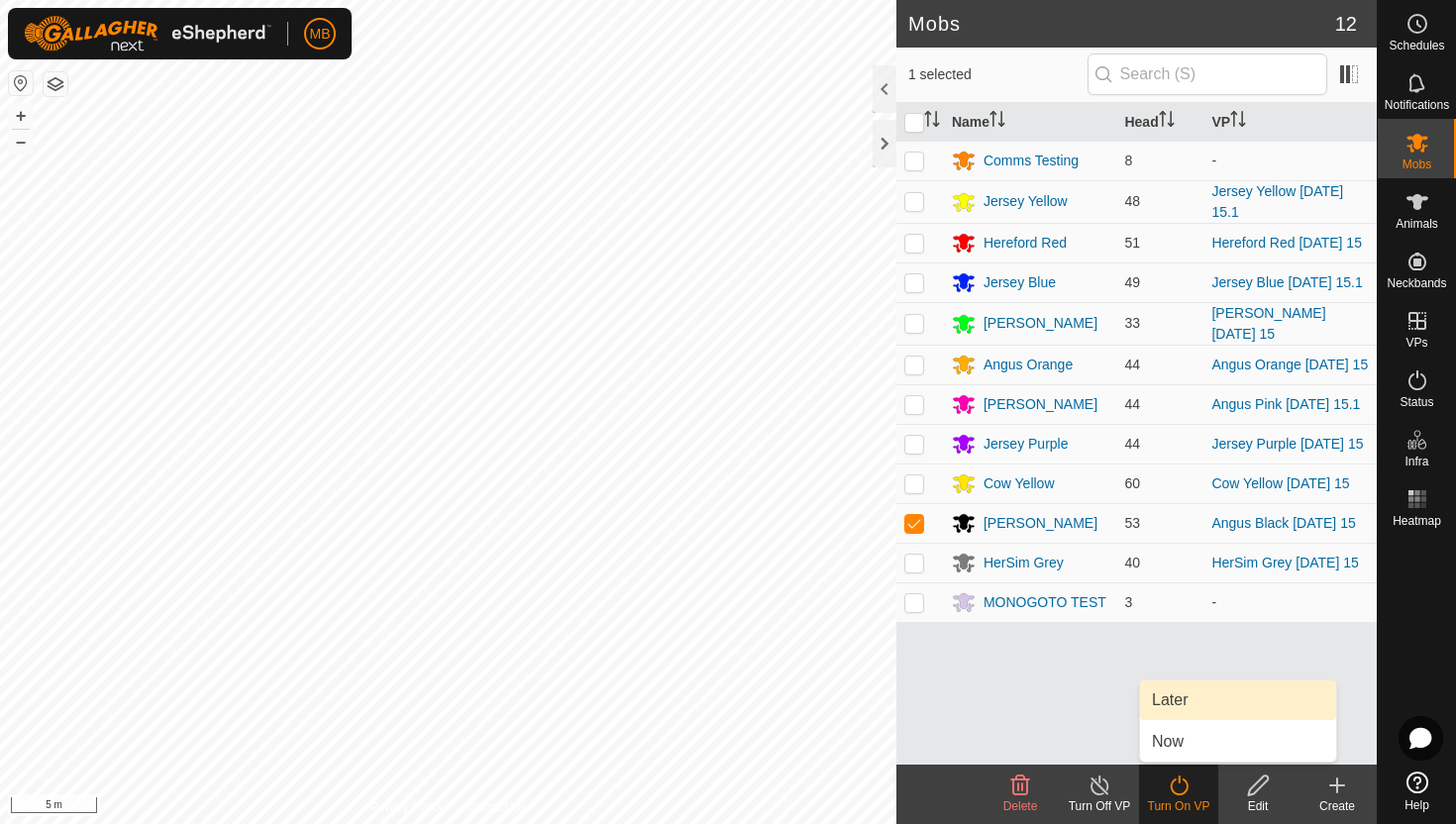click on "Later" at bounding box center [1238, 700] 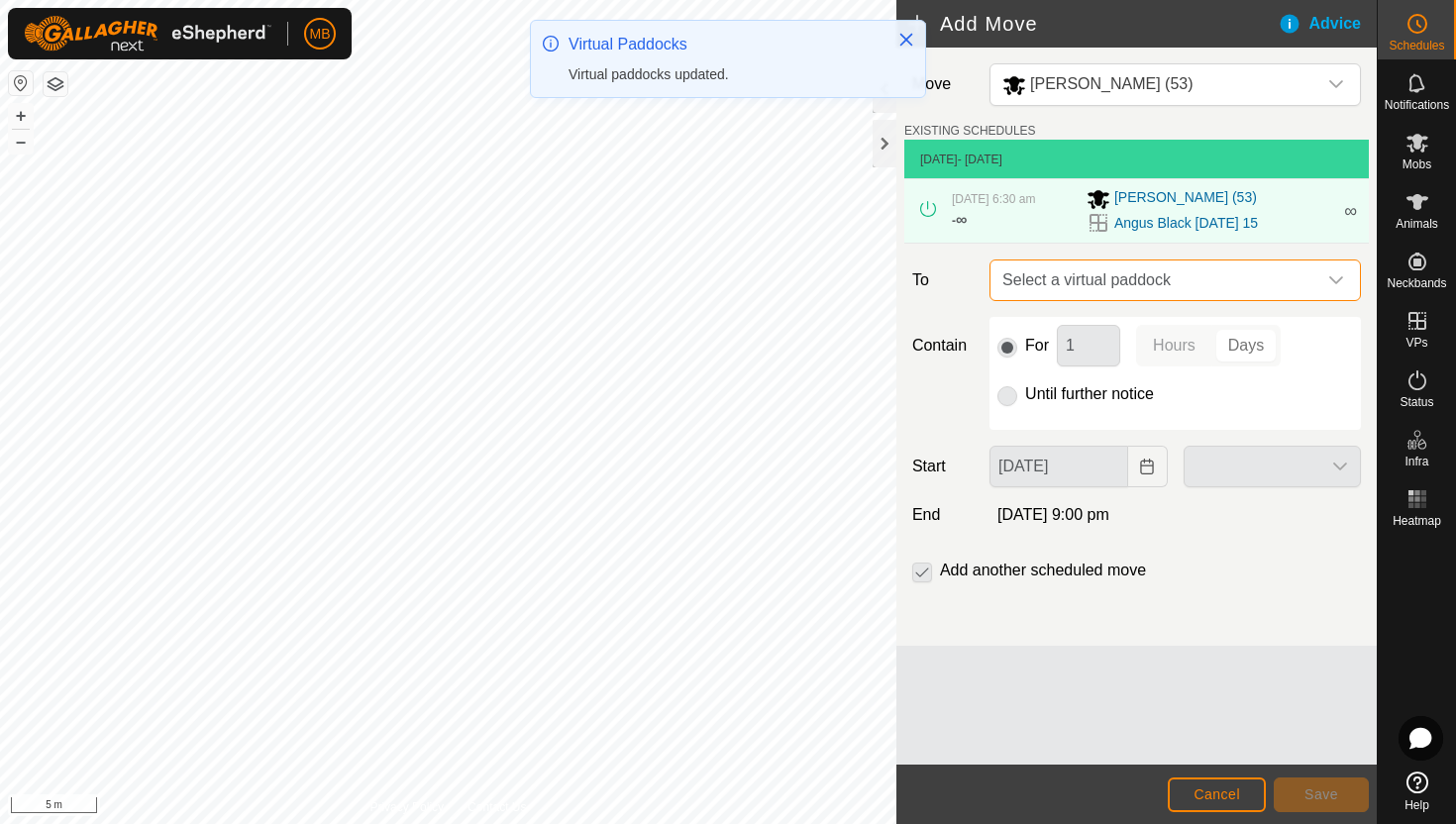 click on "Select a virtual paddock" at bounding box center (1155, 280) 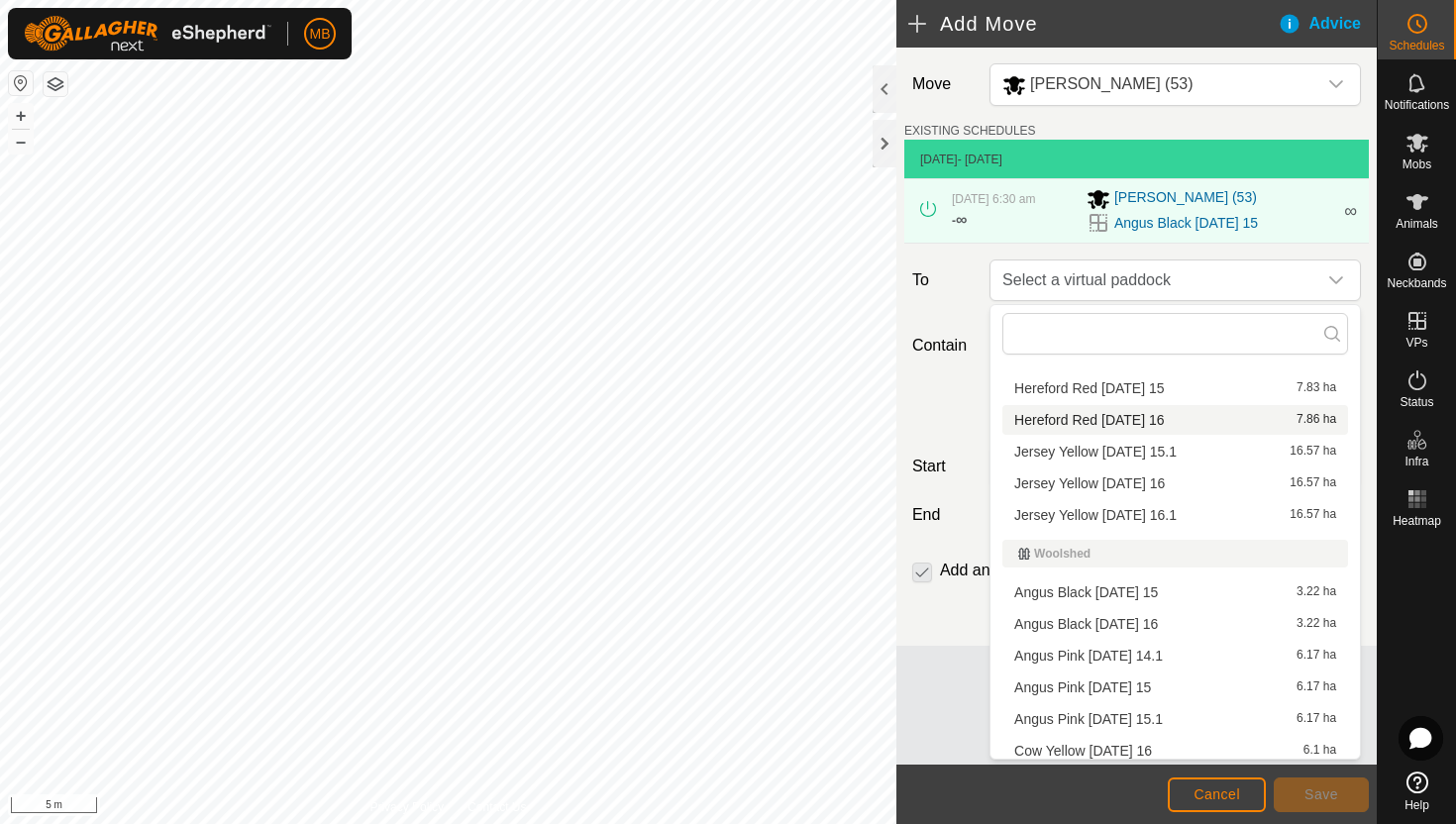 scroll, scrollTop: 903, scrollLeft: 0, axis: vertical 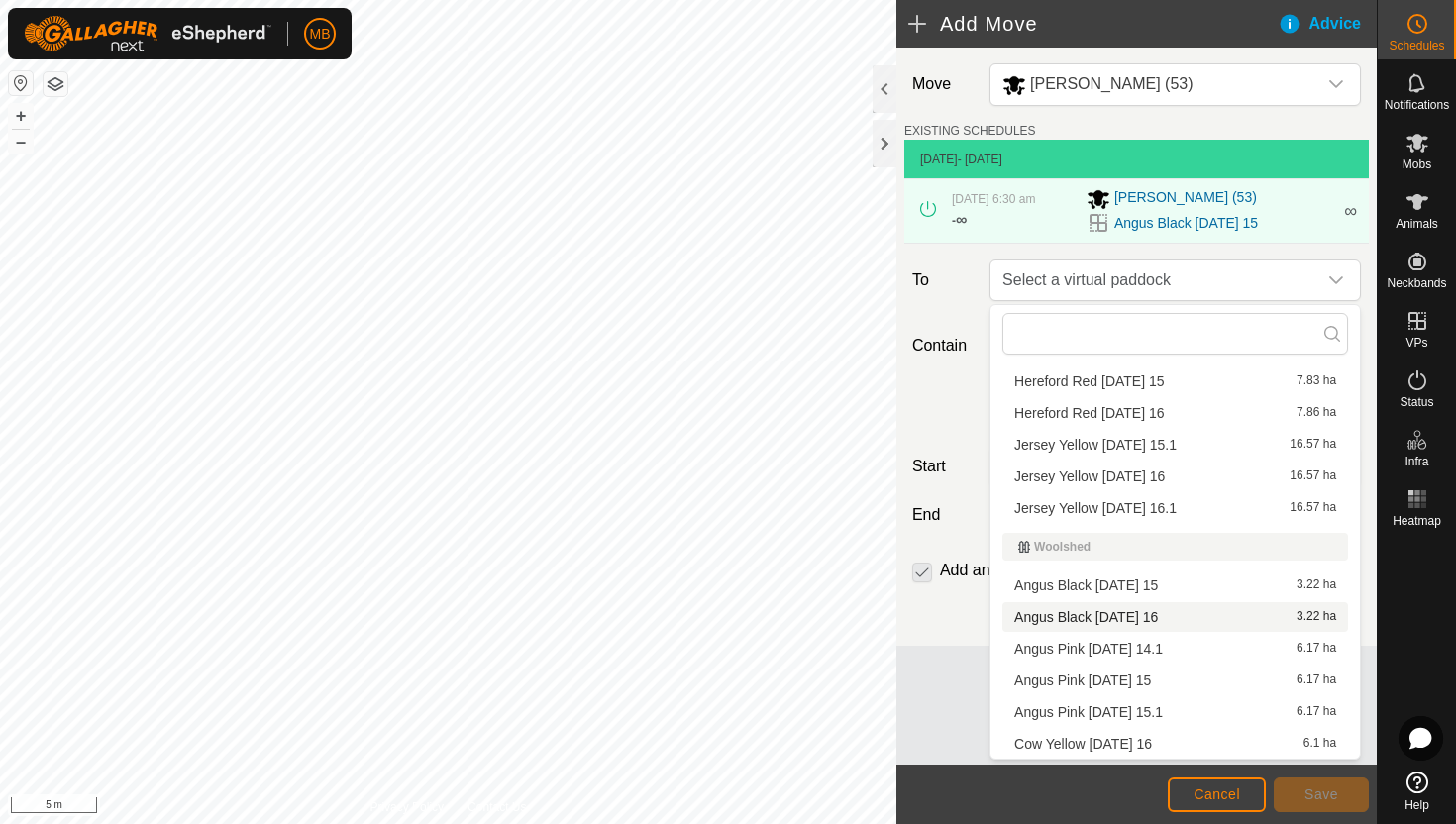 click on "Angus Black Wednesday 16  3.22 ha" at bounding box center [1175, 617] 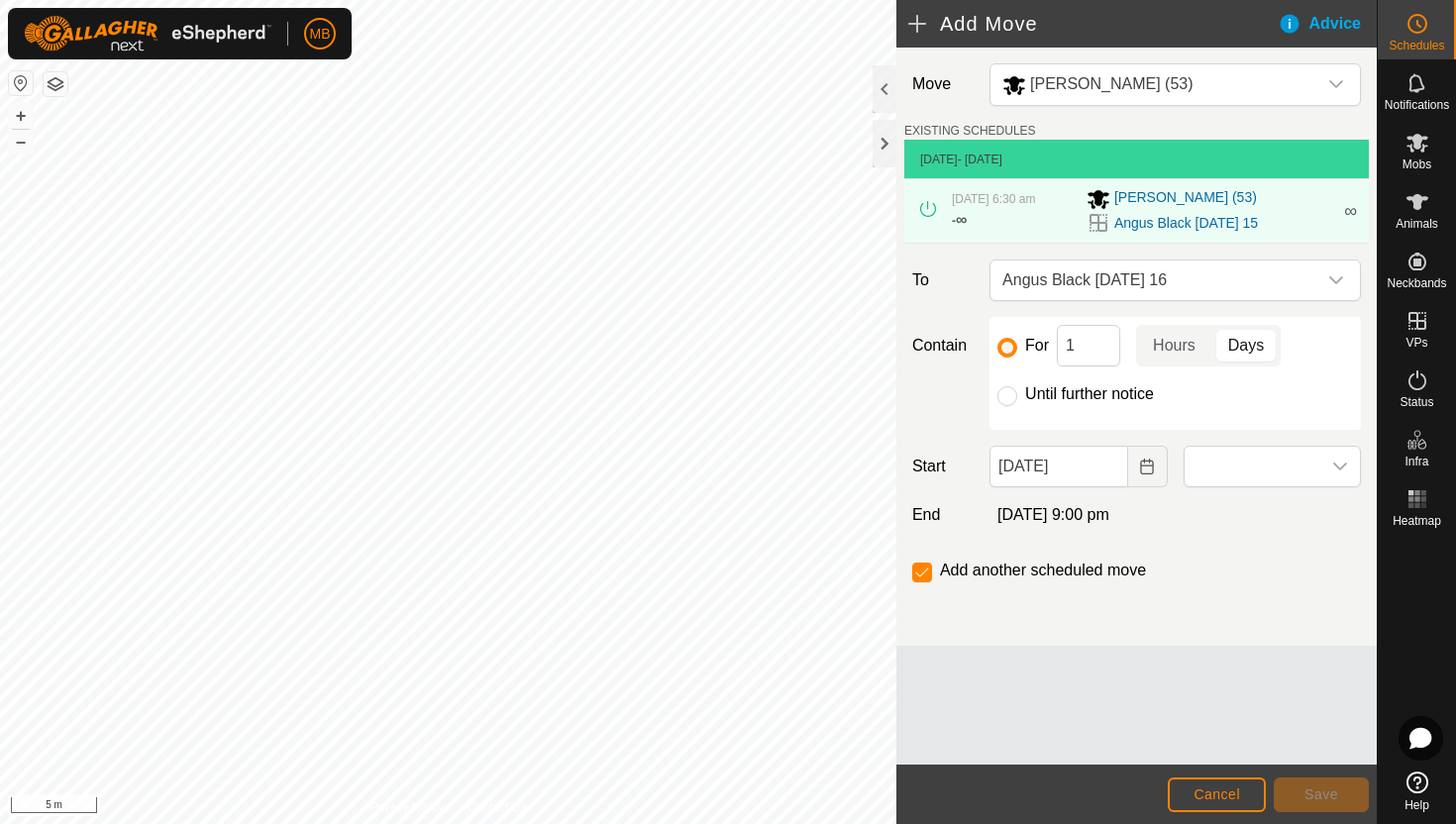 click on "Until further notice" 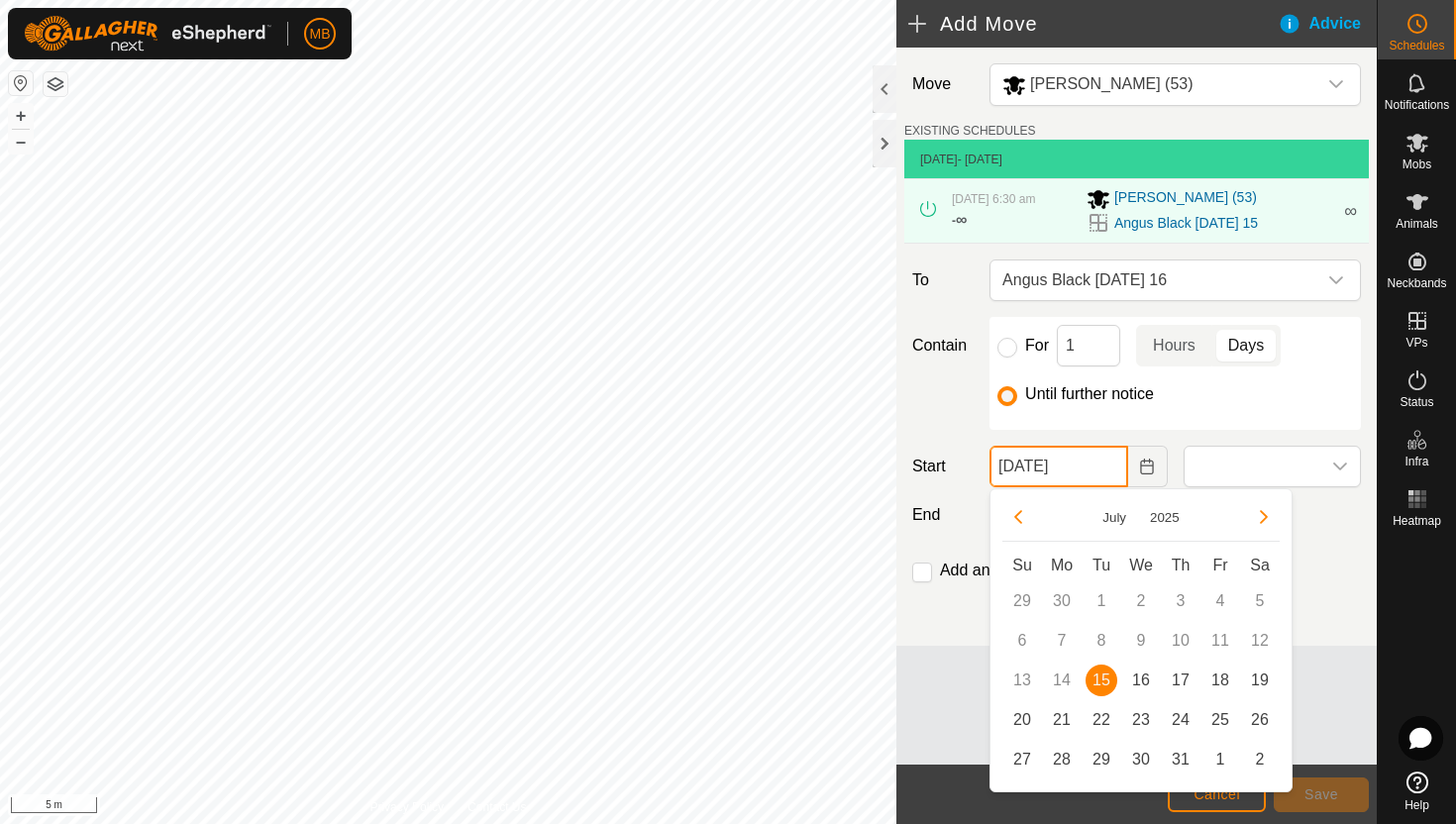 click on "15 Jul, 2025" 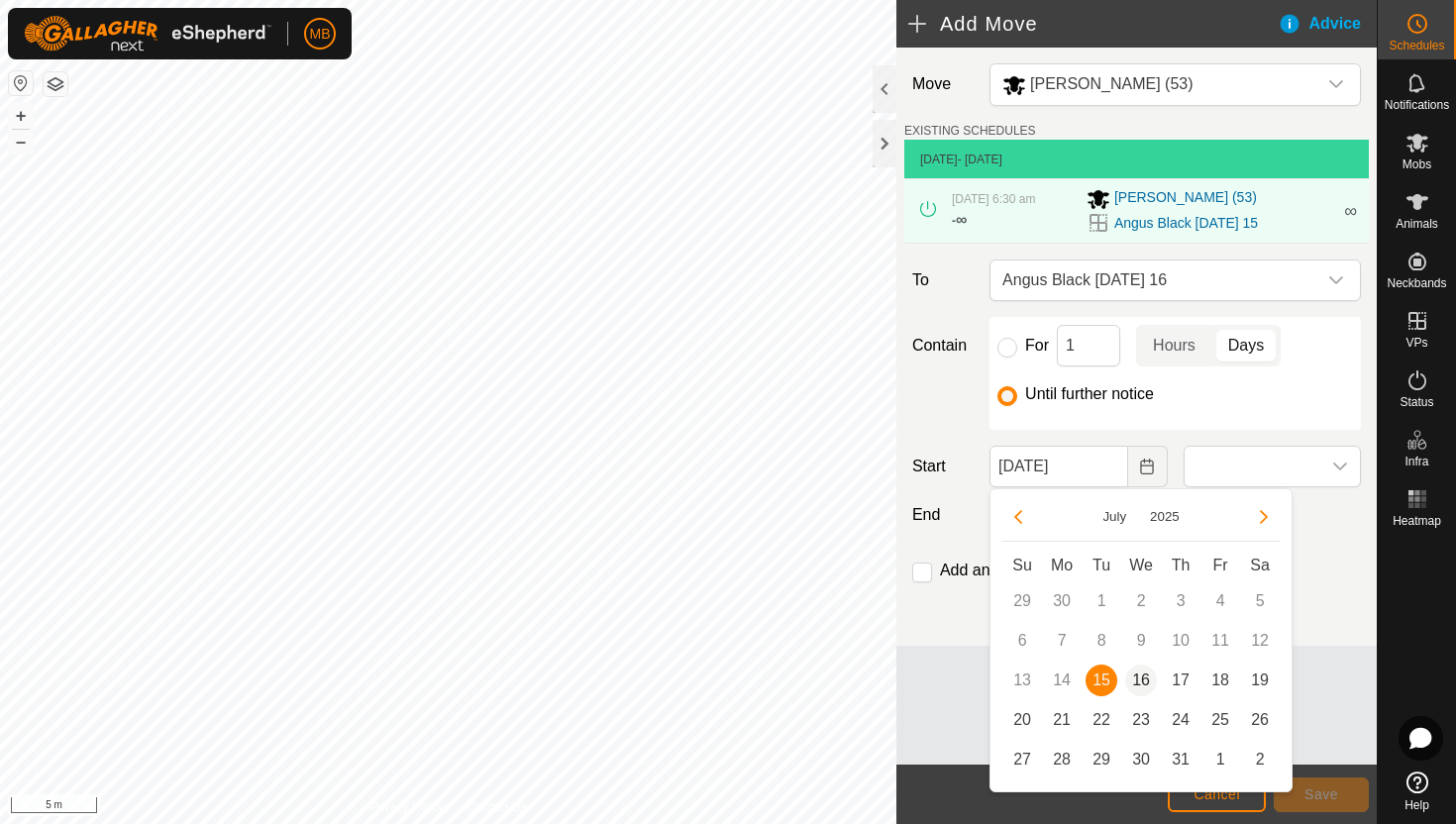 click on "16" at bounding box center (1141, 680) 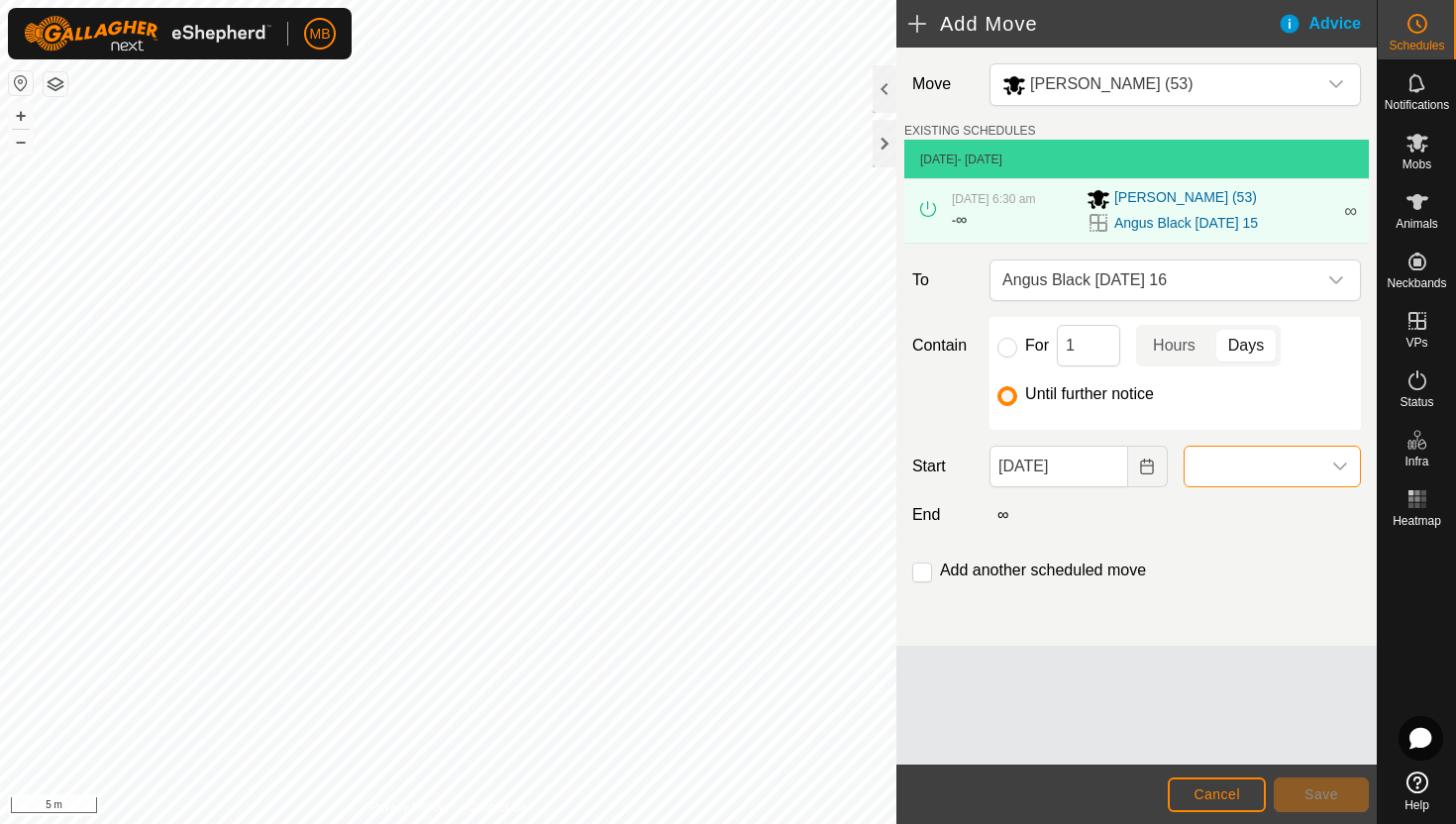 click at bounding box center (1252, 466) 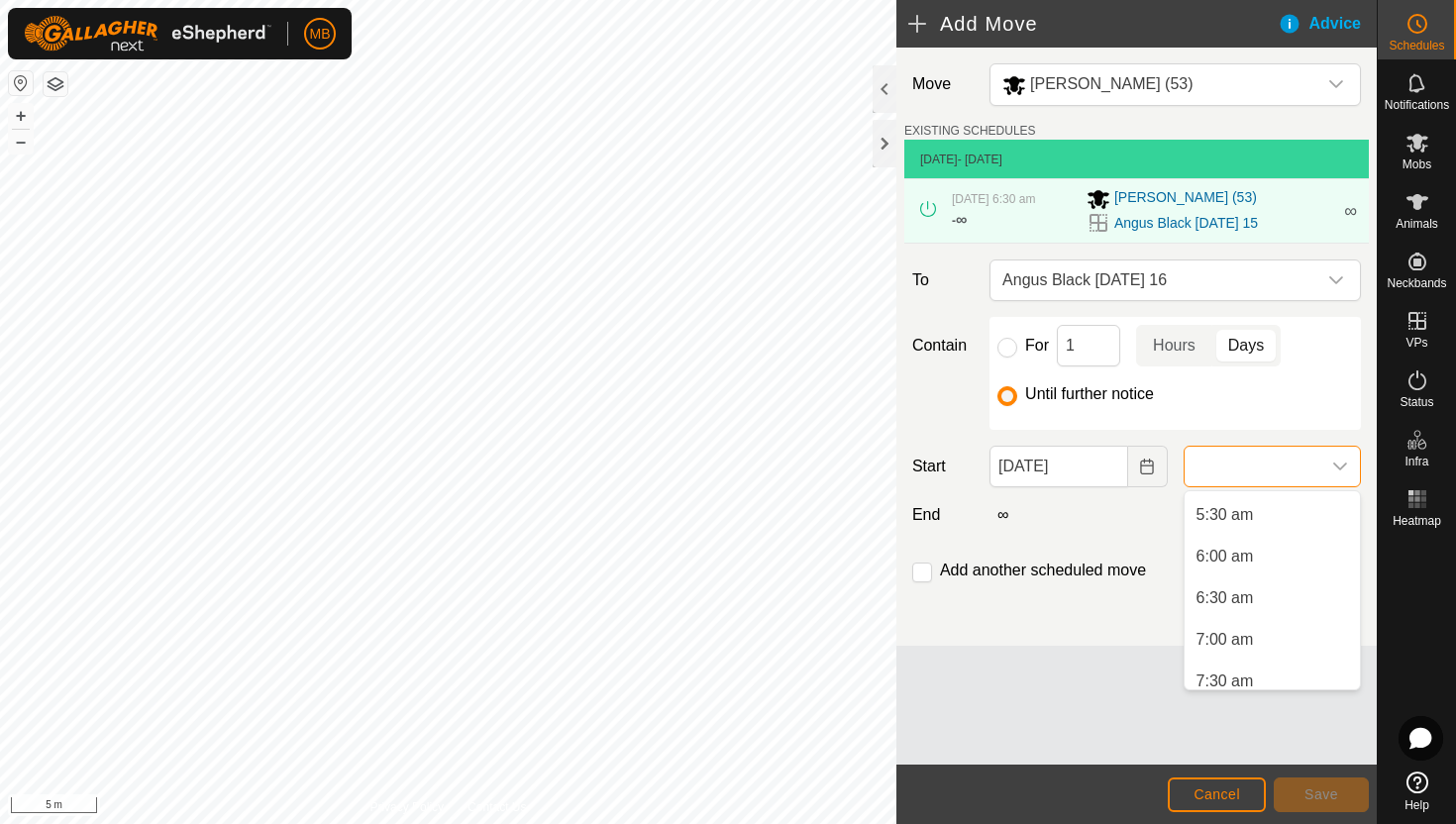 scroll, scrollTop: 458, scrollLeft: 0, axis: vertical 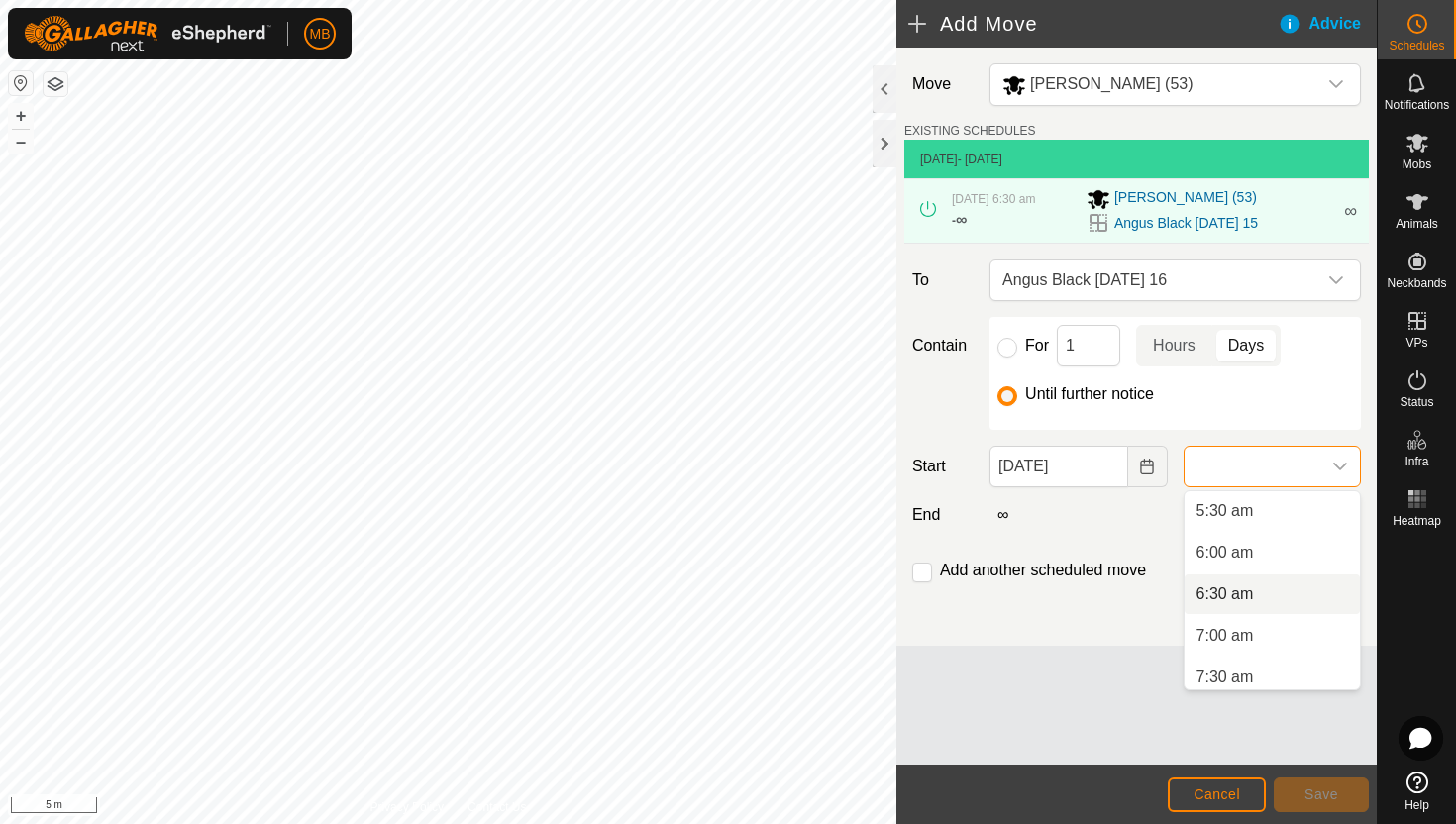 click on "6:30 am" at bounding box center (1272, 594) 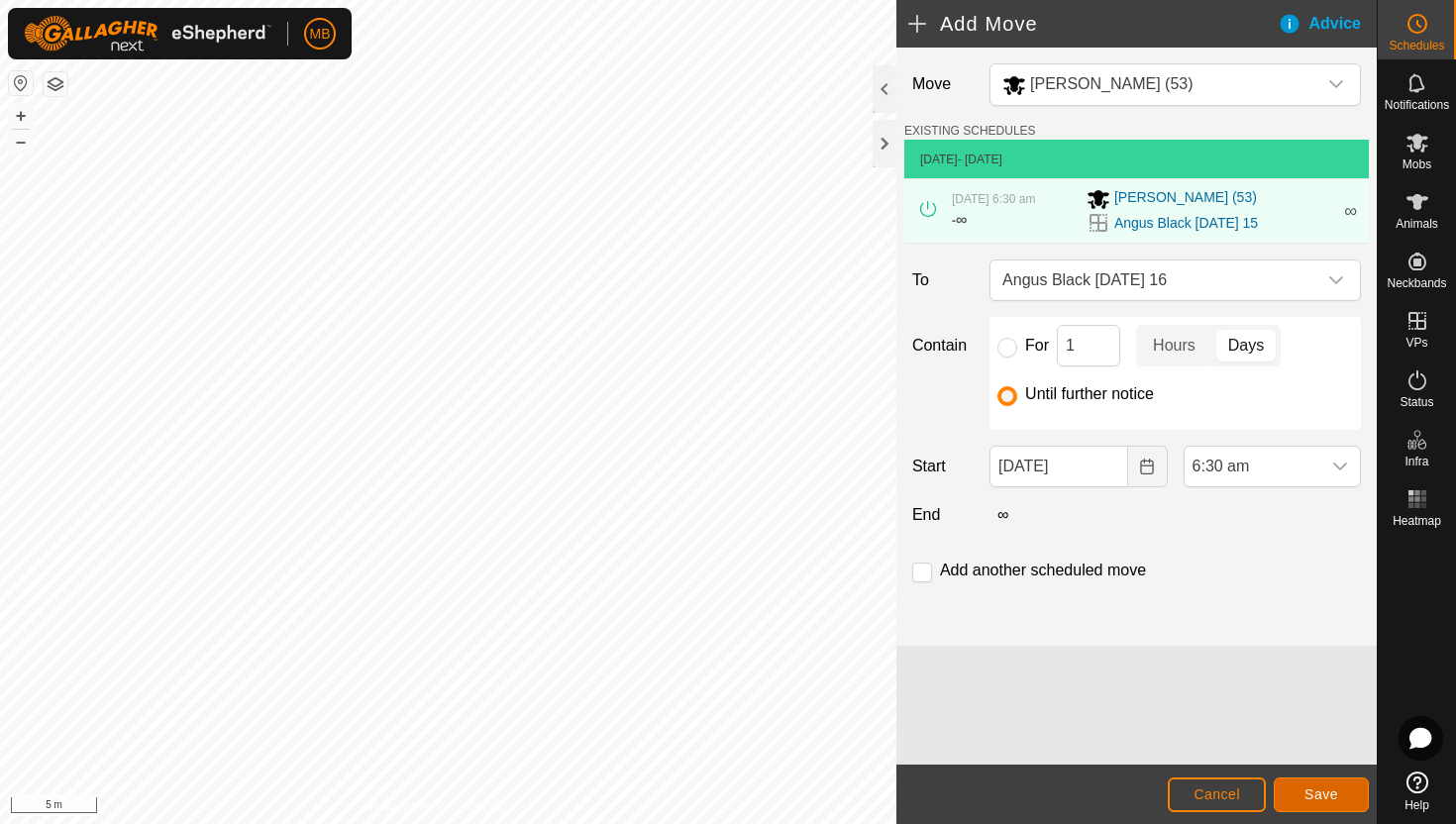 click on "Save" 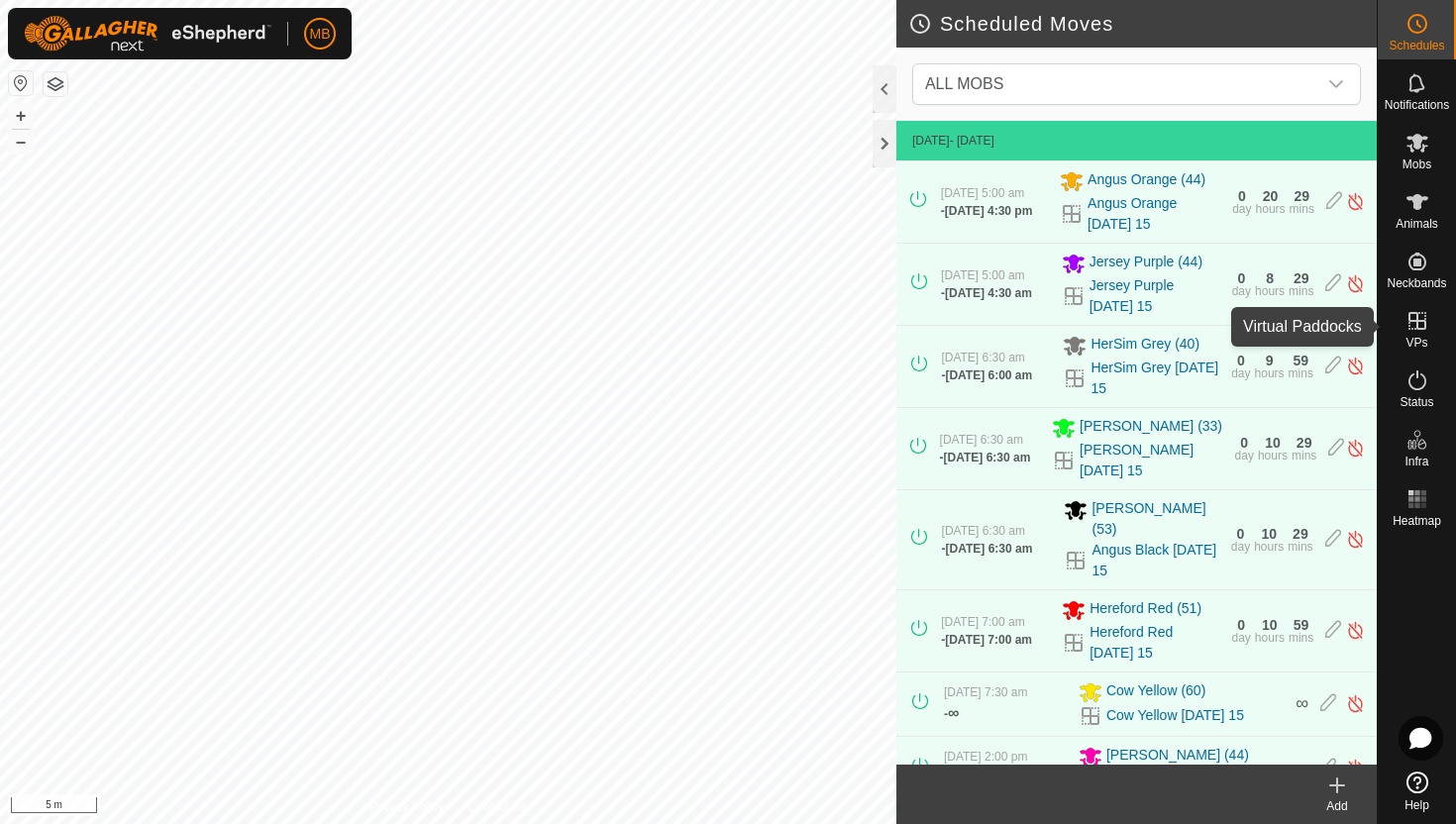click 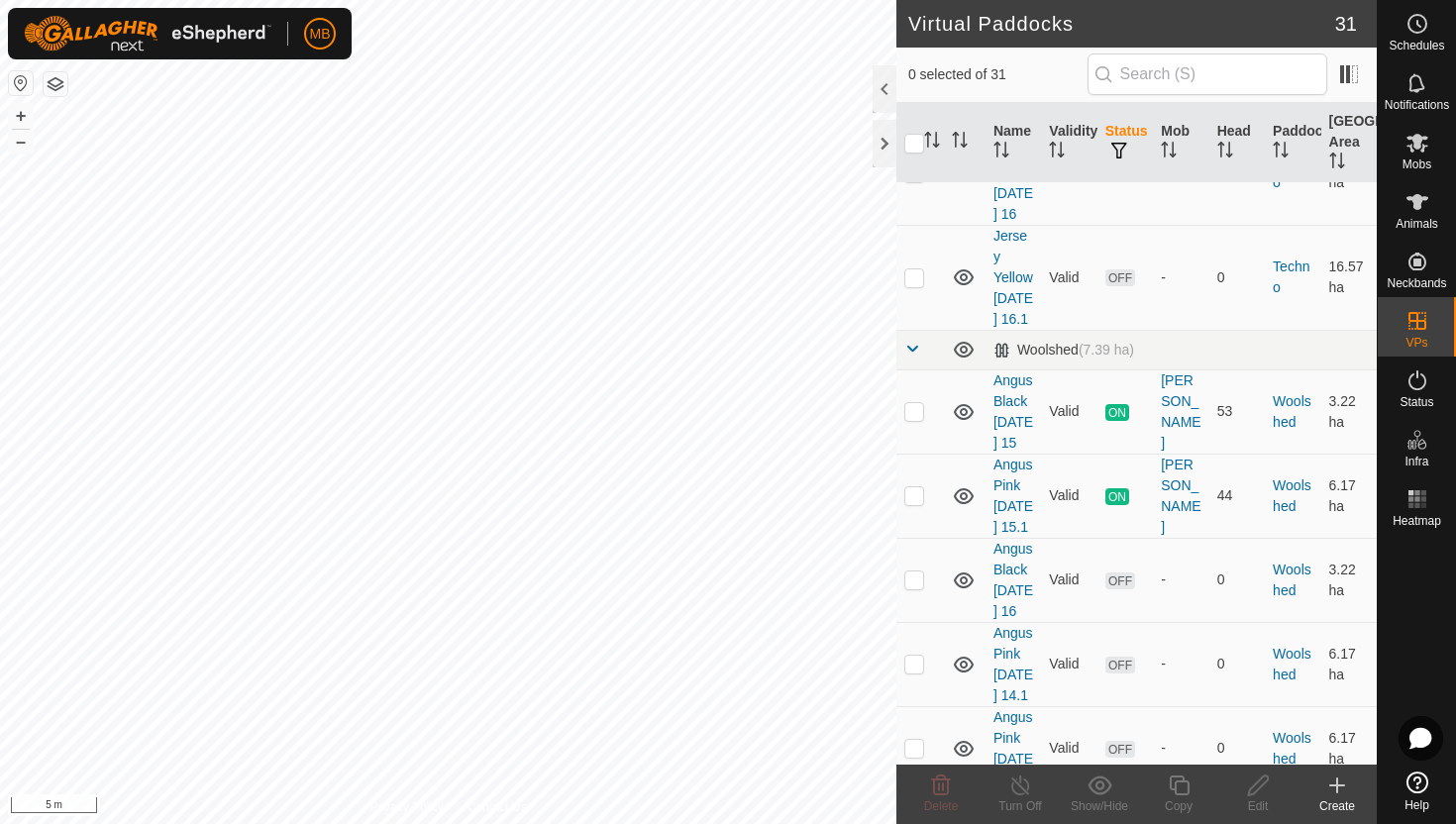 scroll, scrollTop: 2991, scrollLeft: 0, axis: vertical 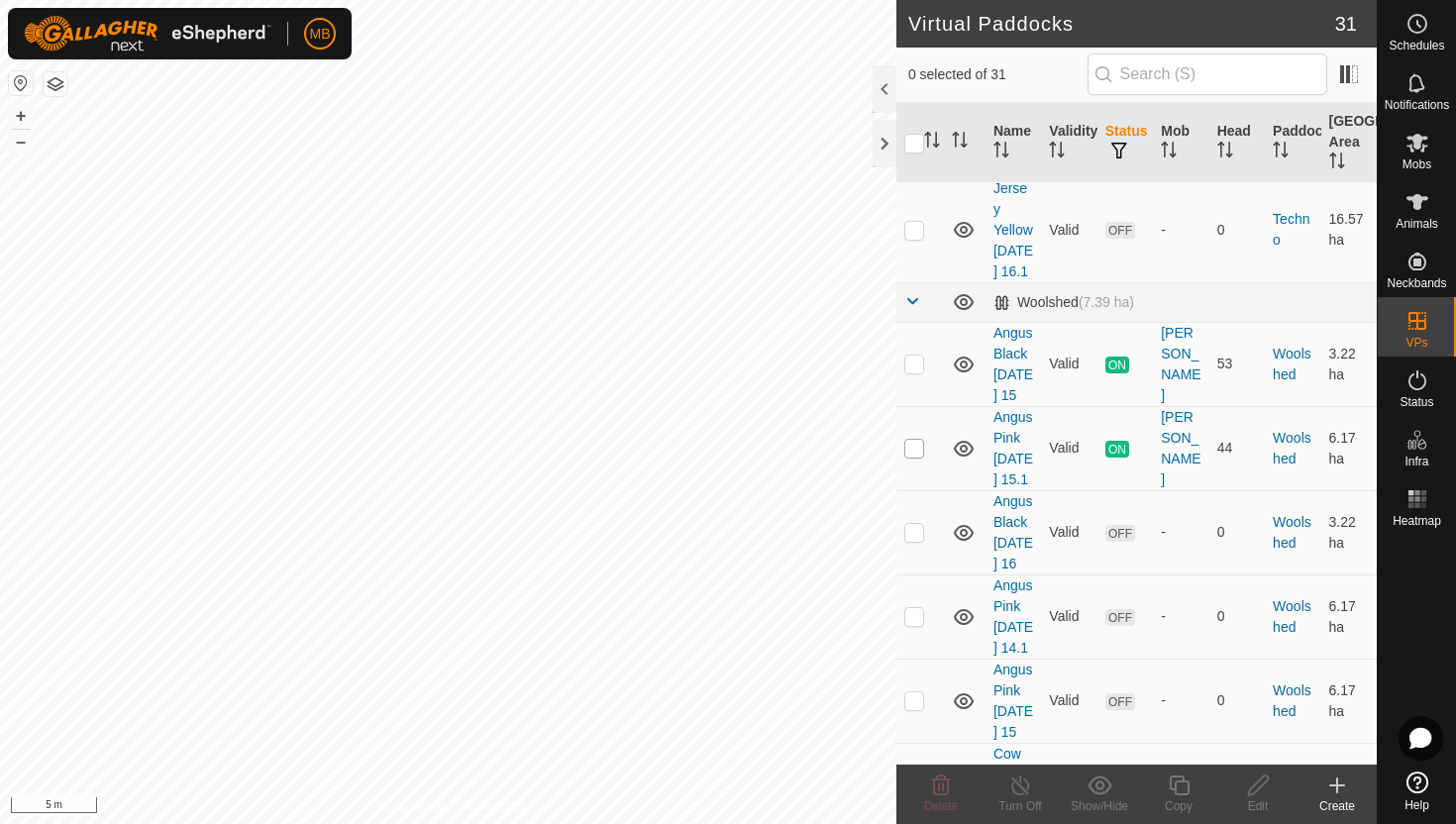 click at bounding box center (914, 449) 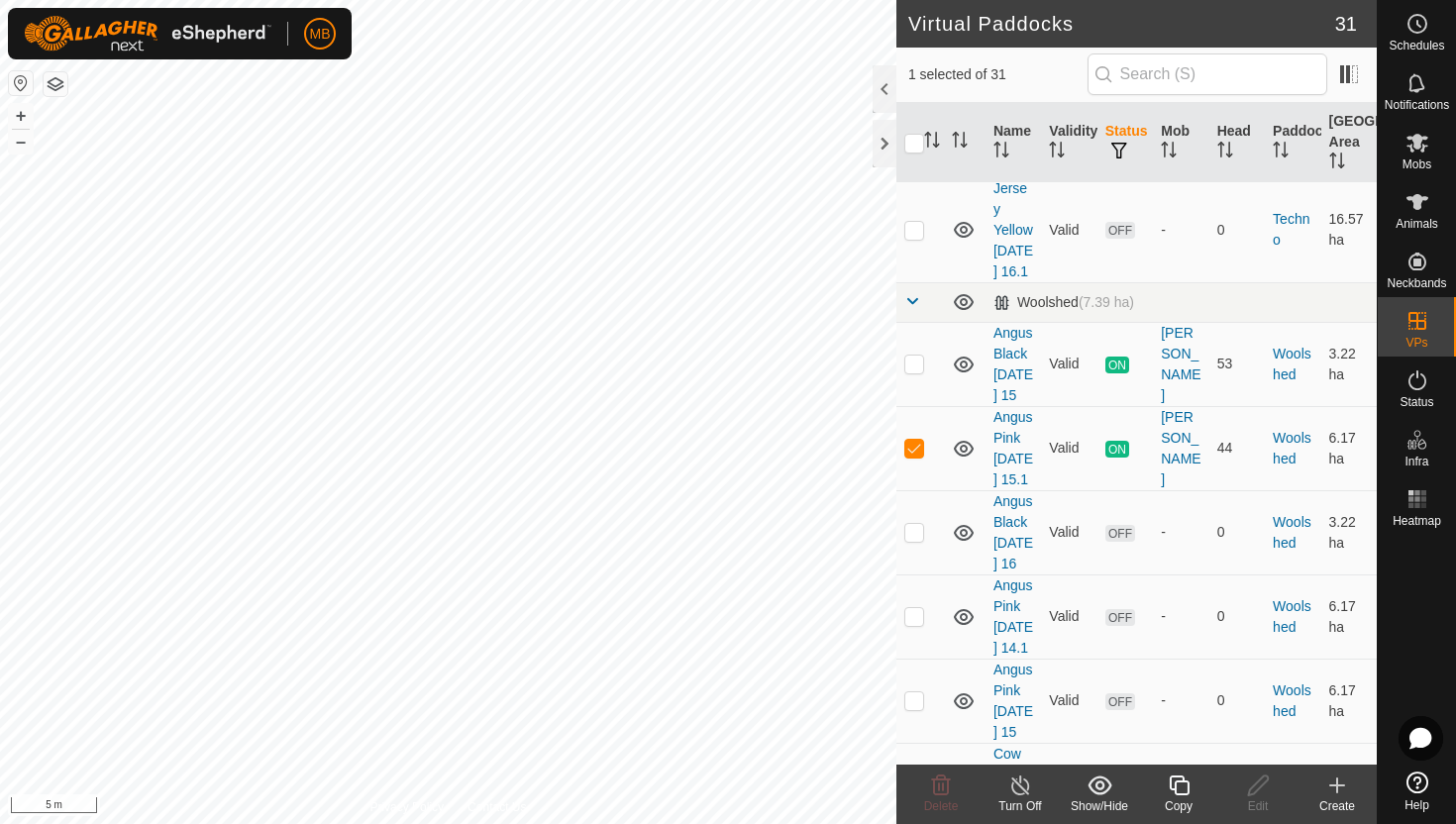 click 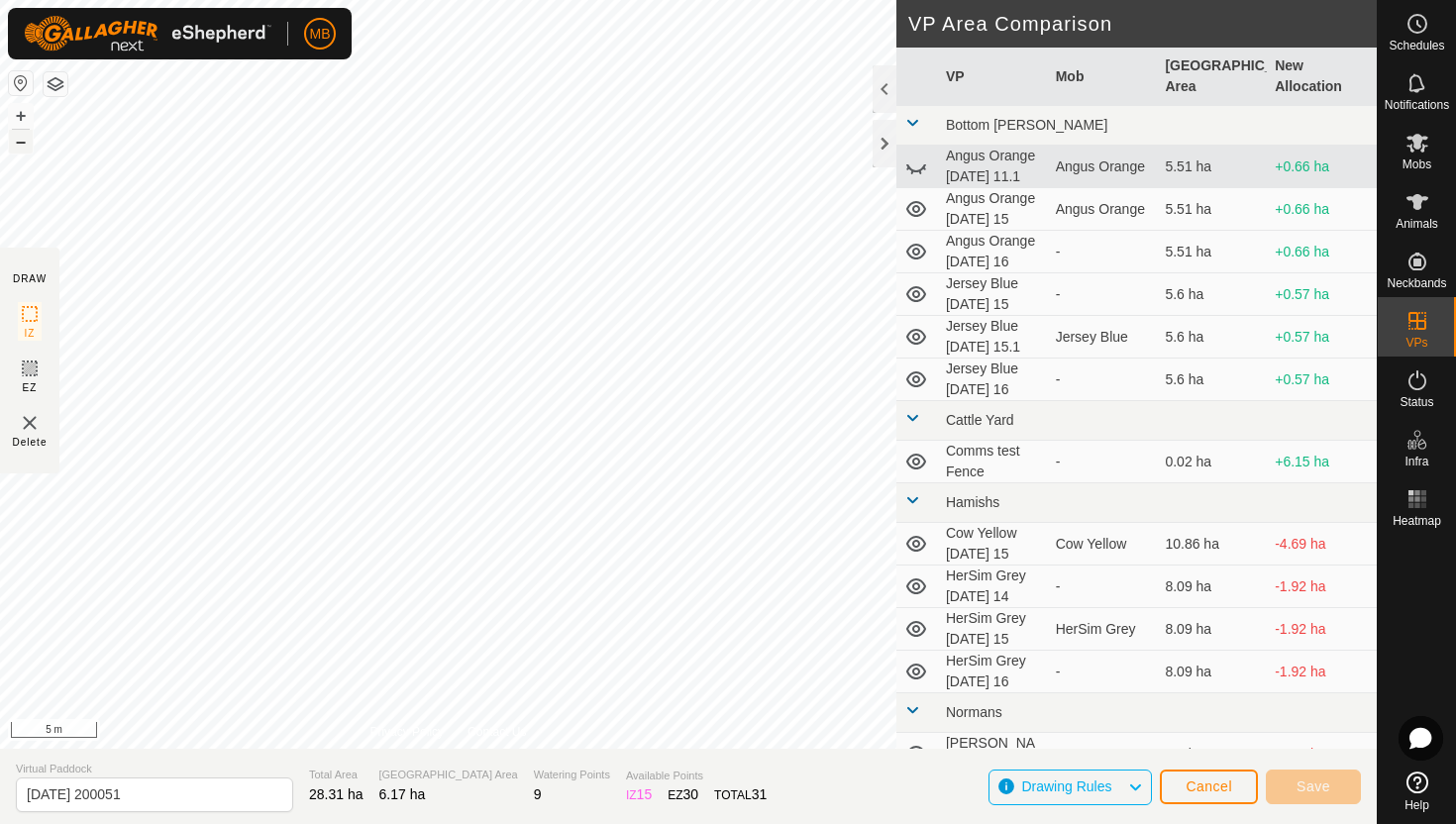click on "–" at bounding box center [21, 142] 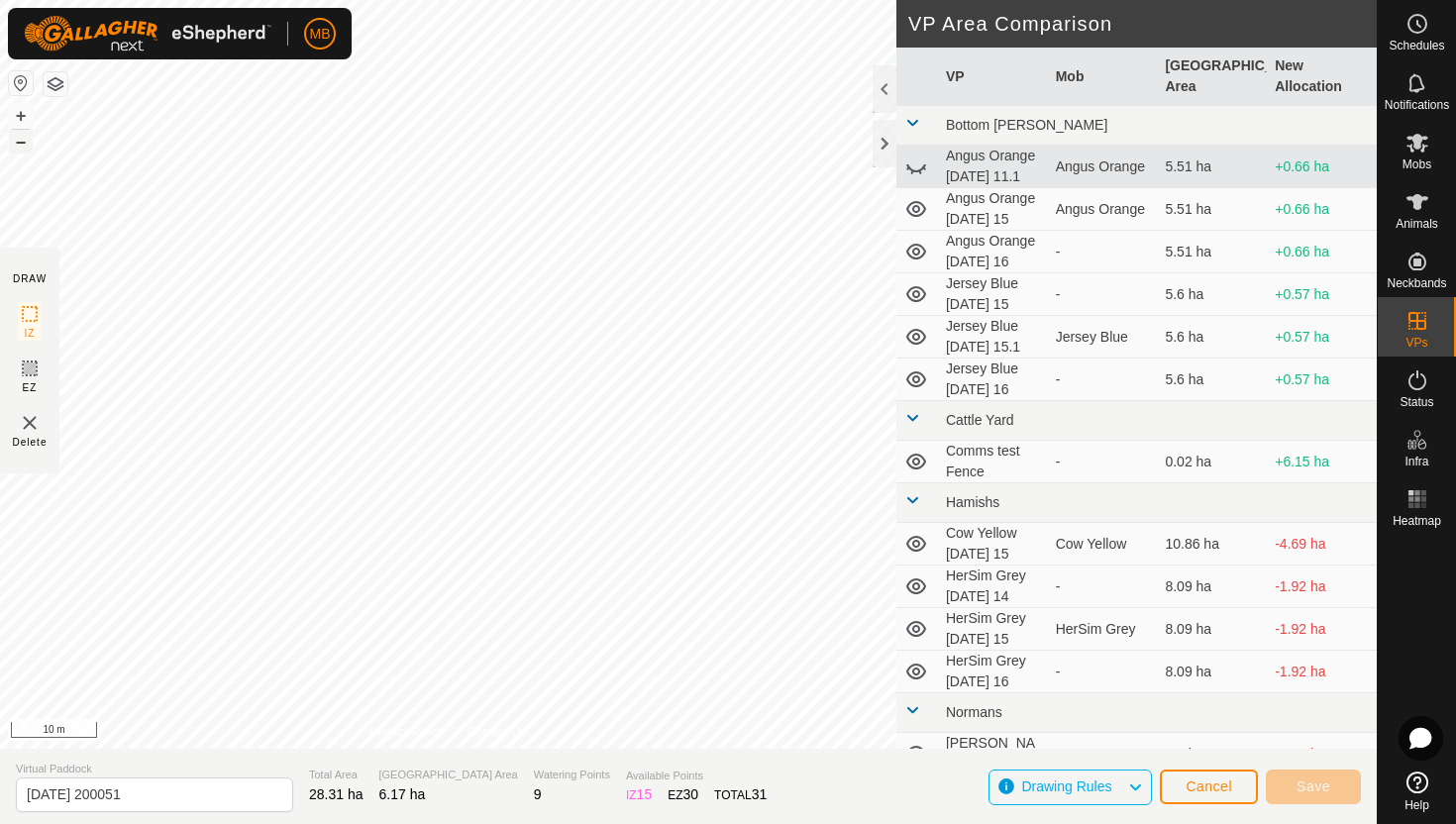 click on "–" at bounding box center [21, 142] 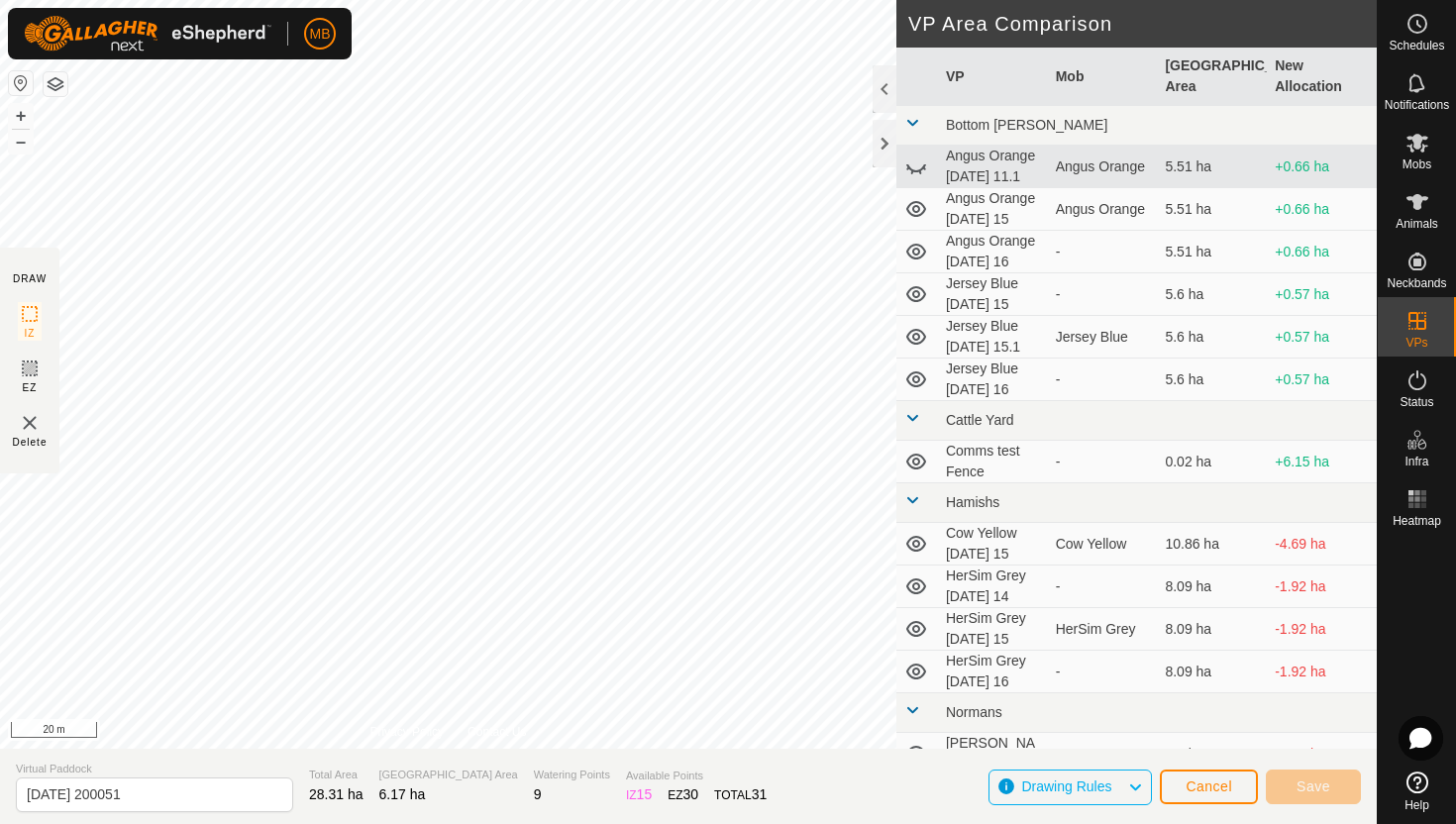 click on "DRAW IZ EZ Delete Privacy Policy Contact Us + – ⇧ i 20 m VP Area Comparison     VP   Mob   Grazing Area   New Allocation  Bottom Davey  Angus Orange Friday 11.1   Angus Orange   5.51 ha  +0.66 ha  Angus Orange Tuesday 15   Angus Orange   5.51 ha  +0.66 ha  Angus Orange Wednesday 16  -  5.51 ha  +0.66 ha  Jersey Blue Tuesday 15  -  5.6 ha  +0.57 ha  Jersey Blue Tuesday 15.1   Jersey Blue   5.6 ha  +0.57 ha  Jersey Blue Wednesday 16  -  5.6 ha  +0.57 ha Cattle Yard  Comms test Fence  -  0.02 ha  +6.15 ha Hamishs  Cow Yellow Tuesday 15   Cow Yellow   10.86 ha  -4.69 ha  HerSim Grey Monday 14  -  8.09 ha  -1.92 ha  HerSim Grey Tuesday 15   HerSim Grey   8.09 ha  -1.92 ha  HerSim Grey Wednesday 16  -  8.09 ha  -1.92 ha Normans  Angus Green Monday 14  -  8.8 ha  -2.63 ha  Angus Green Sunday 13  -  8.8 ha  -2.63 ha  Angus Green Tuesday 15   Angus Green   8.8 ha  -2.63 ha  Angus Green Wednesday 16  -  8.8 ha  -2.63 ha Ollies  Jersey Purple Monday 14  -  3.41 ha  +2.76 ha  Jersey Purple Sunday 13  -  3.41 ha  - -" 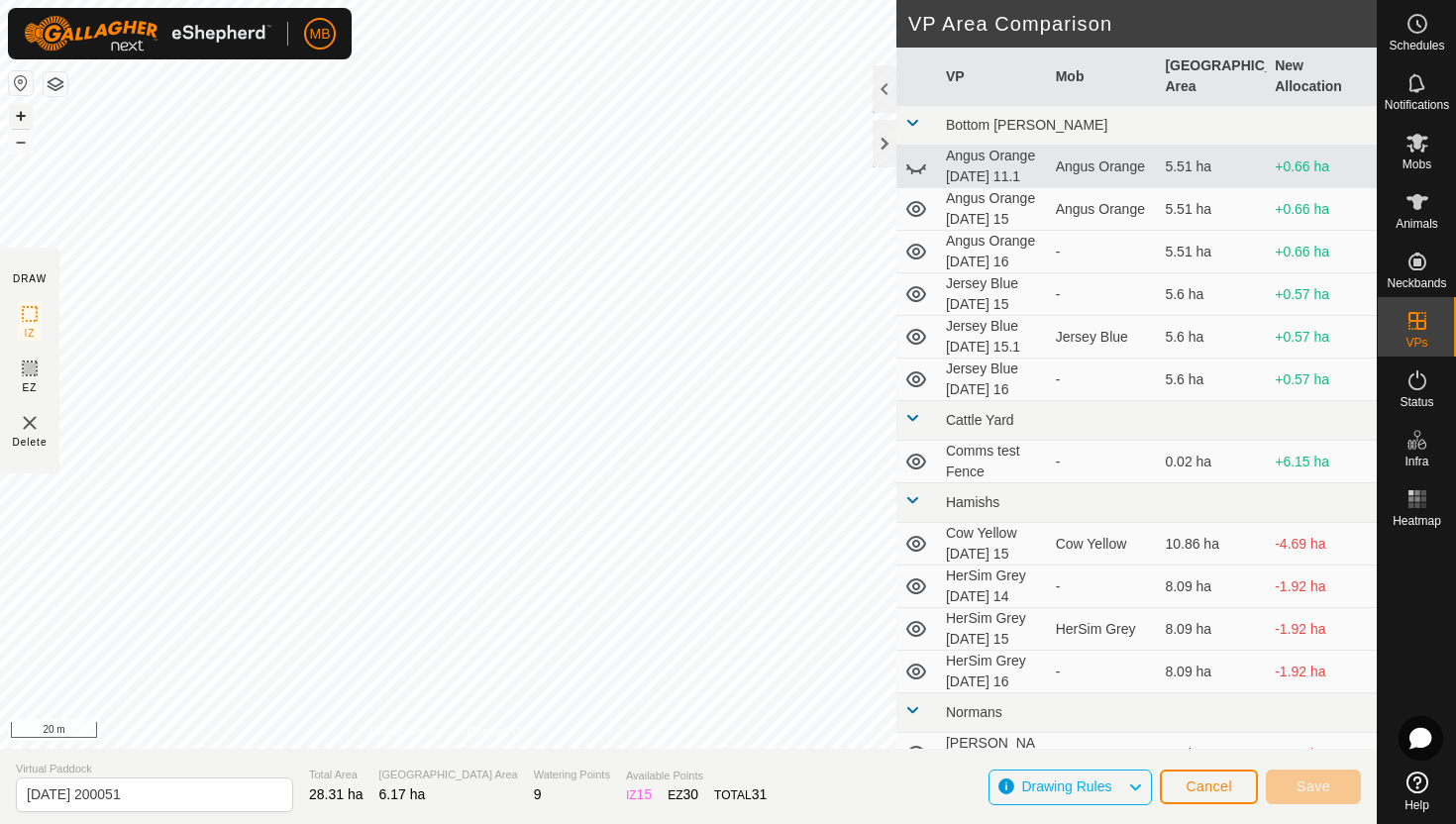 click on "+" at bounding box center [21, 116] 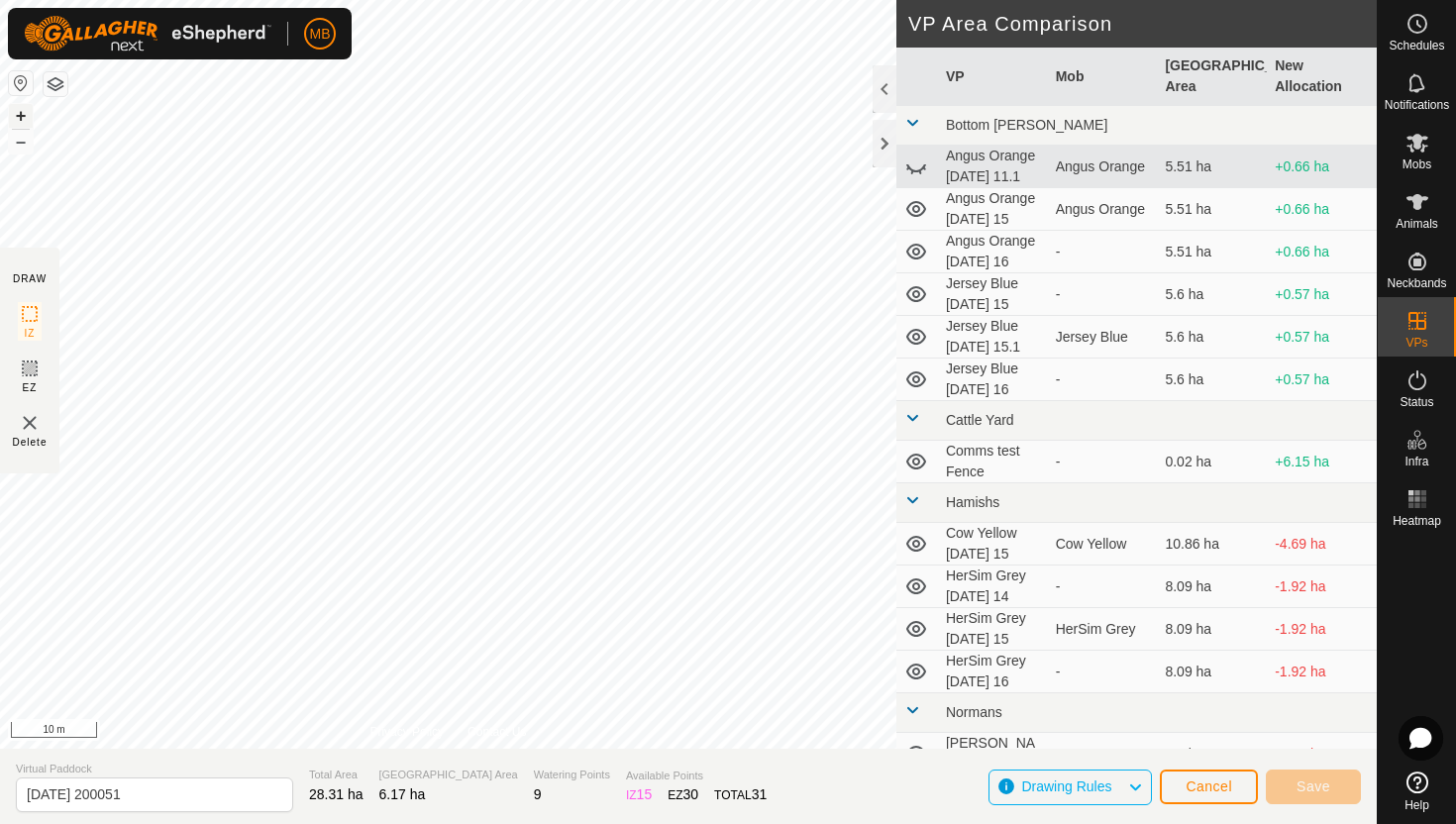 click on "+" at bounding box center [21, 116] 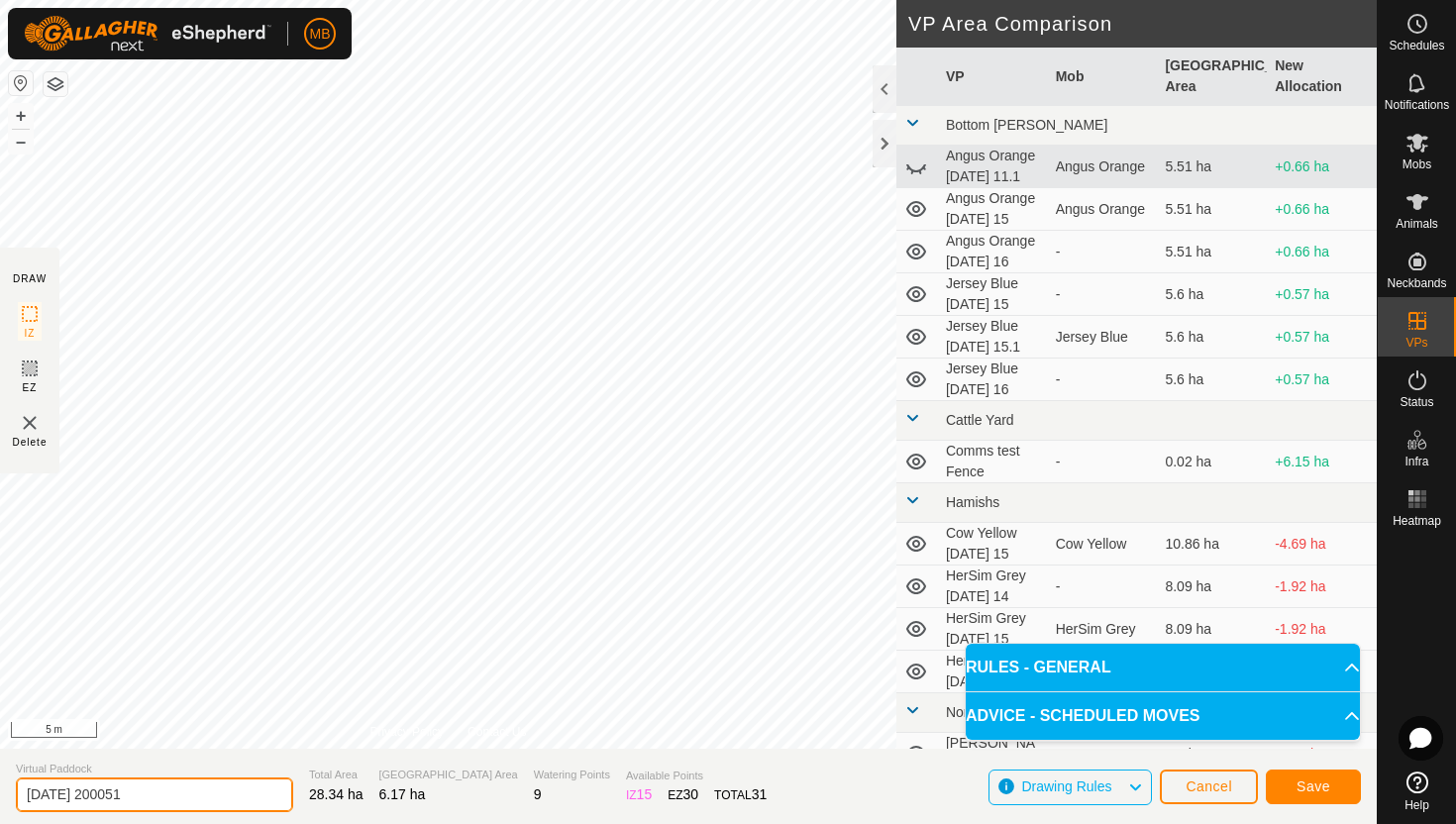 click on "2025-07-15 200051" 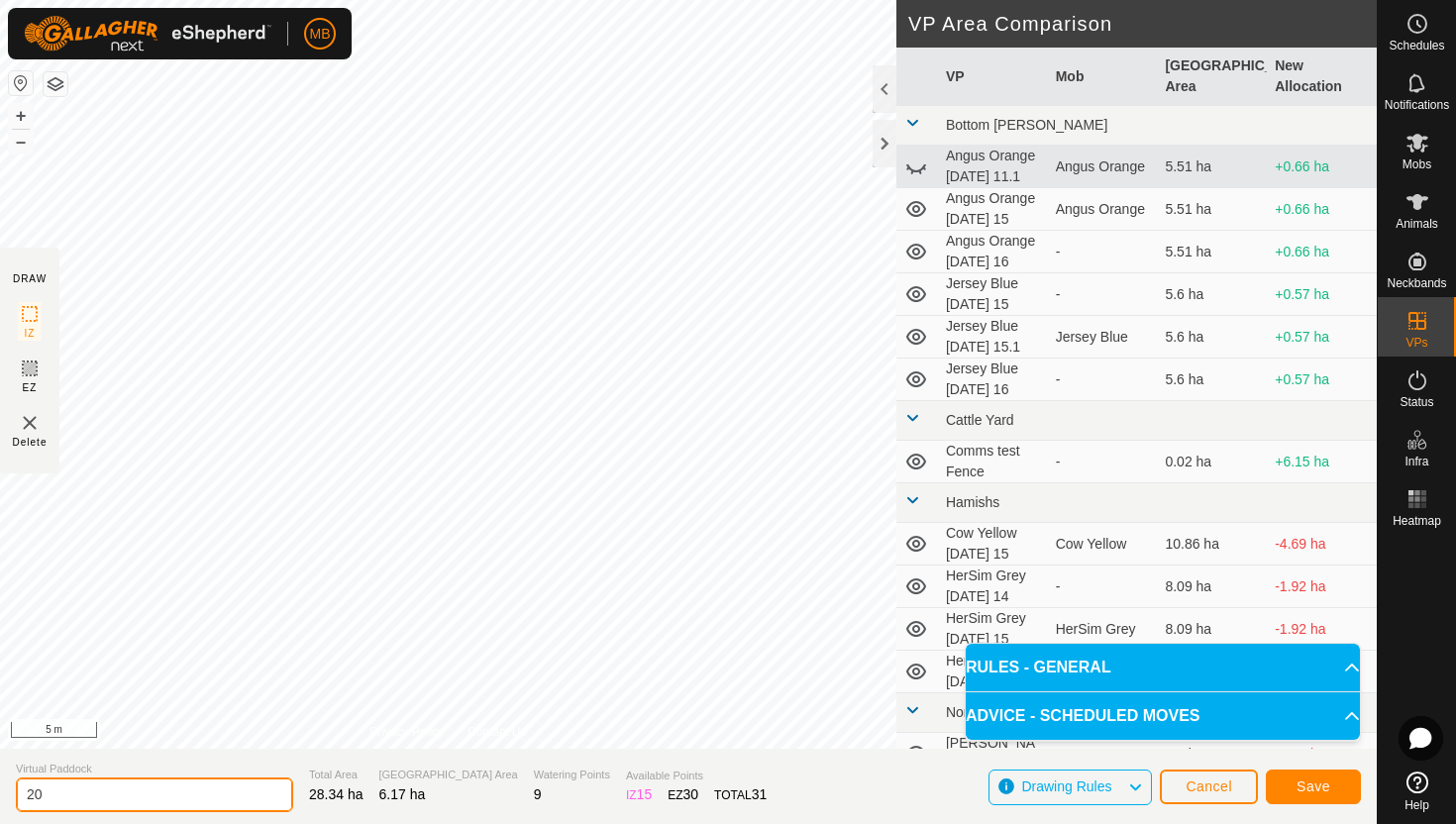 type on "2" 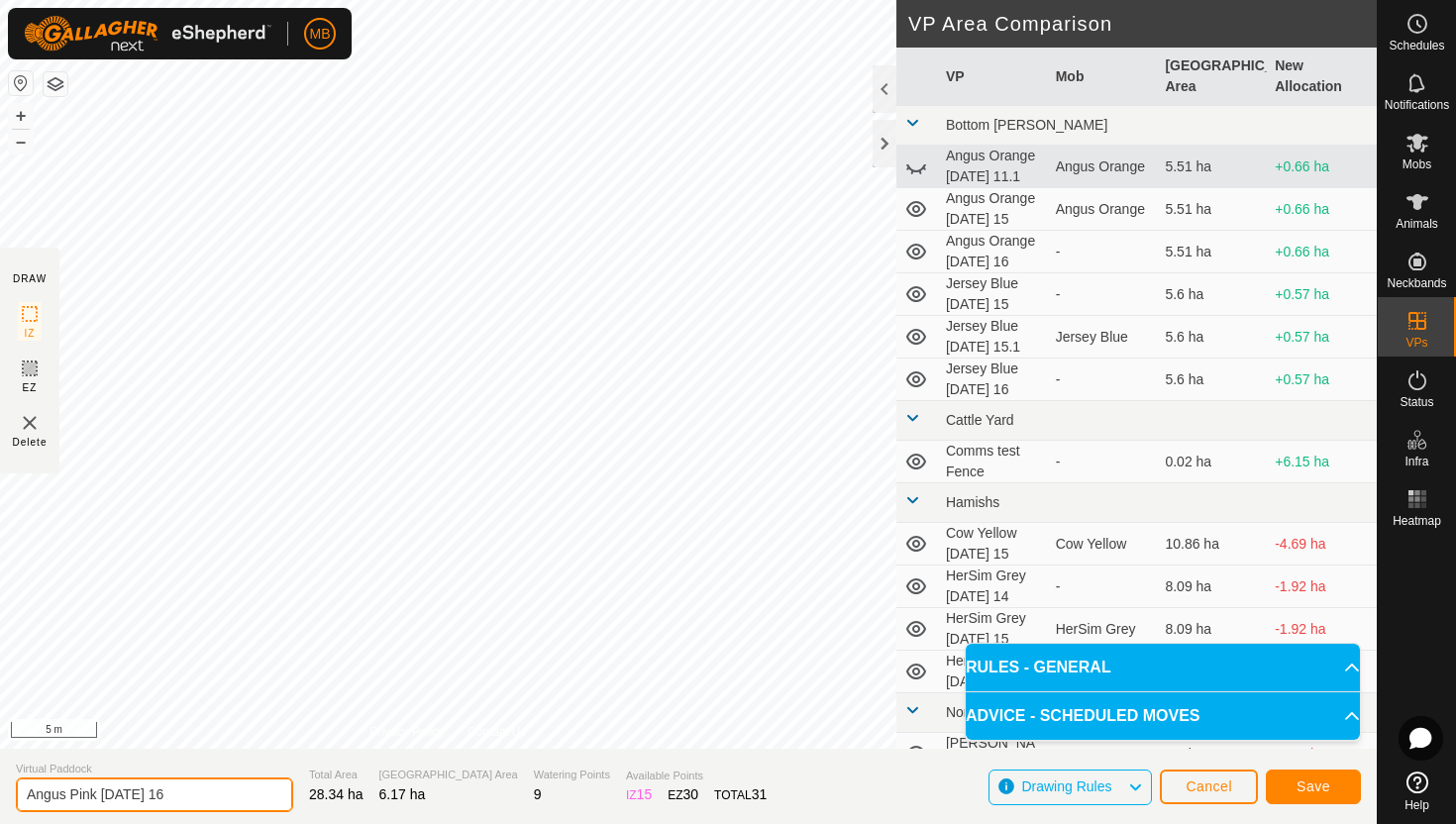 type on "Angus Pink [DATE] 16" 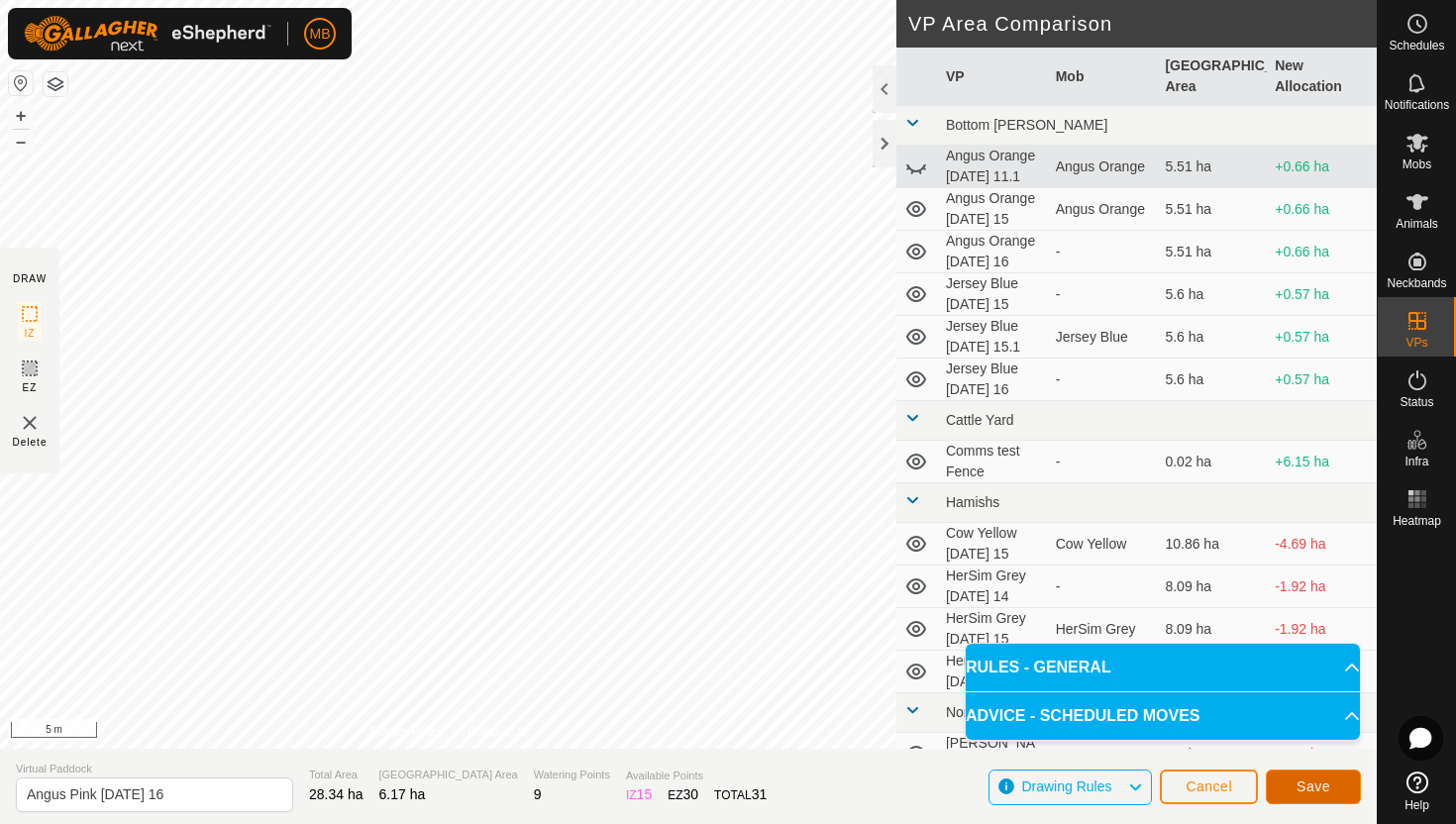 click on "Save" 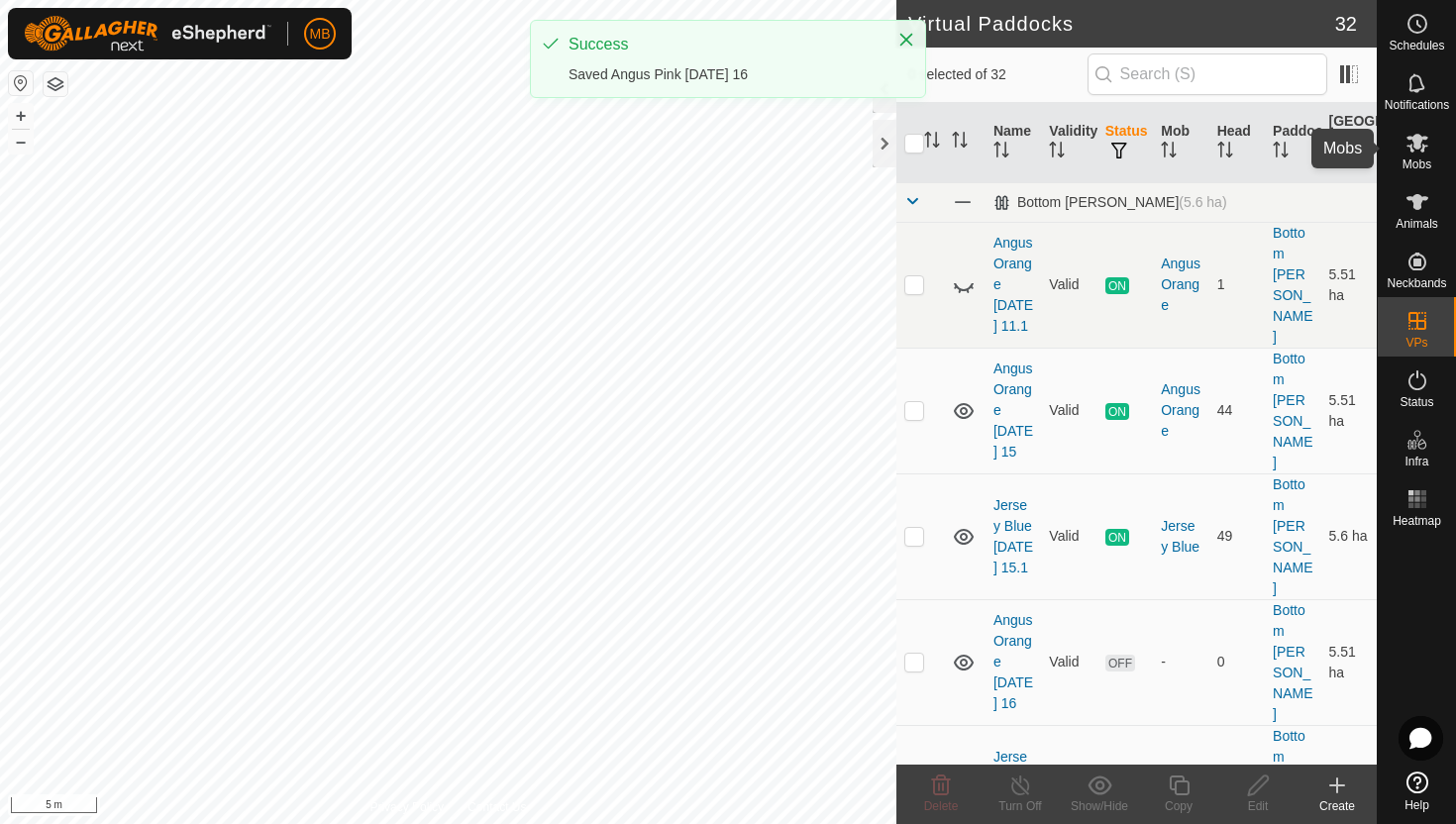 click 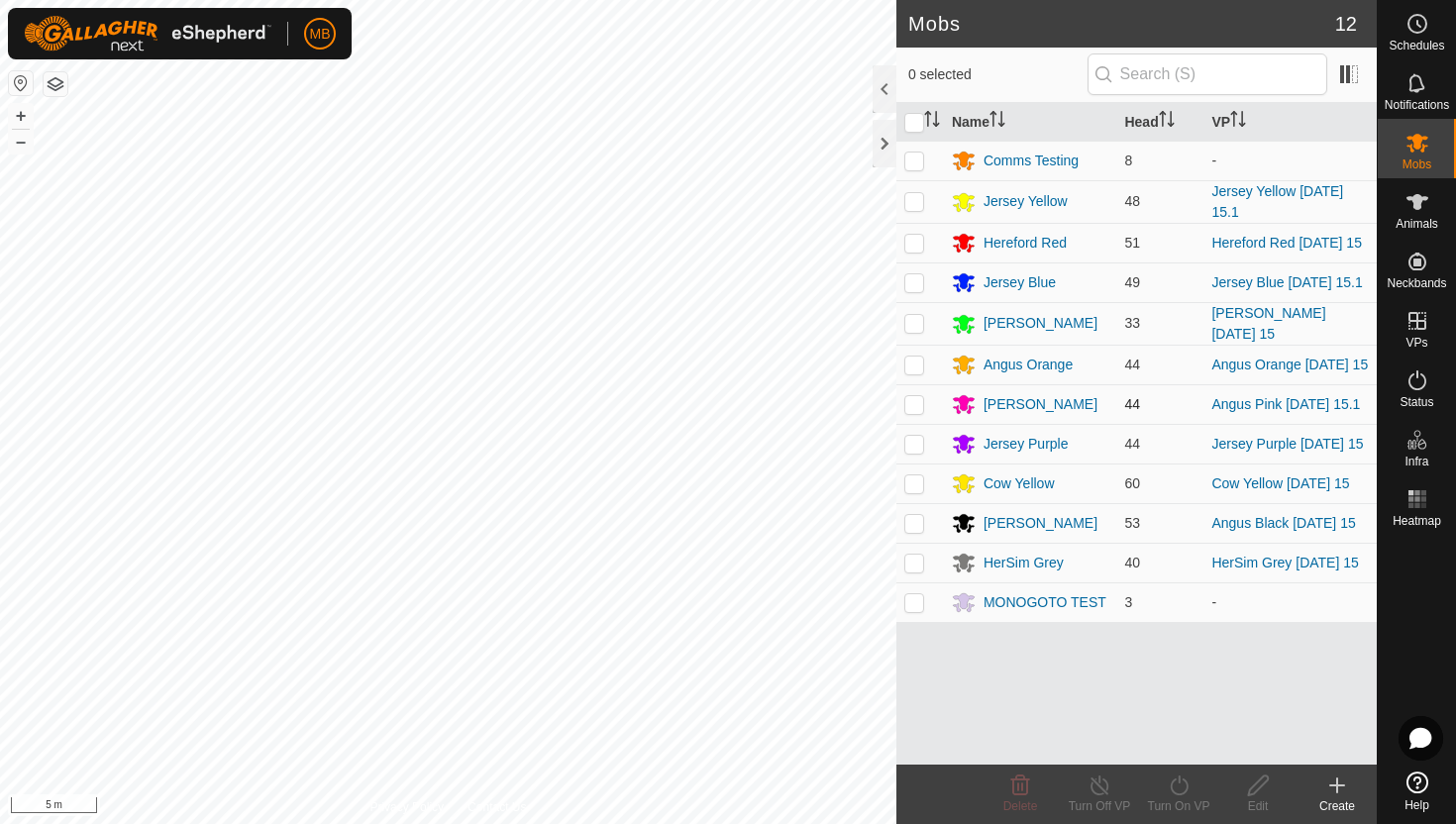 click at bounding box center [914, 404] 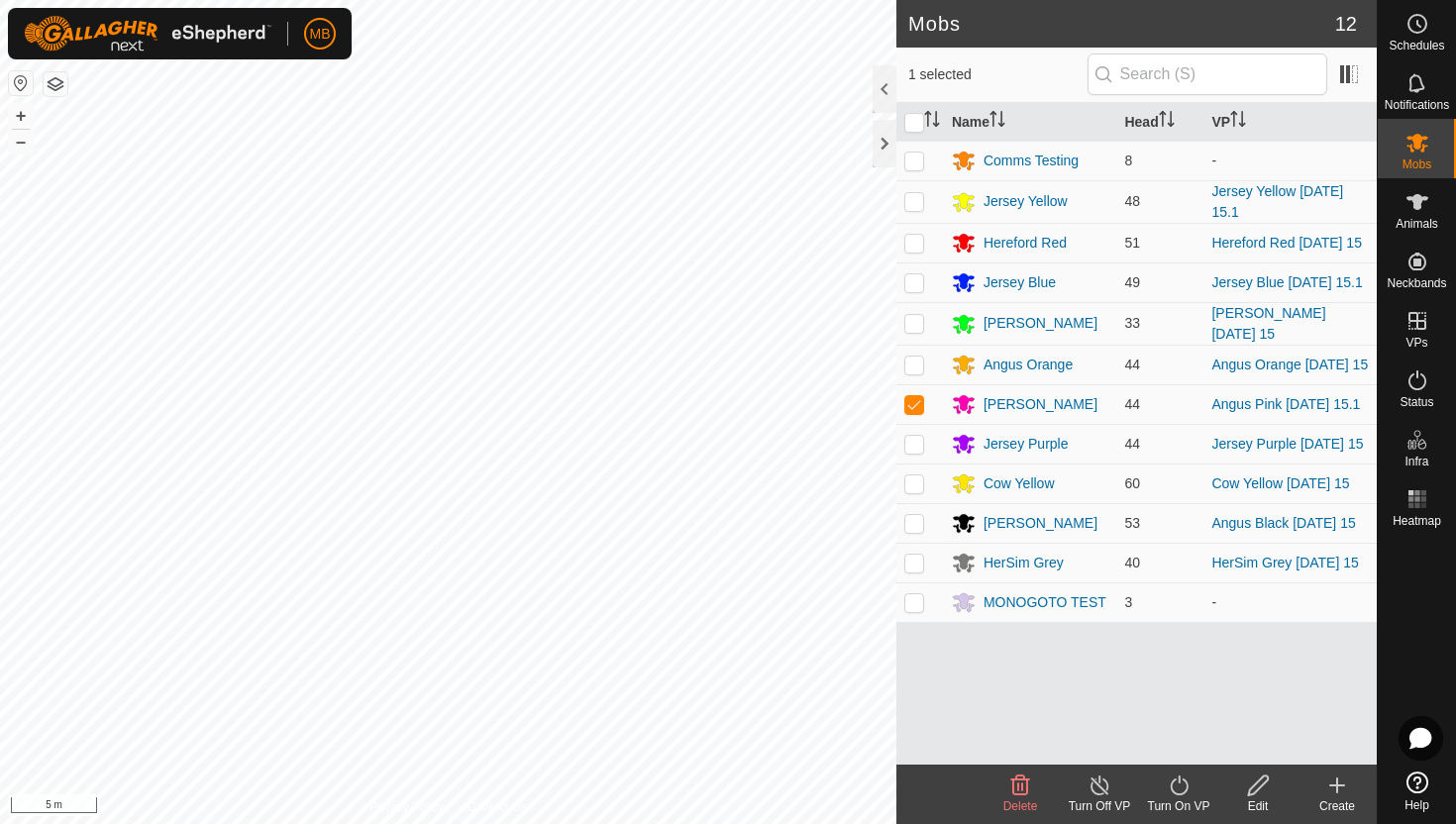 click 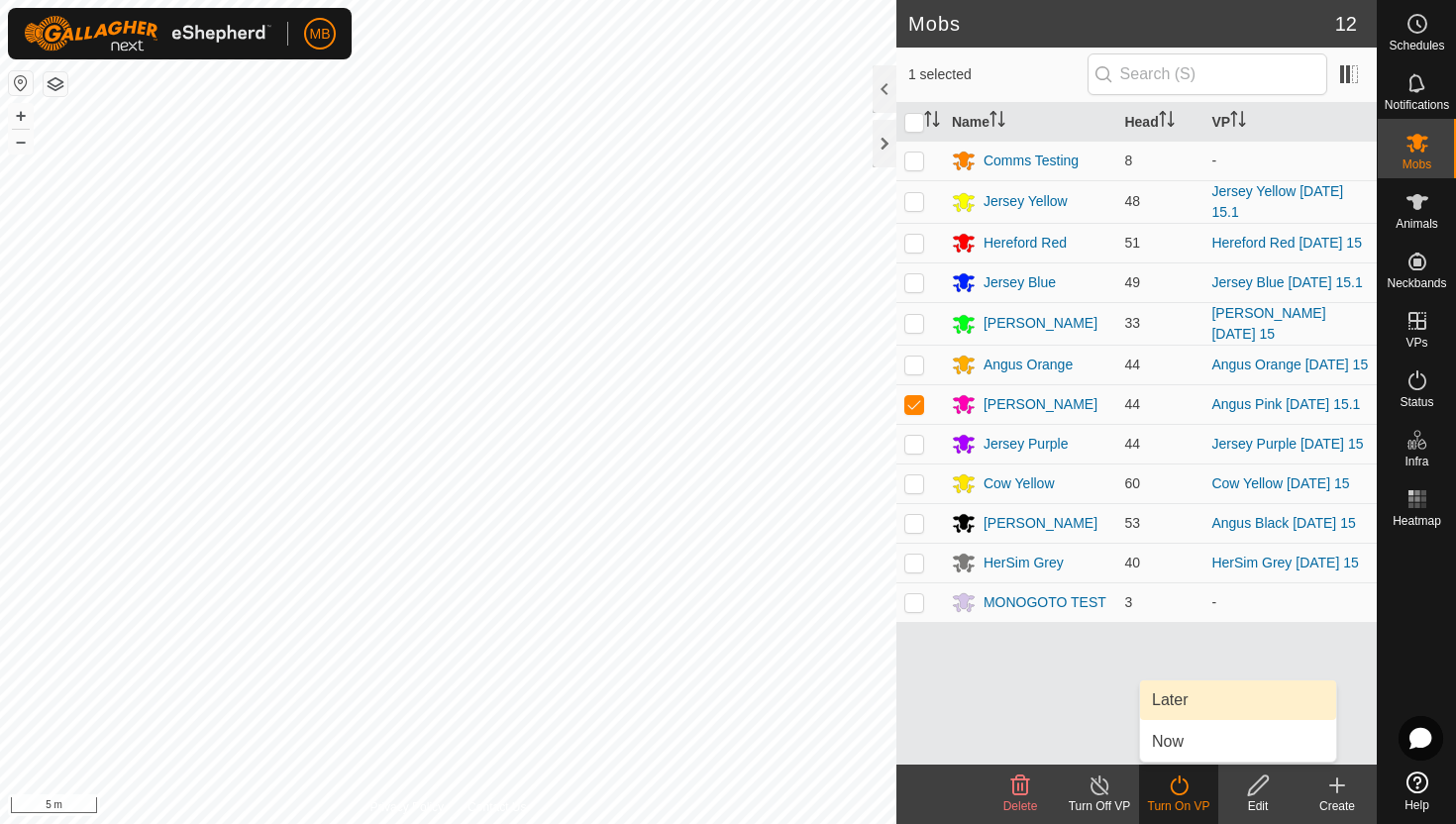click on "Later" at bounding box center [1238, 700] 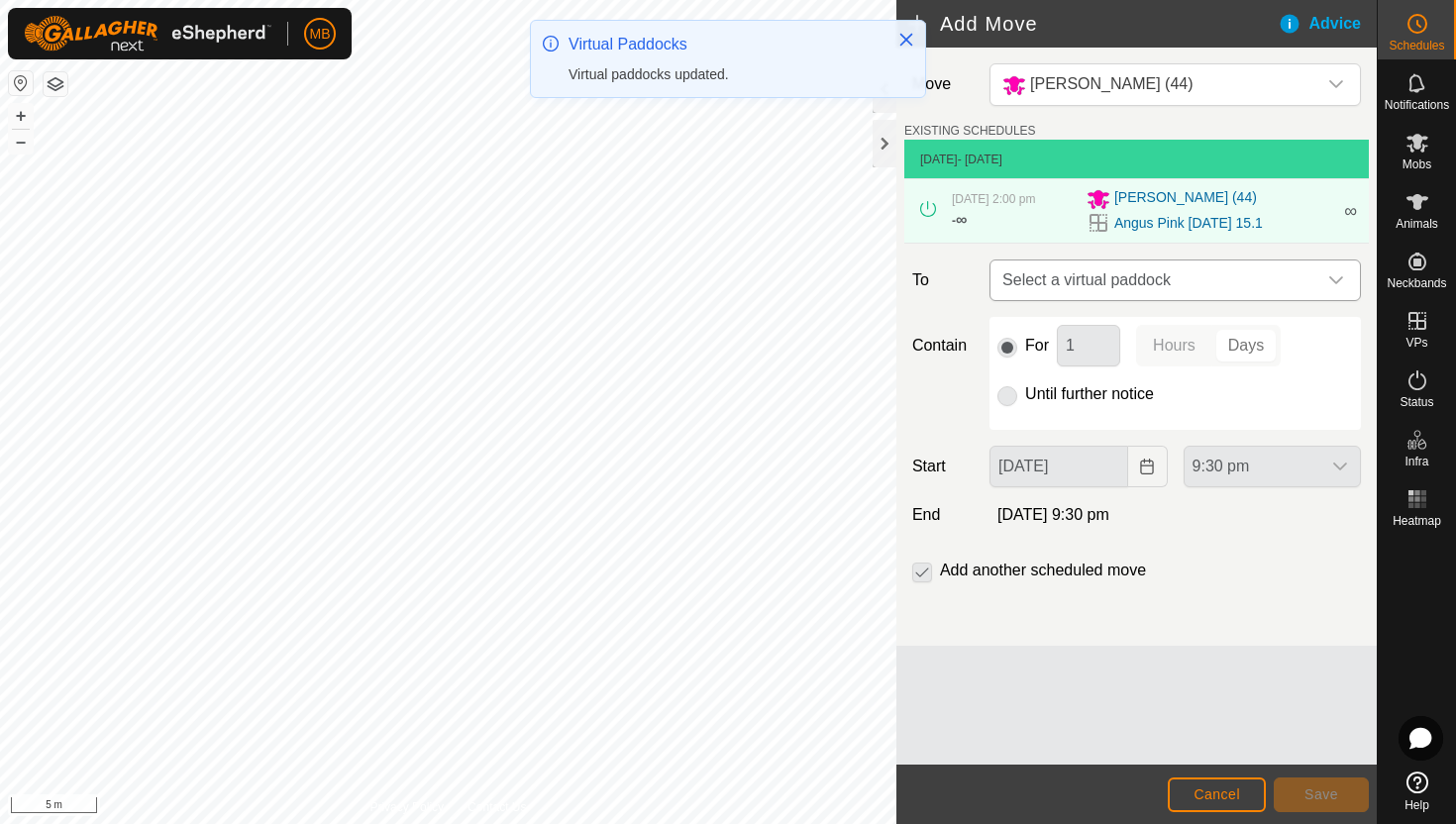 click at bounding box center (1336, 280) 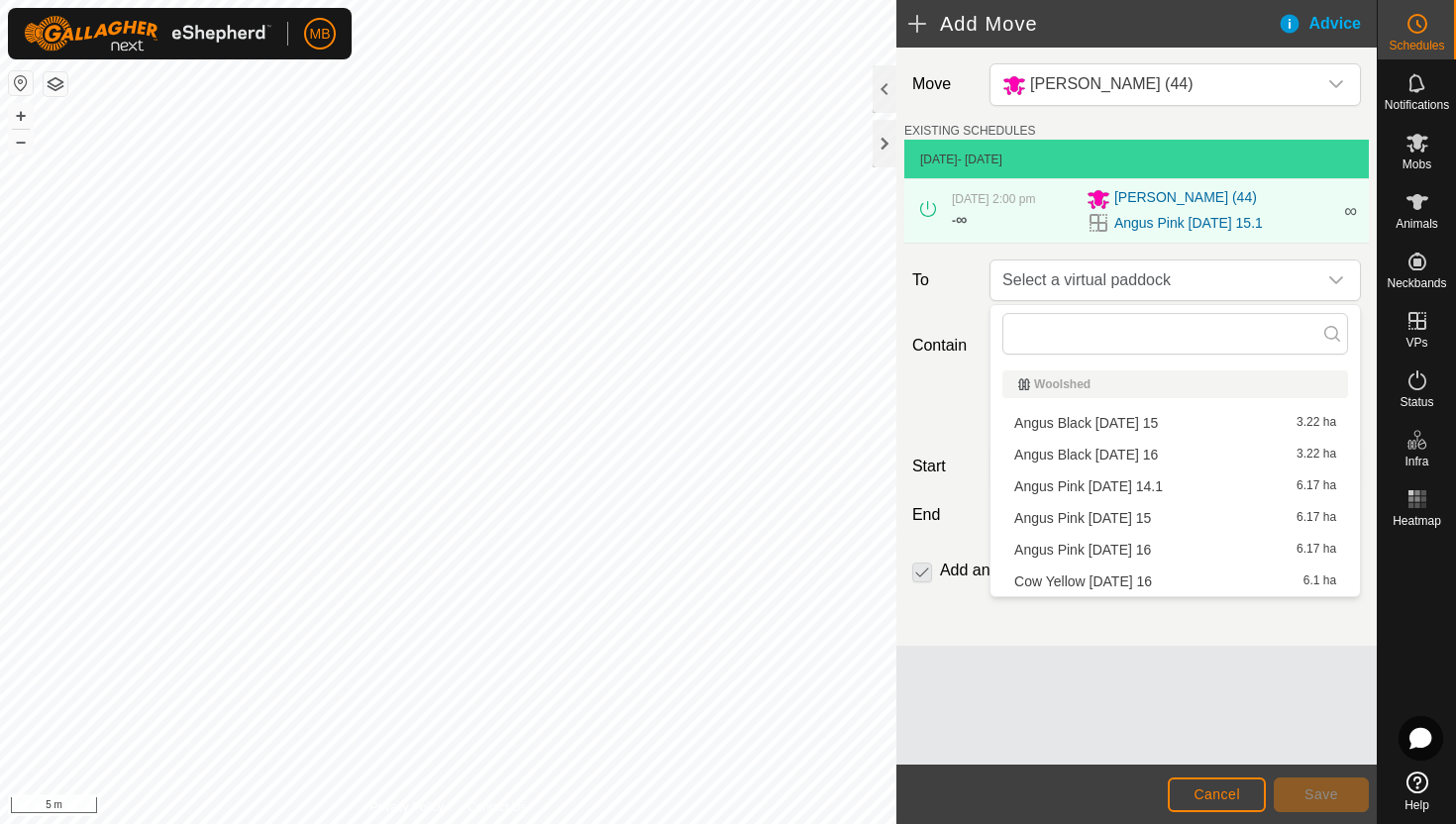 click on "Angus Pink Wednesday 16  6.17 ha" at bounding box center [1175, 550] 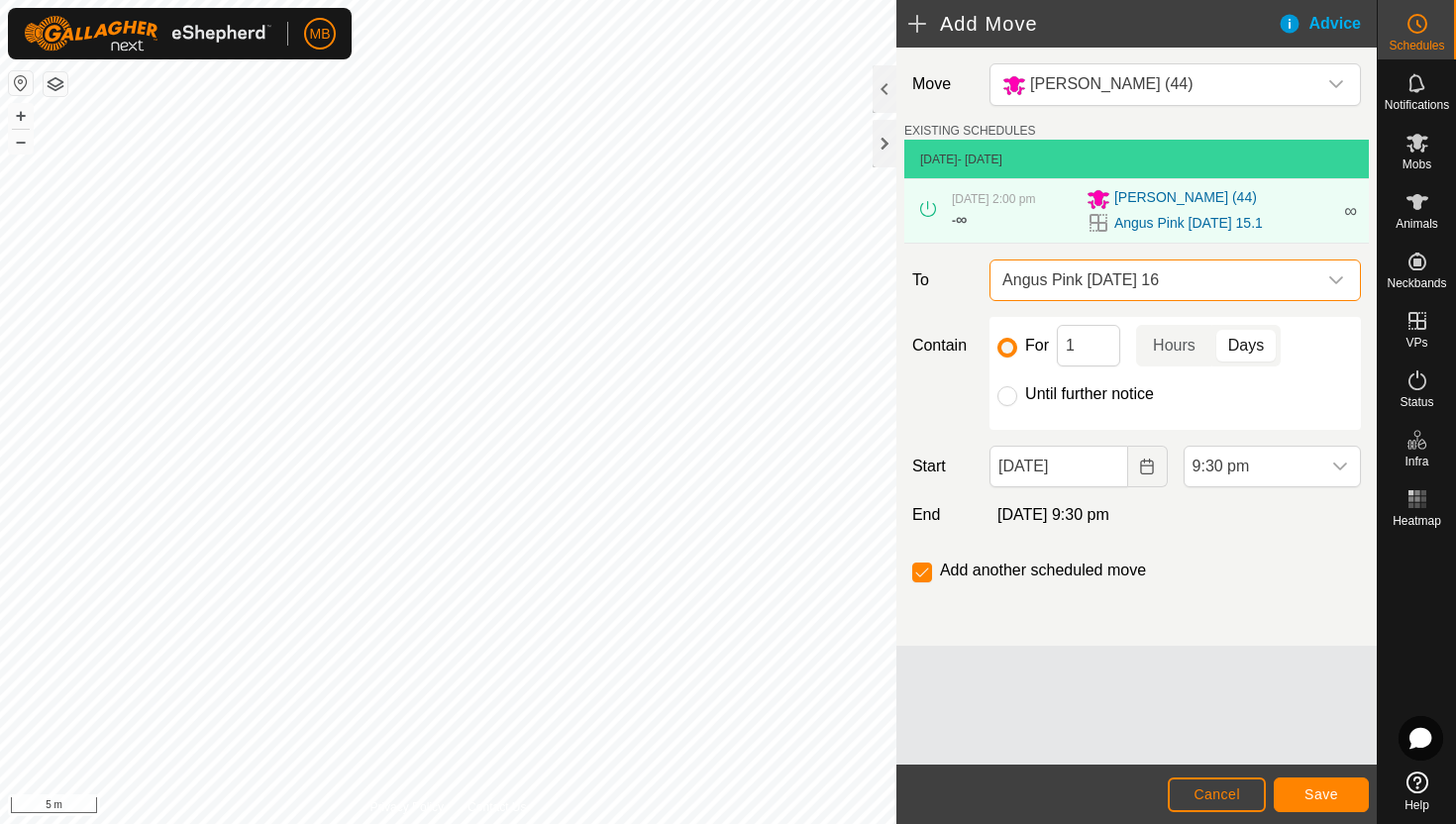 click on "Until further notice" 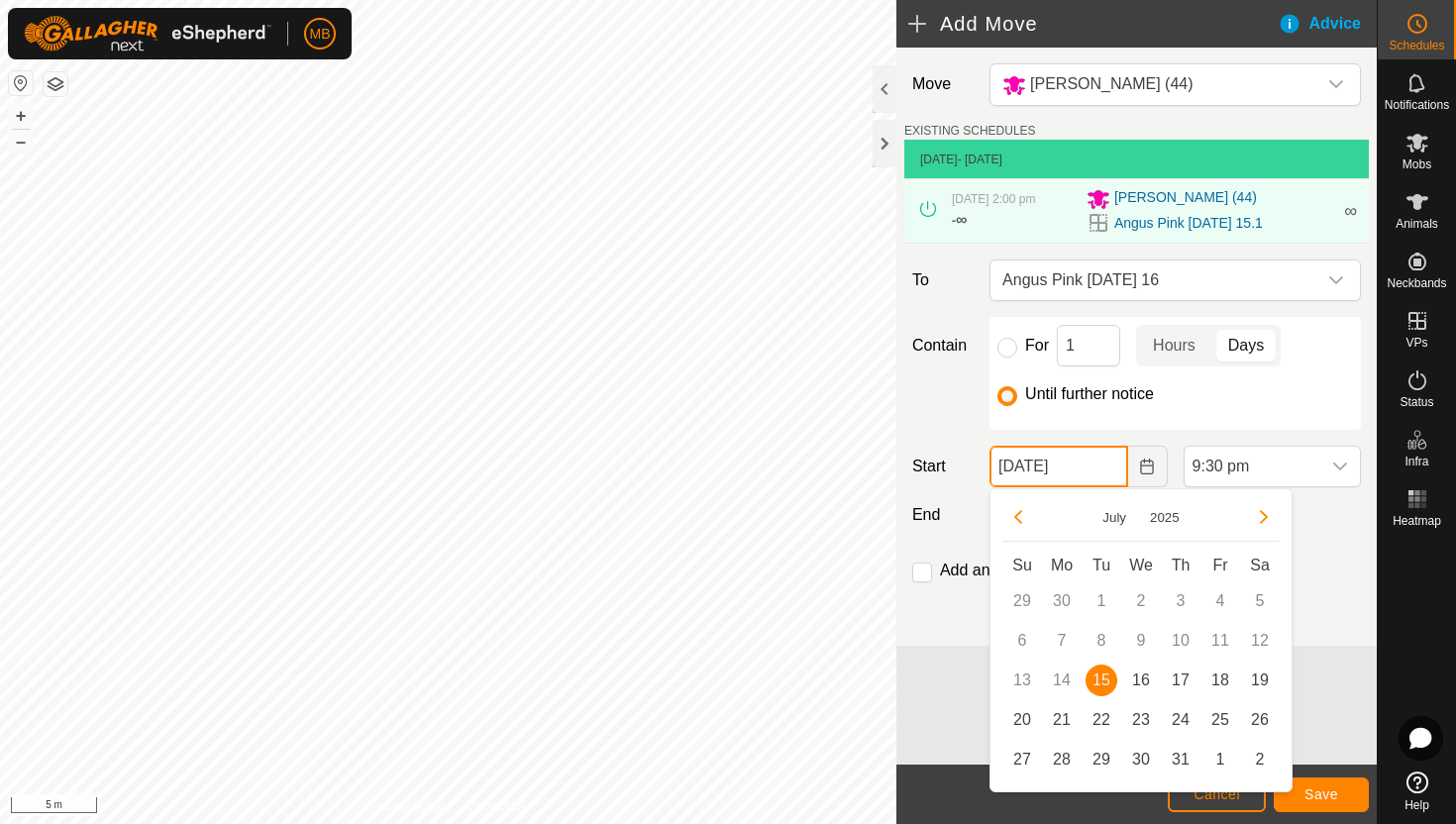 click on "15 Jul, 2025" 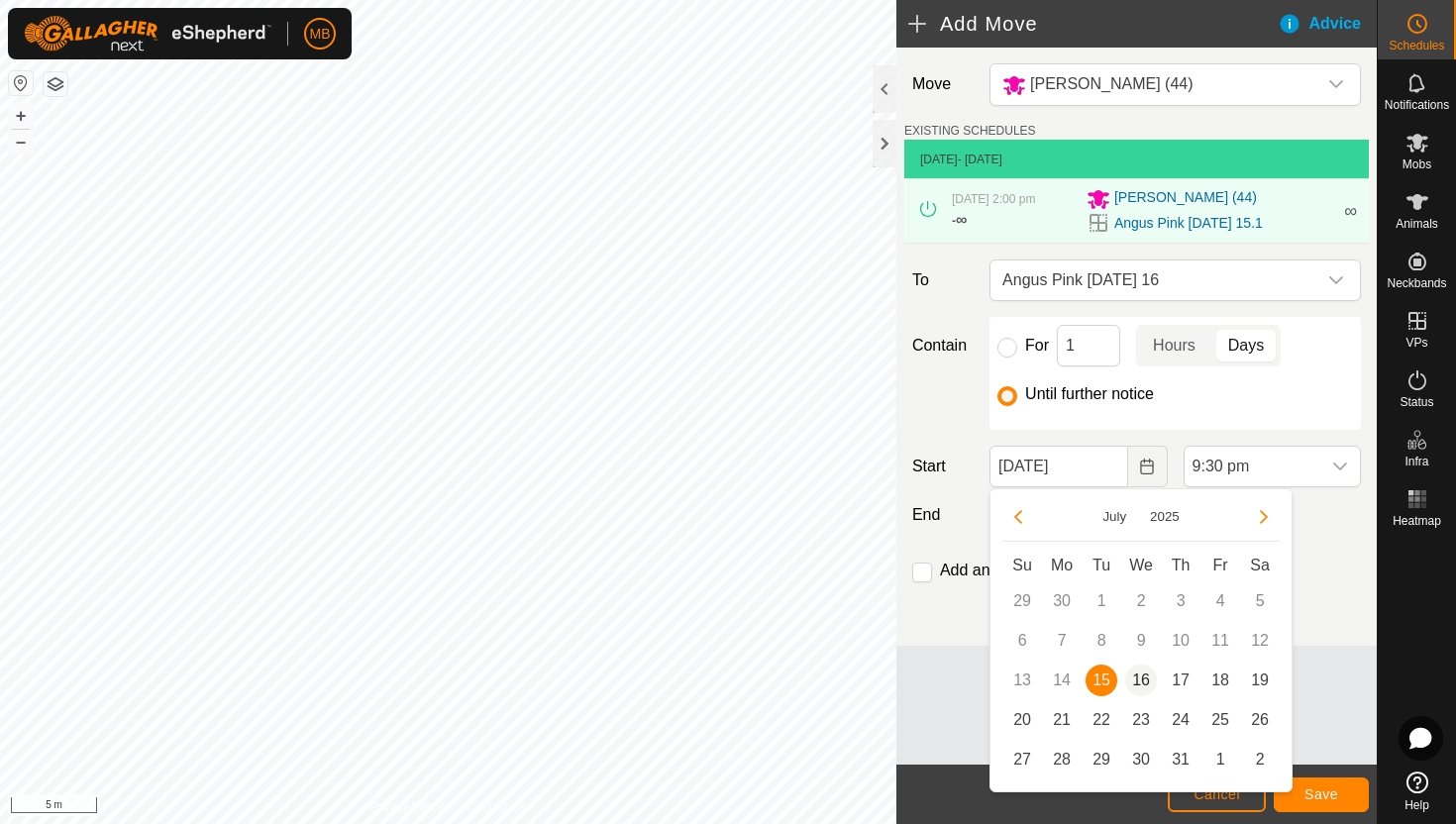 click on "16" at bounding box center [1141, 680] 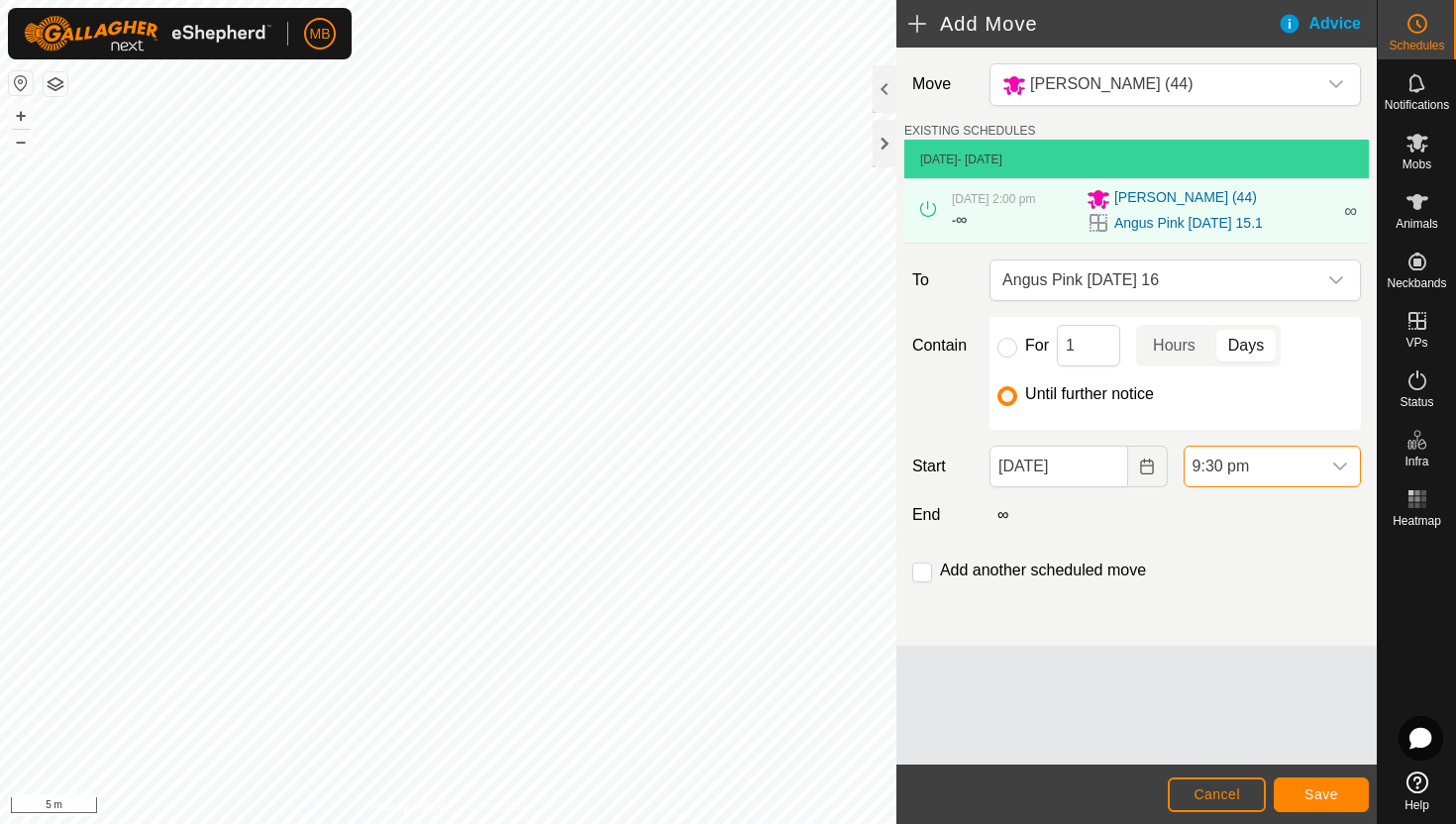 click on "9:30 pm" at bounding box center [1252, 466] 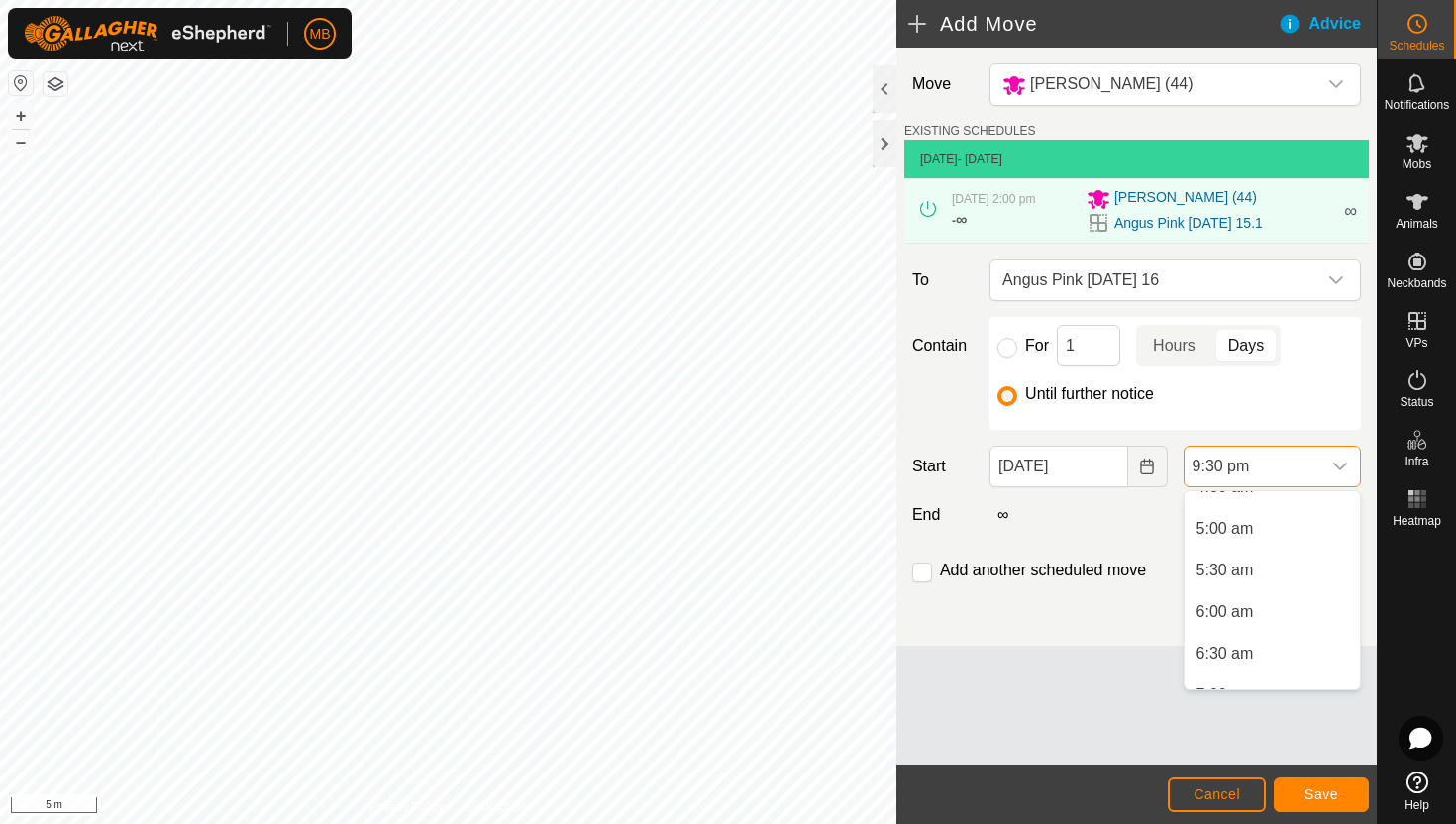 scroll, scrollTop: 395, scrollLeft: 0, axis: vertical 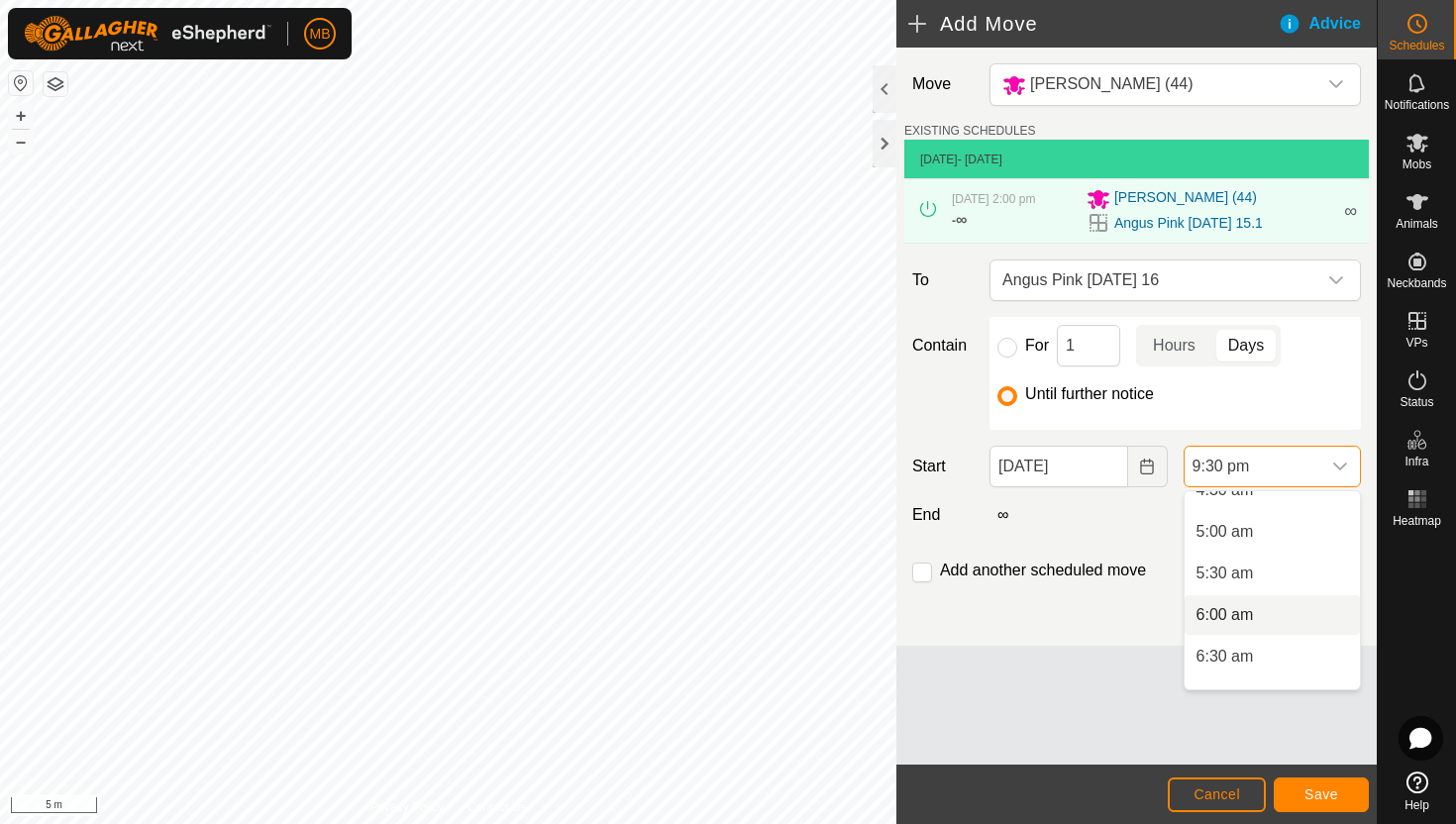click on "6:00 am" at bounding box center [1272, 615] 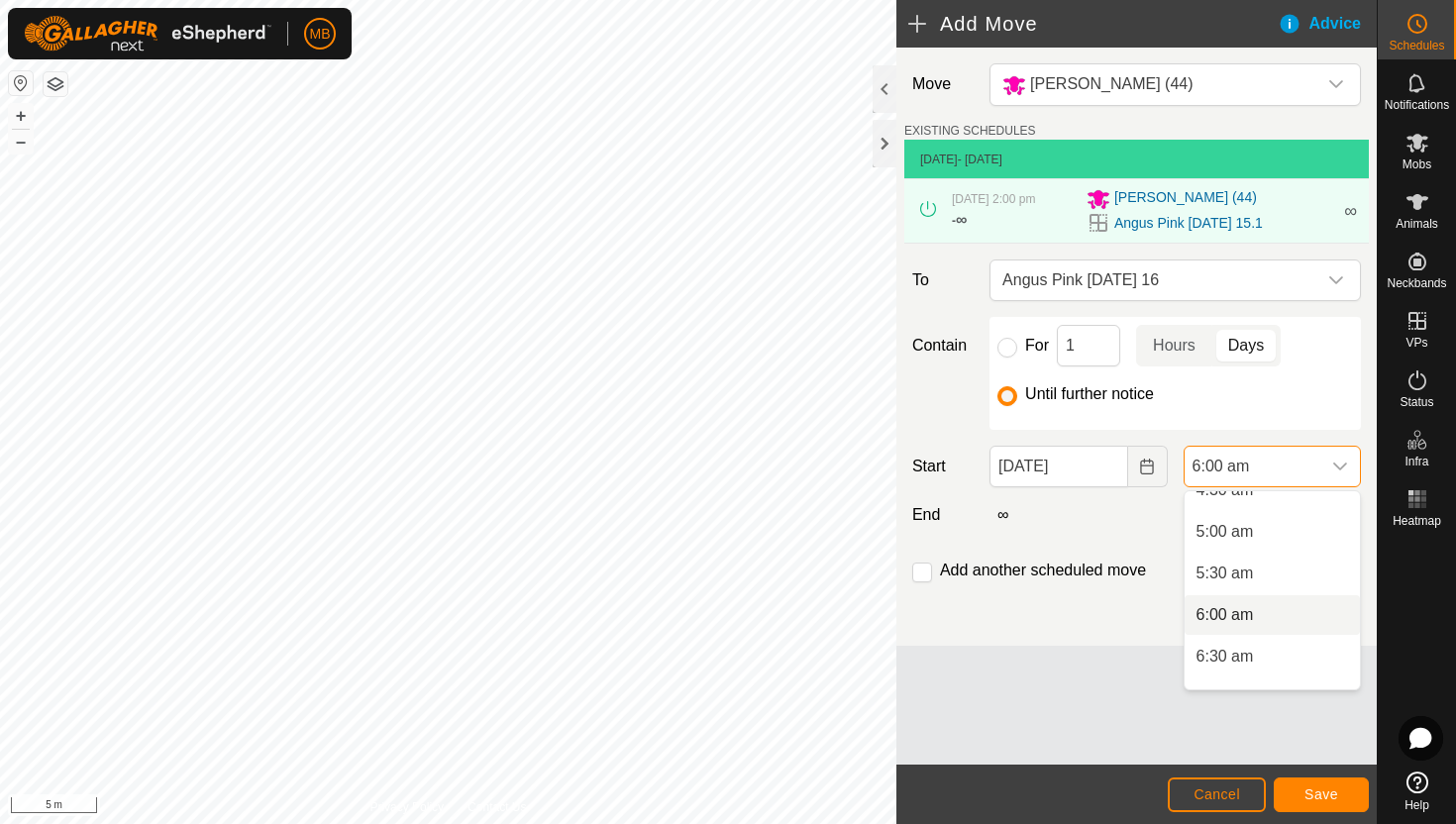 scroll, scrollTop: 0, scrollLeft: 0, axis: both 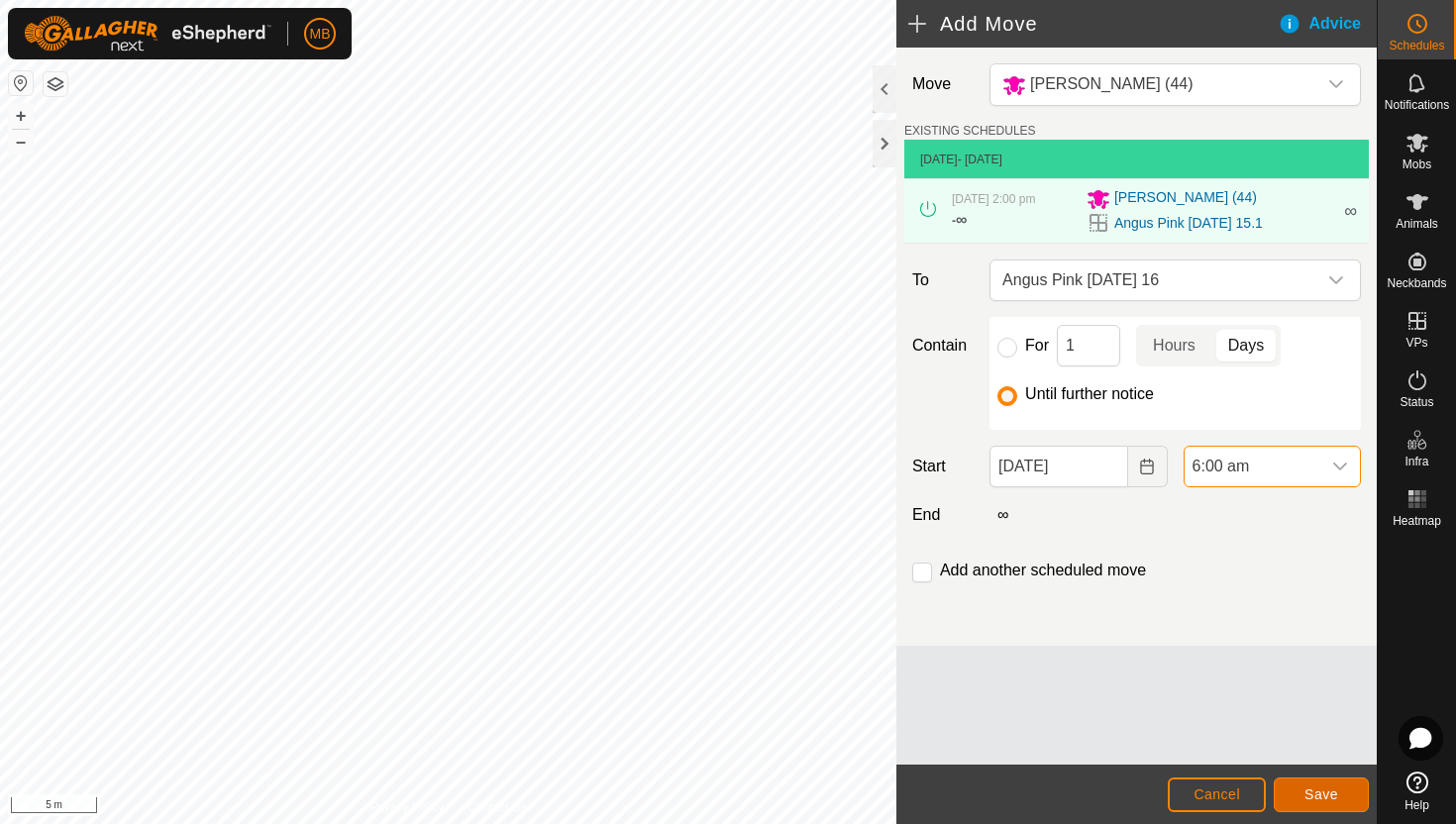 click on "Save" 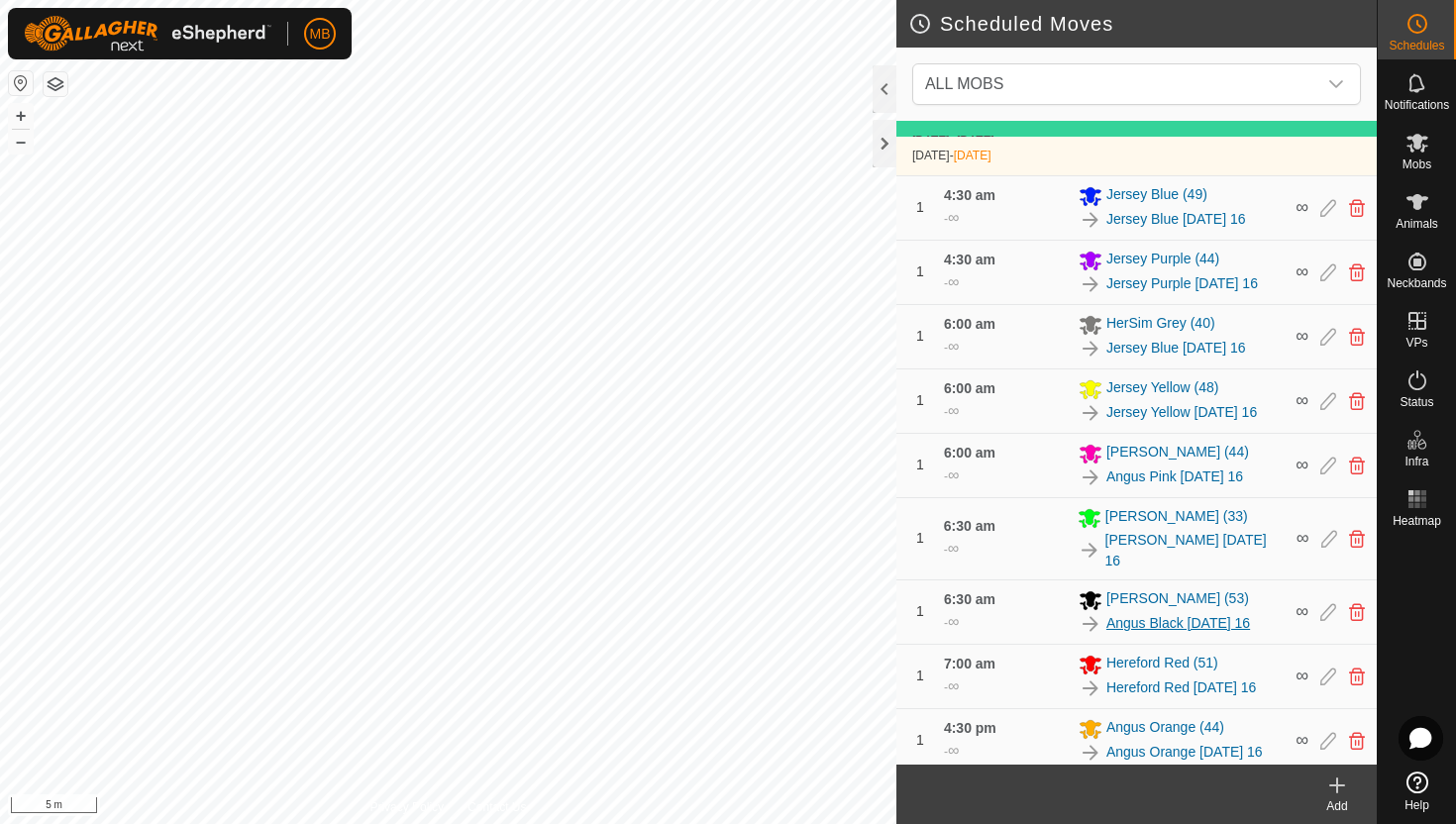 scroll, scrollTop: 962, scrollLeft: 0, axis: vertical 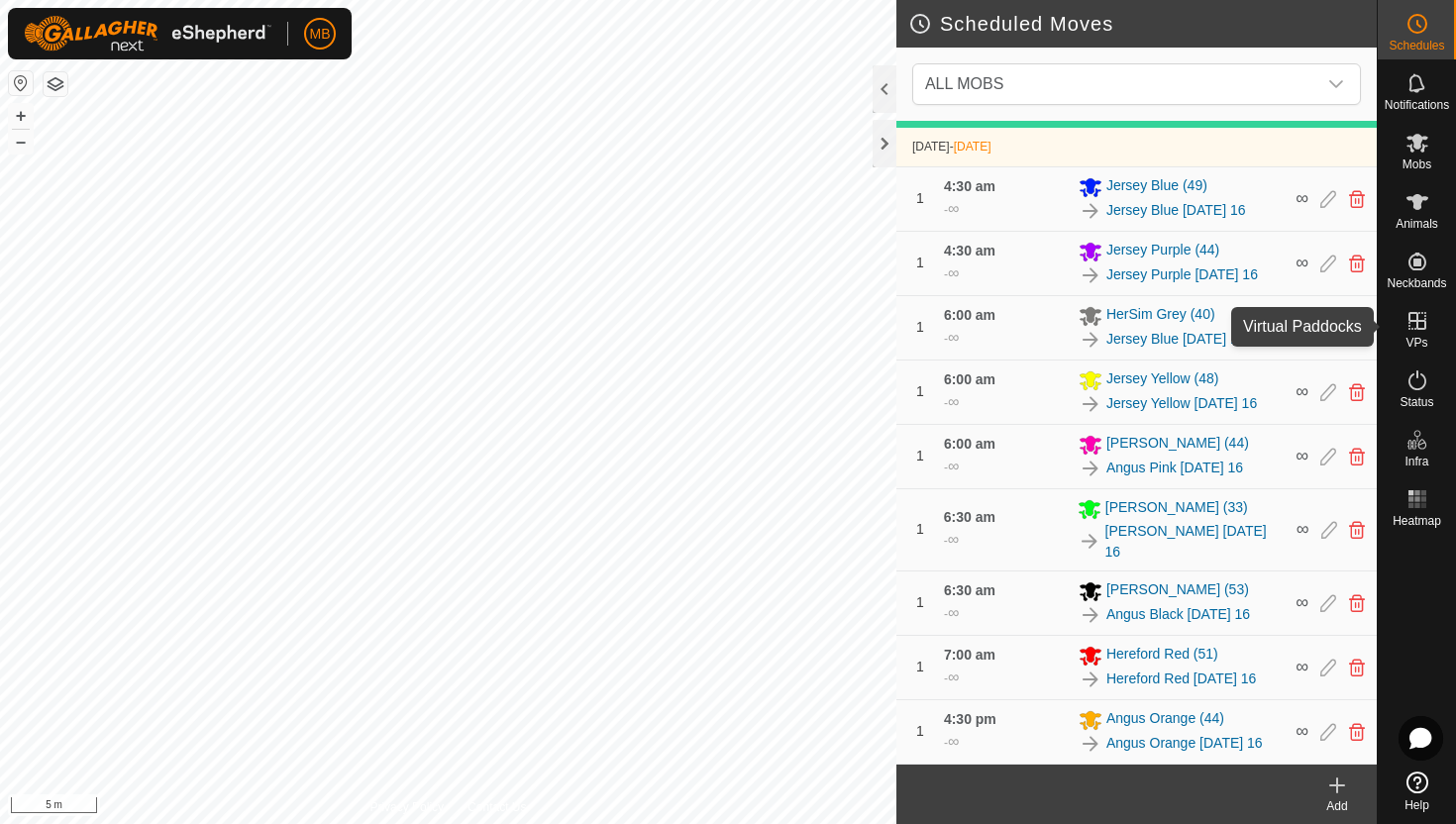 click 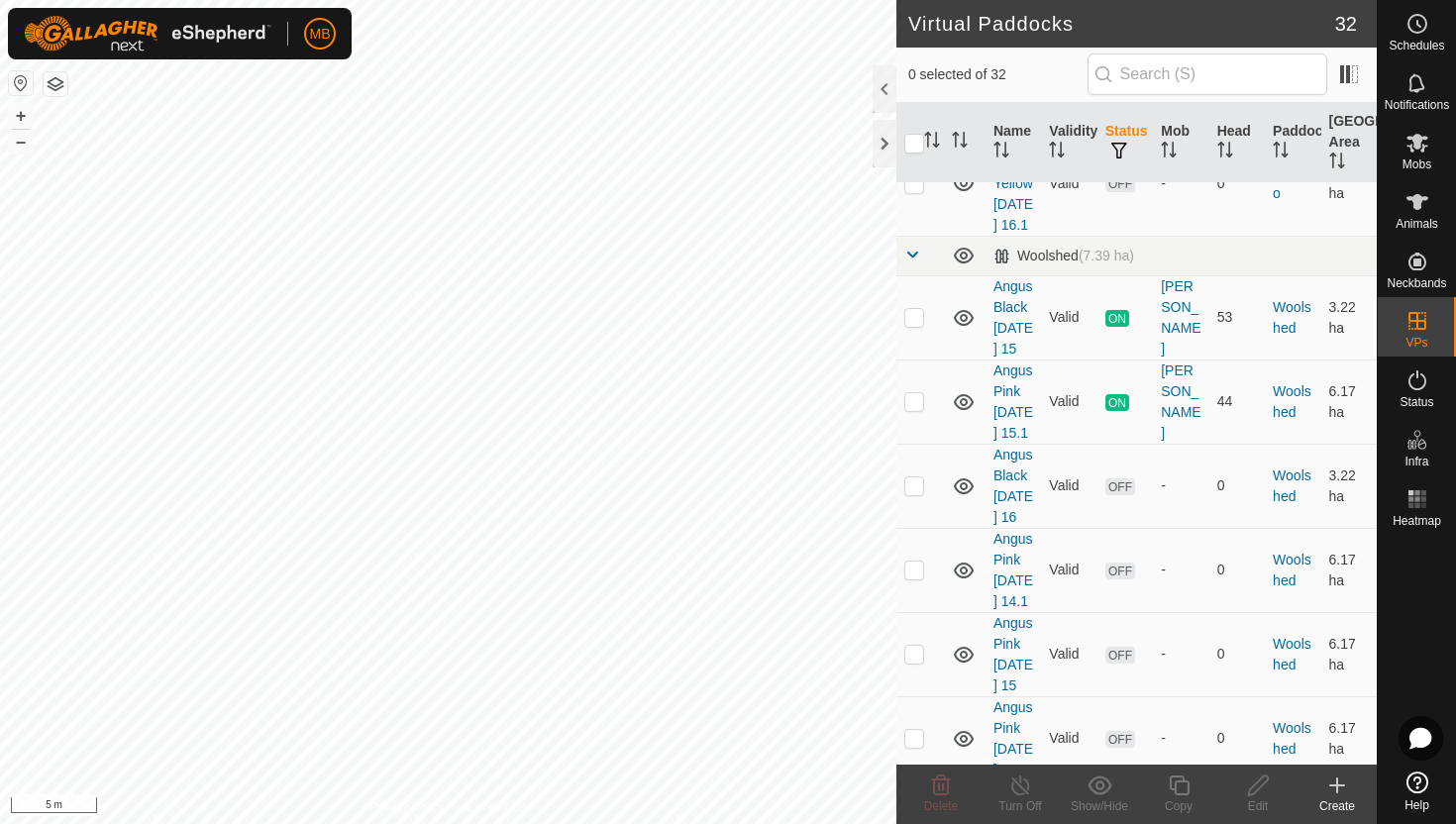 scroll, scrollTop: 3096, scrollLeft: 0, axis: vertical 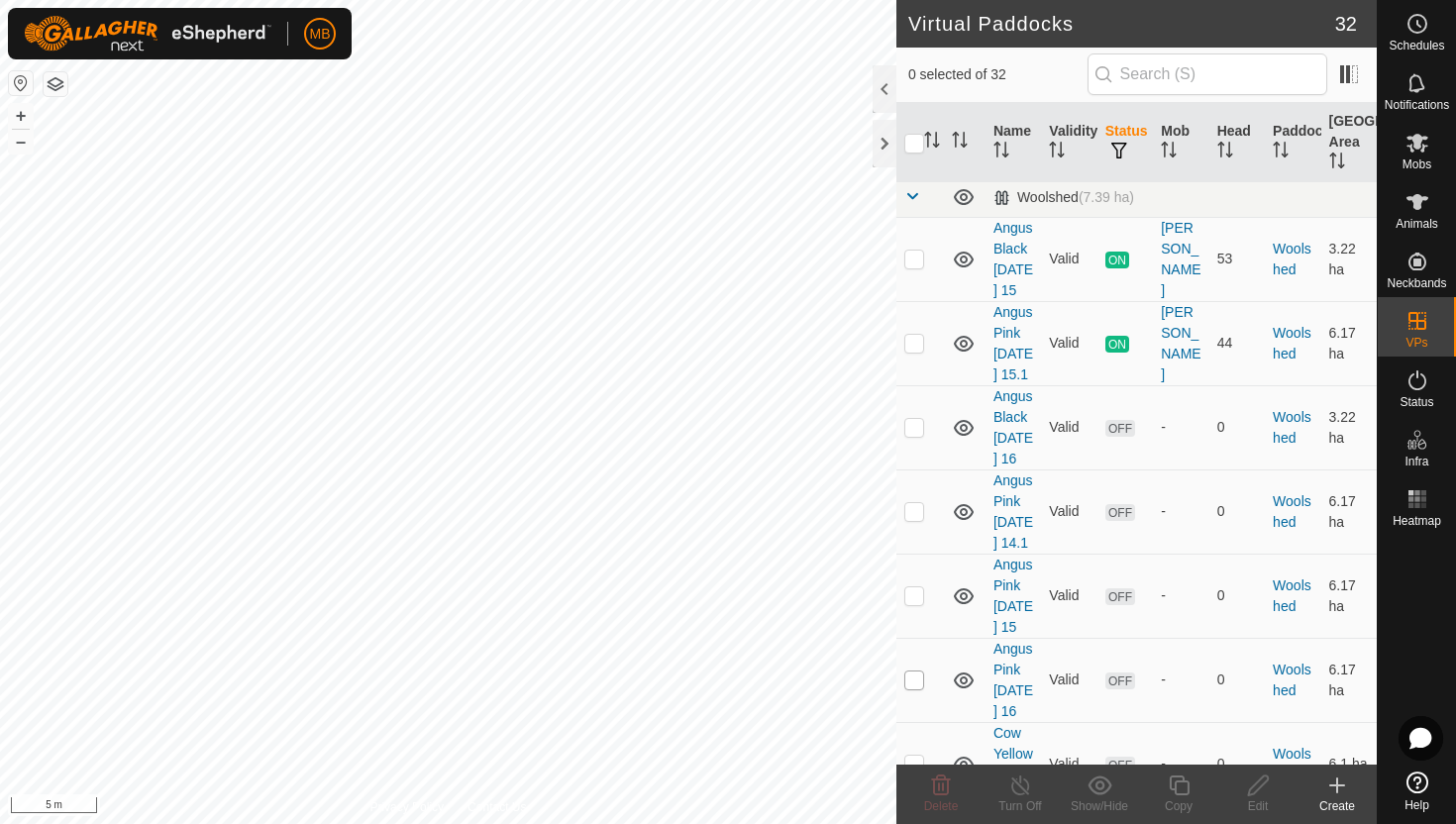 click at bounding box center [914, 680] 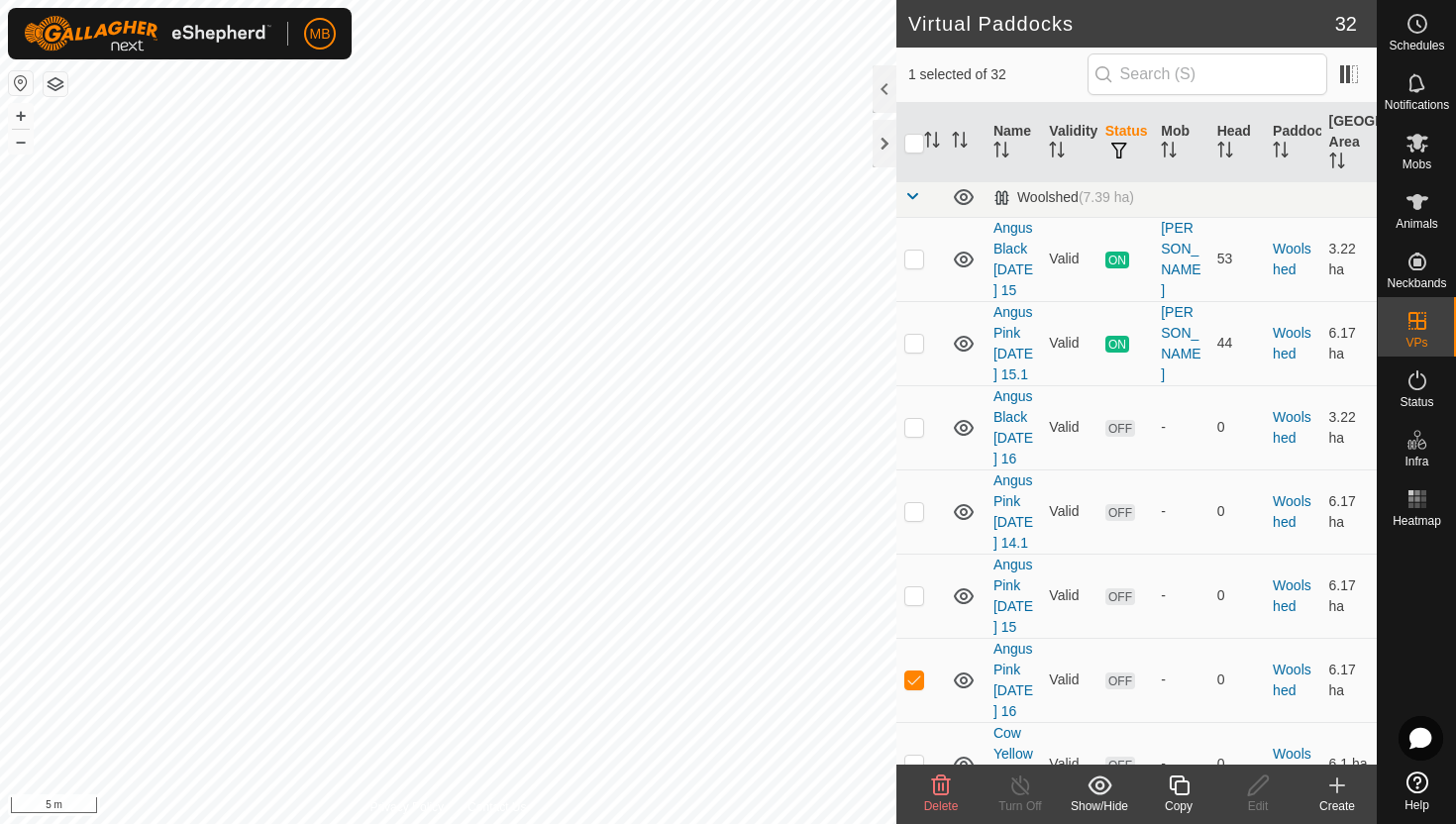 click 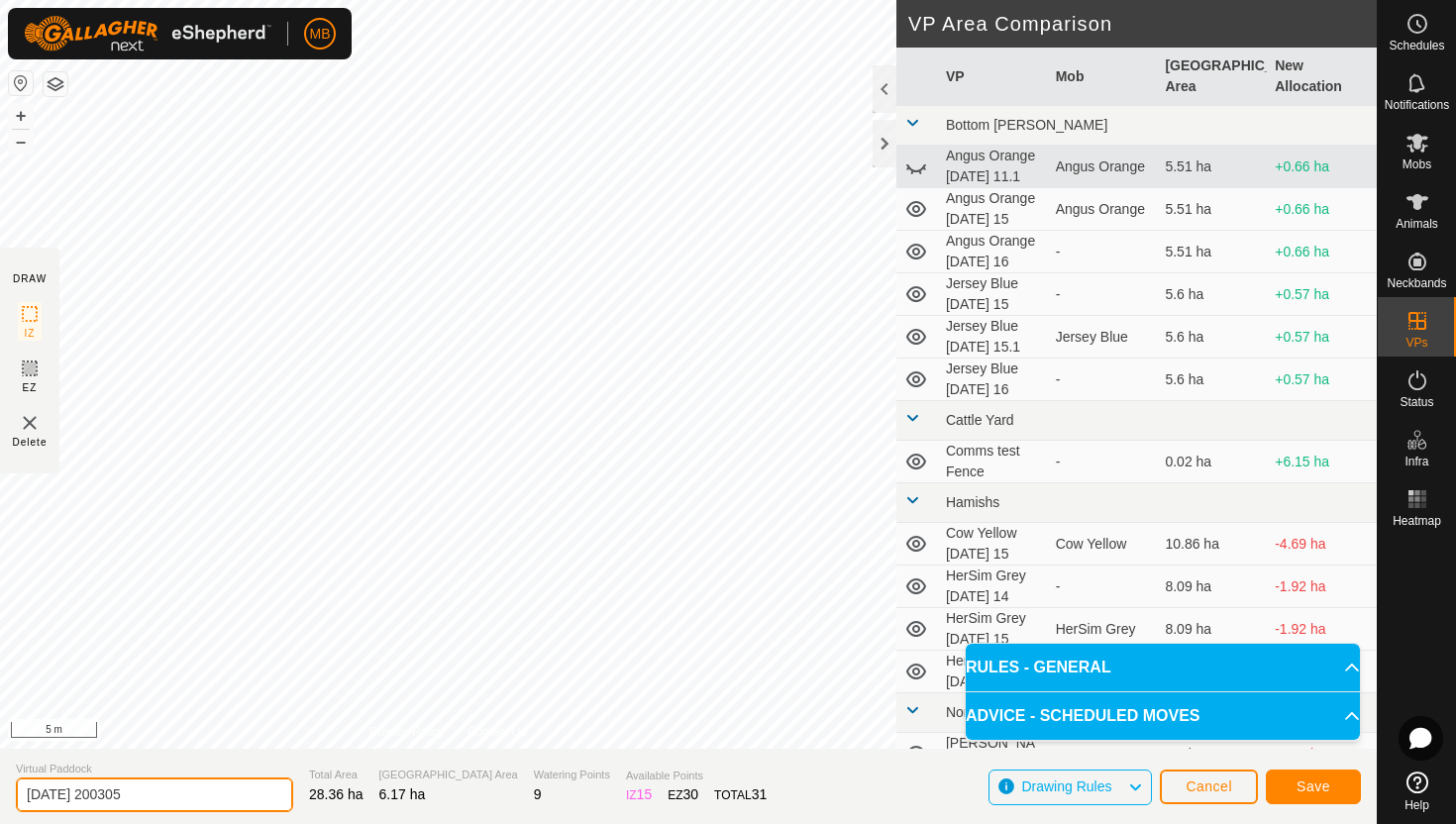 click on "2025-07-15 200305" 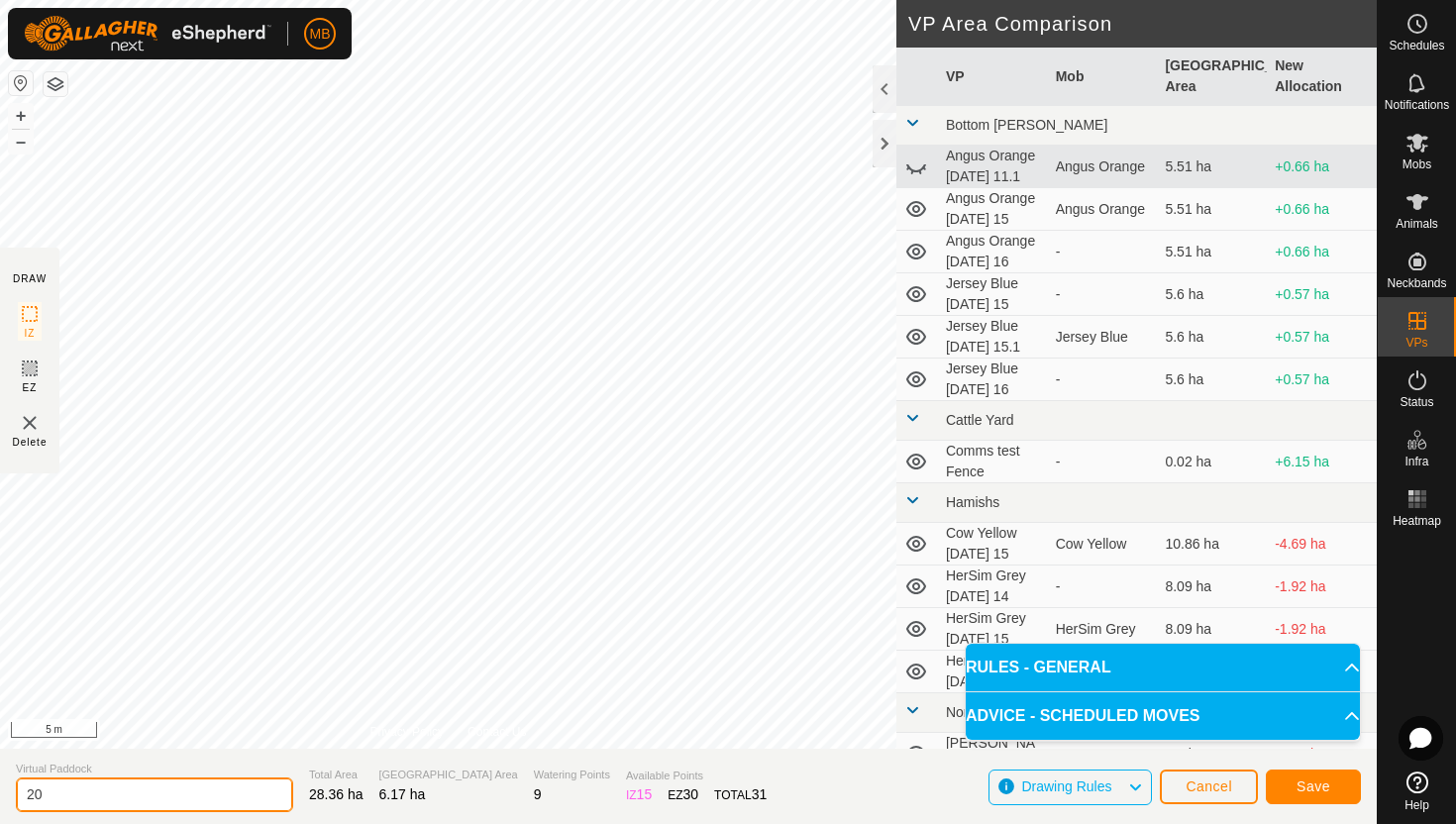 type on "2" 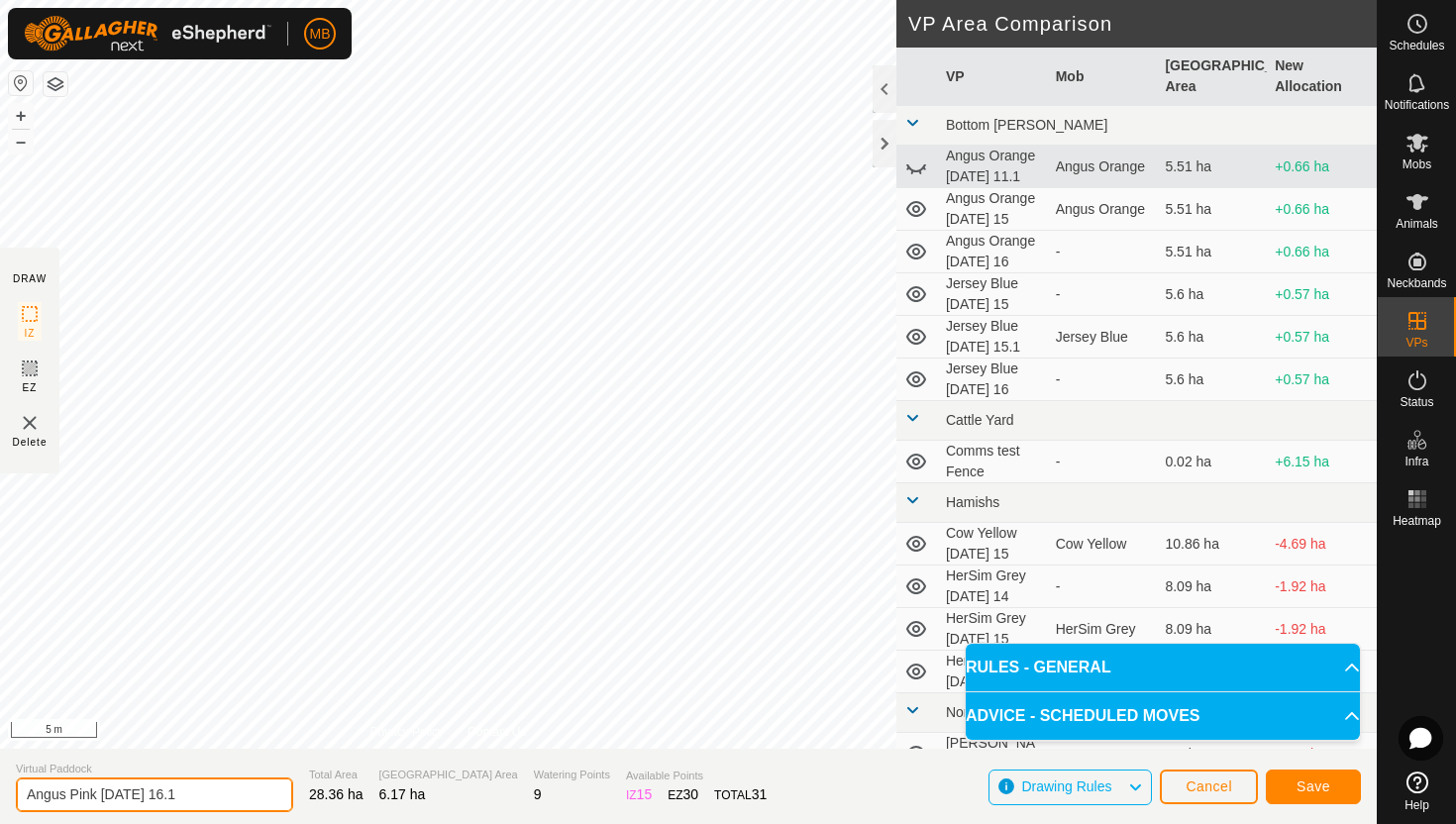 type on "Angus Pink Wednesday 16.1" 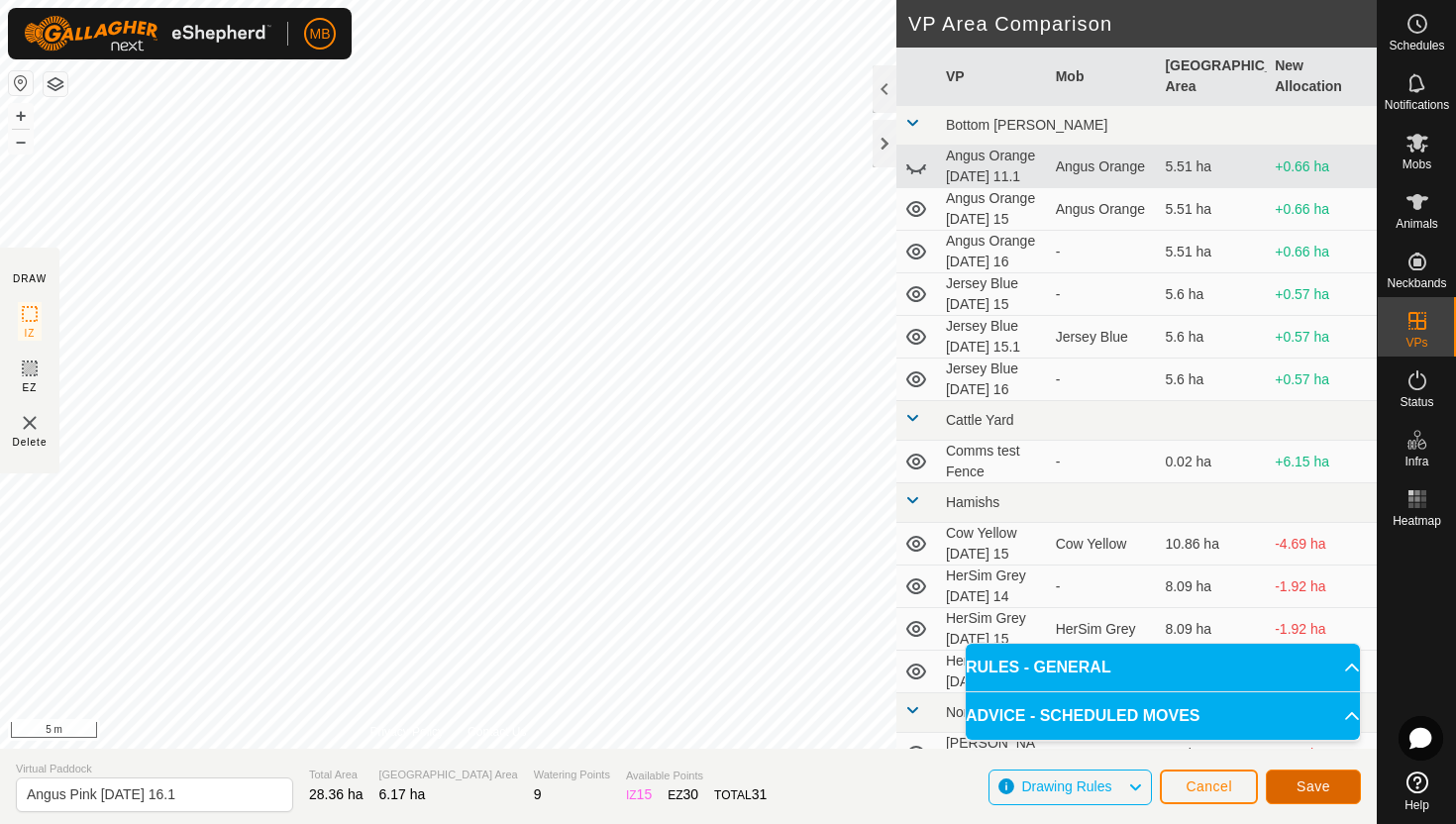 click on "Save" 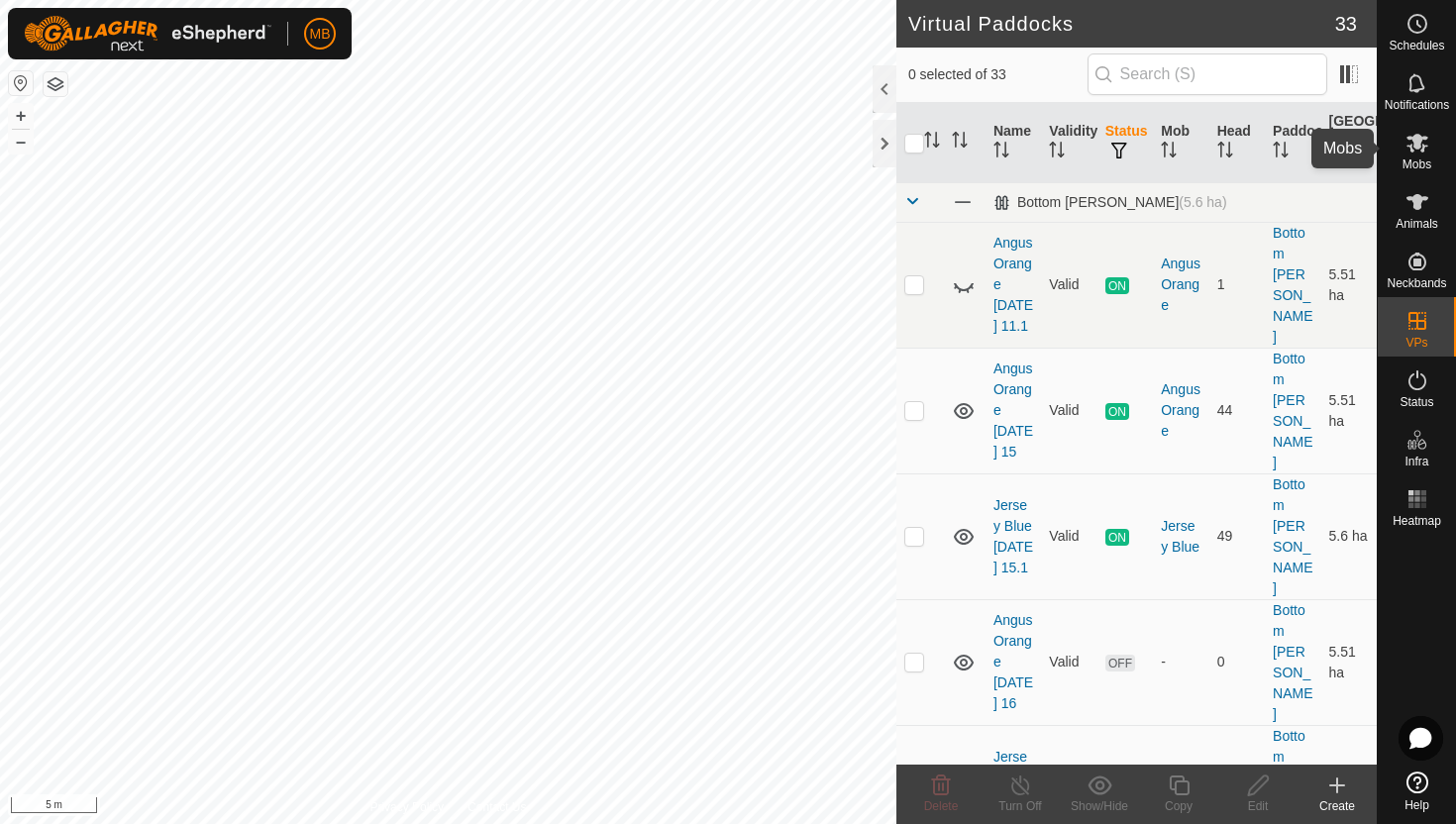 click 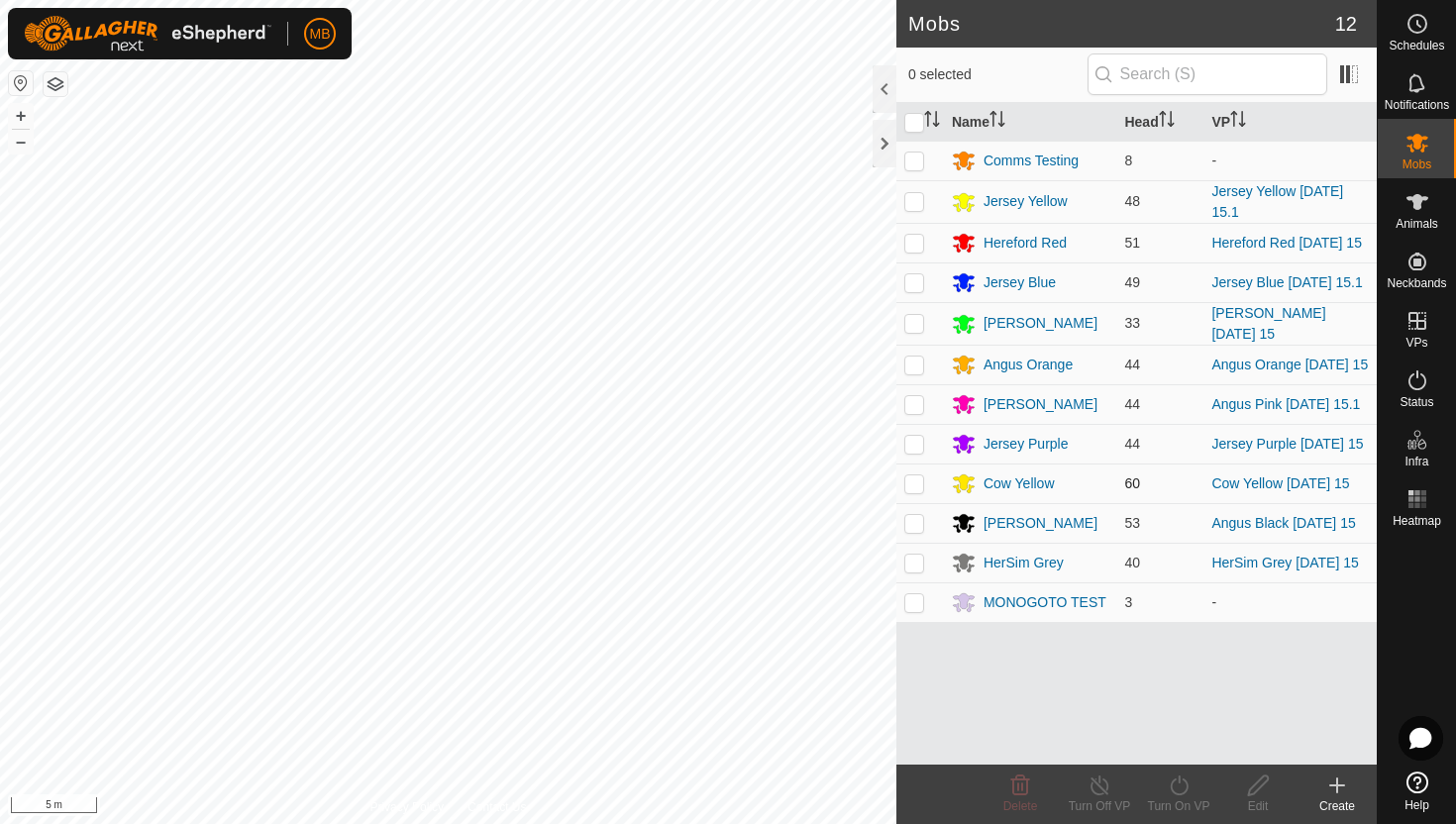 click at bounding box center [914, 483] 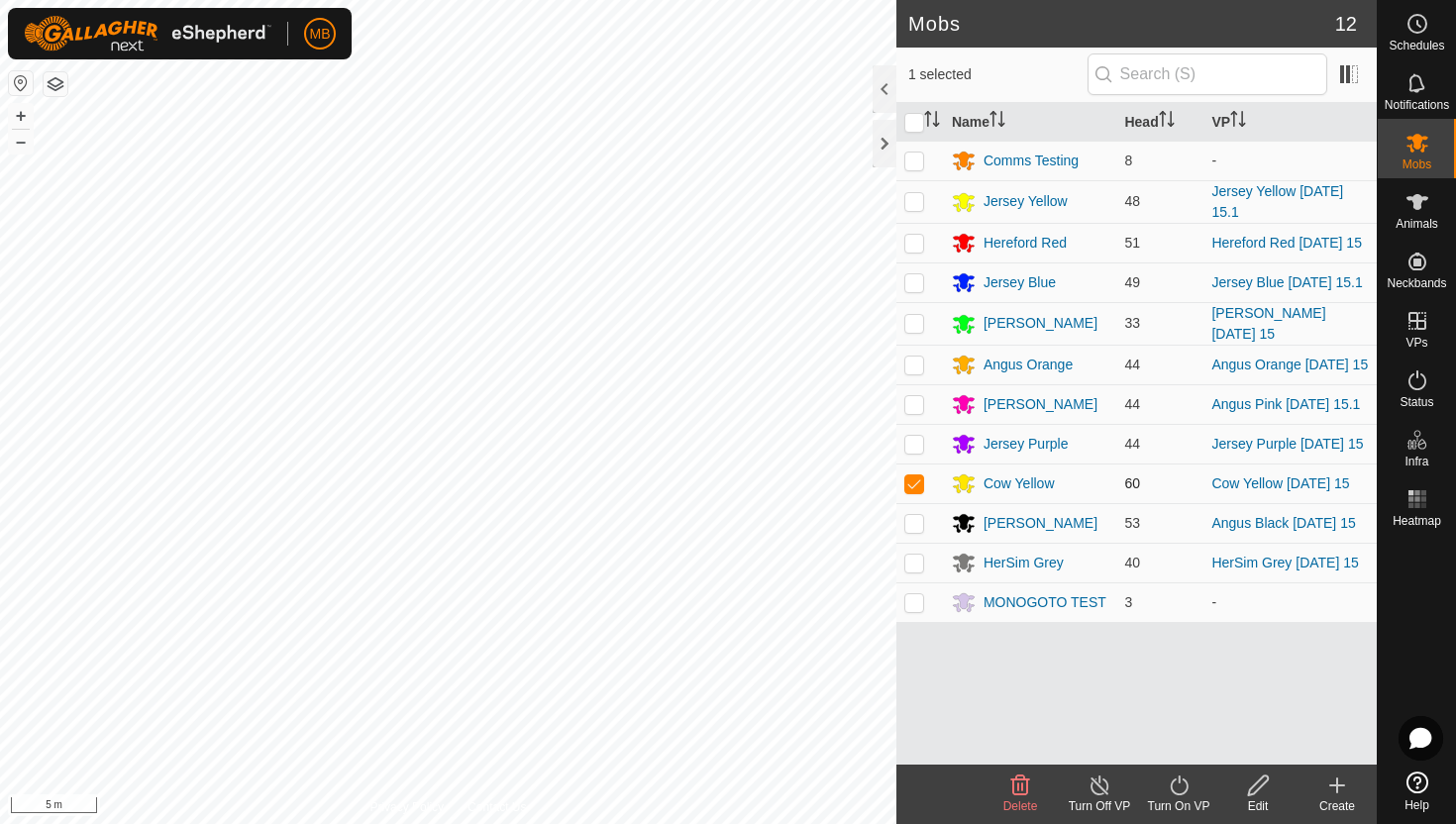 click at bounding box center (914, 483) 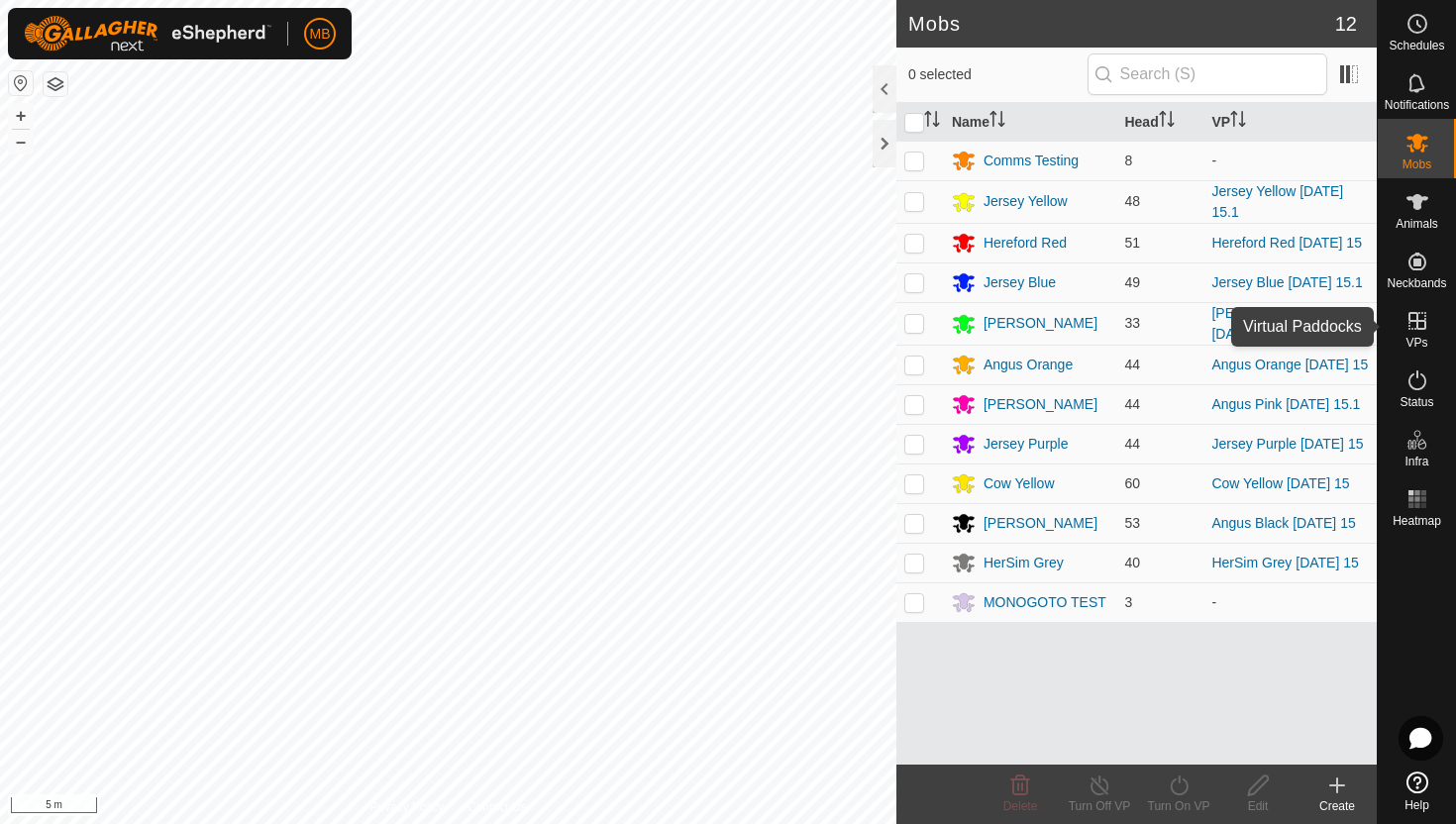 click 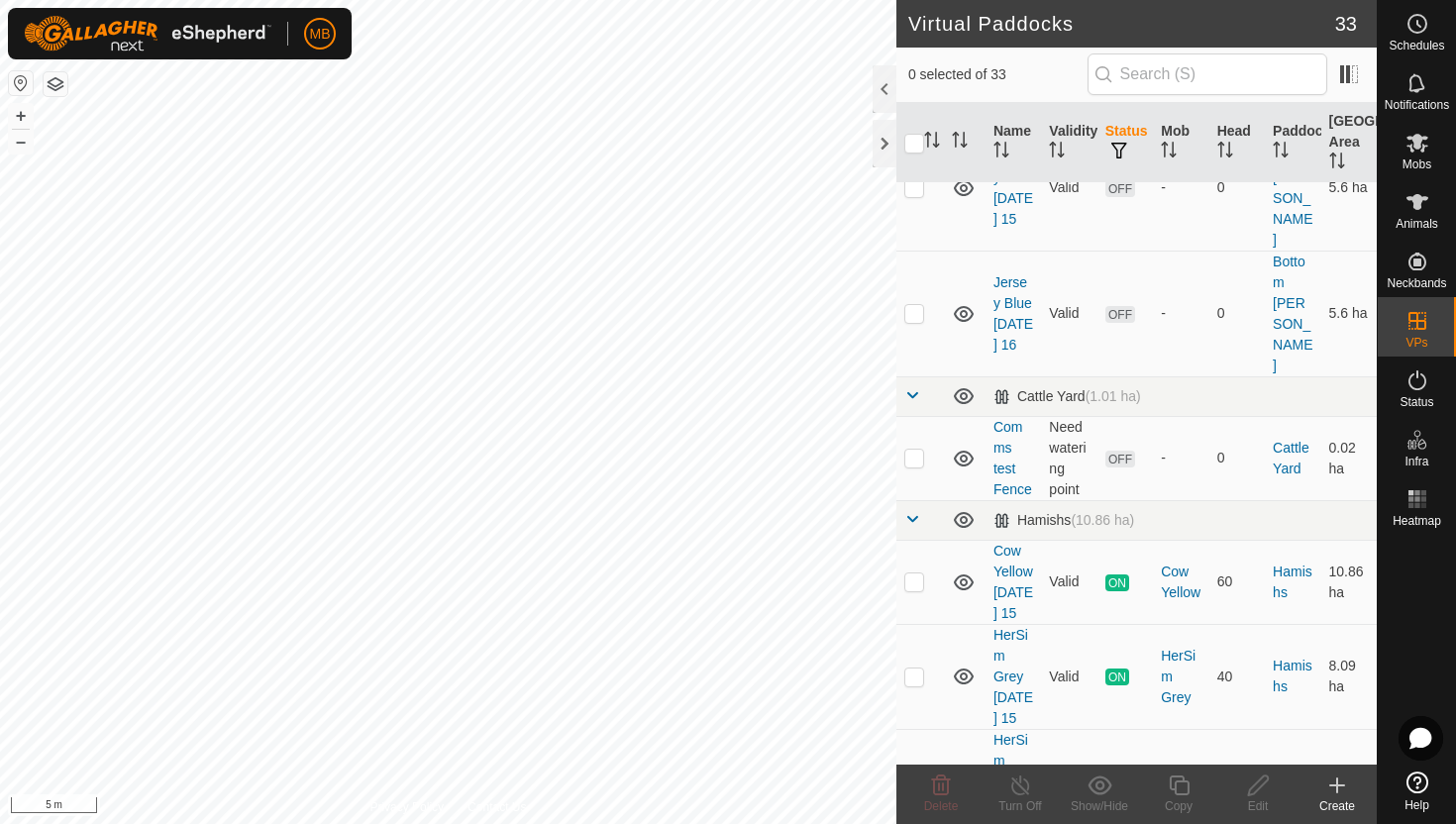 scroll, scrollTop: 609, scrollLeft: 0, axis: vertical 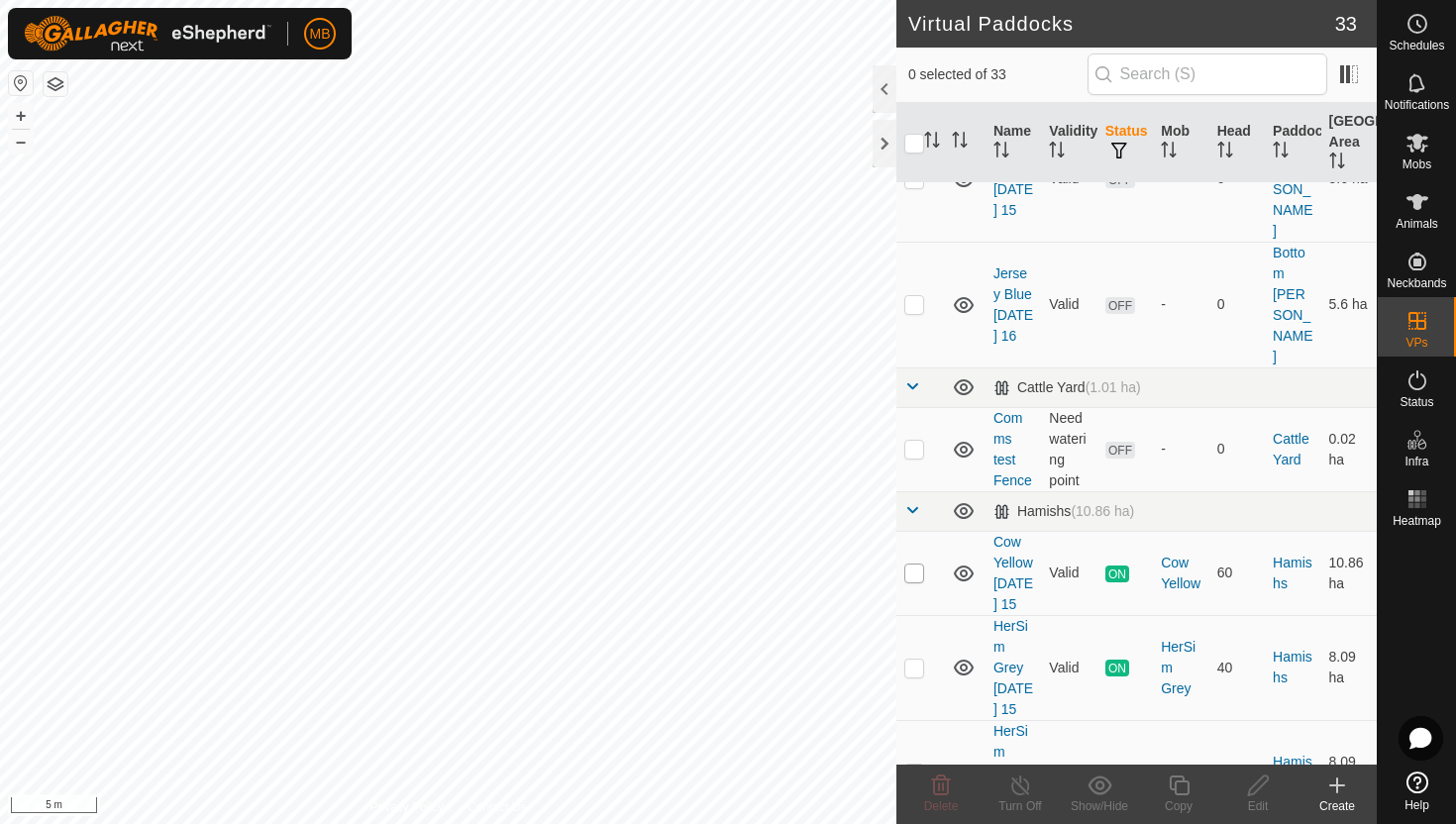 click at bounding box center (914, 573) 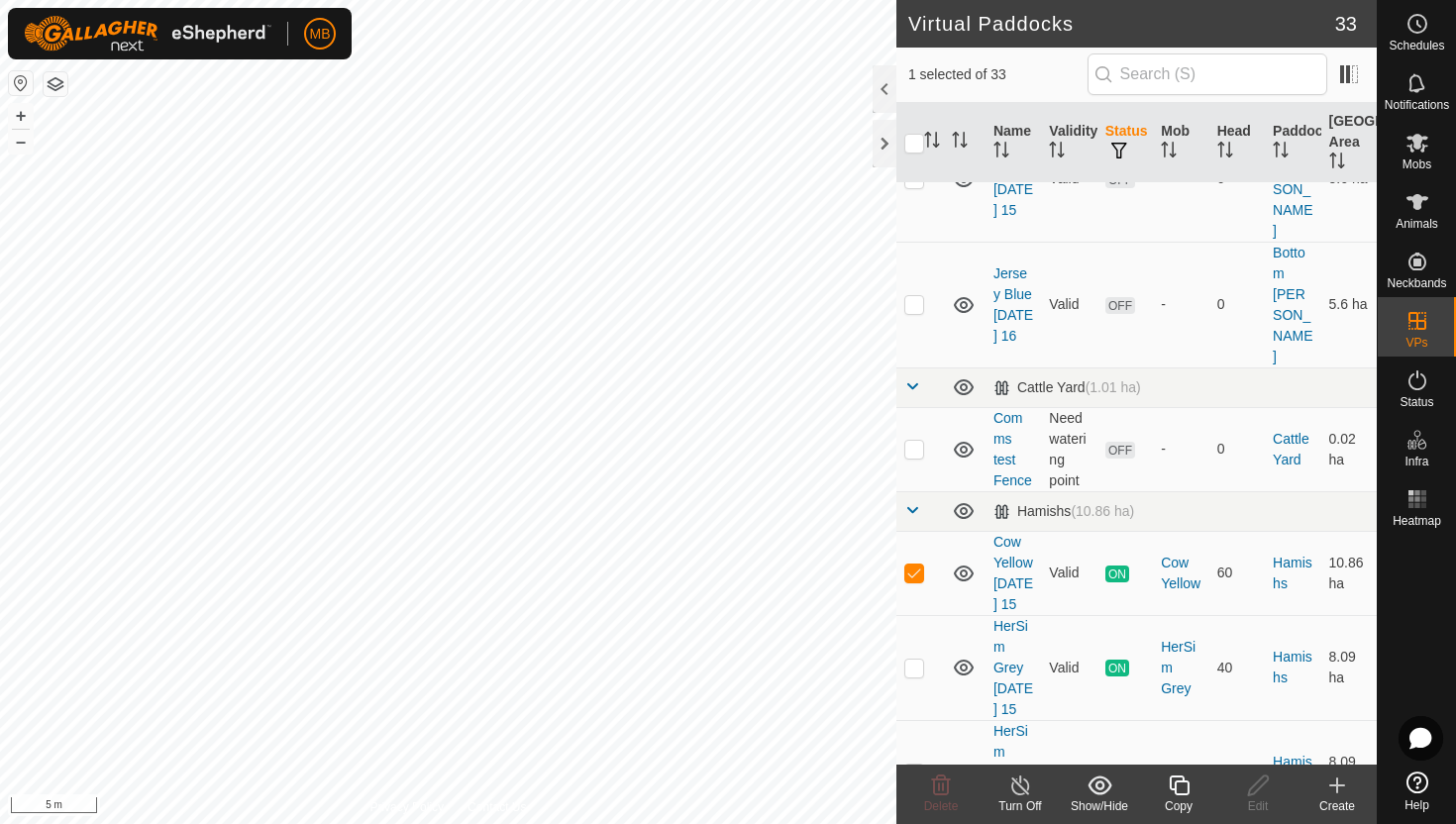 click 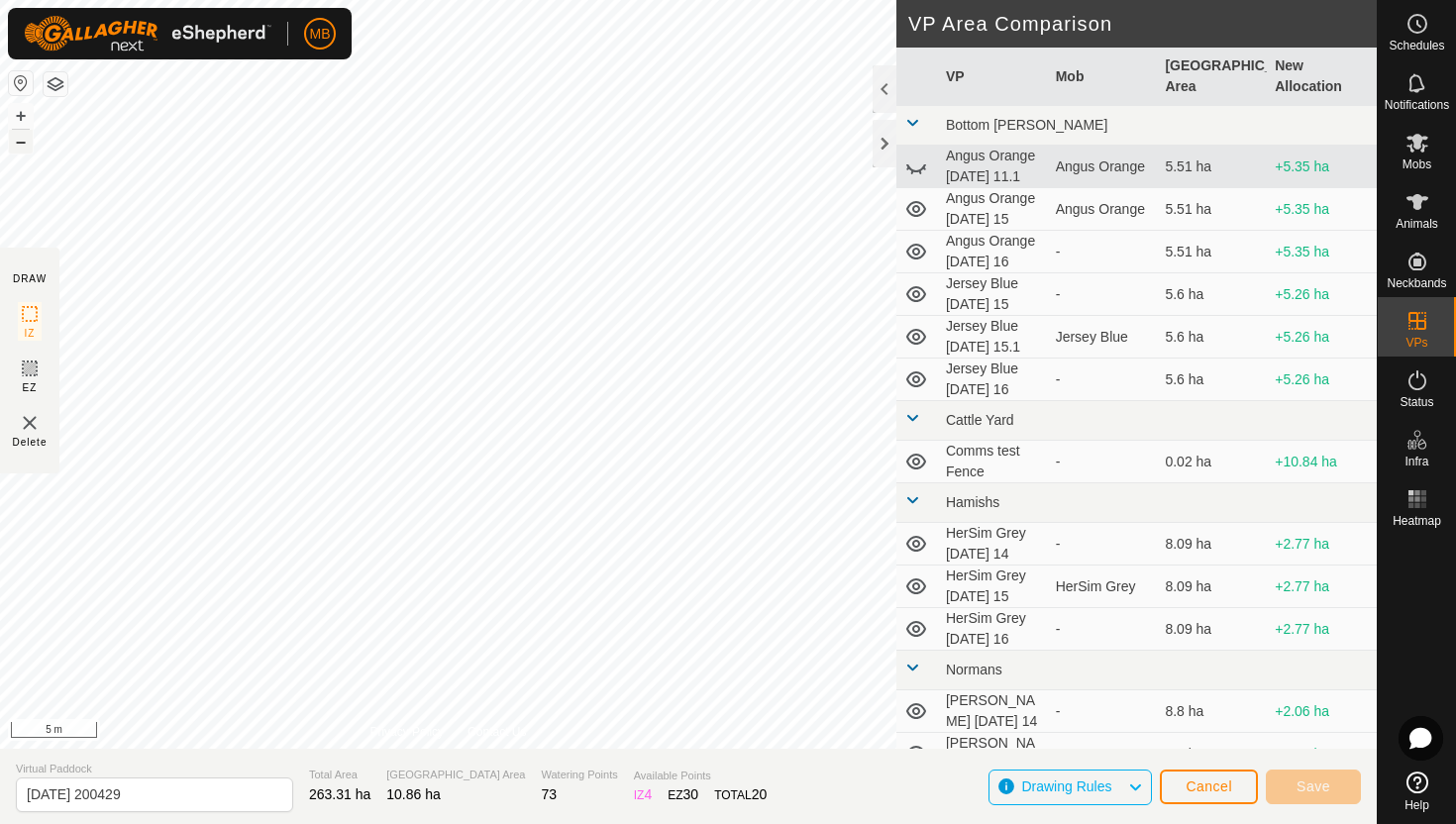 click on "–" at bounding box center [21, 142] 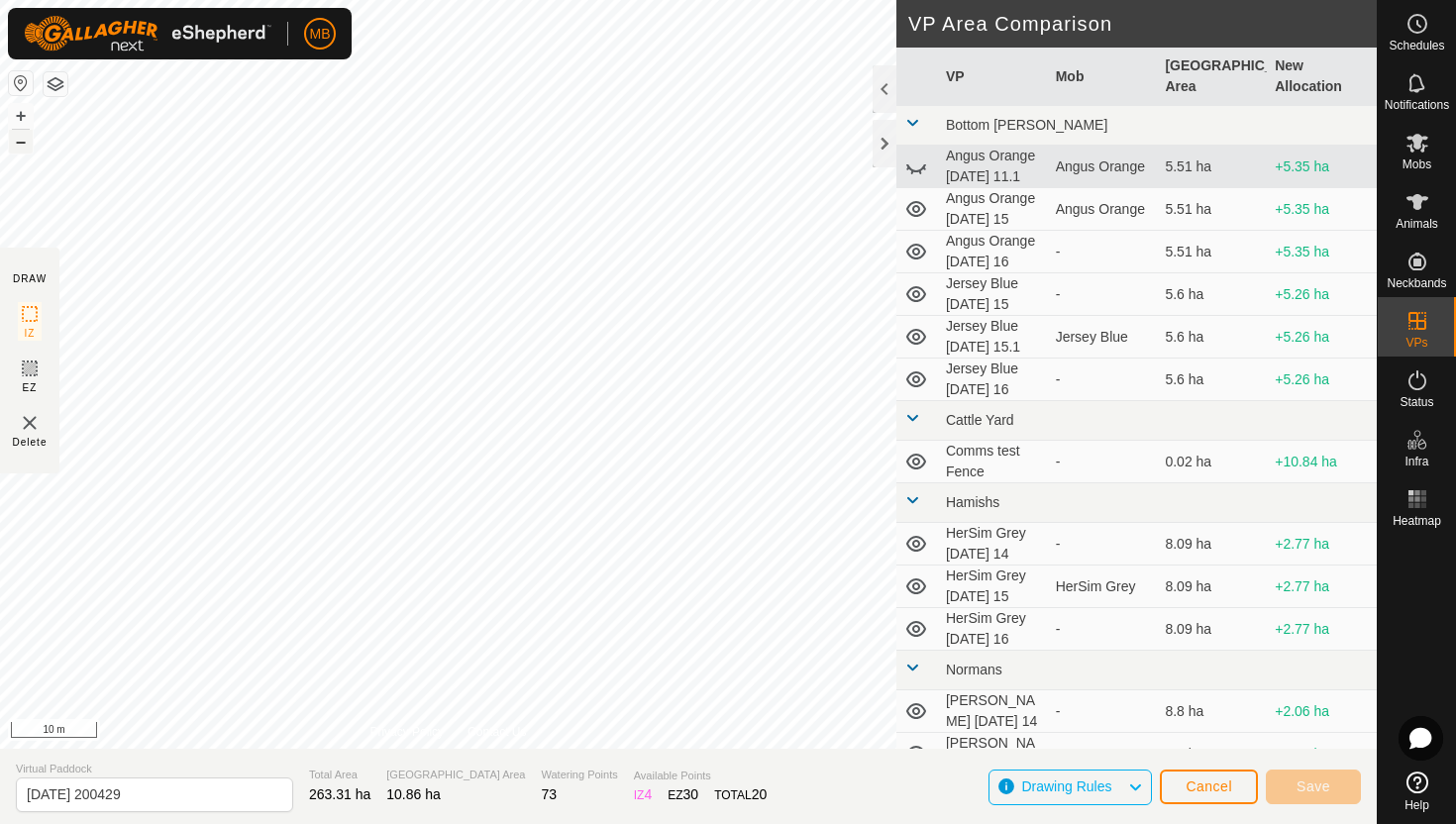 click on "–" at bounding box center (21, 142) 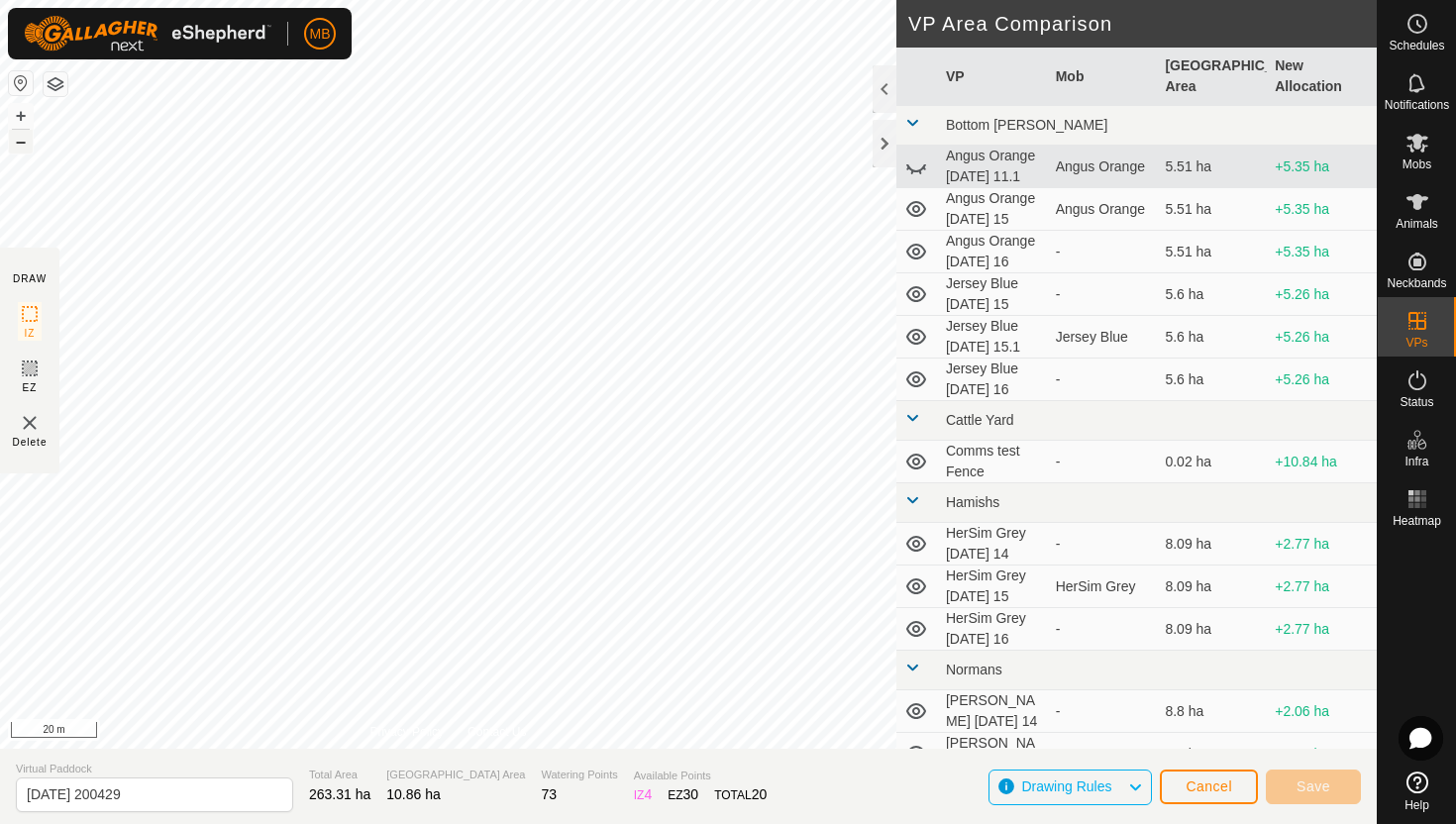 click on "–" at bounding box center (21, 142) 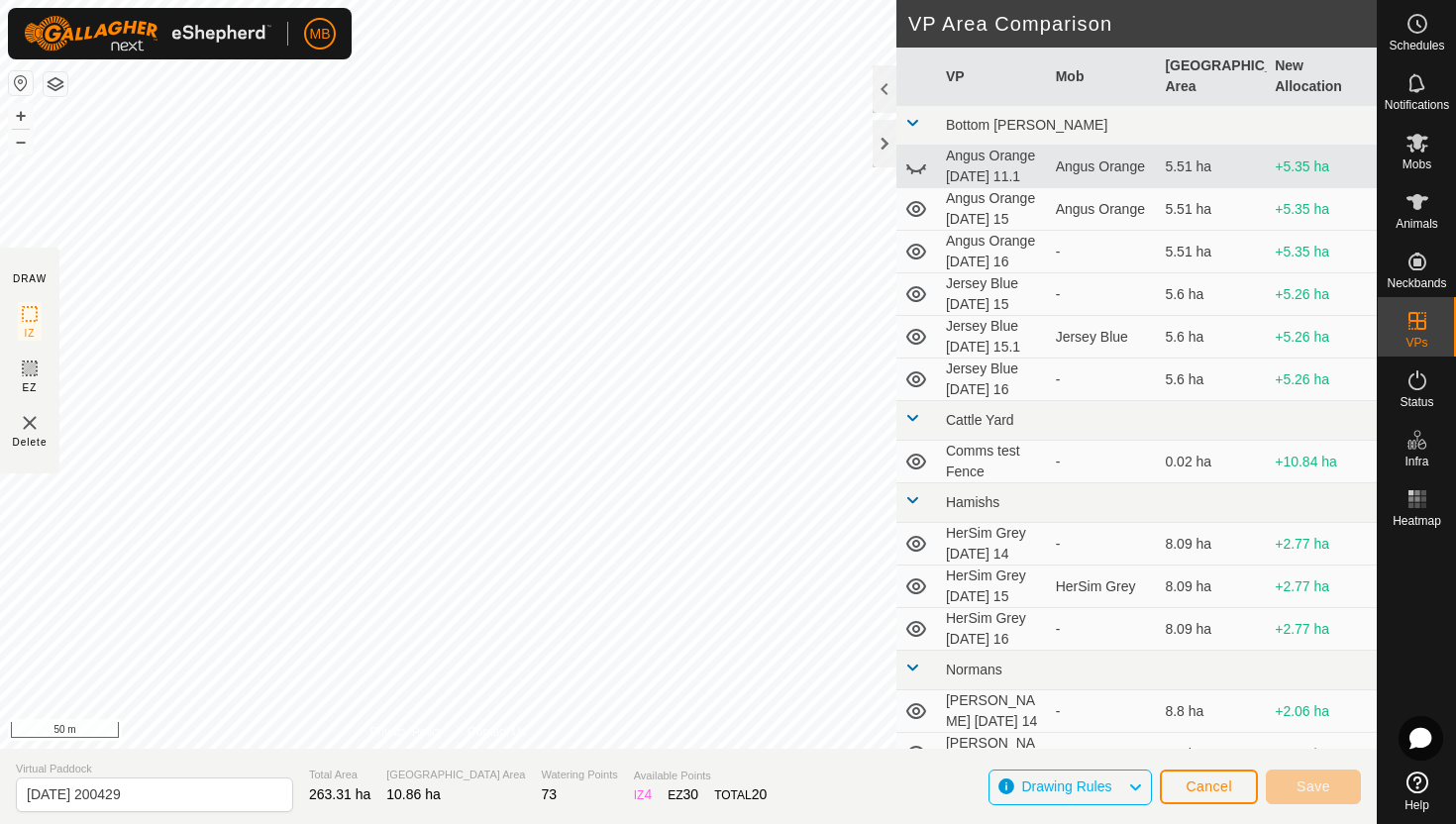 click on "DRAW IZ EZ Delete Privacy Policy Contact Us + – ⇧ i 50 m VP Area Comparison     VP   Mob   Grazing Area   New Allocation  Bottom Davey  Angus Orange Friday 11.1   Angus Orange   5.51 ha  +5.35 ha  Angus Orange Tuesday 15   Angus Orange   5.51 ha  +5.35 ha  Angus Orange Wednesday 16  -  5.51 ha  +5.35 ha  Jersey Blue Tuesday 15  -  5.6 ha  +5.26 ha  Jersey Blue Tuesday 15.1   Jersey Blue   5.6 ha  +5.26 ha  Jersey Blue Wednesday 16  -  5.6 ha  +5.26 ha Cattle Yard  Comms test Fence  -  0.02 ha  +10.84 ha Hamishs  HerSim Grey Monday 14  -  8.09 ha  +2.77 ha  HerSim Grey Tuesday 15   HerSim Grey   8.09 ha  +2.77 ha  HerSim Grey Wednesday 16  -  8.09 ha  +2.77 ha Normans  Angus Green Monday 14  -  8.8 ha  +2.06 ha  Angus Green Sunday 13  -  8.8 ha  +2.06 ha  Angus Green Tuesday 15   Angus Green   8.8 ha  +2.06 ha  Angus Green Wednesday 16  -  8.8 ha  +2.06 ha Ollies  Jersey Purple Monday 14  -  3.41 ha  +7.45 ha  Jersey Purple Sunday 13  -  3.41 ha  +7.45 ha  Jersey Purple Tuesday 15   Jersey Purple  +7.45 ha" 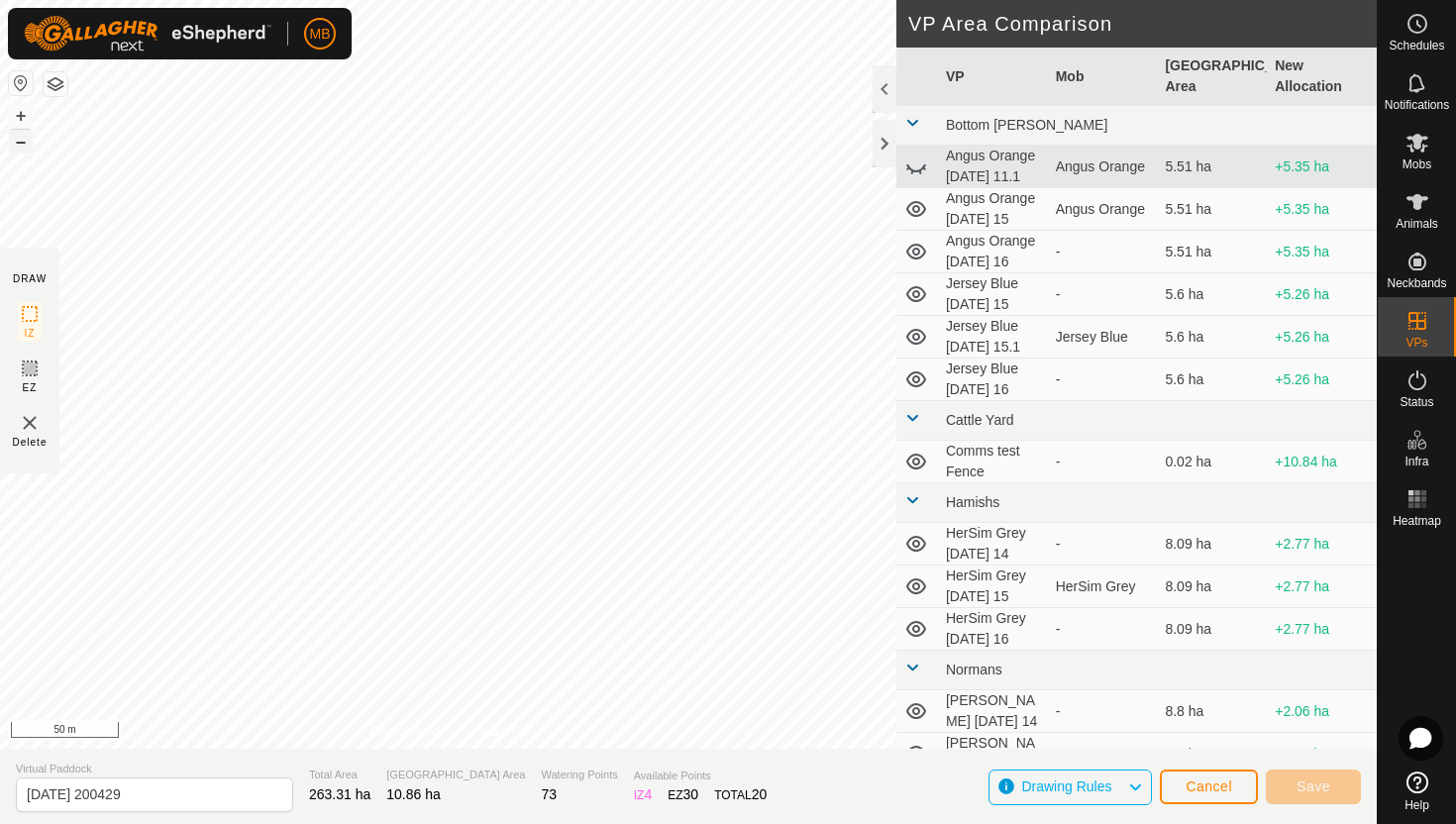 click on "–" at bounding box center (21, 142) 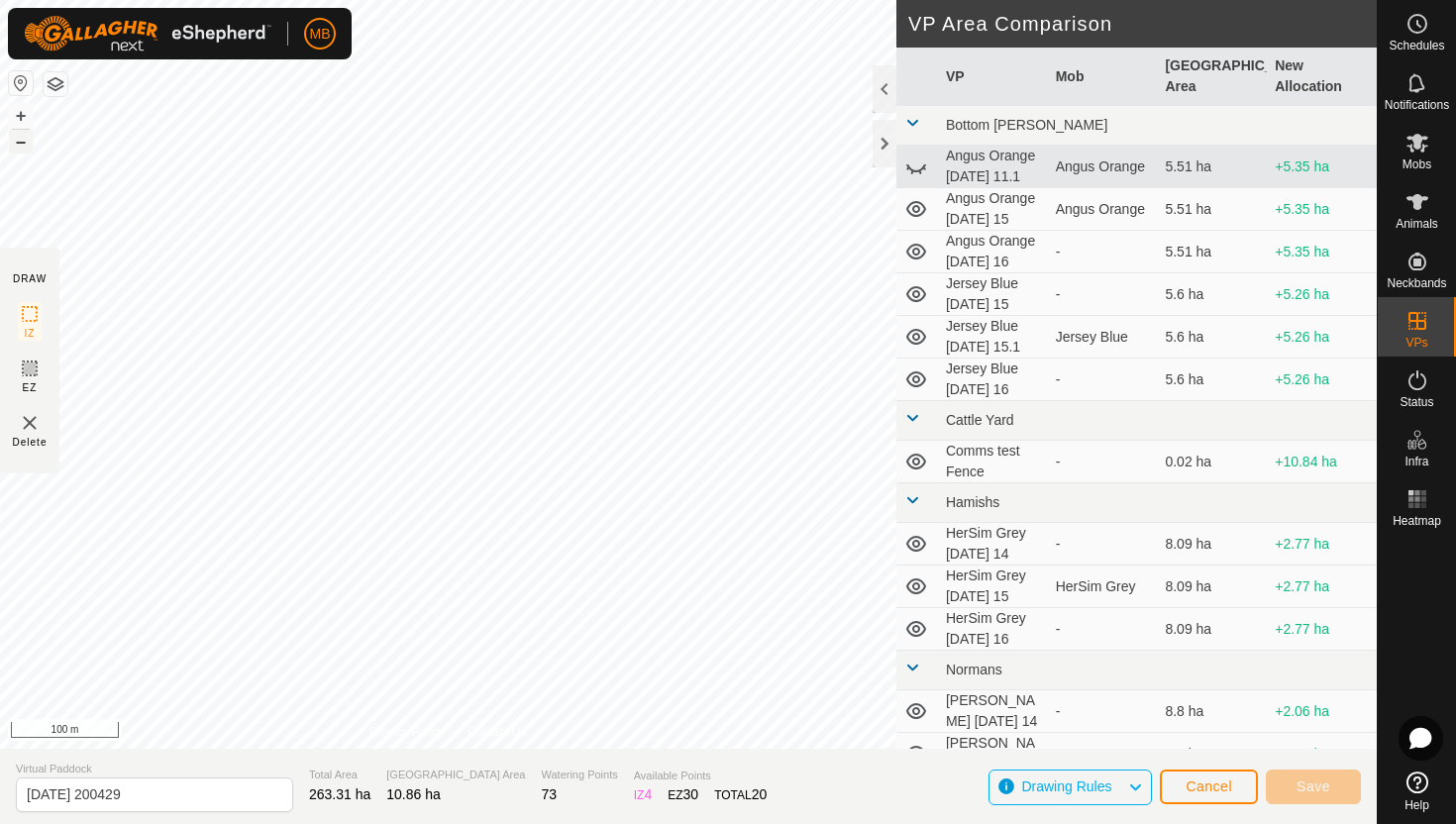 click on "–" at bounding box center (21, 142) 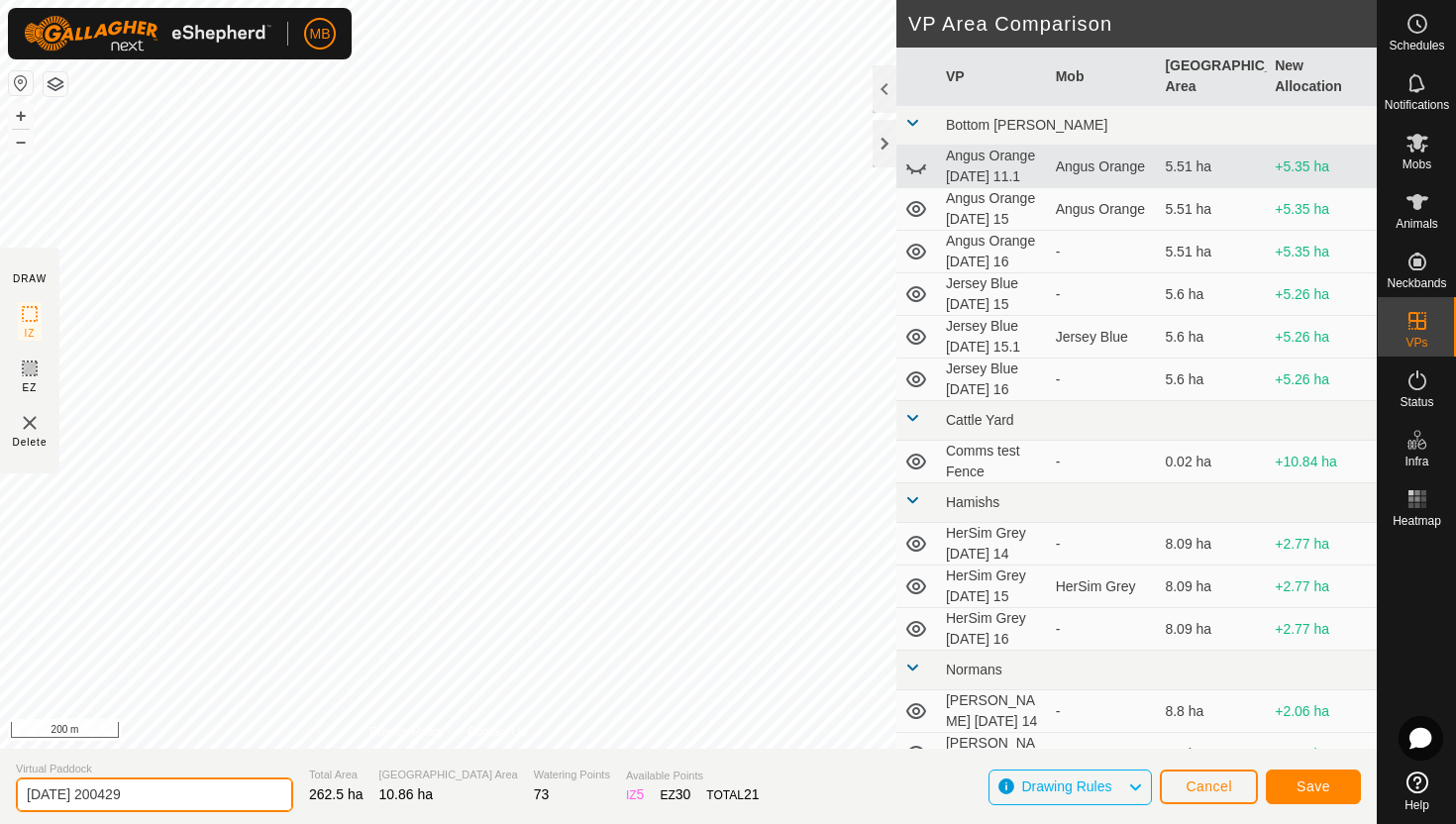 click on "2025-07-15 200429" 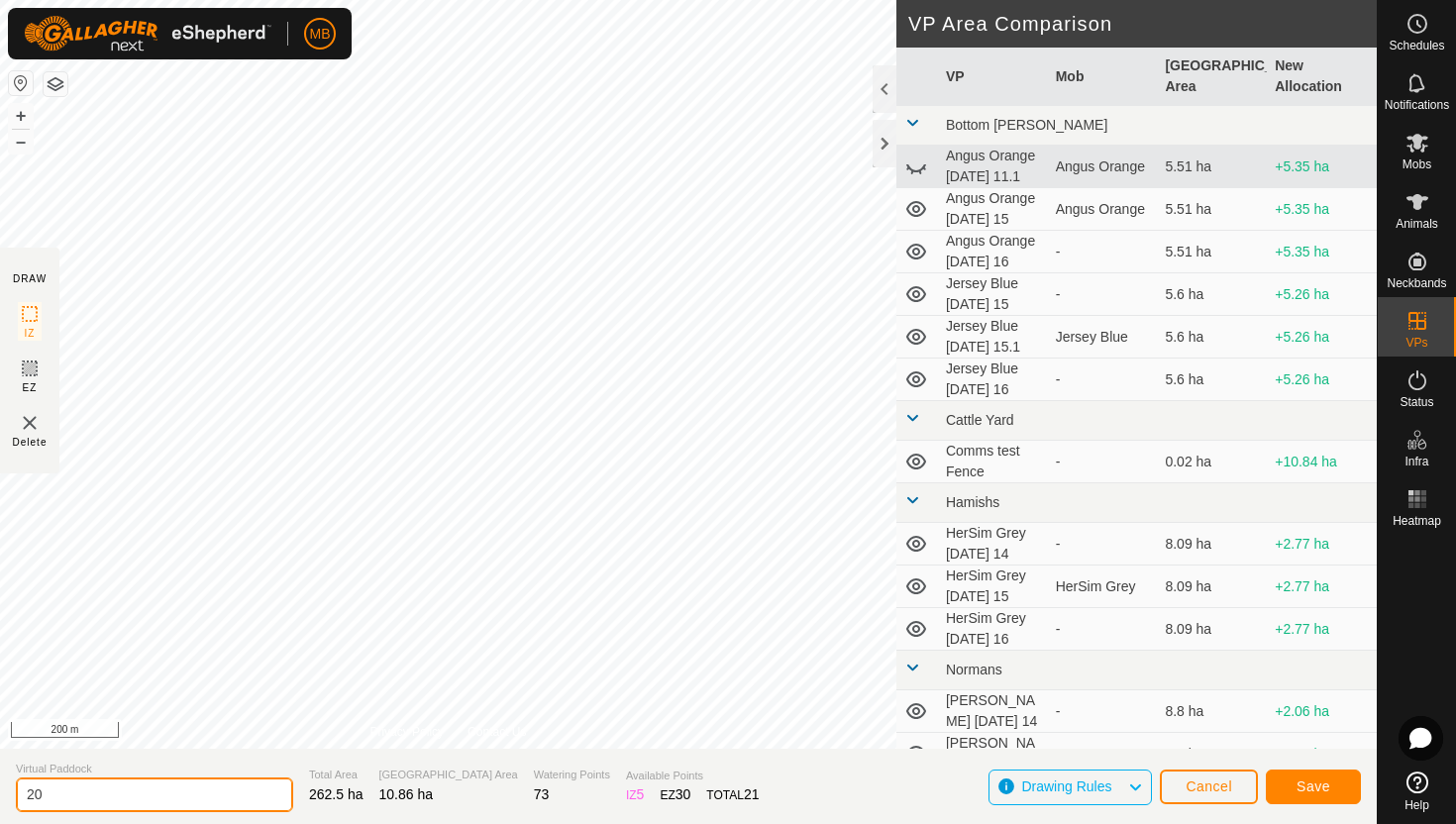 type on "2" 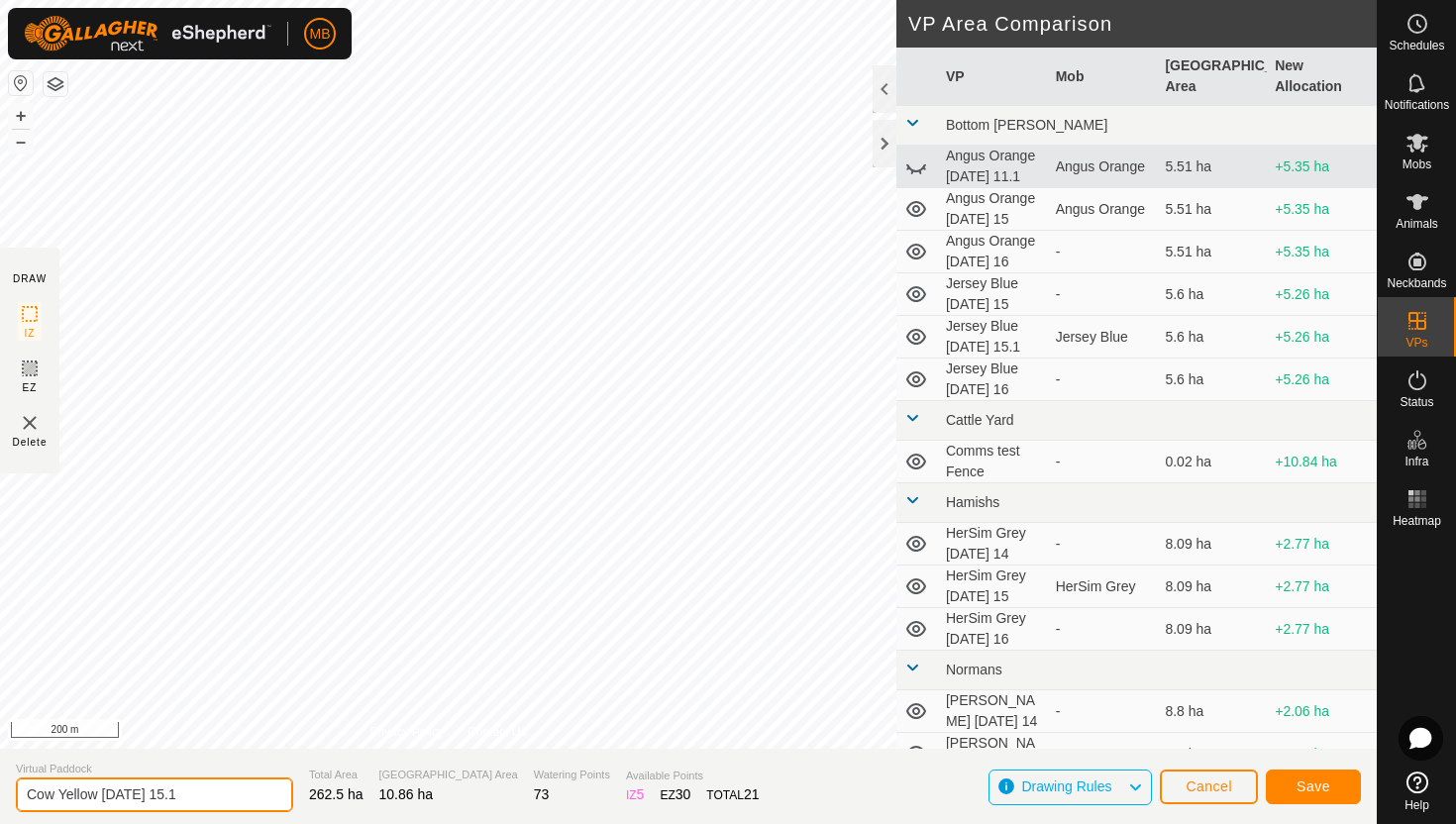 type on "Cow Yellow [DATE] 15.1" 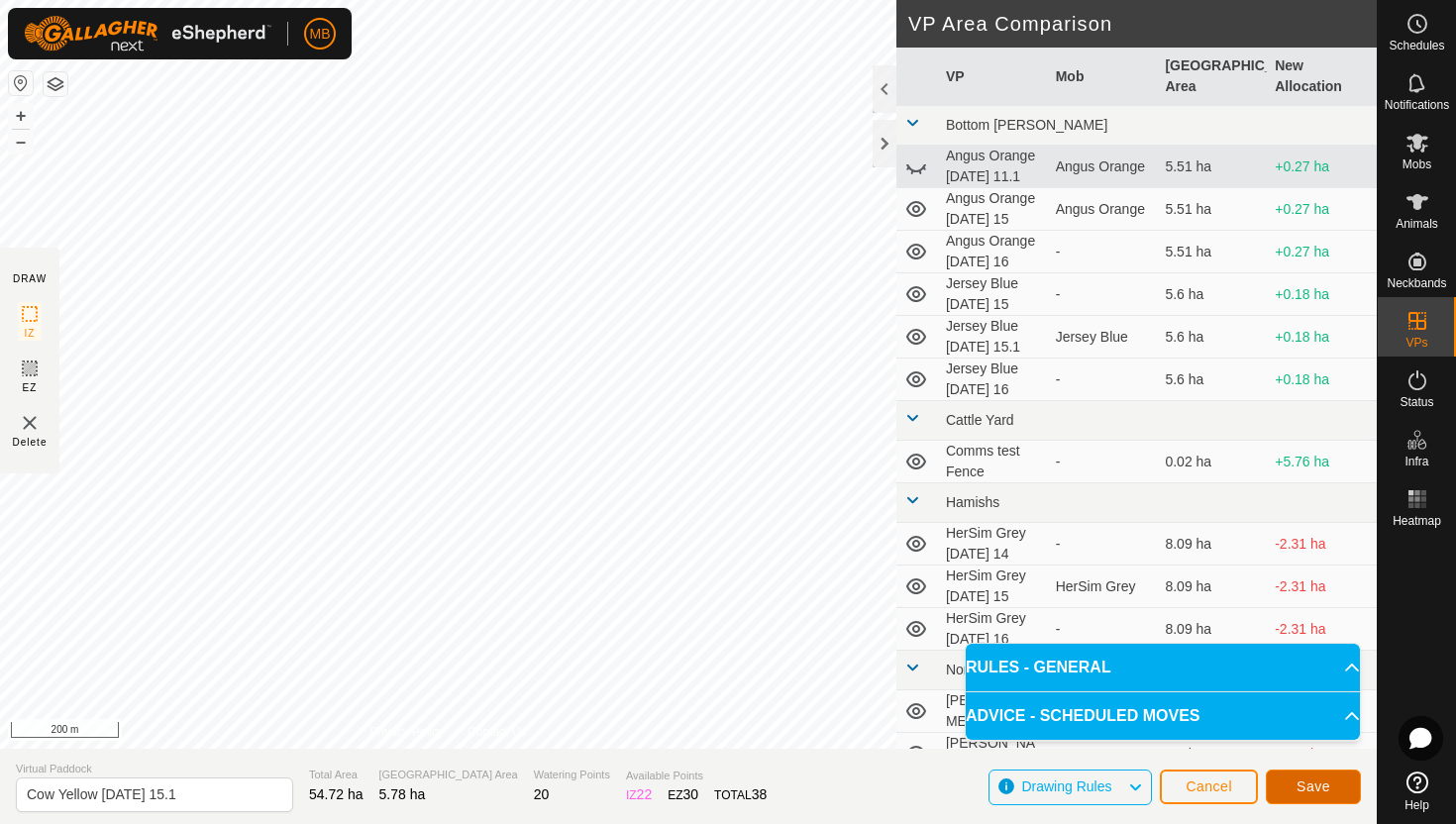 click on "Save" 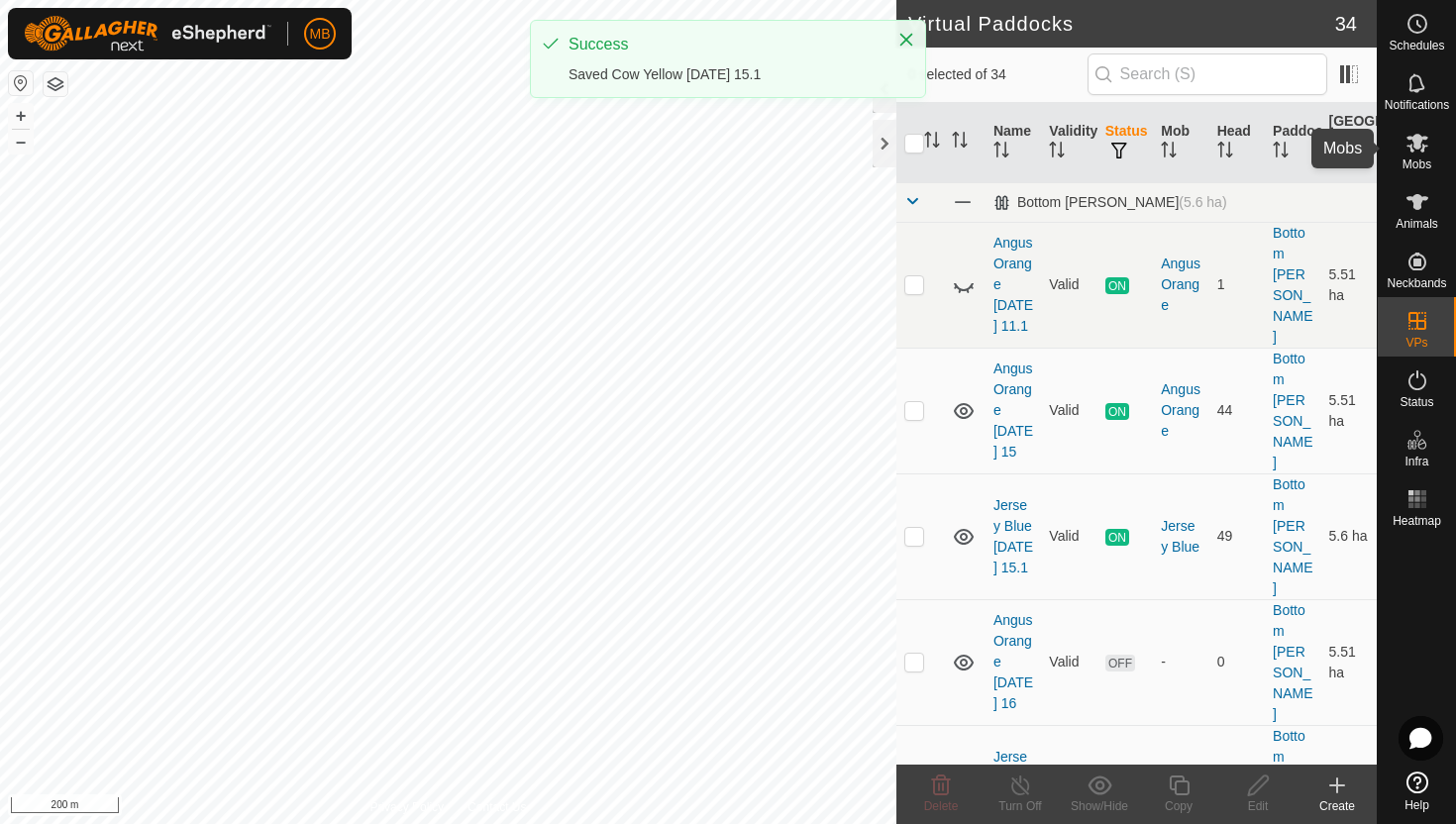 click 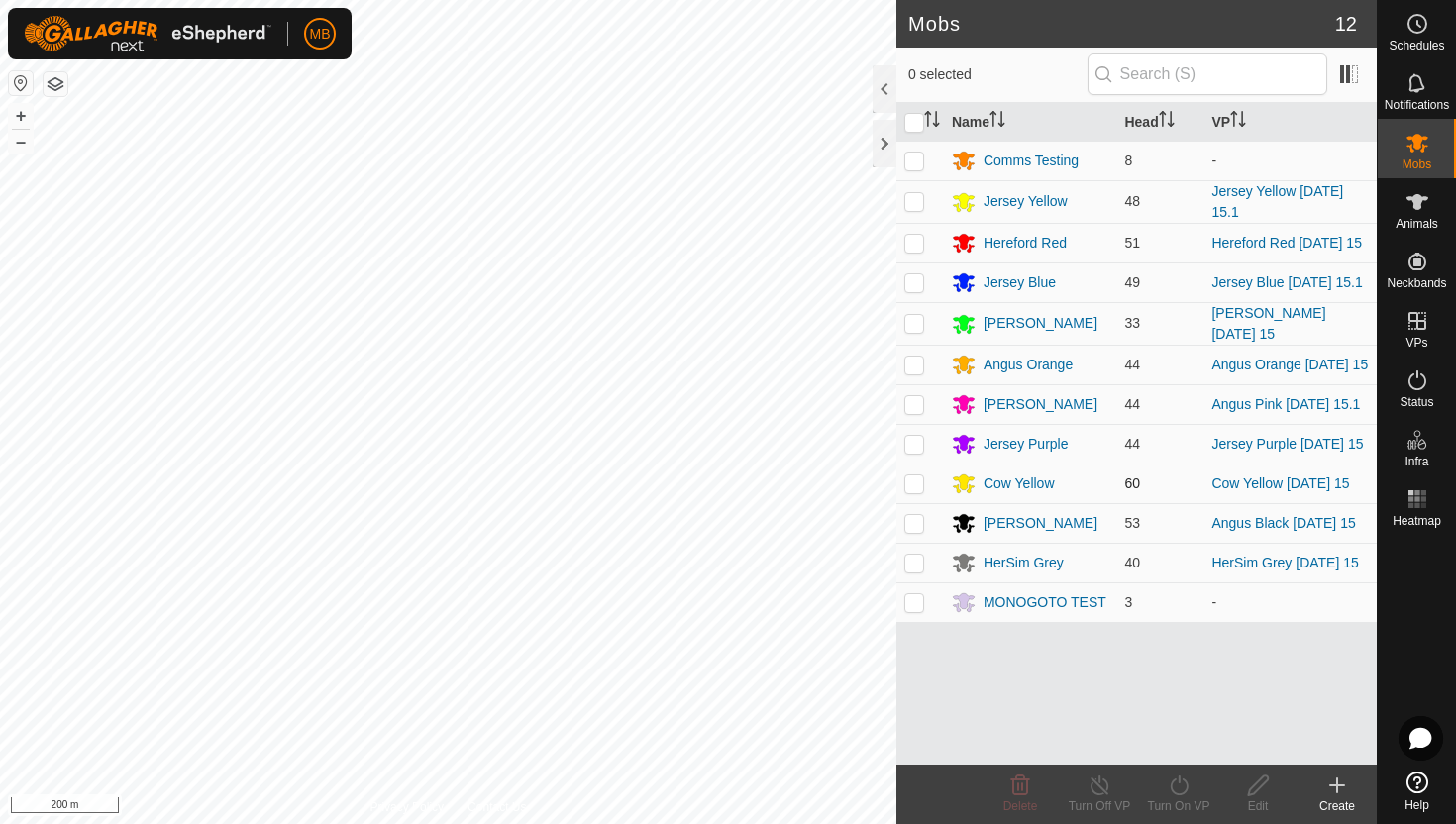 click at bounding box center [914, 483] 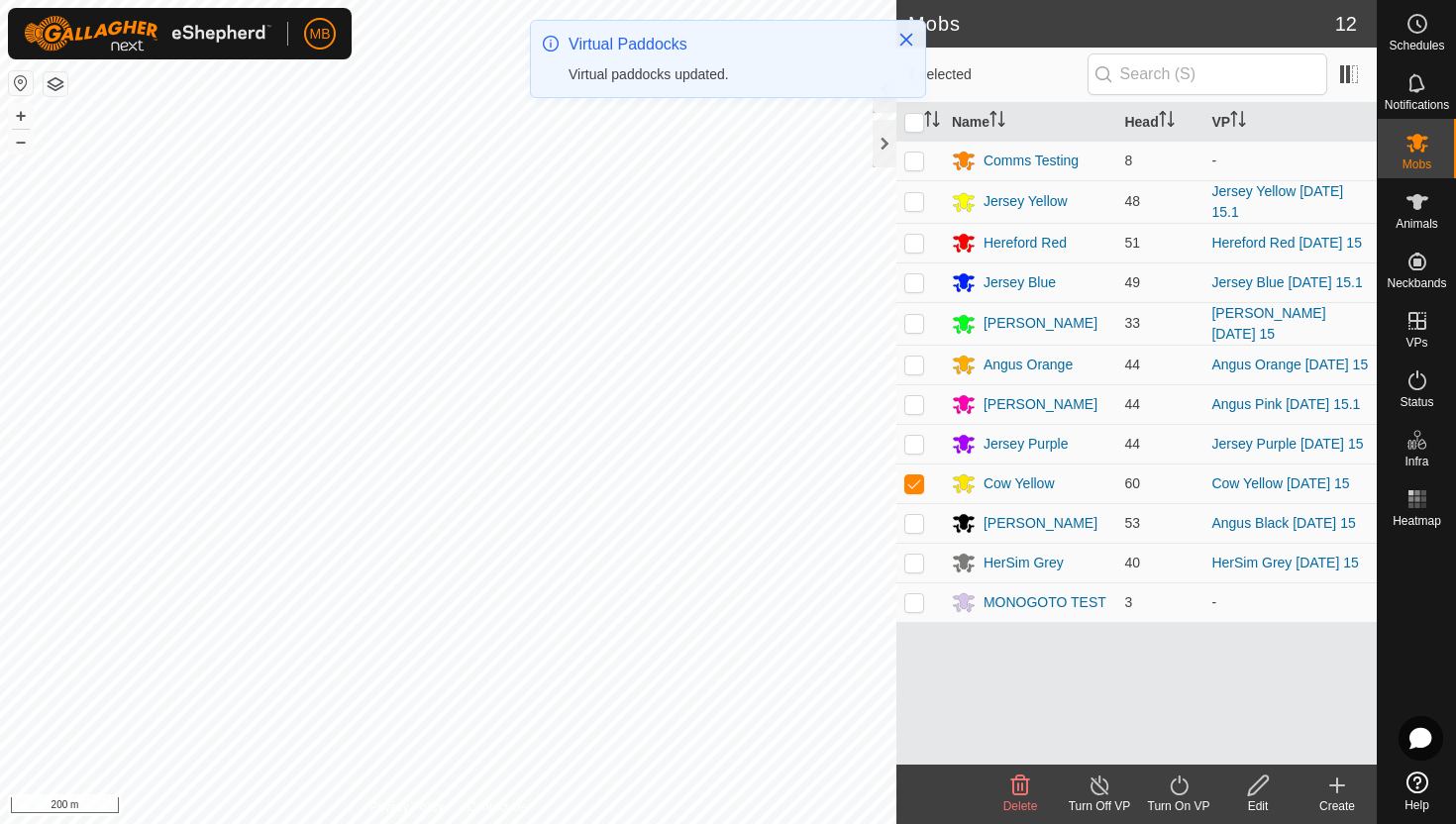 click 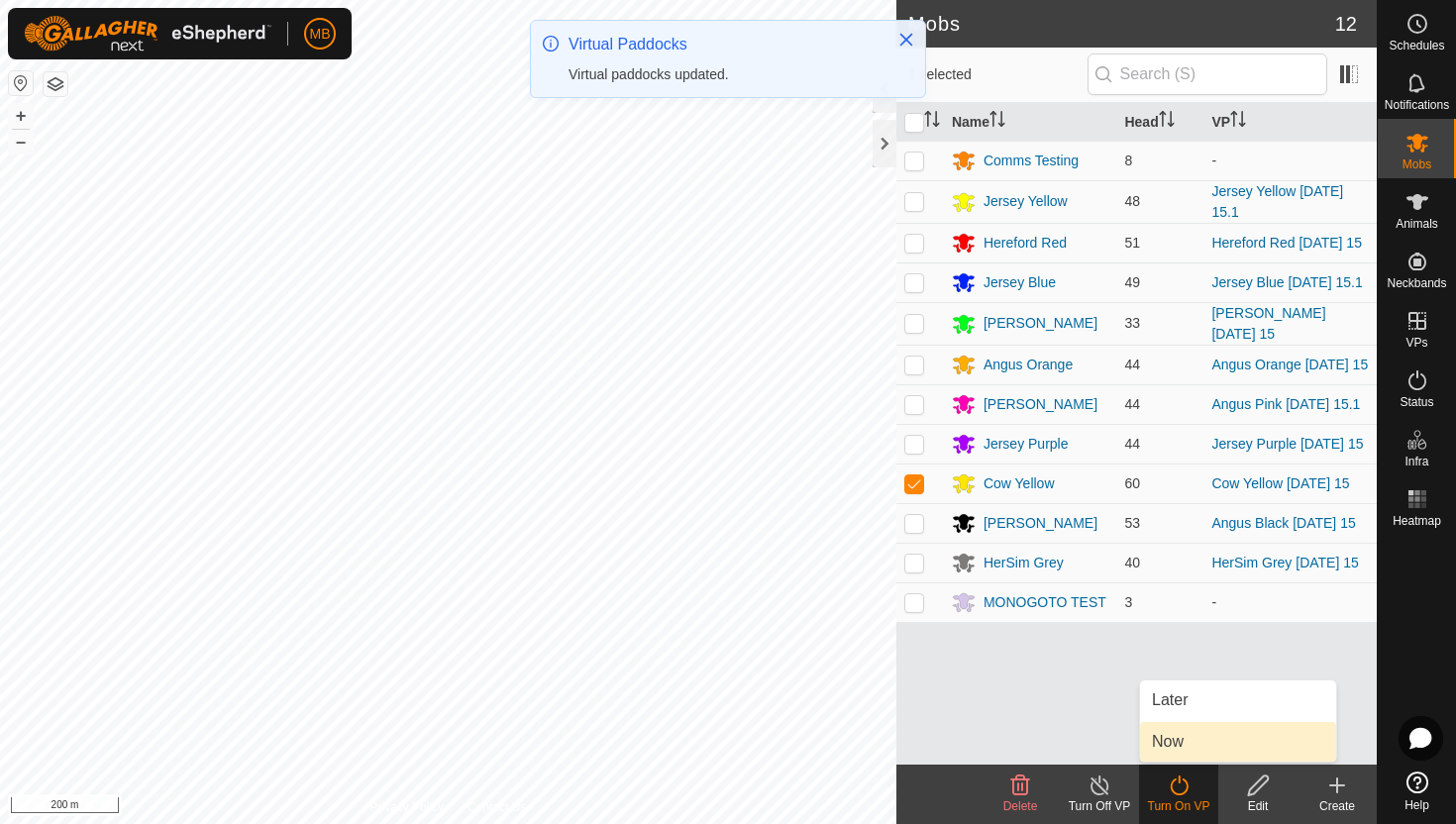 click on "Now" at bounding box center [1238, 742] 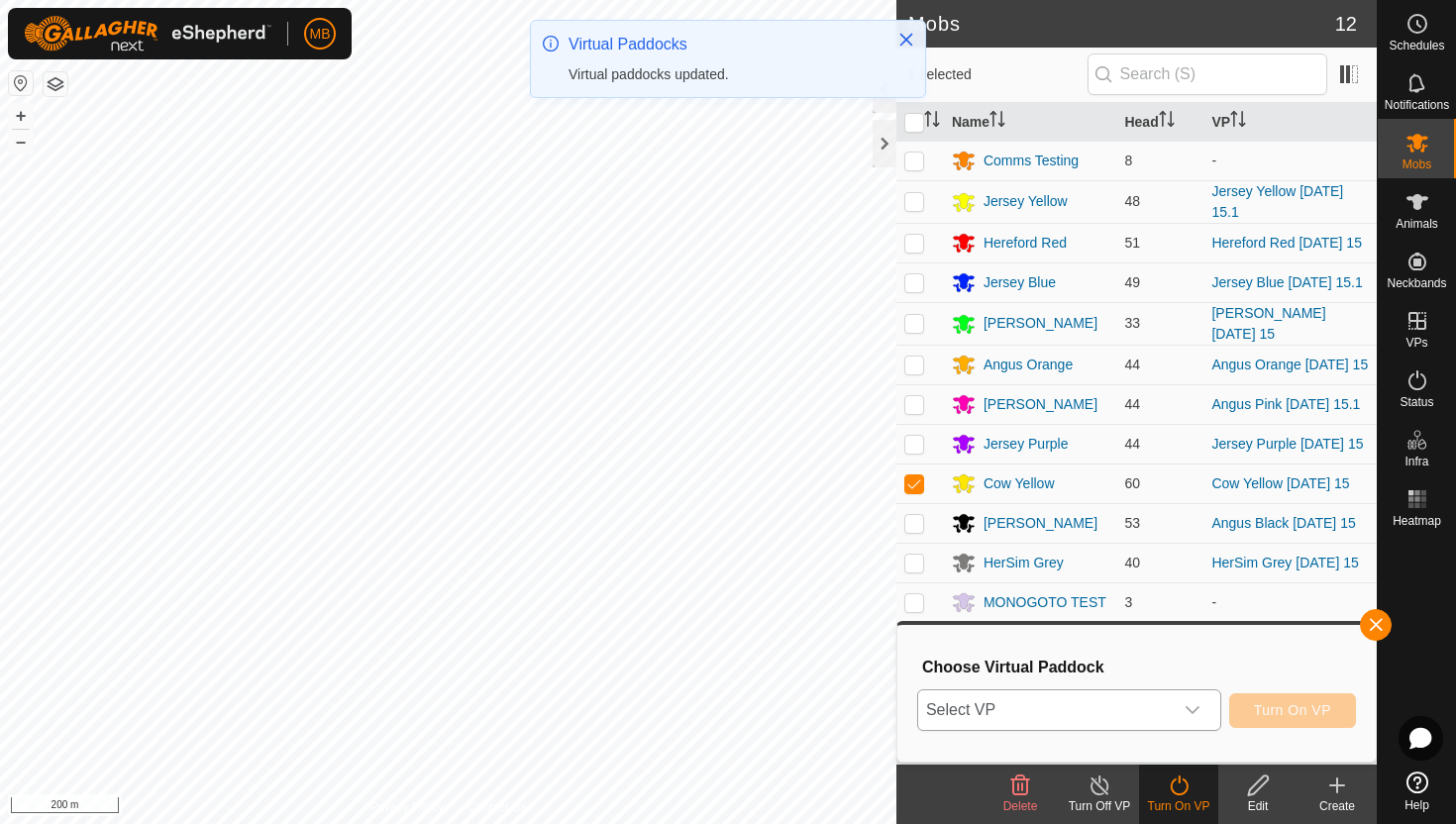click 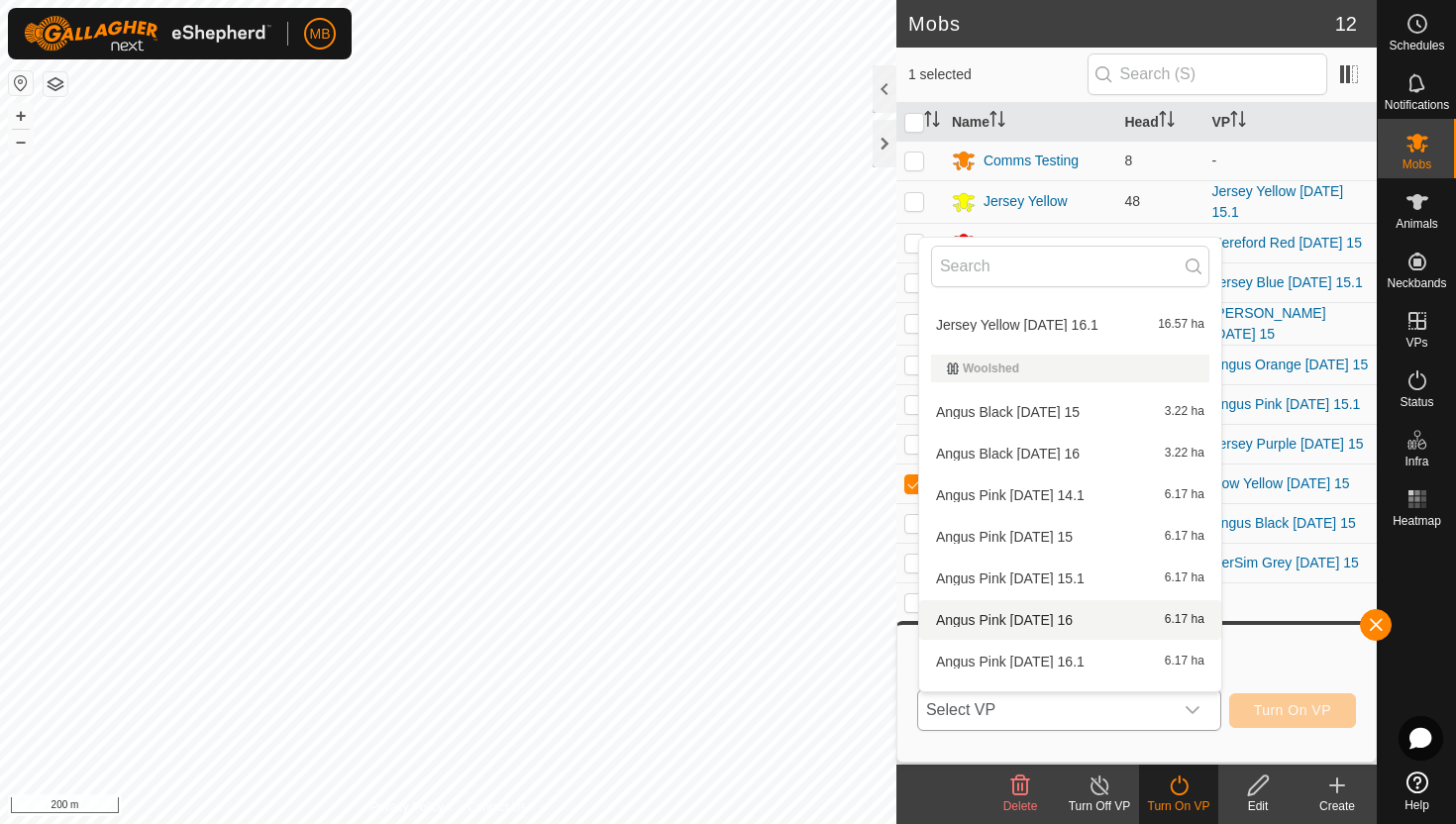 scroll, scrollTop: 1335, scrollLeft: 0, axis: vertical 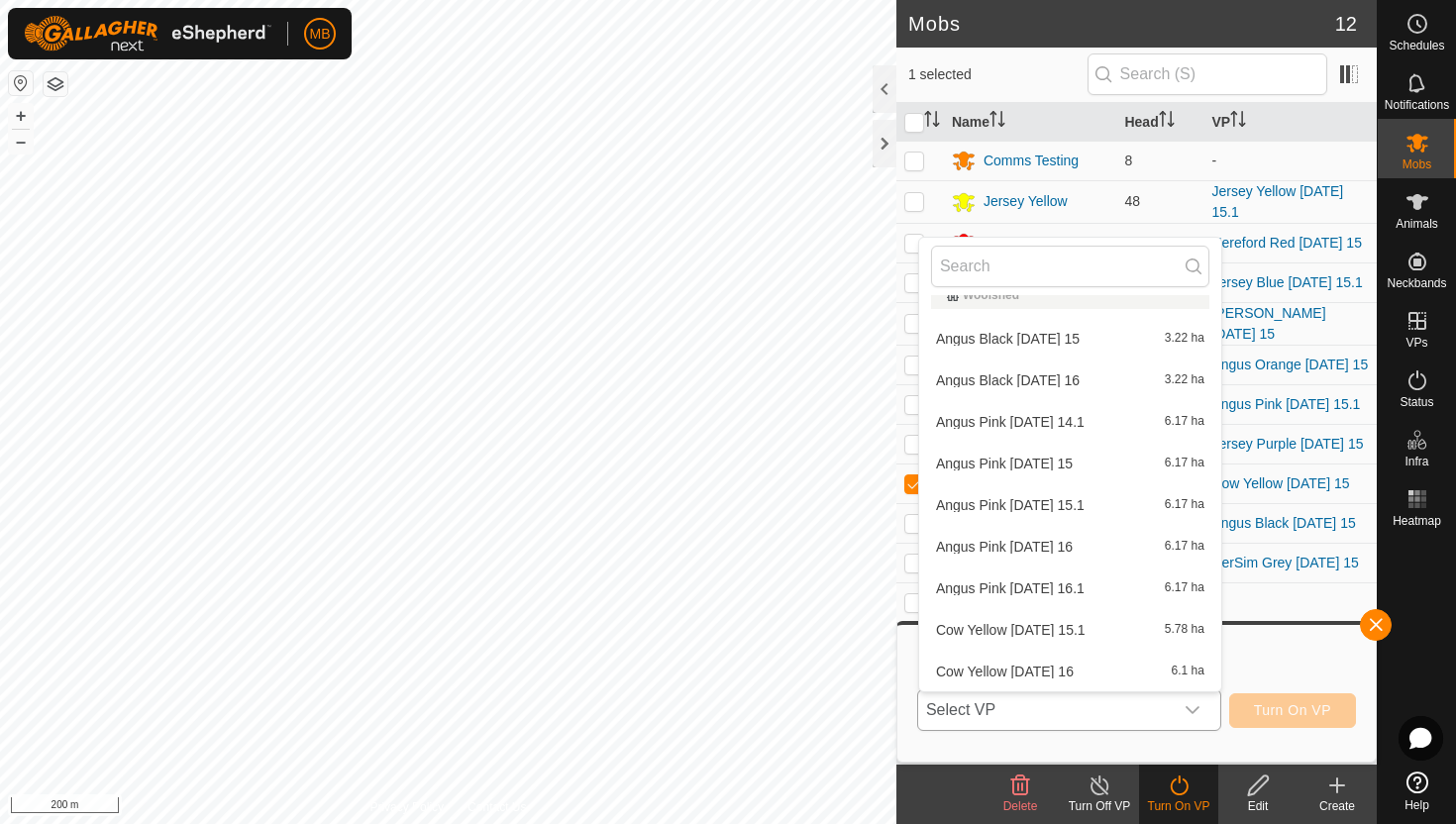 click on "Cow Yellow Tuesday 15.1  5.78 ha" at bounding box center (1070, 630) 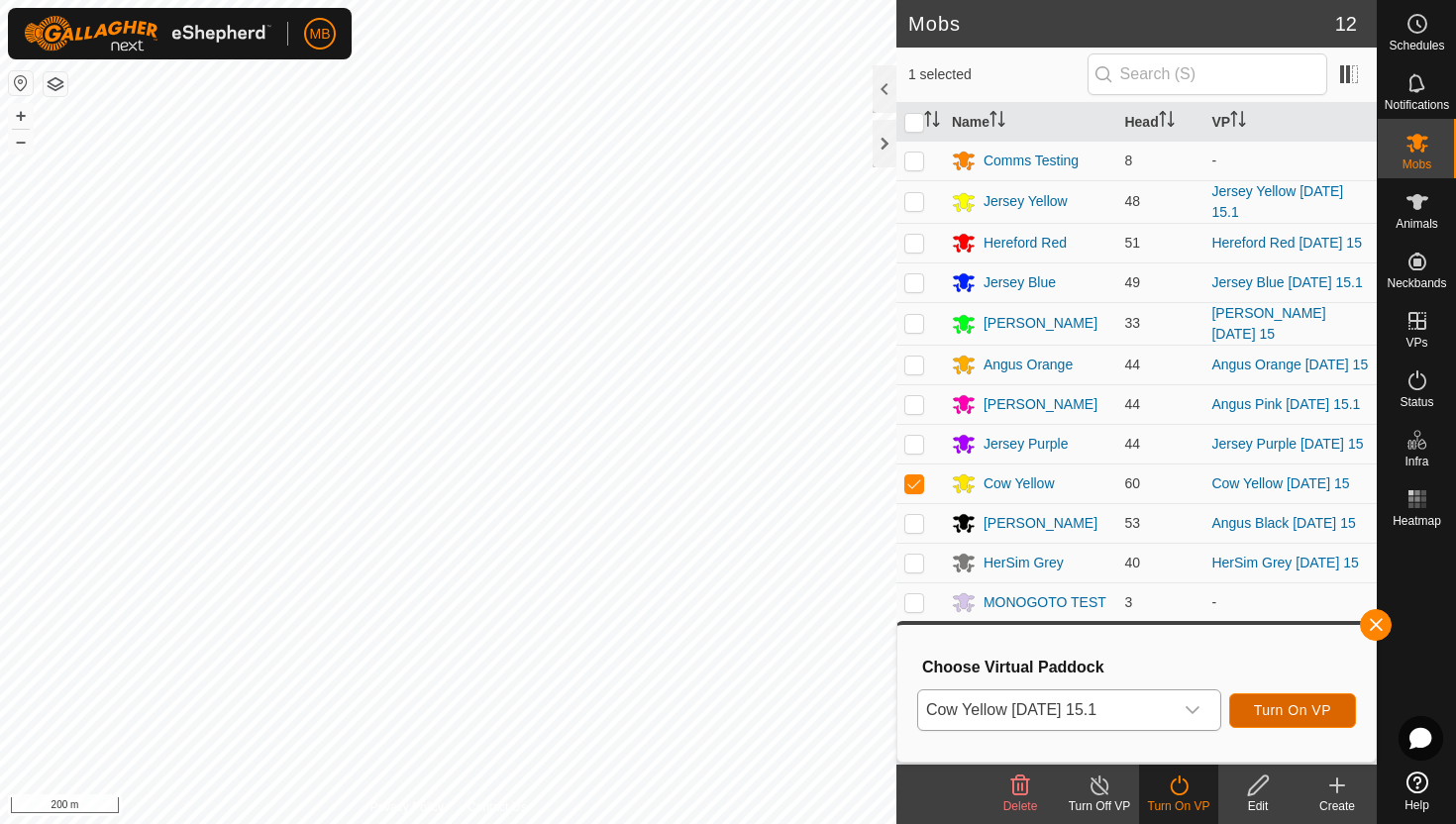 click on "Turn On VP" at bounding box center (1293, 710) 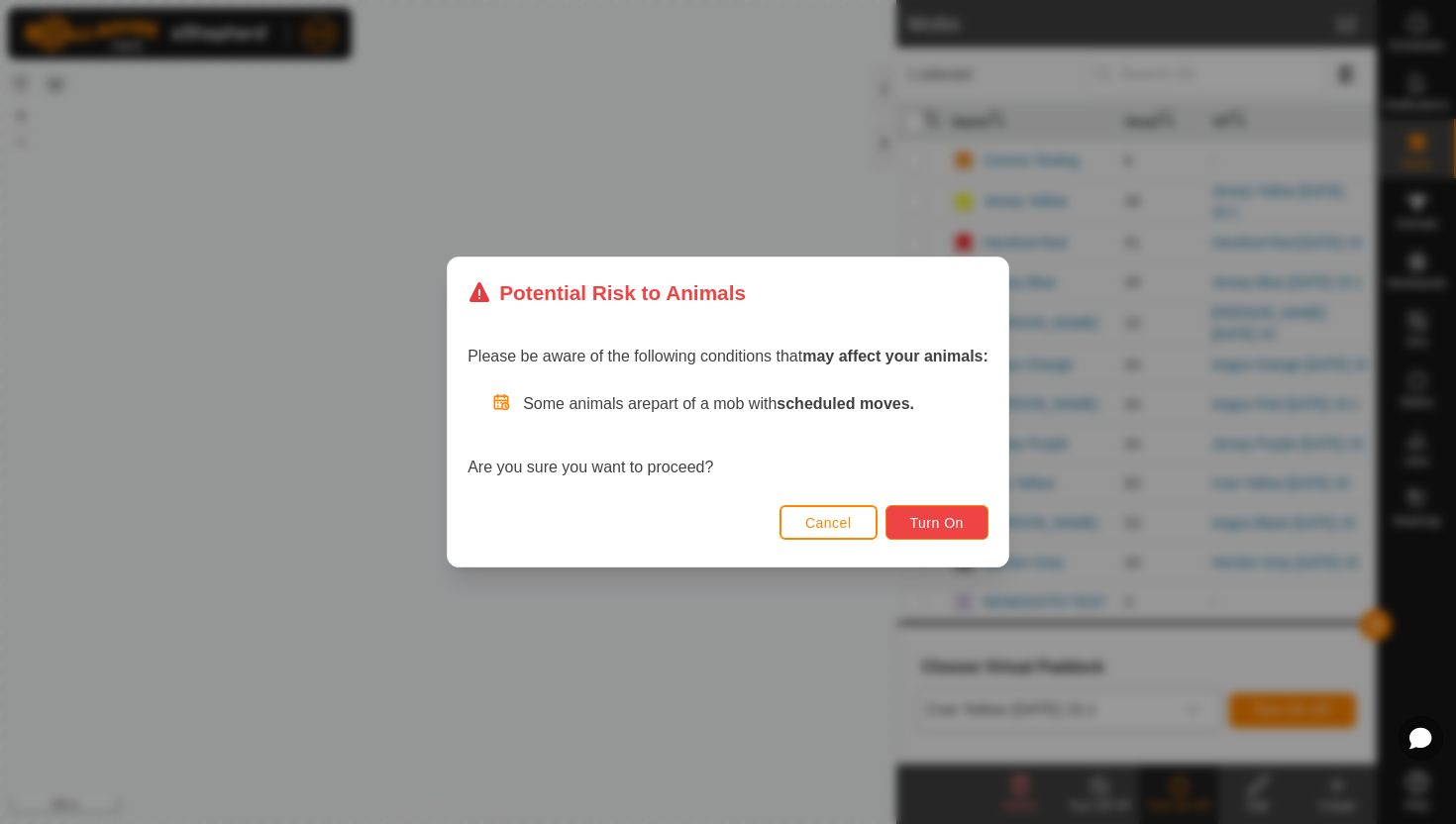 click on "Turn On" at bounding box center (937, 523) 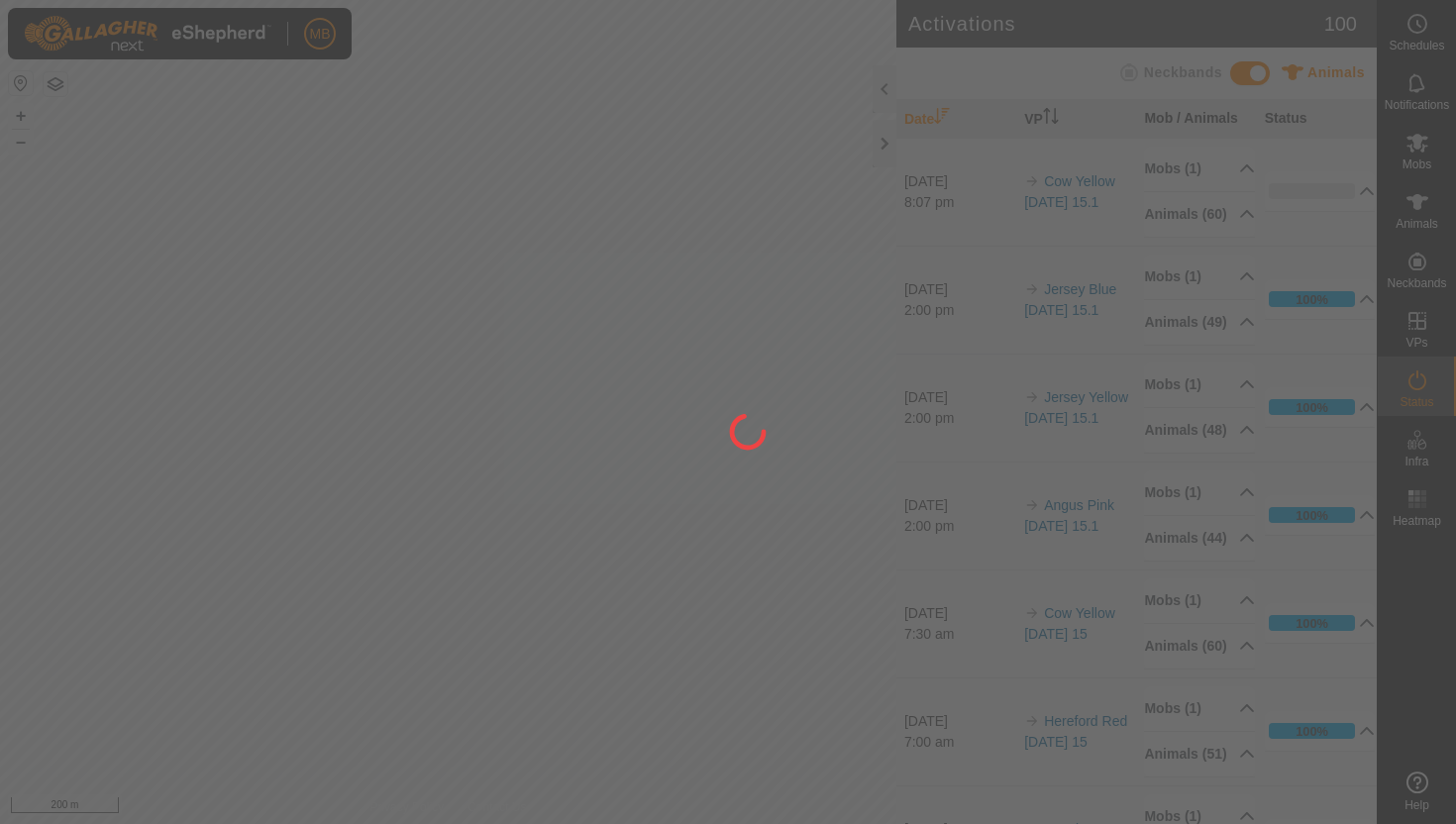 scroll, scrollTop: 0, scrollLeft: 0, axis: both 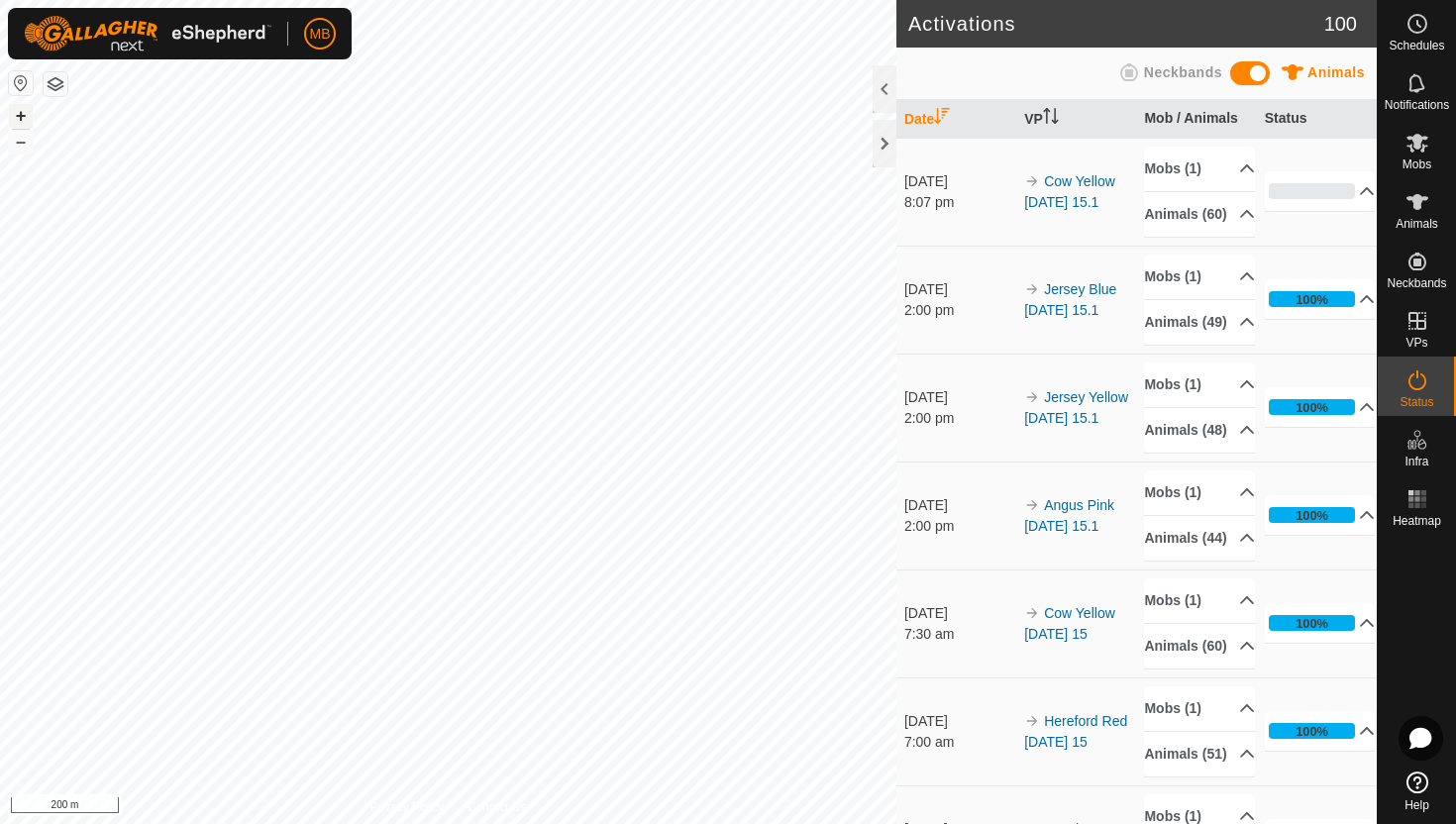 click on "+" at bounding box center [21, 116] 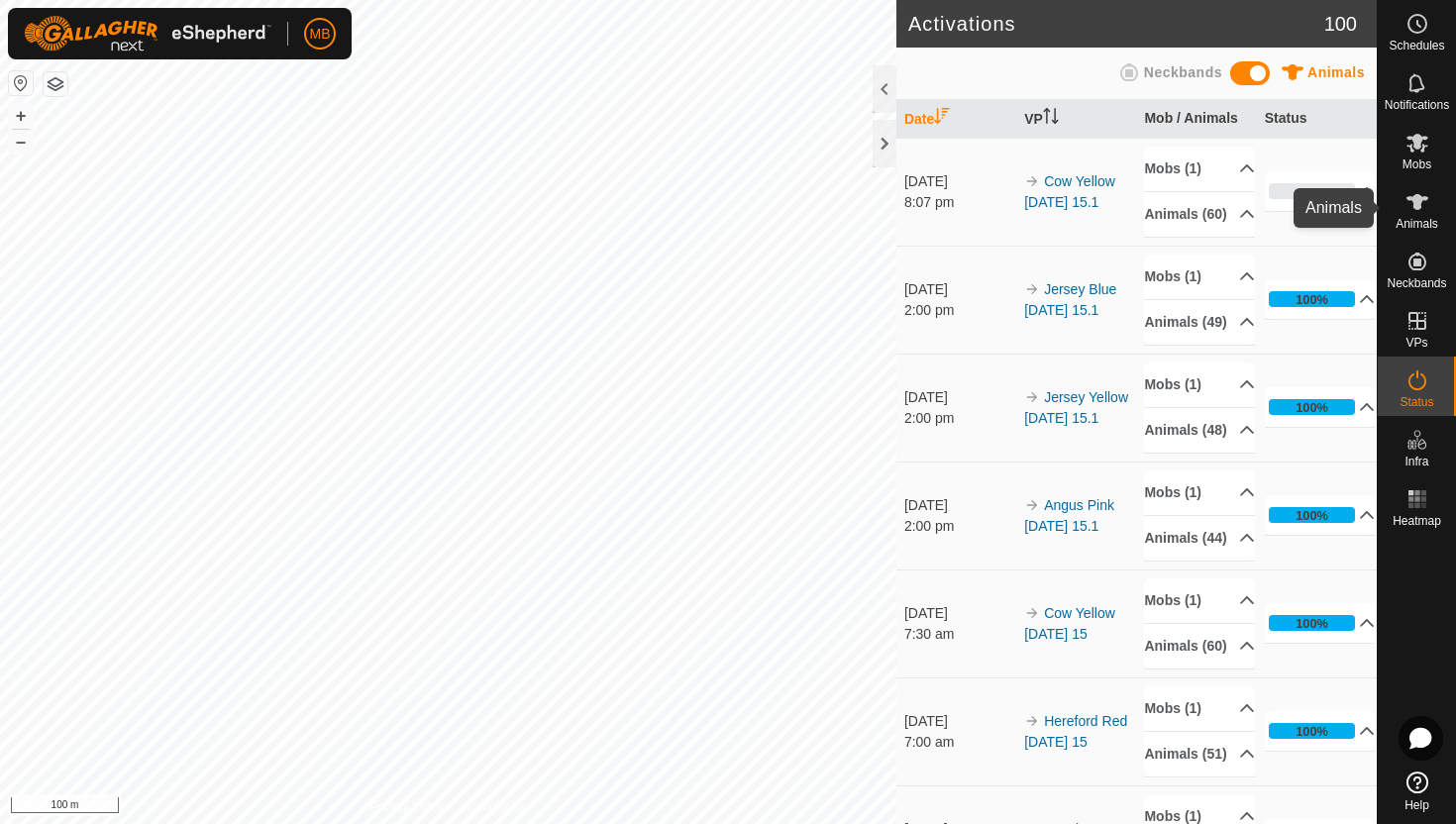 click 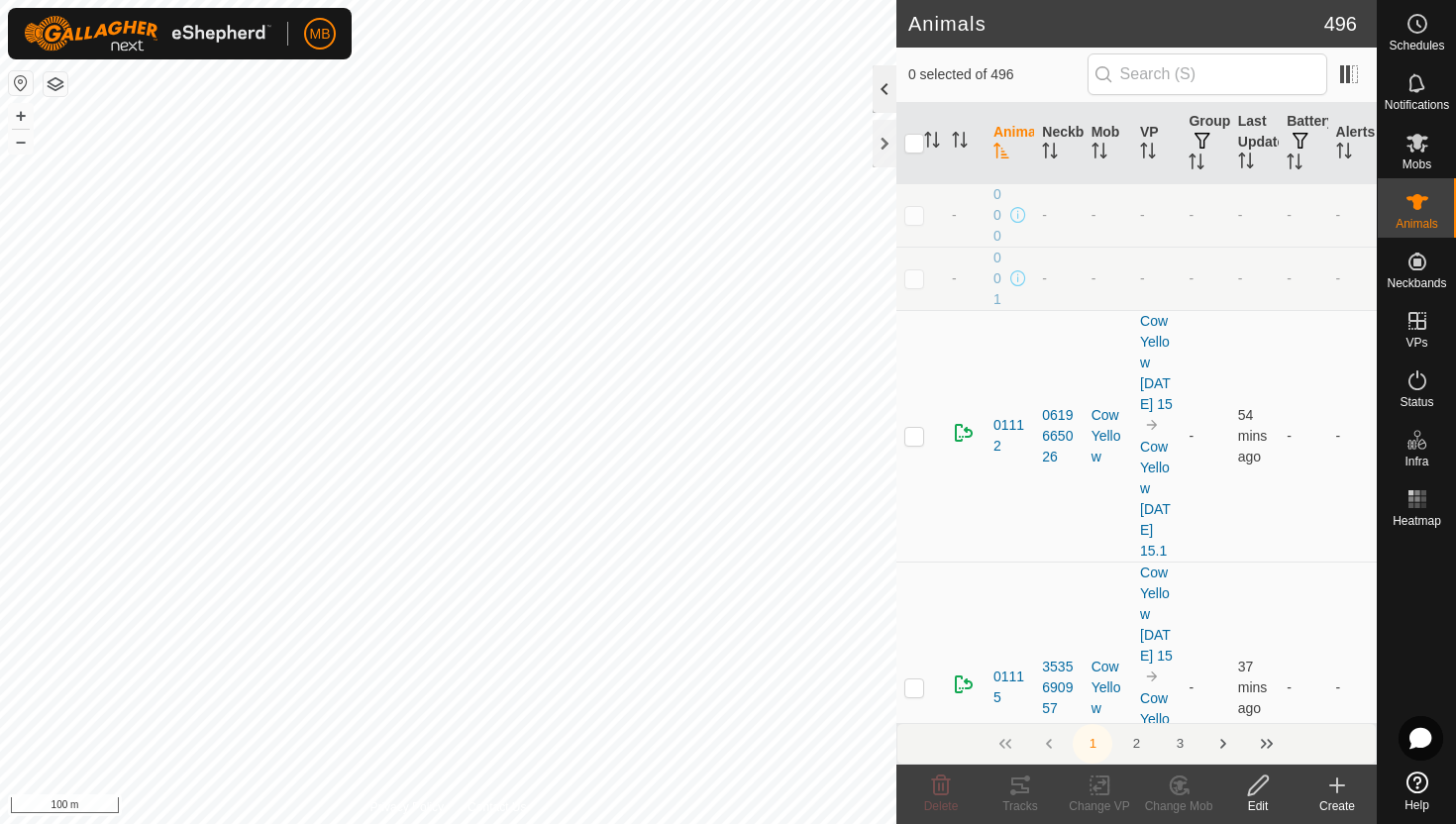 click 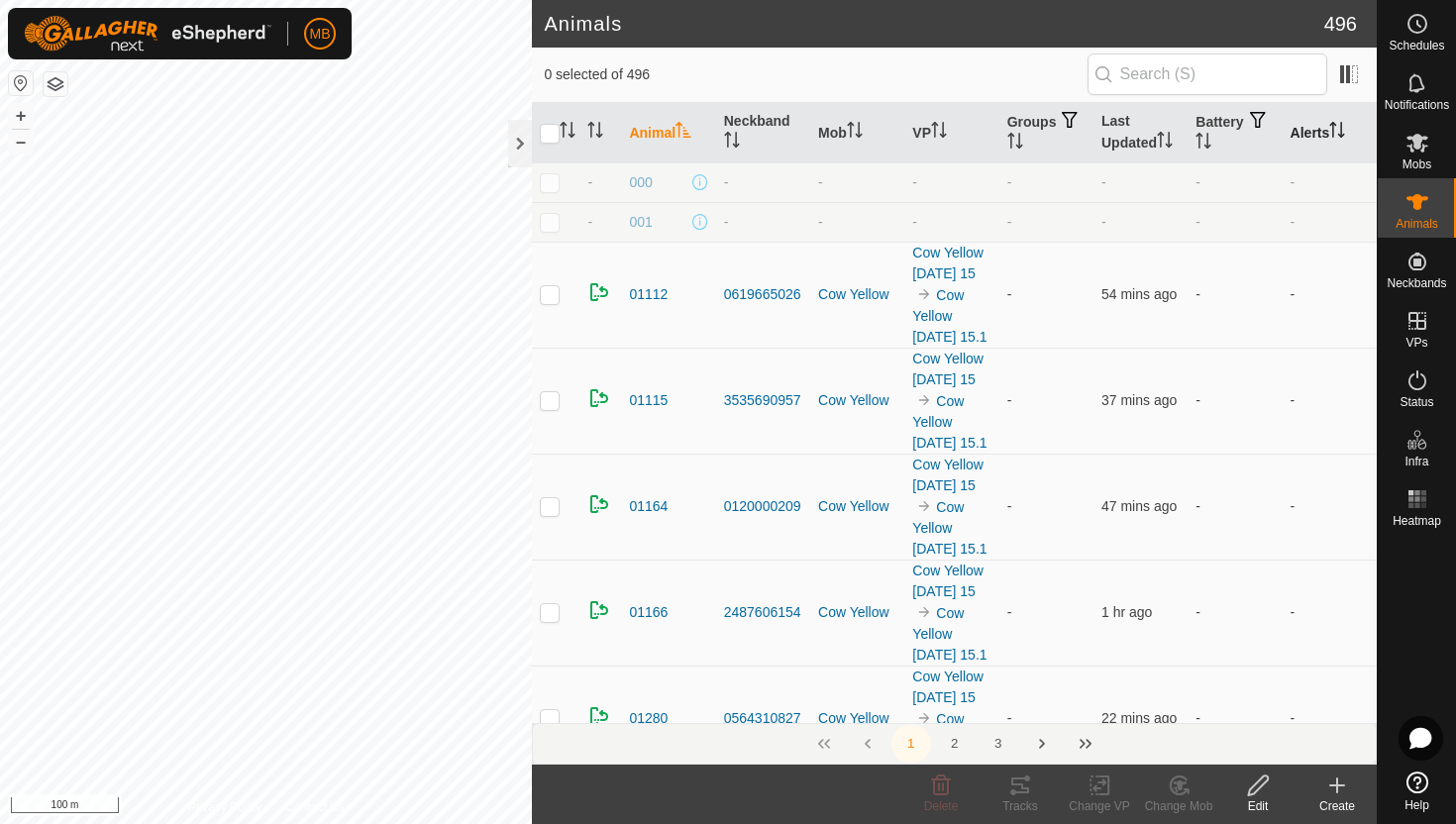 click 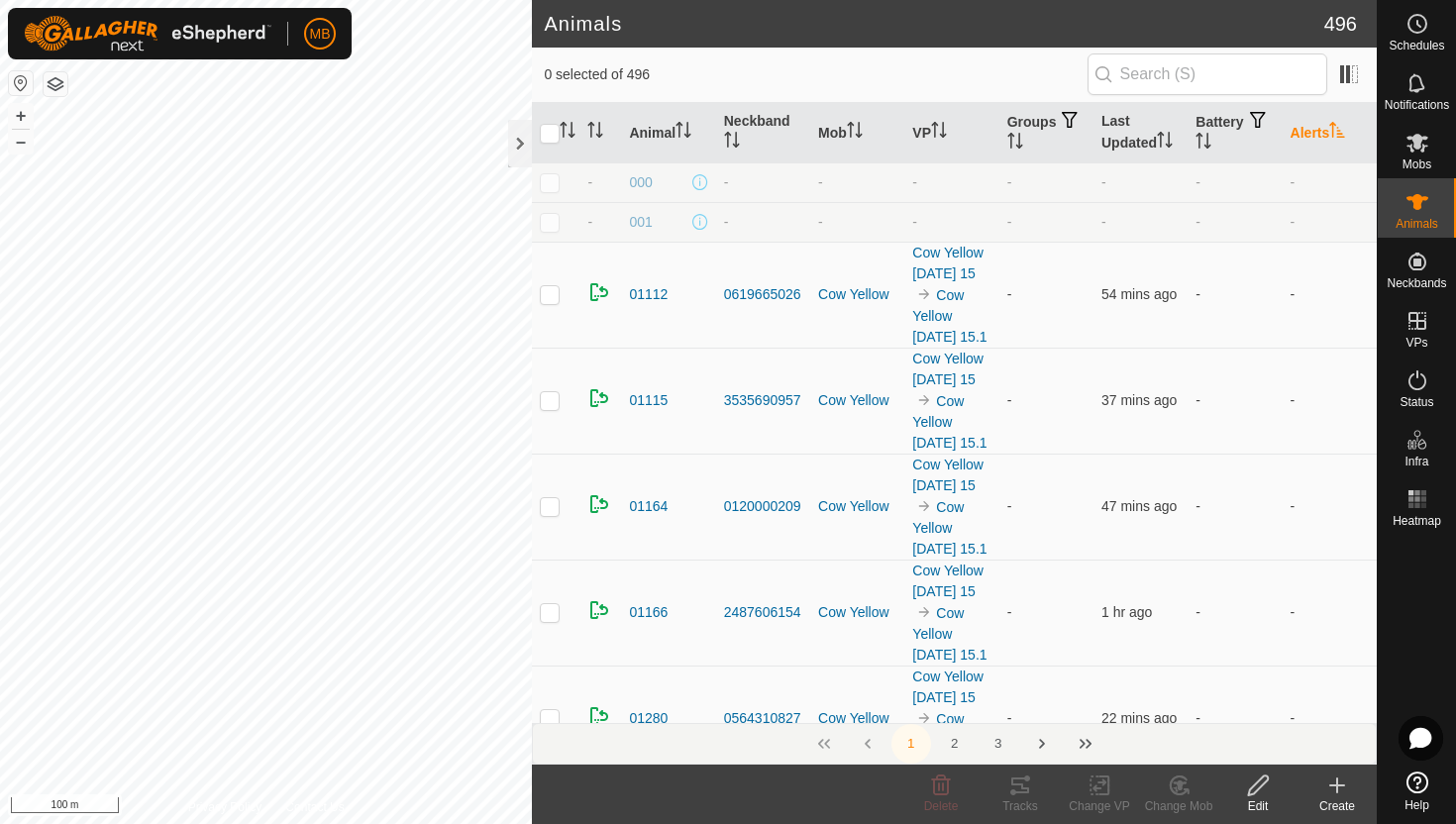 click 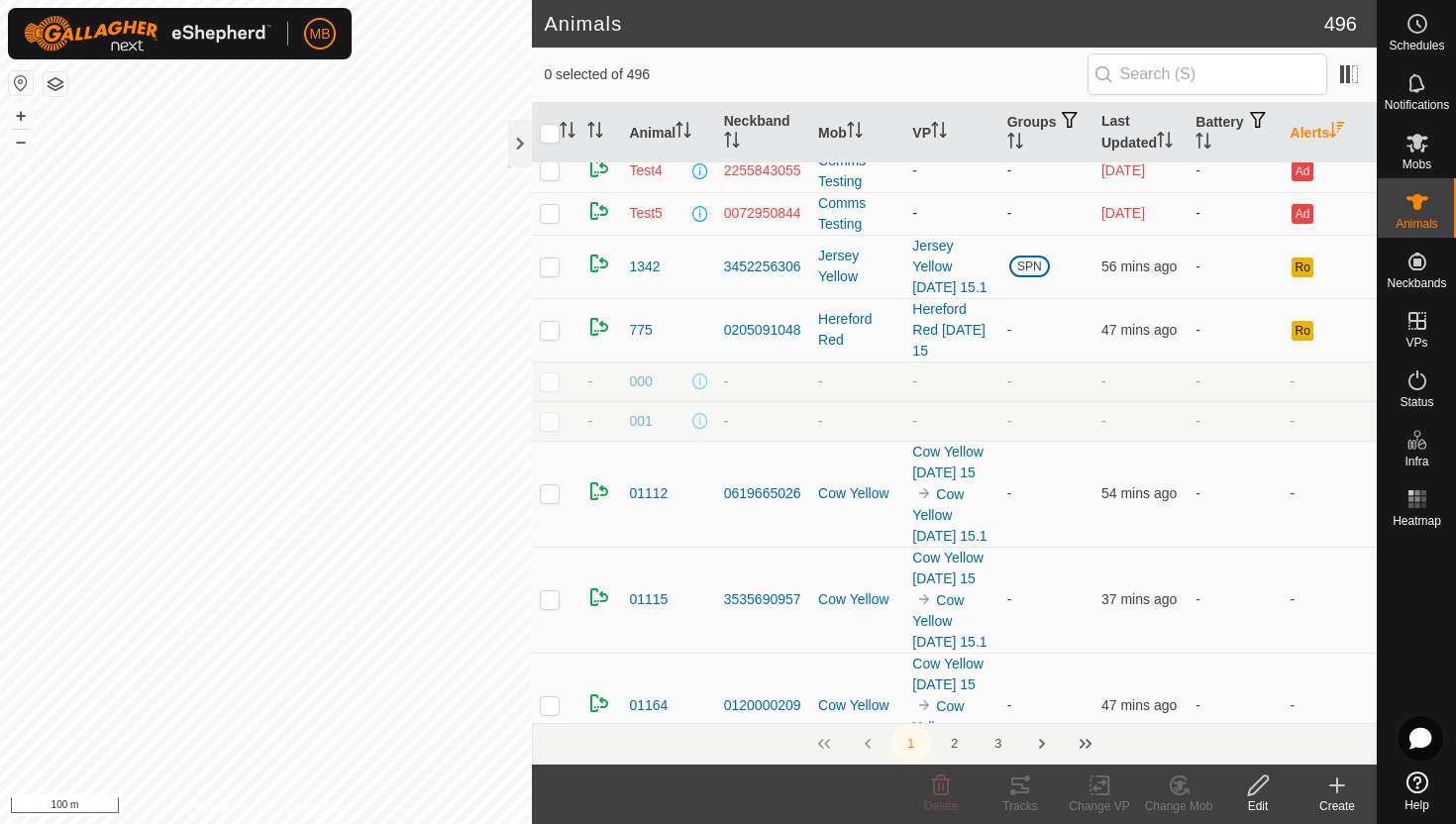 scroll, scrollTop: 0, scrollLeft: 0, axis: both 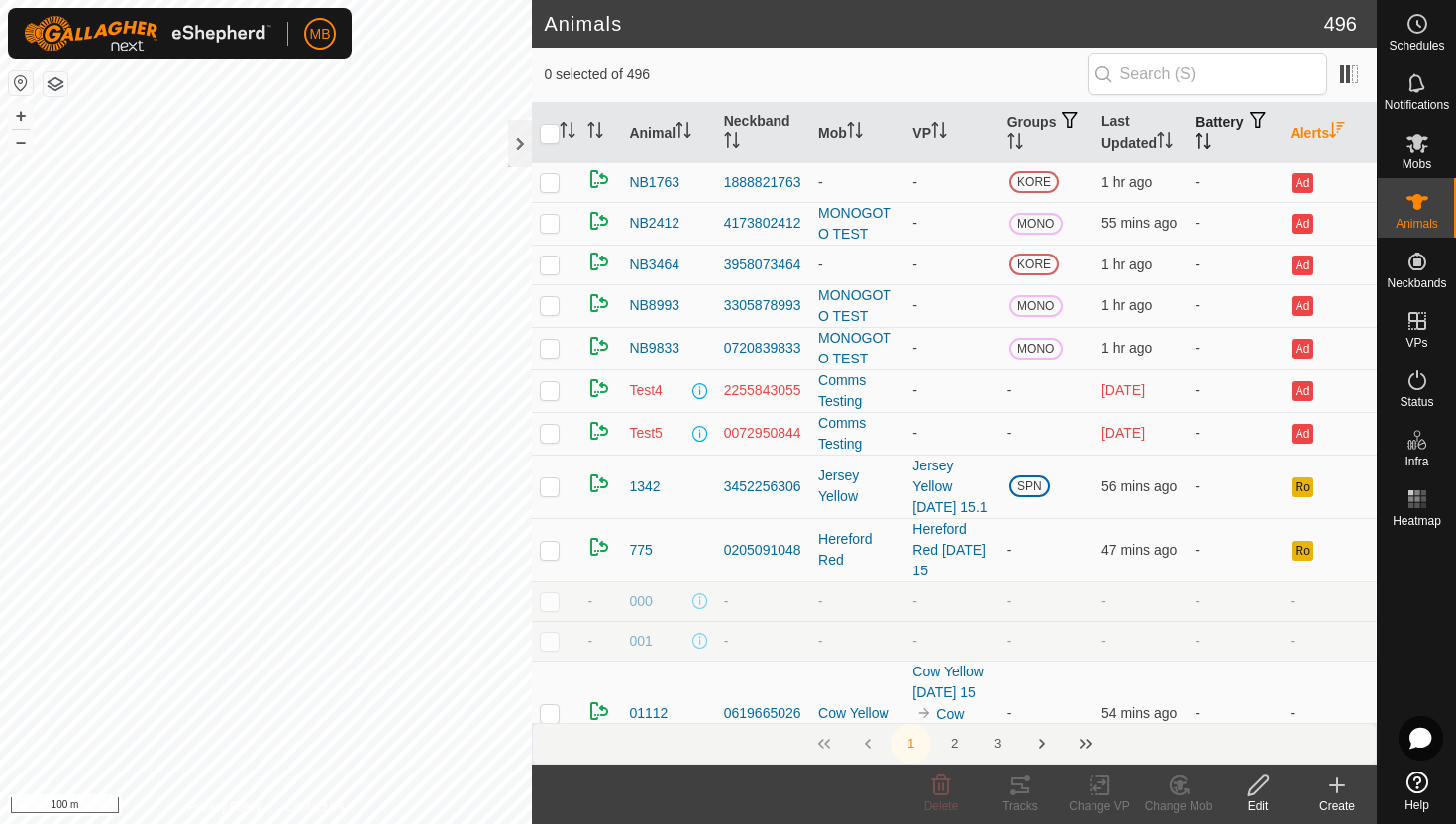 click 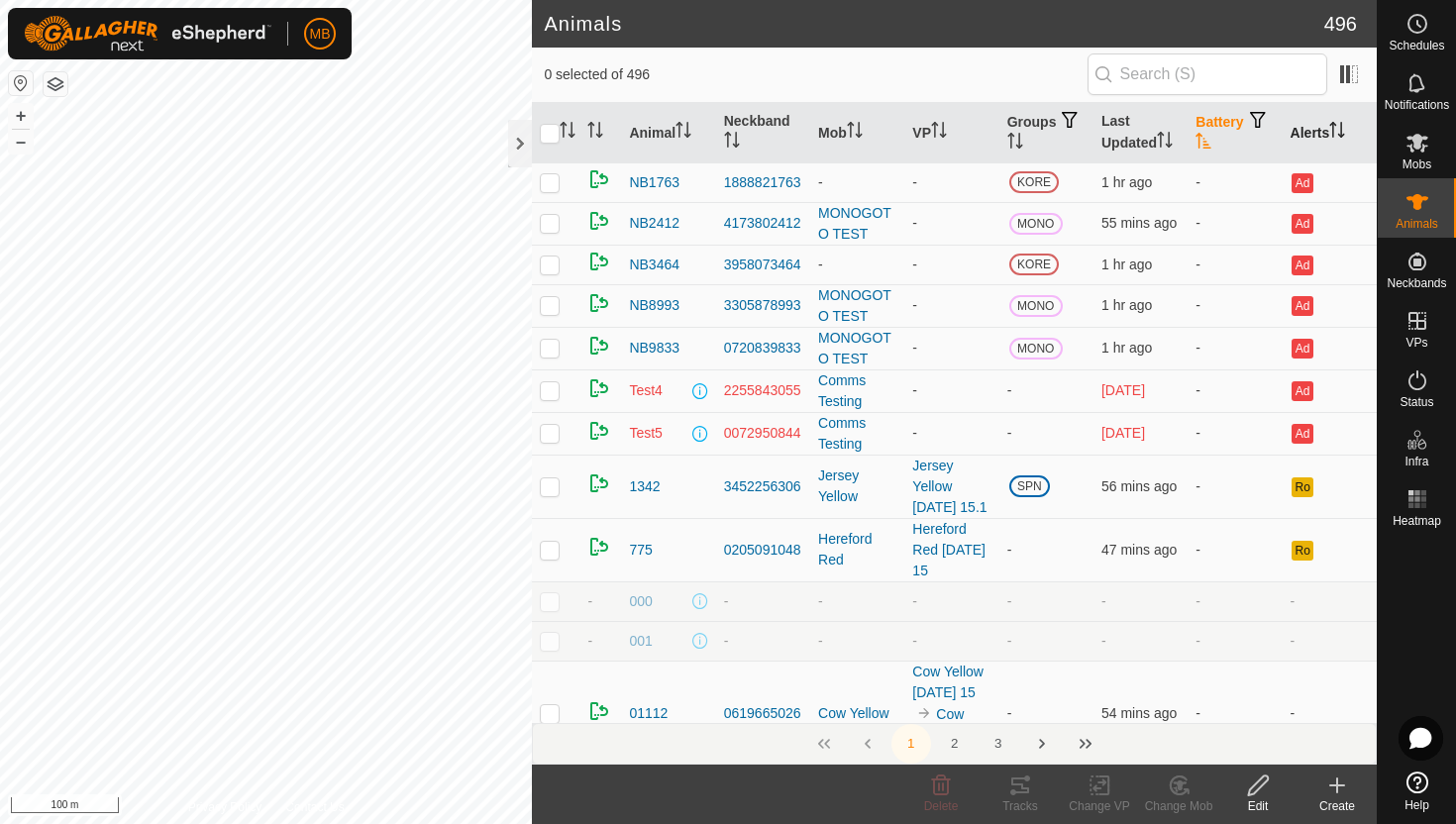 click 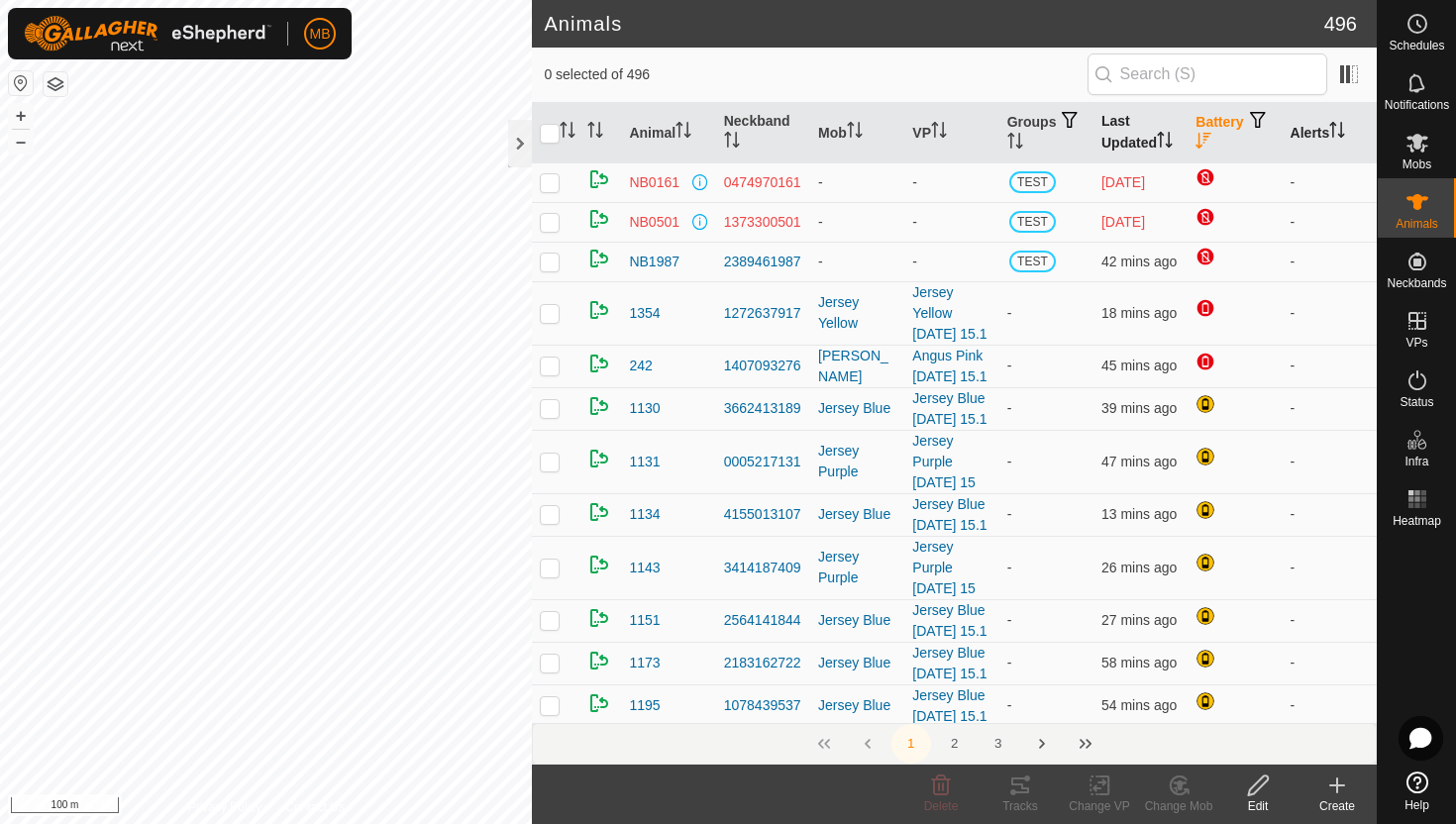 click 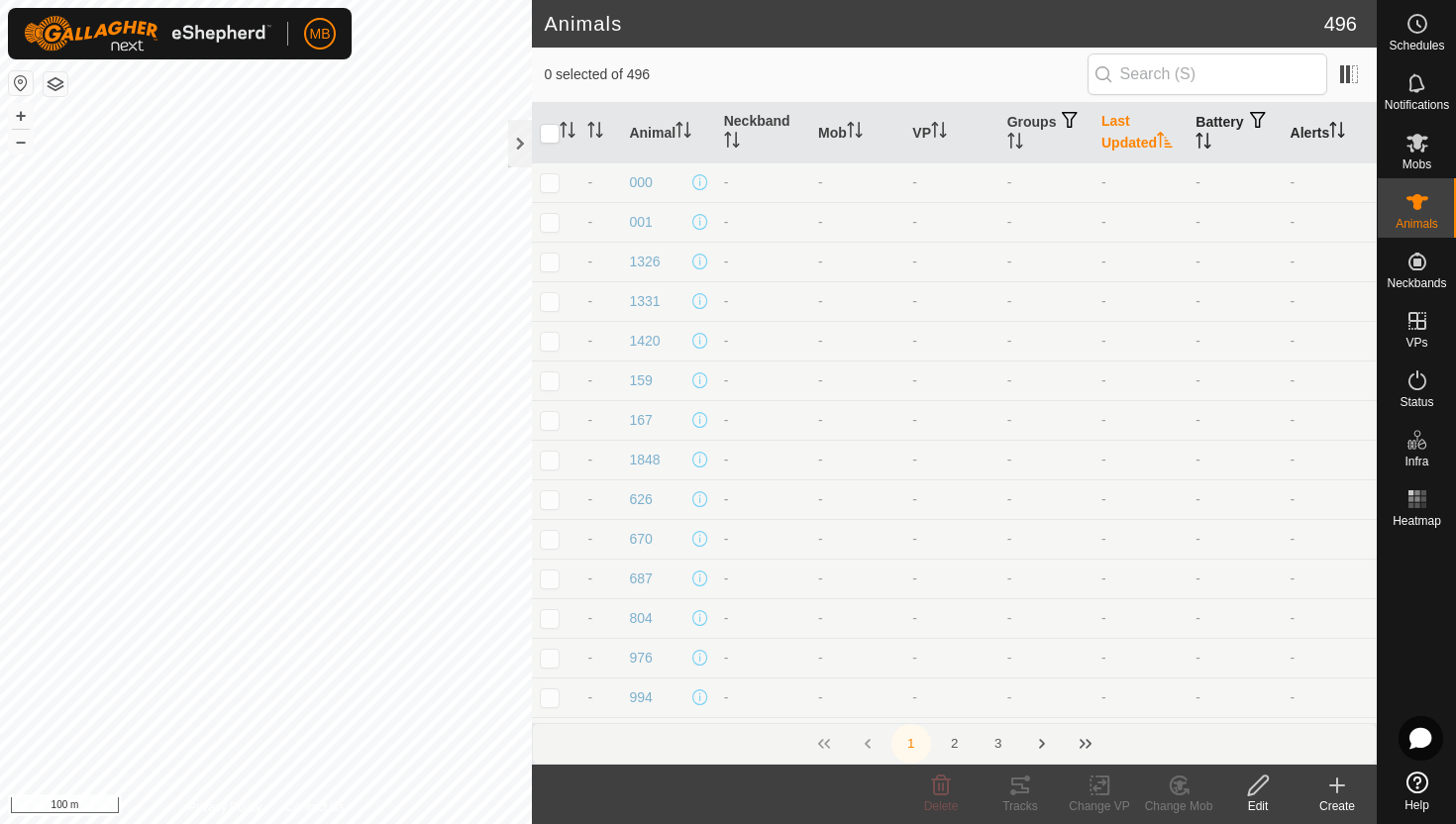 click 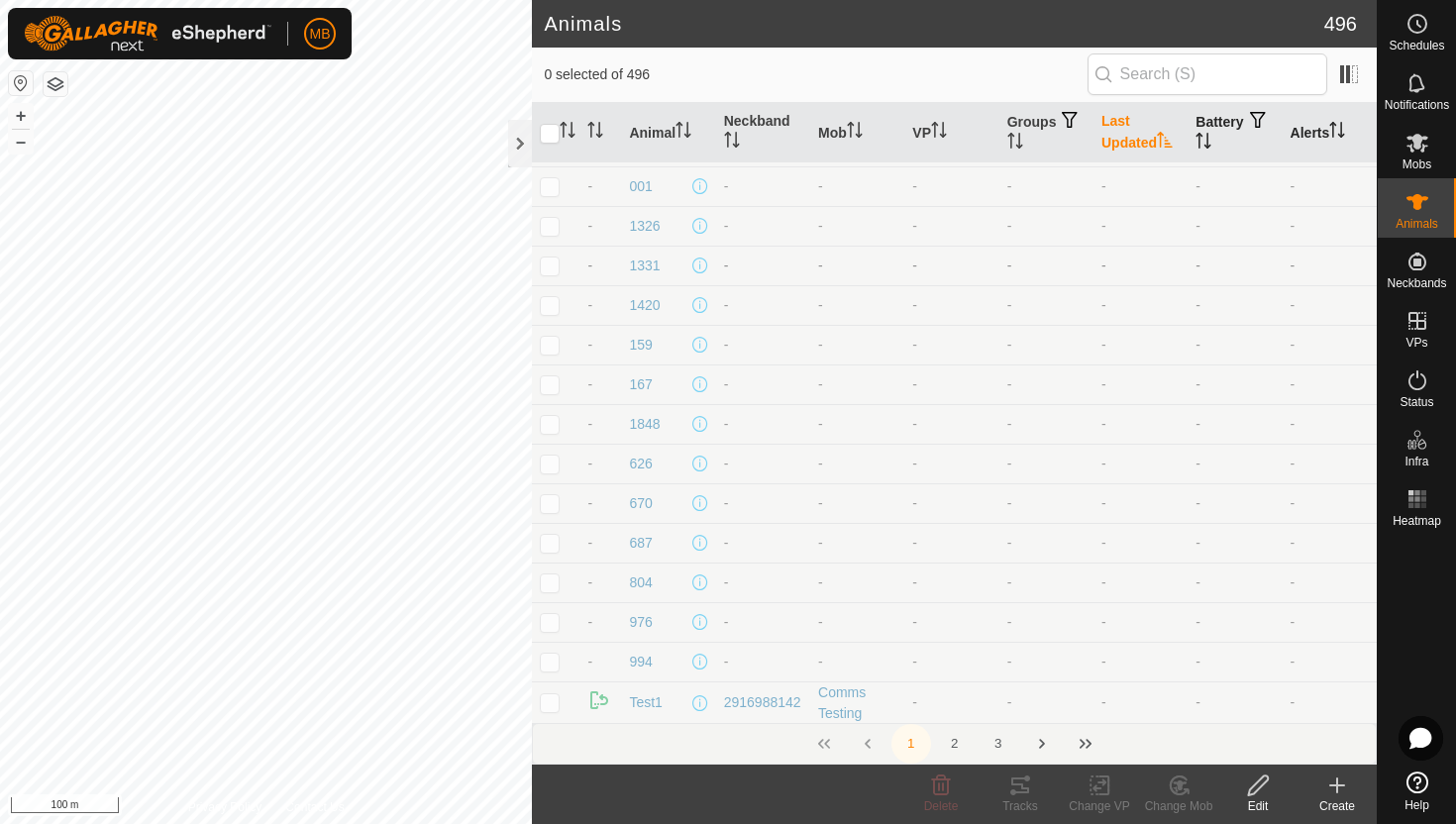 scroll, scrollTop: 0, scrollLeft: 0, axis: both 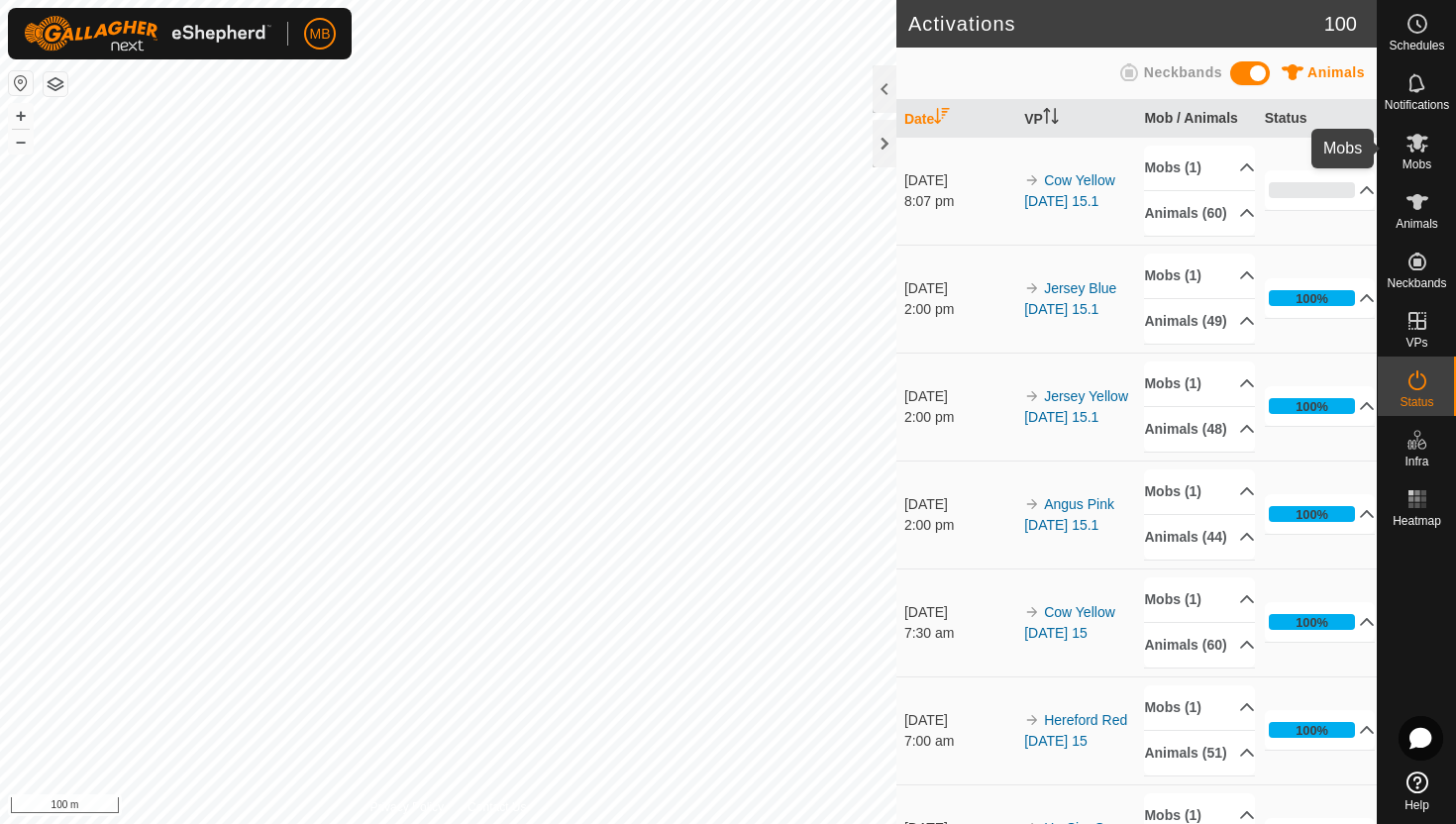 click 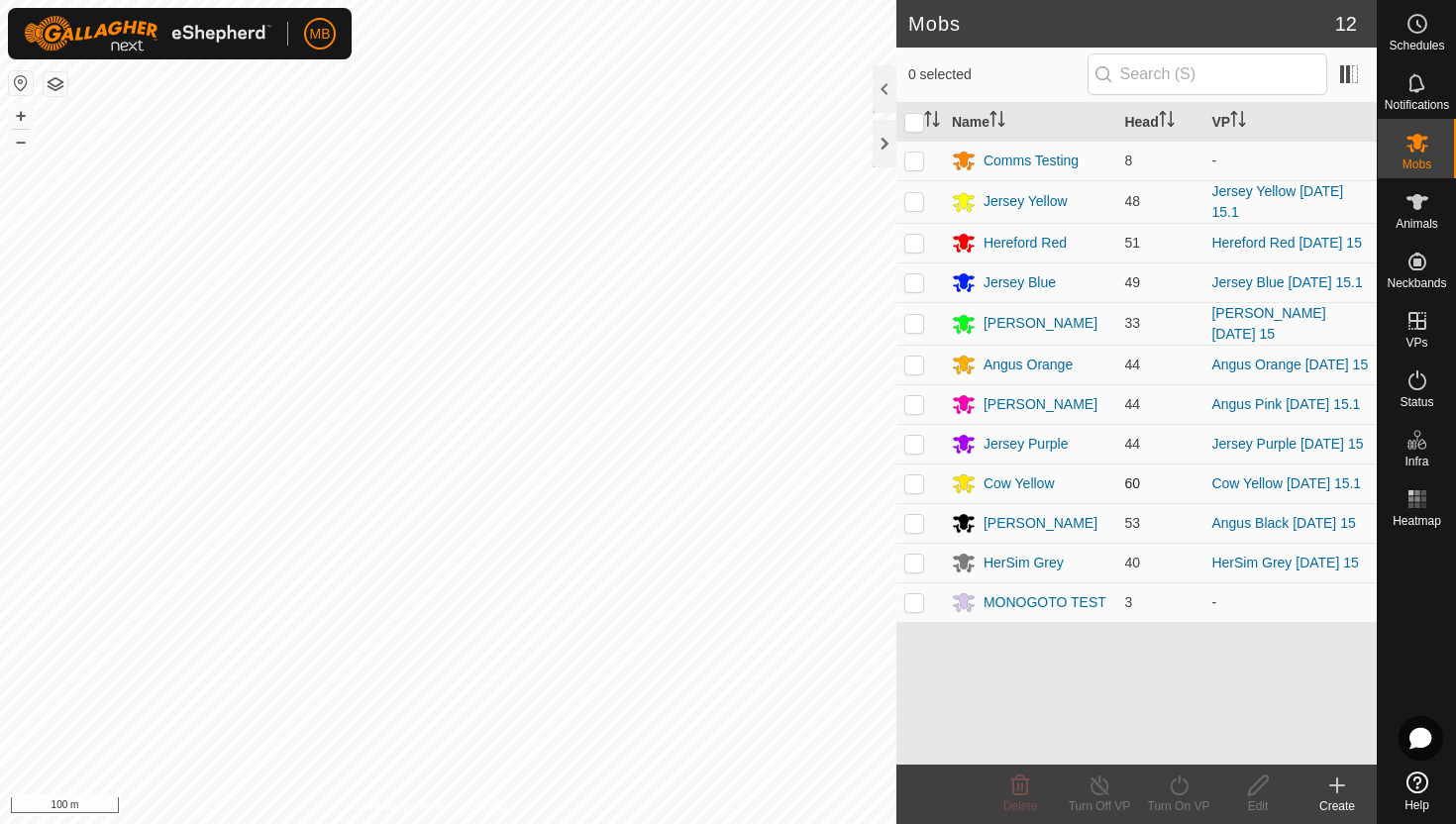 click at bounding box center [914, 483] 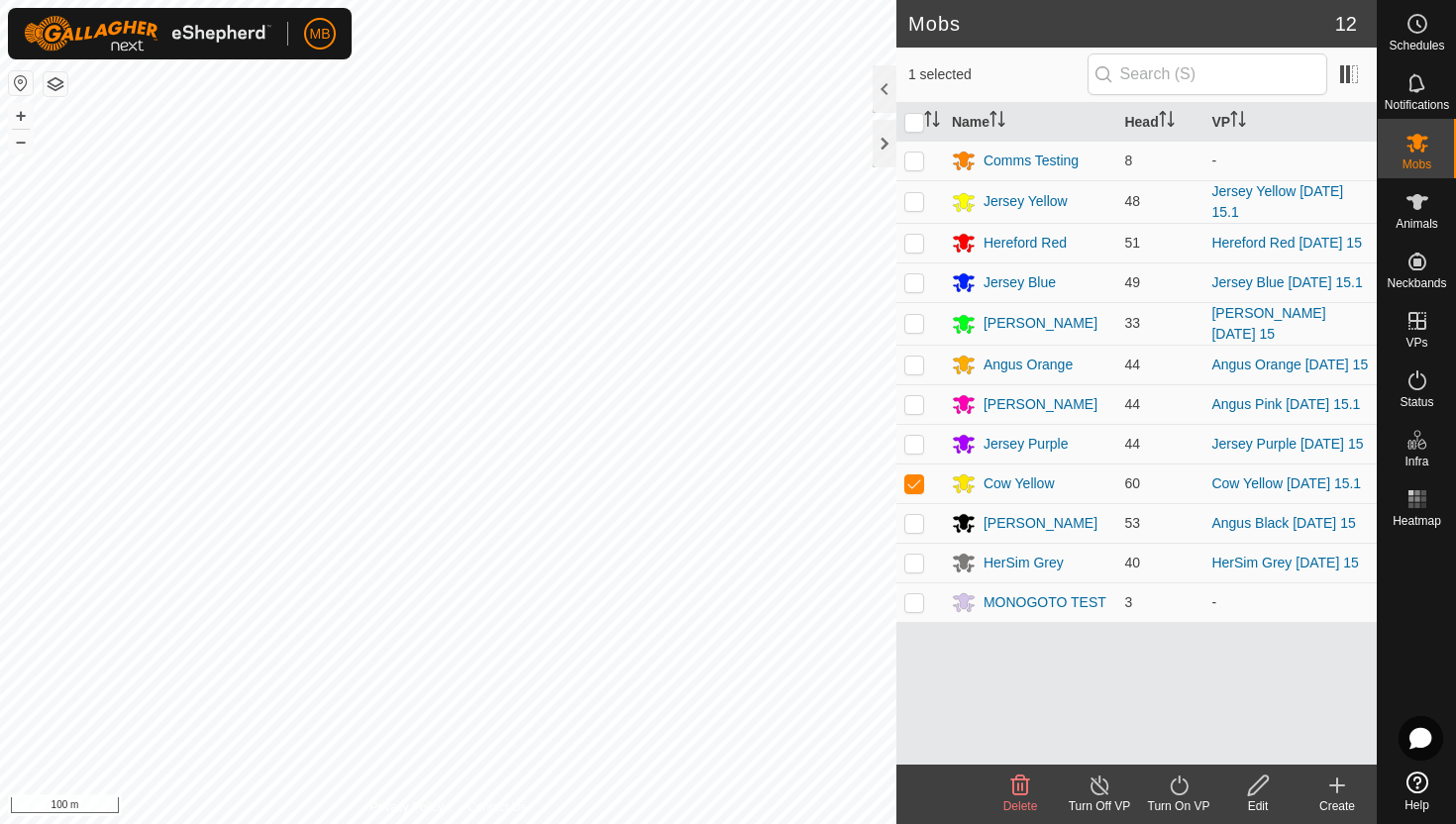 click 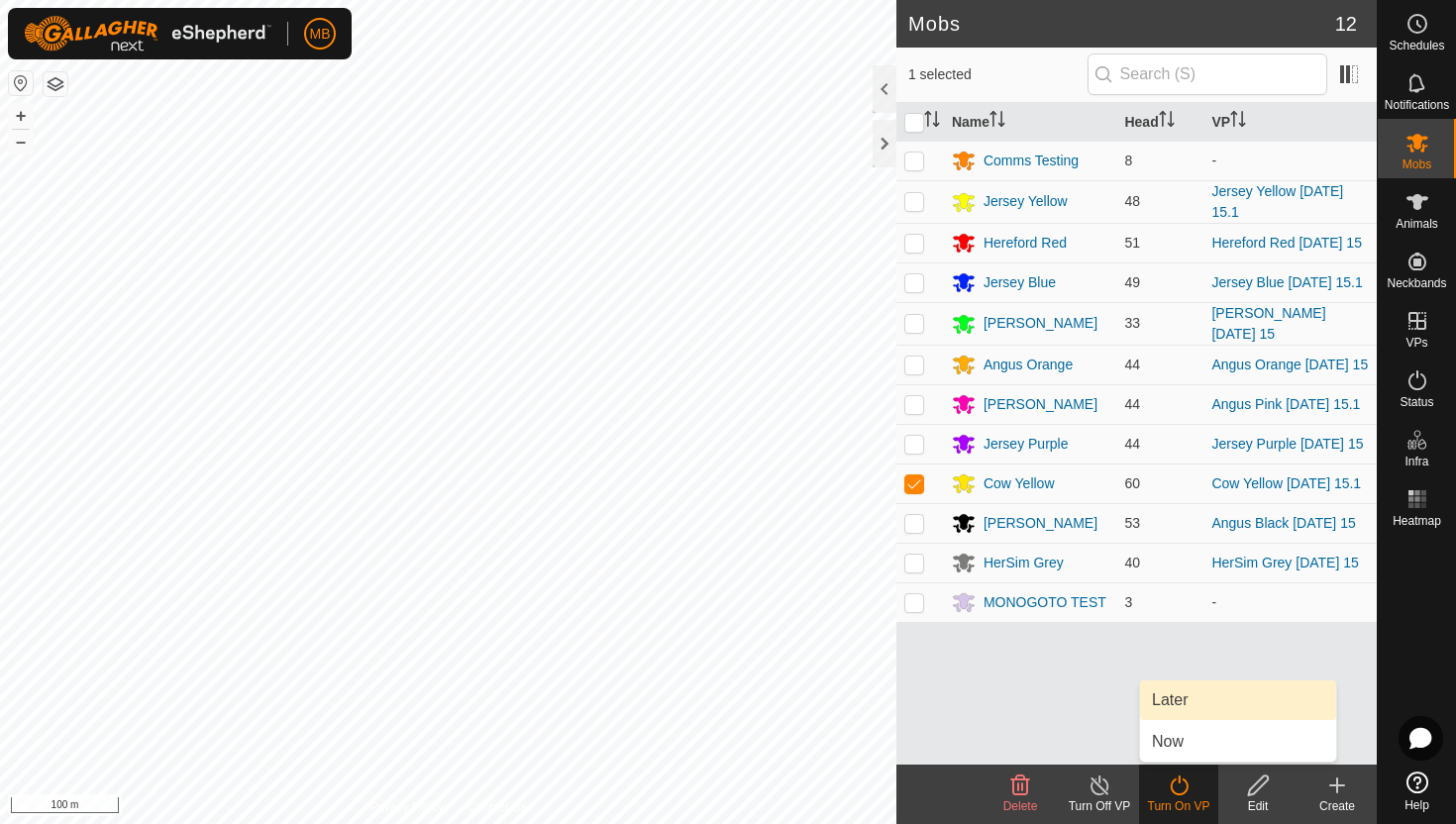 click on "Later" at bounding box center [1238, 700] 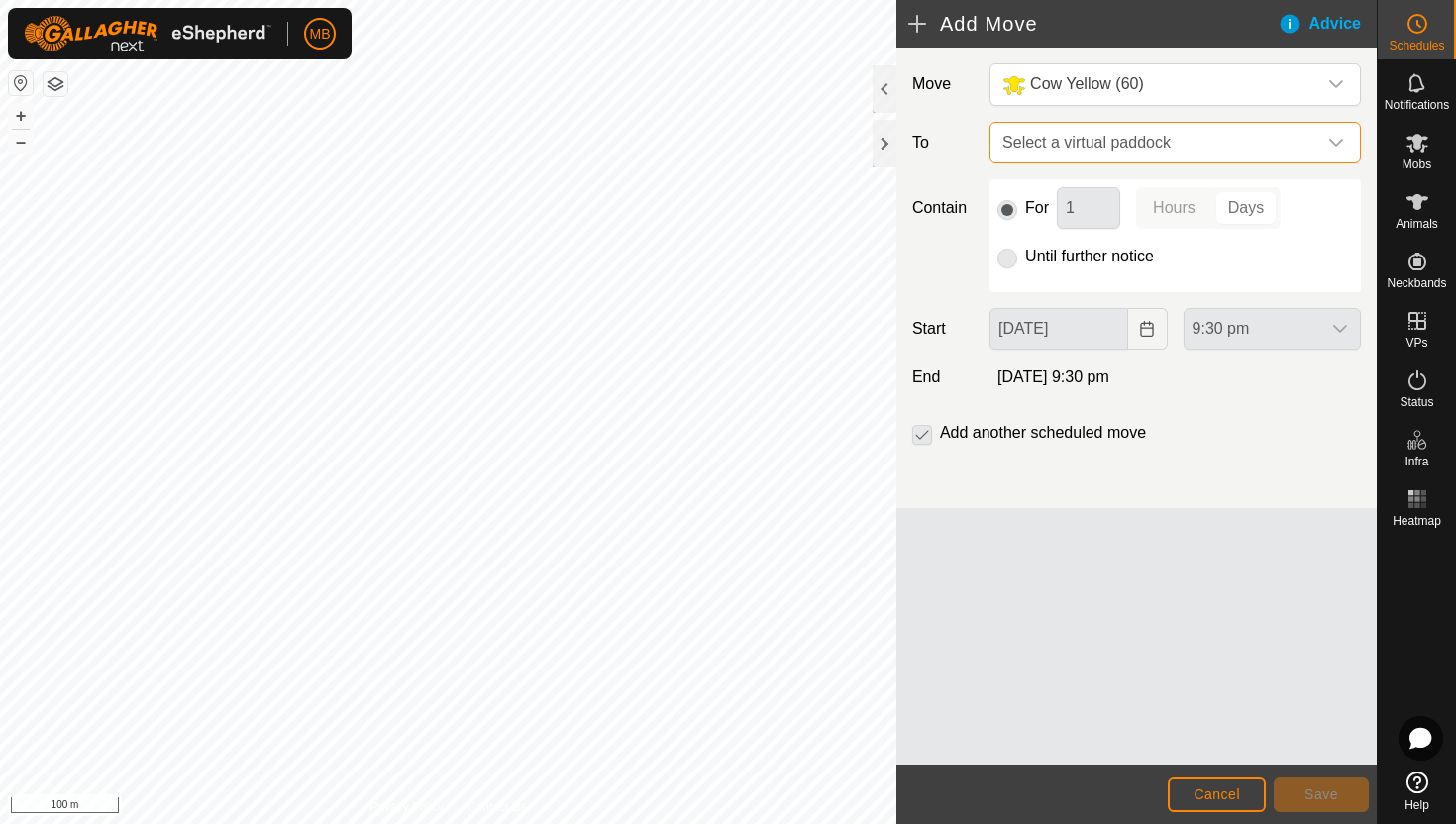 click on "Select a virtual paddock" at bounding box center (1155, 143) 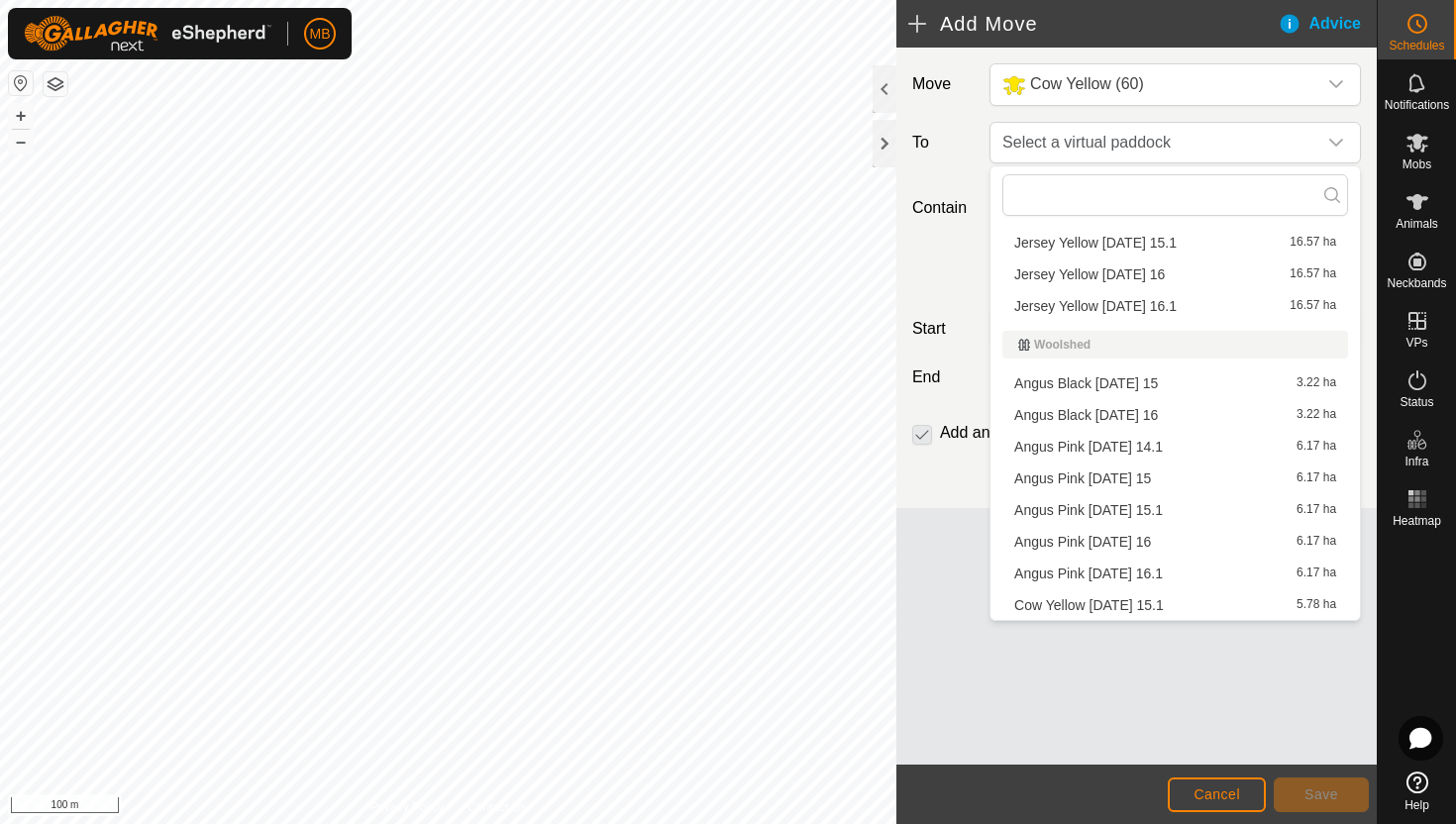 scroll, scrollTop: 998, scrollLeft: 0, axis: vertical 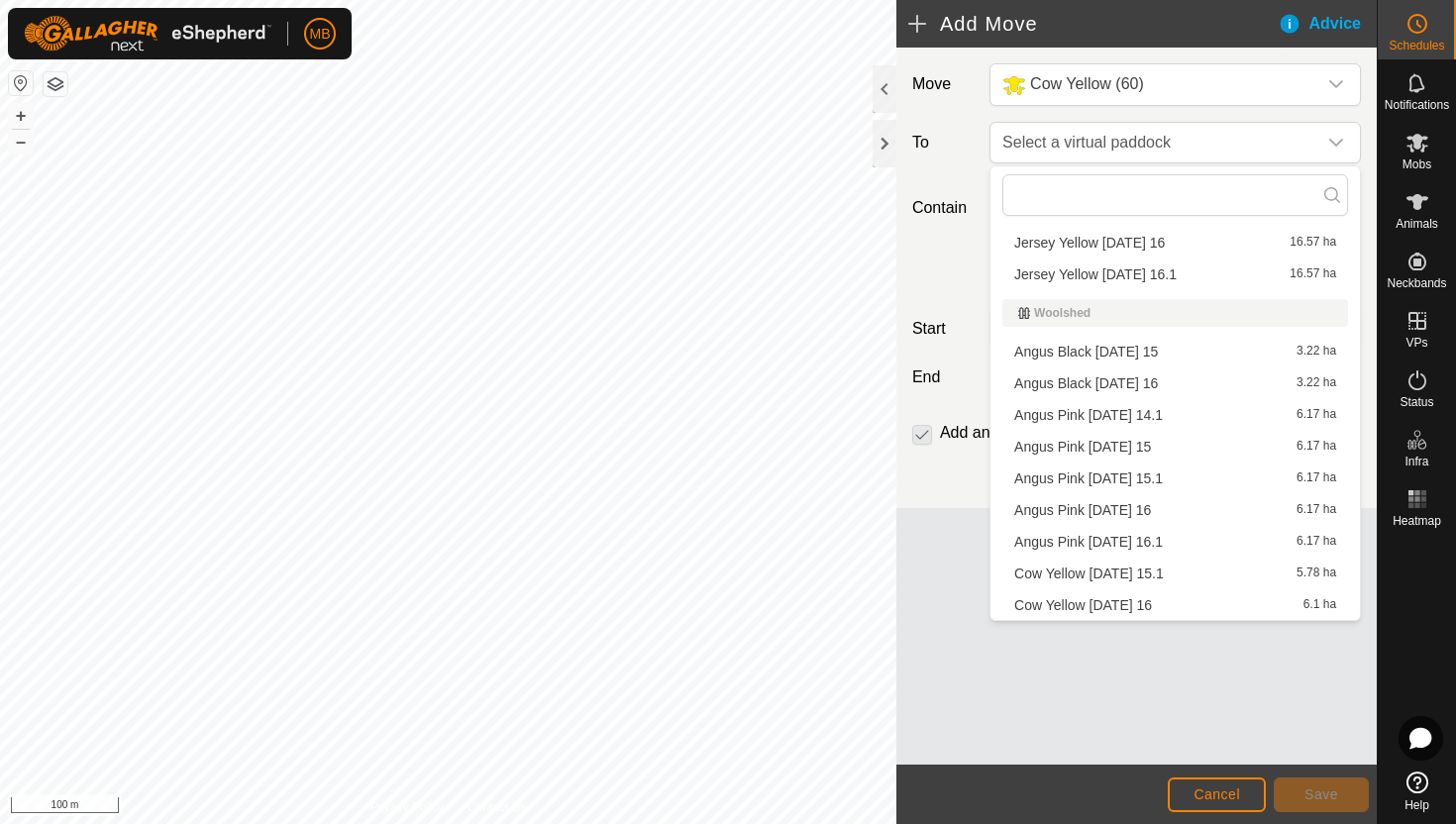 click on "Cow Yellow Wednesday 16  6.1 ha" at bounding box center [1175, 605] 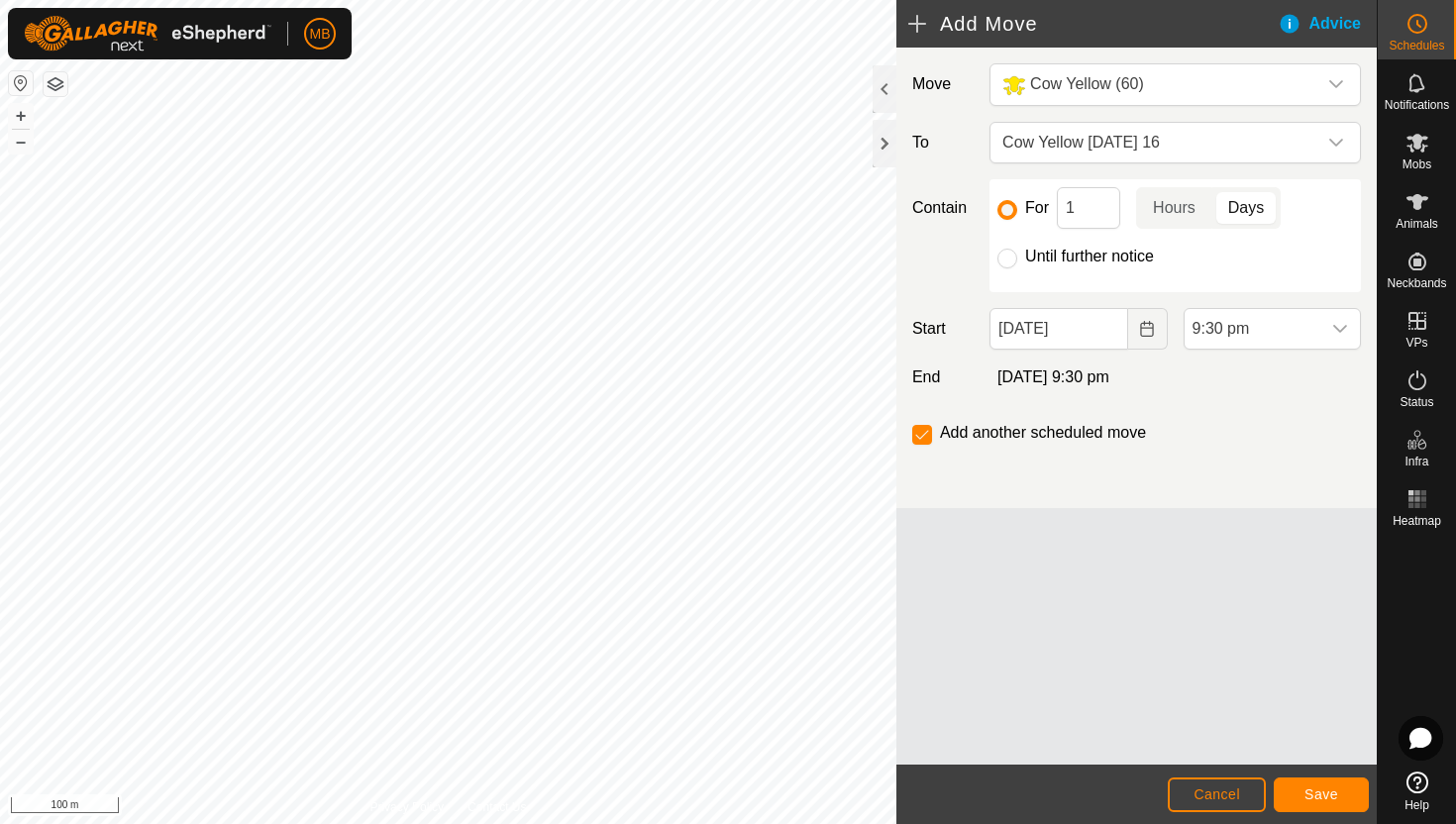 click on "Until further notice" 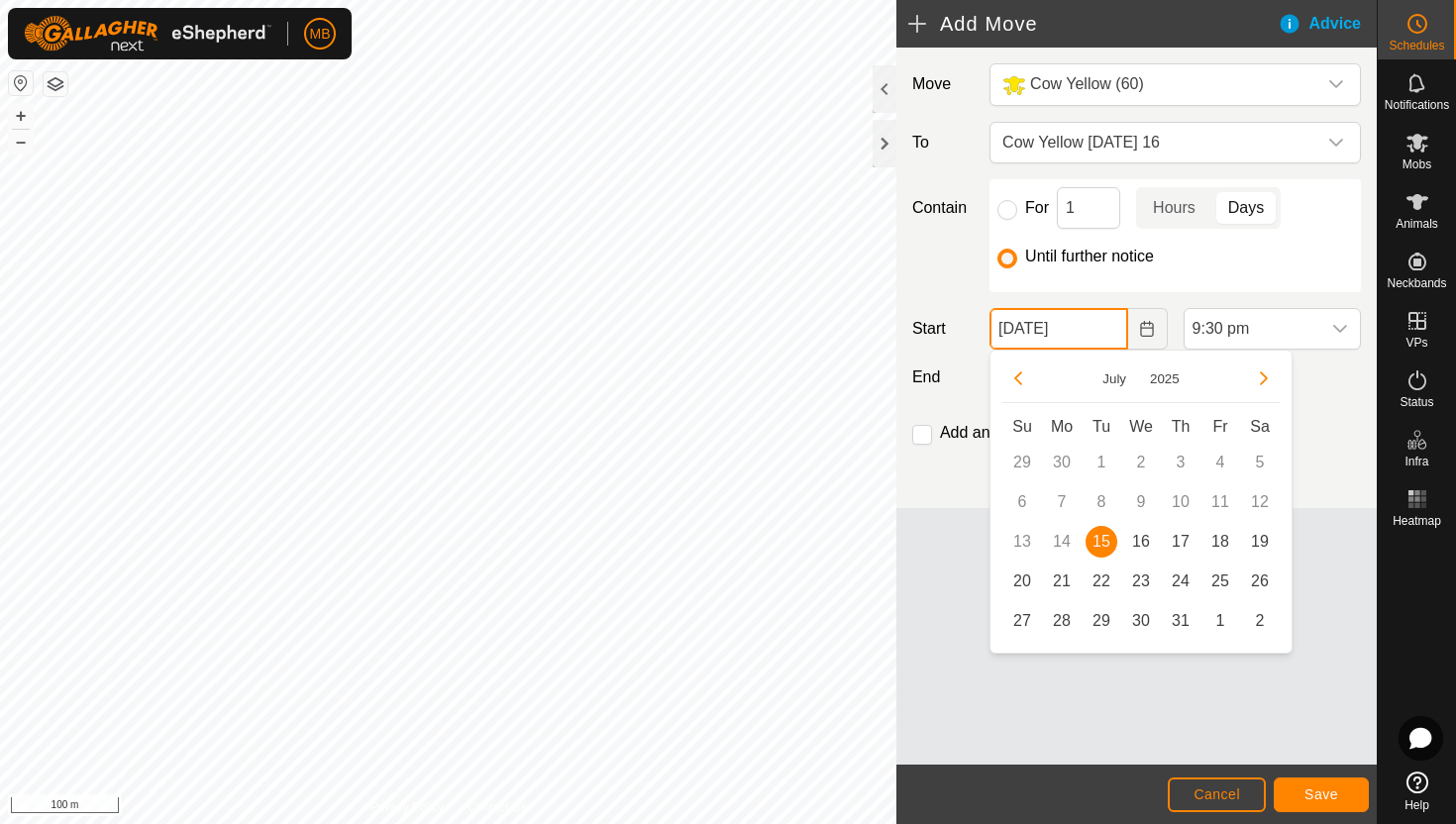 click on "15 Jul, 2025" 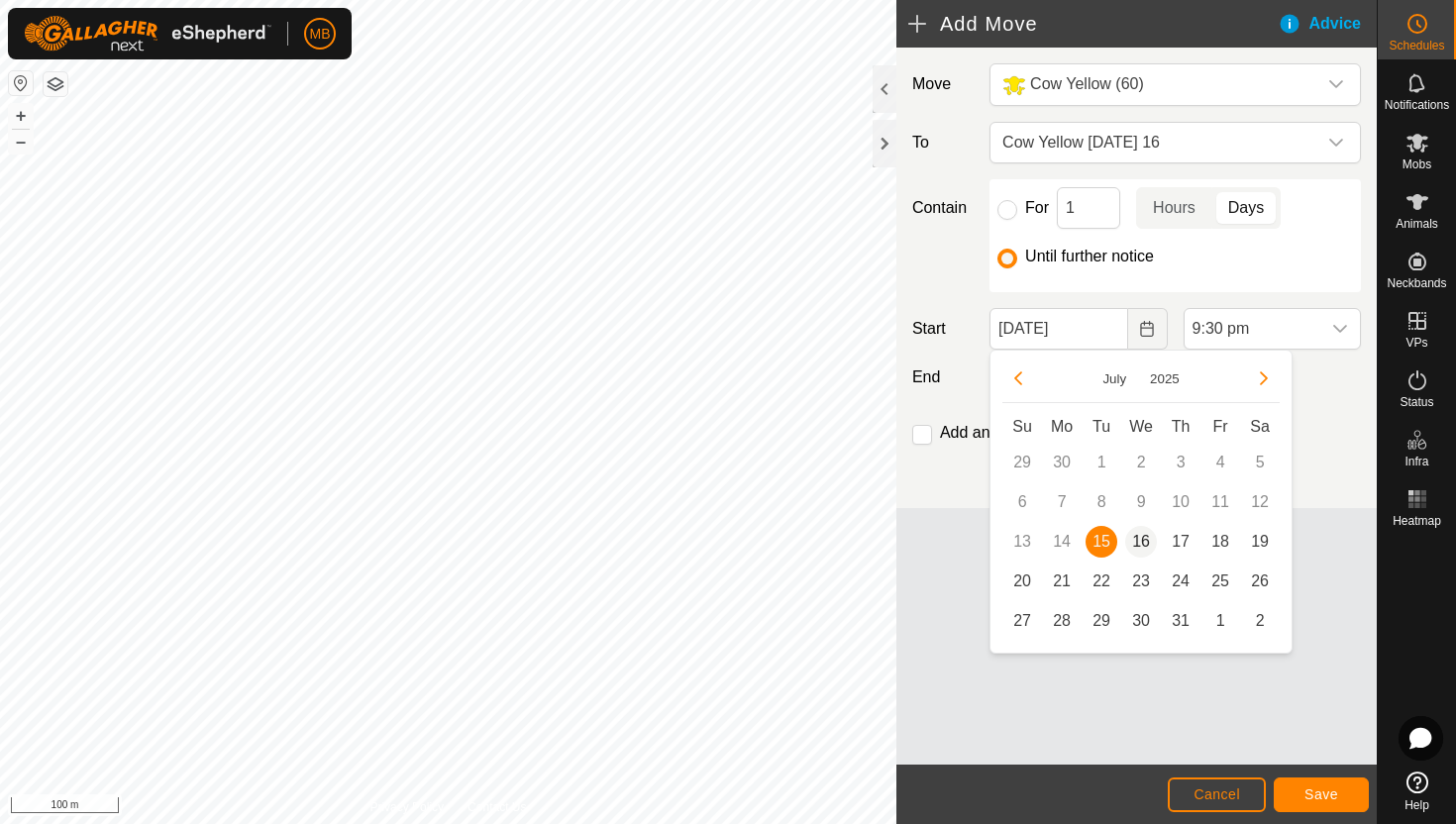 click on "16" at bounding box center (1141, 542) 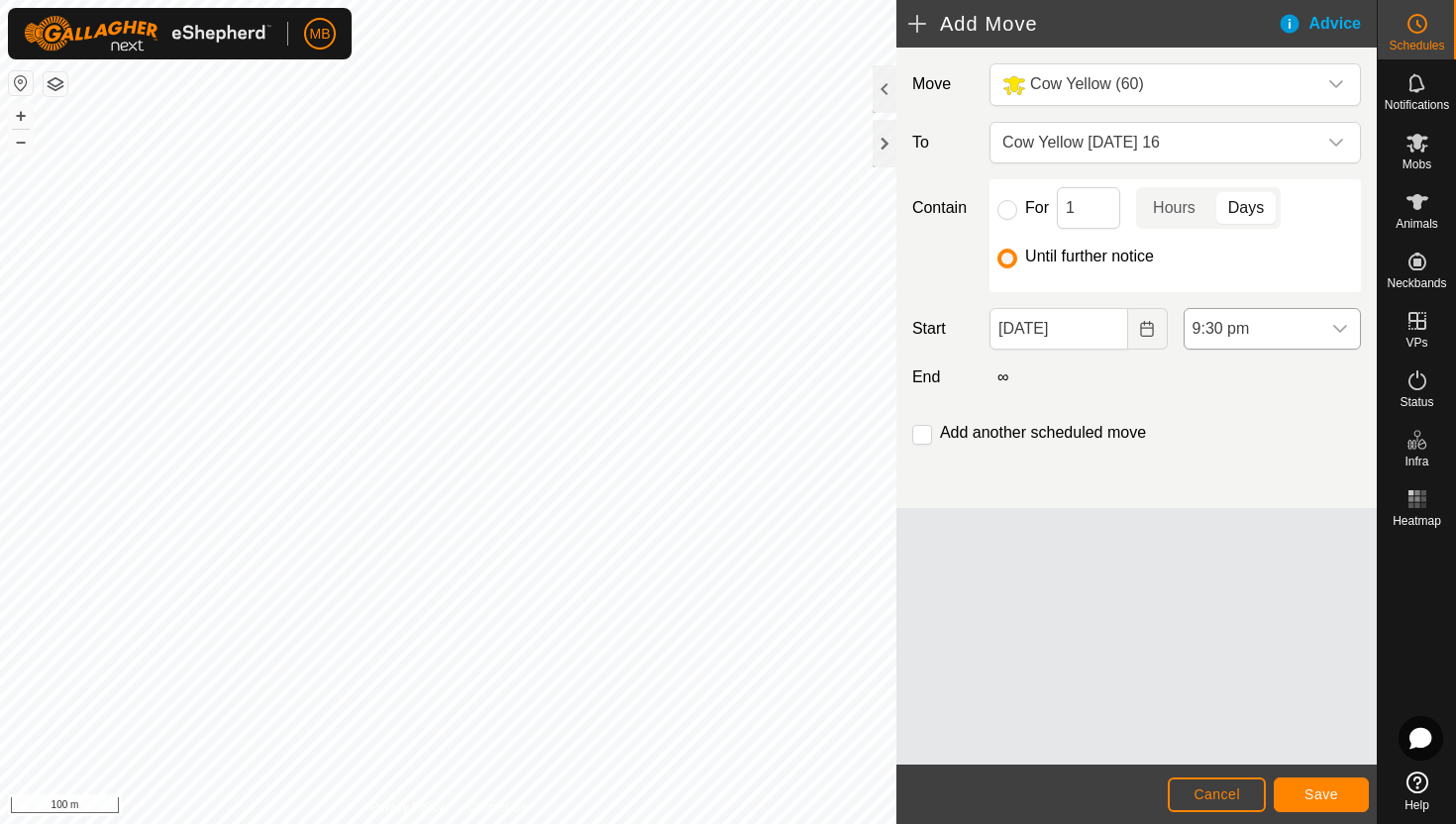 click at bounding box center (1340, 329) 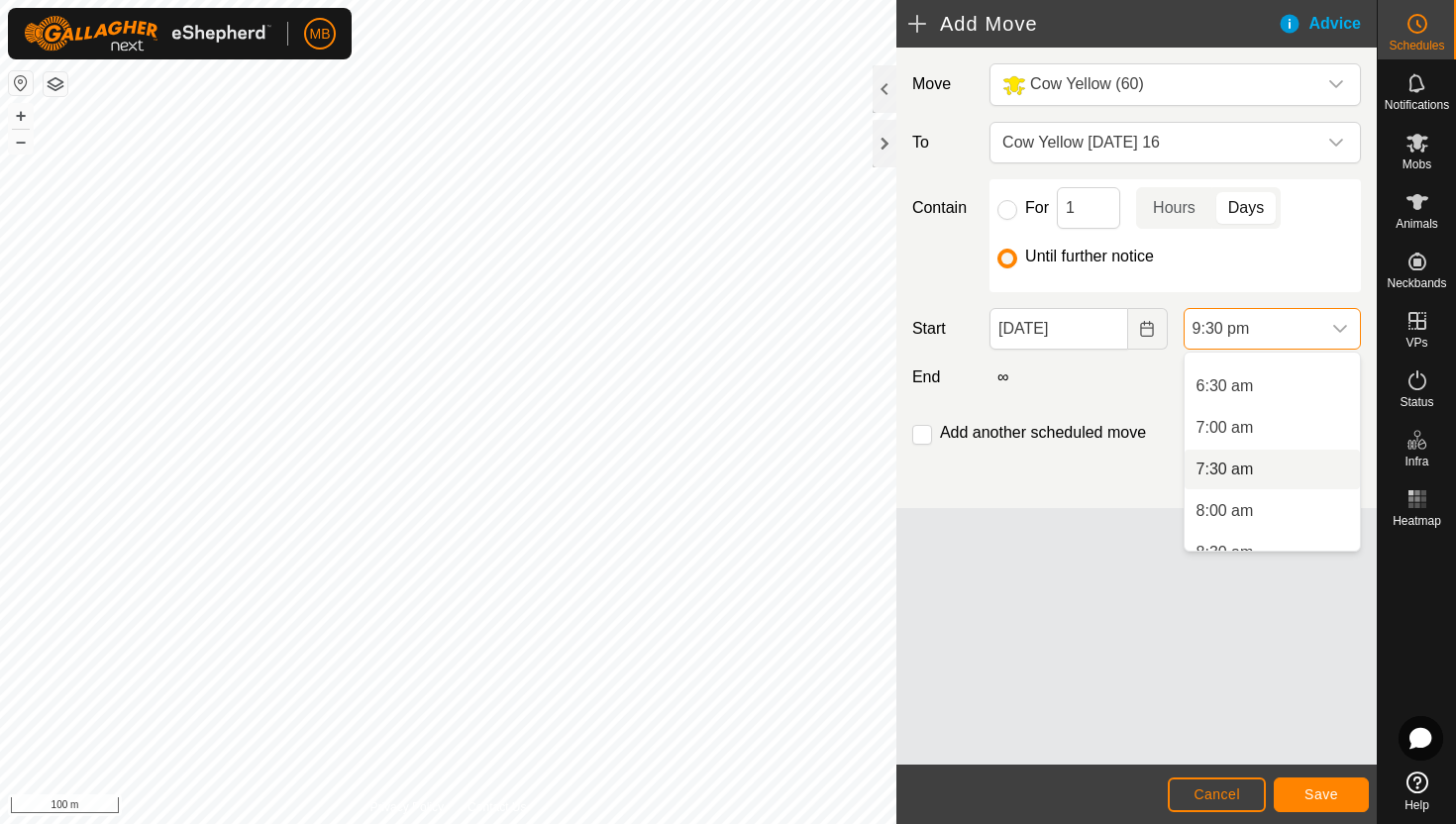 scroll, scrollTop: 529, scrollLeft: 0, axis: vertical 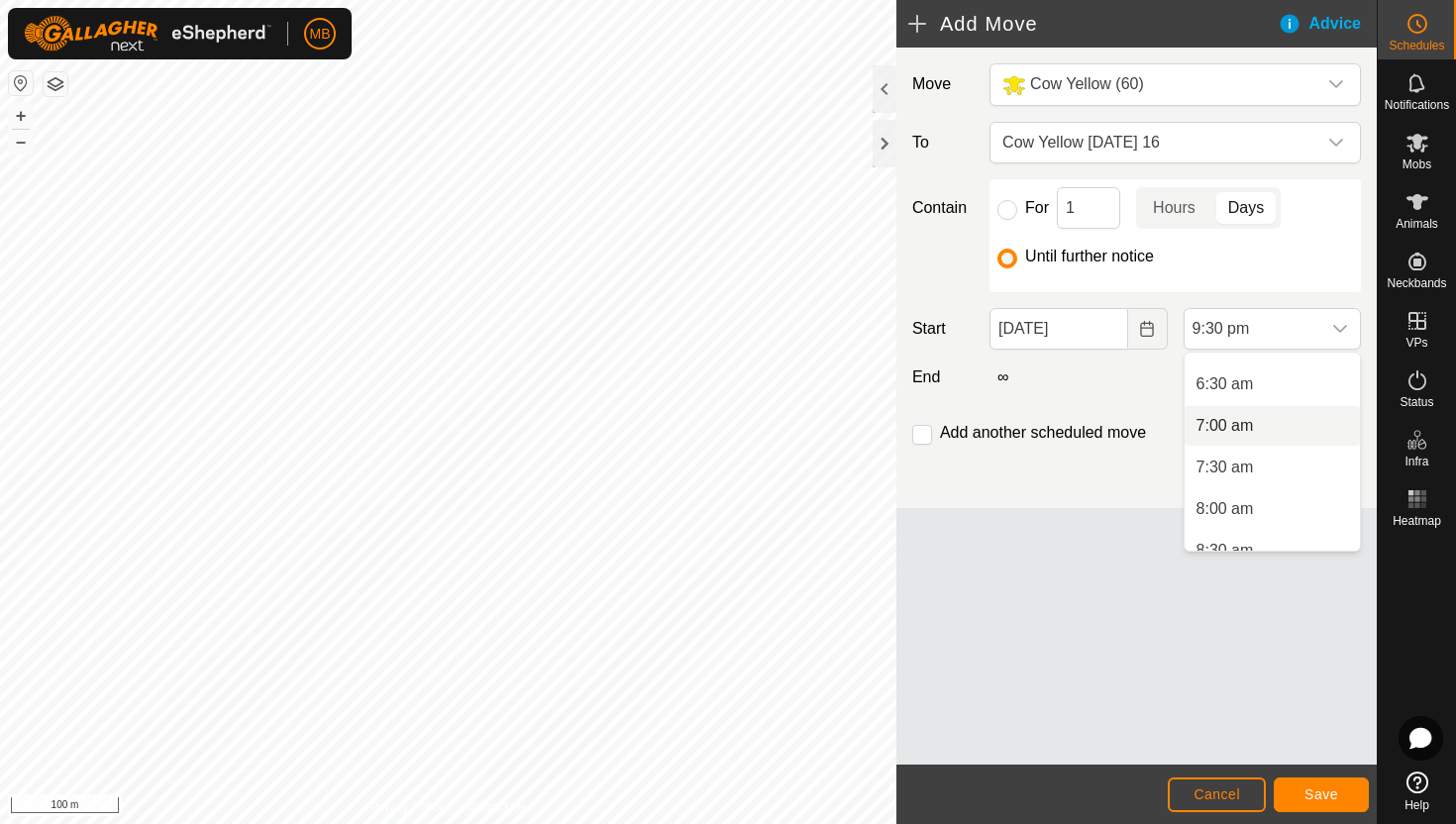 click on "7:00 am" at bounding box center [1272, 426] 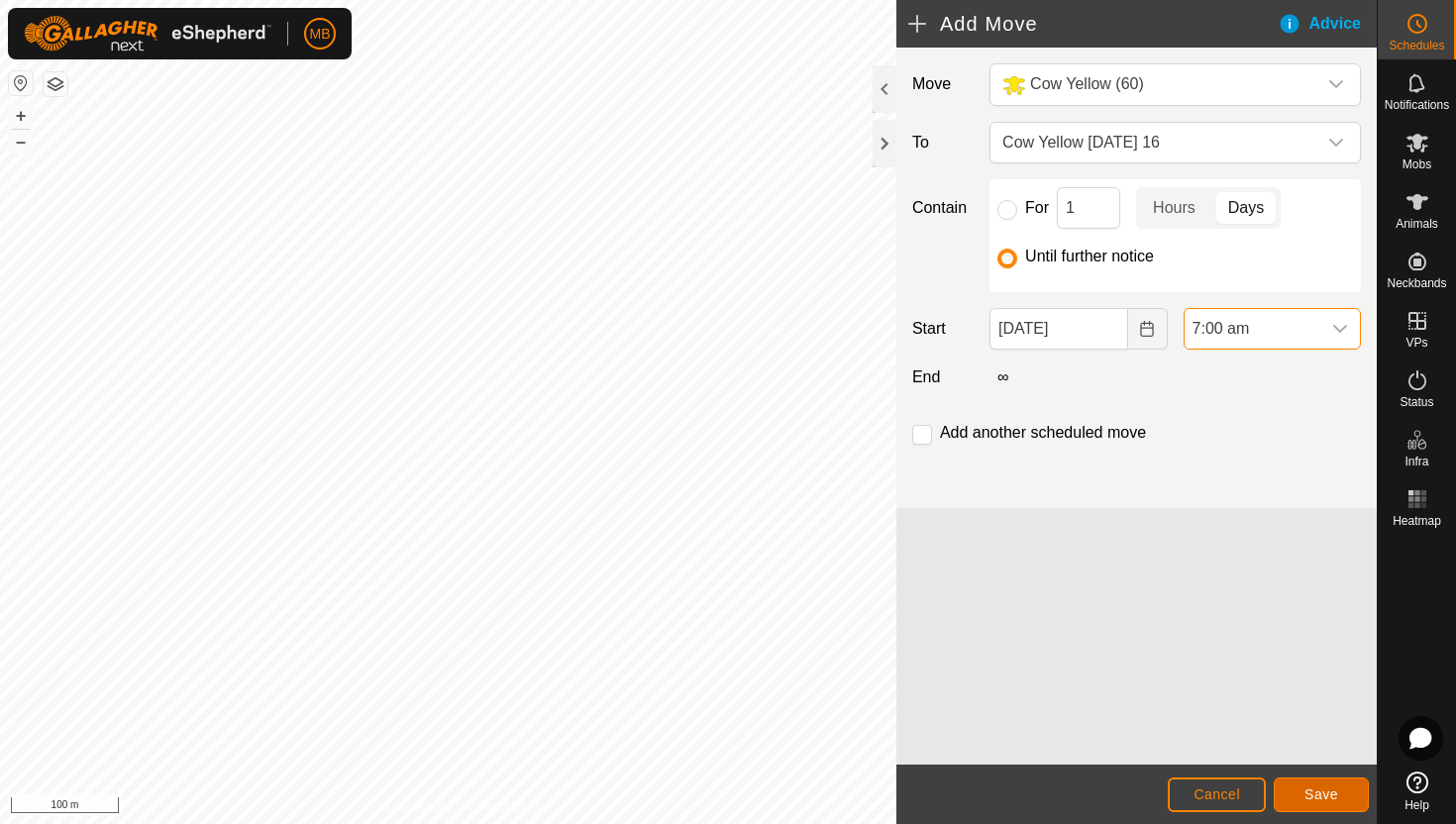 click on "Save" 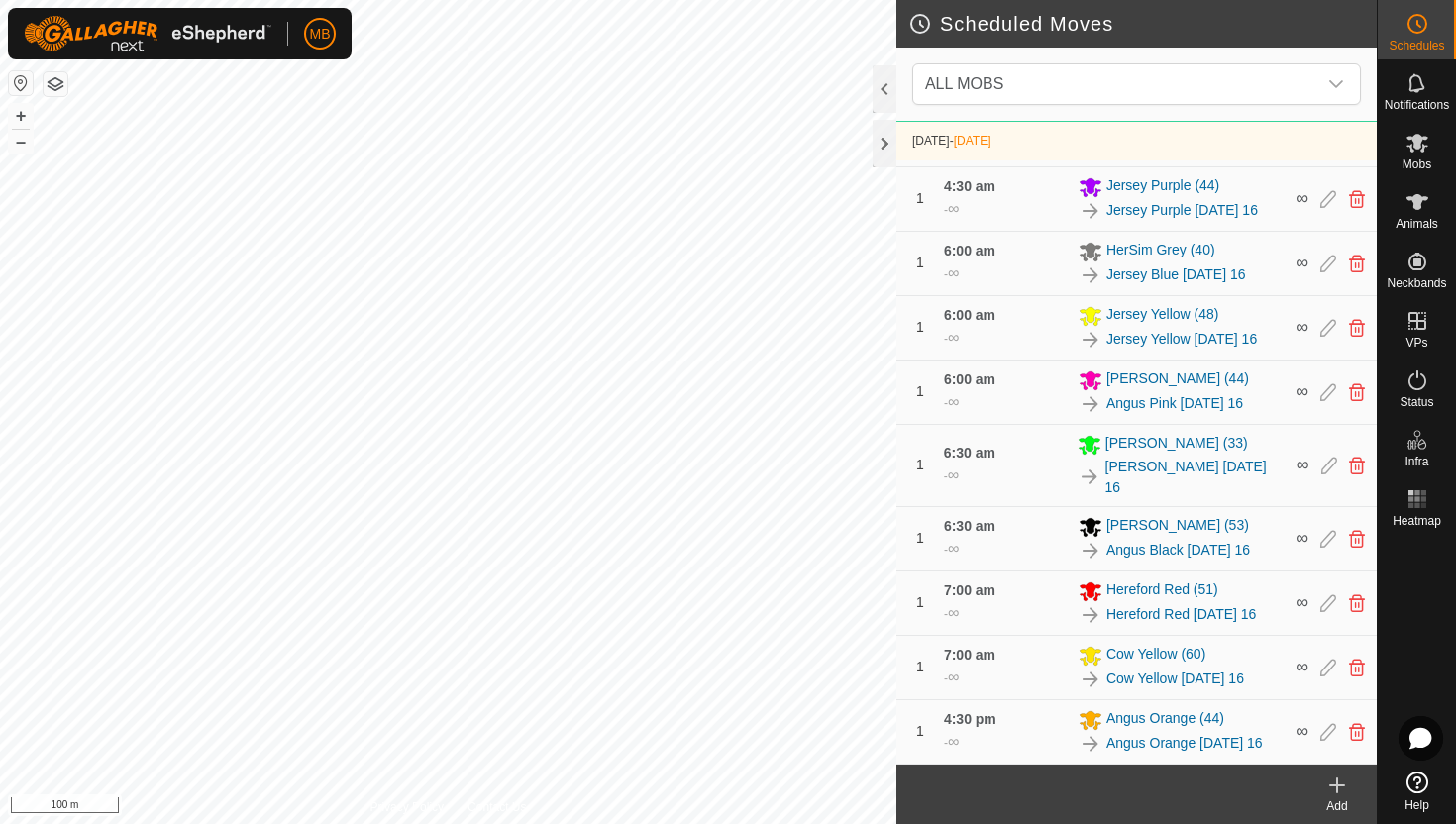 scroll, scrollTop: 962, scrollLeft: 0, axis: vertical 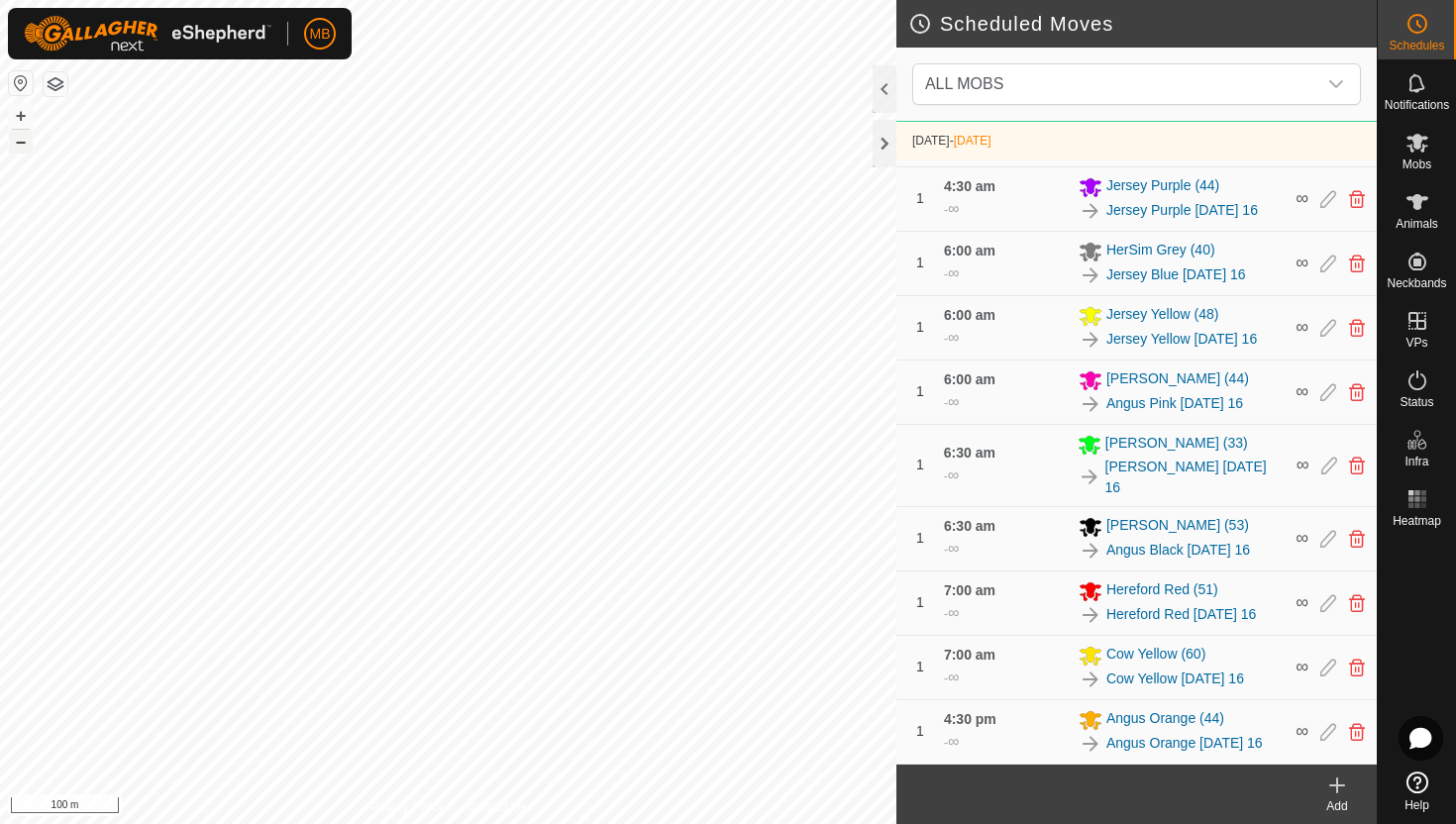 click on "–" at bounding box center (21, 142) 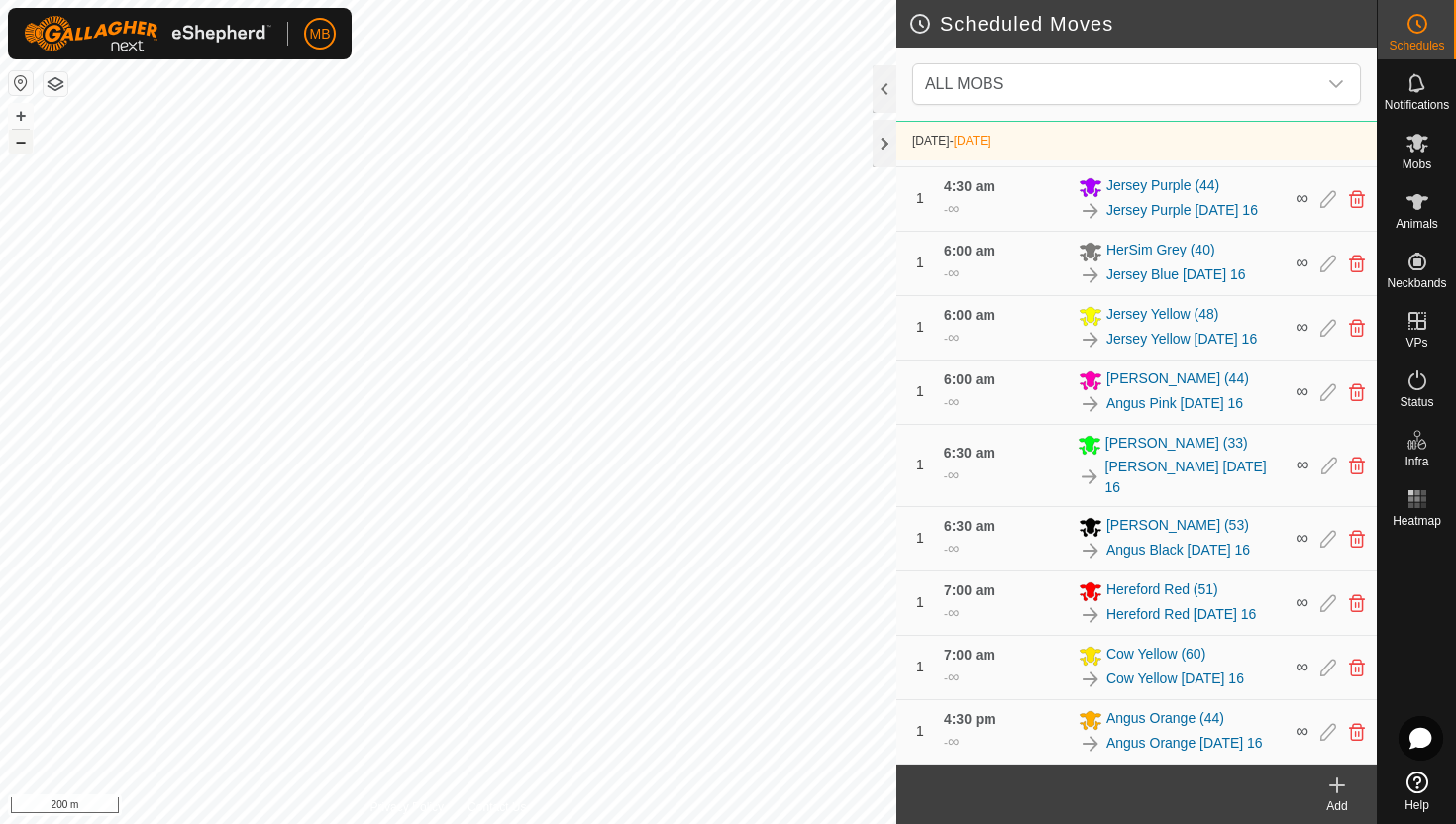 click on "–" at bounding box center [21, 142] 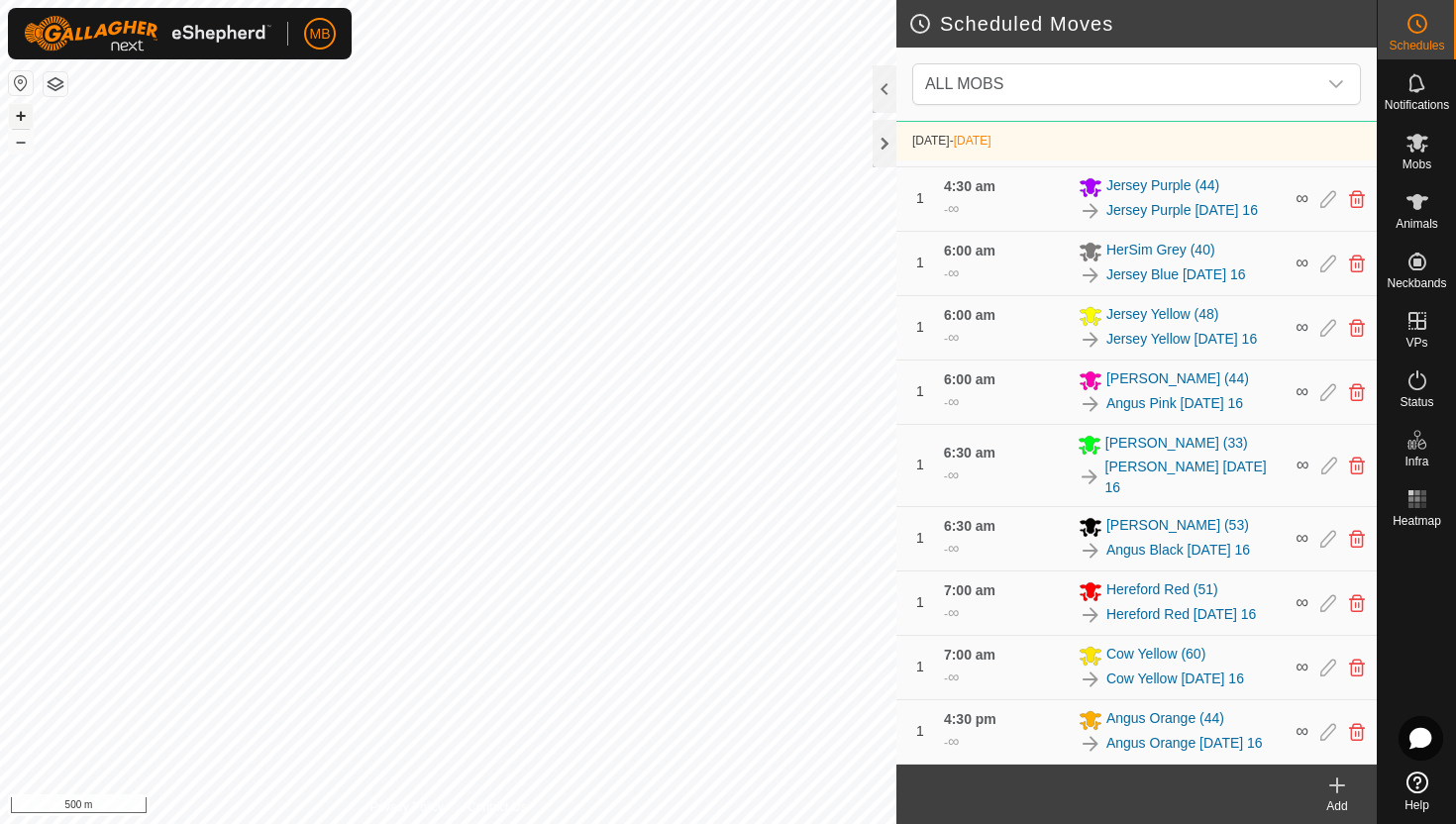 click on "+" at bounding box center (21, 116) 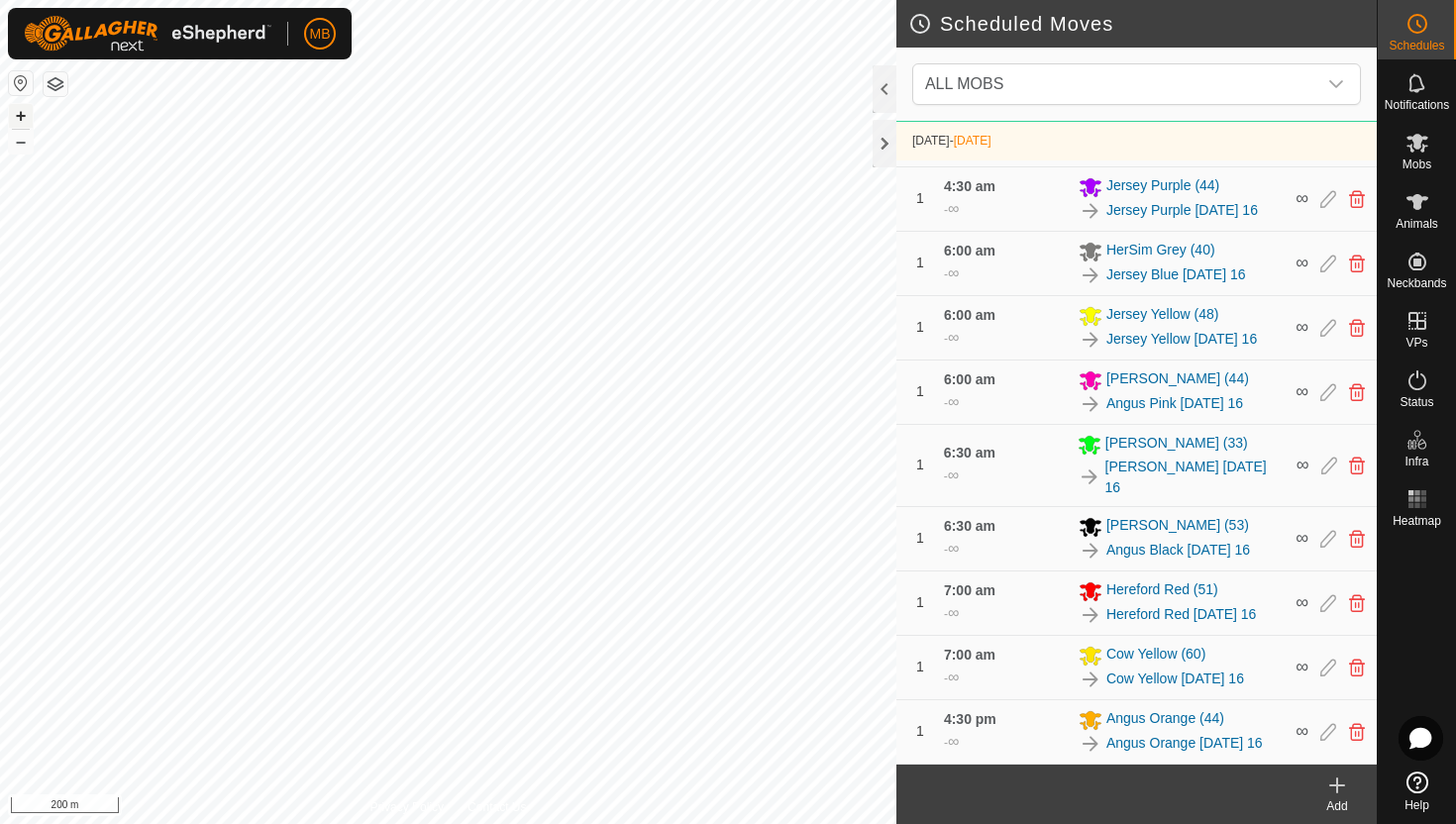 click on "+" at bounding box center [21, 116] 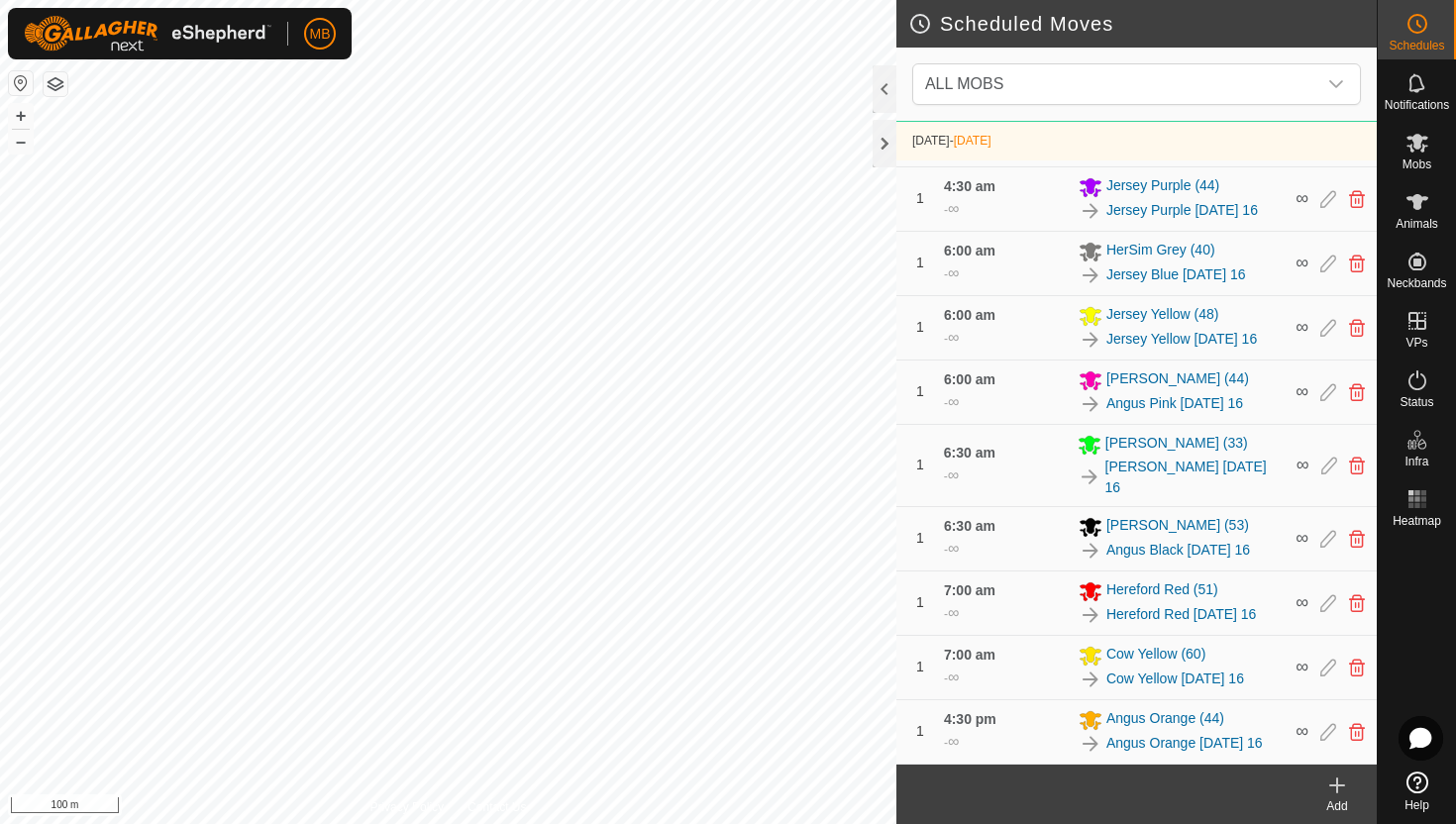 click on "MB Schedules Notifications Mobs Animals Neckbands VPs Status Infra Heatmap Help  Scheduled Moves  ALL MOBS  15 July 2025  - Today 15 July 2025, 5:00 am   -  16 July 2025, 4:30 pm Angus Orange (44) Angus Orange Tuesday 15 0  day  20  hours  19  mins  15 July 2025, 5:00 am   -  16 July 2025, 4:30 am Jersey Purple (44) Jersey Purple Tuesday 15 0  day  8  hours  19  mins  15 July 2025, 6:30 am   -  16 July 2025, 6:00 am HerSim Grey (40) HerSim Grey Tuesday 15 0  day  9  hours  49  mins  15 July 2025, 6:30 am   -  16 July 2025, 6:30 am Angus Green (33) Angus Green Tuesday 15 0  day  10  hours  19  mins  15 July 2025, 6:30 am   -  16 July 2025, 6:30 am Angus Black (53) Angus Black Tuesday 15 0  day  10  hours  19  mins  15 July 2025, 7:00 am   -  16 July 2025, 7:00 am Hereford Red (51) Hereford Red Tuesday 15 0  day  10  hours  49  mins  15 July 2025, 2:00 pm   -  16 July 2025, 6:00 am Angus Pink (44) Angus Pink Tuesday 15.1 0  day  9  hours  49  mins  15 July 2025, 2:00 pm   -  16 July 2025, 6:00 am 0 9" at bounding box center [728, 412] 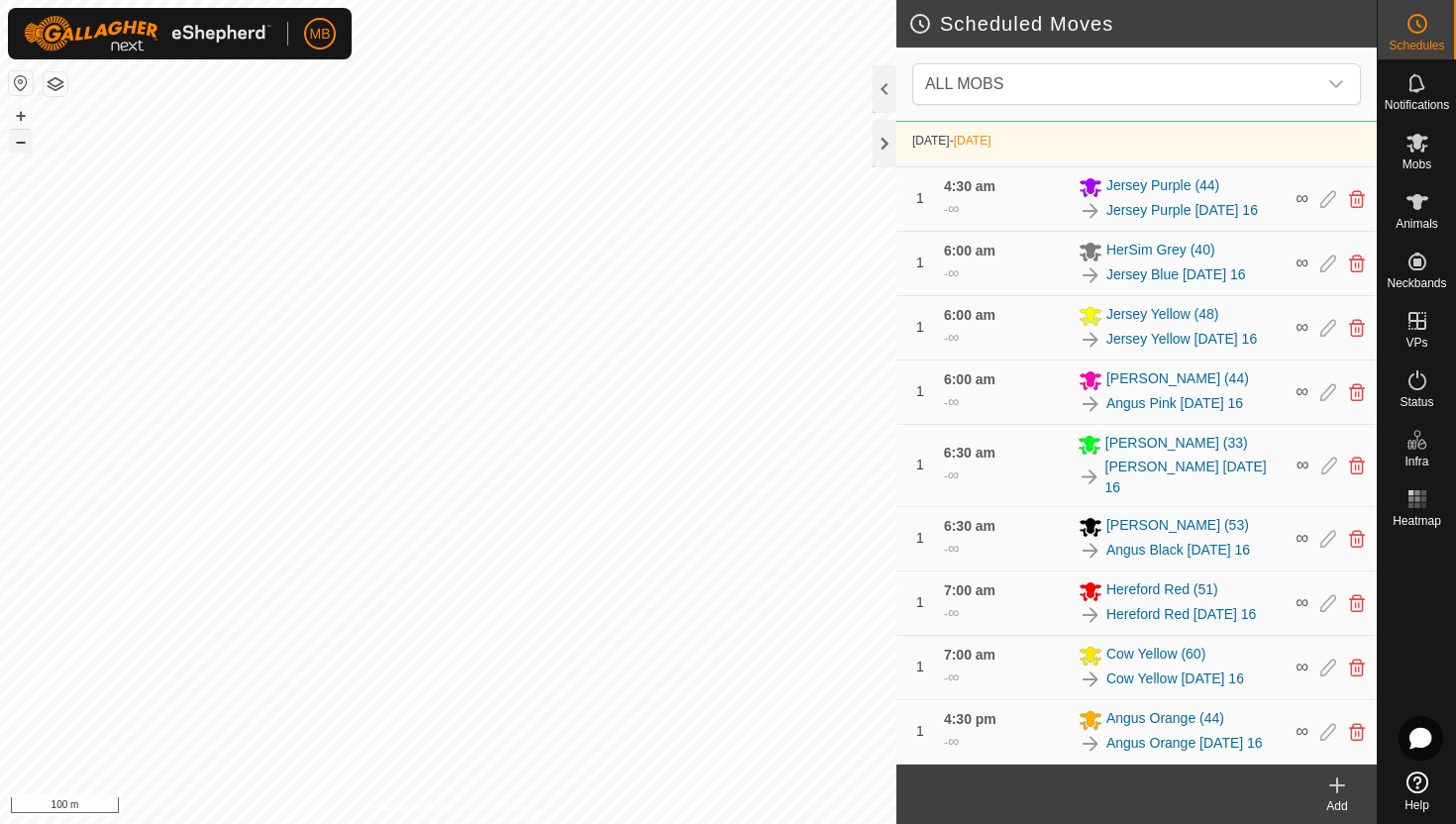 click on "–" at bounding box center [21, 142] 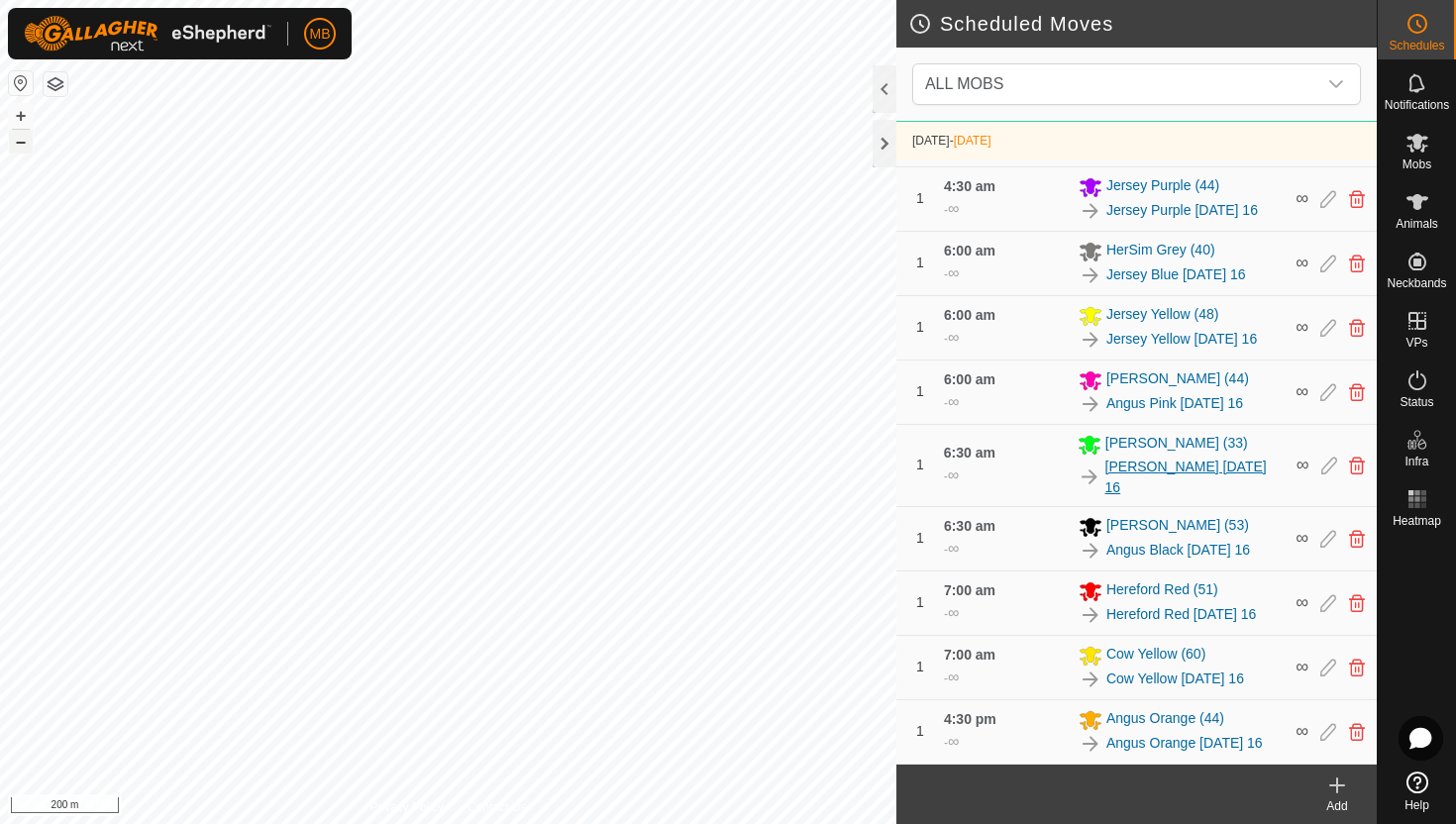 scroll, scrollTop: 929, scrollLeft: 0, axis: vertical 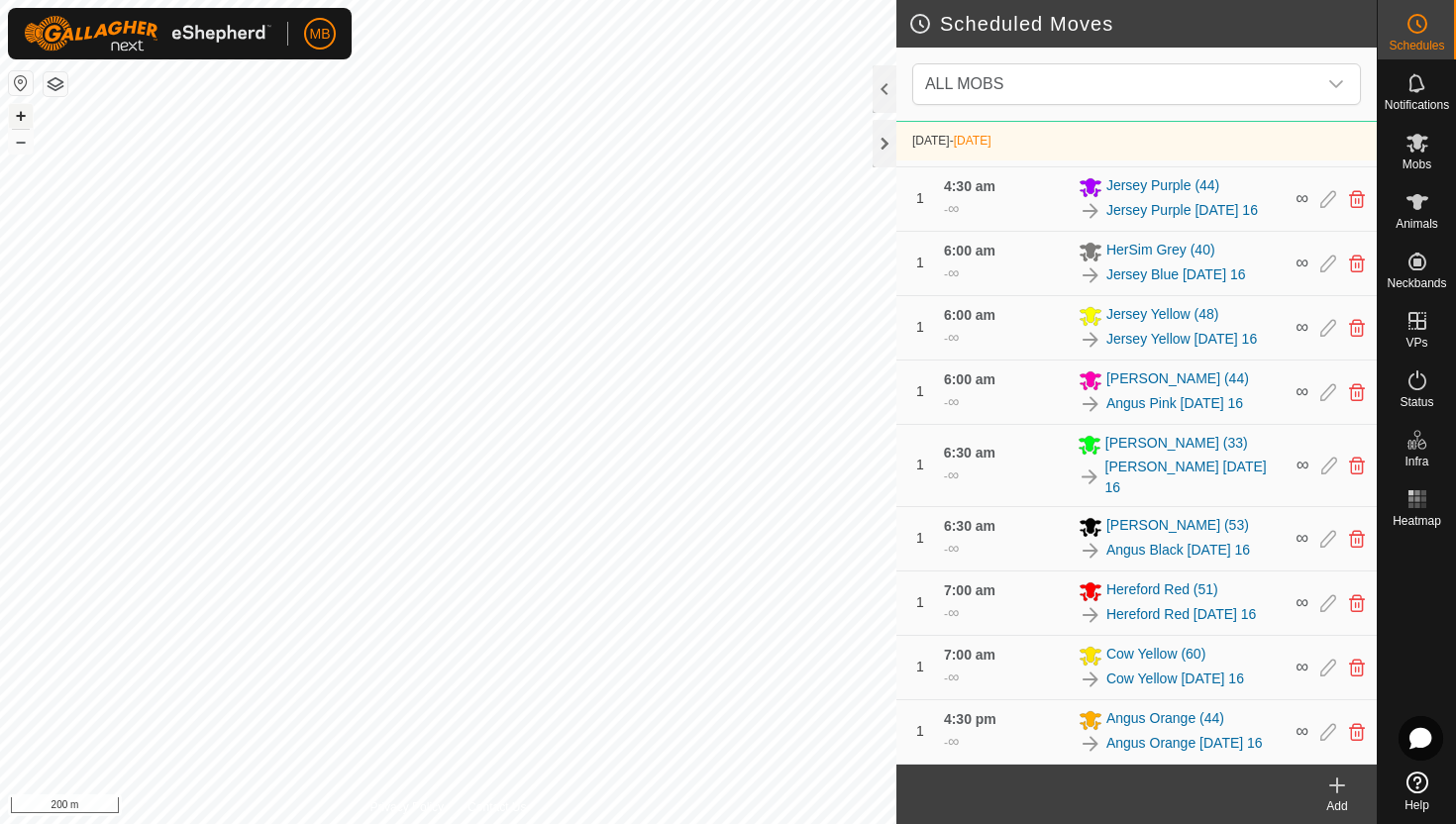 click on "+" at bounding box center (21, 116) 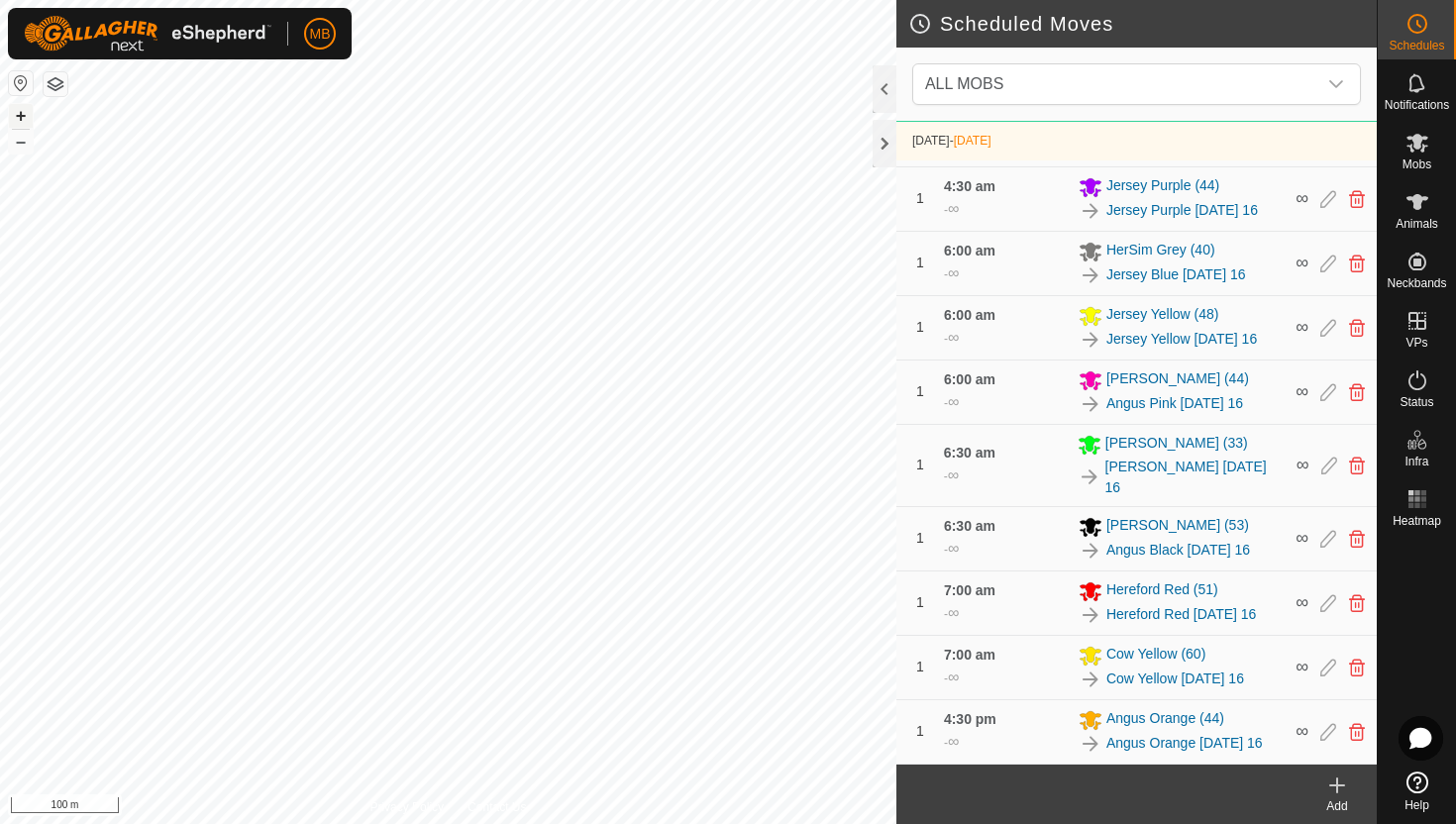 click on "+" at bounding box center (21, 116) 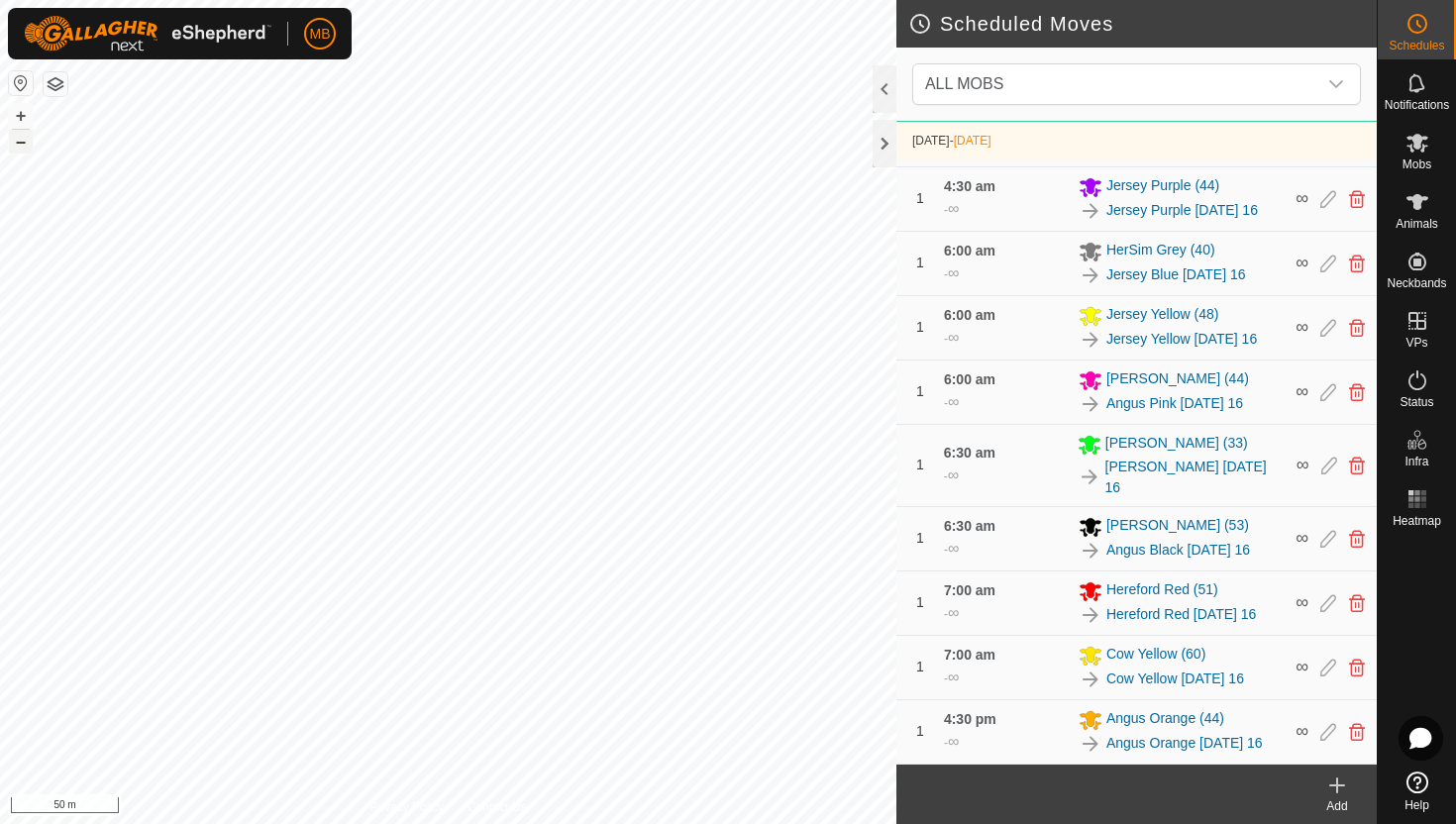 click on "–" at bounding box center [21, 142] 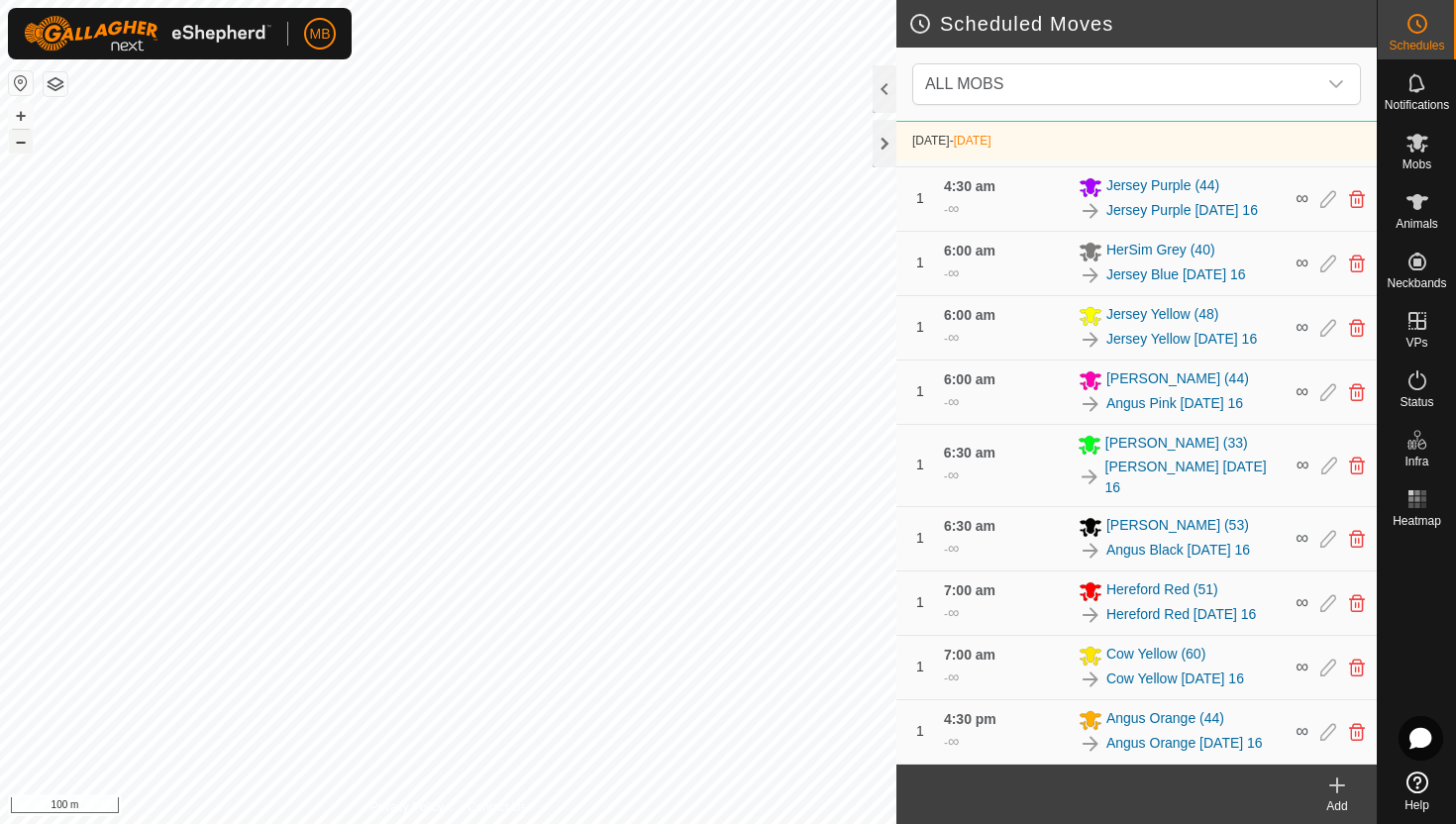 click on "–" at bounding box center [21, 142] 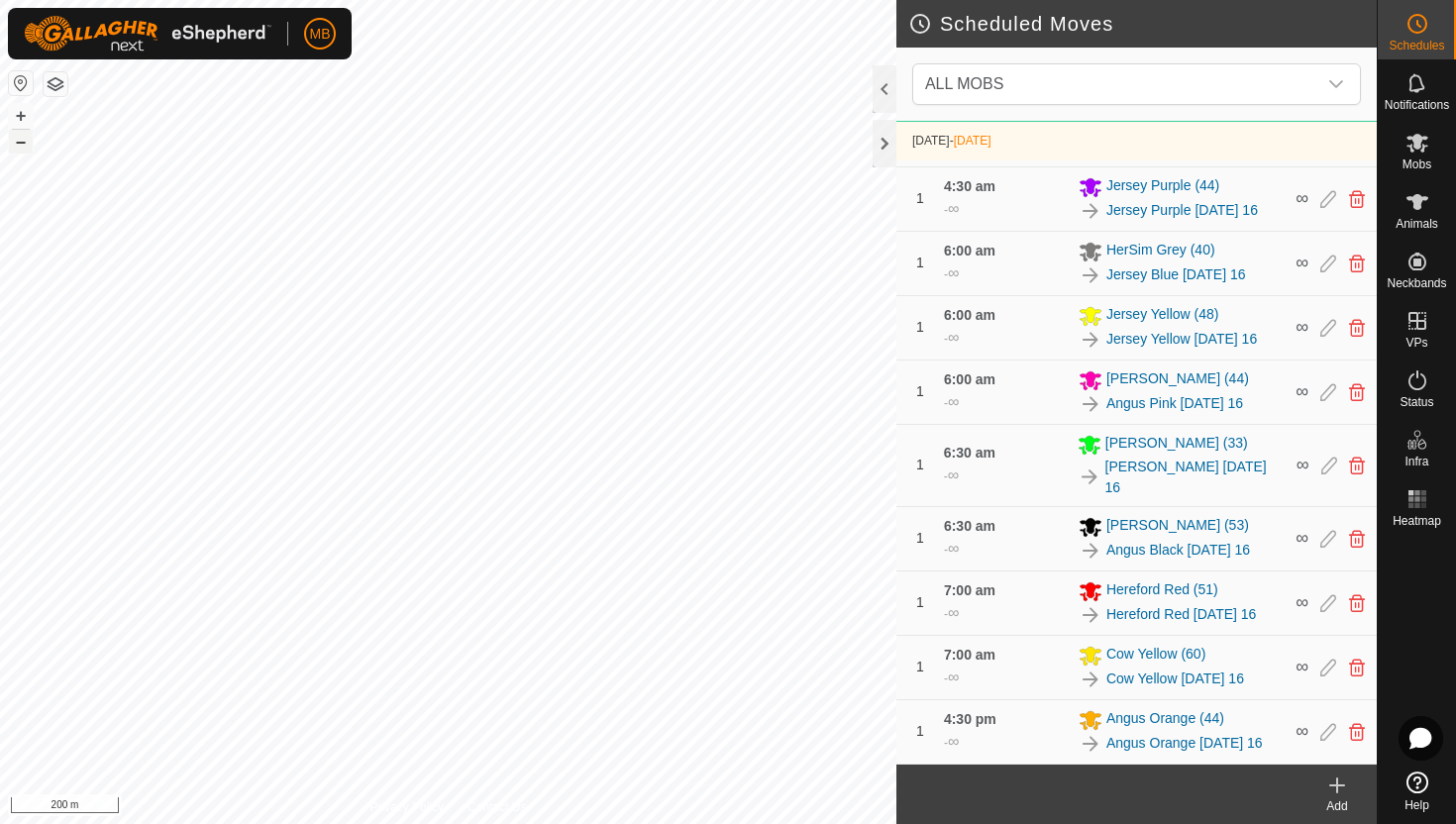 click on "–" at bounding box center (21, 142) 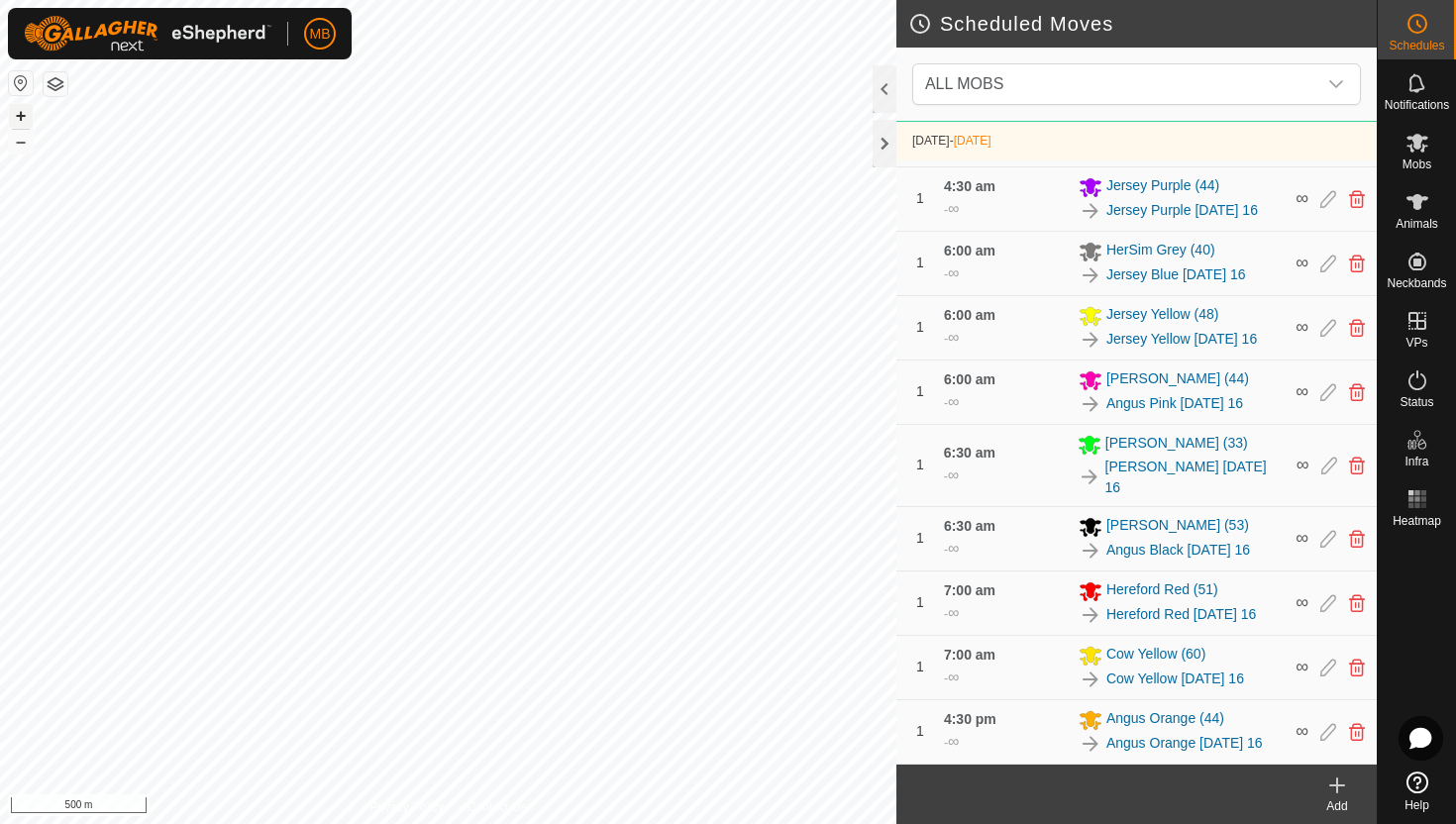 click on "+" at bounding box center (21, 116) 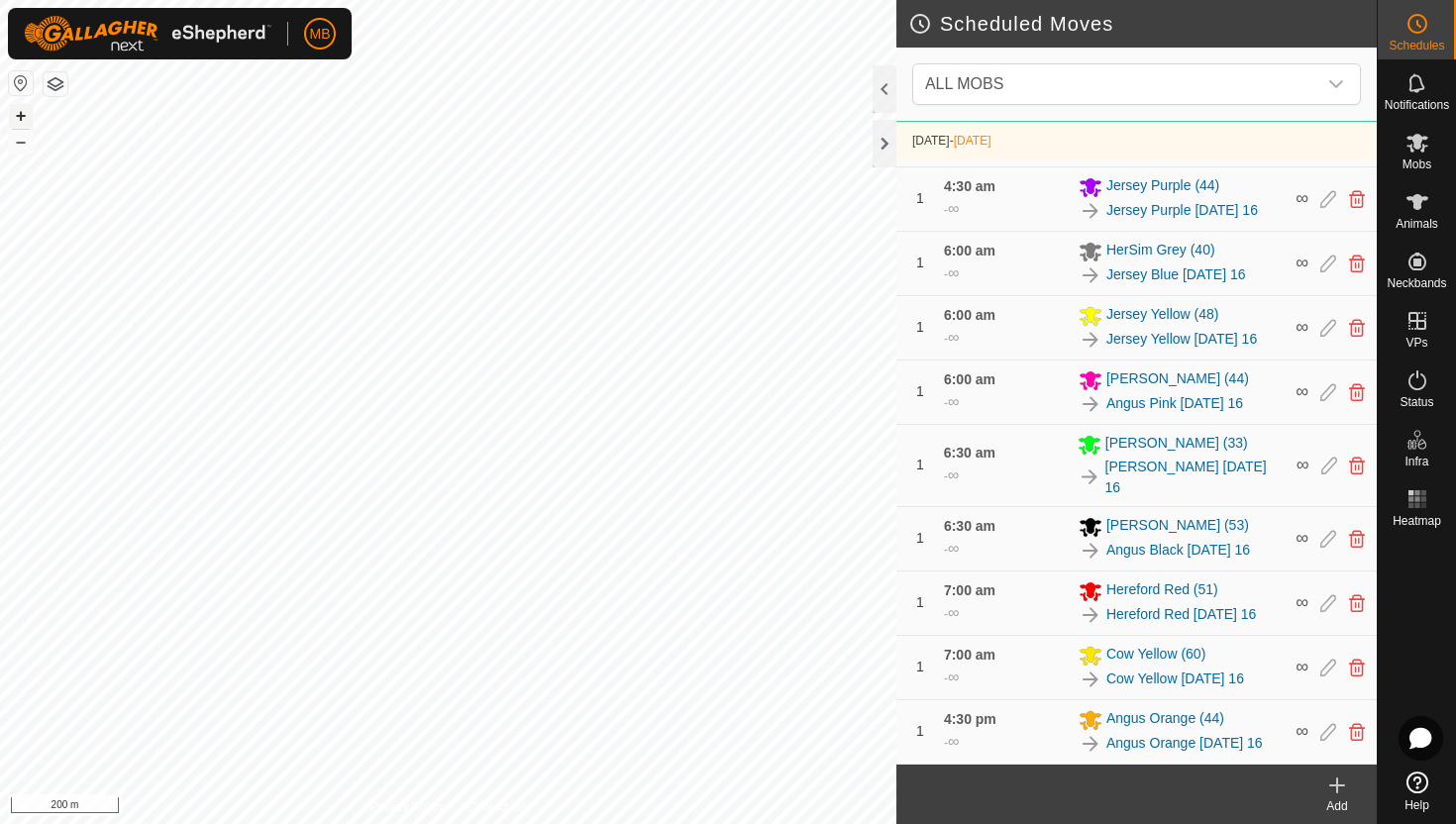 click on "+" at bounding box center (21, 116) 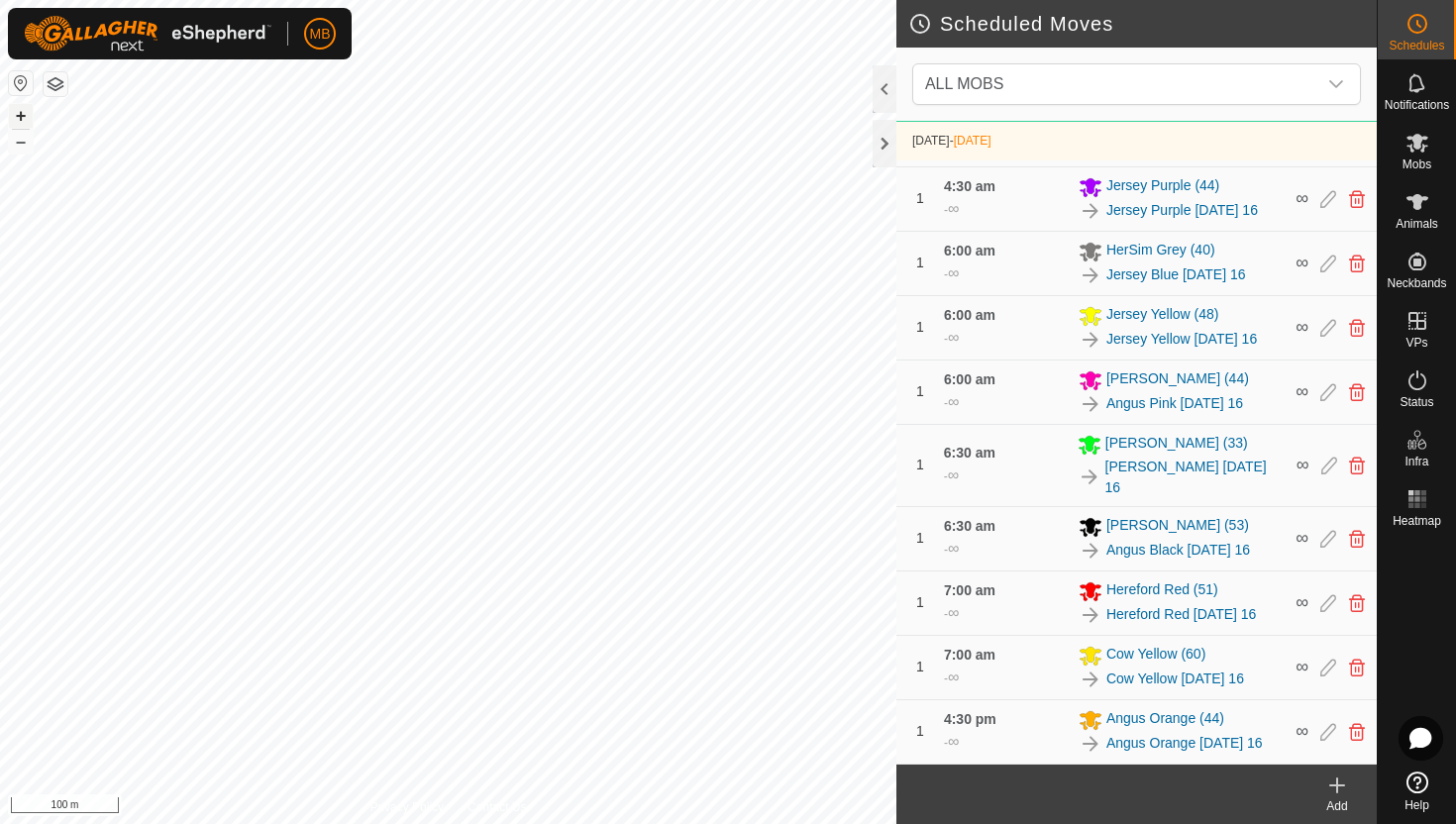 click on "+" at bounding box center (21, 116) 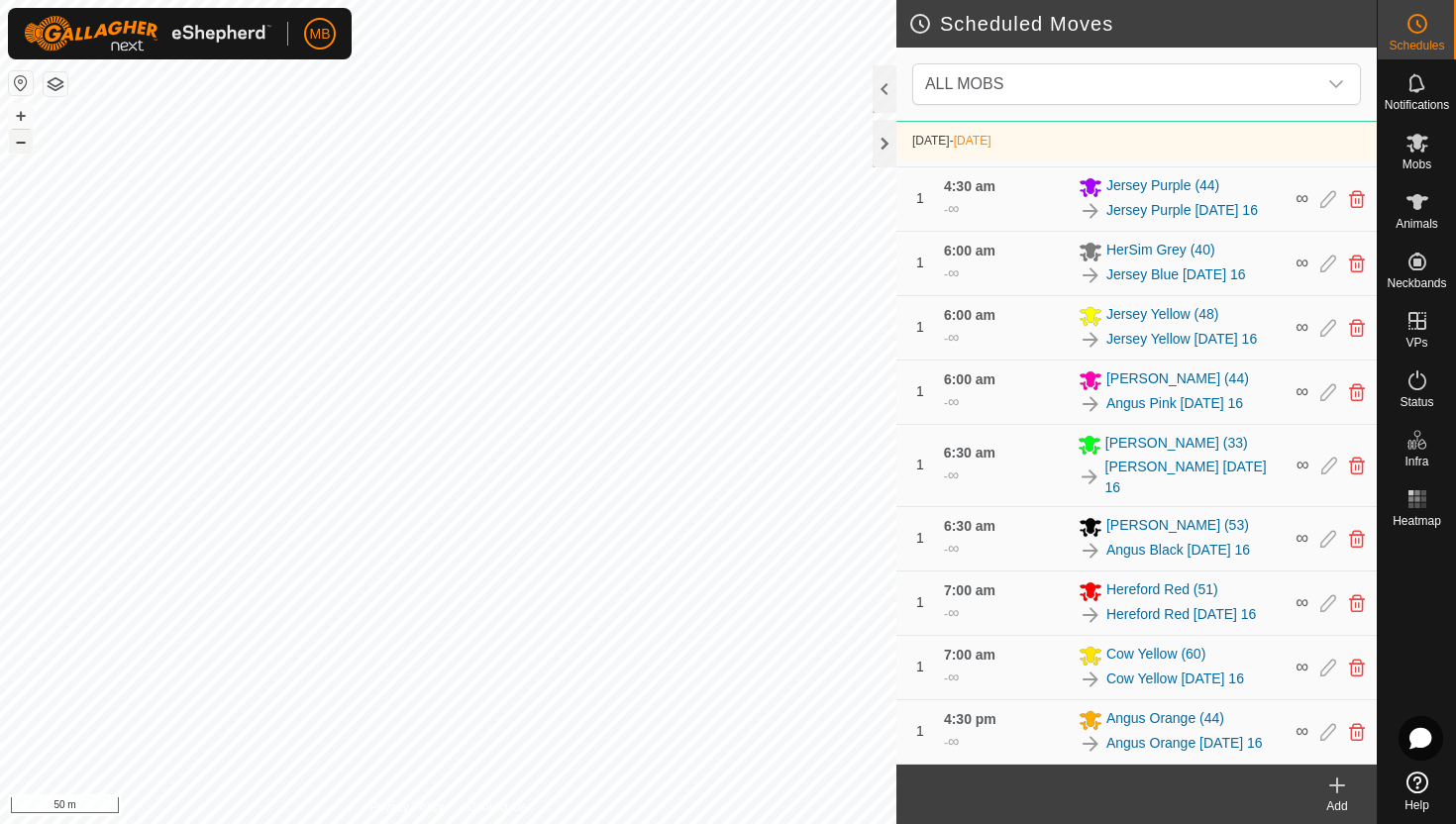 click on "–" at bounding box center [21, 142] 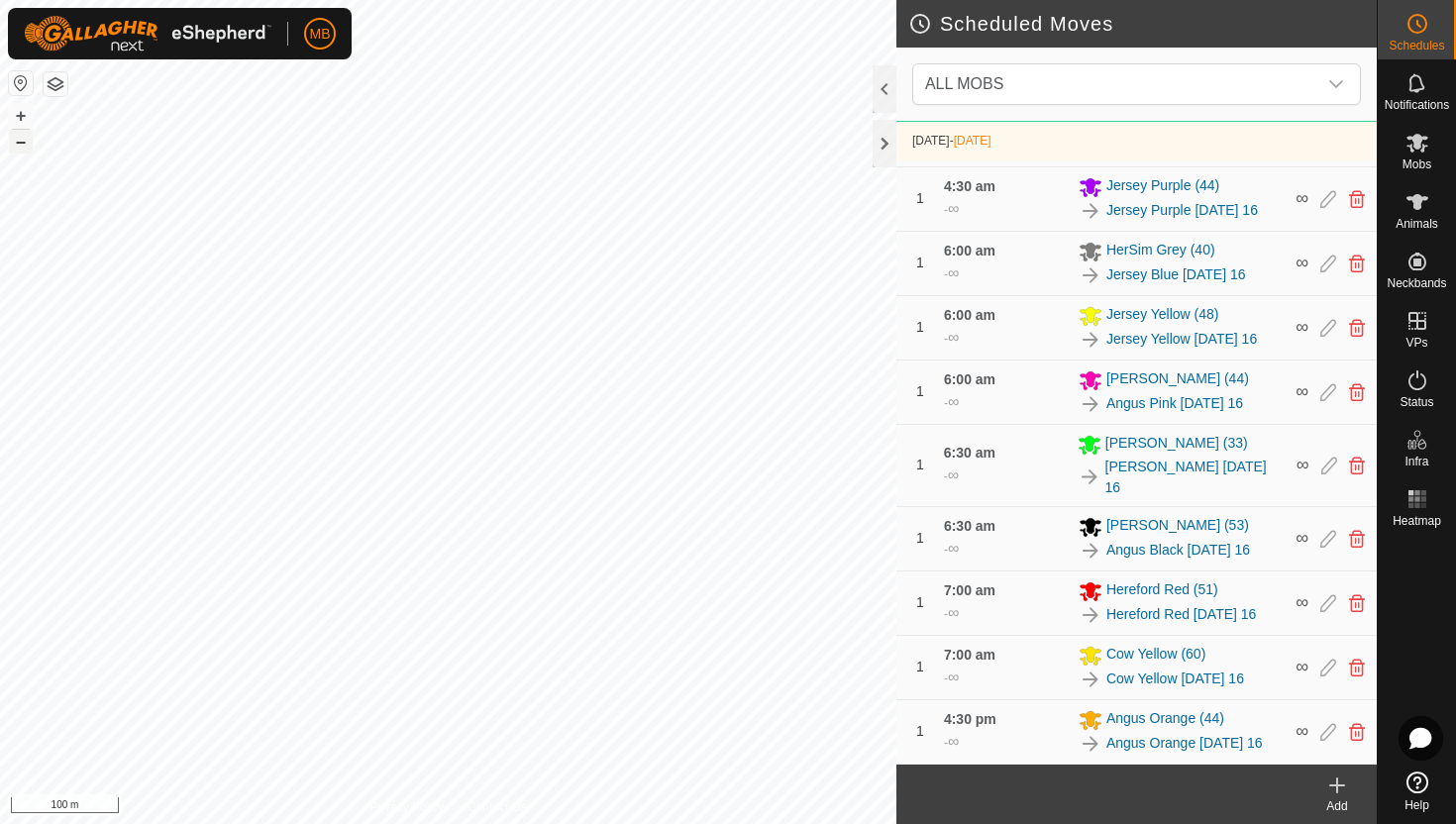 scroll, scrollTop: 962, scrollLeft: 0, axis: vertical 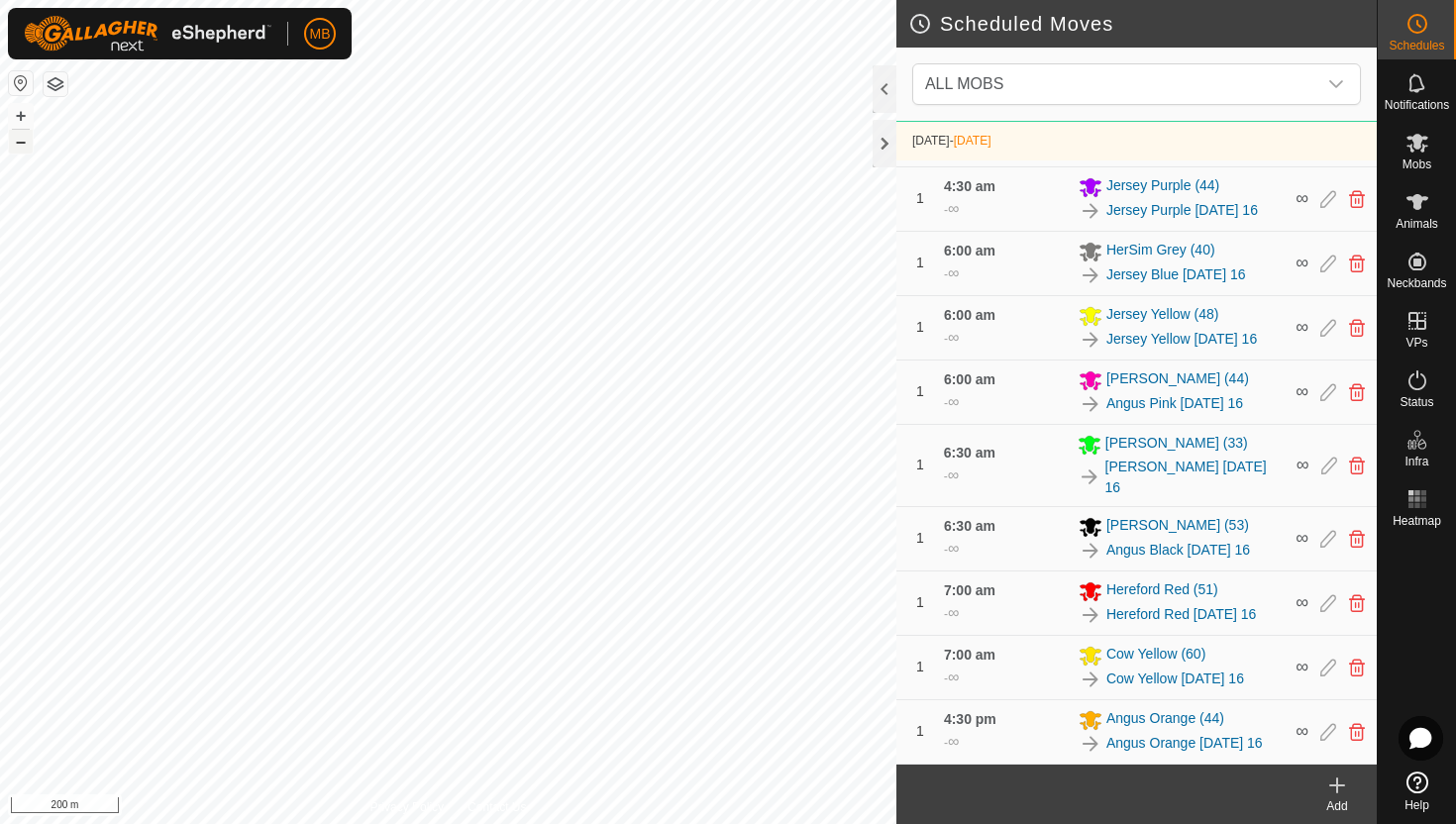click on "–" at bounding box center [21, 142] 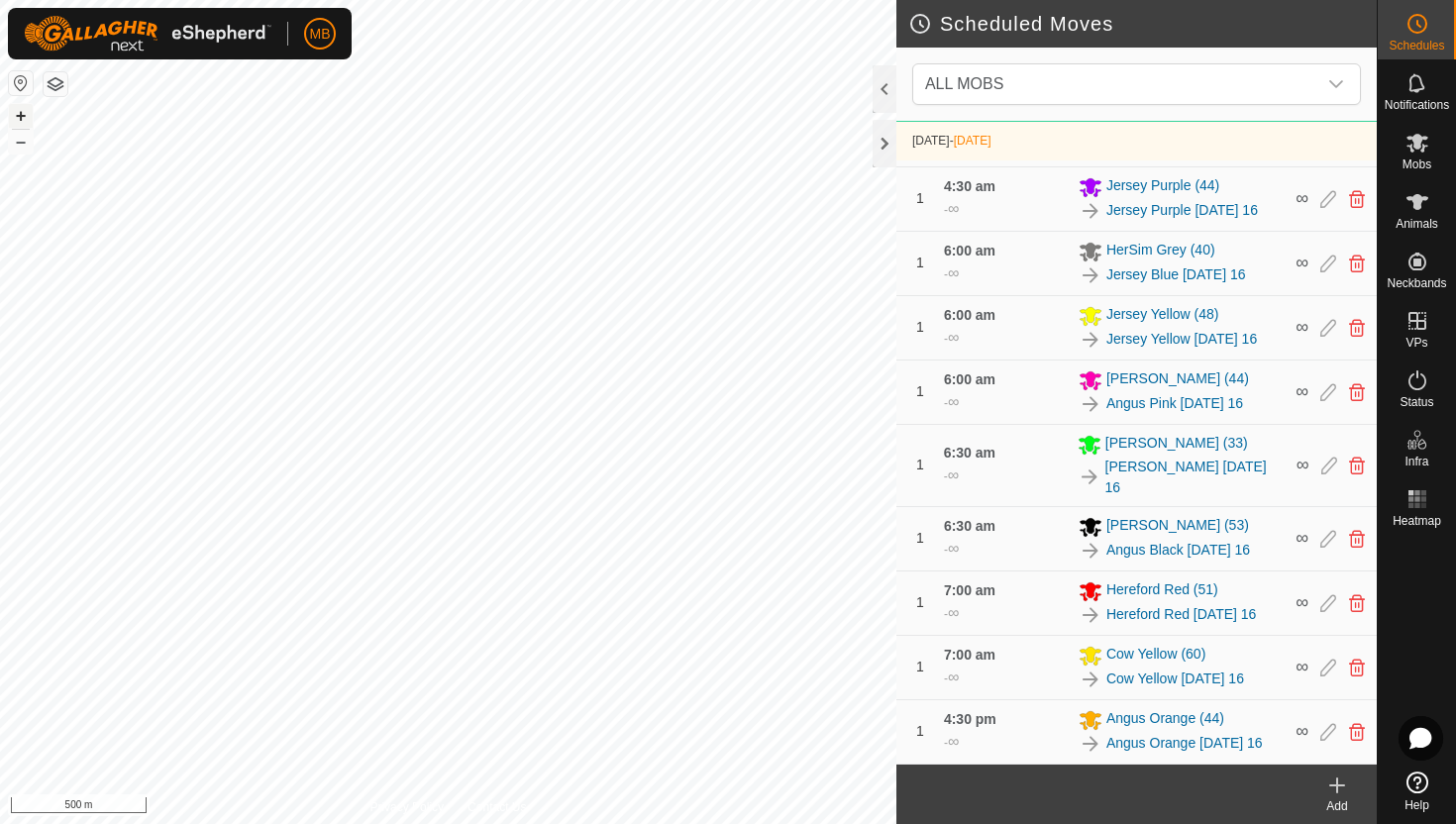 click on "+" at bounding box center (21, 116) 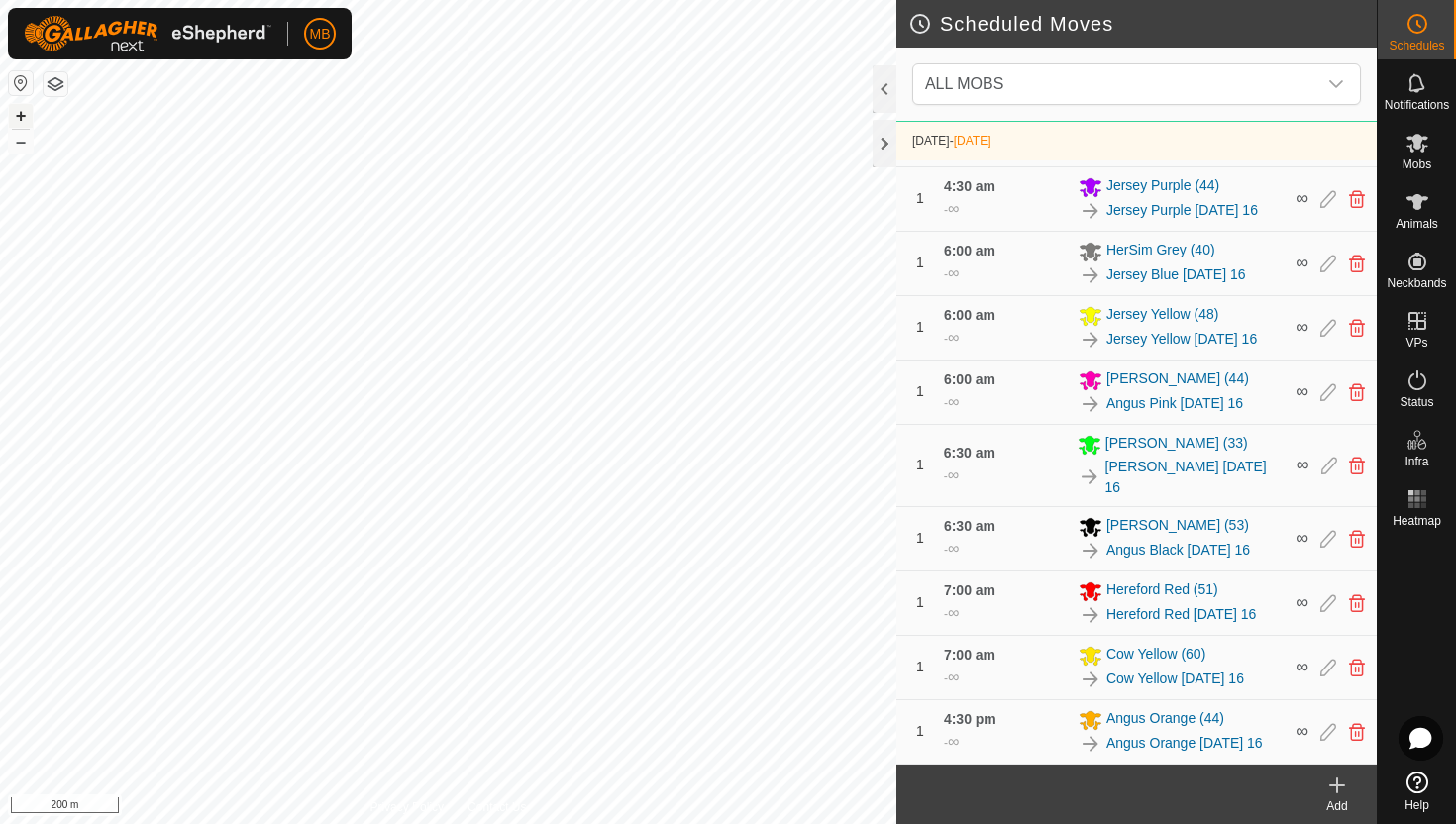 click on "+" at bounding box center [21, 116] 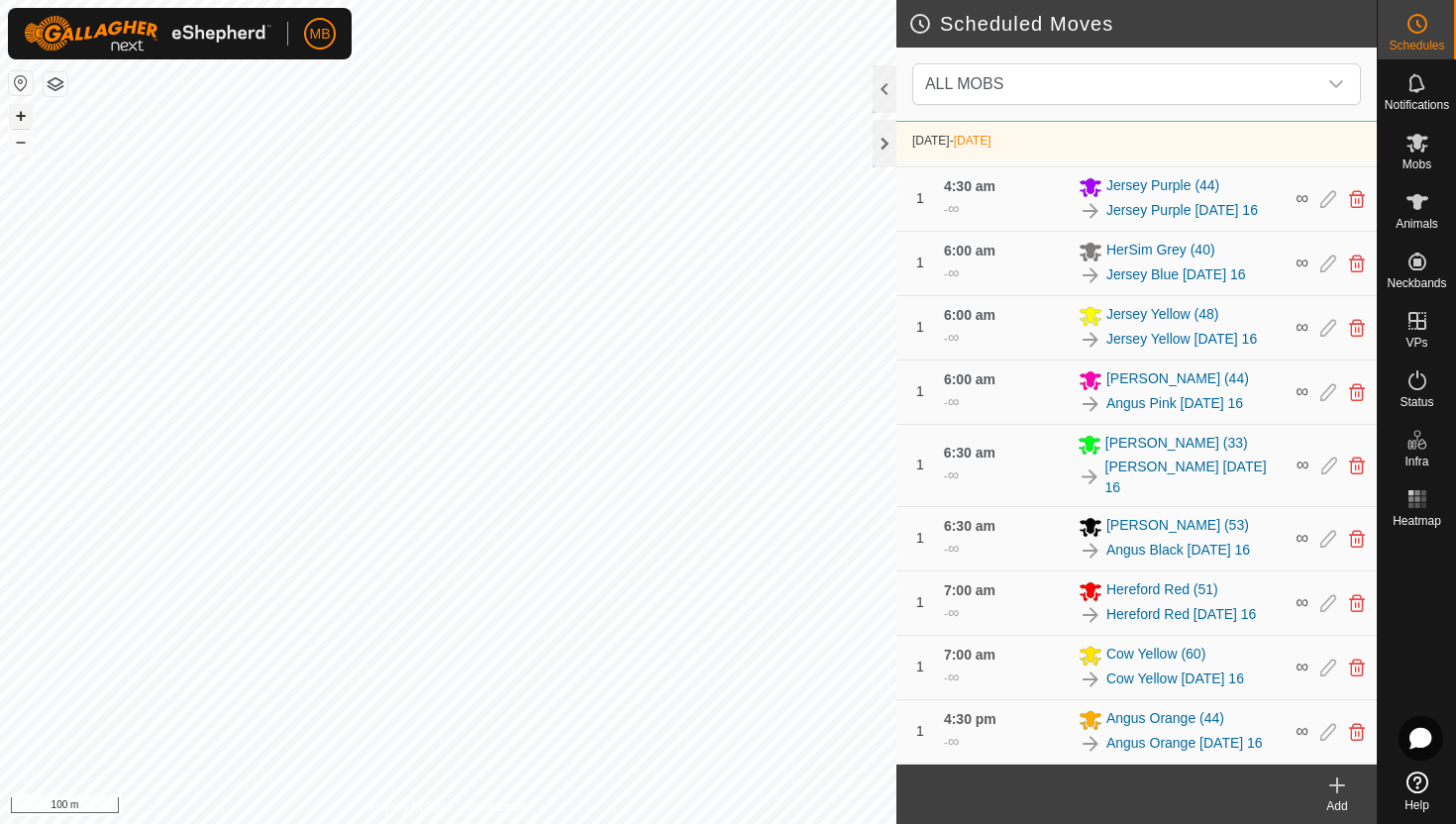 click on "+" at bounding box center [21, 116] 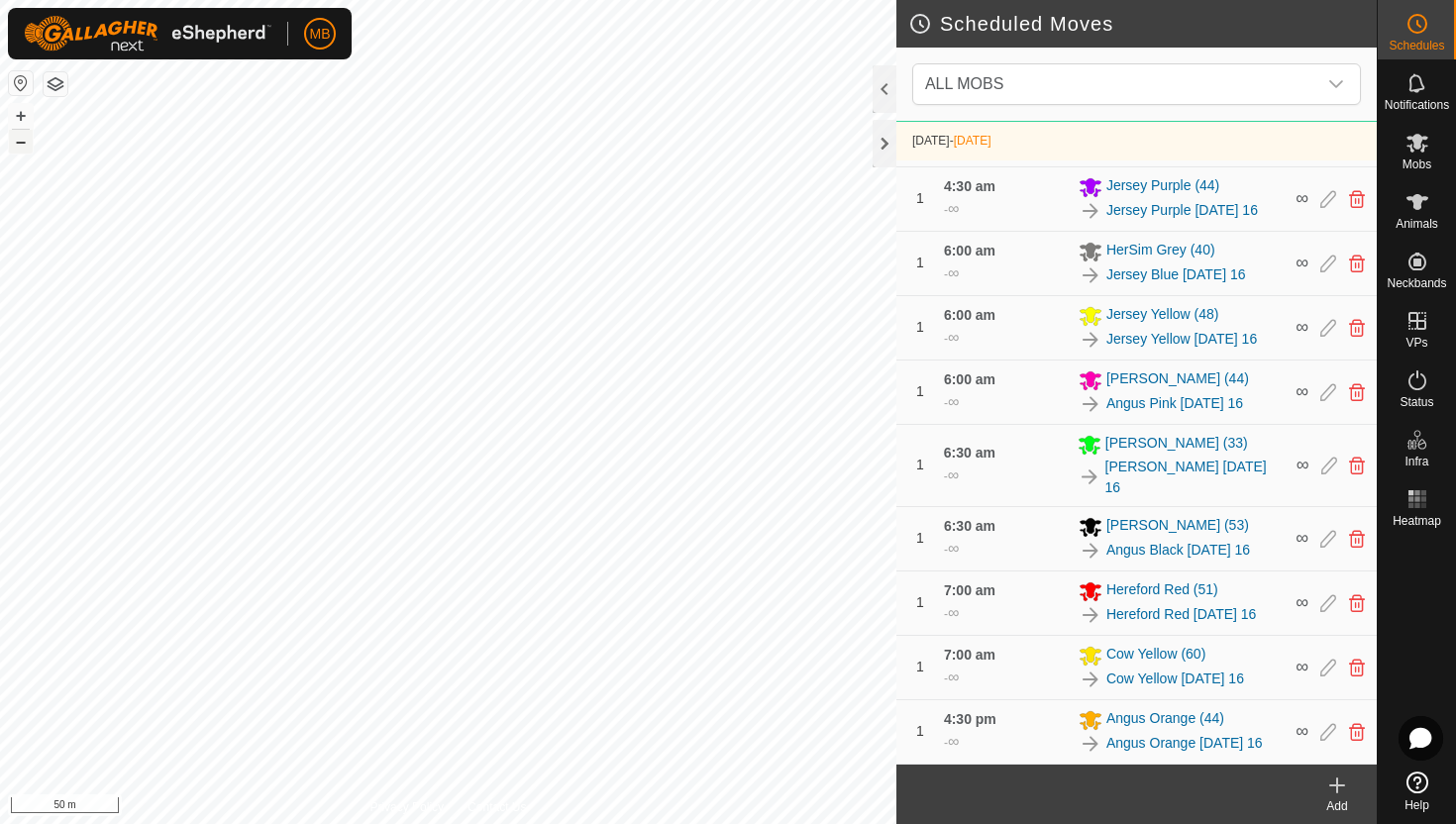 click on "–" at bounding box center (21, 142) 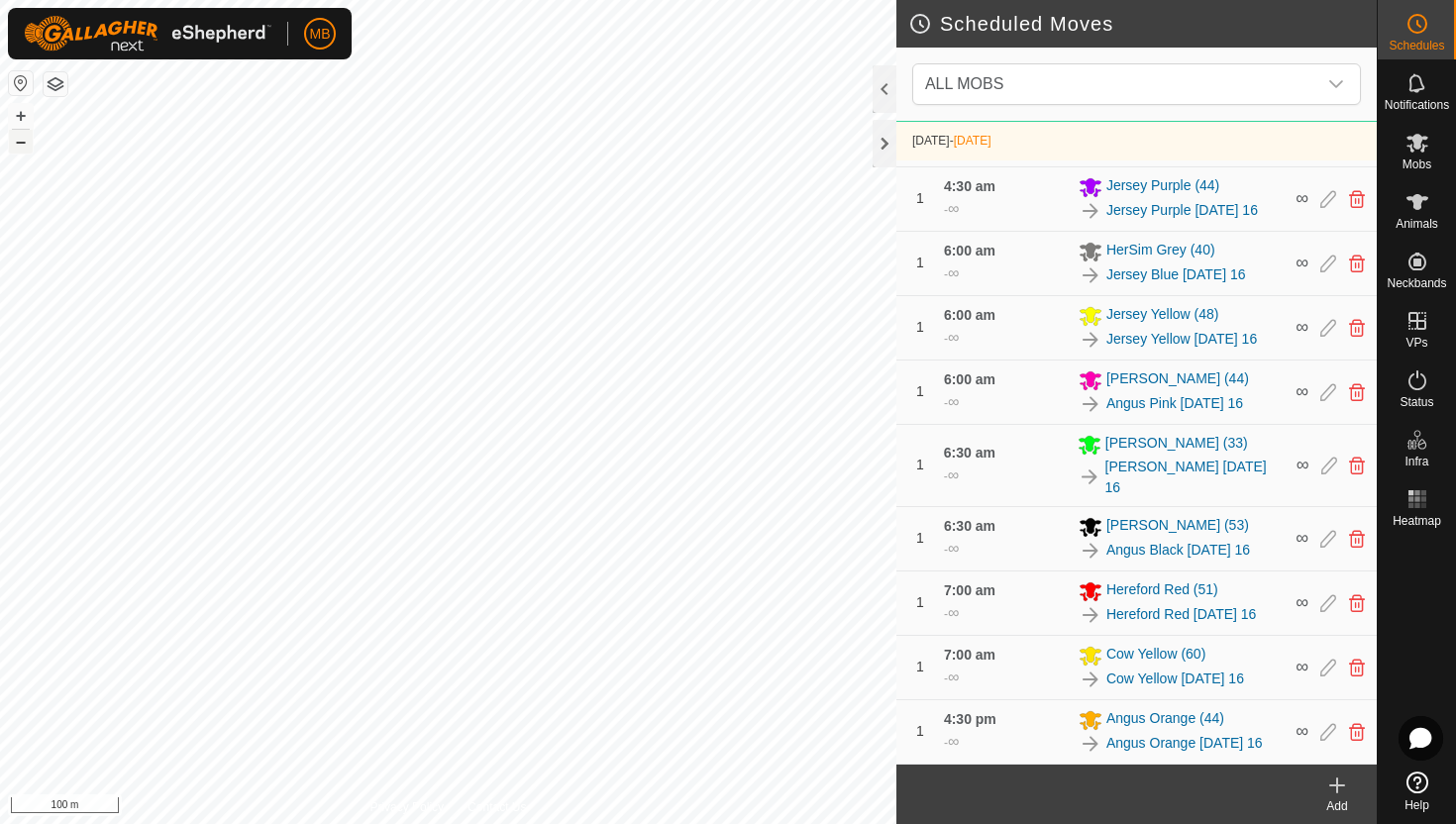 click on "–" at bounding box center [21, 142] 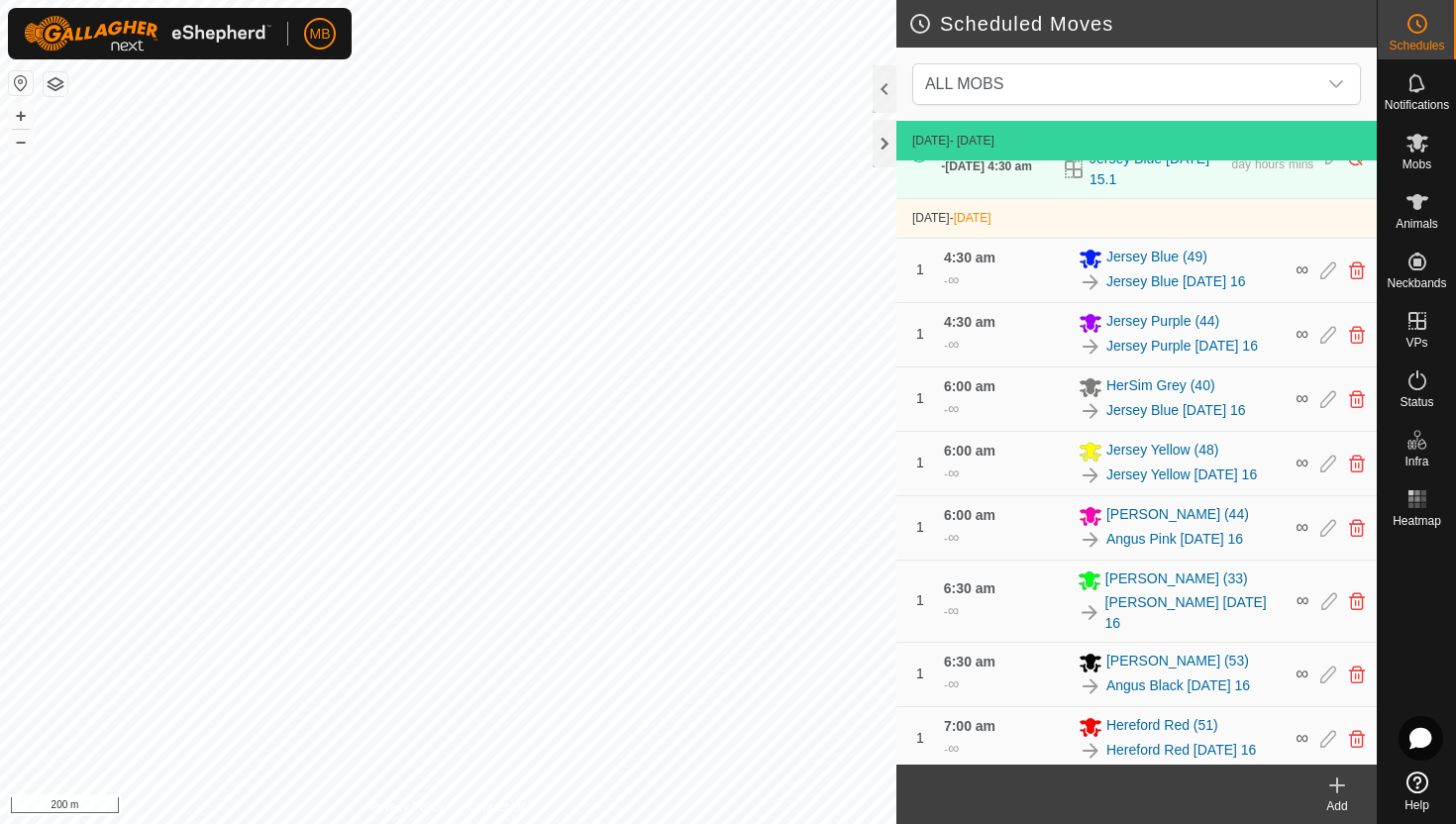 scroll, scrollTop: 762, scrollLeft: 0, axis: vertical 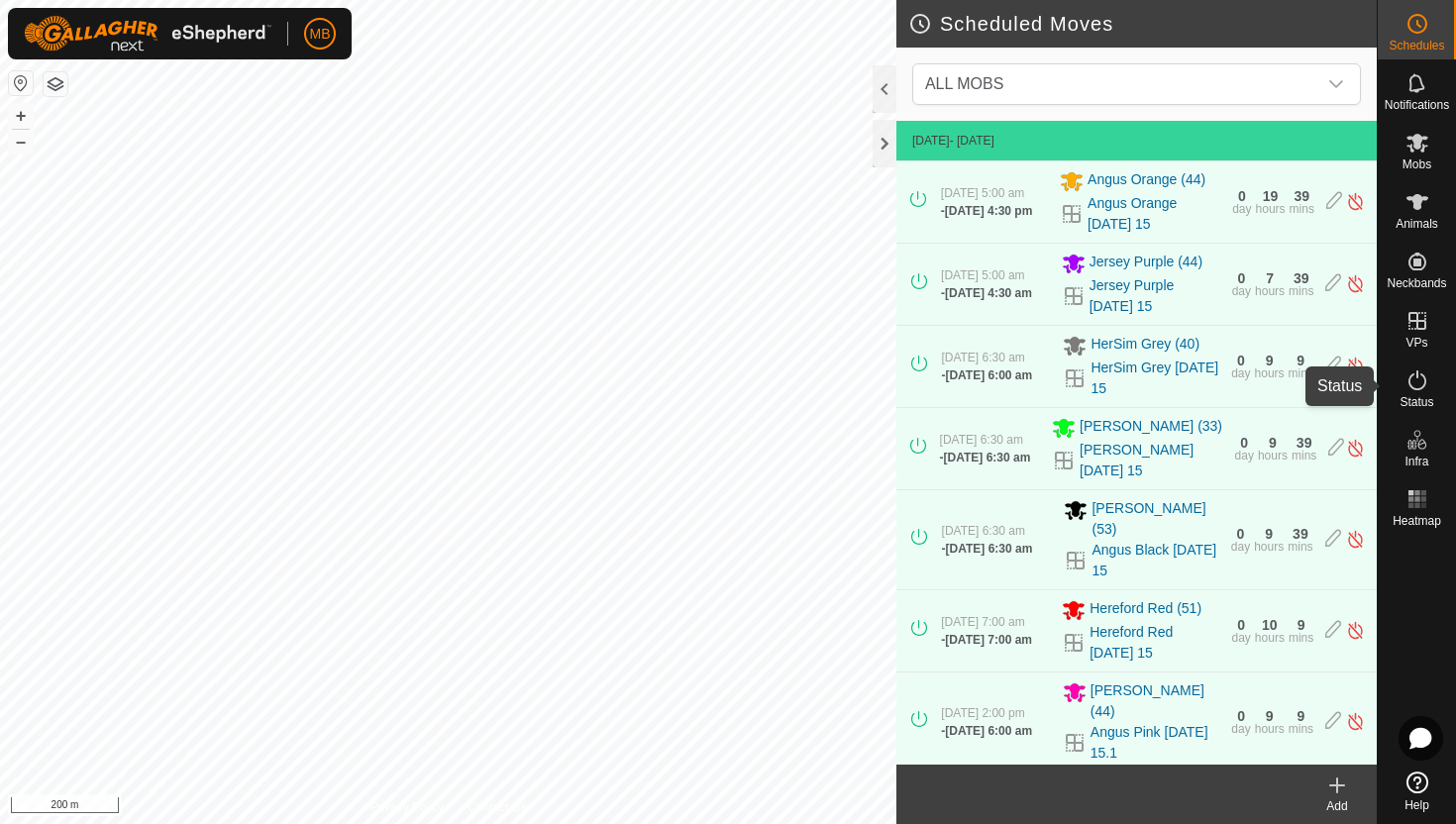 click 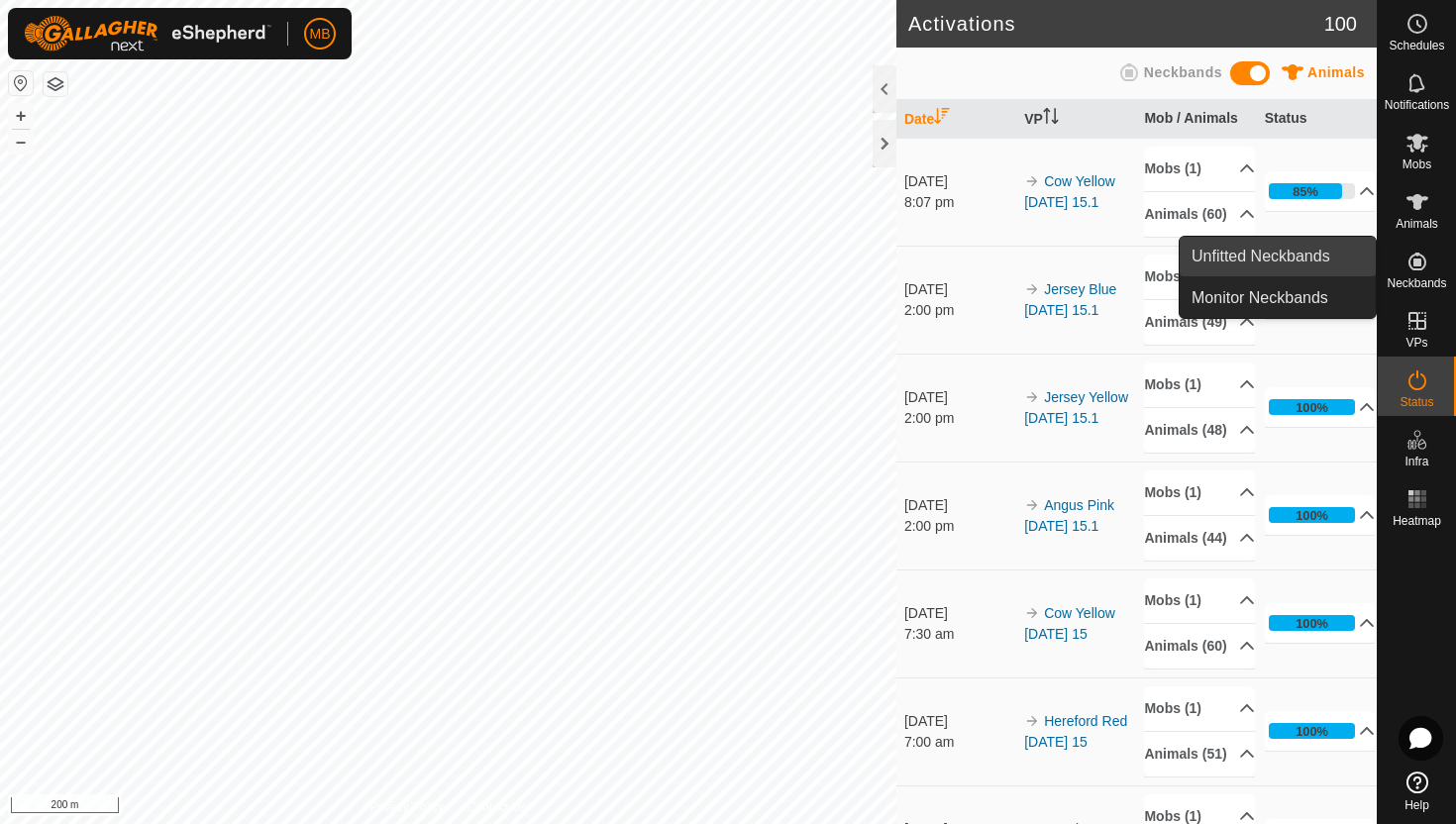 scroll, scrollTop: 0, scrollLeft: 0, axis: both 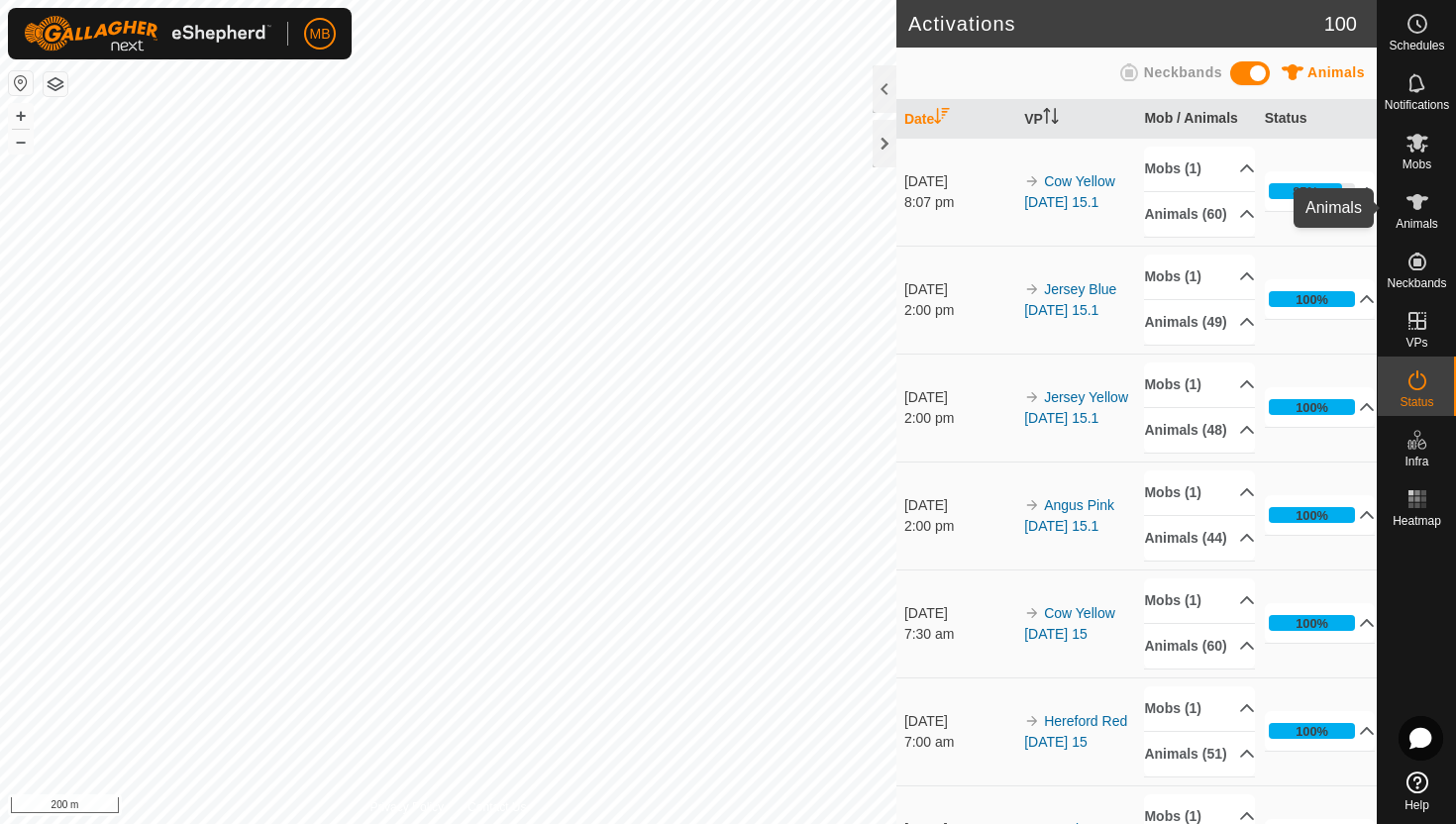 click 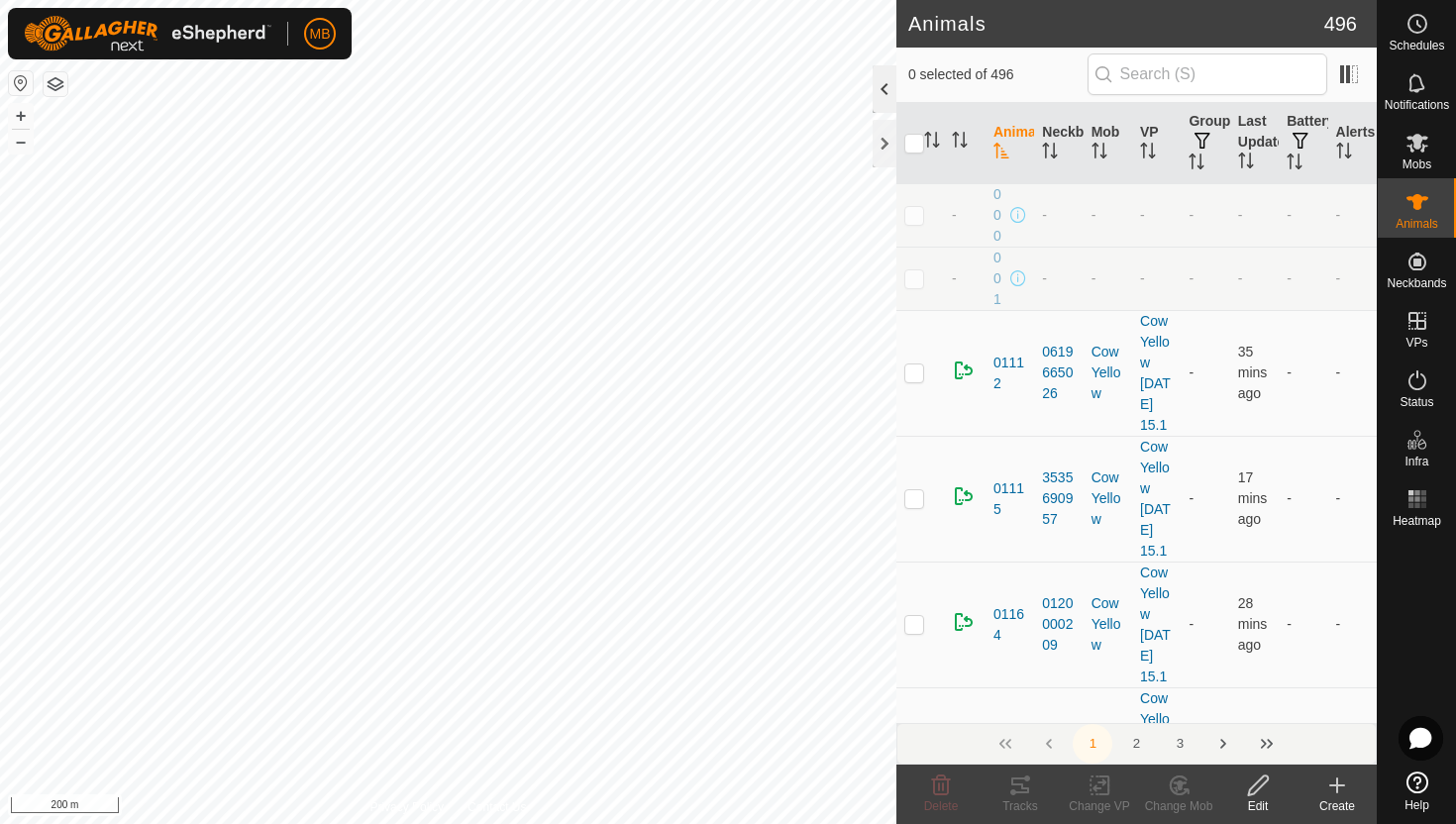 click 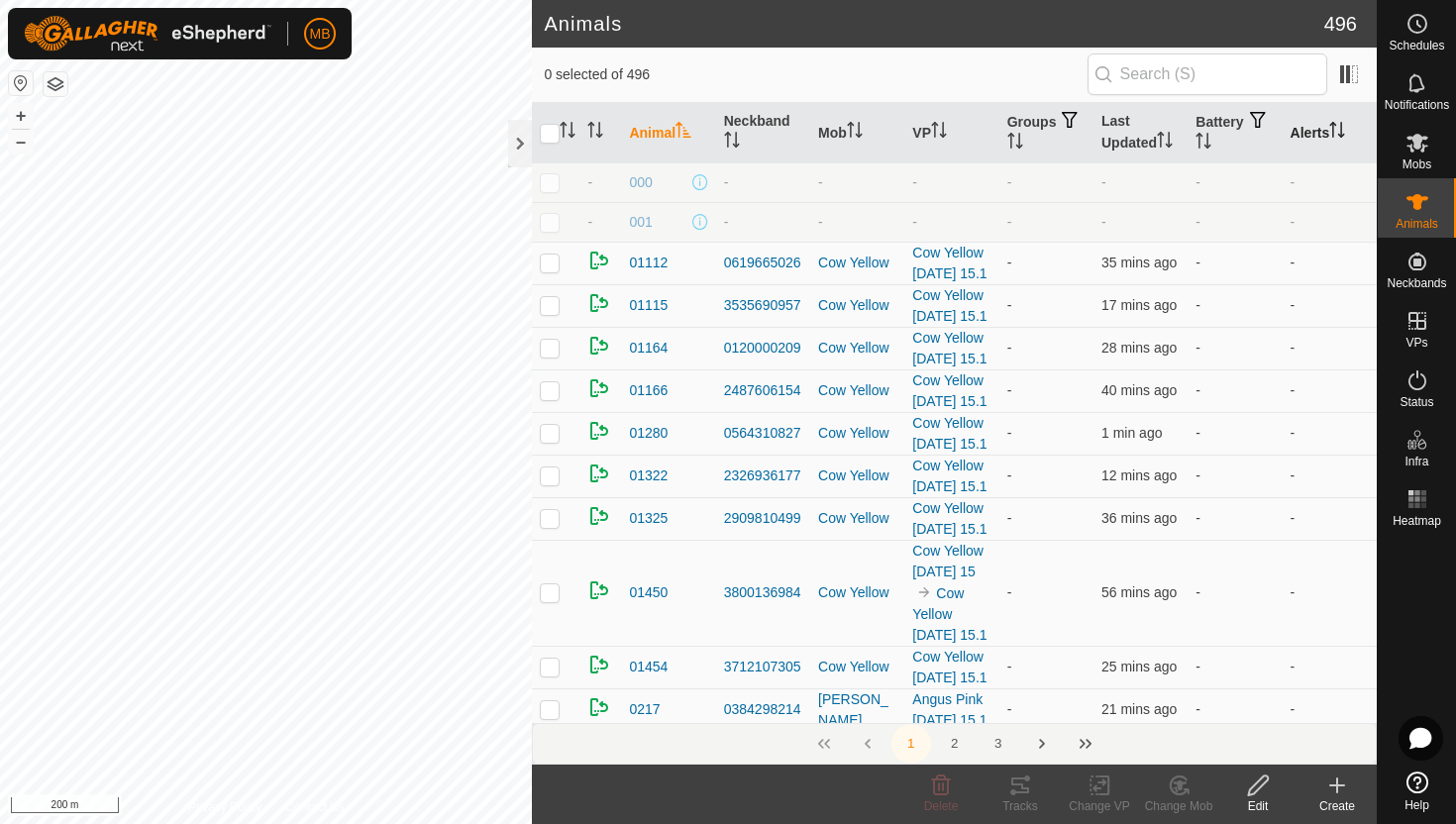 click 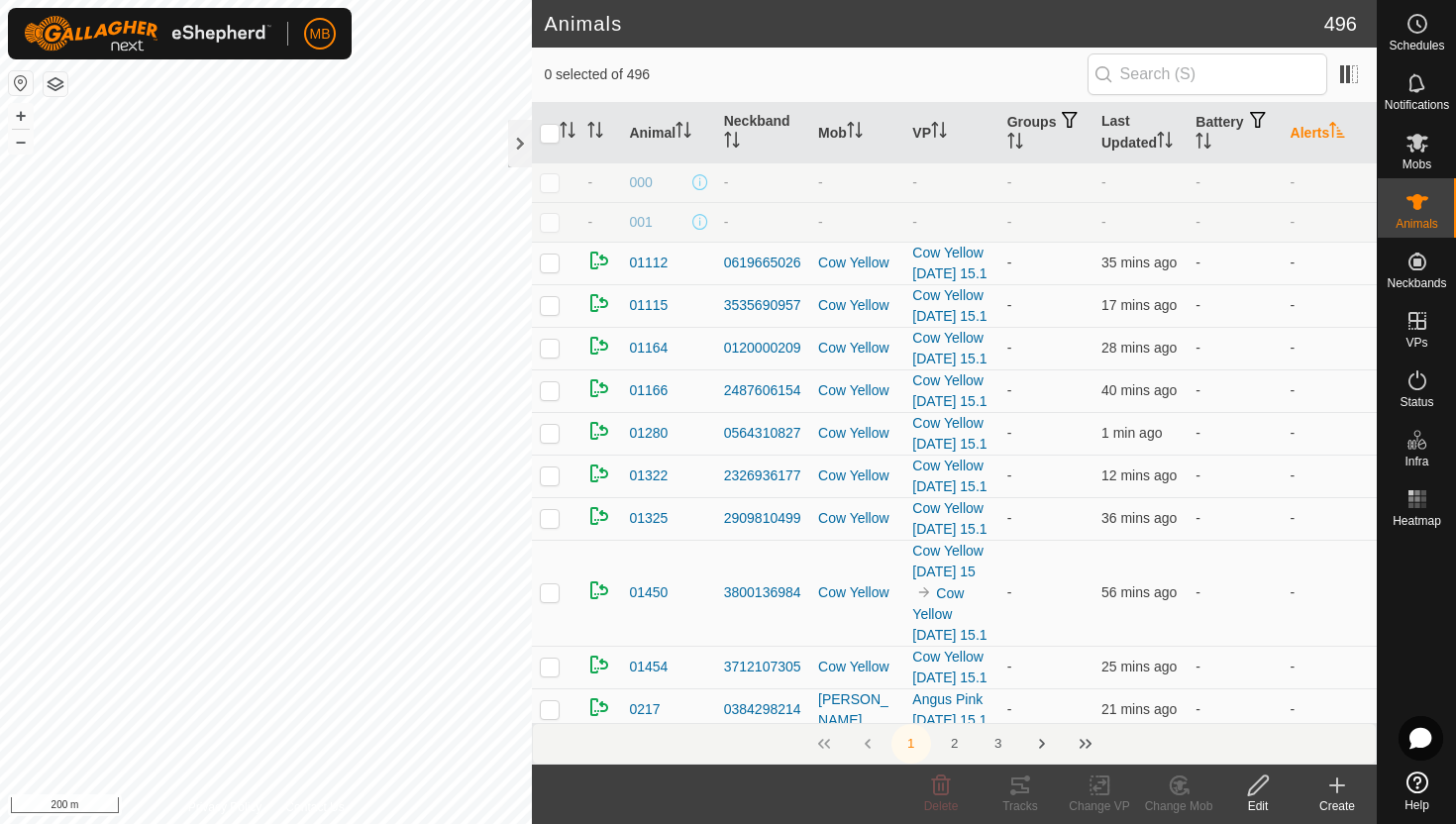 click 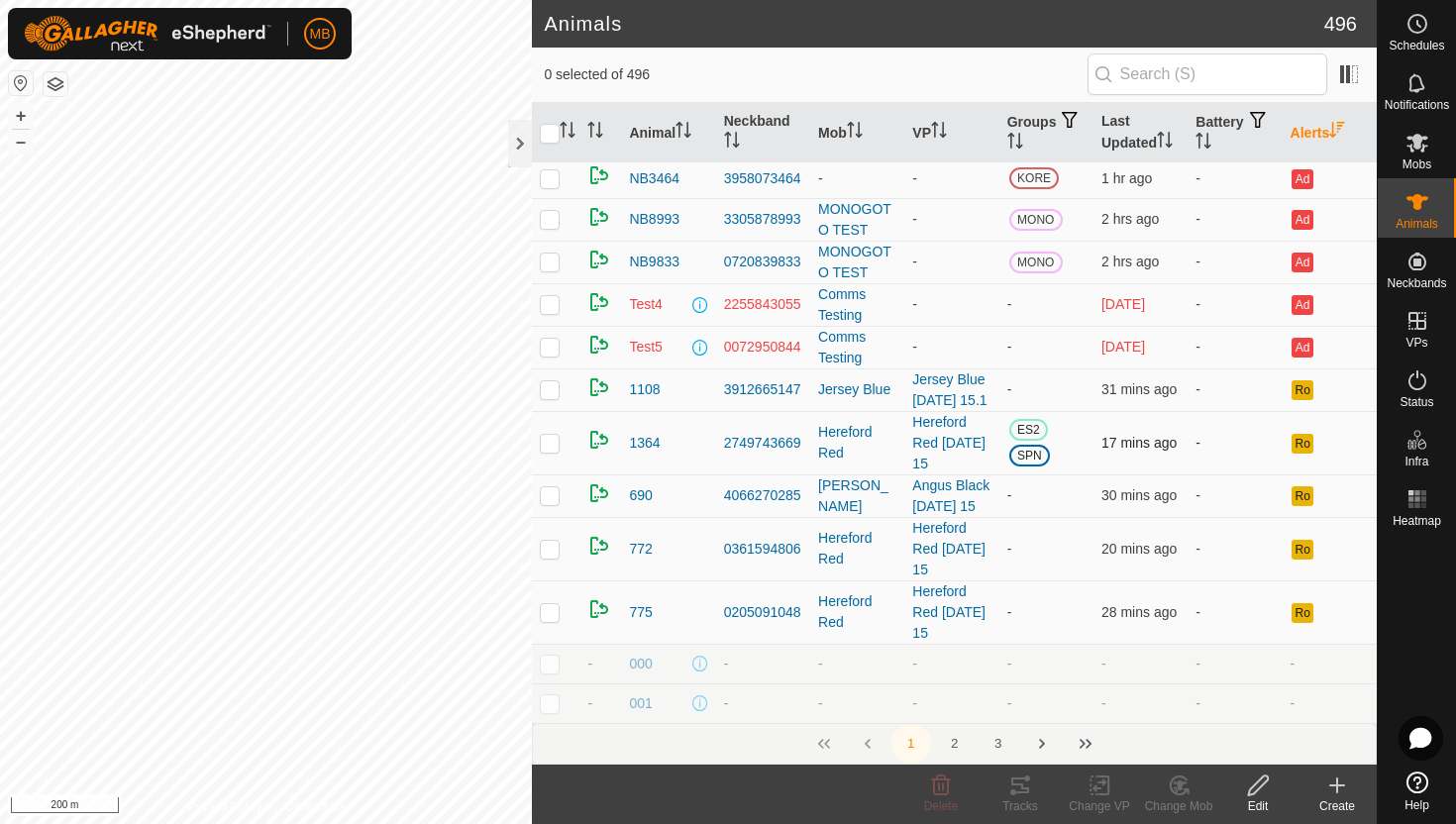 scroll, scrollTop: 92, scrollLeft: 0, axis: vertical 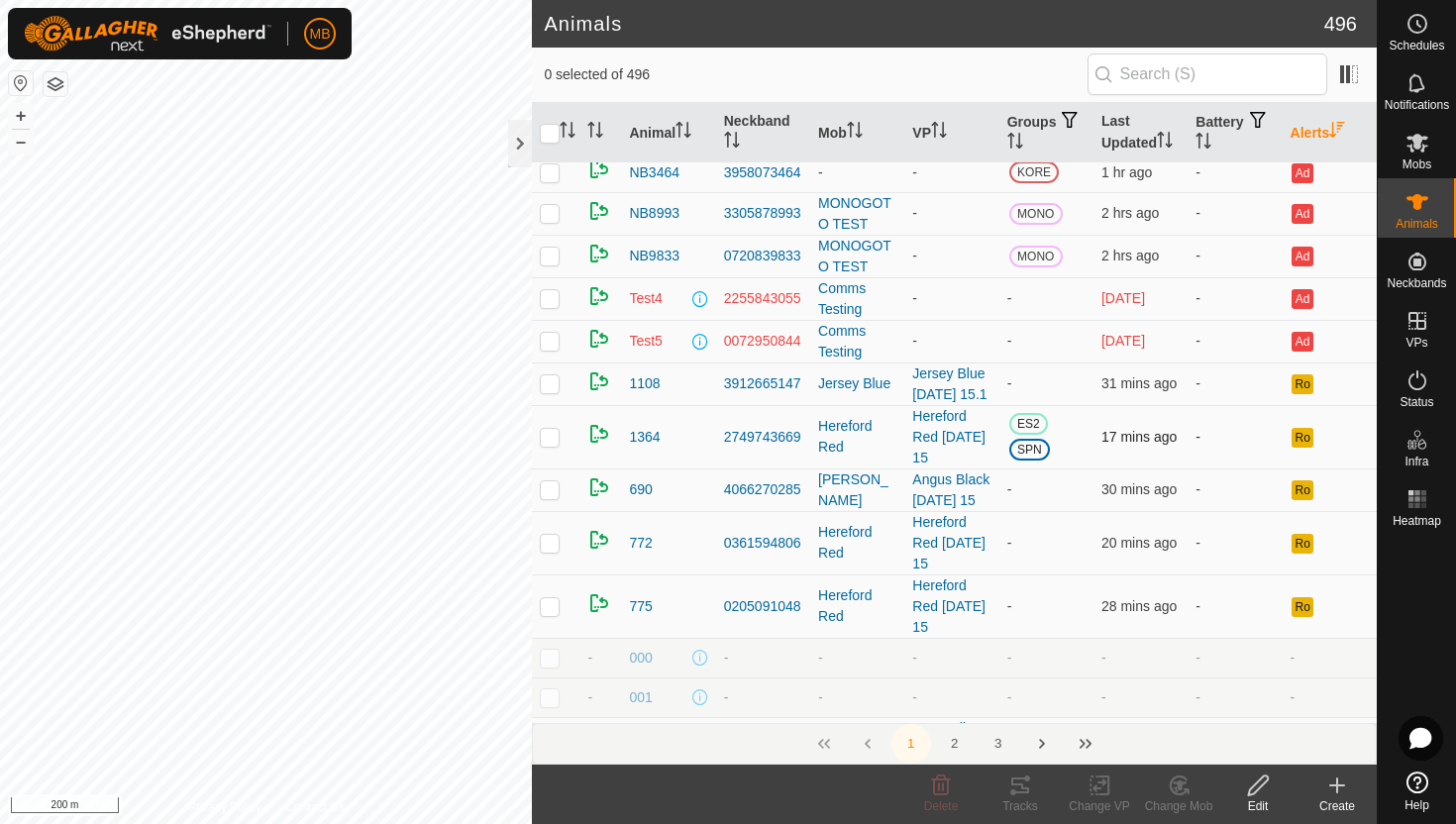 click at bounding box center [550, 437] 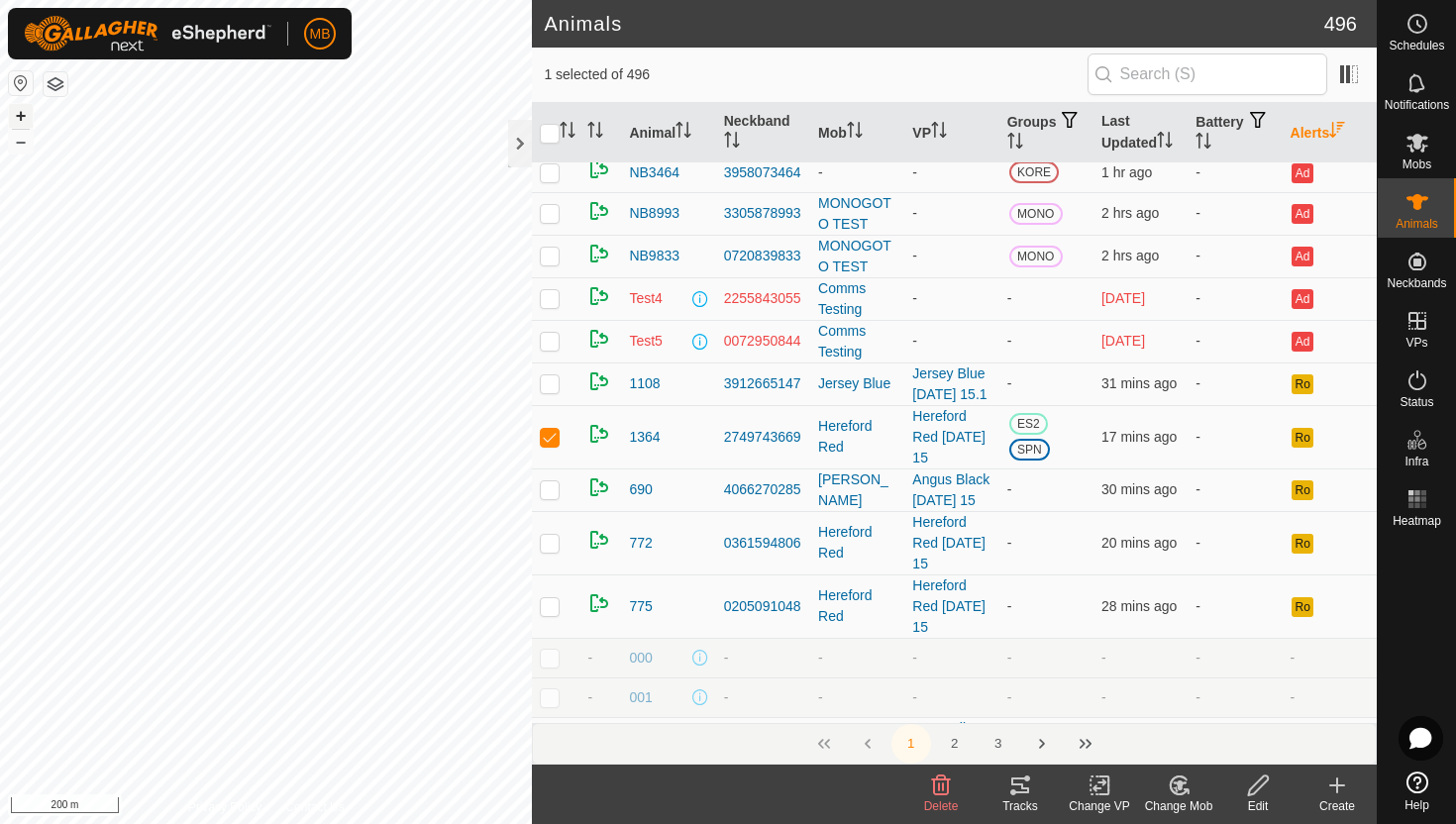 click on "+" at bounding box center [21, 116] 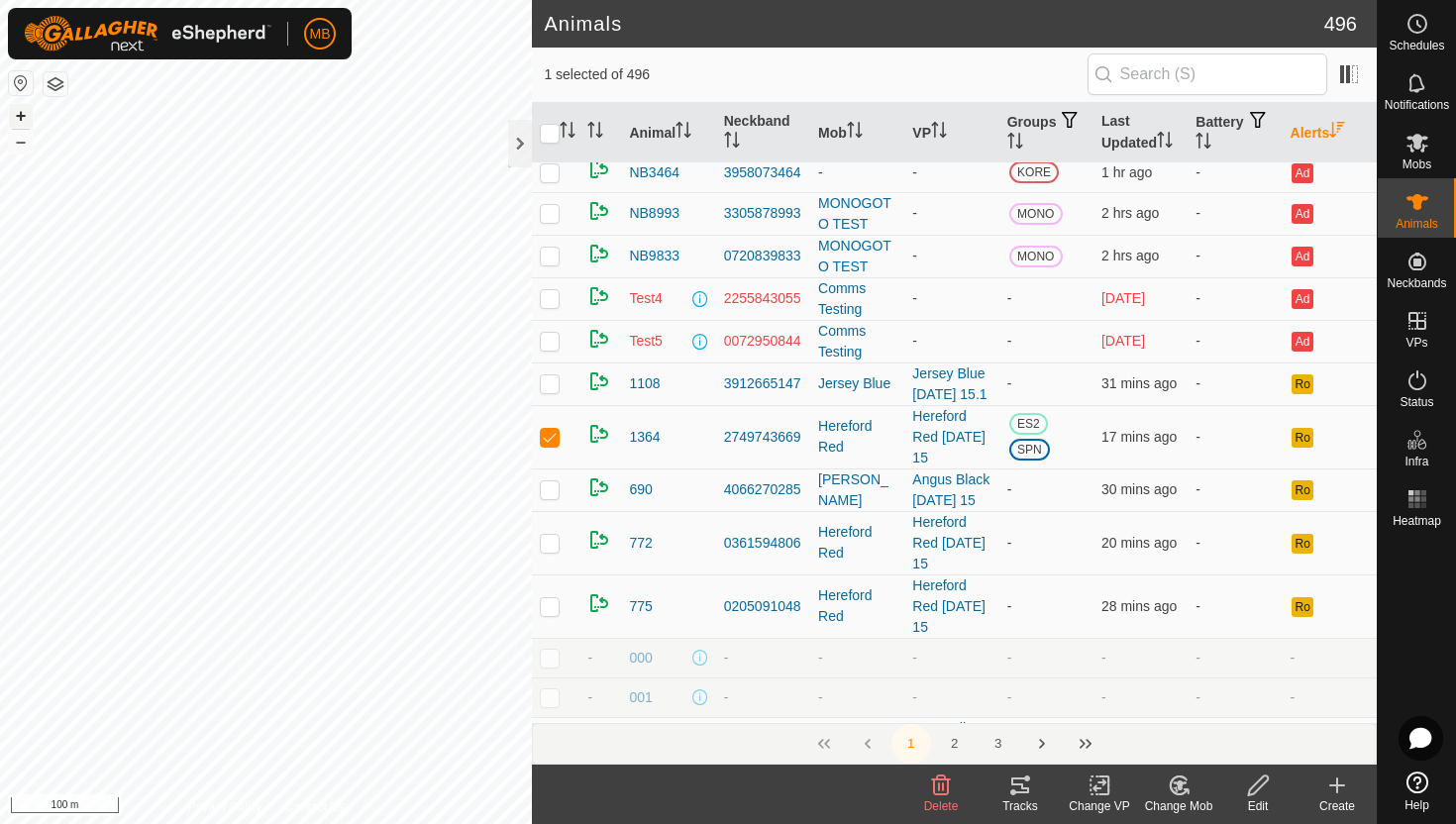click on "+" at bounding box center [21, 116] 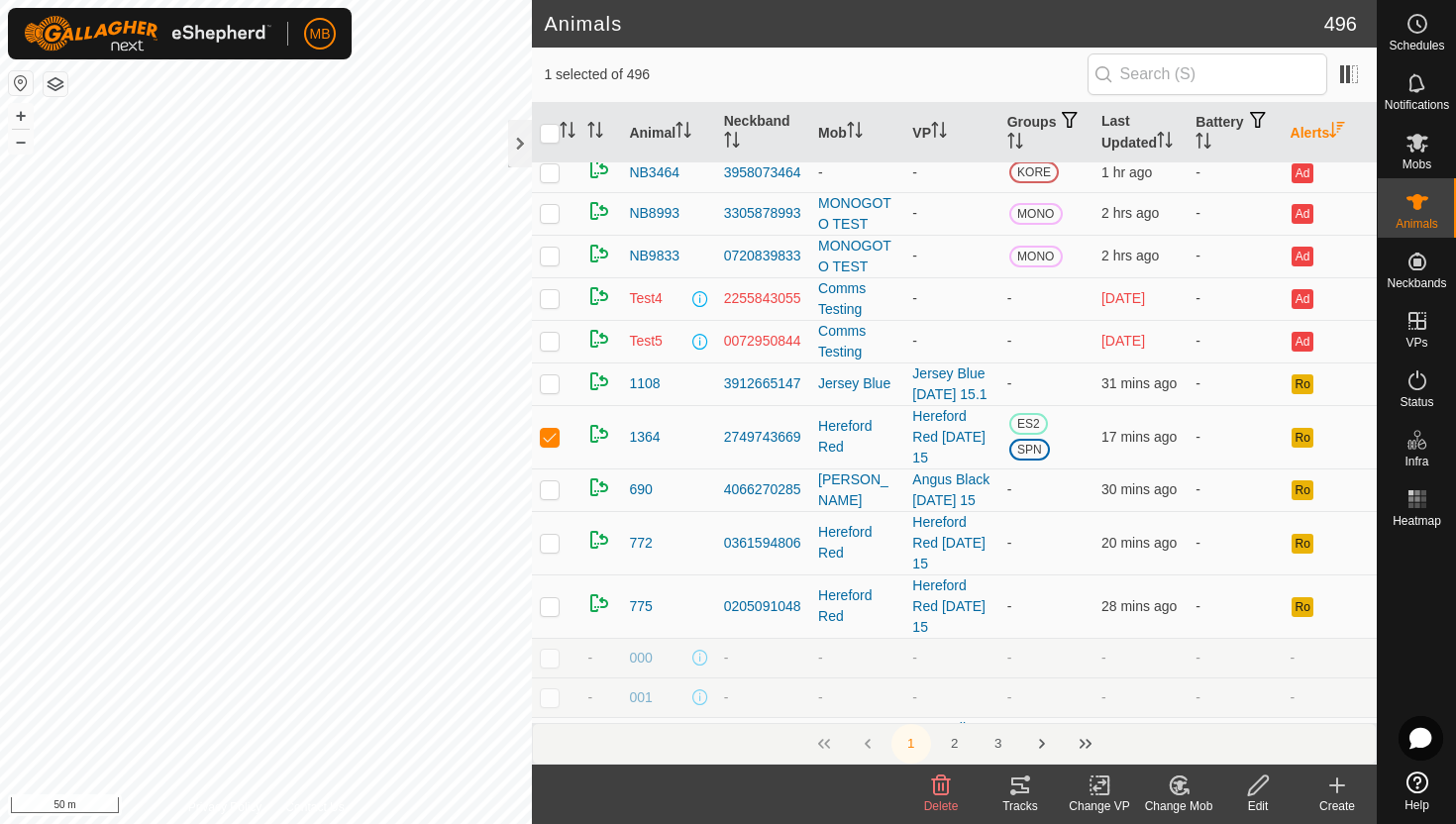 click 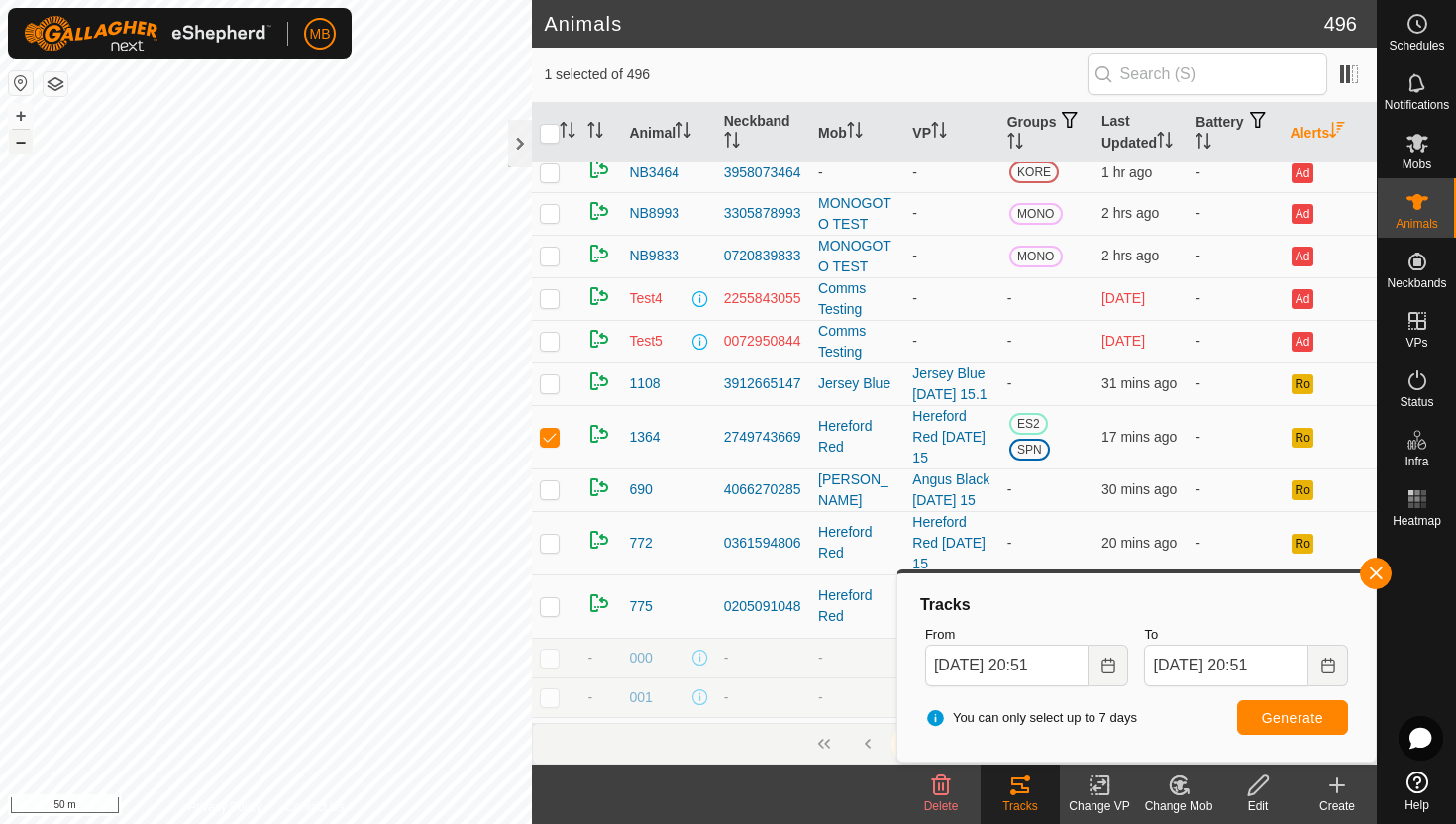 click on "–" at bounding box center (21, 142) 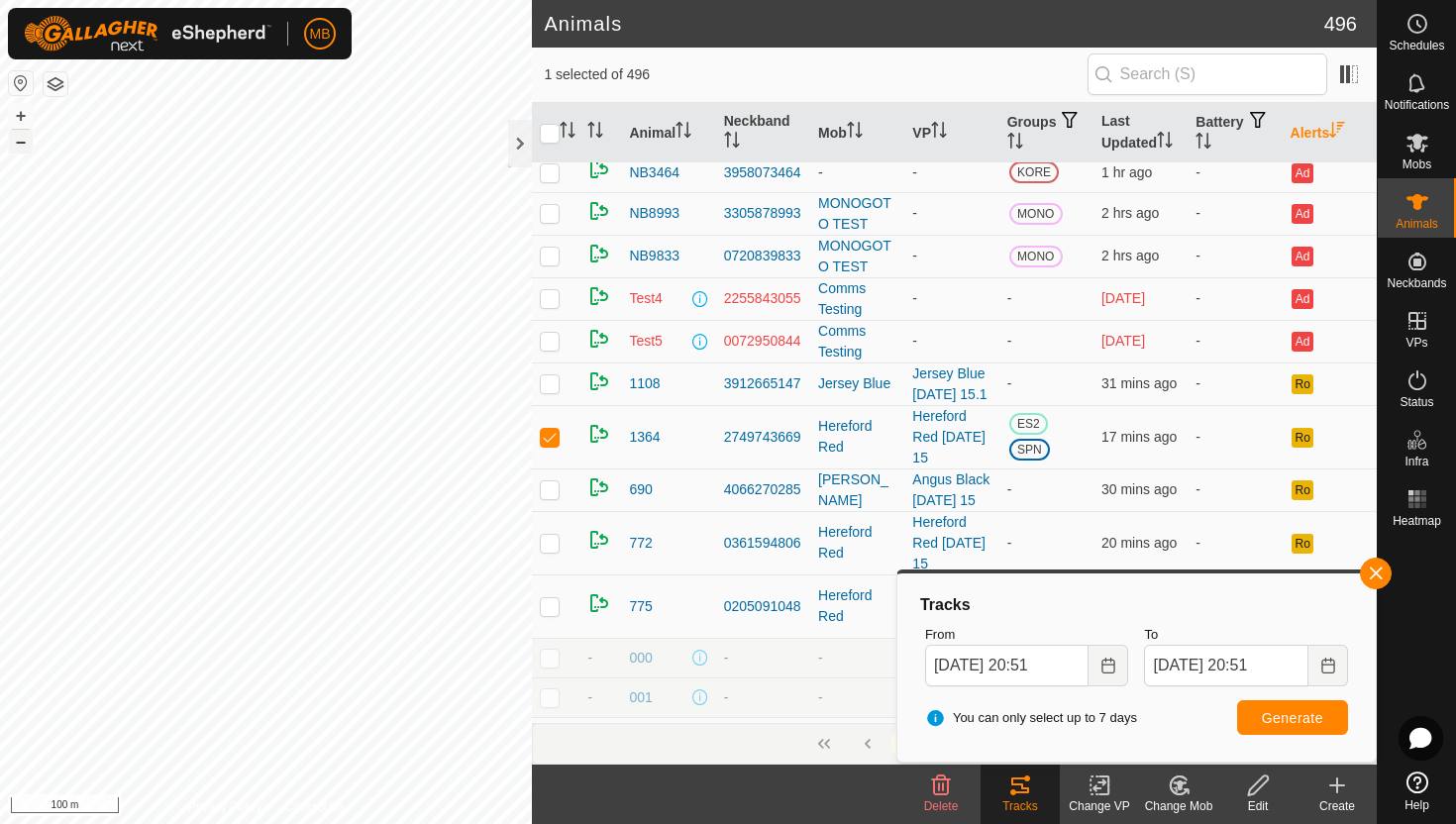 click on "–" at bounding box center (21, 142) 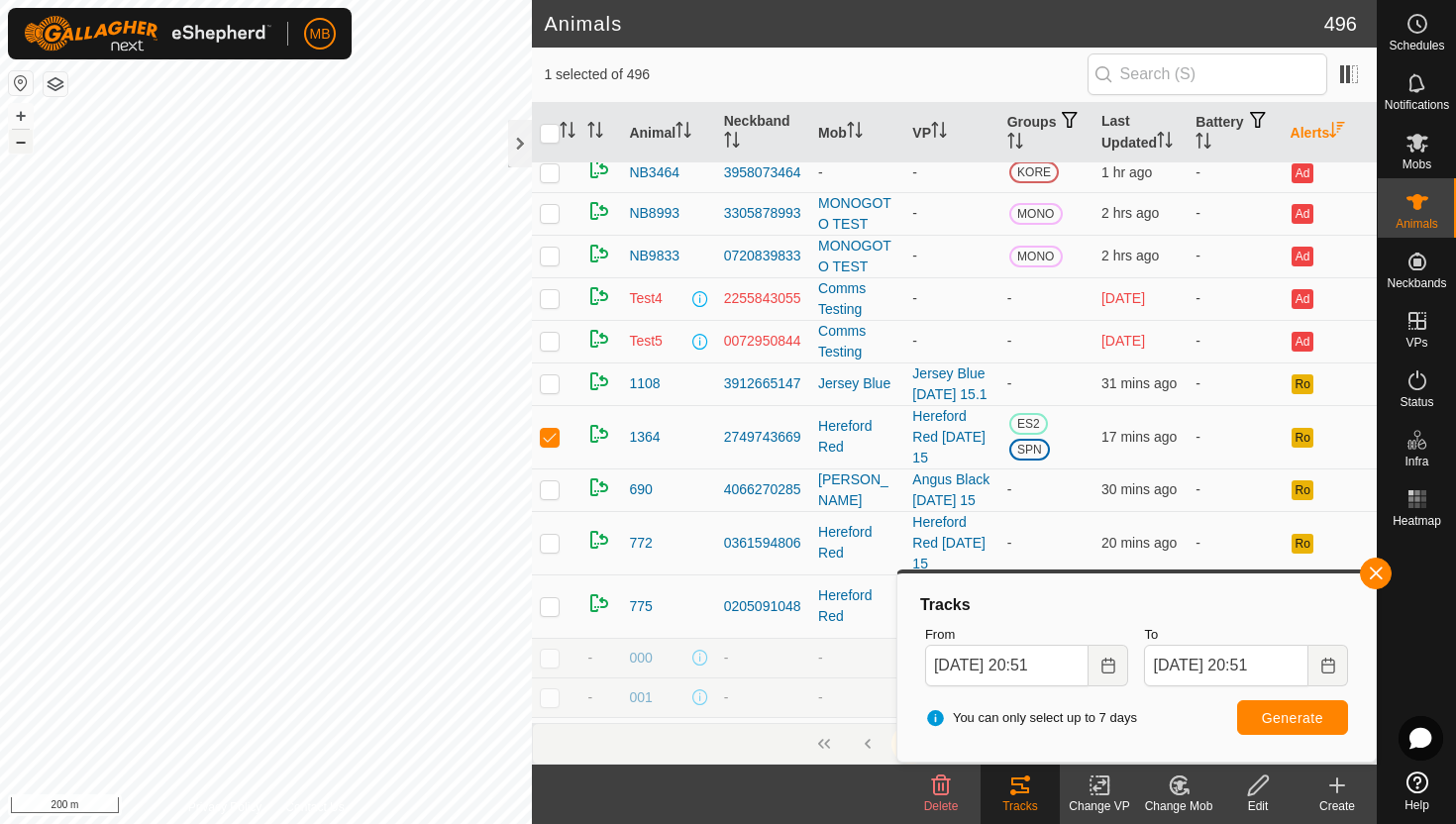 click on "–" at bounding box center (21, 142) 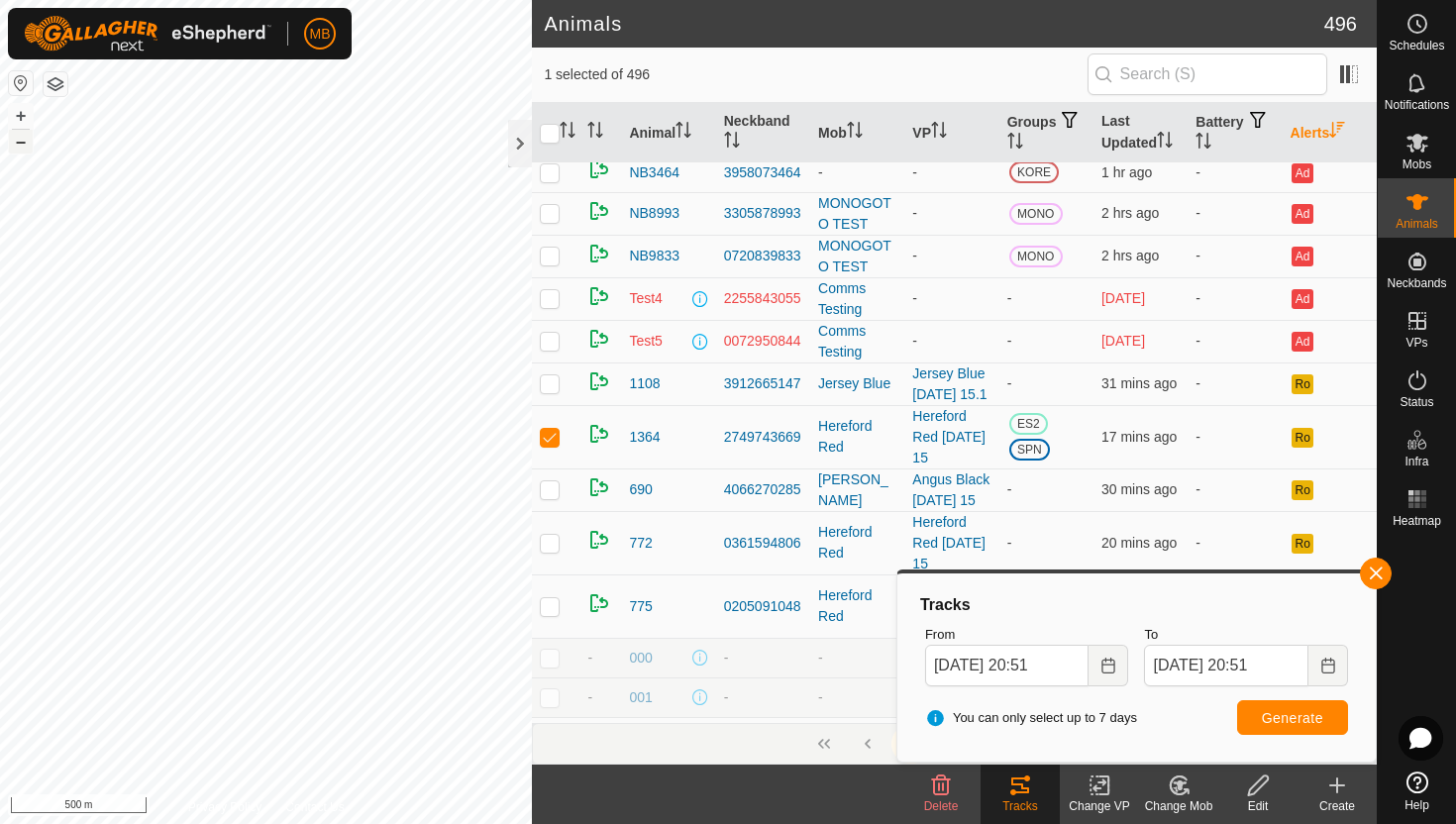 click on "–" at bounding box center [21, 142] 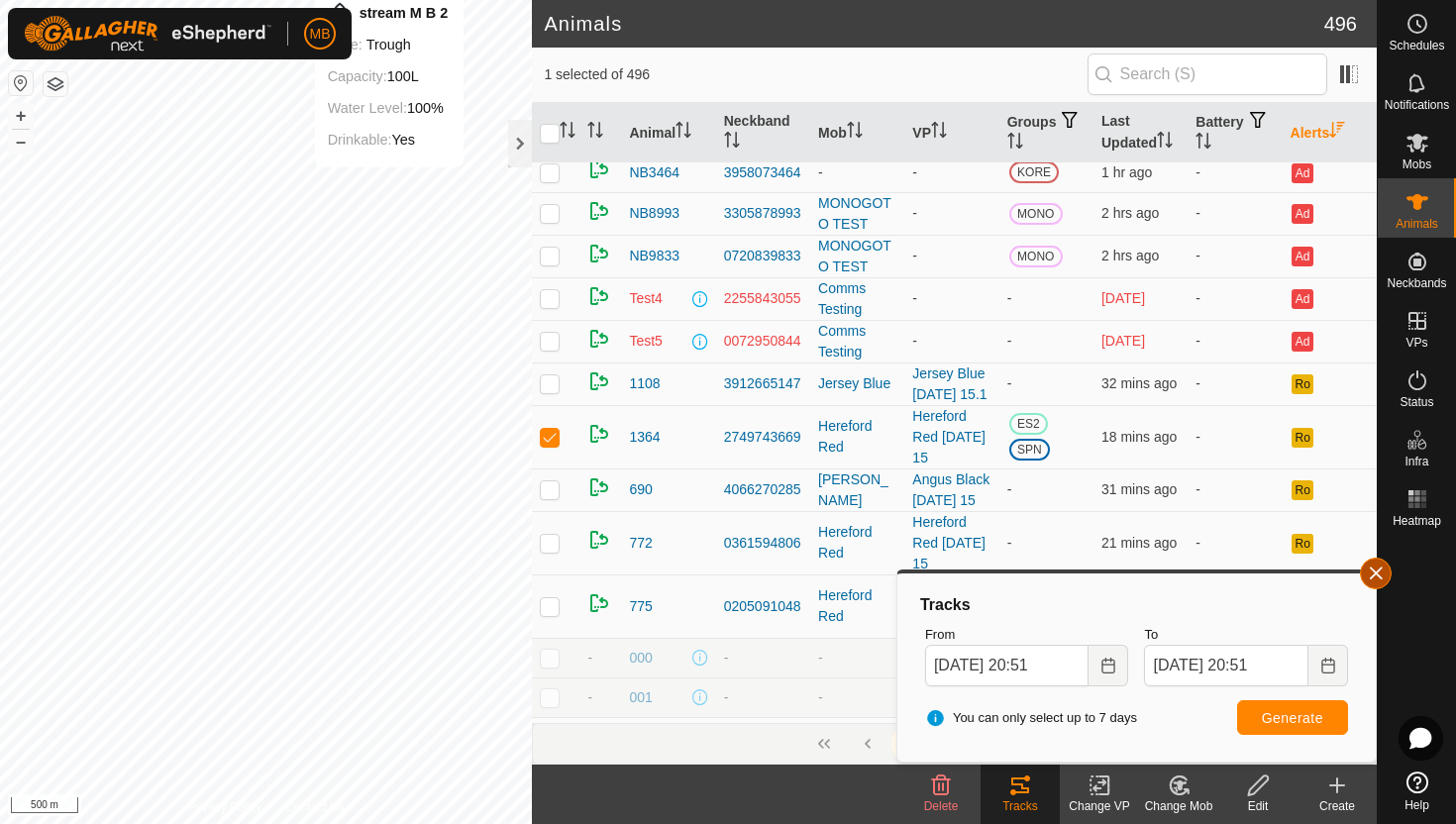 click at bounding box center [1376, 573] 